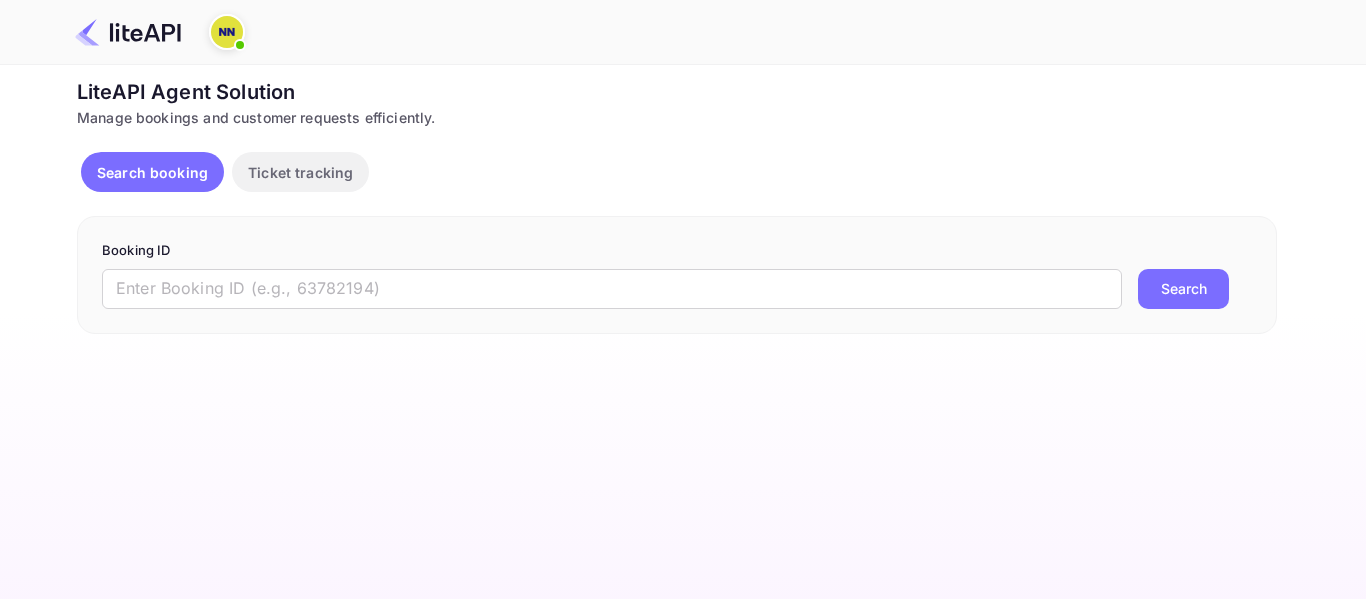 scroll, scrollTop: 0, scrollLeft: 0, axis: both 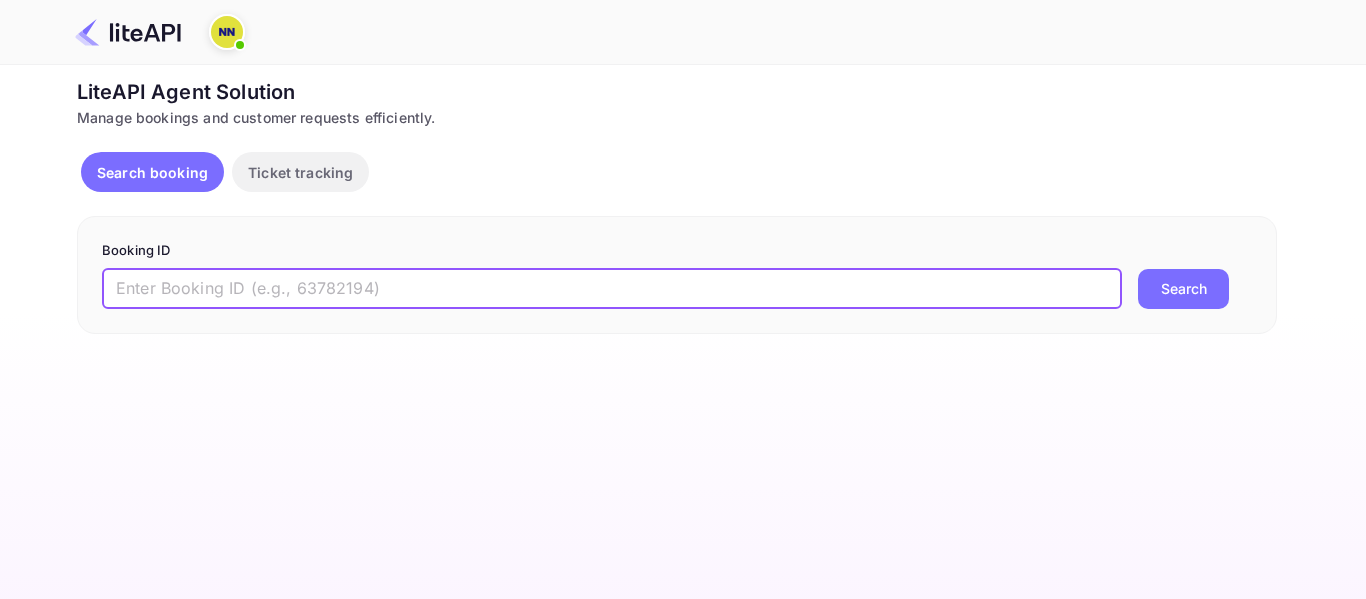 click at bounding box center [612, 289] 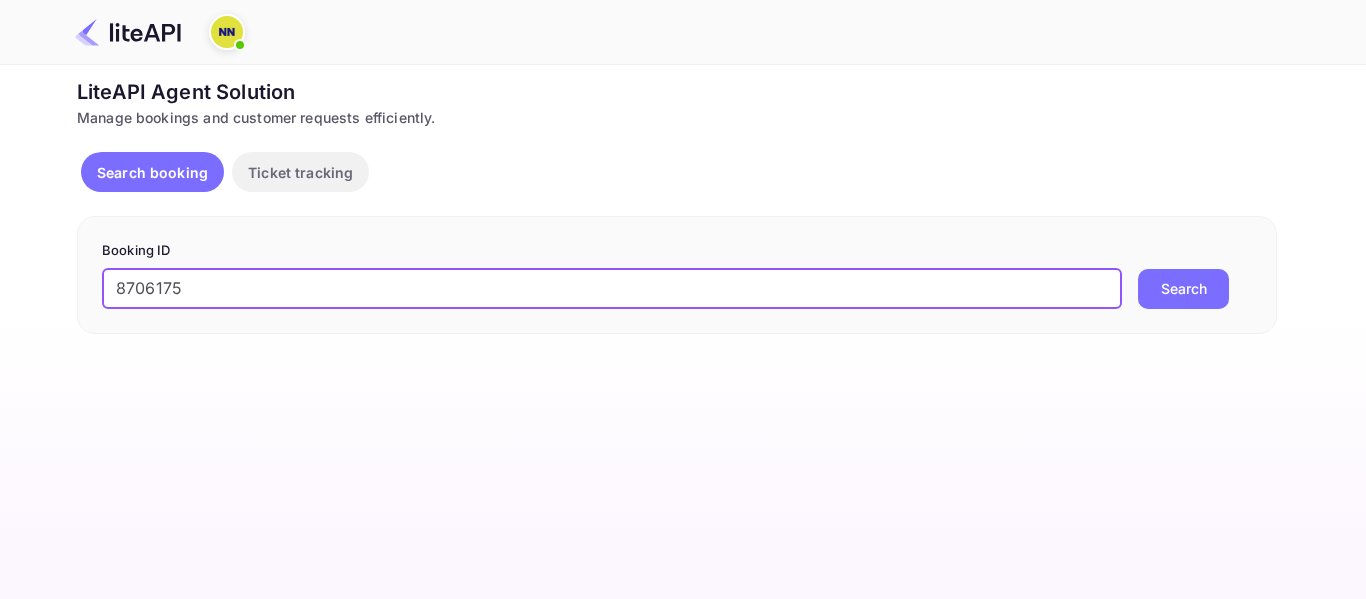 type on "8706175" 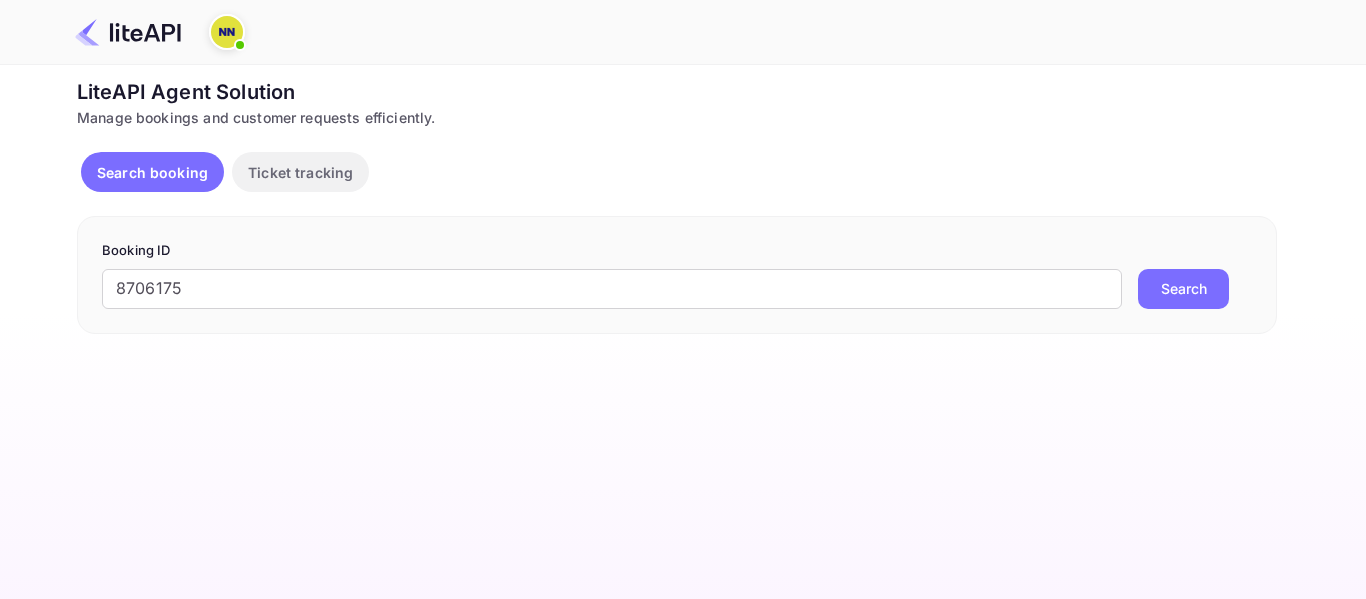 click on "Search" at bounding box center [1183, 289] 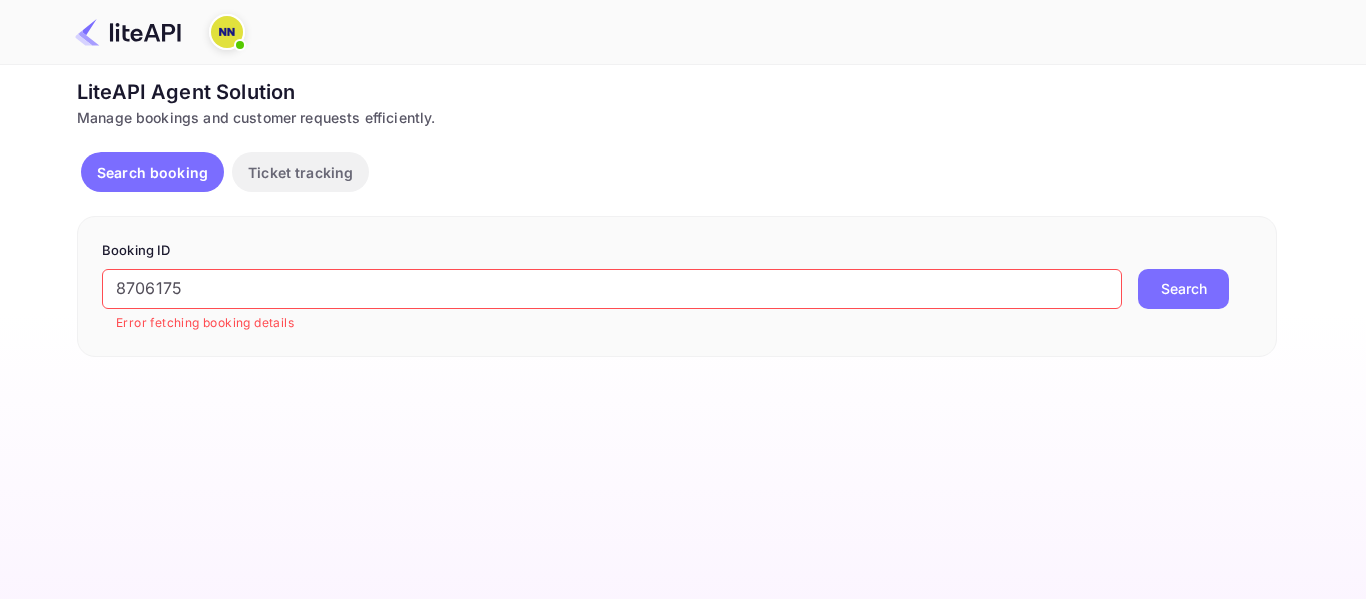 click at bounding box center (164, 32) 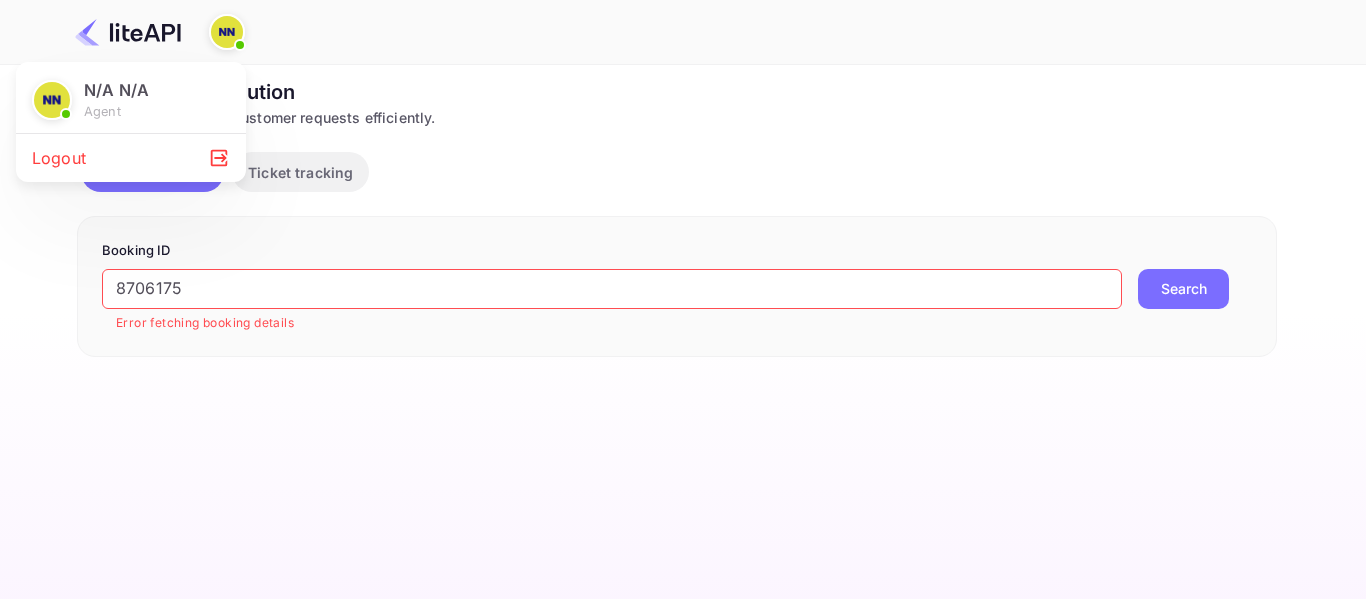 click on "Logout" at bounding box center [131, 158] 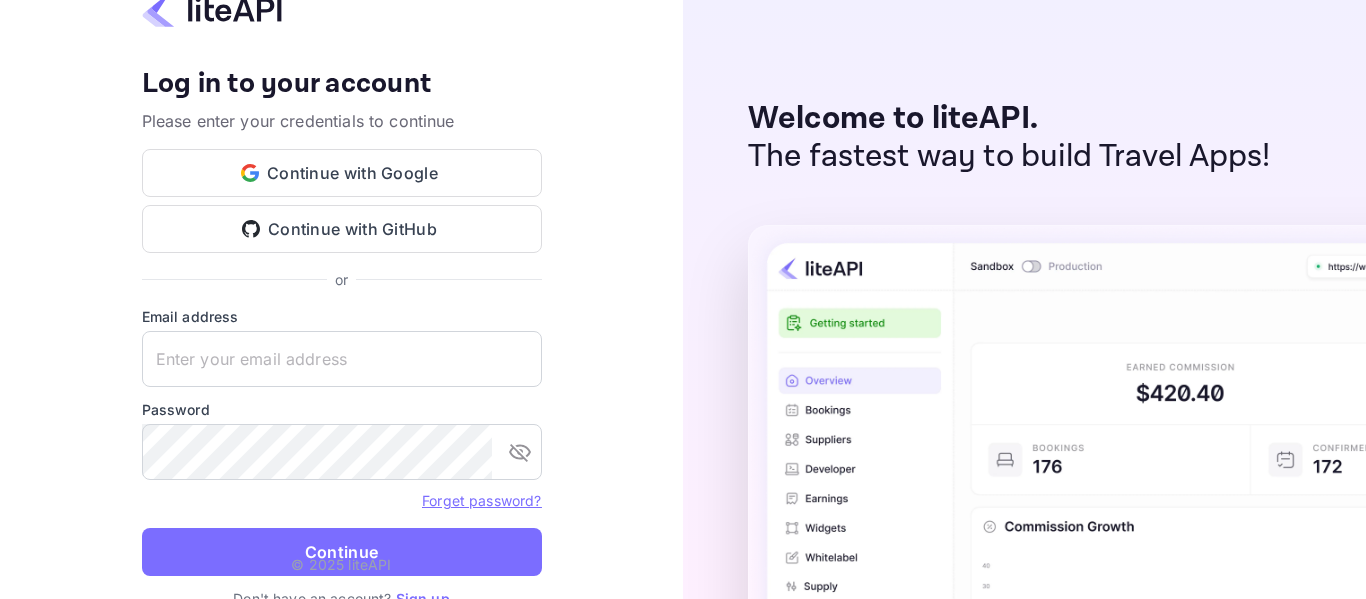 scroll, scrollTop: 0, scrollLeft: 0, axis: both 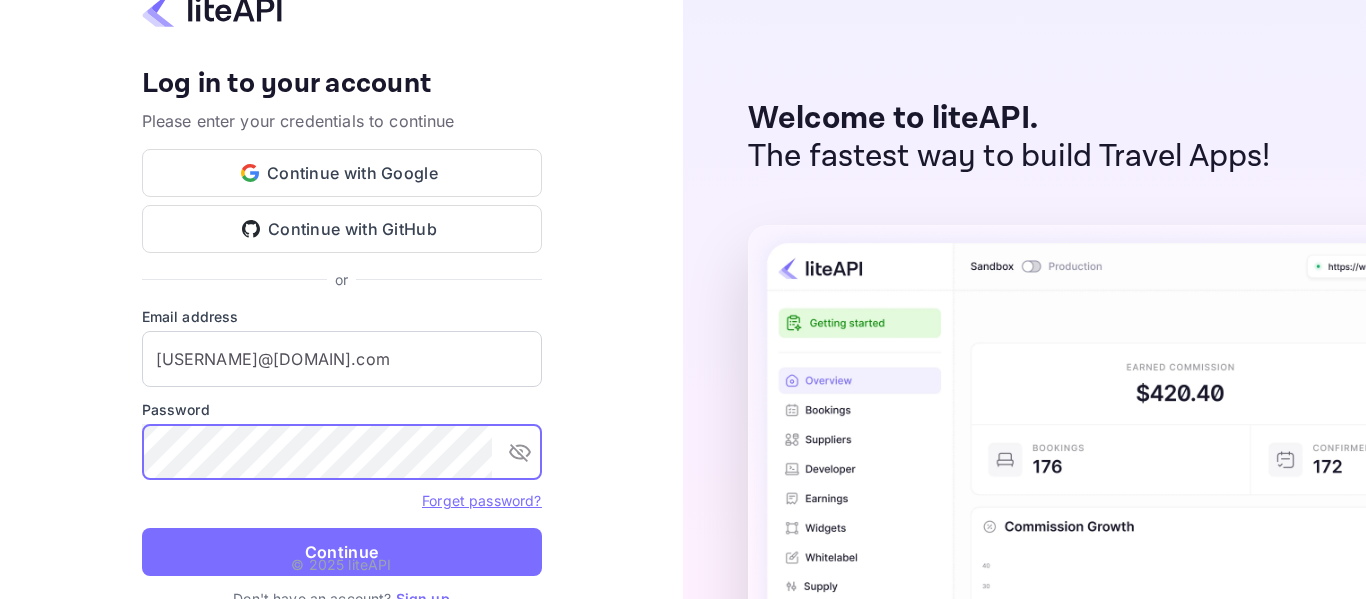 click on "© 2025 liteAPI" at bounding box center (341, 564) 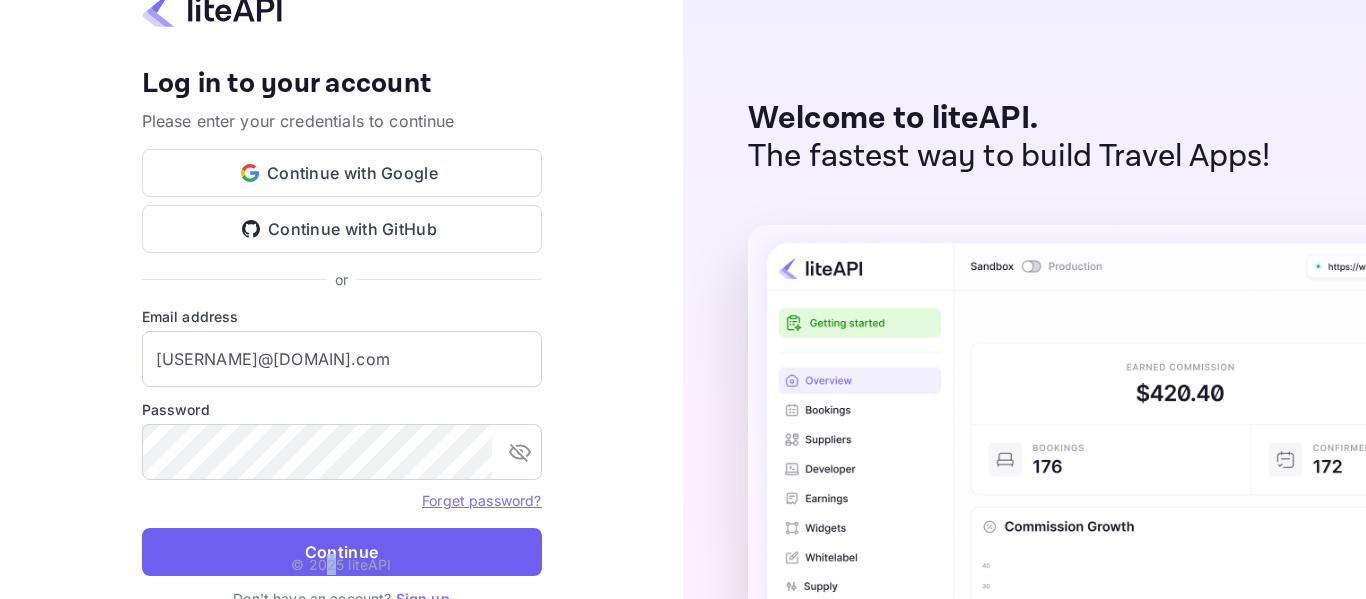 click on "Continue" at bounding box center [342, 552] 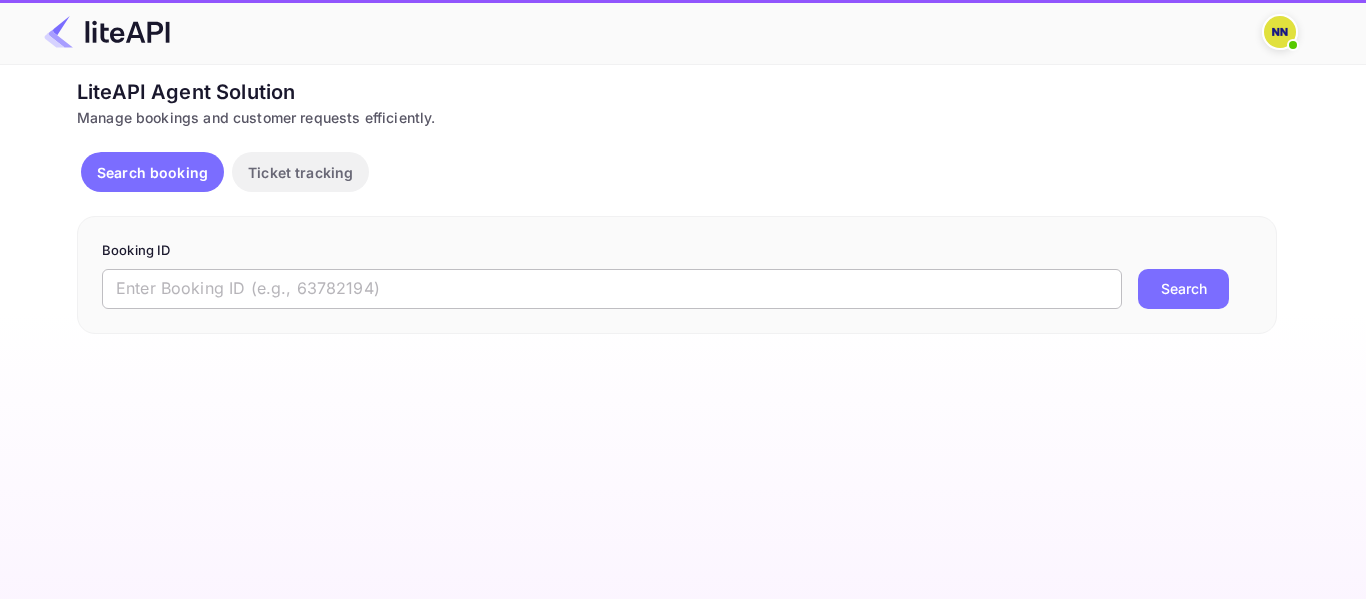 scroll, scrollTop: 0, scrollLeft: 0, axis: both 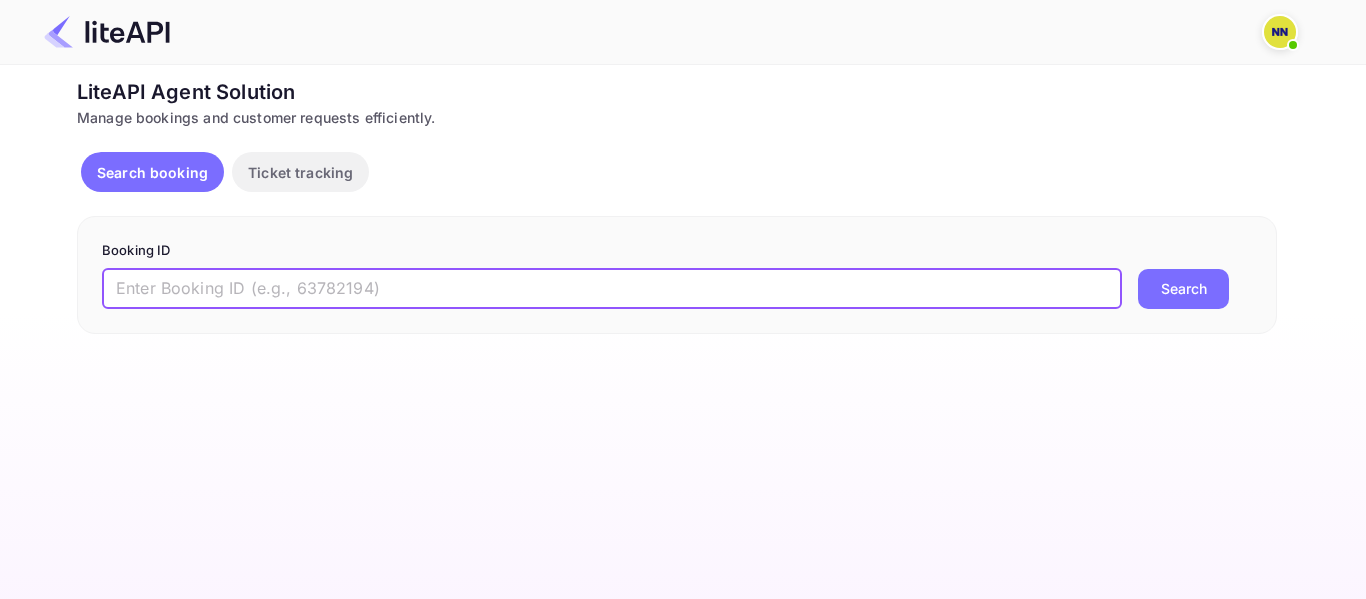paste on "8706175" 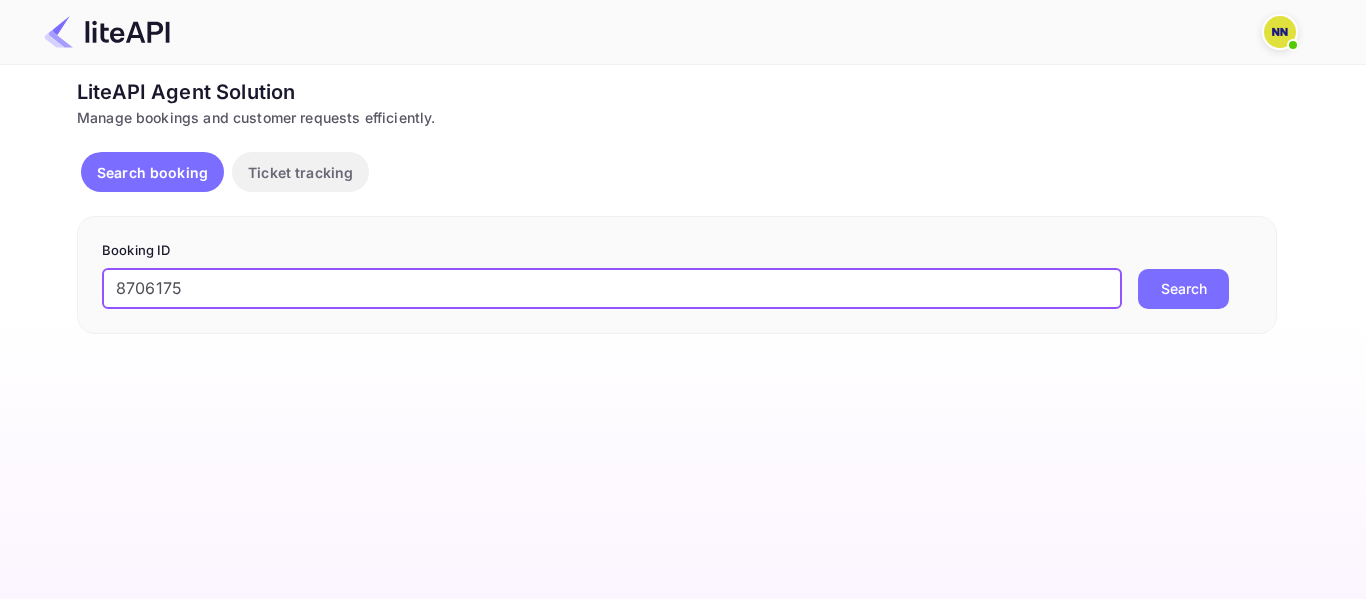 type on "8706175" 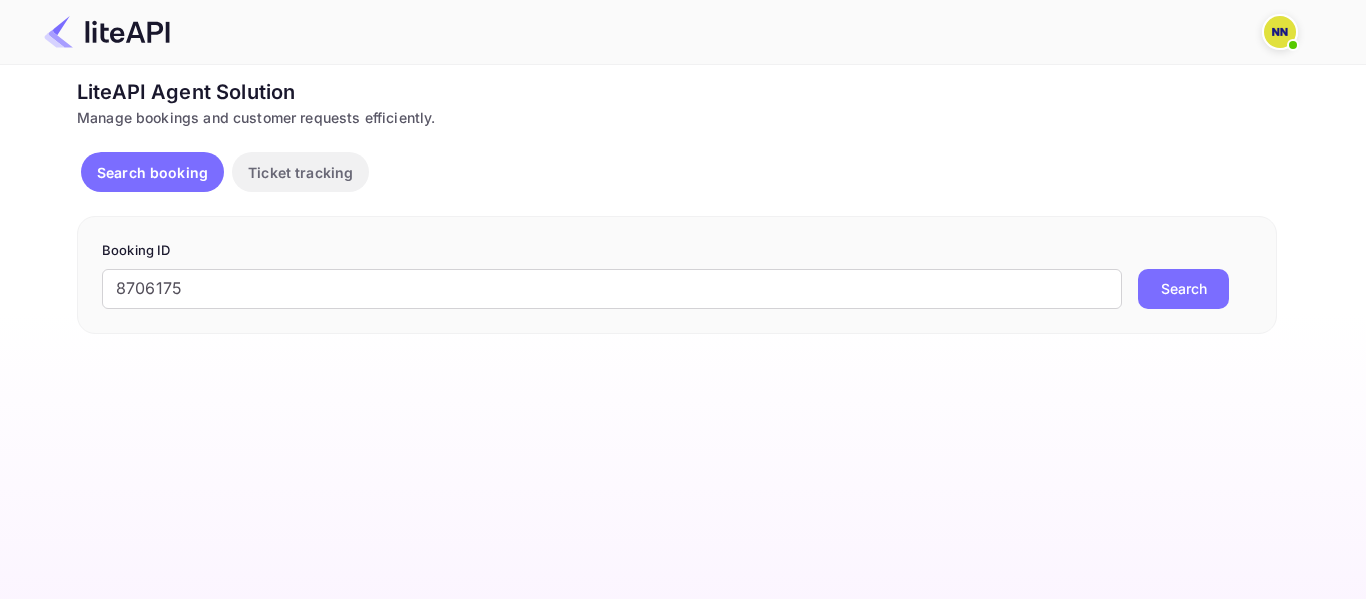click on "Search" at bounding box center [1183, 289] 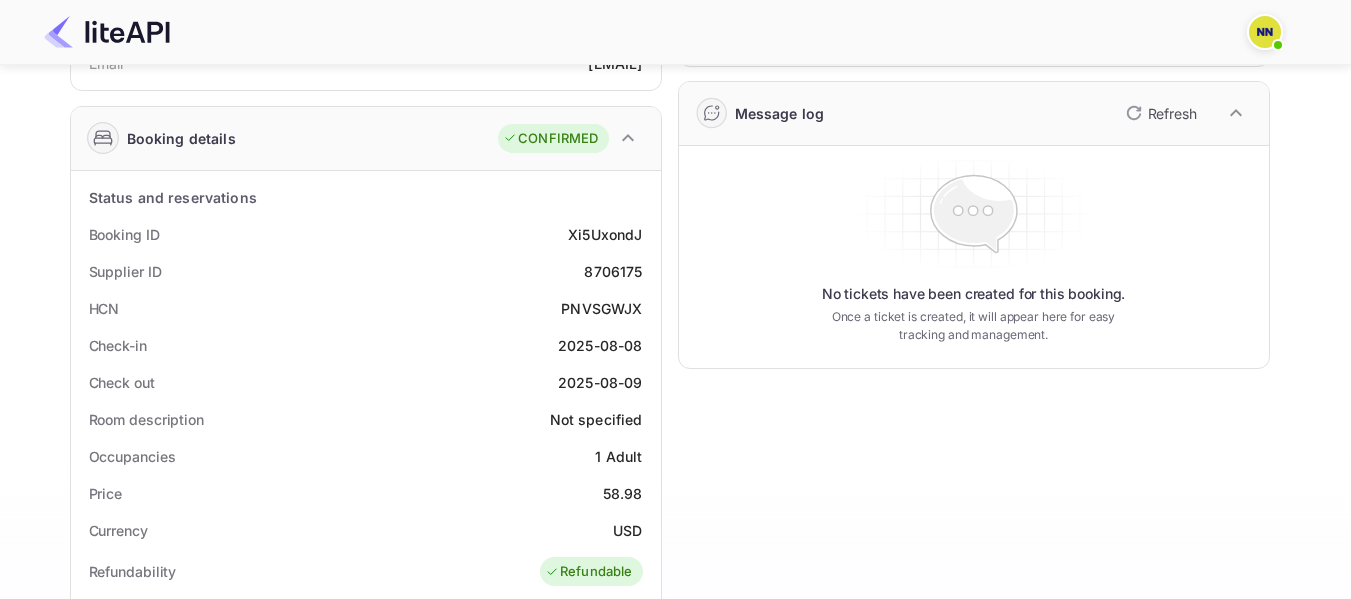 scroll, scrollTop: 300, scrollLeft: 0, axis: vertical 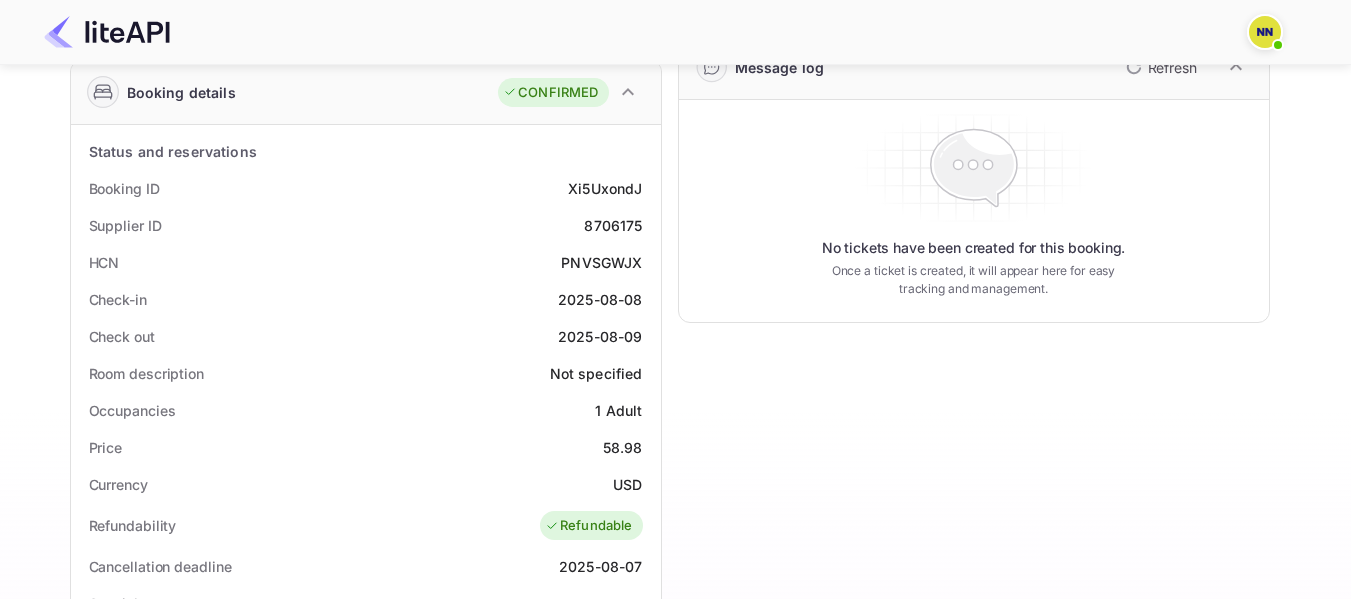 click on "PNVSGWJX" at bounding box center (601, 262) 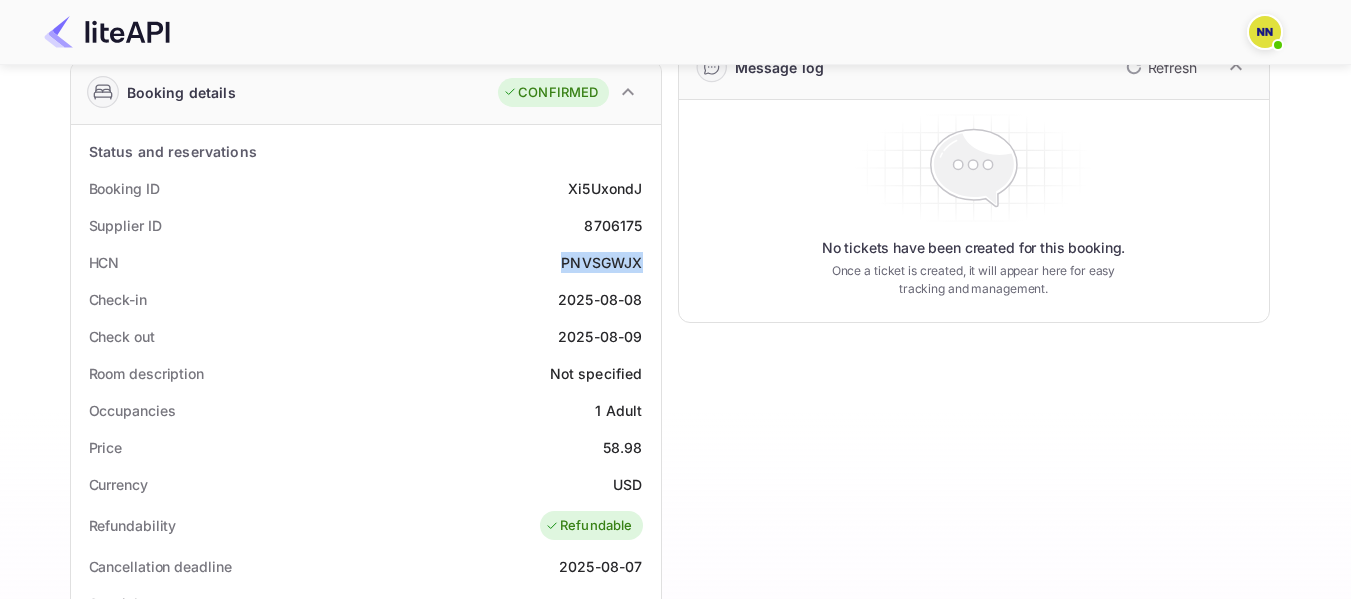 copy on "PNVSGWJX" 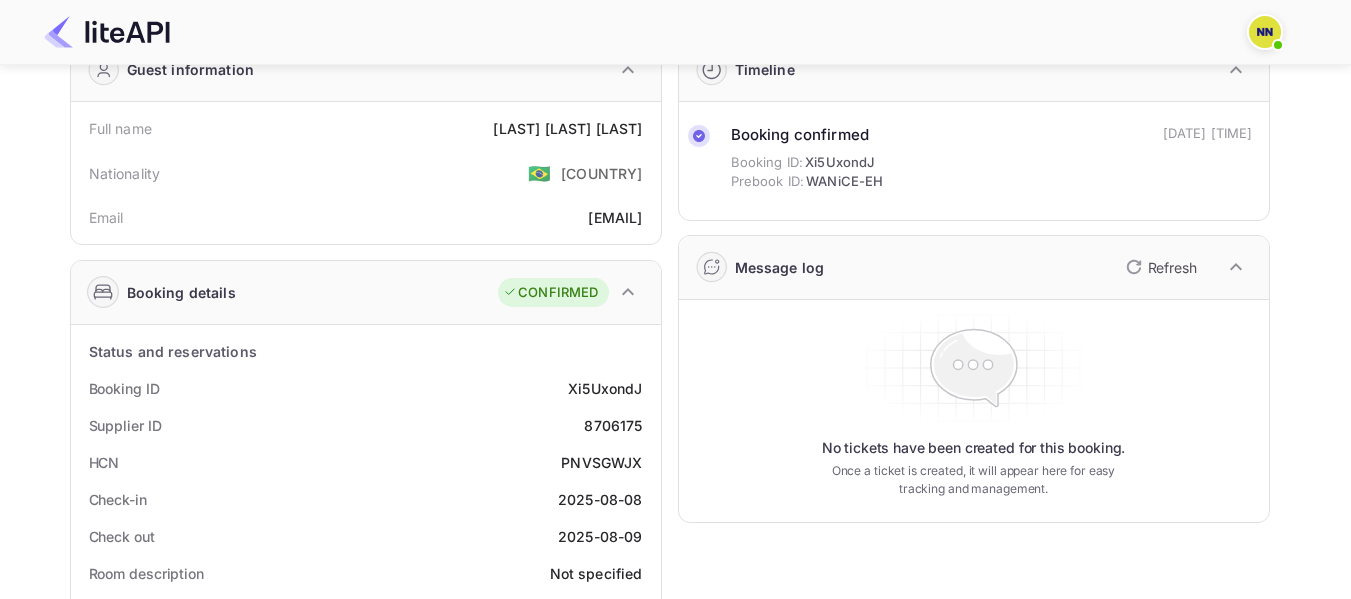 scroll, scrollTop: 0, scrollLeft: 0, axis: both 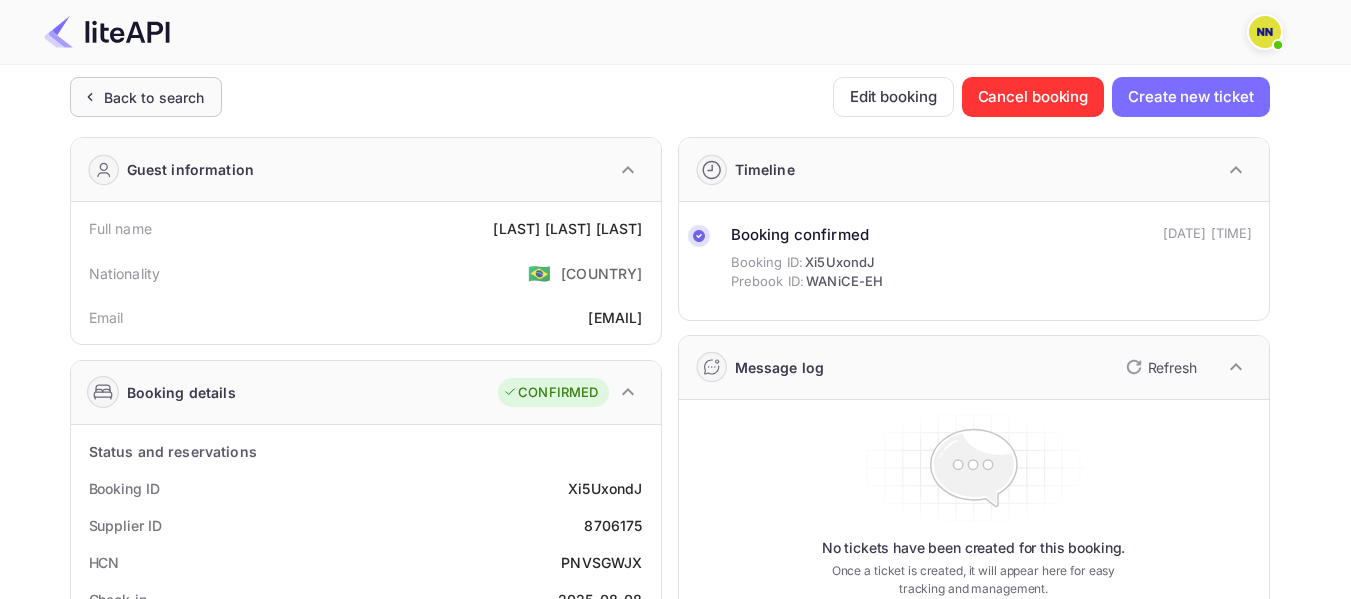 click on "Back to search" at bounding box center (146, 97) 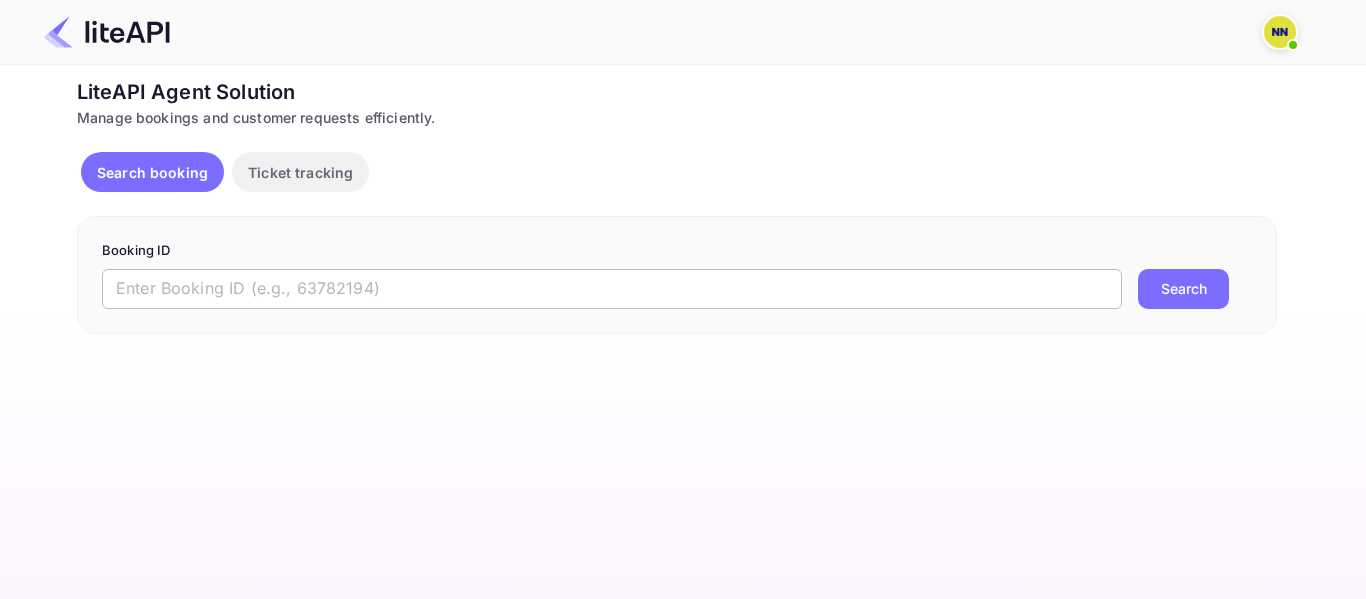 click at bounding box center (612, 289) 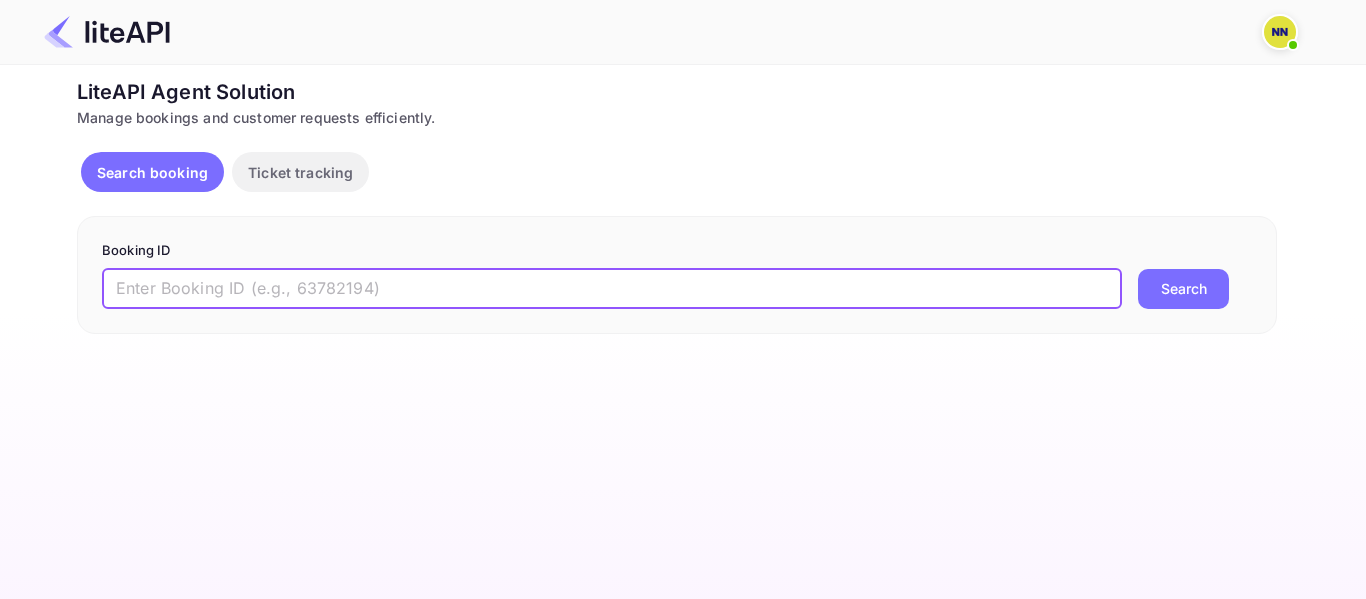 paste on "8768737" 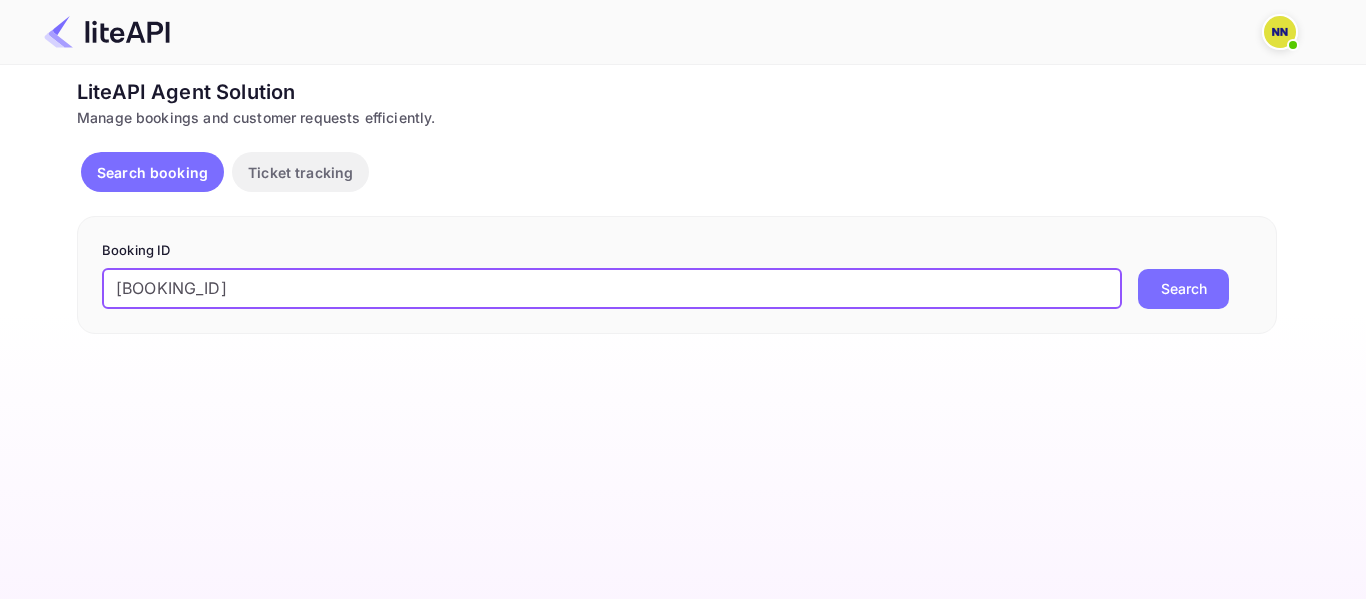 type on "8768737" 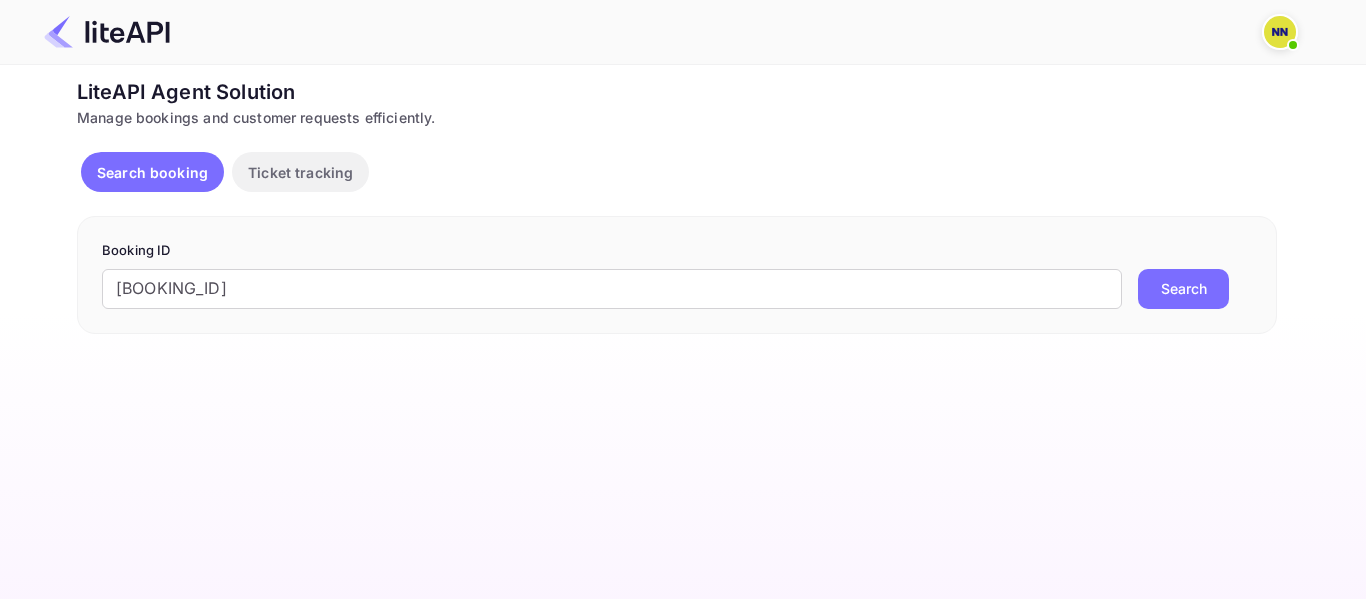 click on "Search" at bounding box center (1183, 289) 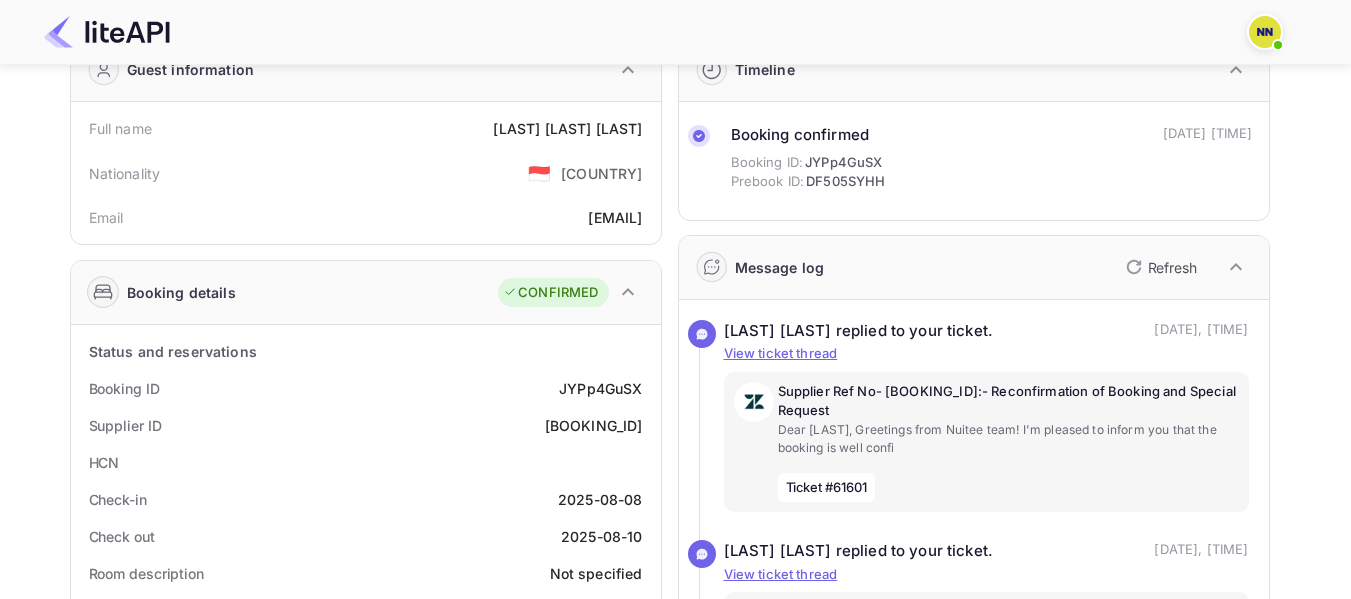 scroll, scrollTop: 200, scrollLeft: 0, axis: vertical 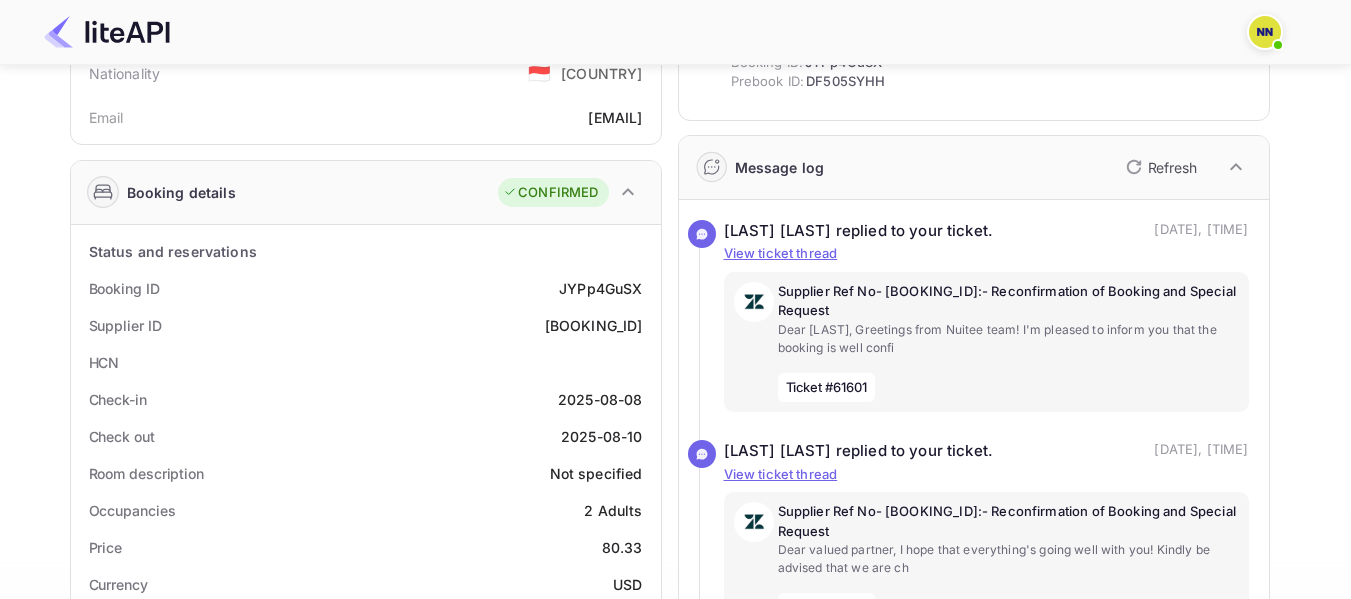 click on "HCN" at bounding box center (366, 362) 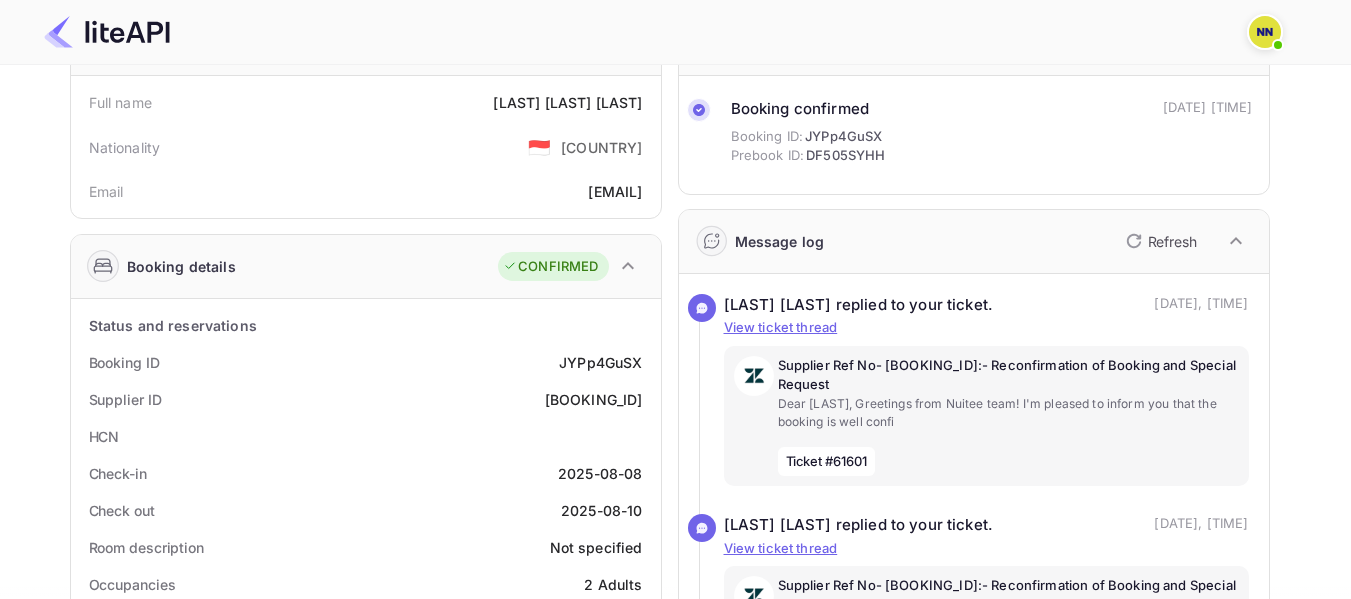 scroll, scrollTop: 0, scrollLeft: 0, axis: both 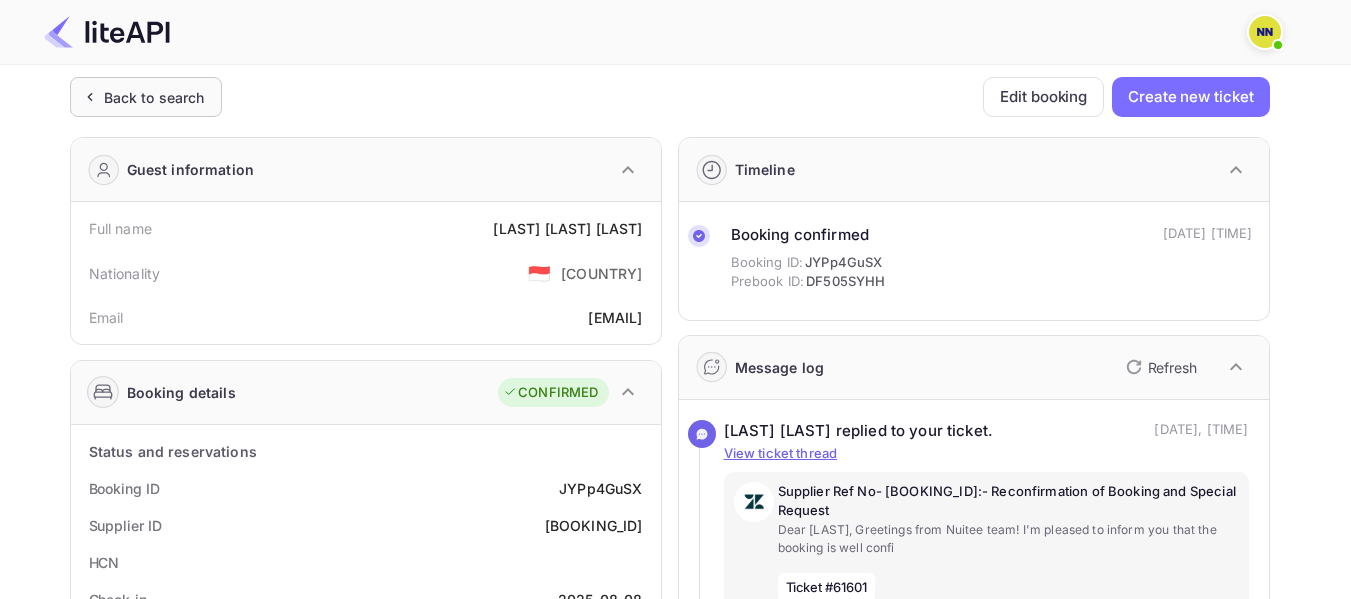 click on "Back to search" at bounding box center (154, 97) 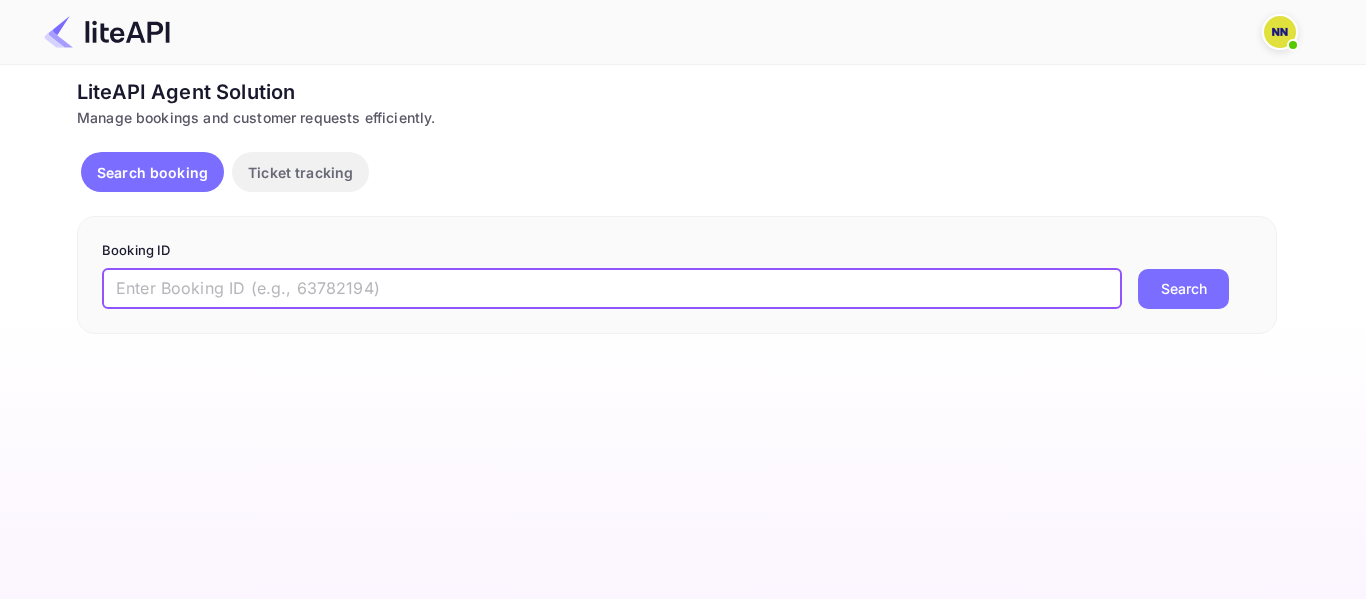 click at bounding box center (612, 289) 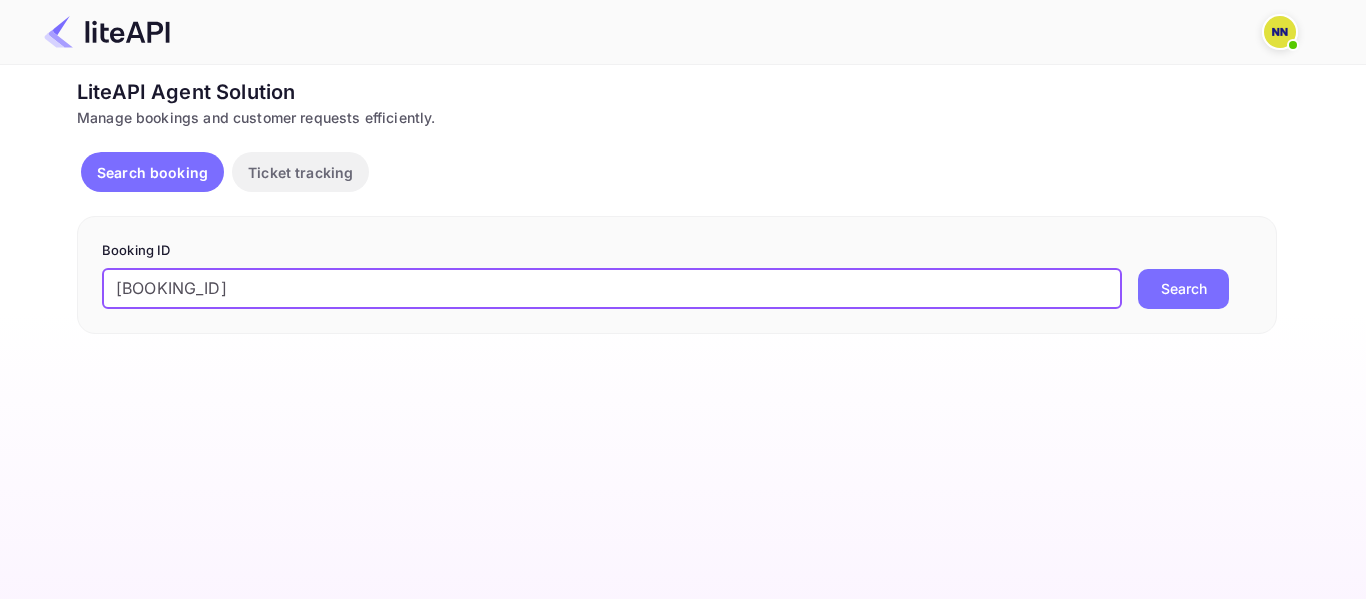 drag, startPoint x: 127, startPoint y: 287, endPoint x: 82, endPoint y: 286, distance: 45.01111 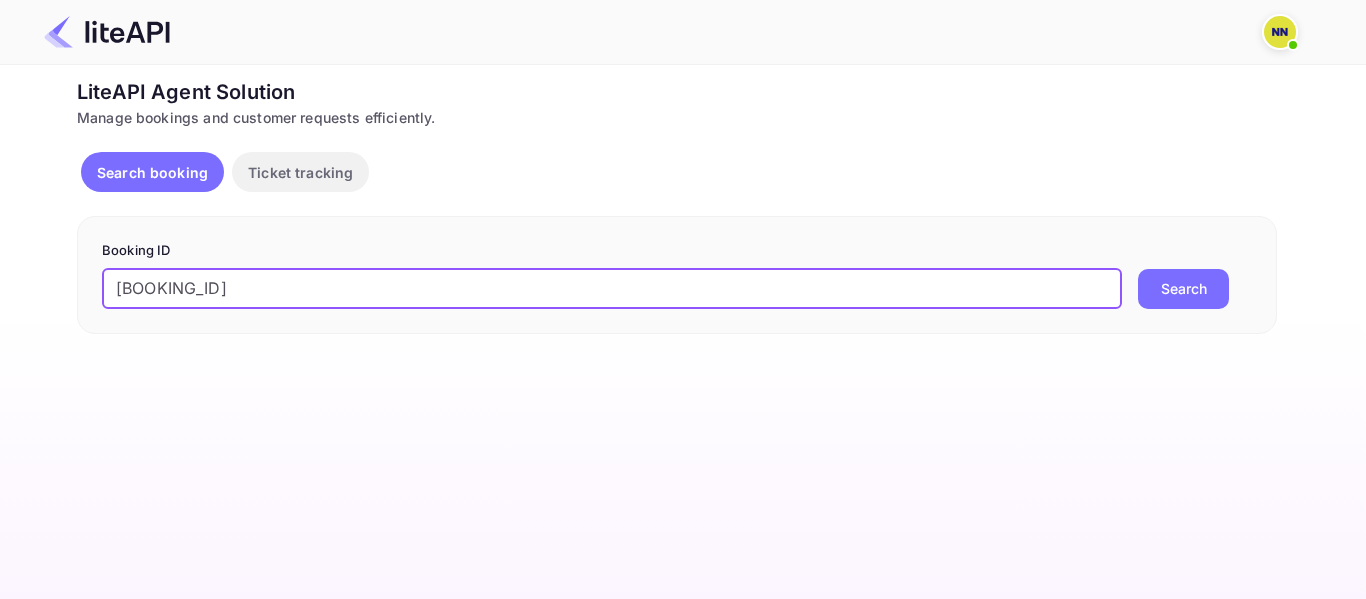 type on "8767018" 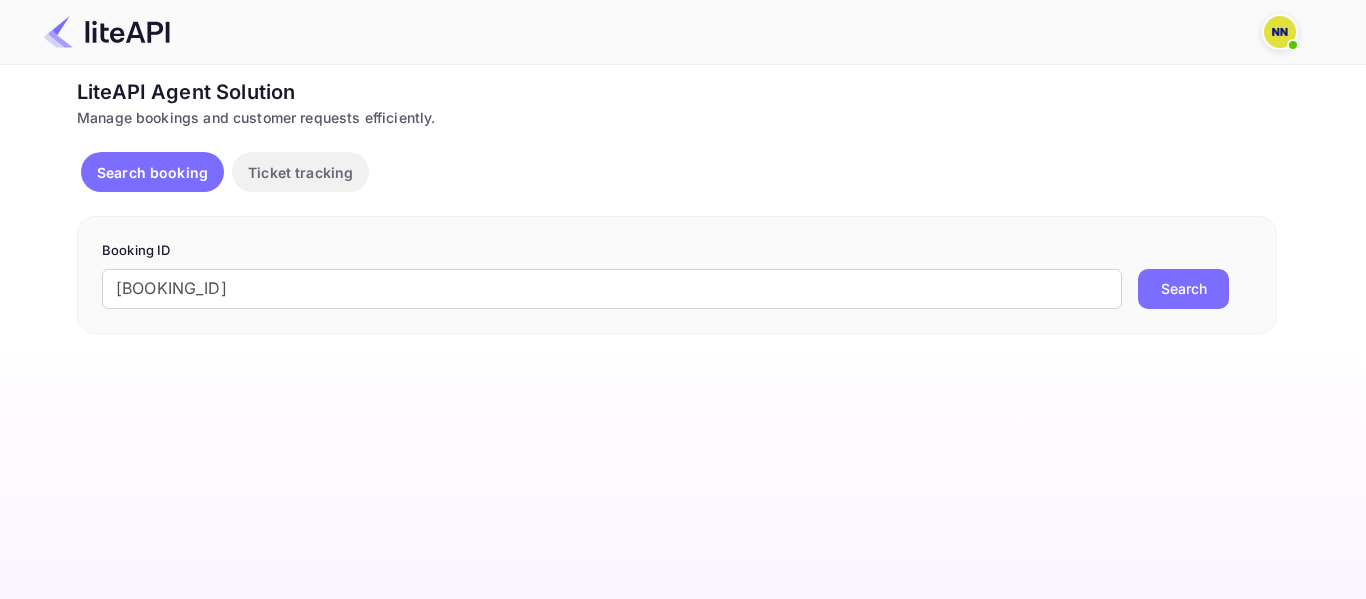 click on "Search" at bounding box center (1183, 289) 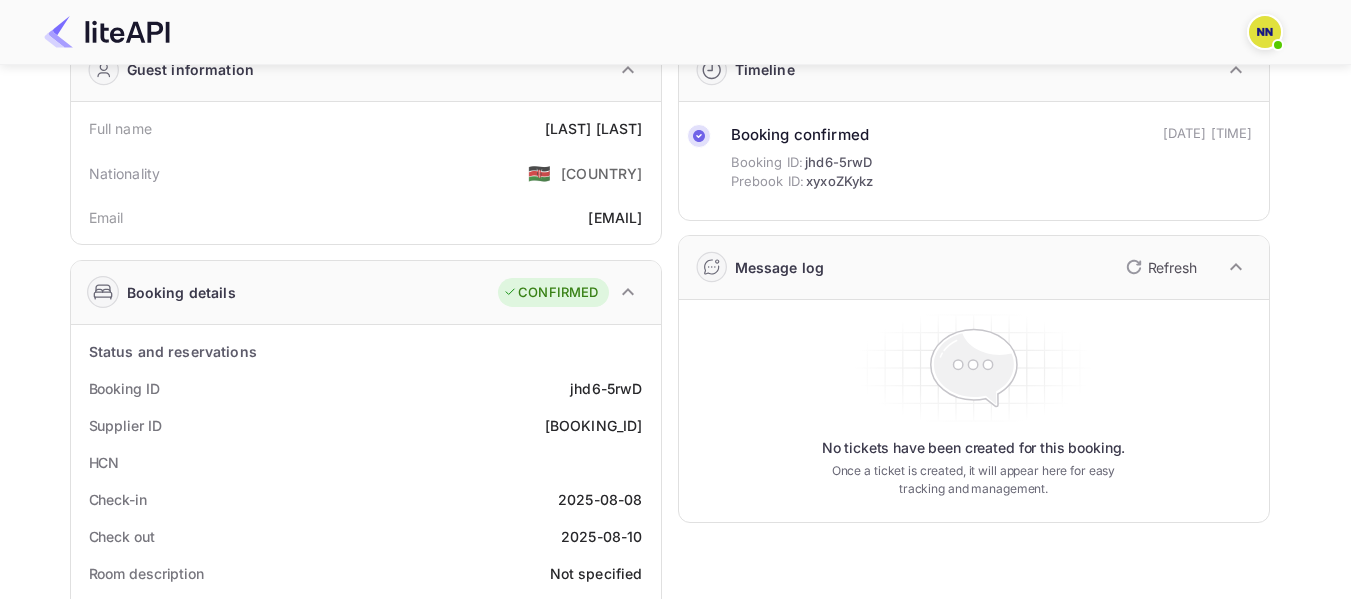 scroll, scrollTop: 0, scrollLeft: 0, axis: both 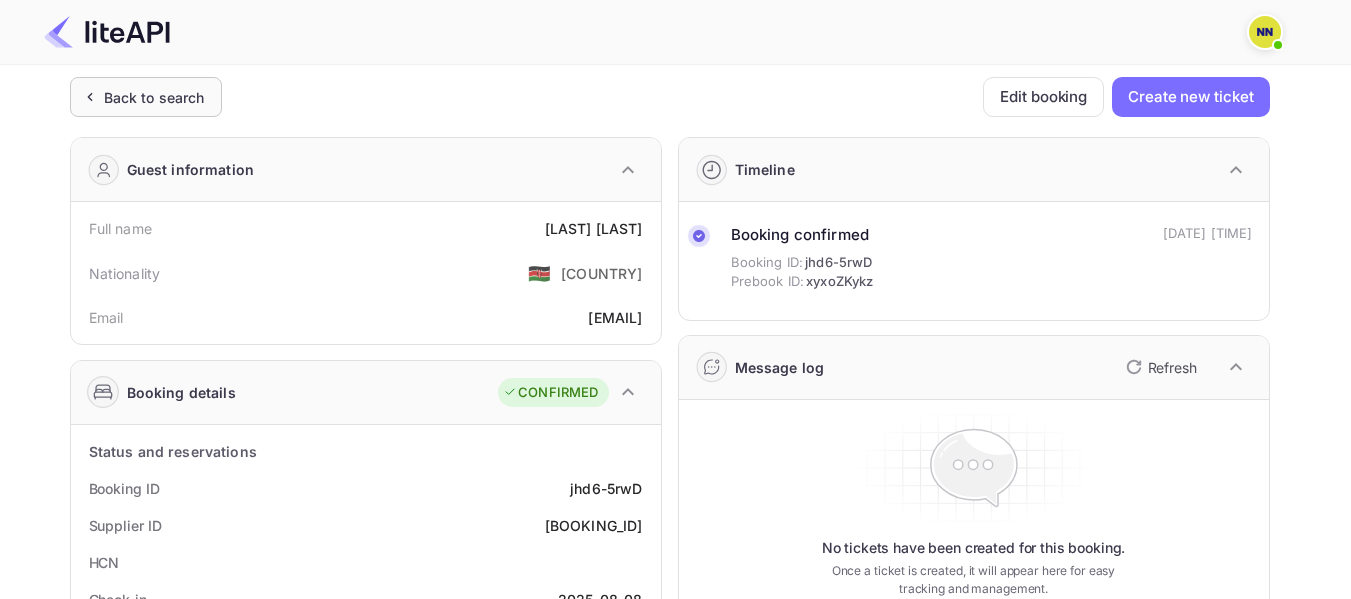 click on "Back to search" at bounding box center (154, 97) 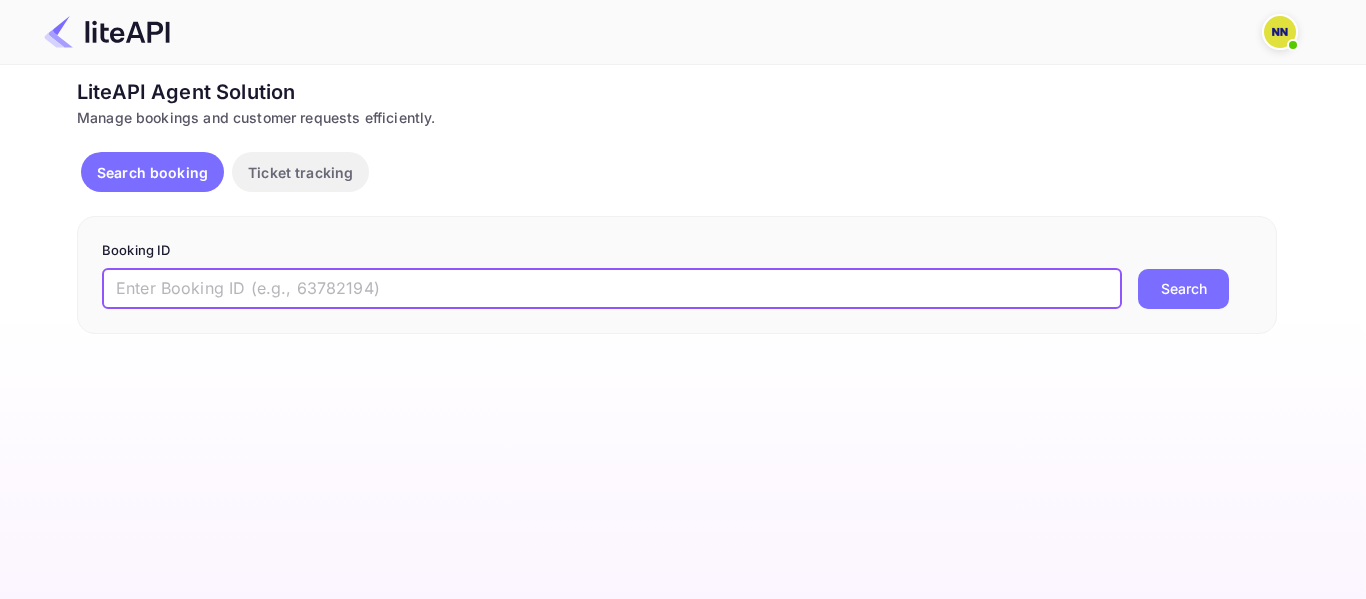 click at bounding box center (612, 289) 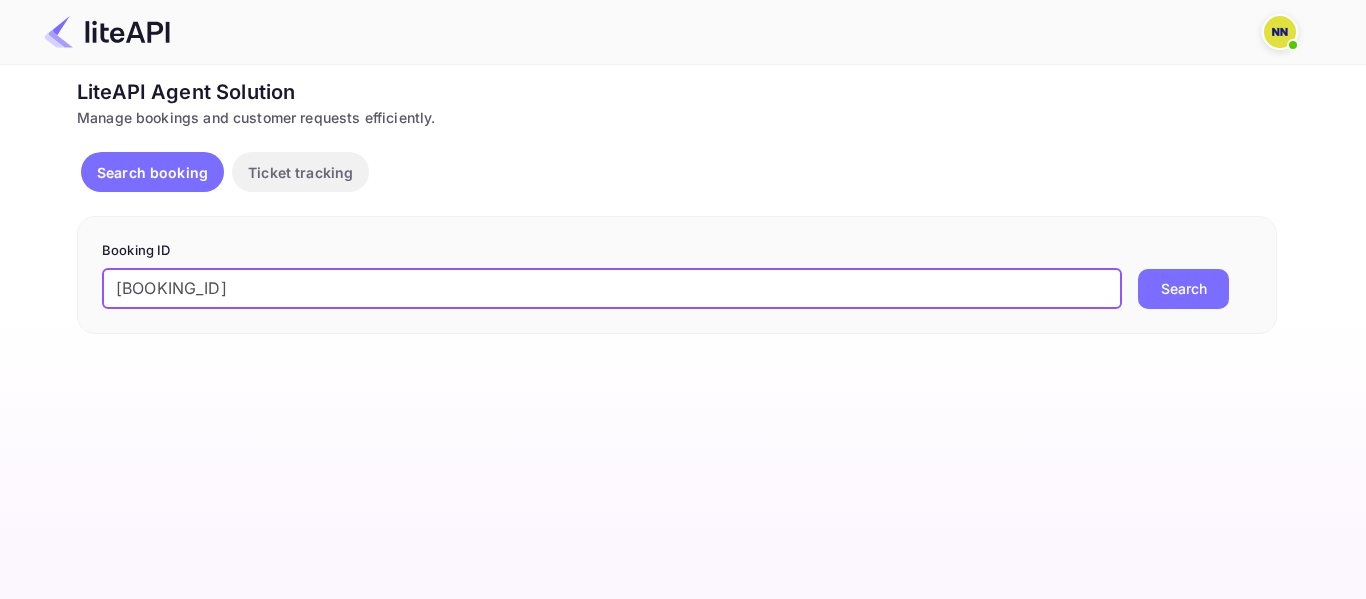 drag, startPoint x: 120, startPoint y: 290, endPoint x: 82, endPoint y: 292, distance: 38.052597 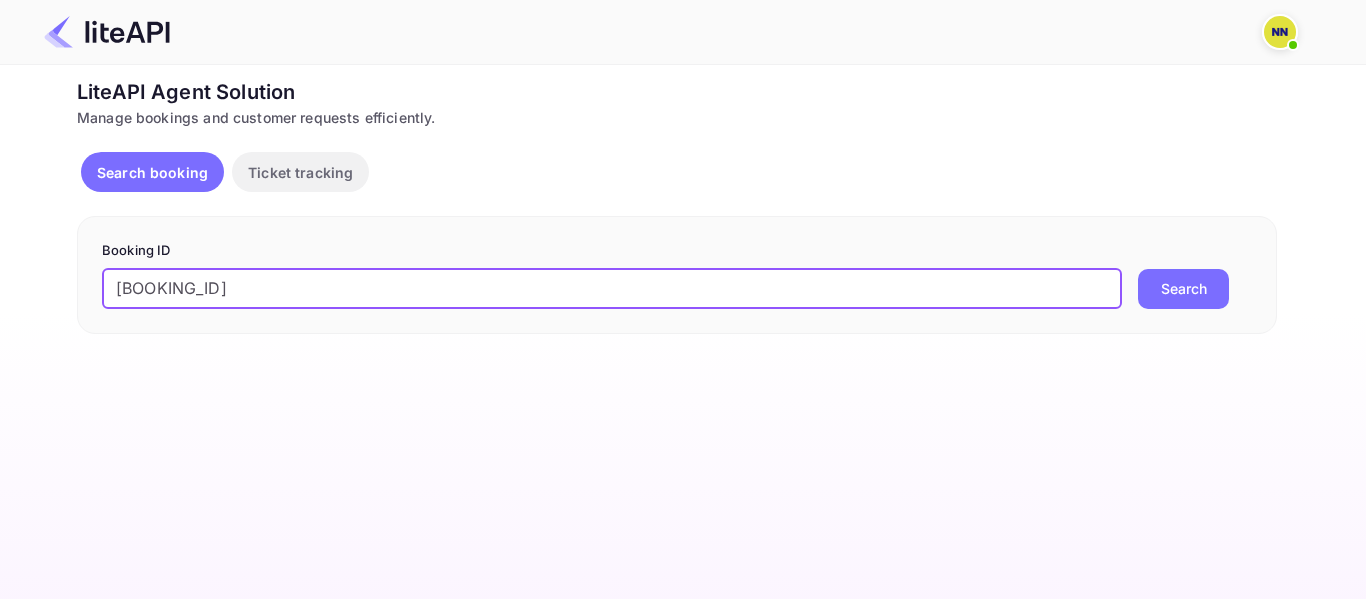 type on "8770867" 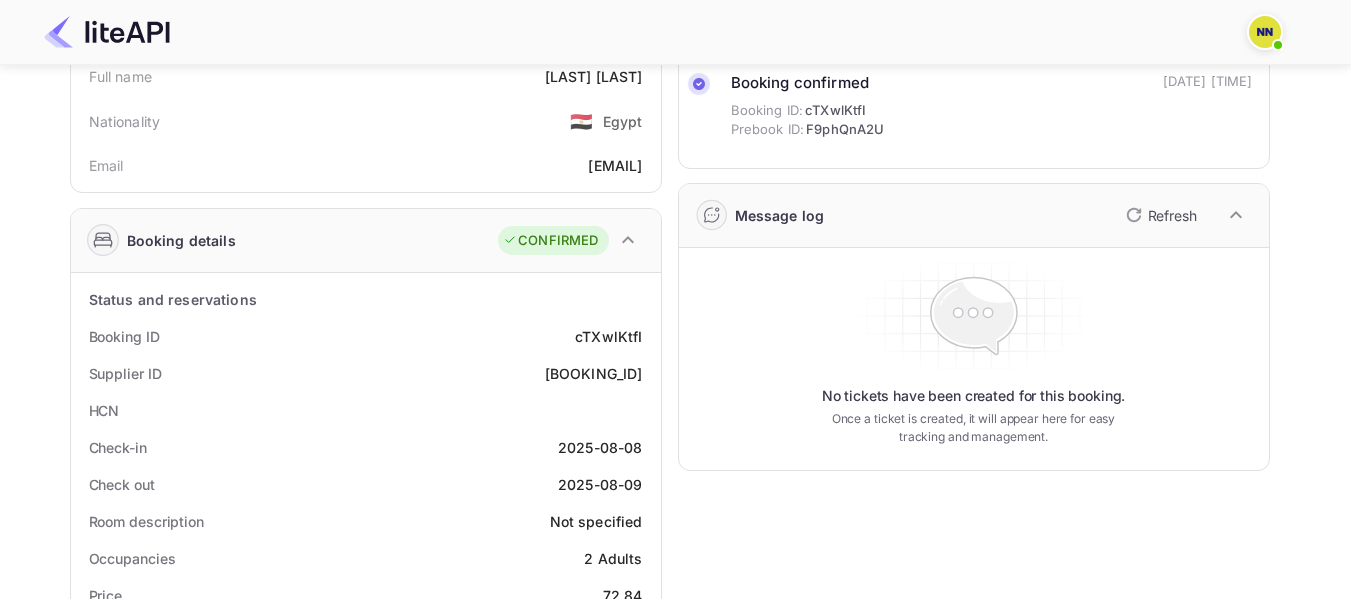 scroll, scrollTop: 0, scrollLeft: 0, axis: both 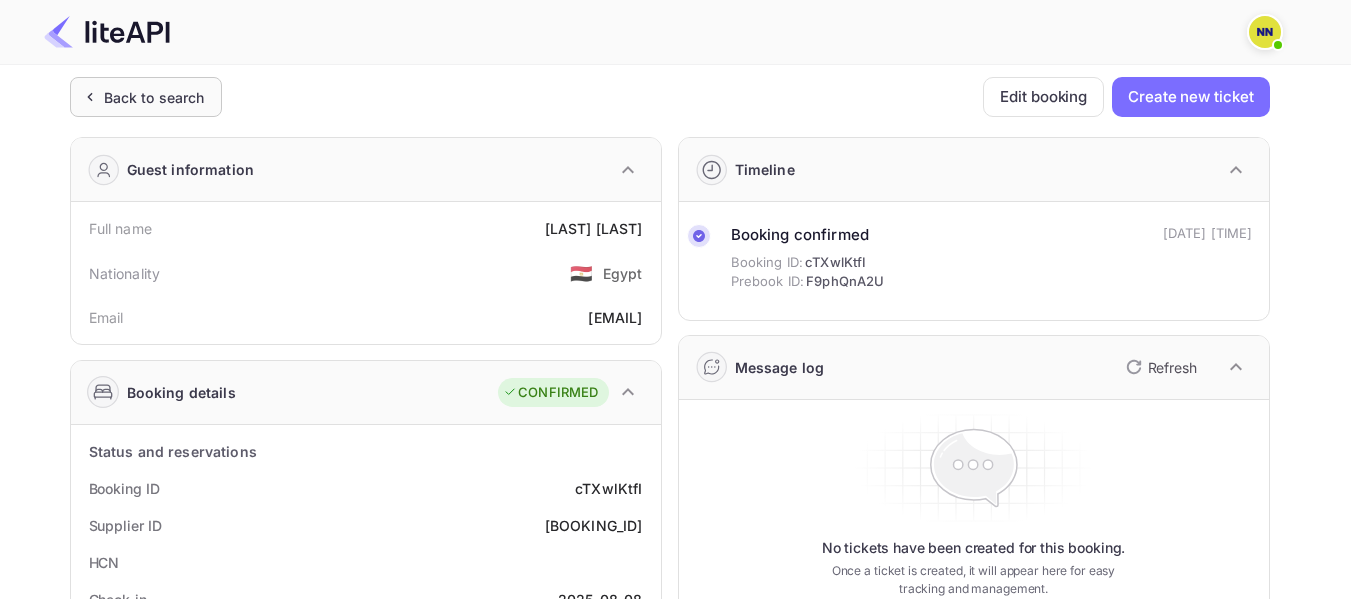 click on "Back to search" at bounding box center [154, 97] 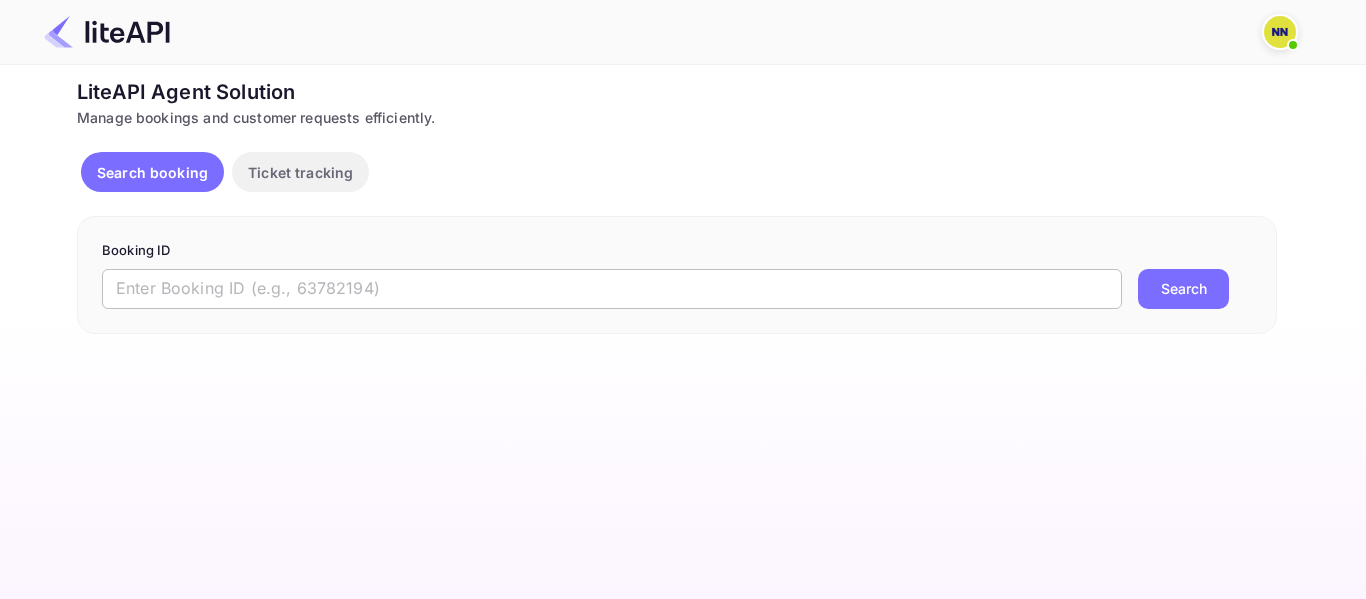 click at bounding box center (612, 289) 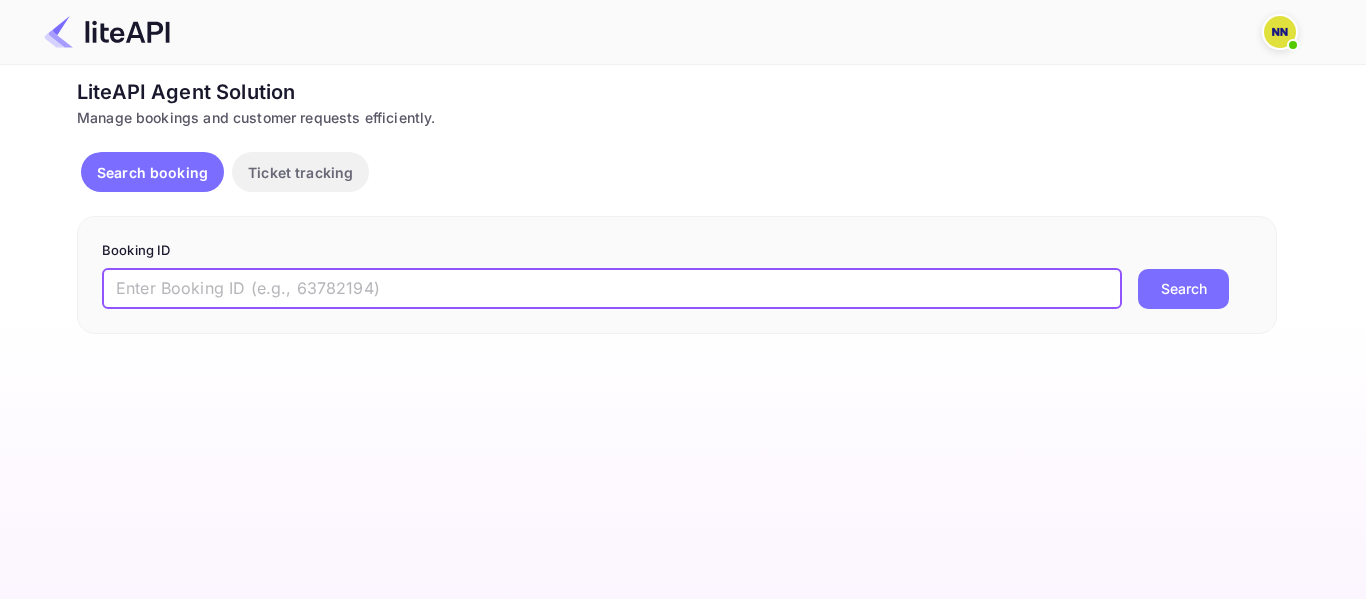 paste on "'8766938" 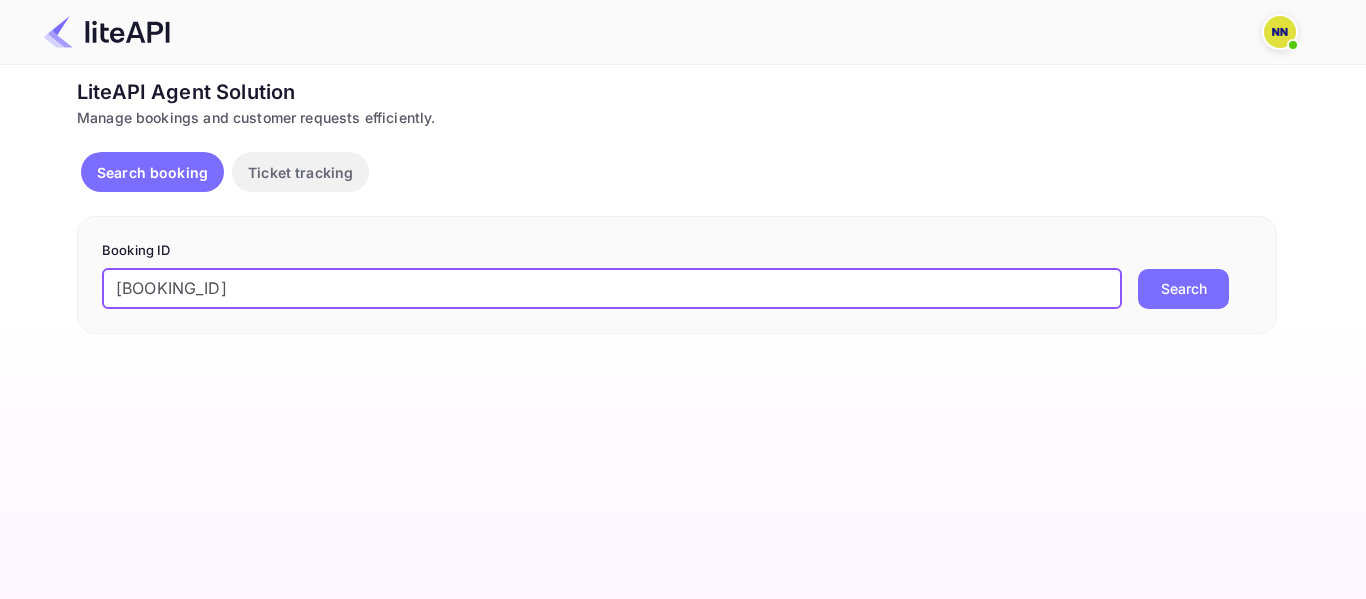 drag, startPoint x: 118, startPoint y: 282, endPoint x: 107, endPoint y: 282, distance: 11 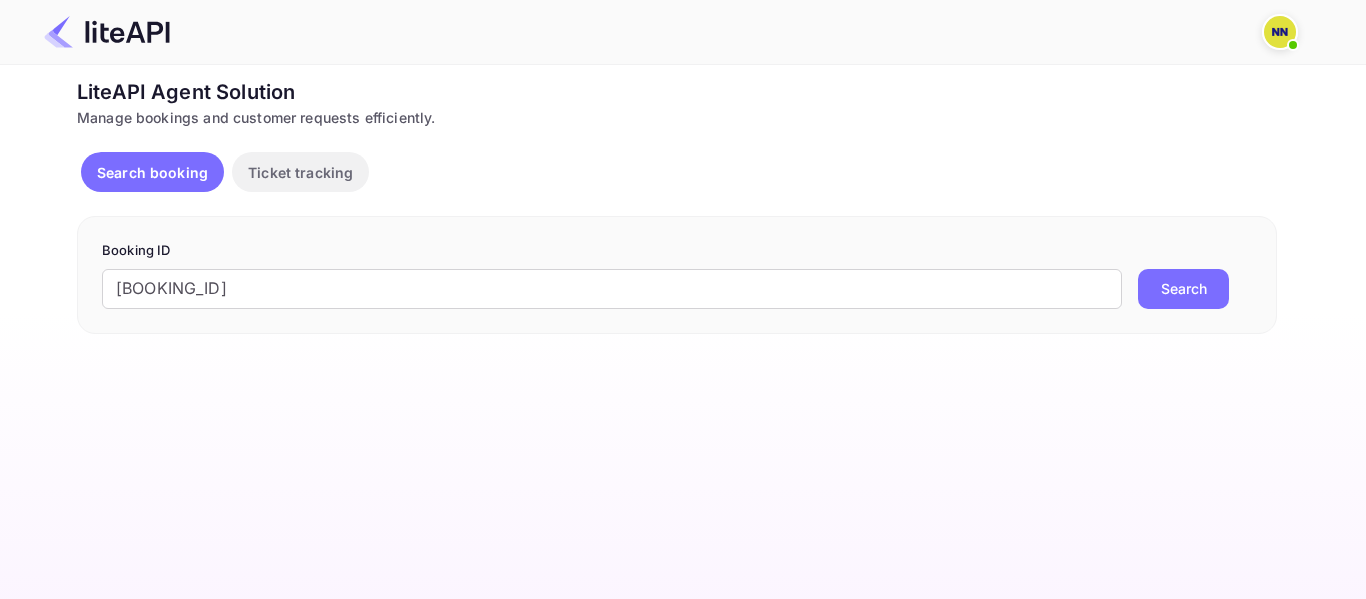 click on "Search" at bounding box center (1183, 289) 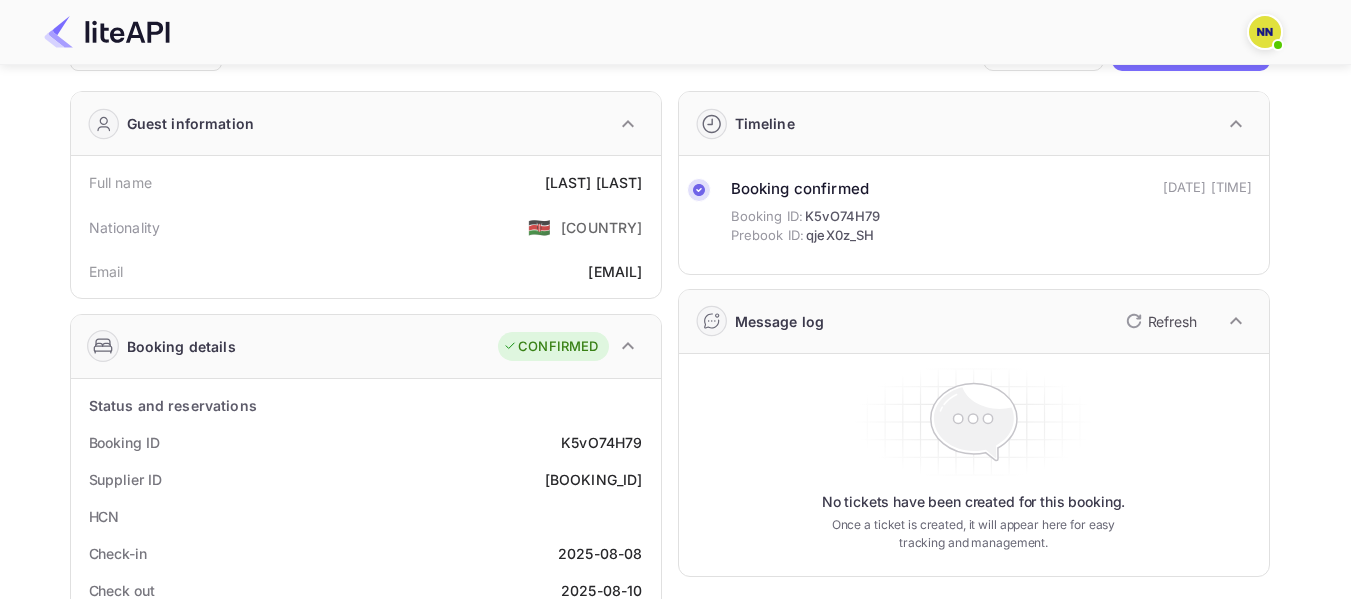 scroll, scrollTop: 0, scrollLeft: 0, axis: both 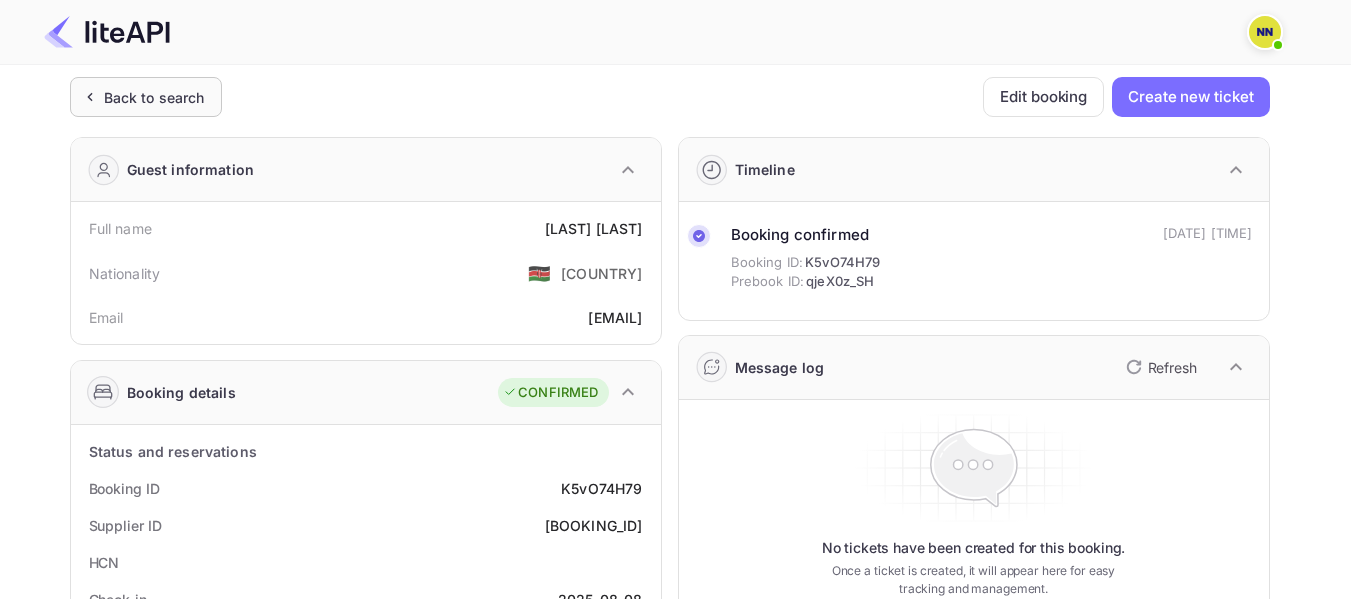 click on "Back to search" at bounding box center (154, 97) 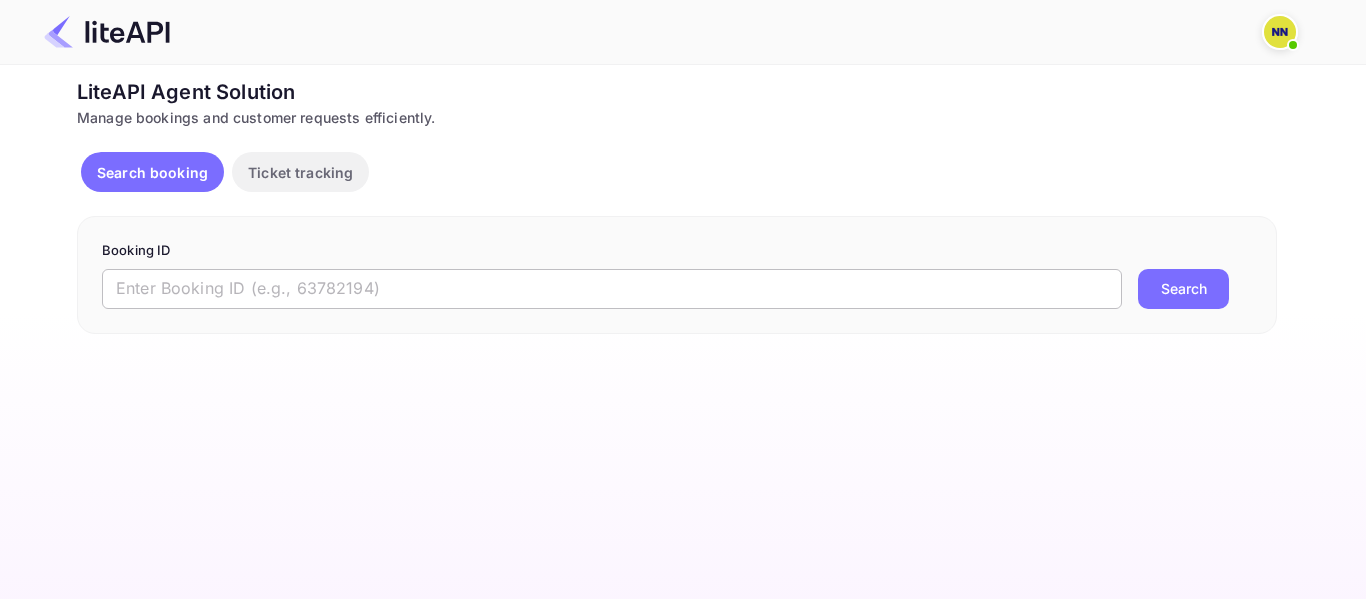 click at bounding box center [612, 289] 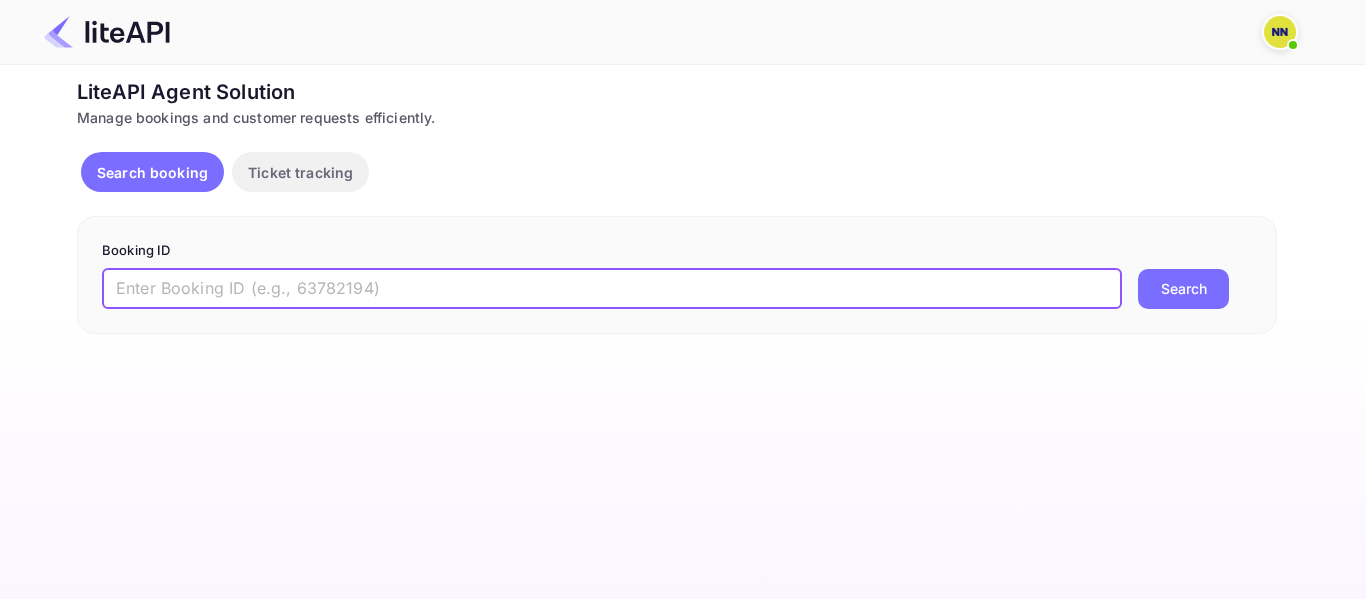 paste on "'7902955" 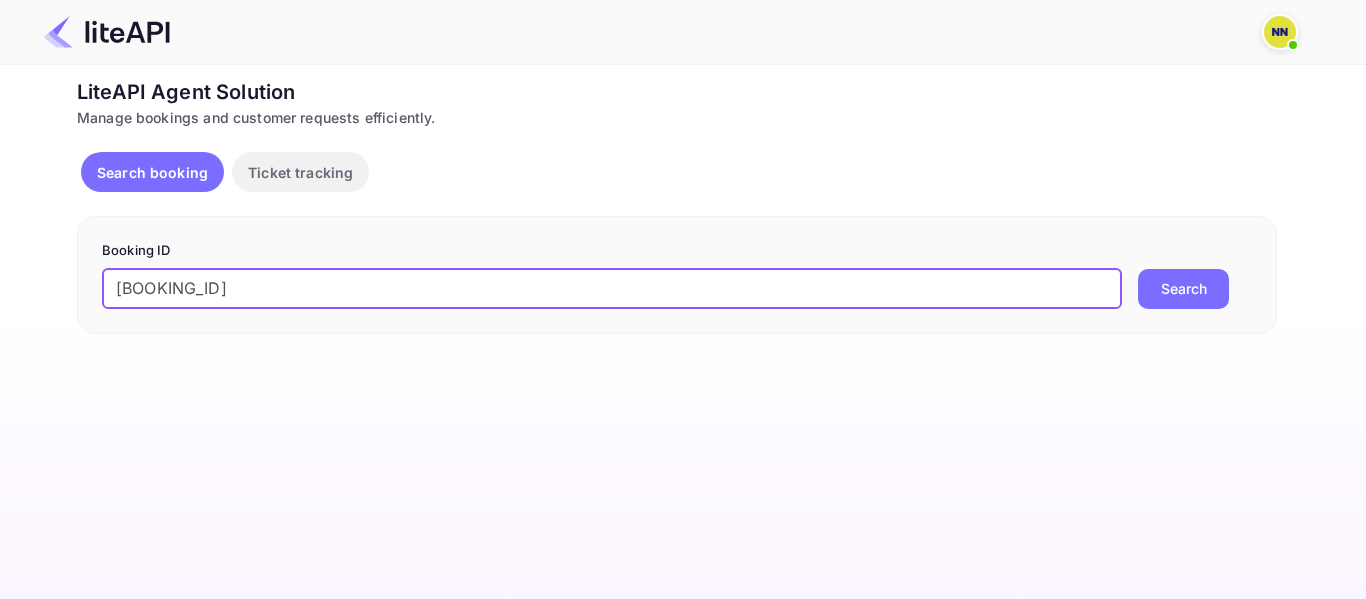 click on "Booking ID '7902955 ​ Search" at bounding box center [677, 275] 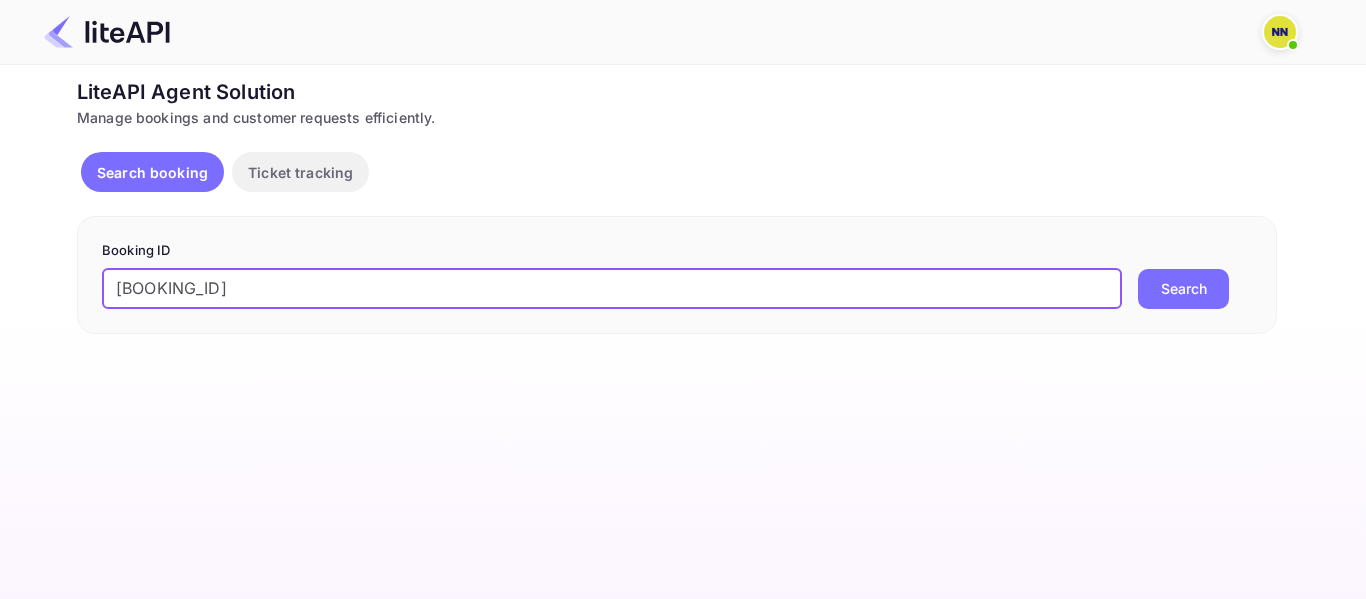 type on "\7902955" 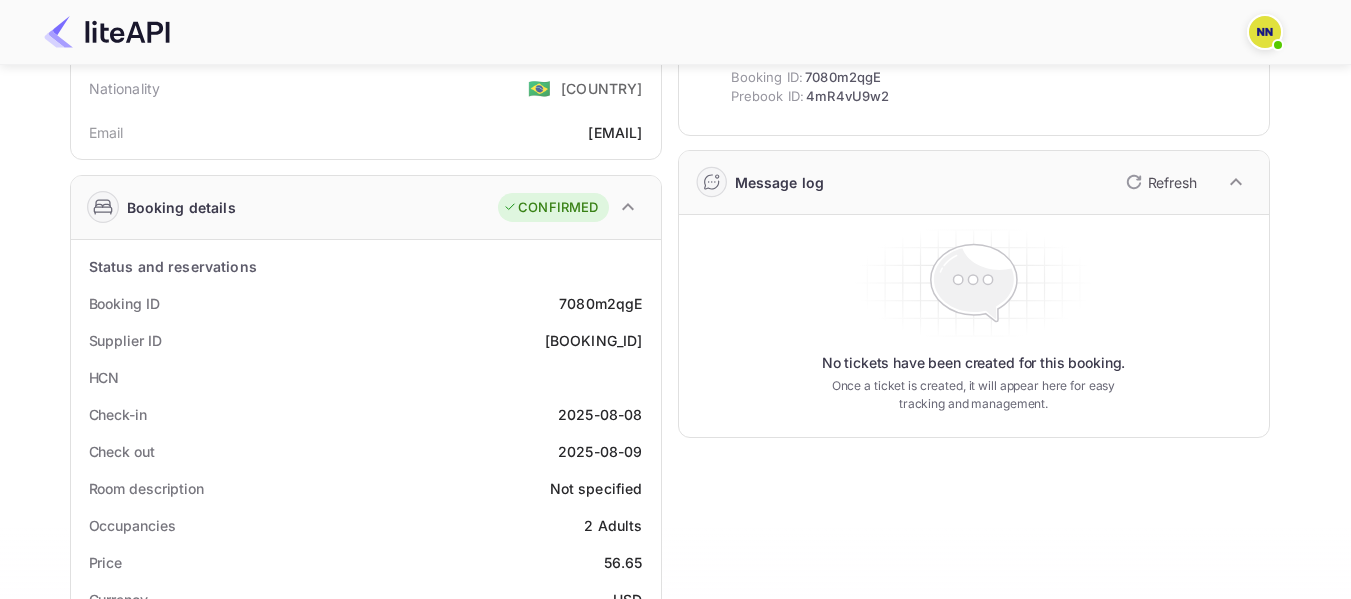scroll, scrollTop: 0, scrollLeft: 0, axis: both 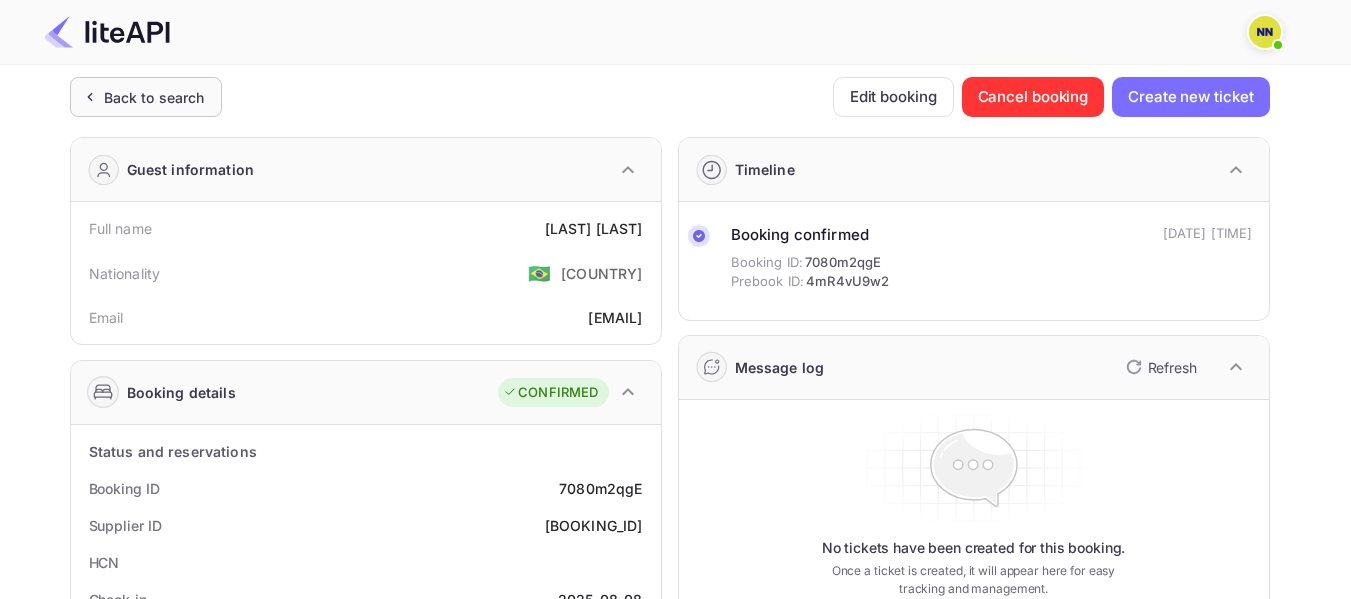 click on "Back to search" at bounding box center [154, 97] 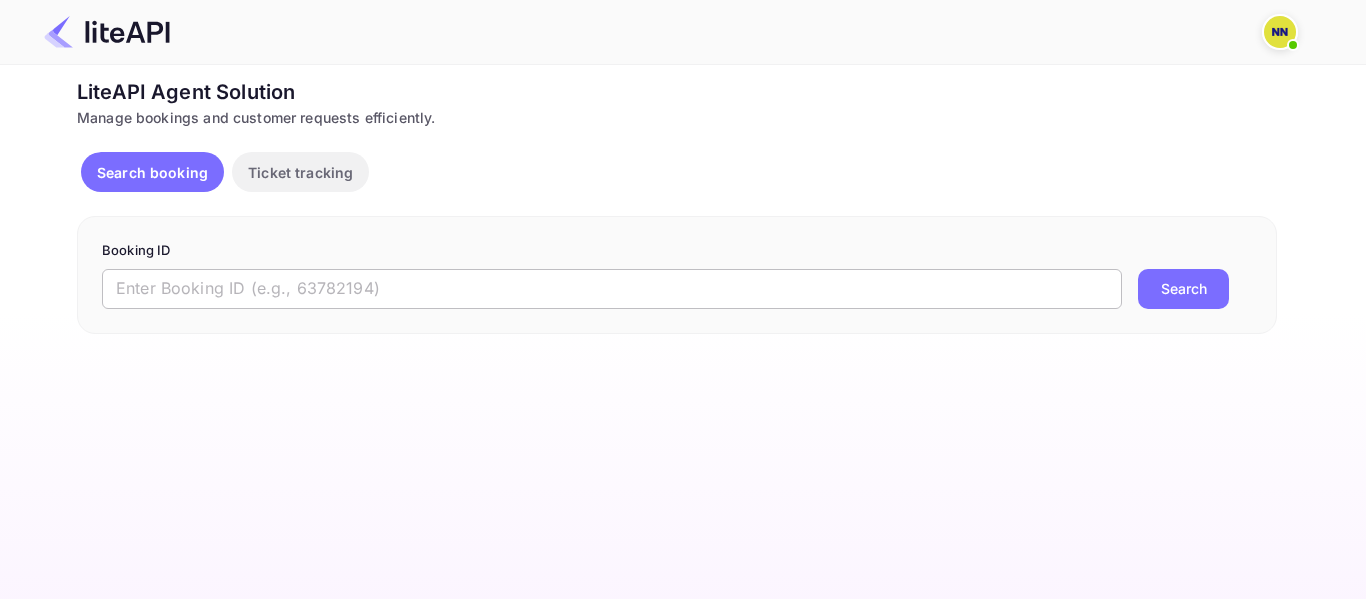 click at bounding box center (612, 289) 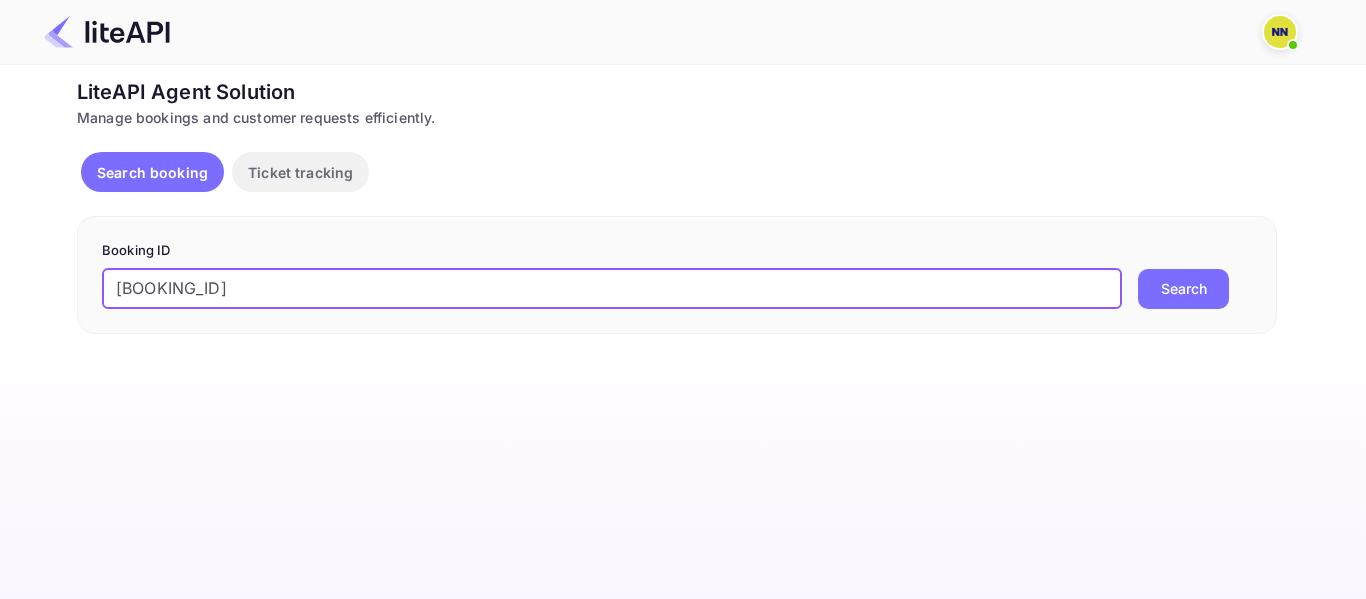 click on "Search" at bounding box center (1183, 289) 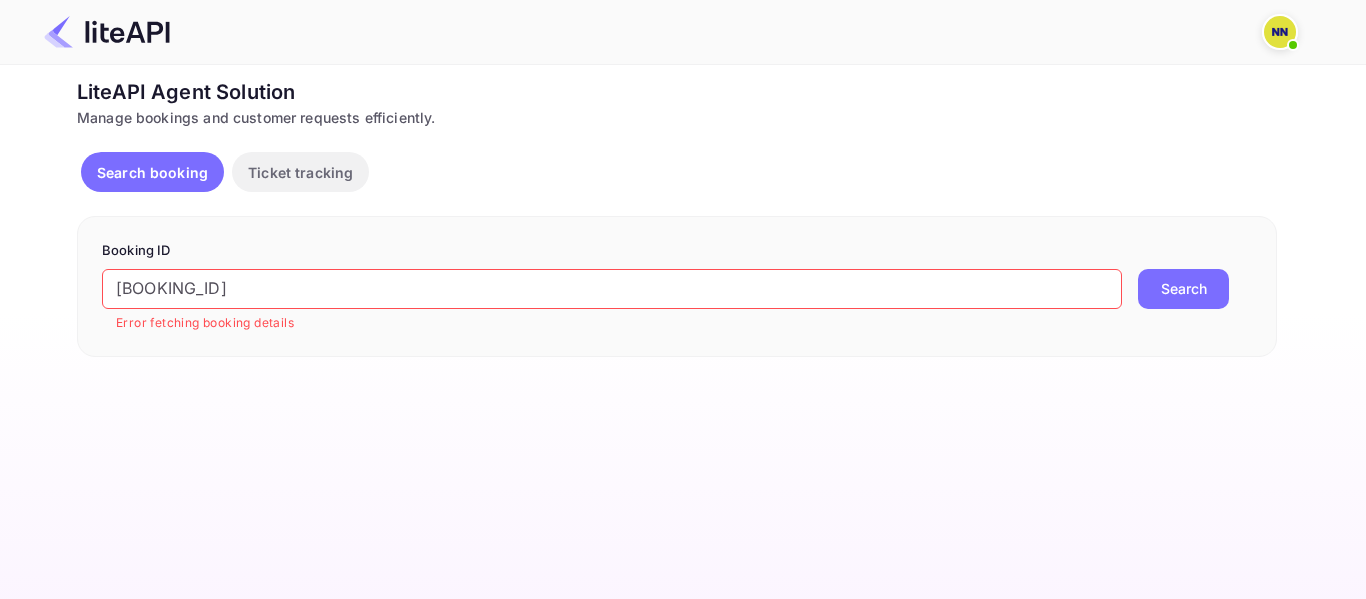 drag, startPoint x: 113, startPoint y: 290, endPoint x: 85, endPoint y: 294, distance: 28.284271 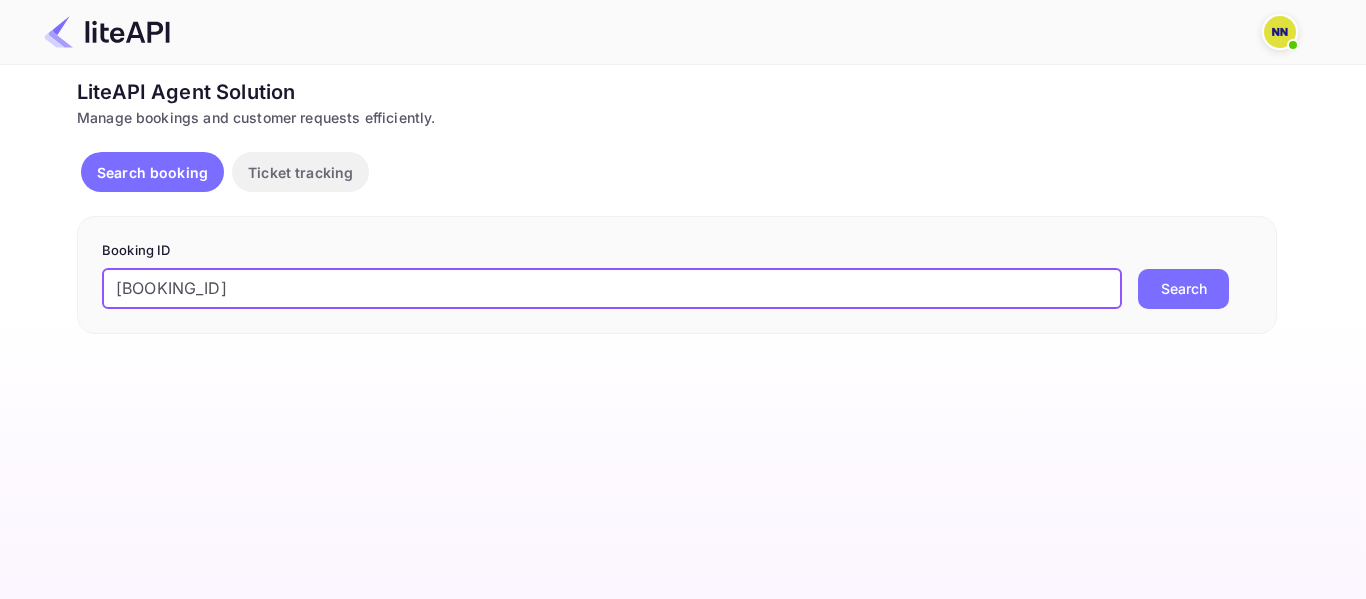 type on "8775783" 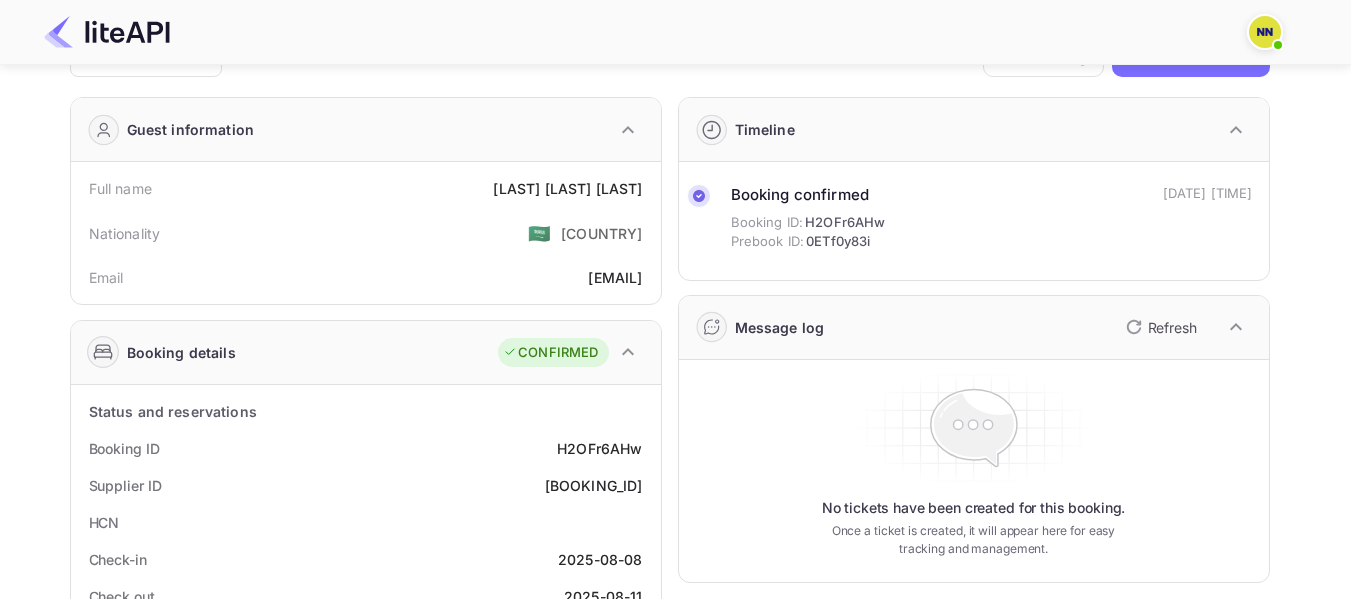 scroll, scrollTop: 0, scrollLeft: 0, axis: both 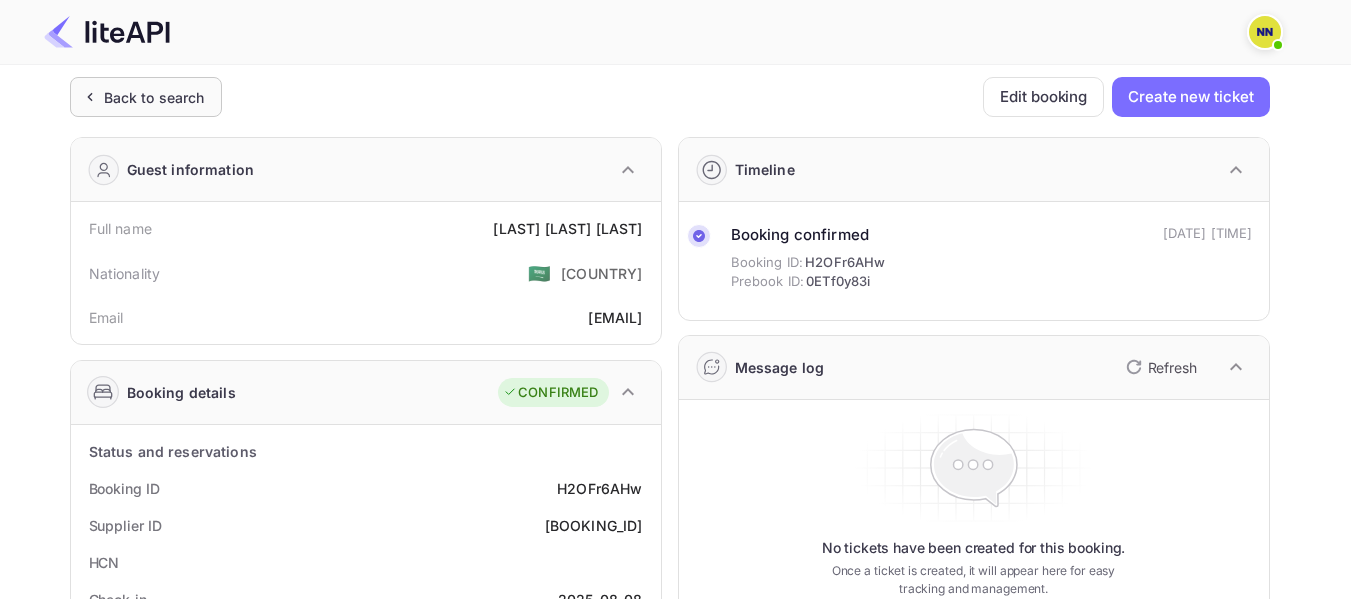 click on "Back to search" at bounding box center (154, 97) 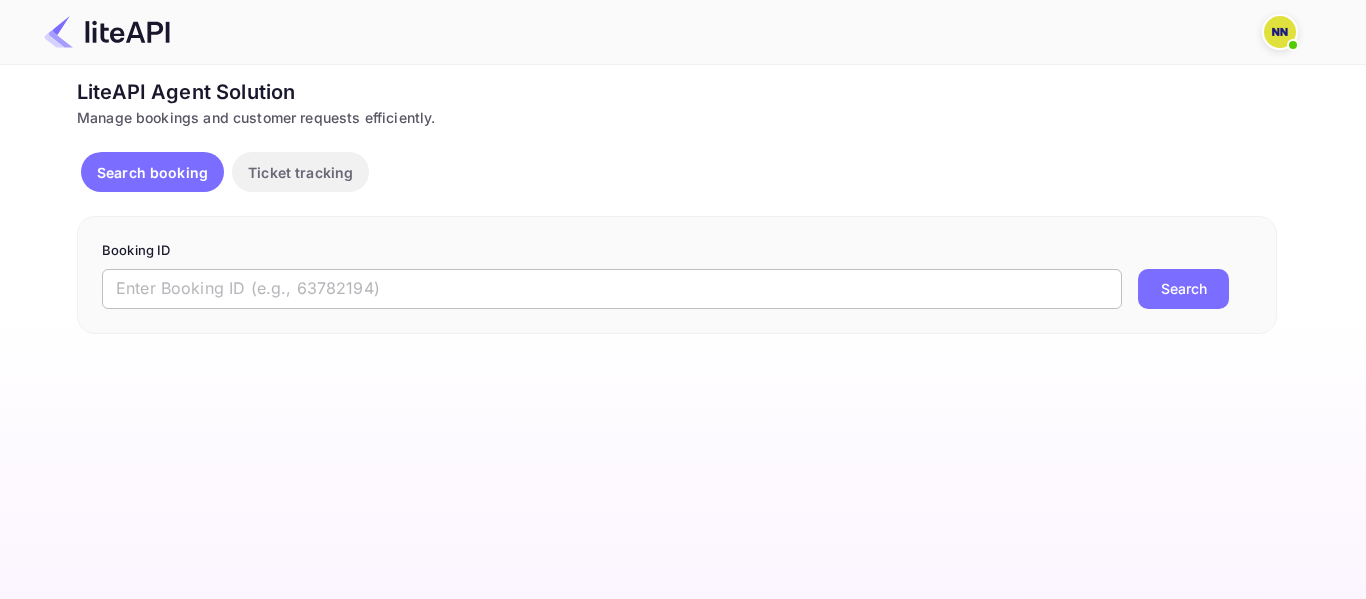 click at bounding box center (612, 289) 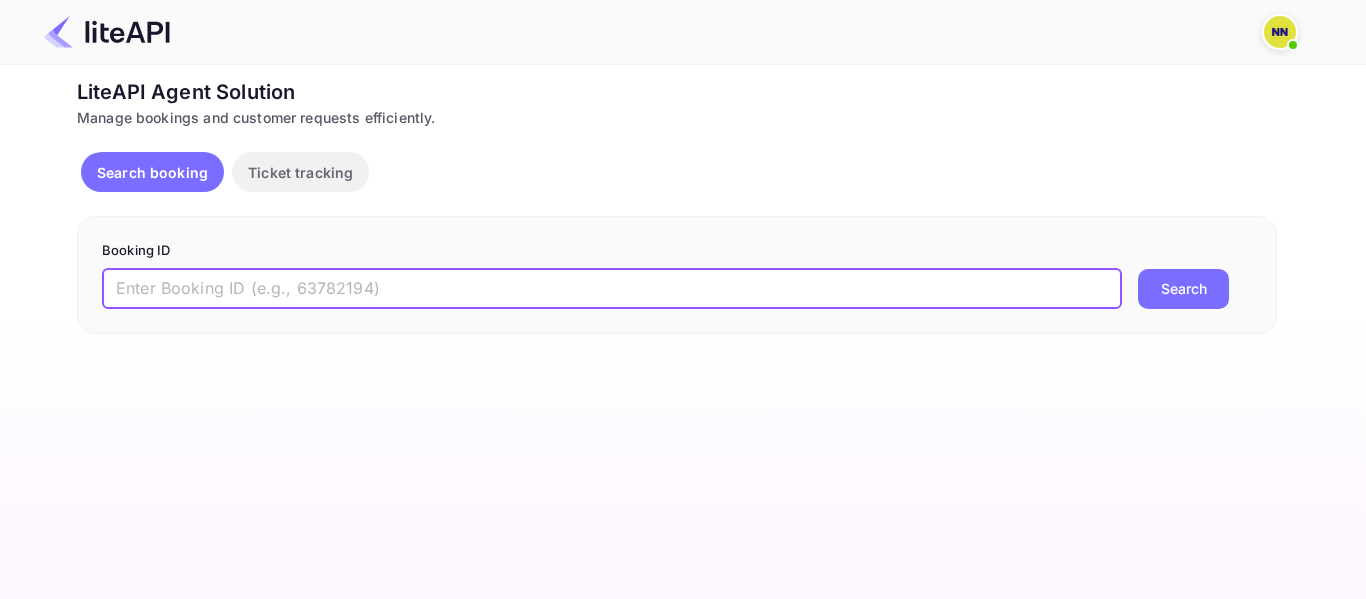paste on "'8775618" 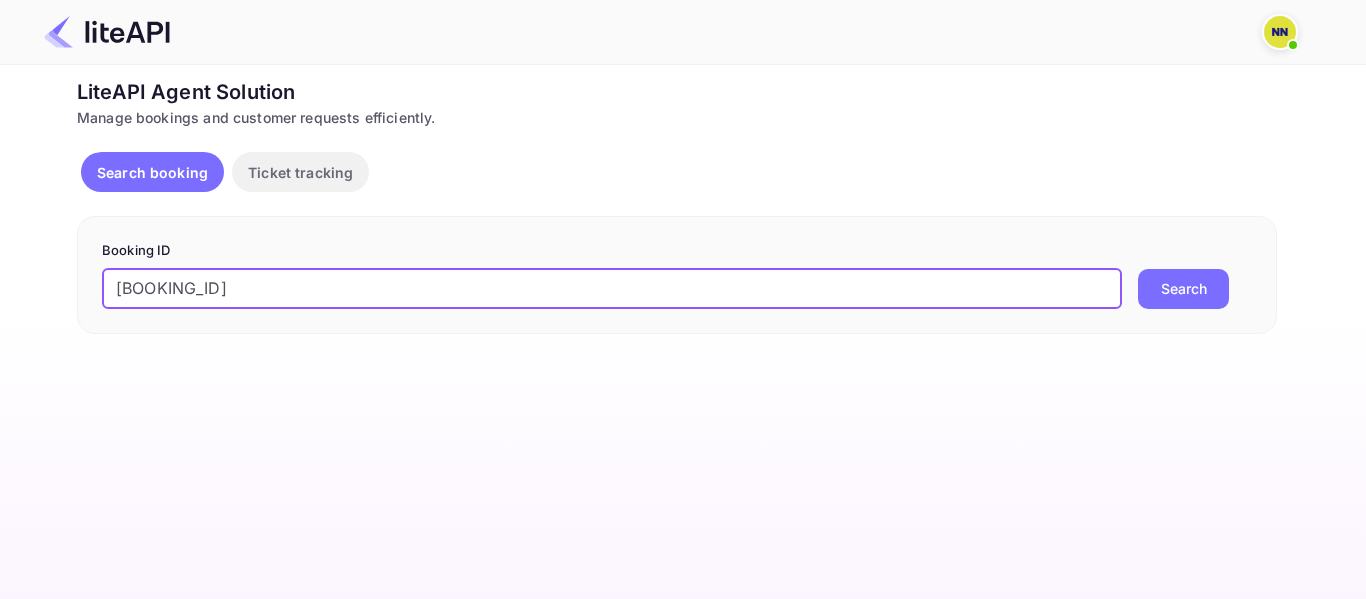 click on "'8775618" at bounding box center [612, 289] 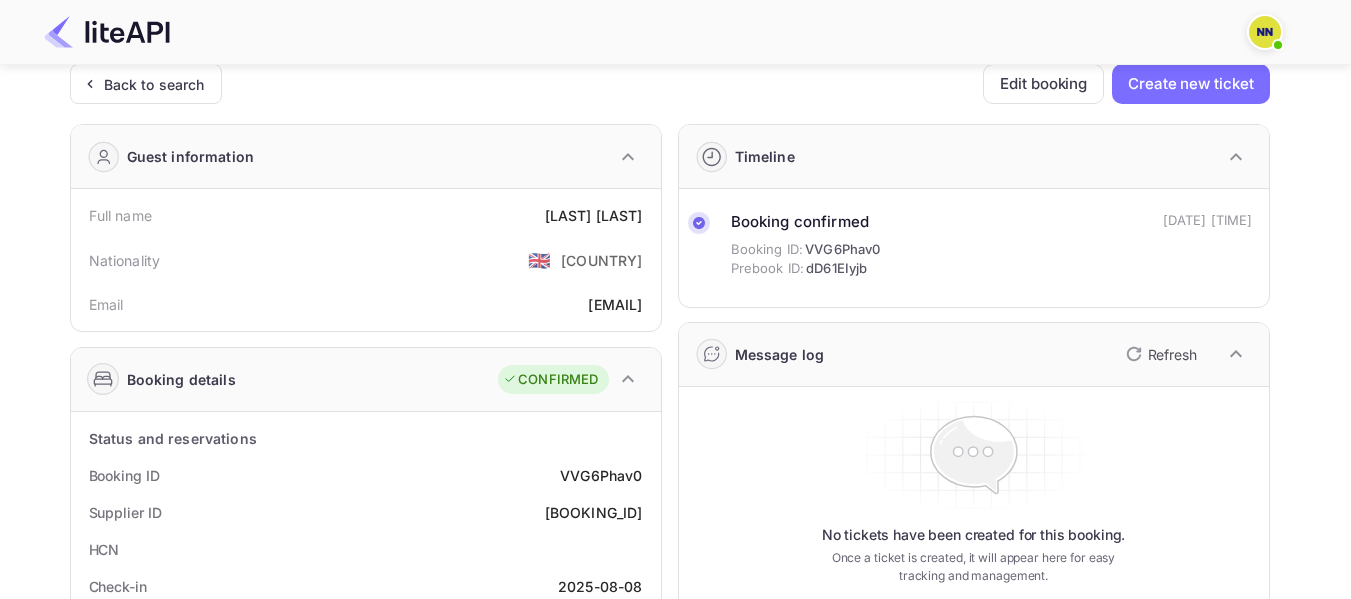 scroll, scrollTop: 0, scrollLeft: 0, axis: both 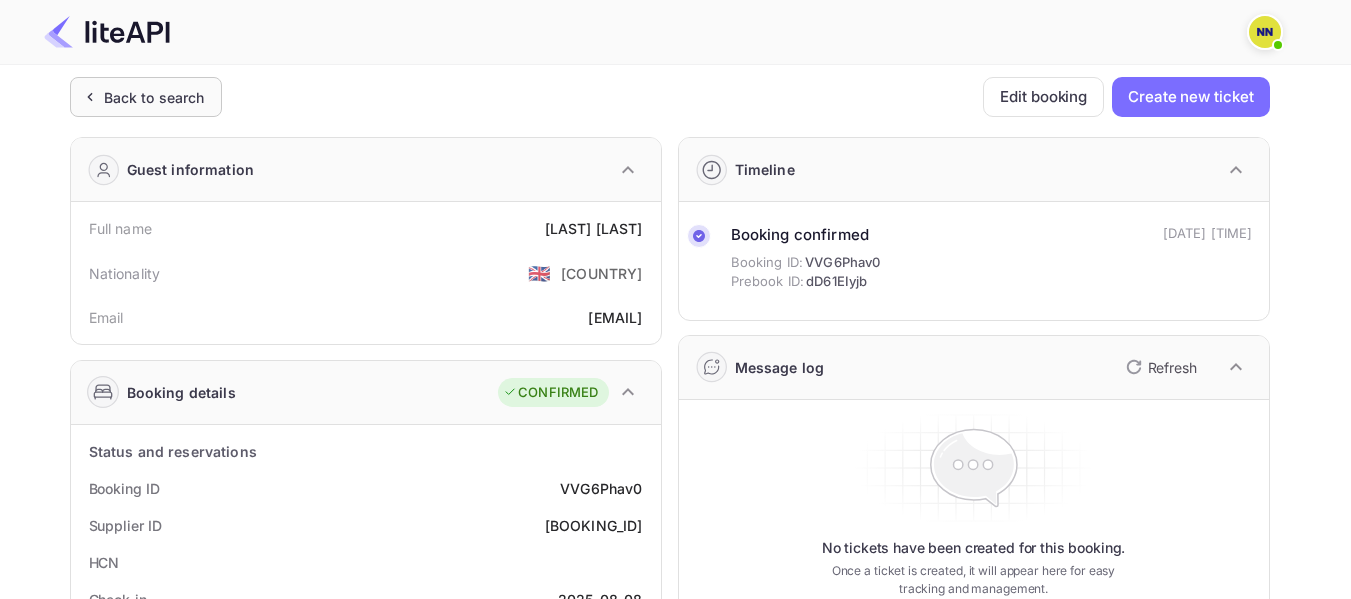 click on "Back to search" at bounding box center (154, 97) 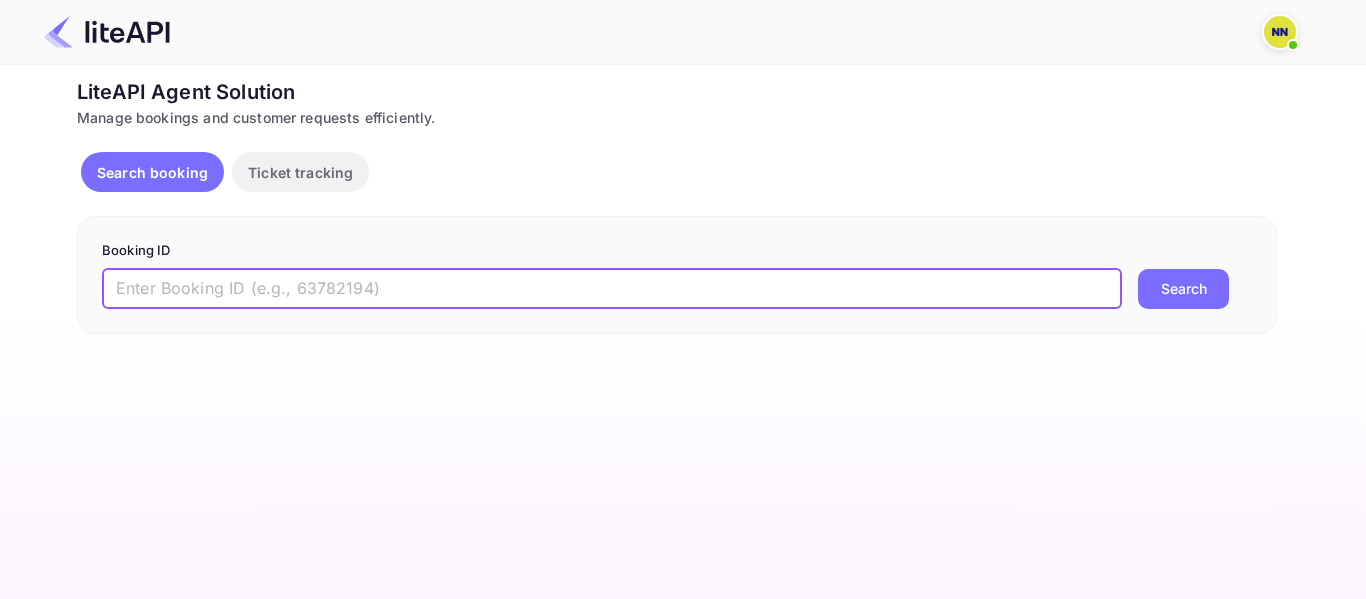 click at bounding box center [612, 289] 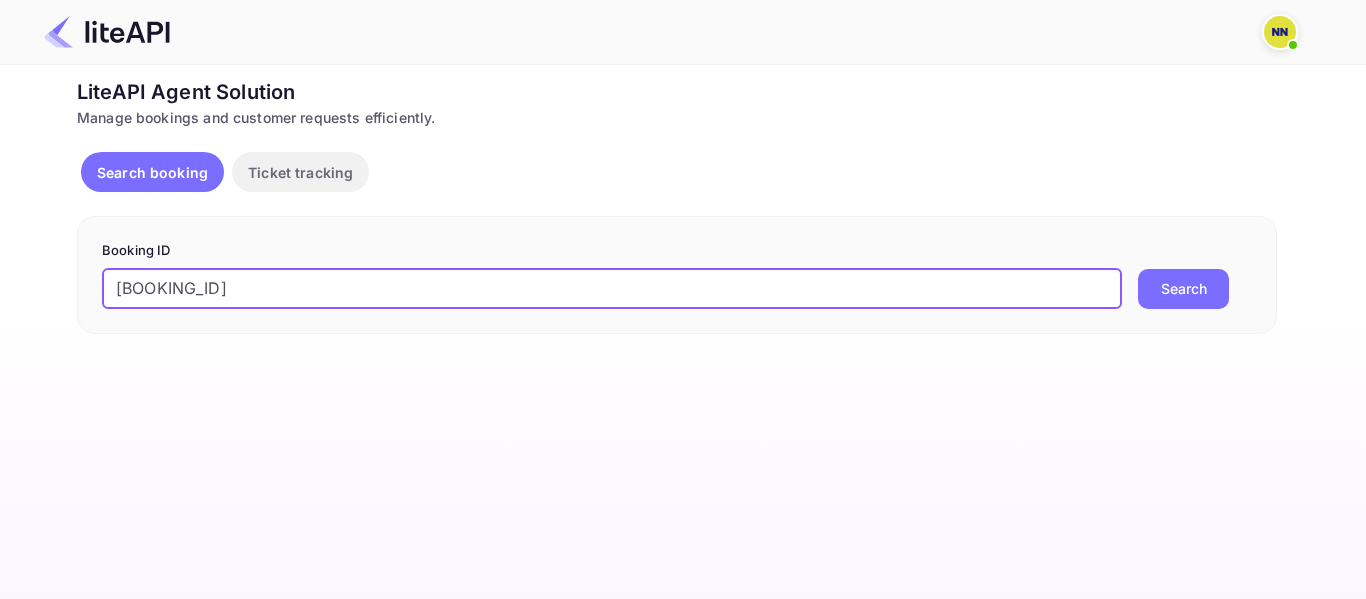 drag, startPoint x: 118, startPoint y: 289, endPoint x: 95, endPoint y: 289, distance: 23 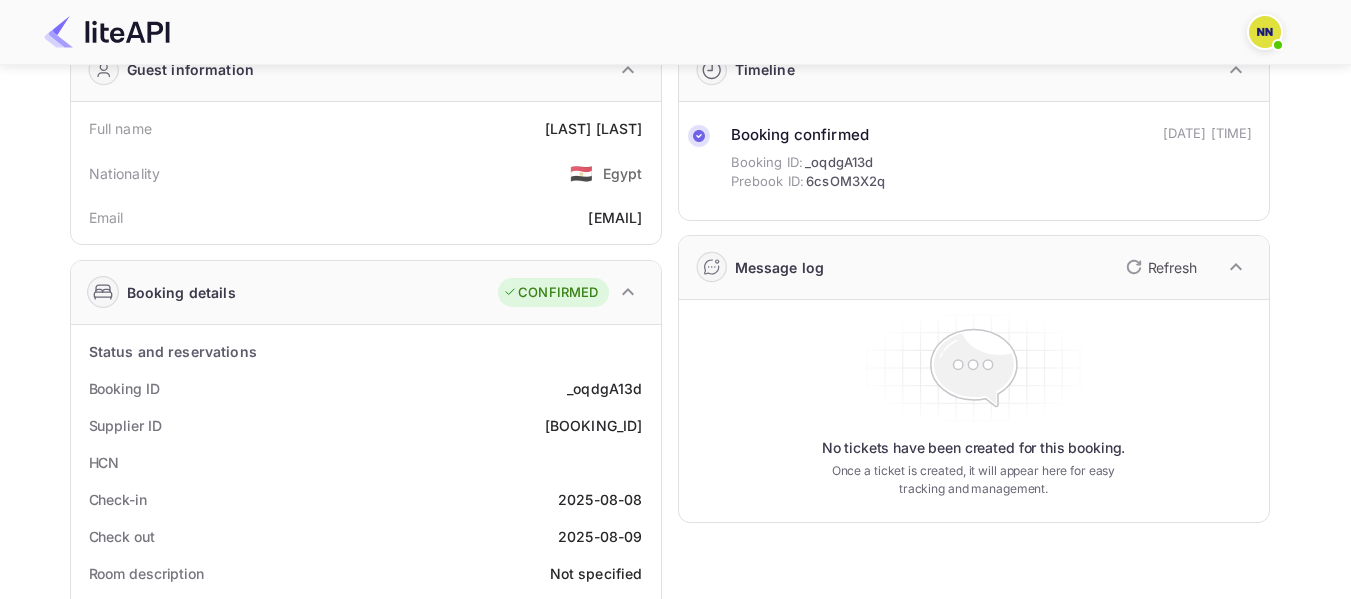 scroll, scrollTop: 0, scrollLeft: 0, axis: both 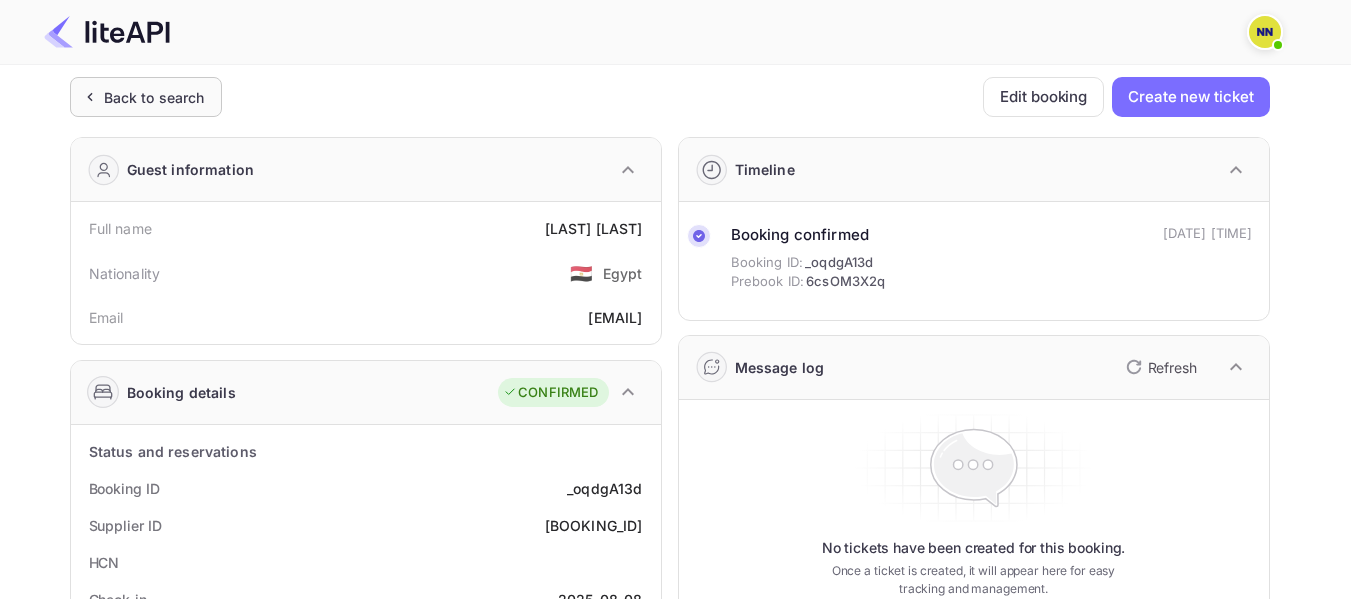 click on "Back to search" at bounding box center (154, 97) 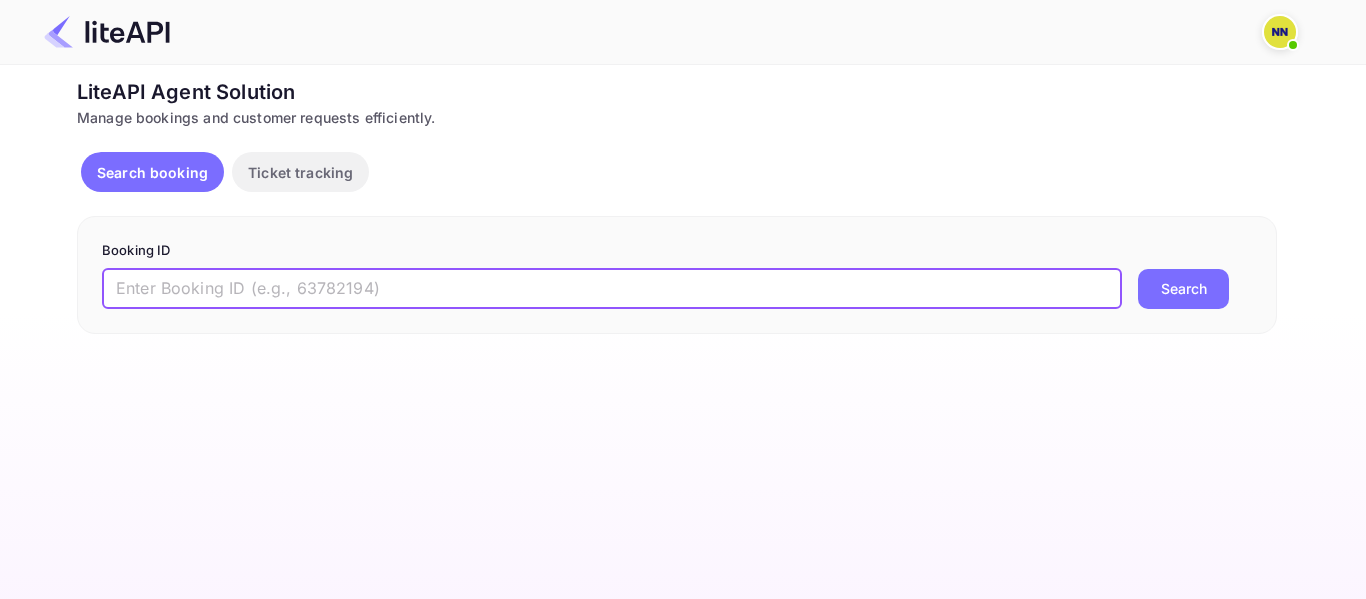 click at bounding box center (612, 289) 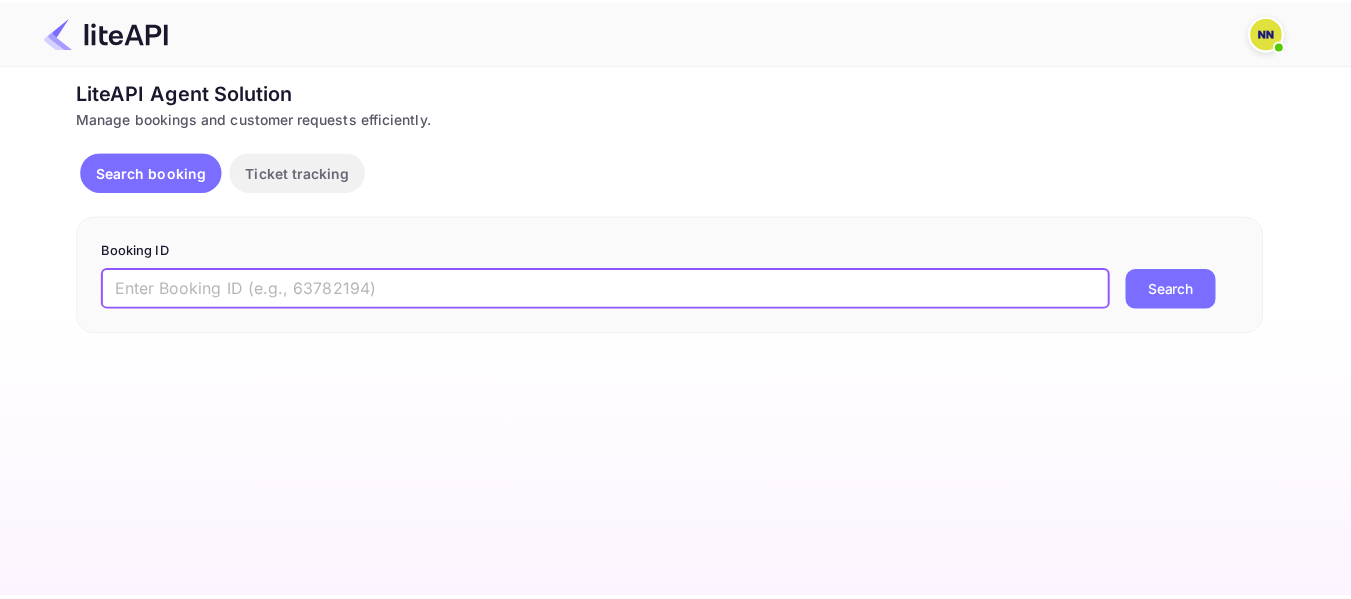 scroll, scrollTop: 0, scrollLeft: 0, axis: both 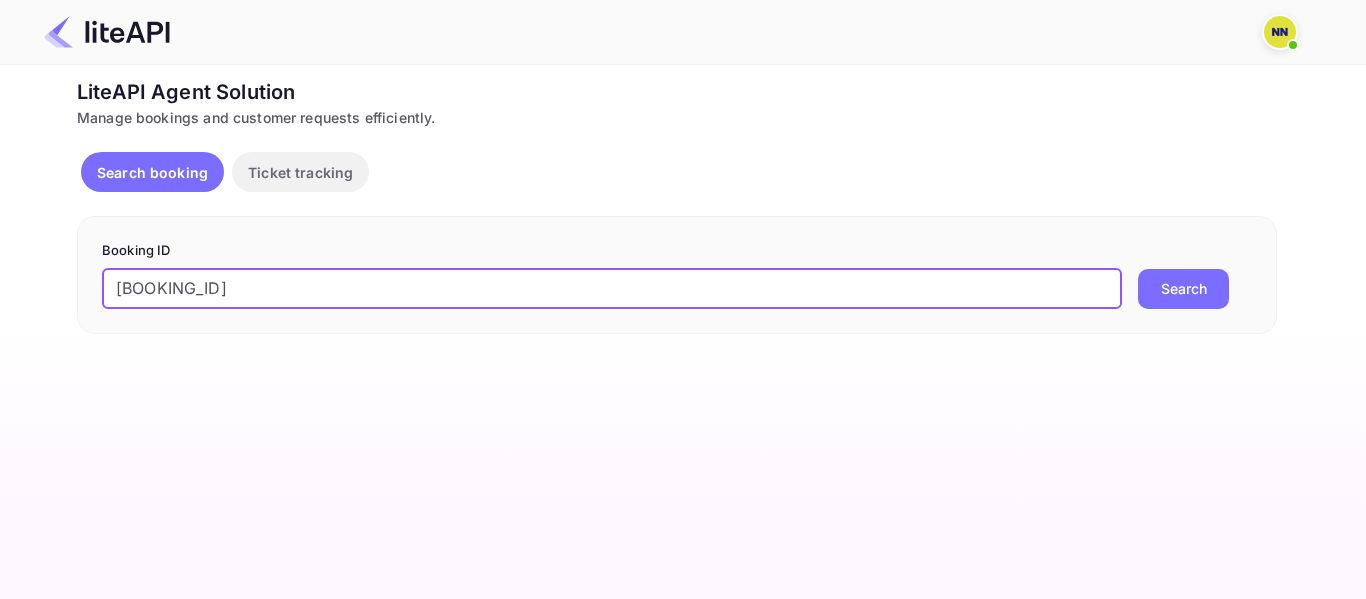 drag, startPoint x: 128, startPoint y: 287, endPoint x: 100, endPoint y: 288, distance: 28.01785 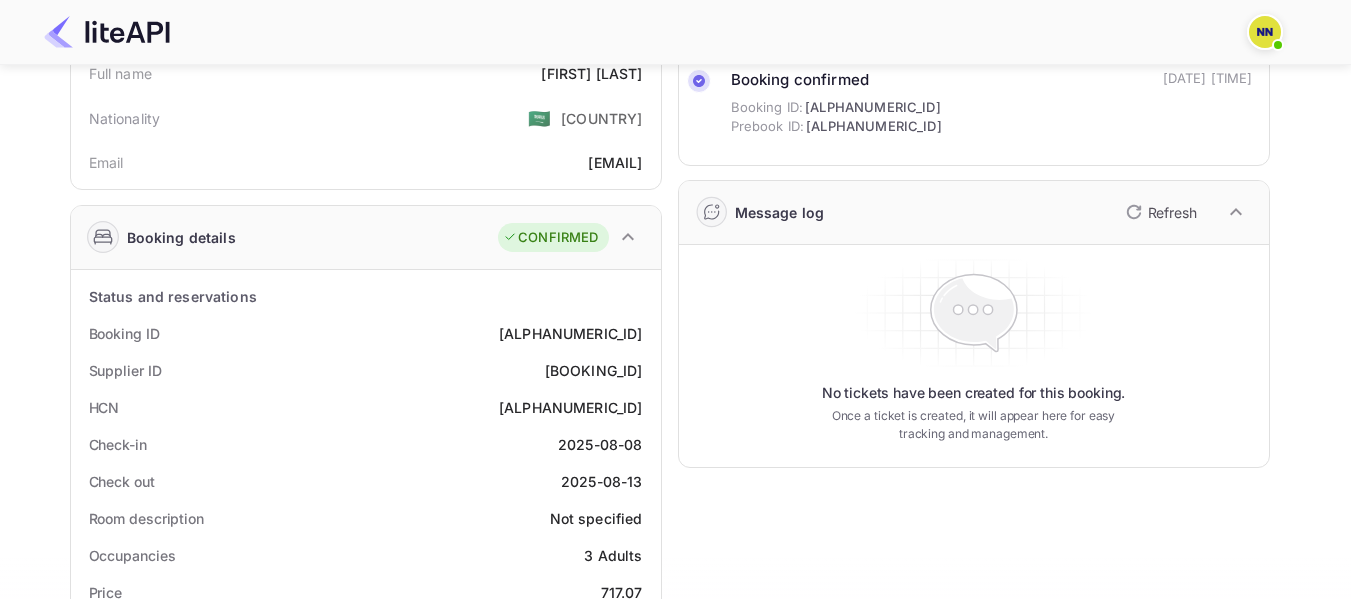scroll, scrollTop: 300, scrollLeft: 0, axis: vertical 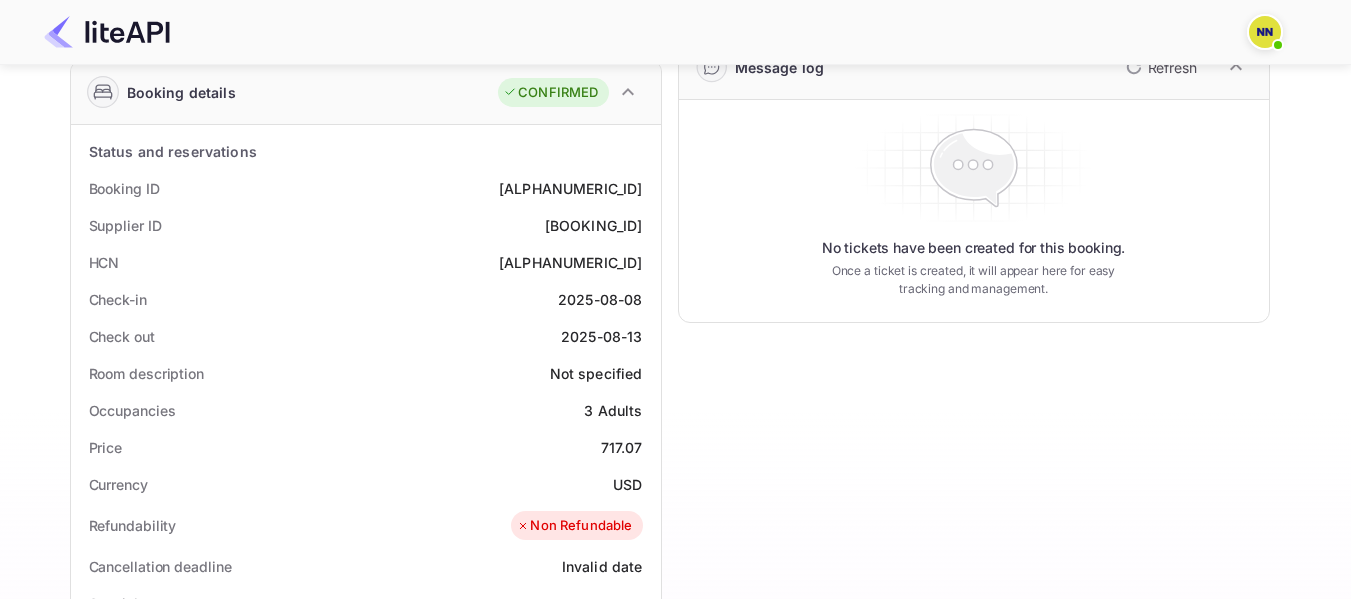 click on "[ALPHANUMERIC_ID]" at bounding box center (571, 262) 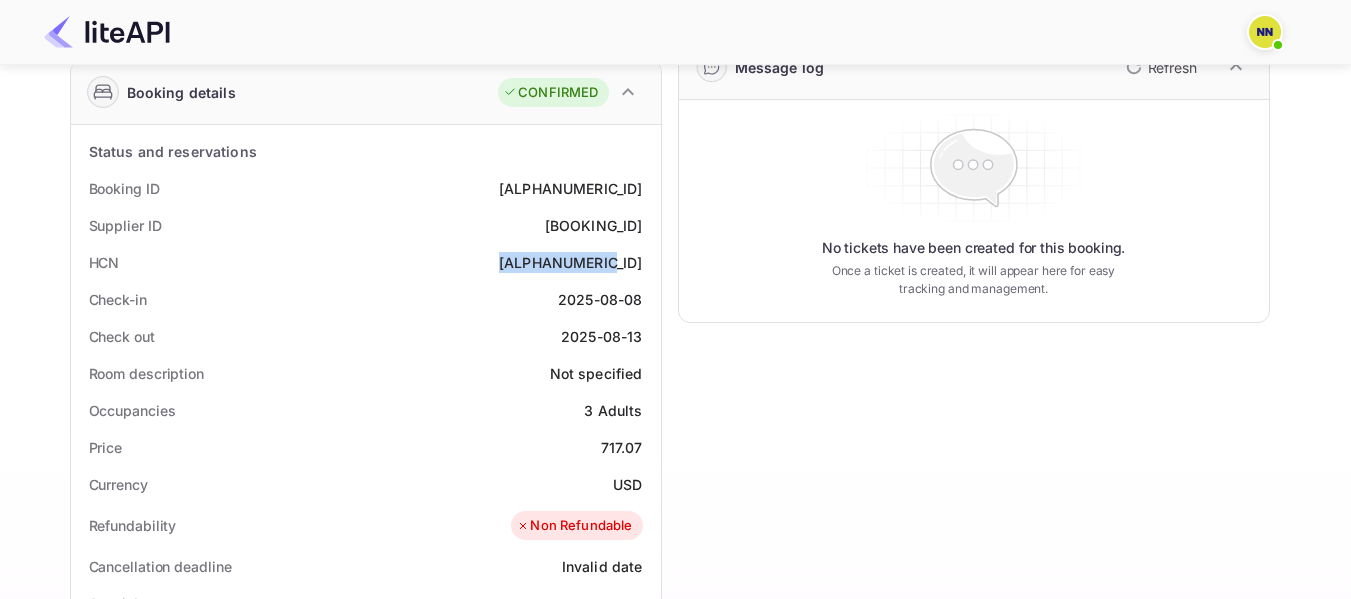 copy on "[ALPHANUMERIC_ID]" 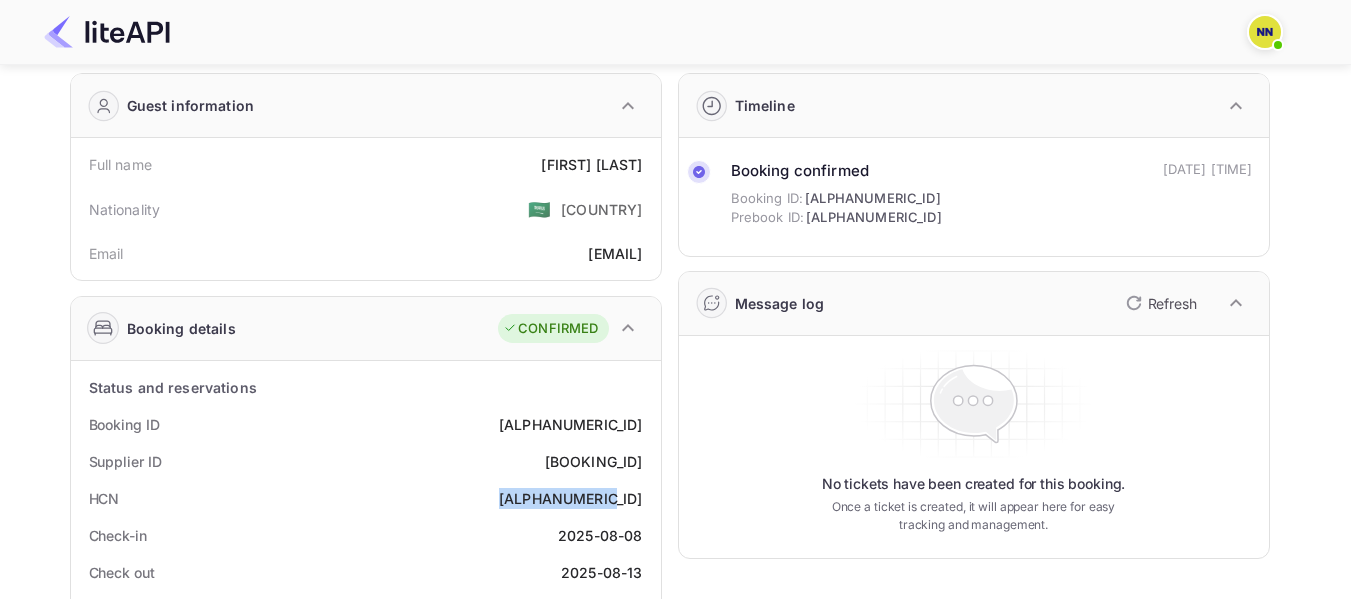 scroll, scrollTop: 0, scrollLeft: 0, axis: both 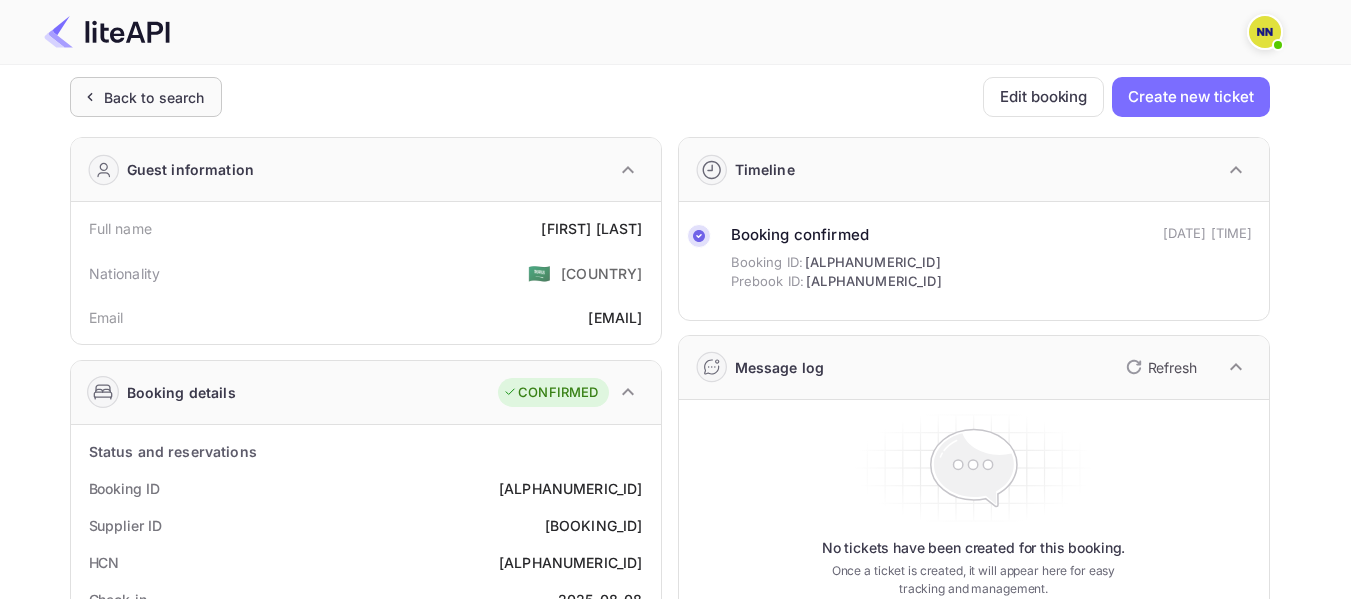 click on "Back to search" at bounding box center [154, 97] 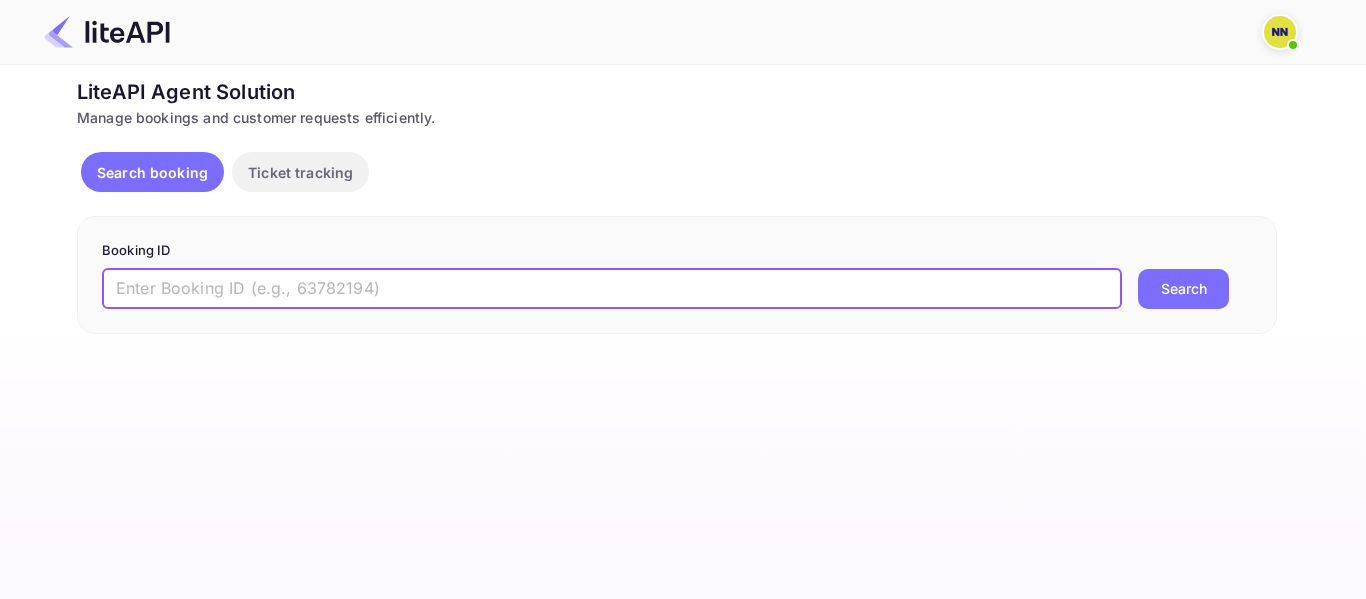 click at bounding box center [612, 289] 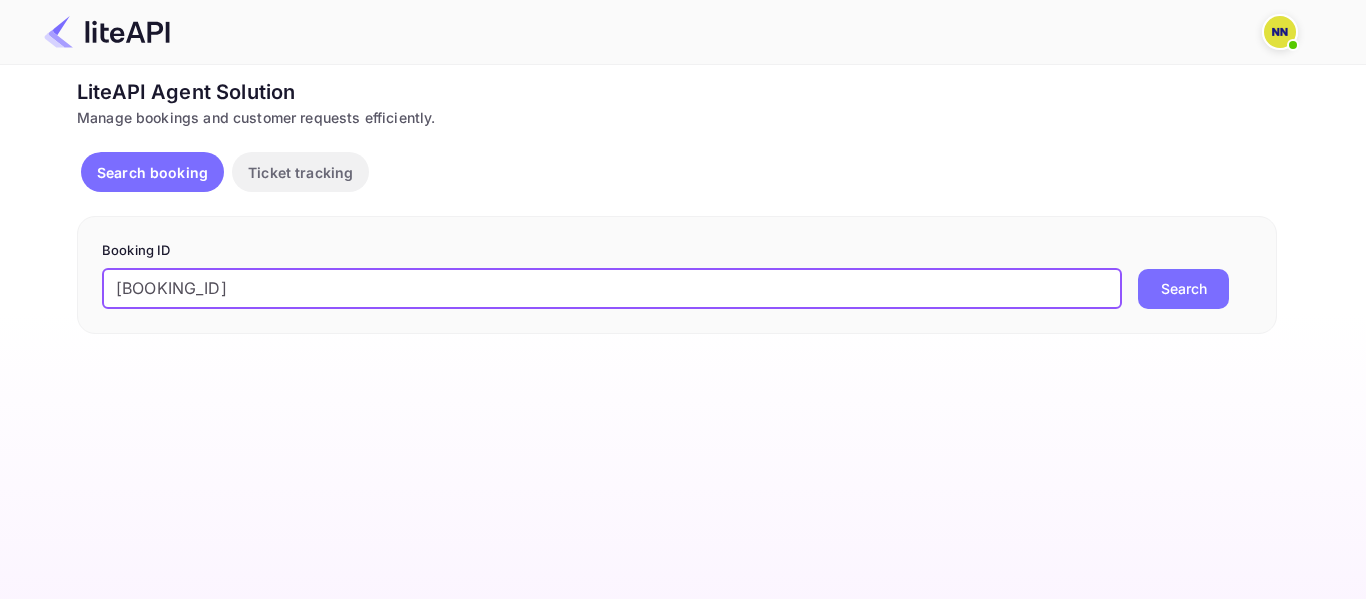 drag, startPoint x: 121, startPoint y: 286, endPoint x: 107, endPoint y: 286, distance: 14 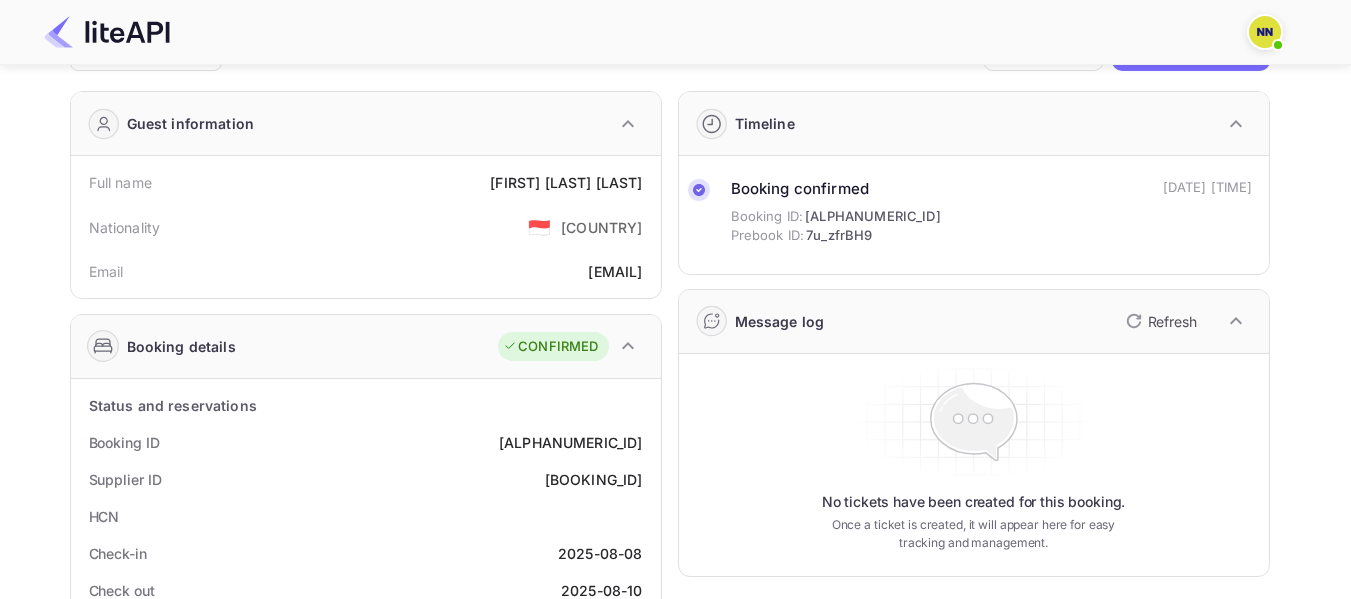 scroll, scrollTop: 0, scrollLeft: 0, axis: both 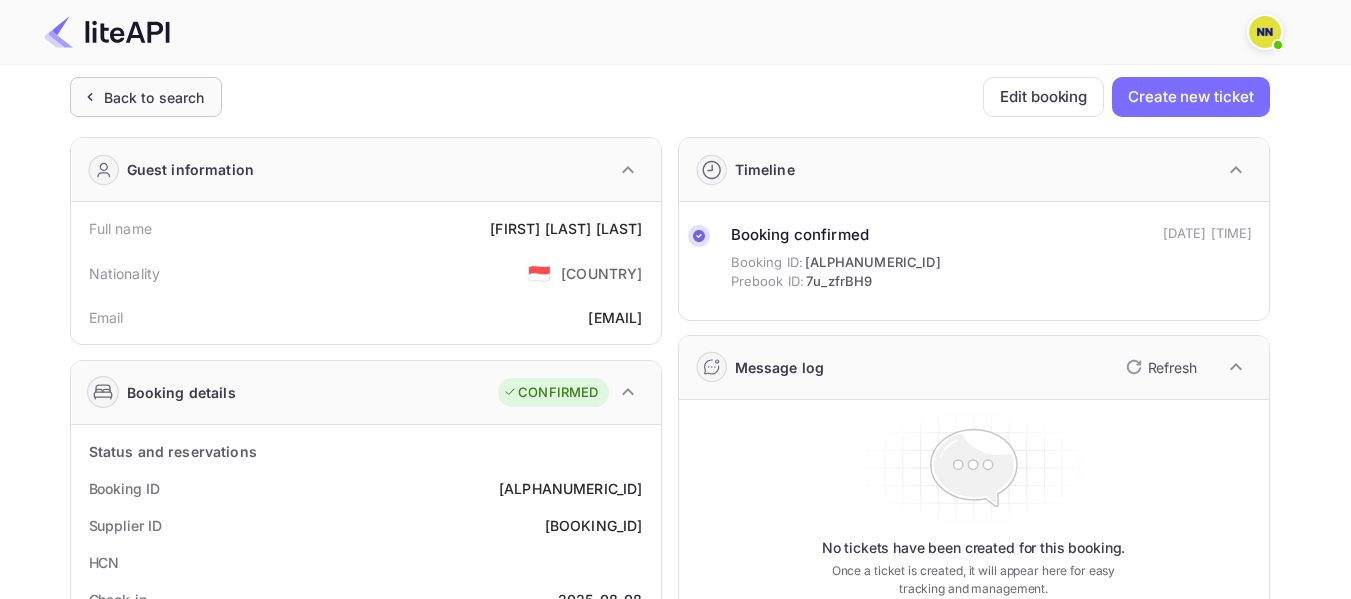 click on "Back to search" at bounding box center [146, 97] 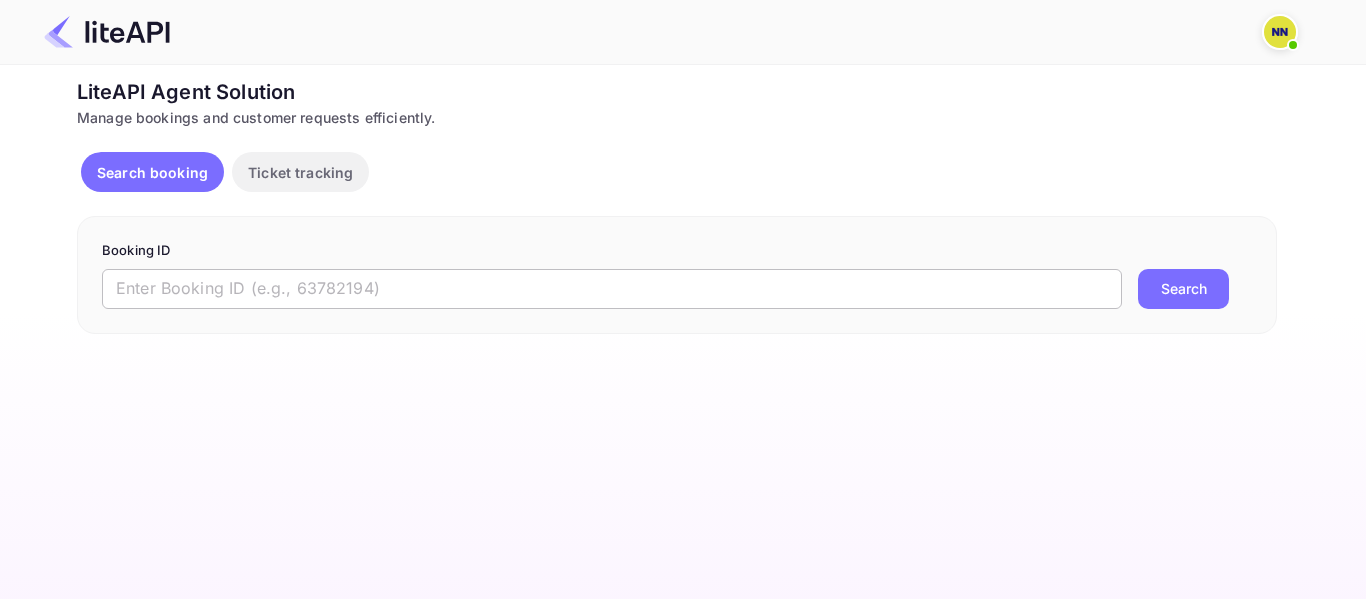 click at bounding box center (612, 289) 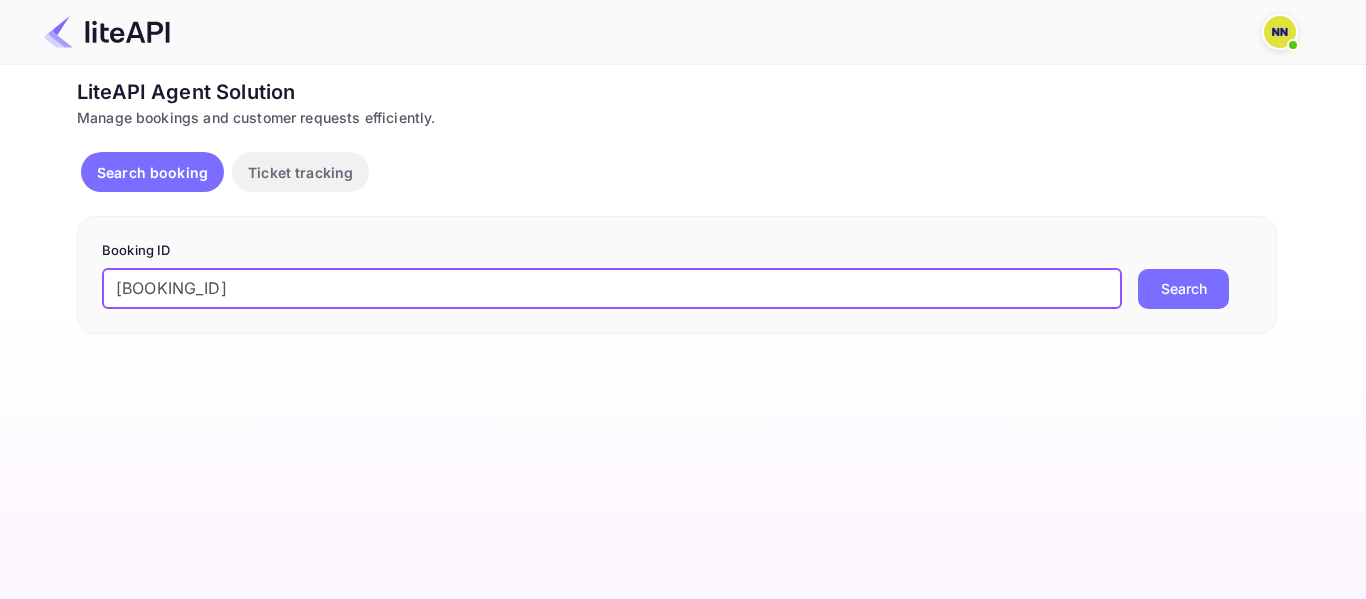 drag, startPoint x: 123, startPoint y: 286, endPoint x: 108, endPoint y: 287, distance: 15.033297 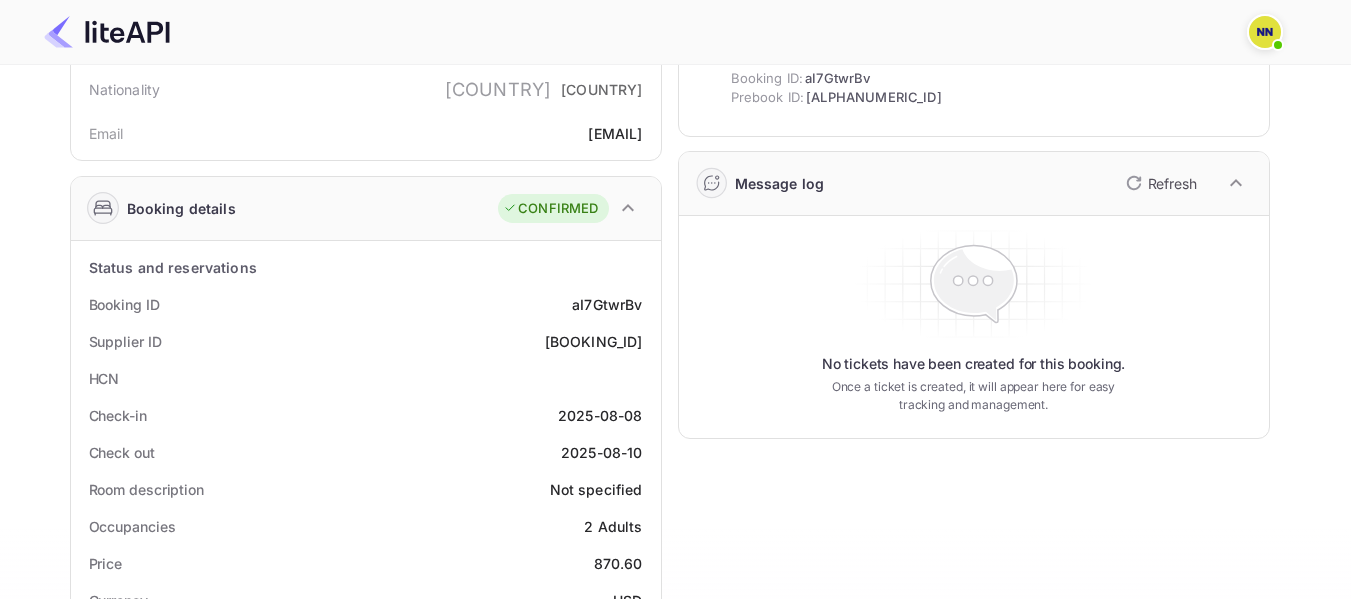 scroll, scrollTop: 0, scrollLeft: 0, axis: both 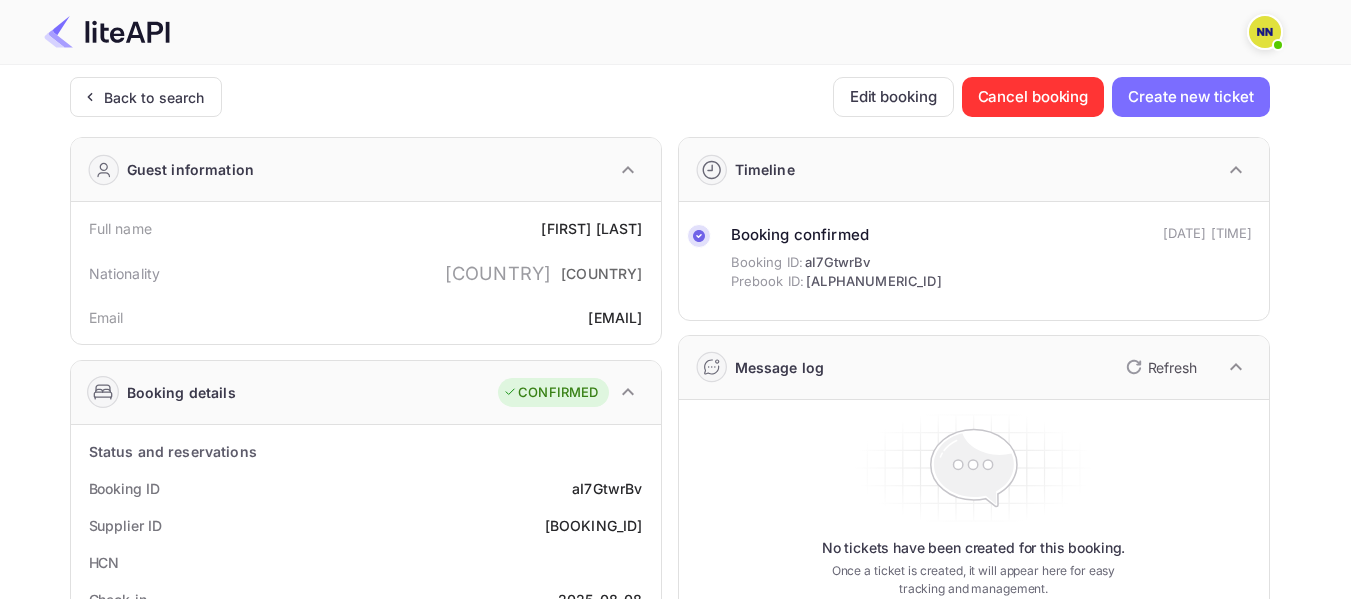 click on "Guest information" at bounding box center (191, 169) 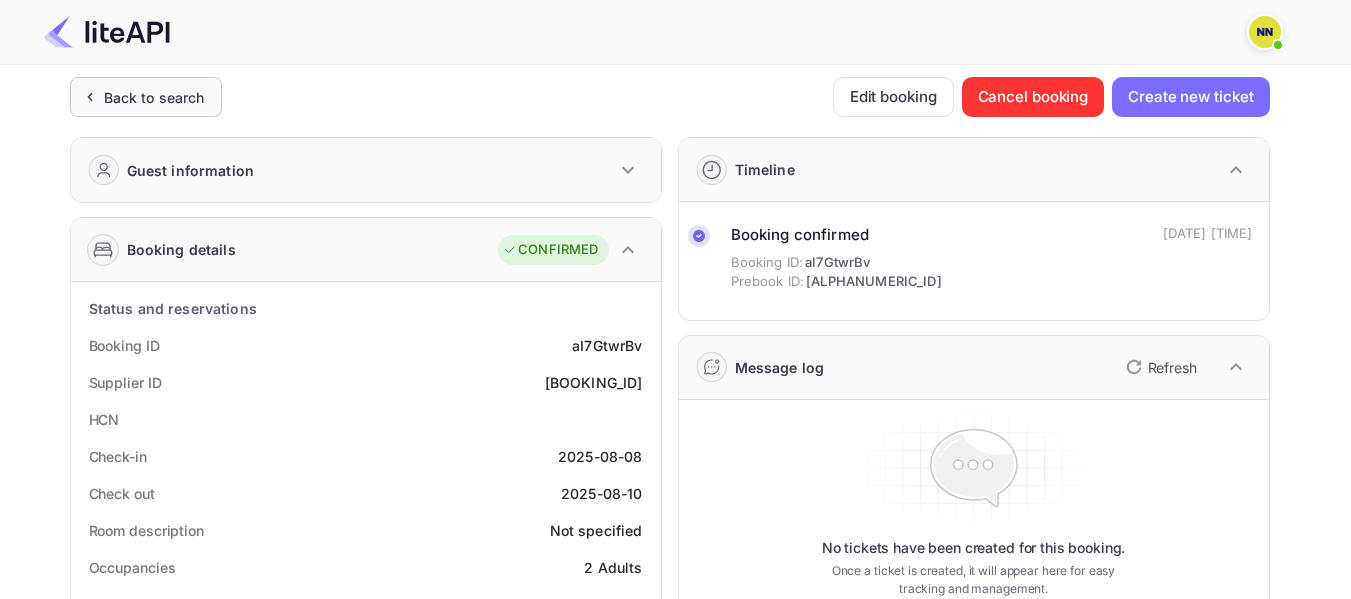 click on "Back to search" at bounding box center (154, 97) 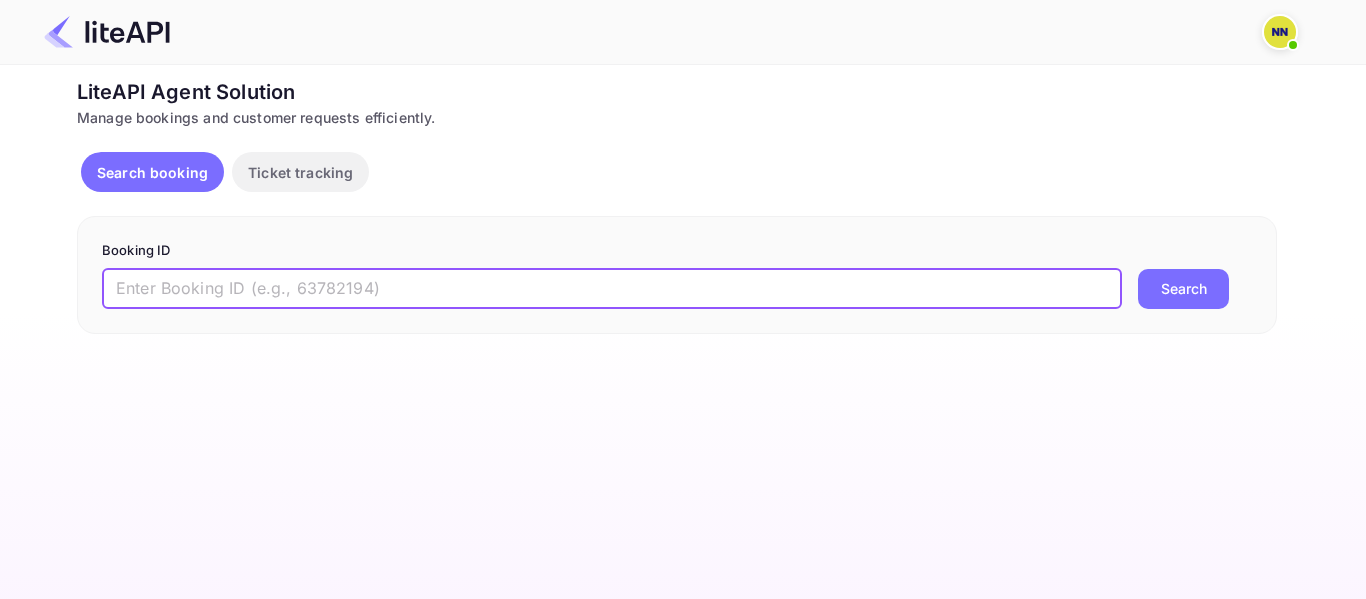click at bounding box center (612, 289) 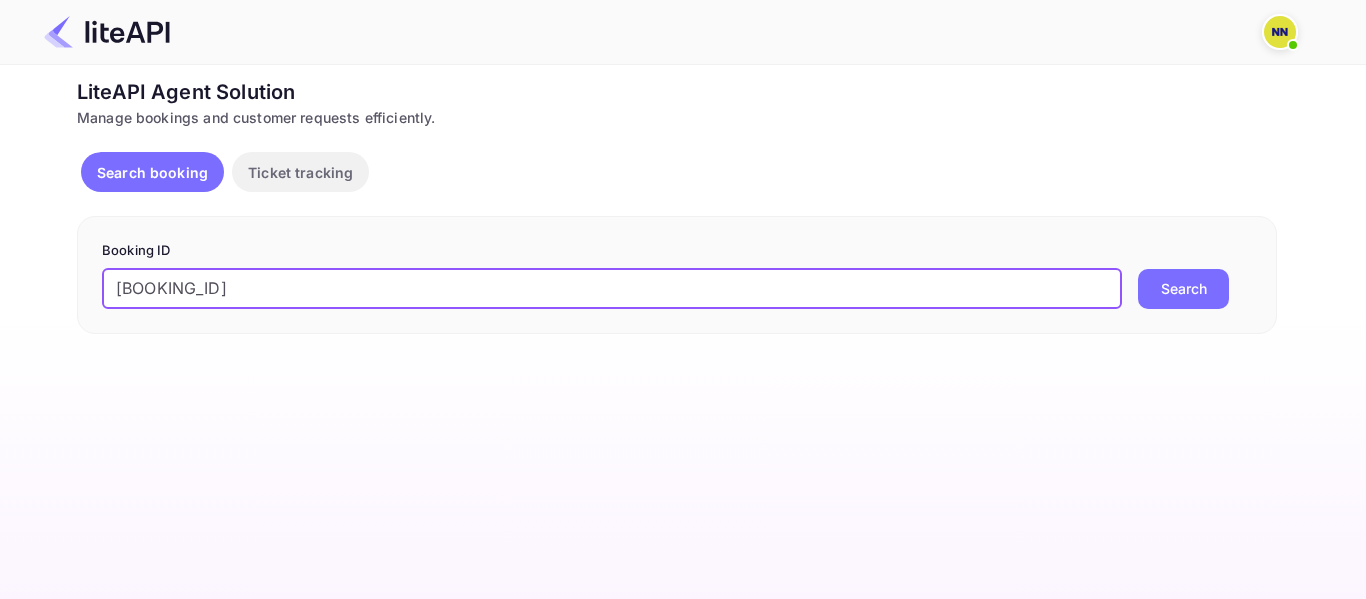 click on "Booking ID '8739053 ​ Search" at bounding box center (677, 275) 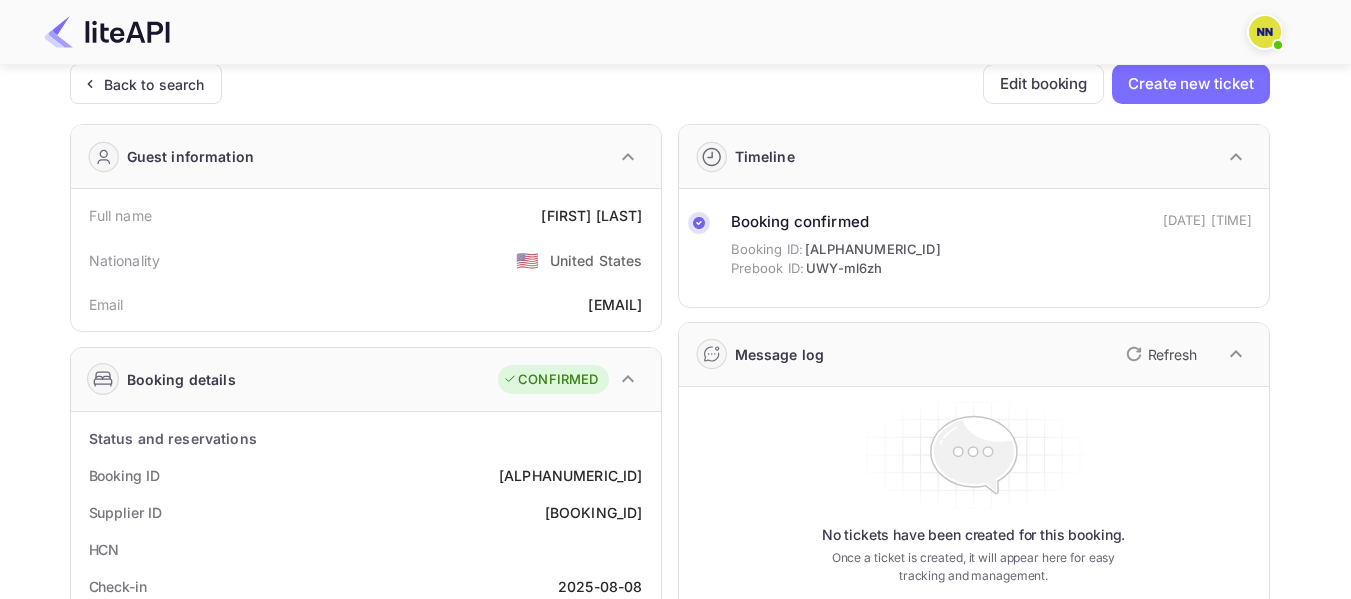 scroll, scrollTop: 0, scrollLeft: 0, axis: both 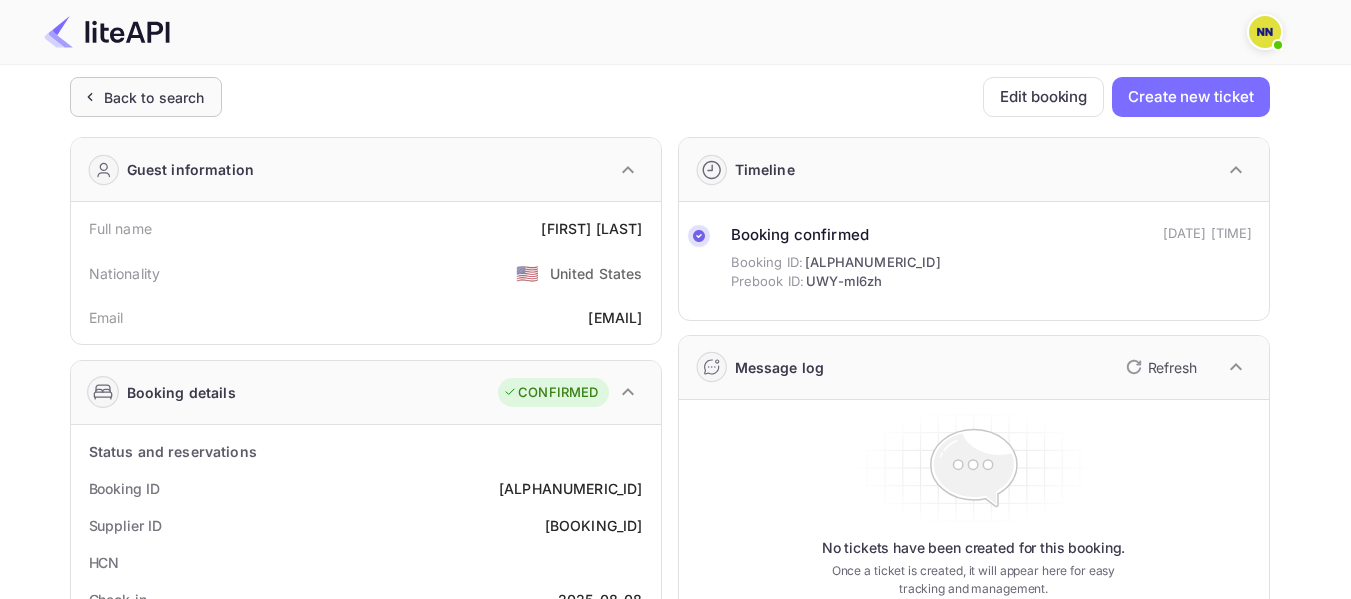 click on "Back to search" at bounding box center [146, 97] 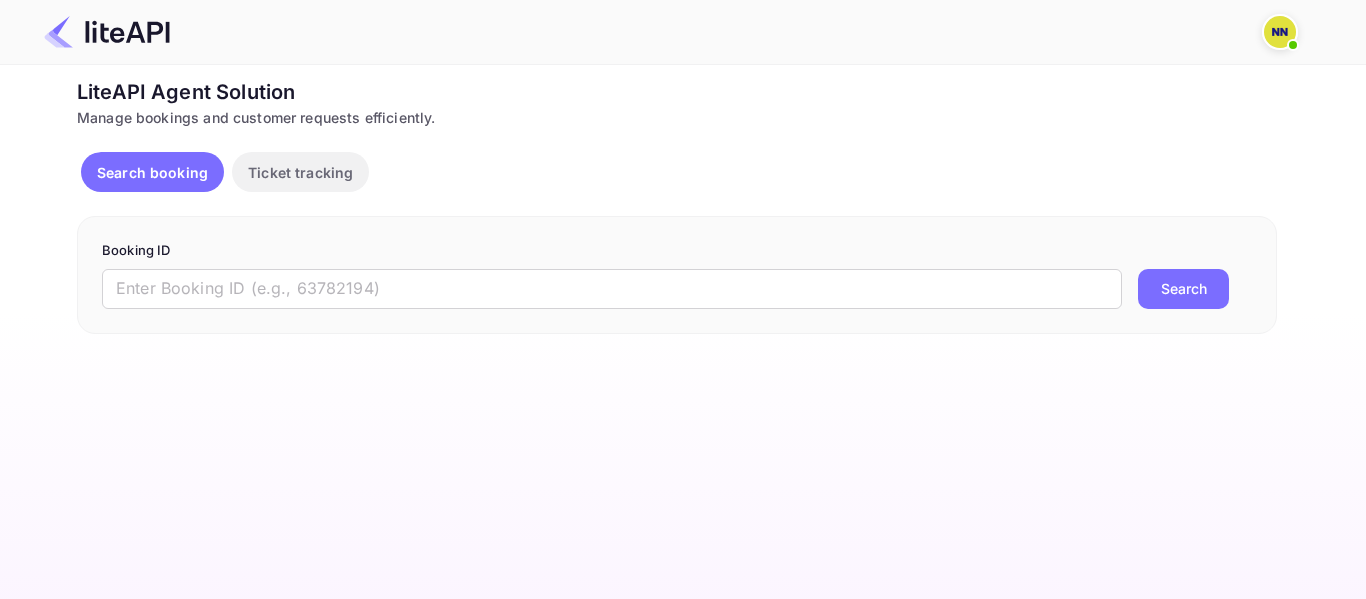 click on "Booking ID ​ Search" at bounding box center (677, 275) 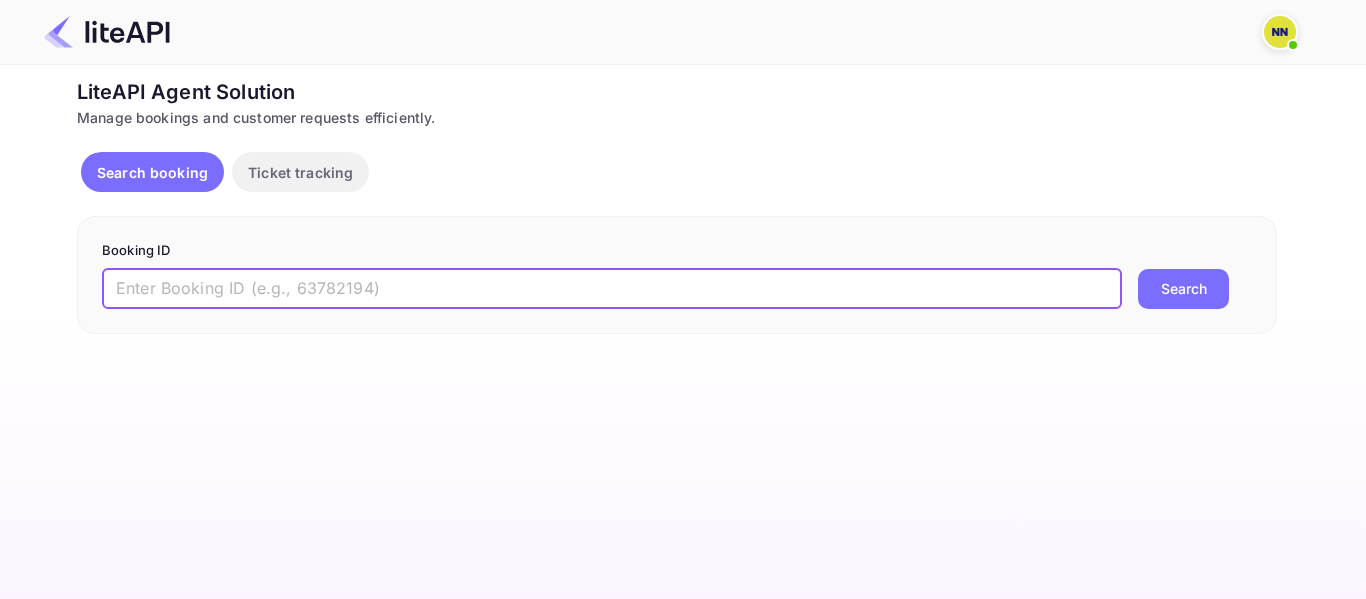 drag, startPoint x: 219, startPoint y: 283, endPoint x: 150, endPoint y: 289, distance: 69.260376 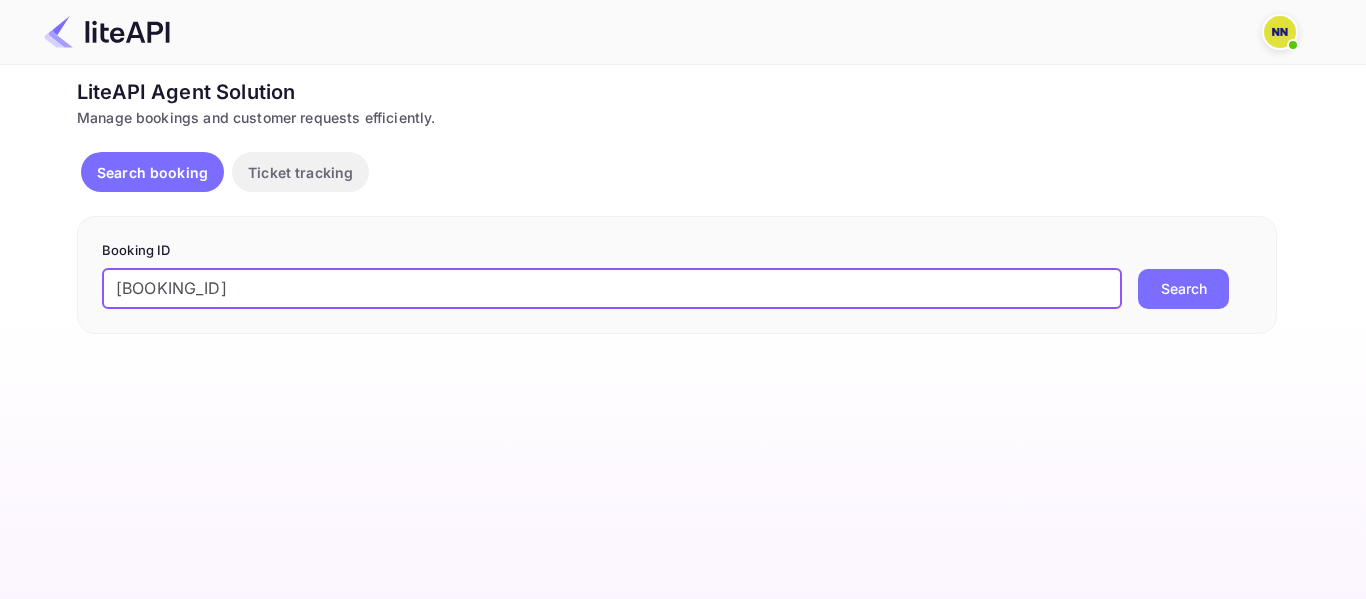 drag, startPoint x: 127, startPoint y: 281, endPoint x: 113, endPoint y: 281, distance: 14 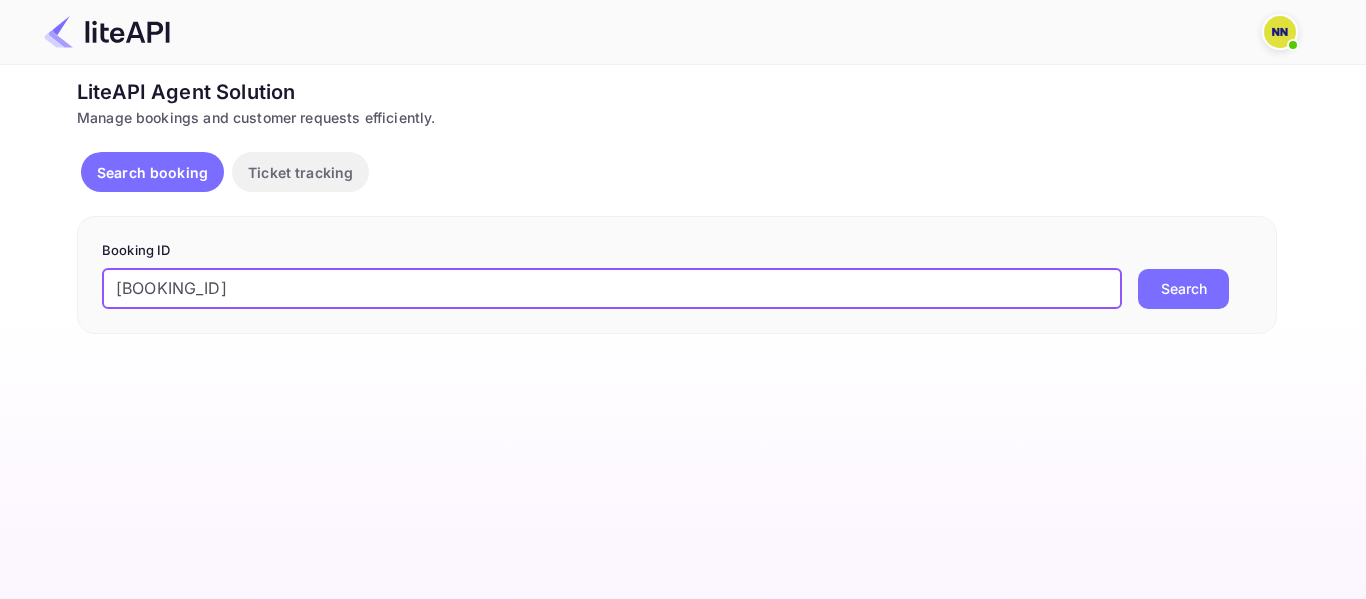 type on "8767307" 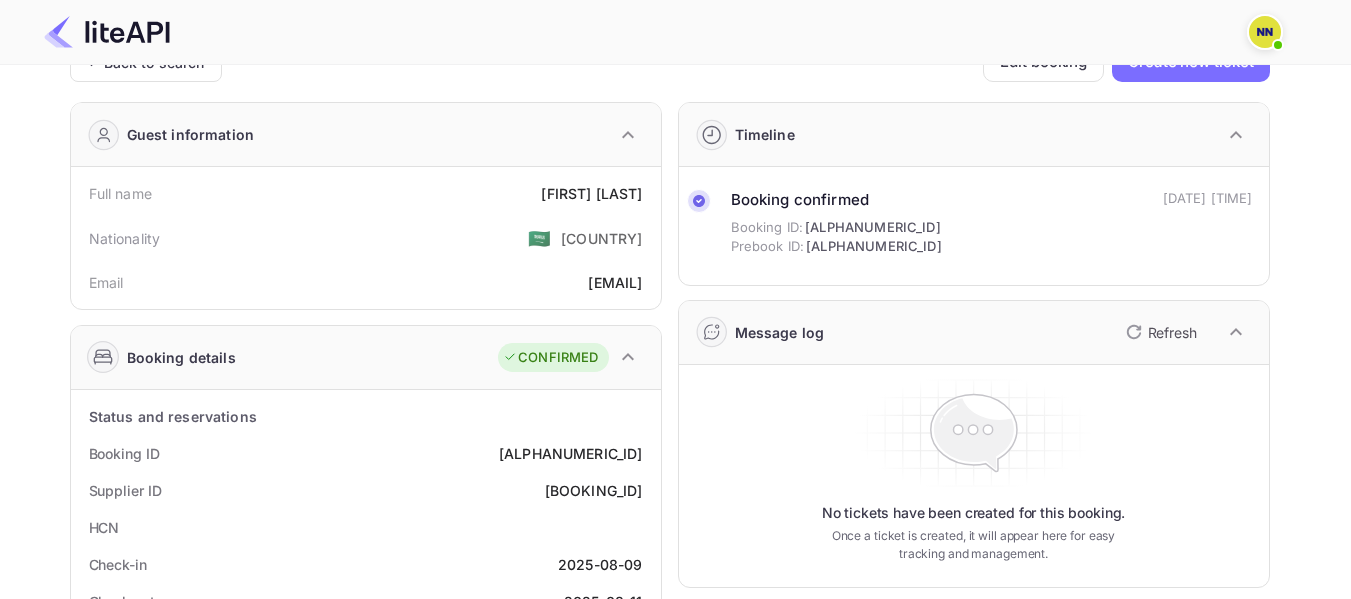 scroll, scrollTop: 0, scrollLeft: 0, axis: both 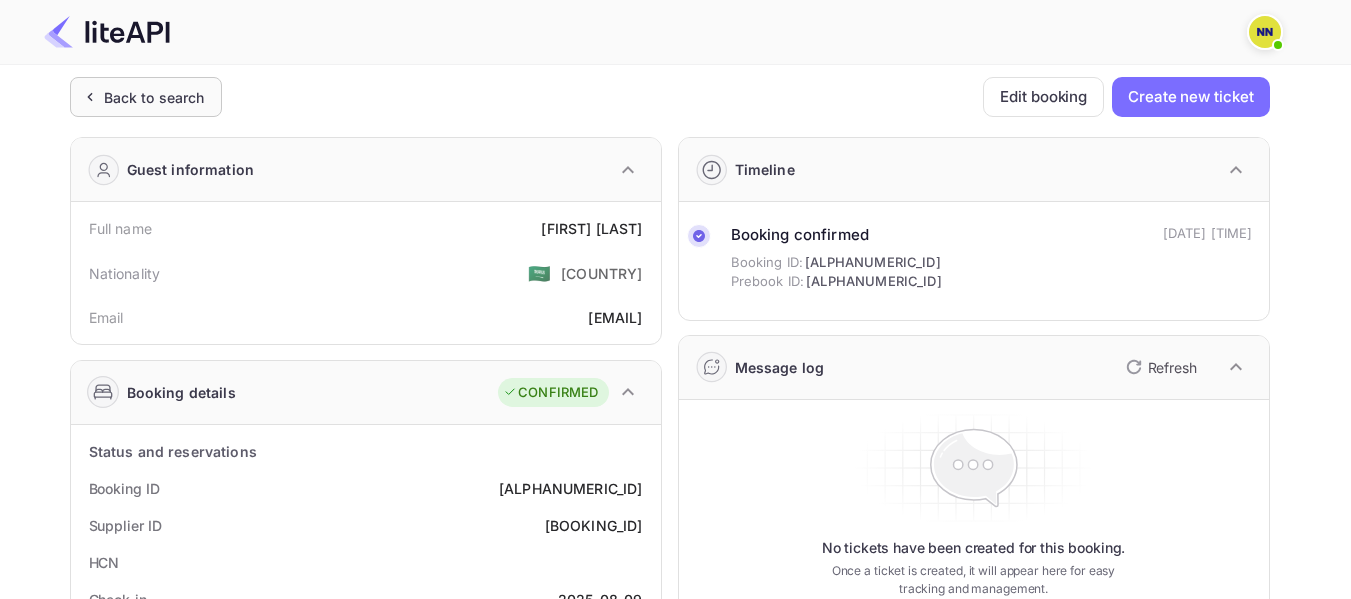 click on "Back to search" at bounding box center [154, 97] 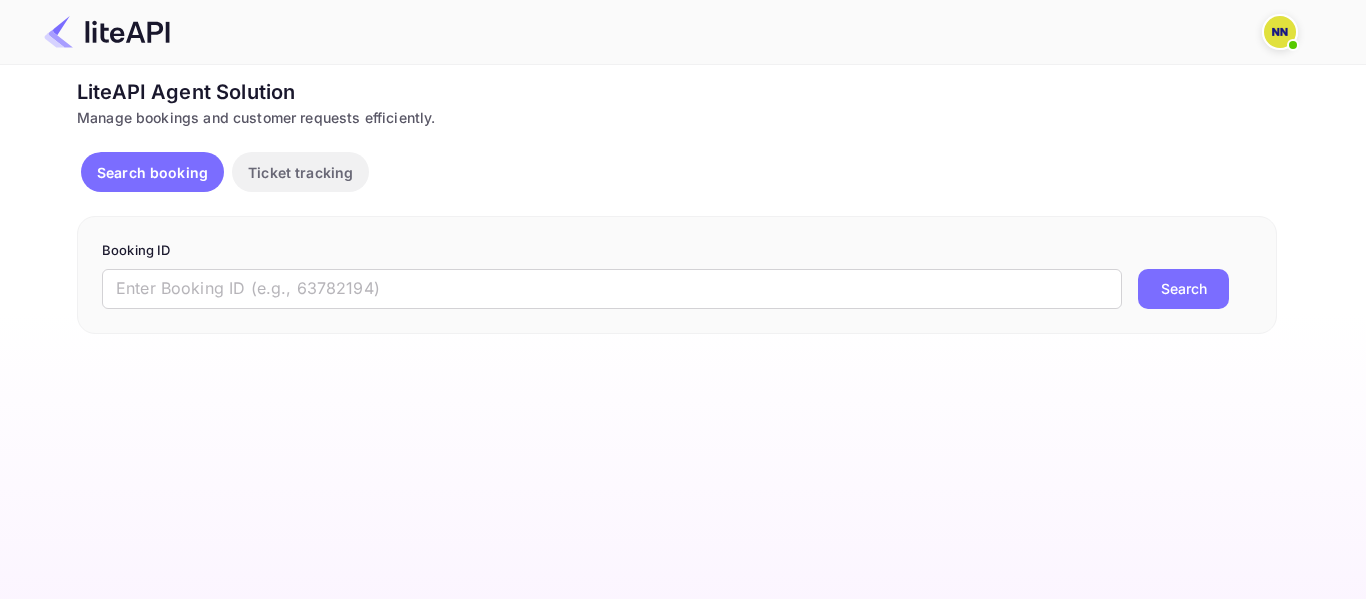 click on "Booking ID ​ Search" at bounding box center (677, 275) 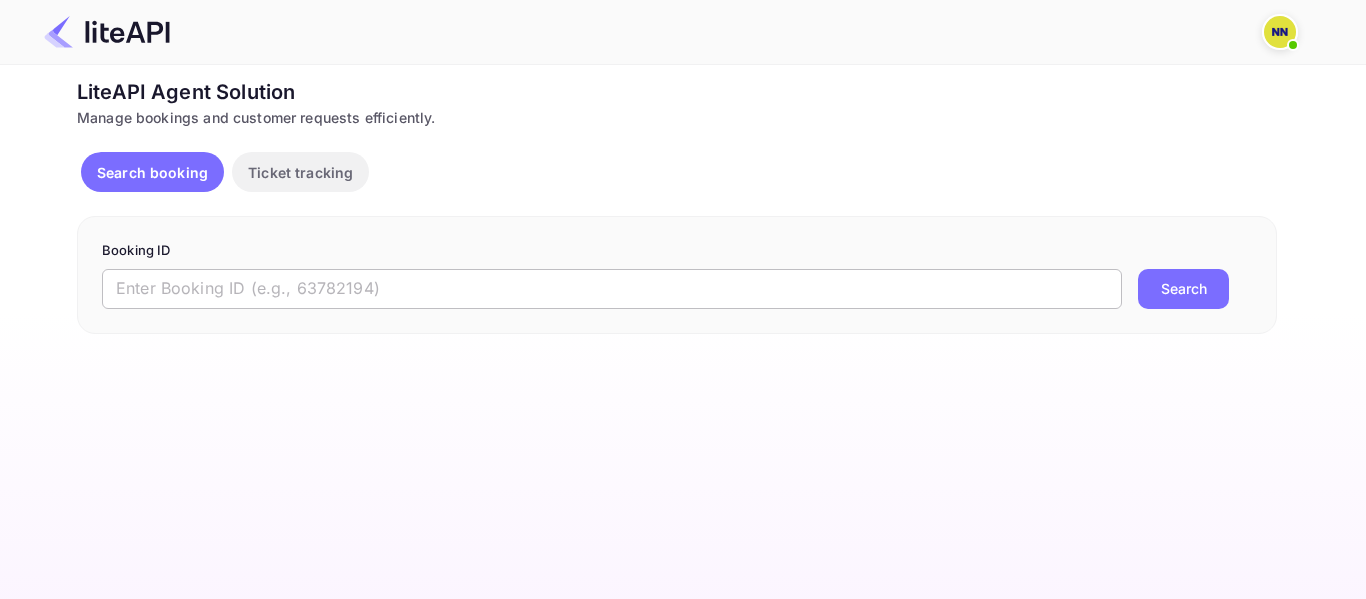 paste on "'8757179" 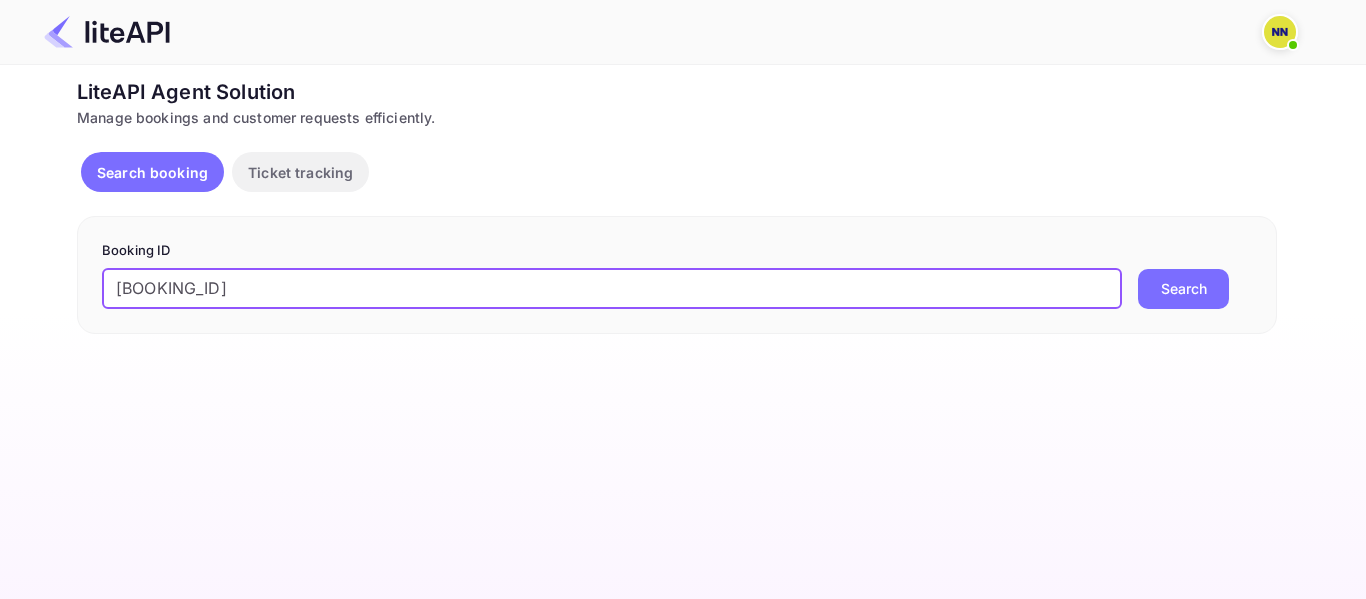 click on "'8757179" at bounding box center [612, 289] 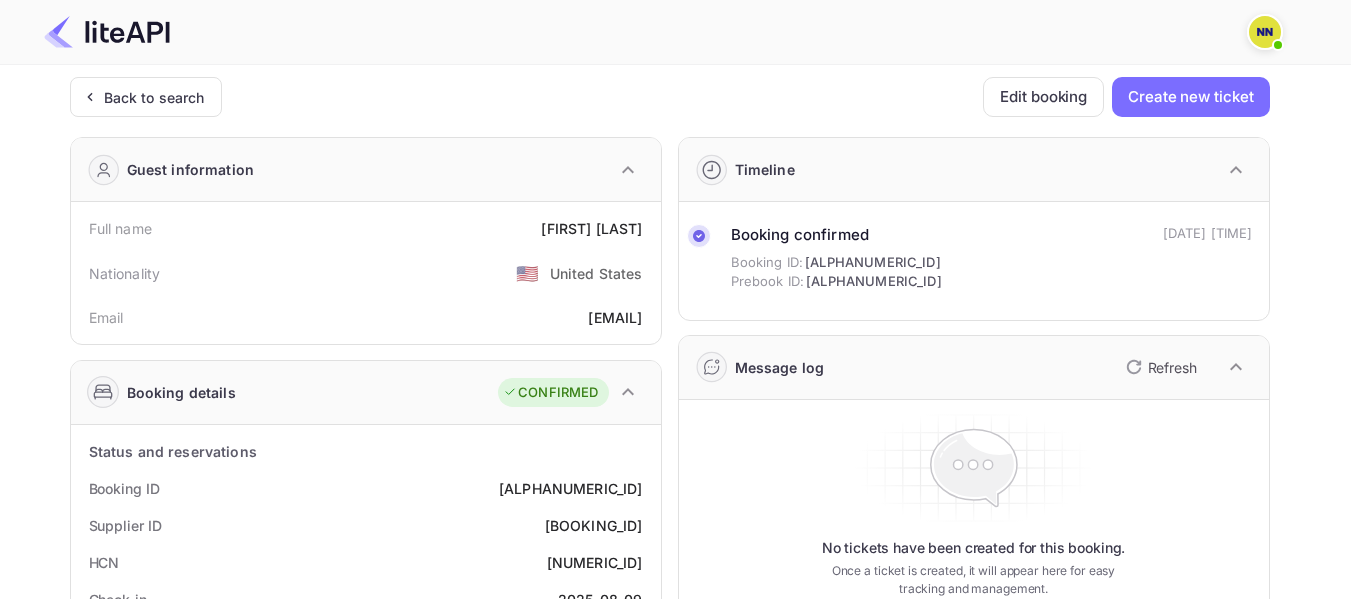 click on "83767406" at bounding box center [595, 562] 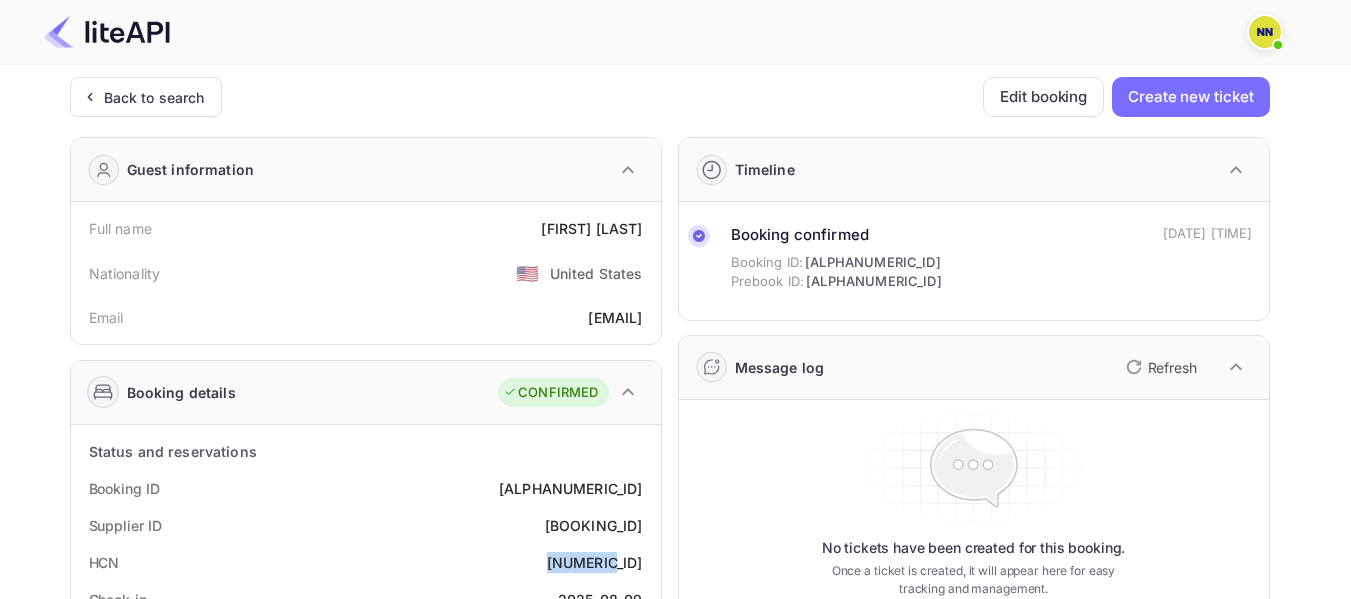 copy on "83767406" 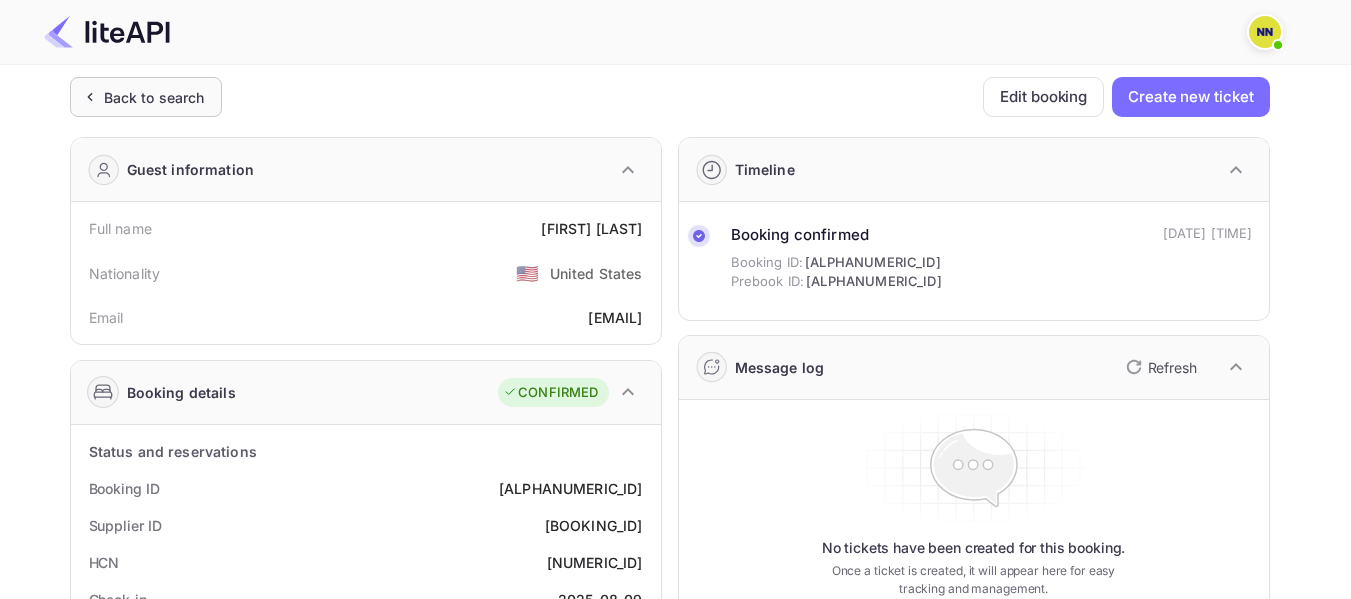 click on "Back to search" at bounding box center (154, 97) 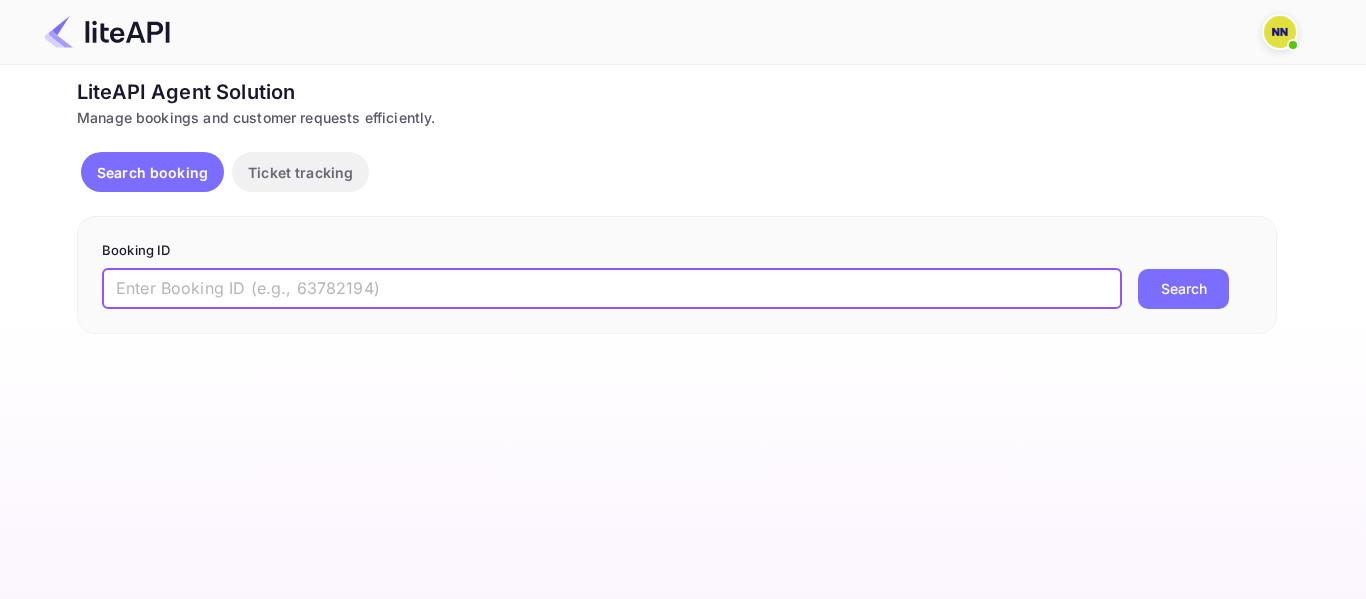 click at bounding box center [612, 289] 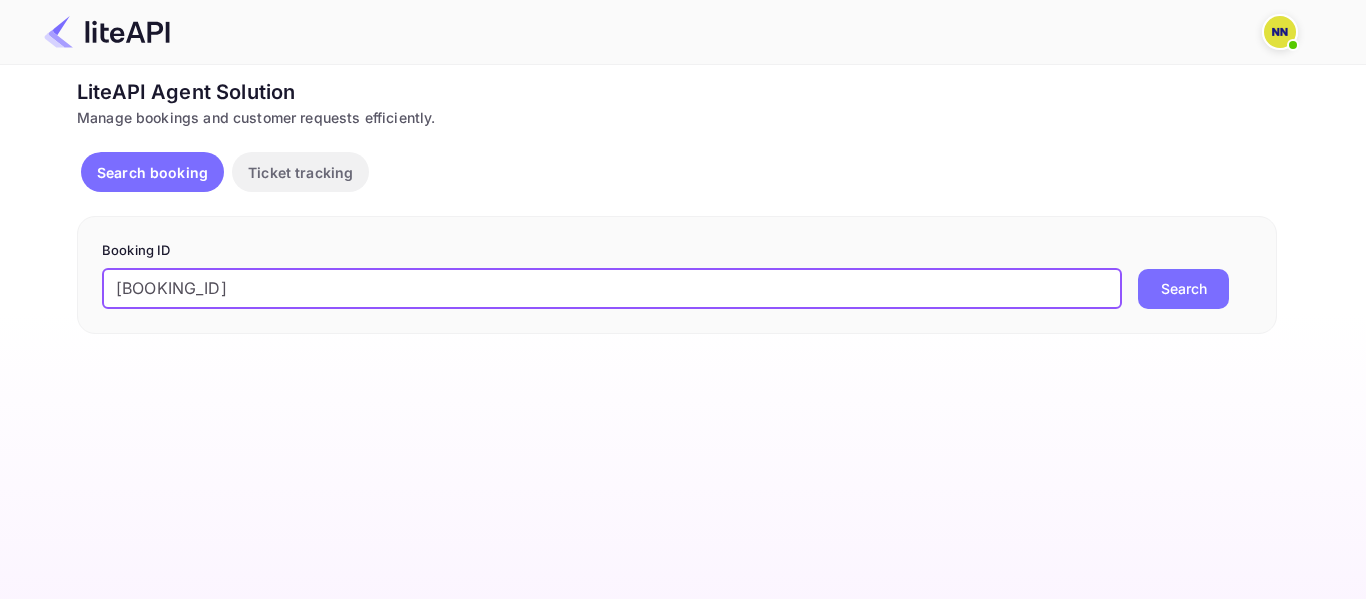 drag, startPoint x: 123, startPoint y: 286, endPoint x: 90, endPoint y: 285, distance: 33.01515 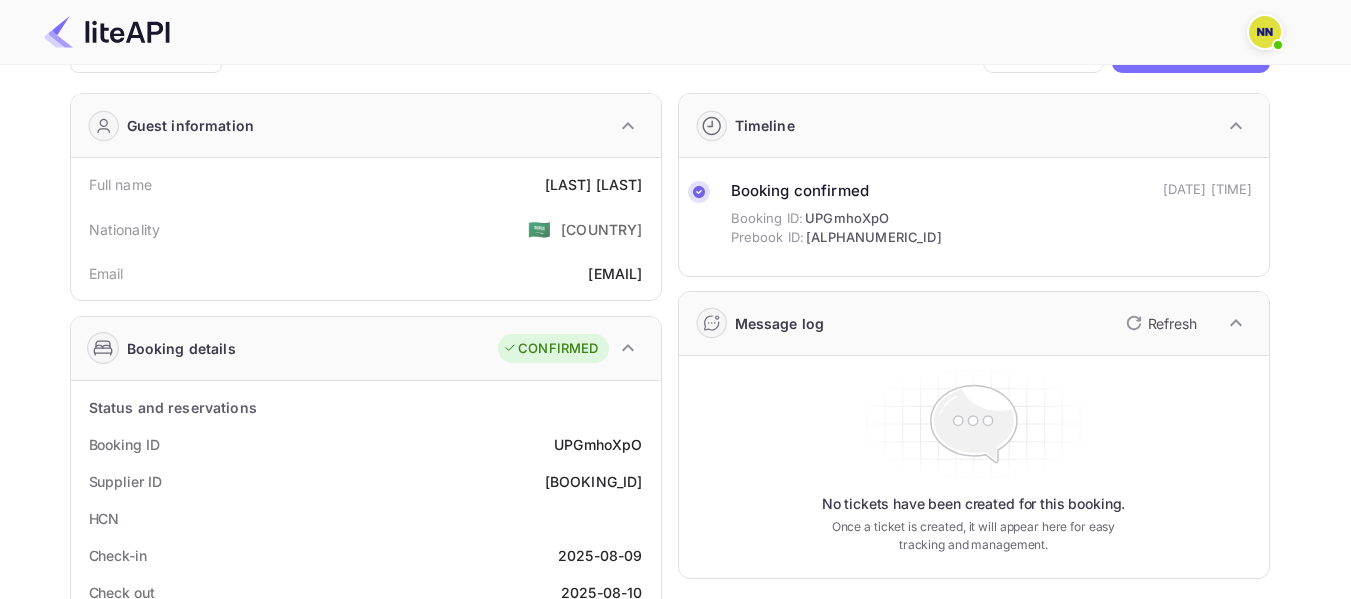 scroll, scrollTop: 0, scrollLeft: 0, axis: both 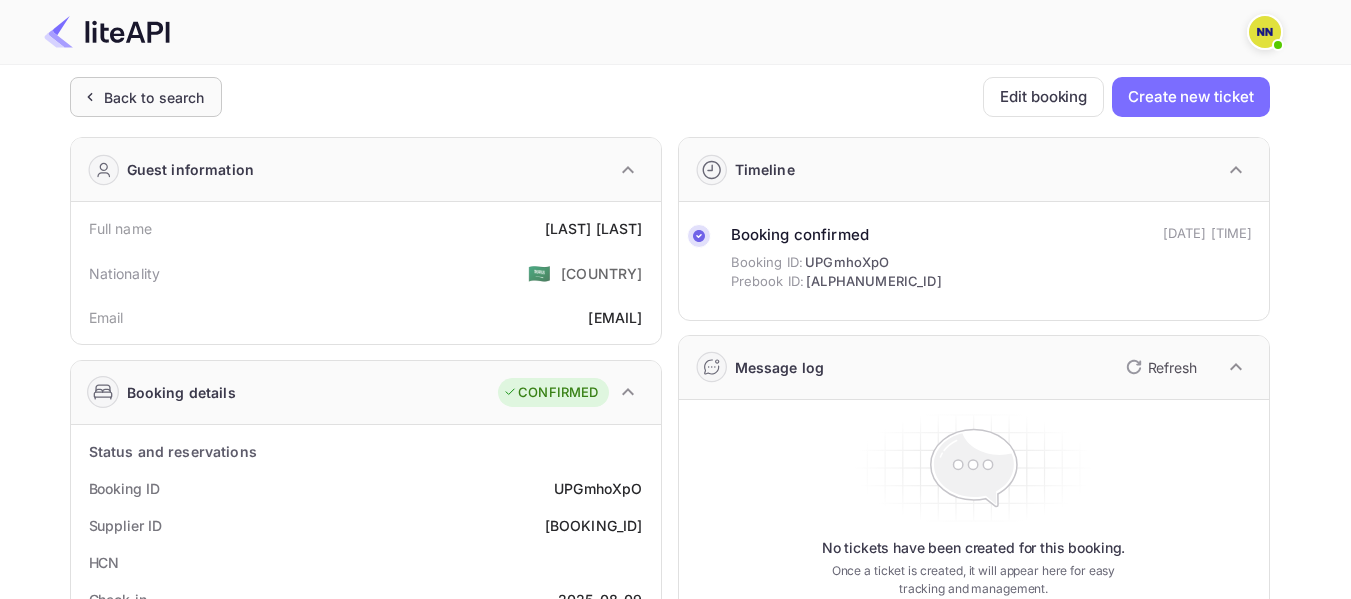 click on "Back to search" at bounding box center [146, 97] 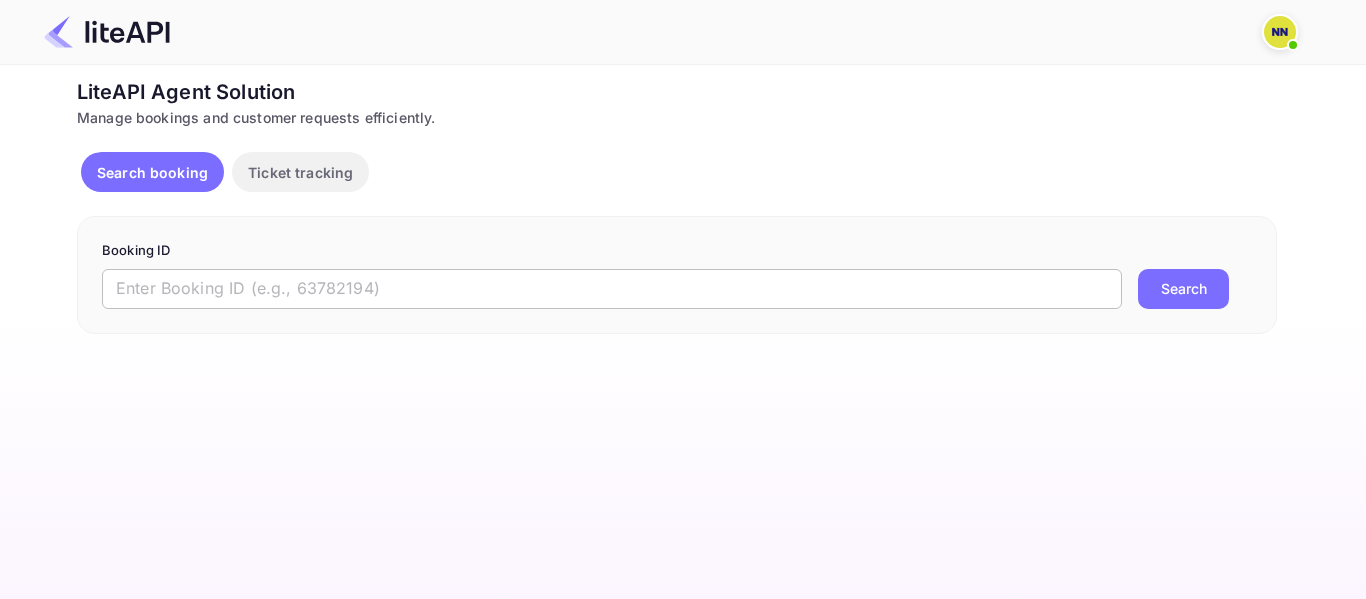 click at bounding box center (612, 289) 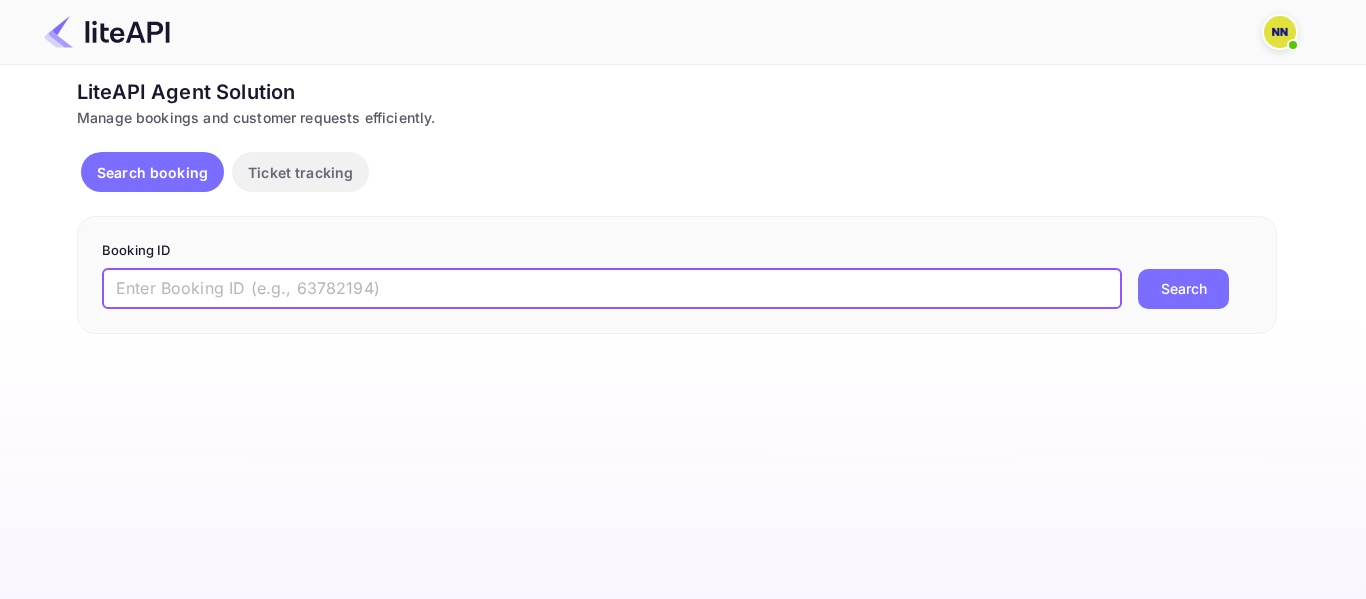 paste on "'8549149" 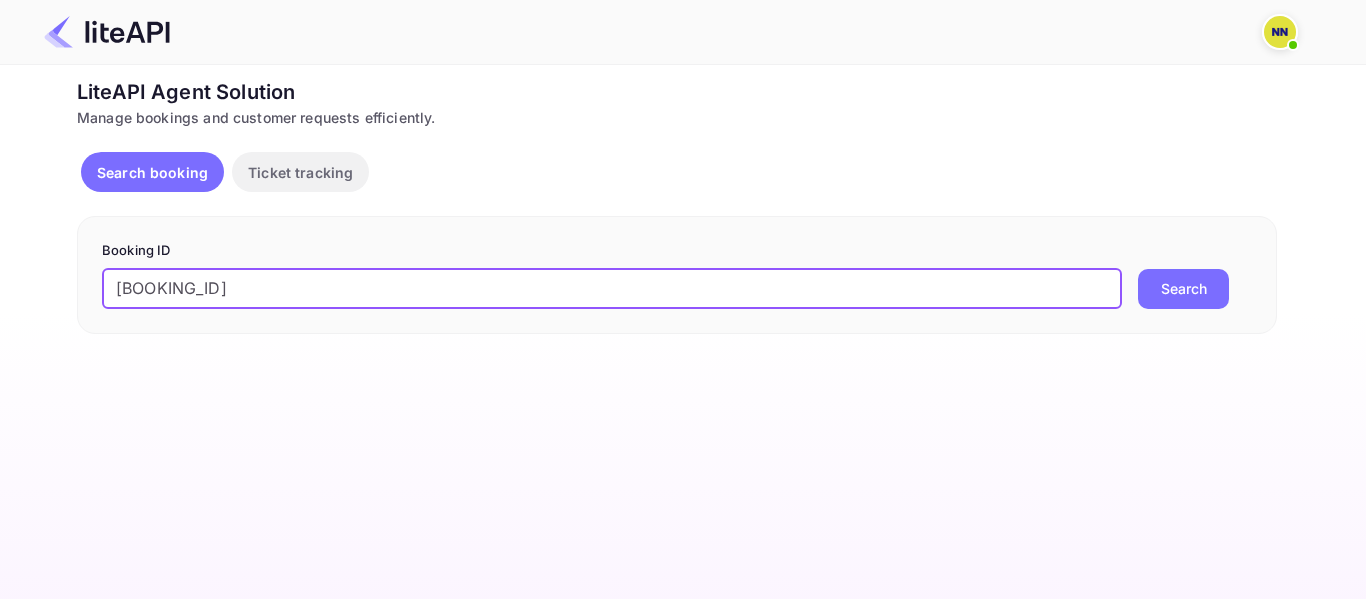 drag, startPoint x: 123, startPoint y: 286, endPoint x: 64, endPoint y: 280, distance: 59.3043 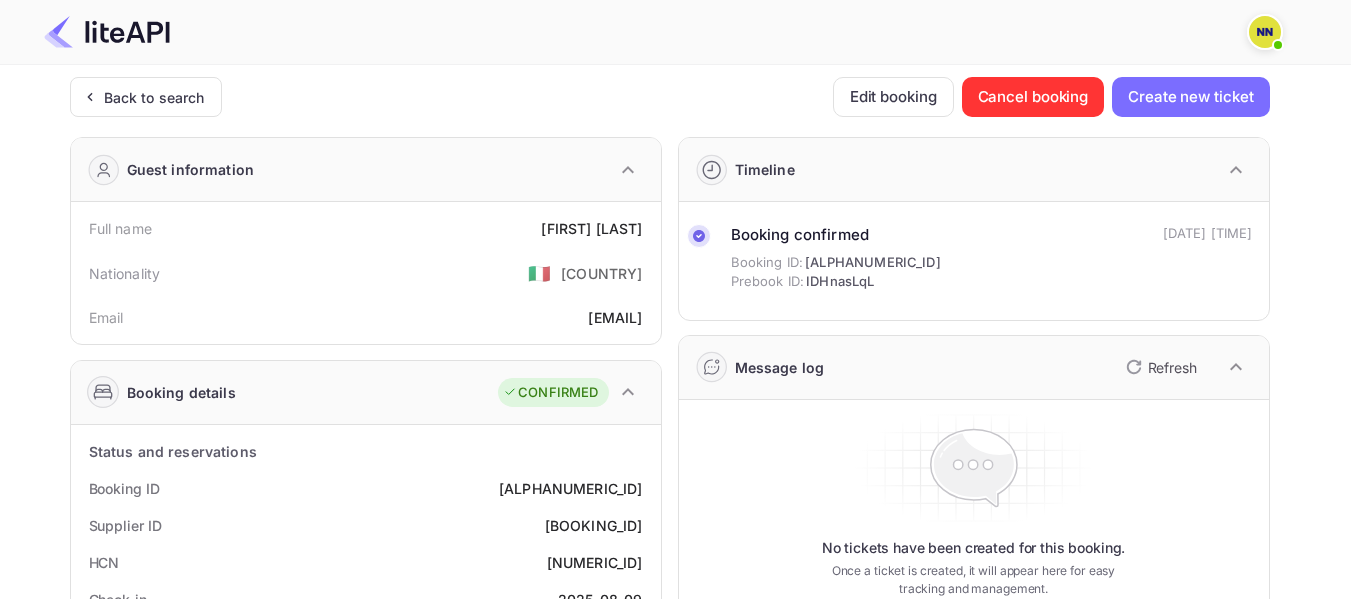 click on "93557201" at bounding box center (595, 562) 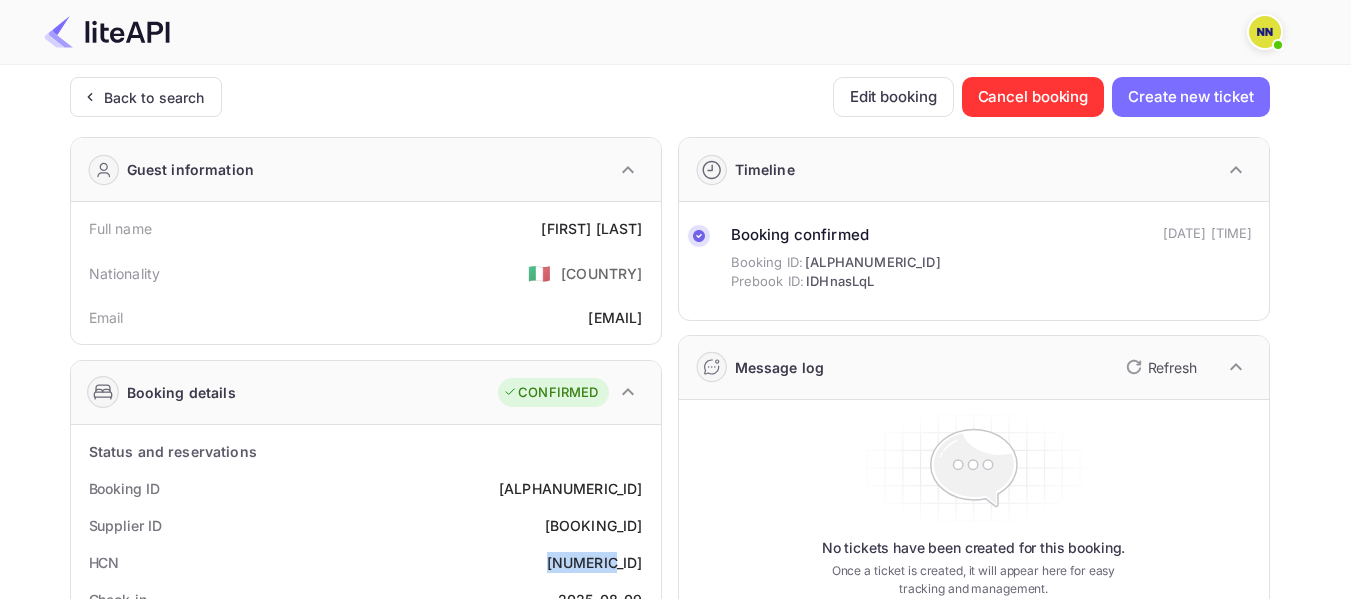 copy on "93557201" 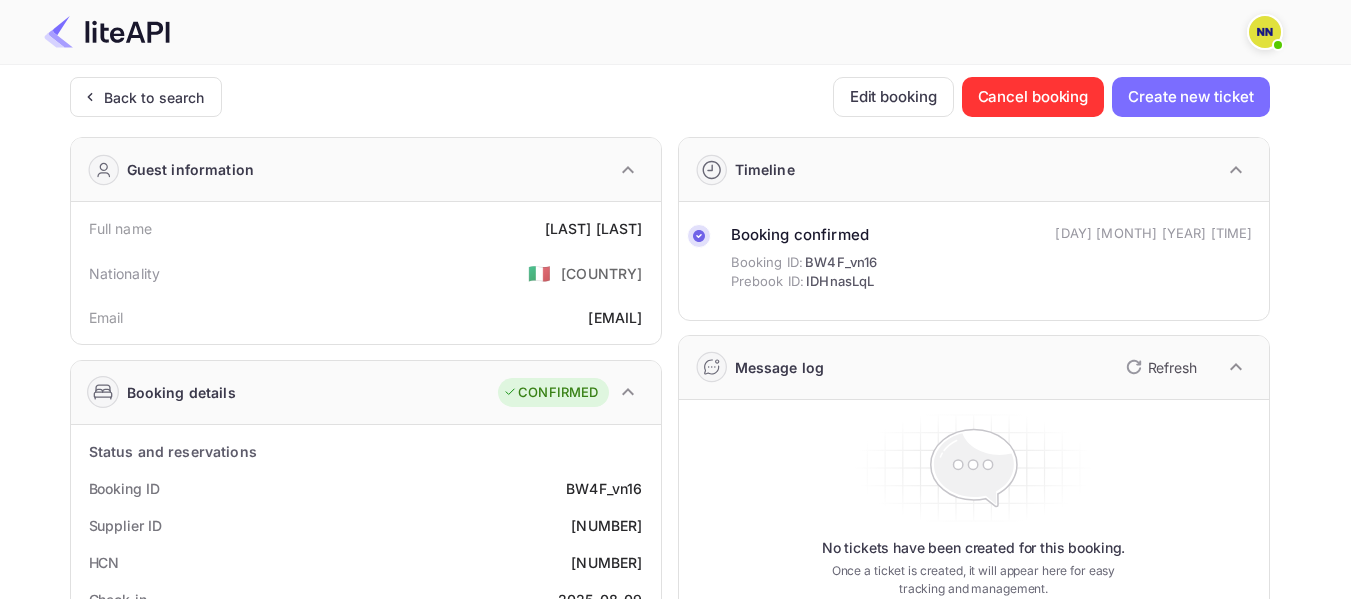 scroll, scrollTop: 0, scrollLeft: 0, axis: both 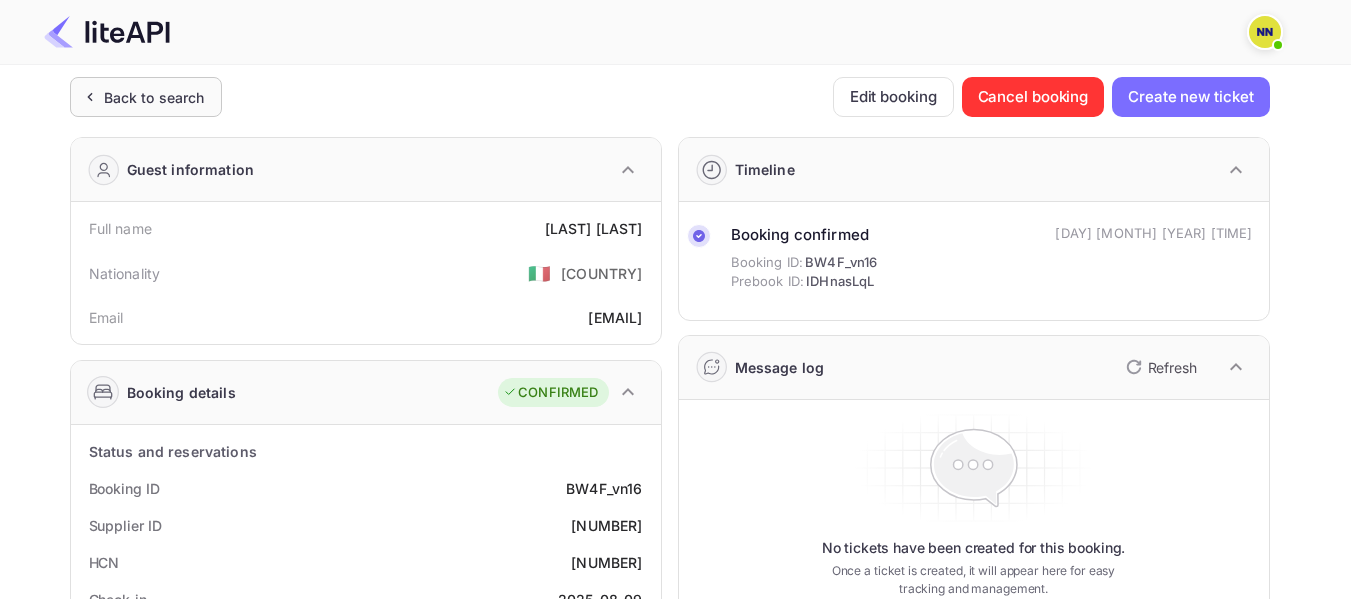 click on "Back to search" at bounding box center (154, 97) 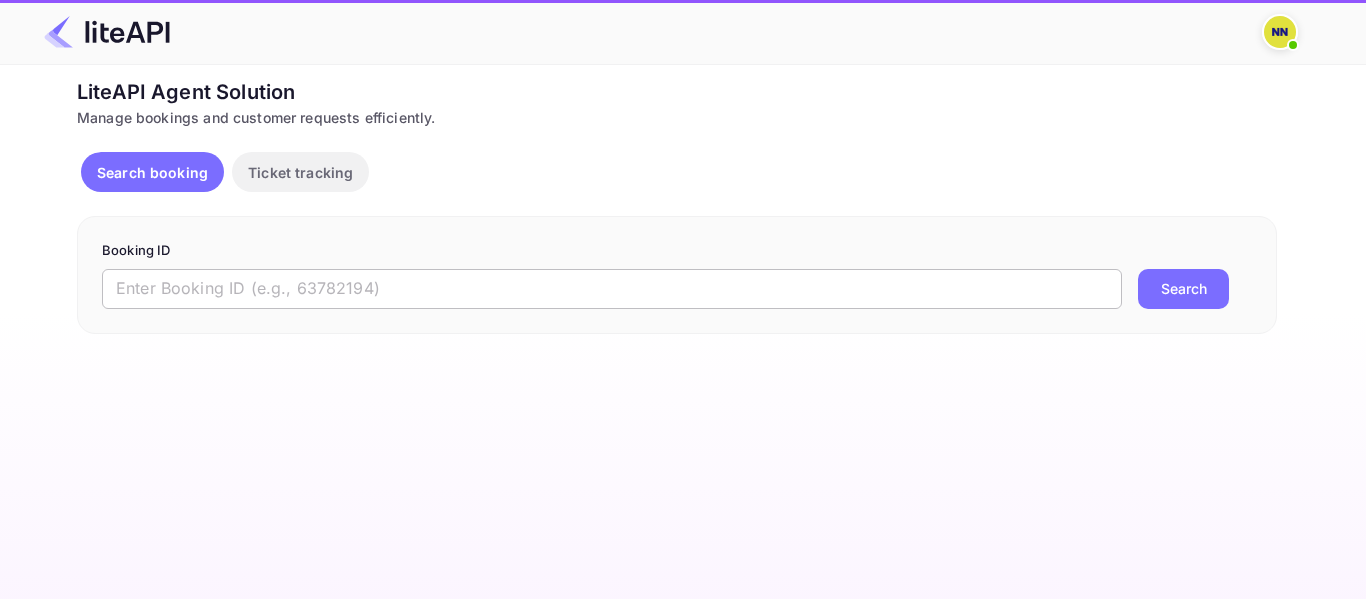 click at bounding box center [612, 289] 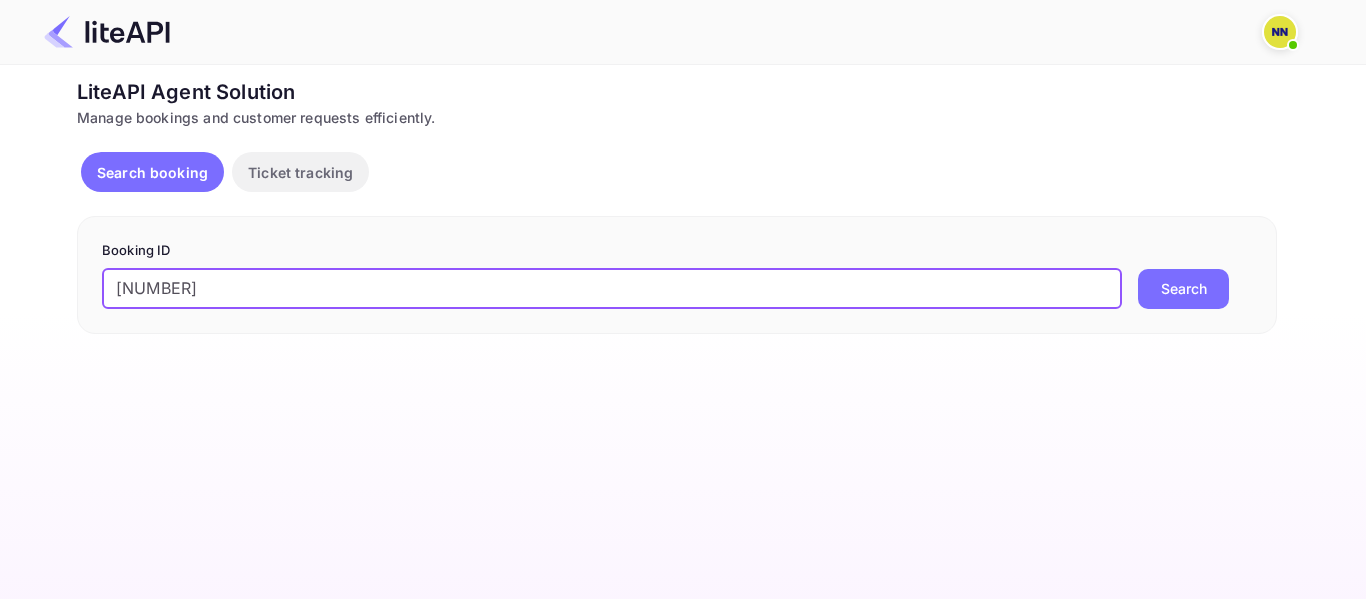 click on "Booking ID '8359890 ​ Search" at bounding box center (677, 275) 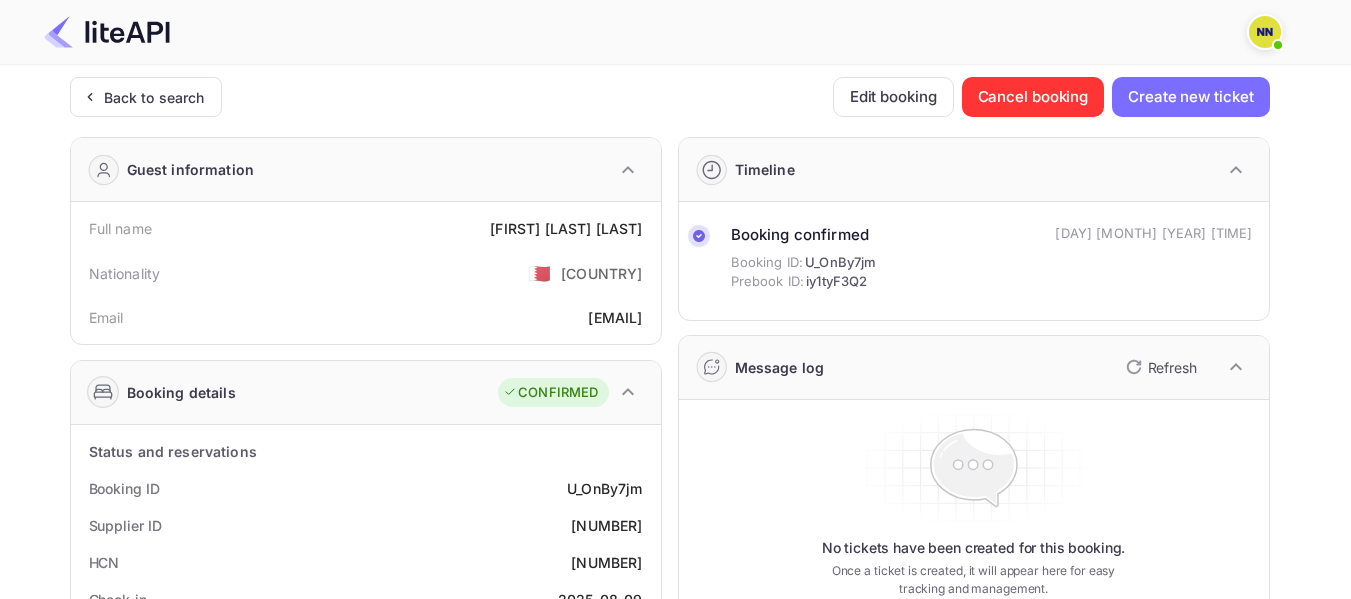 click on "569934791967" at bounding box center [606, 562] 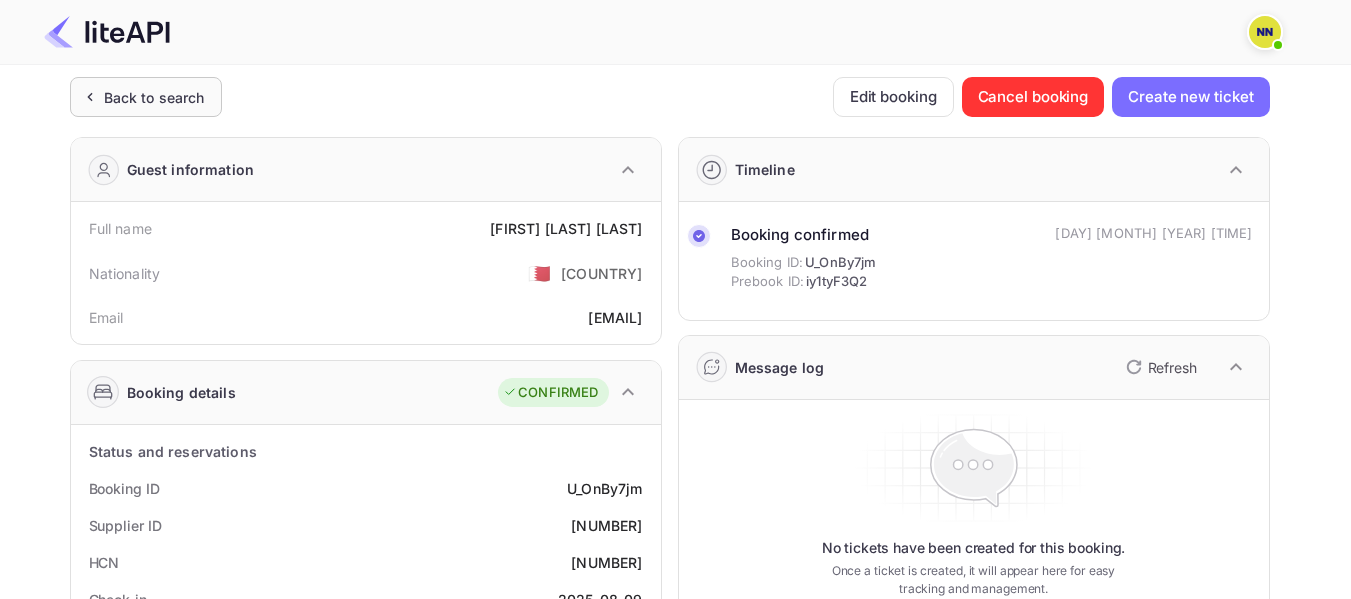 click on "Back to search" at bounding box center (146, 97) 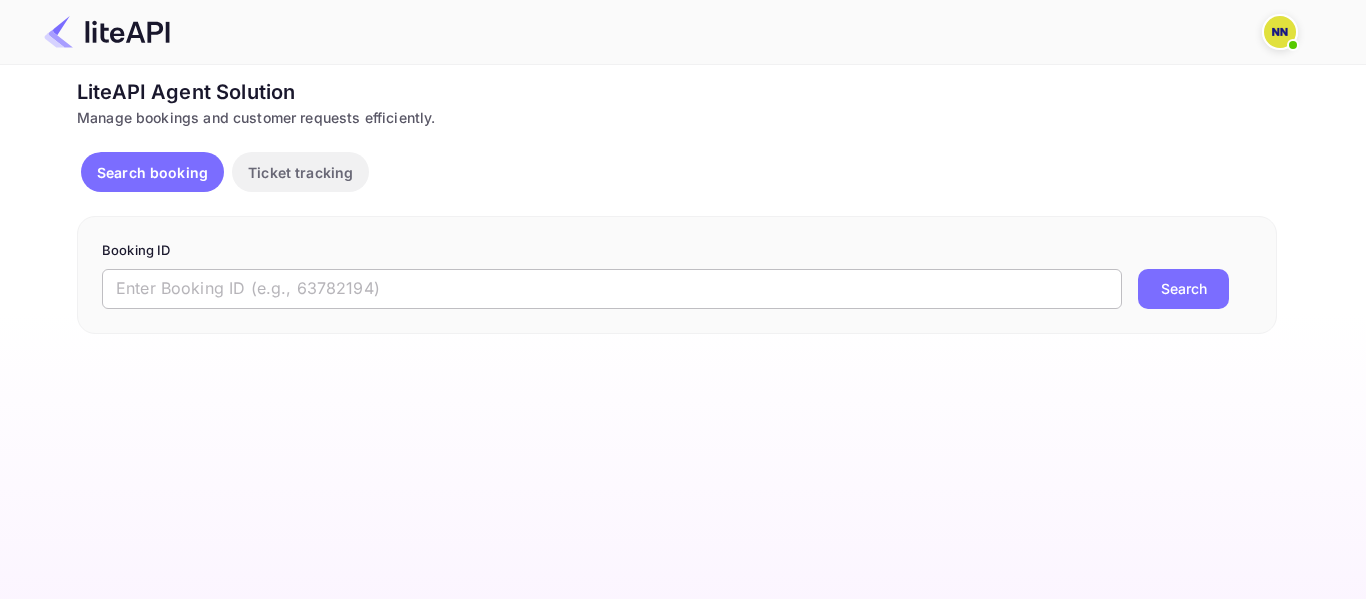 click at bounding box center [612, 289] 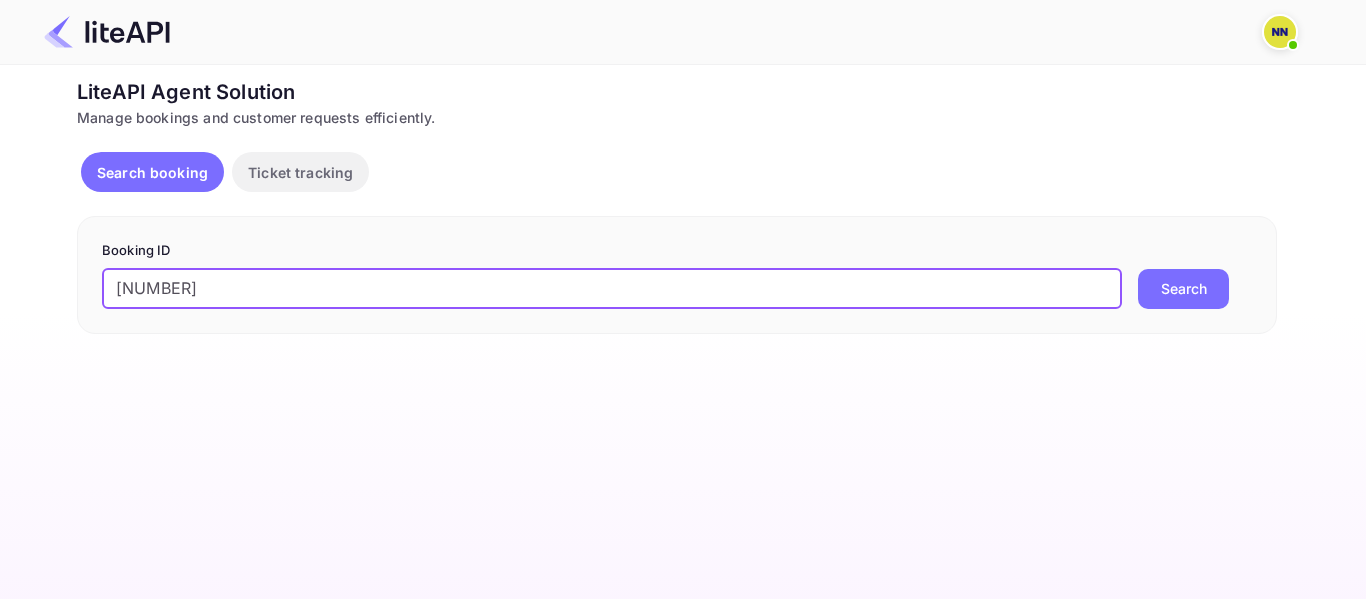 click on "'8771379" at bounding box center [612, 289] 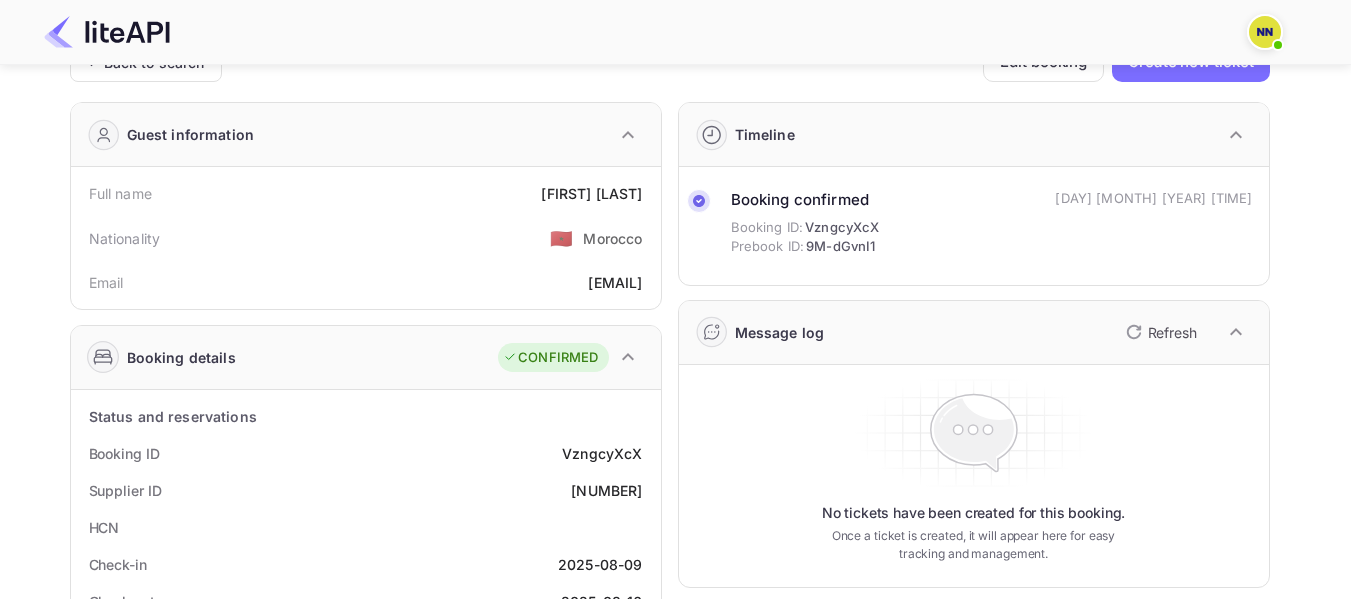 scroll, scrollTop: 0, scrollLeft: 0, axis: both 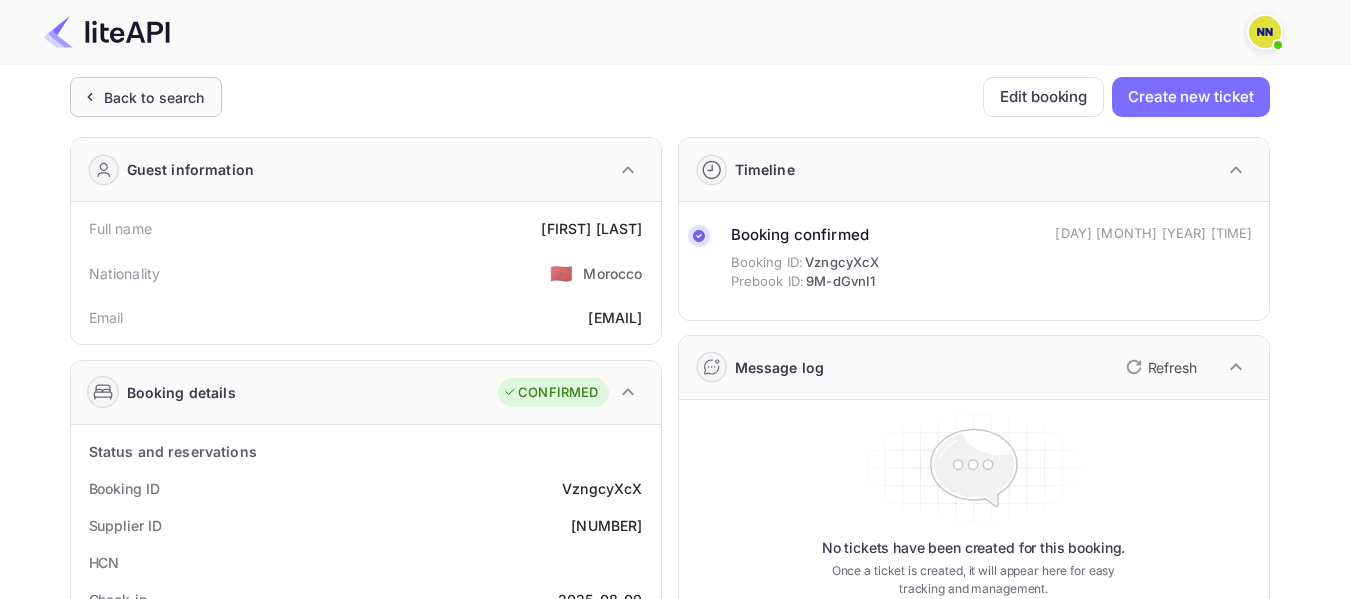 click on "Back to search" at bounding box center (154, 97) 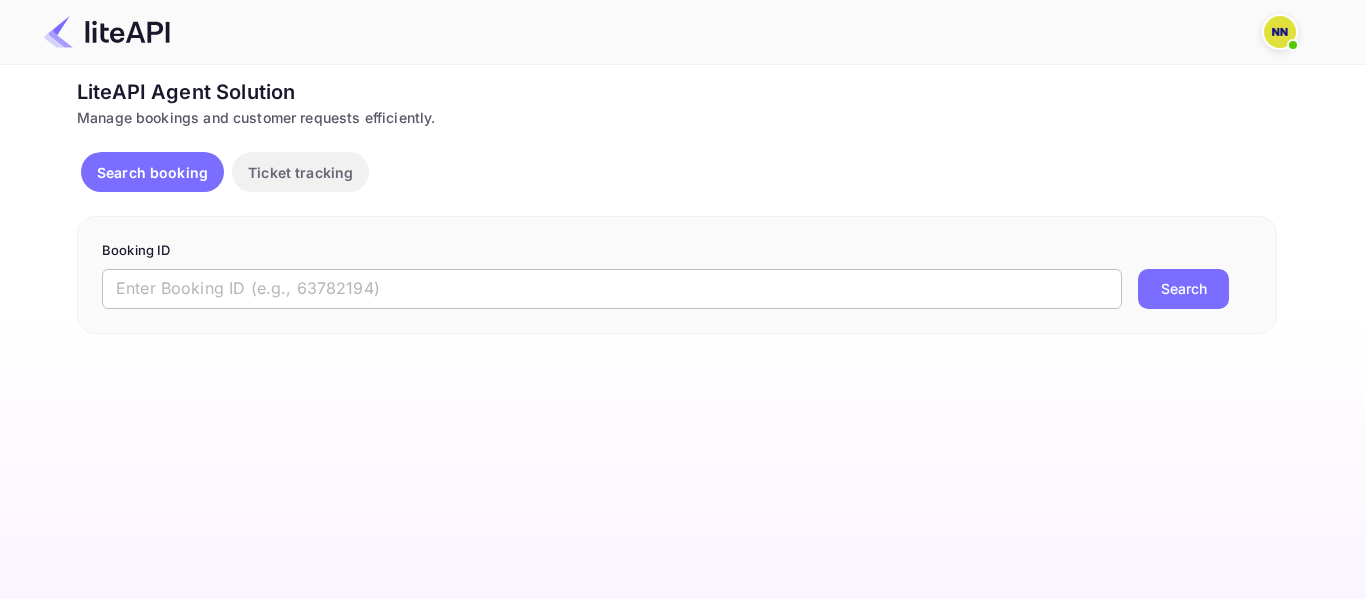 click at bounding box center [612, 289] 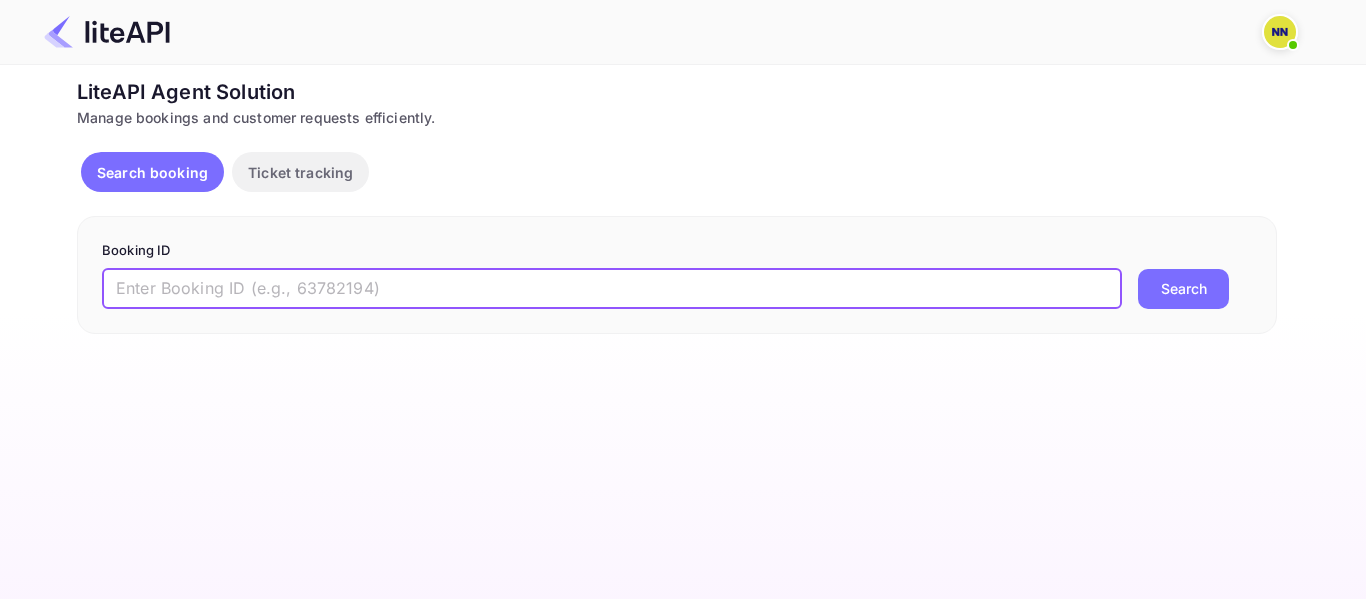 paste on "'8757506" 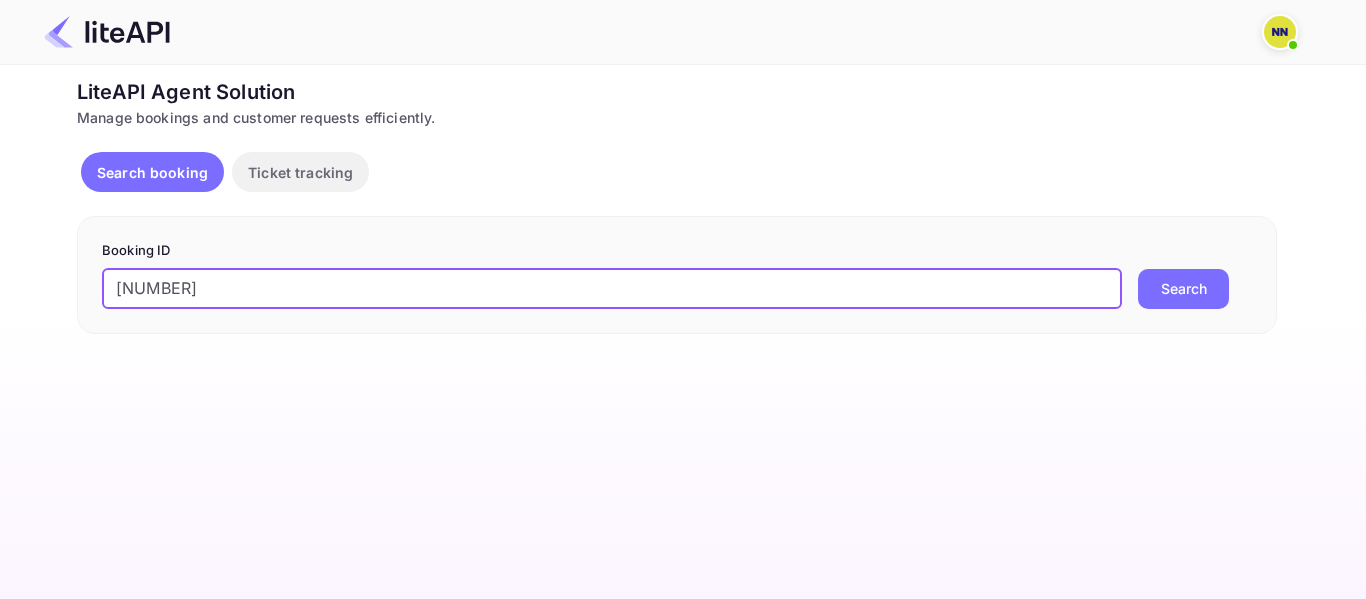 drag, startPoint x: 127, startPoint y: 285, endPoint x: 92, endPoint y: 292, distance: 35.69314 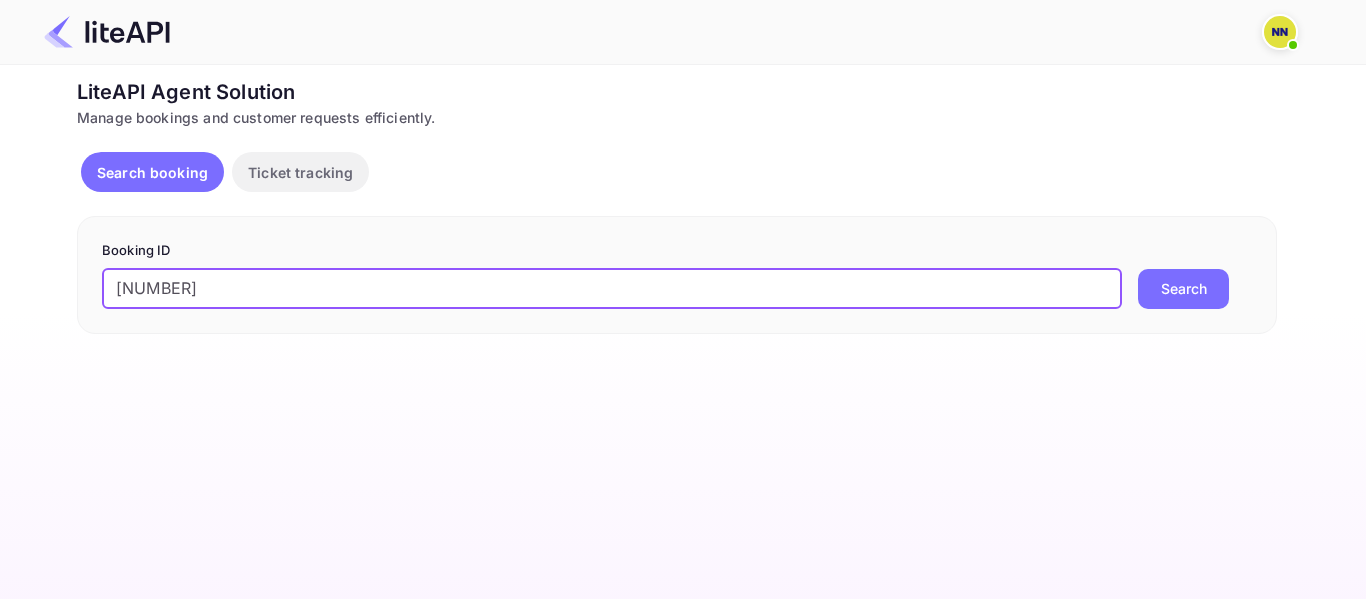 type on "8757506" 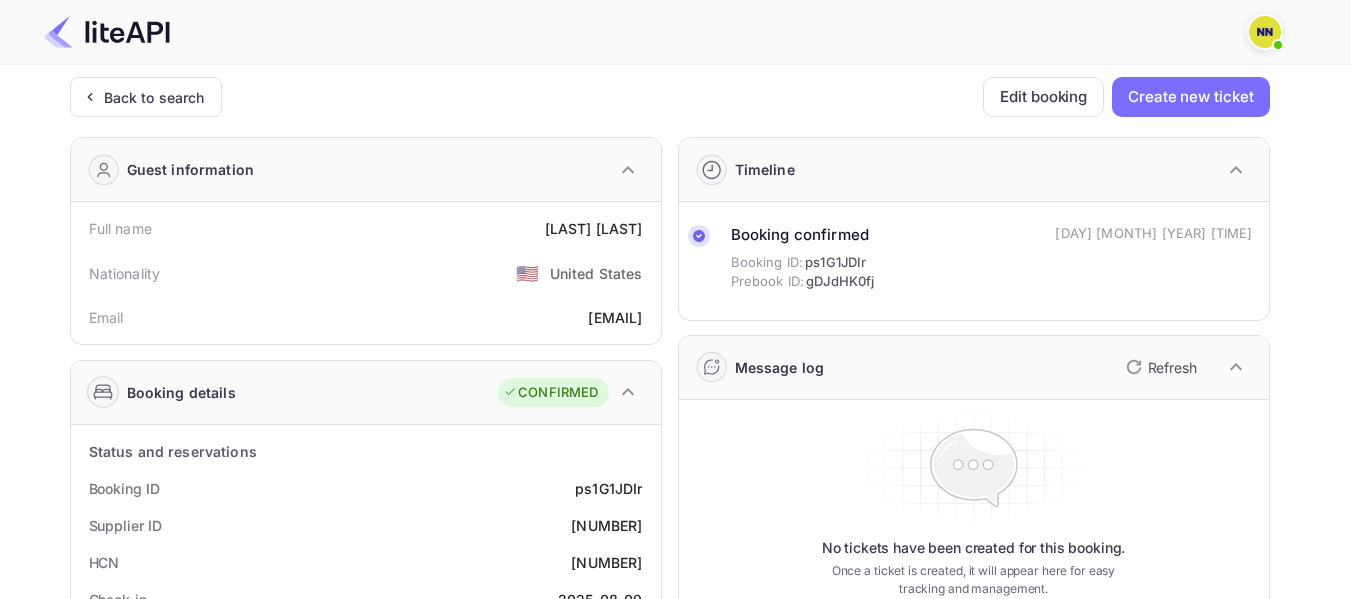 click on "HCN 67657999" at bounding box center (366, 562) 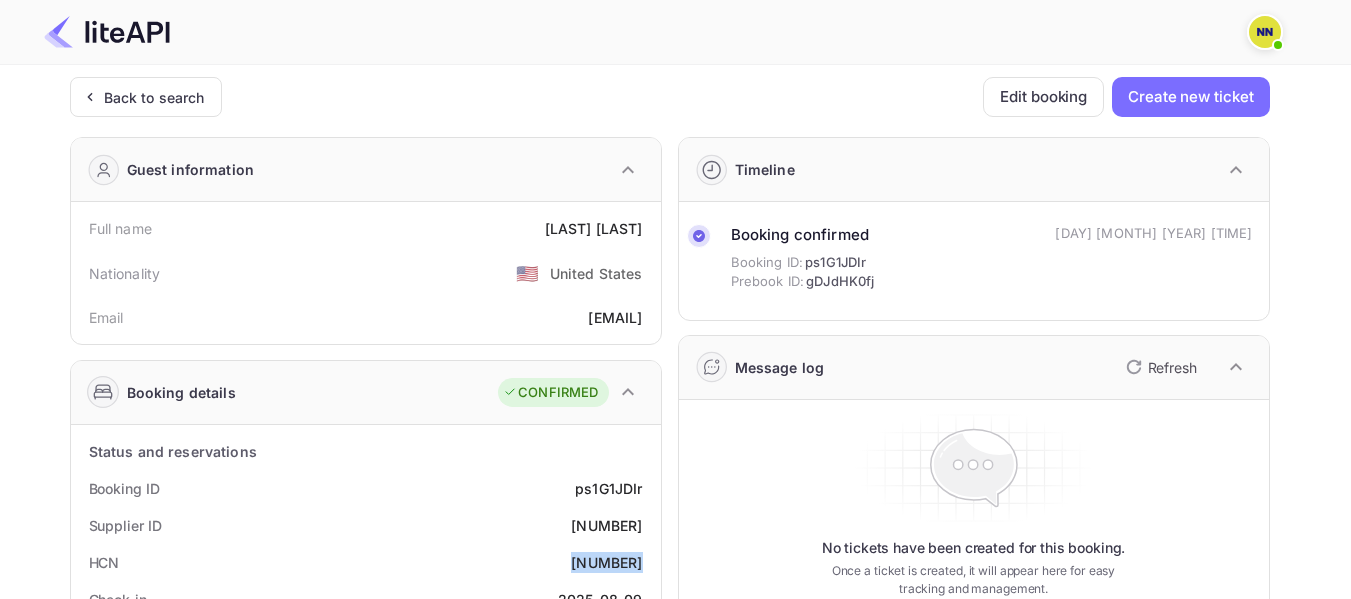 click on "HCN 67657999" at bounding box center (366, 562) 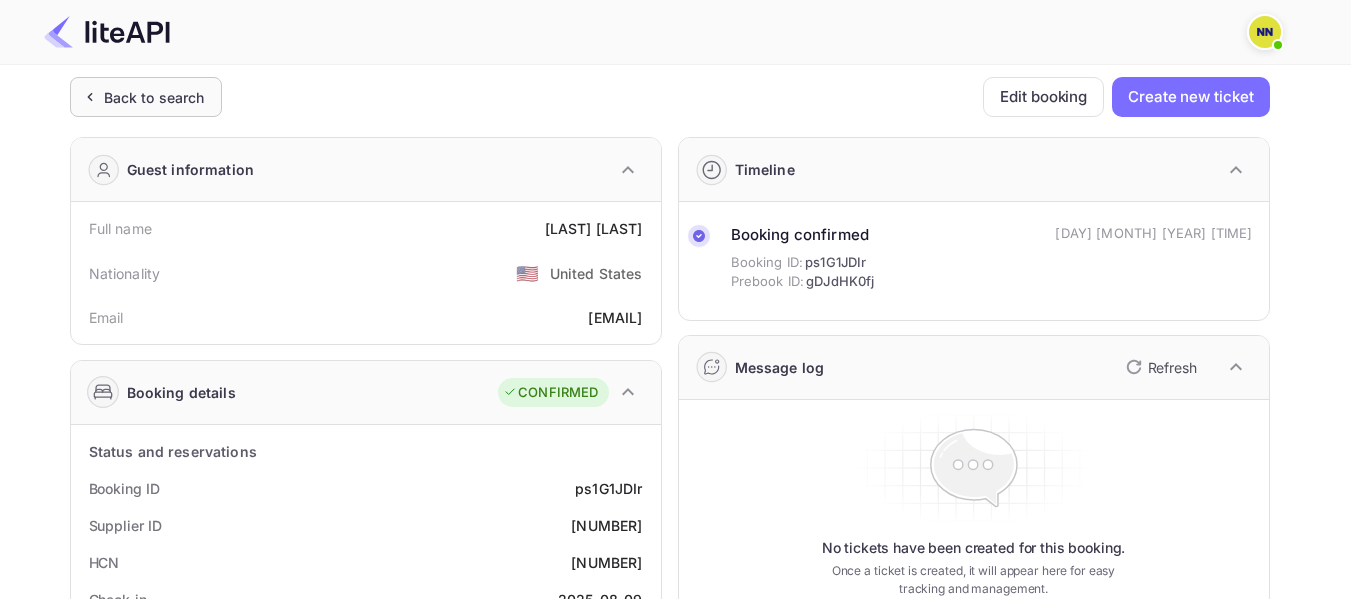 click on "Back to search" at bounding box center (154, 97) 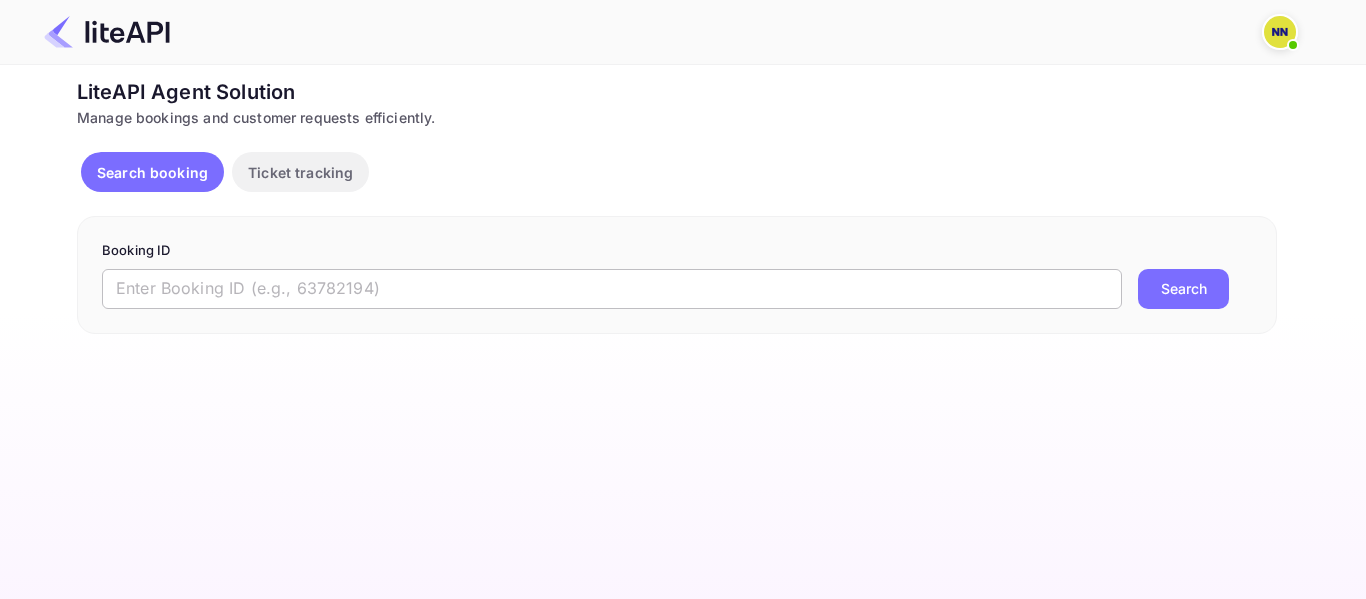 click at bounding box center [612, 289] 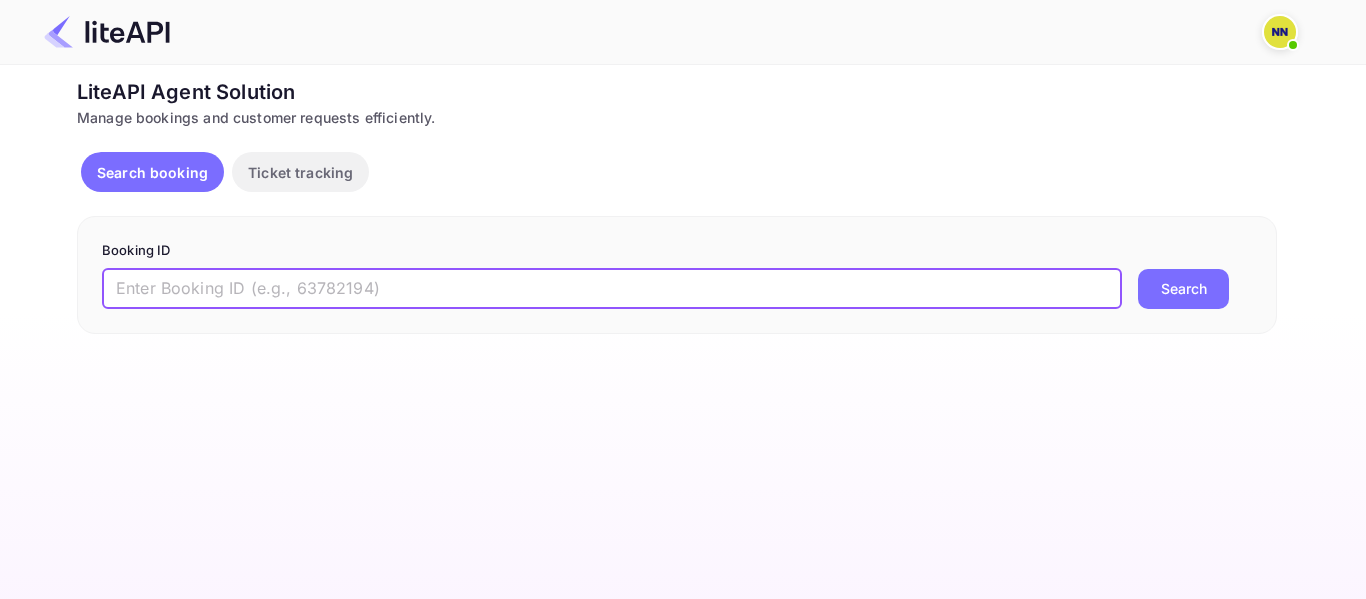 paste on "'8765115" 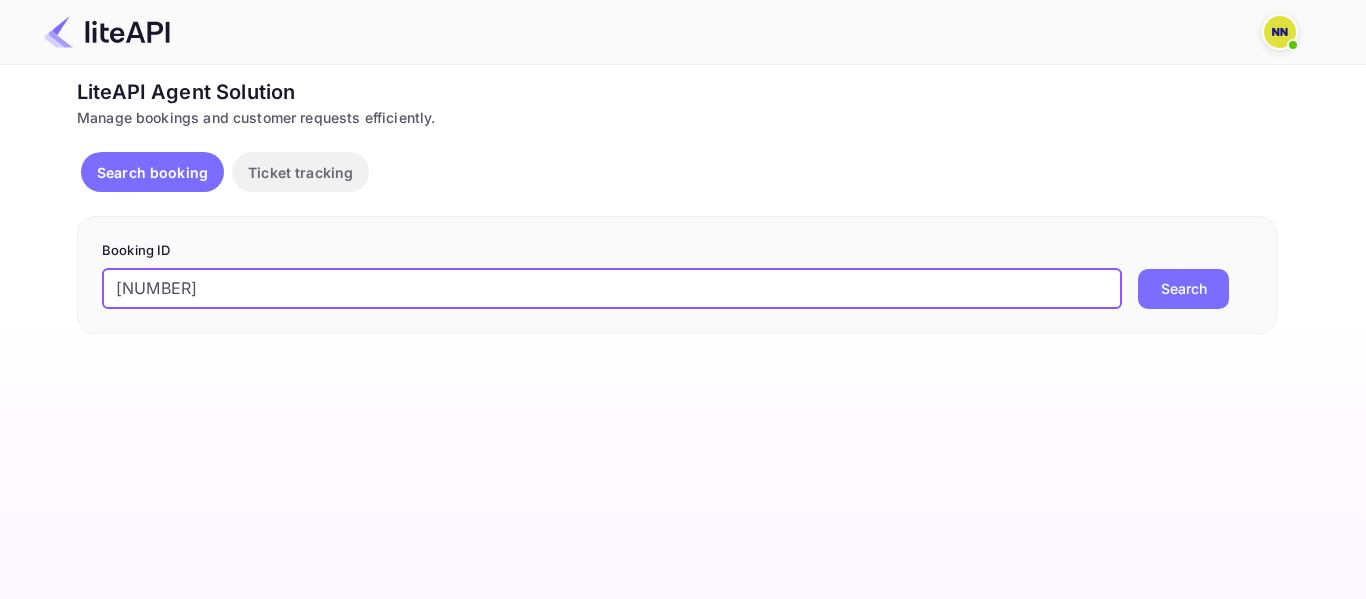 click on "'8765115" at bounding box center (612, 289) 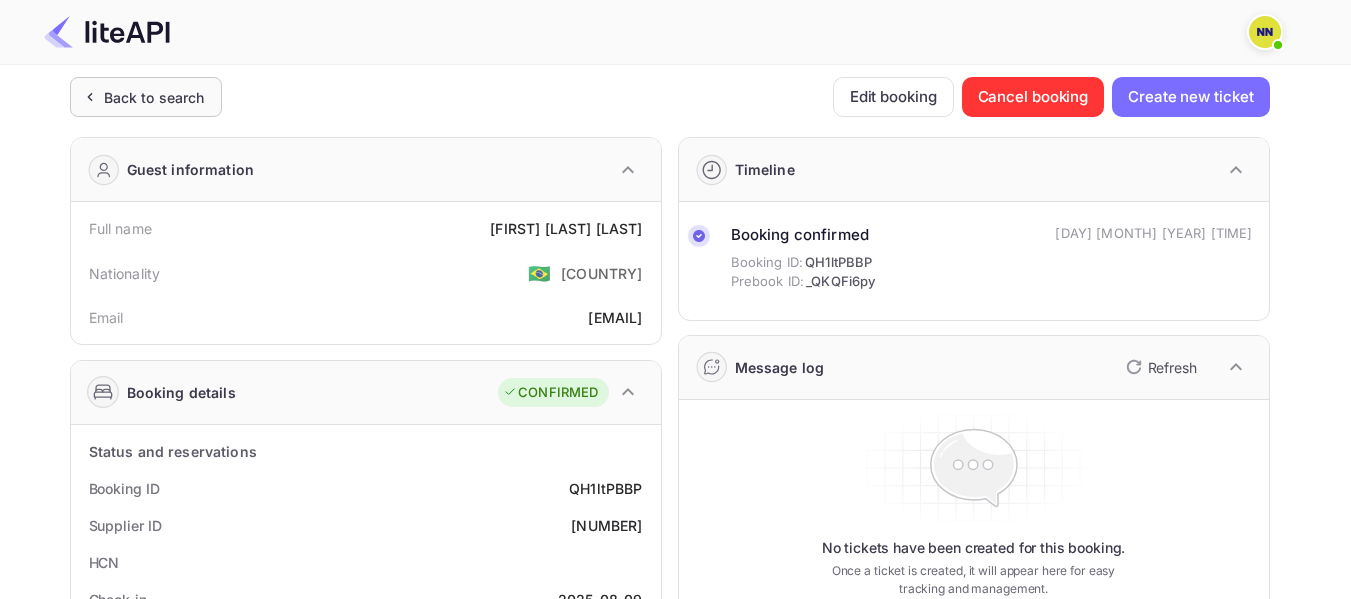 click on "Back to search" at bounding box center [154, 97] 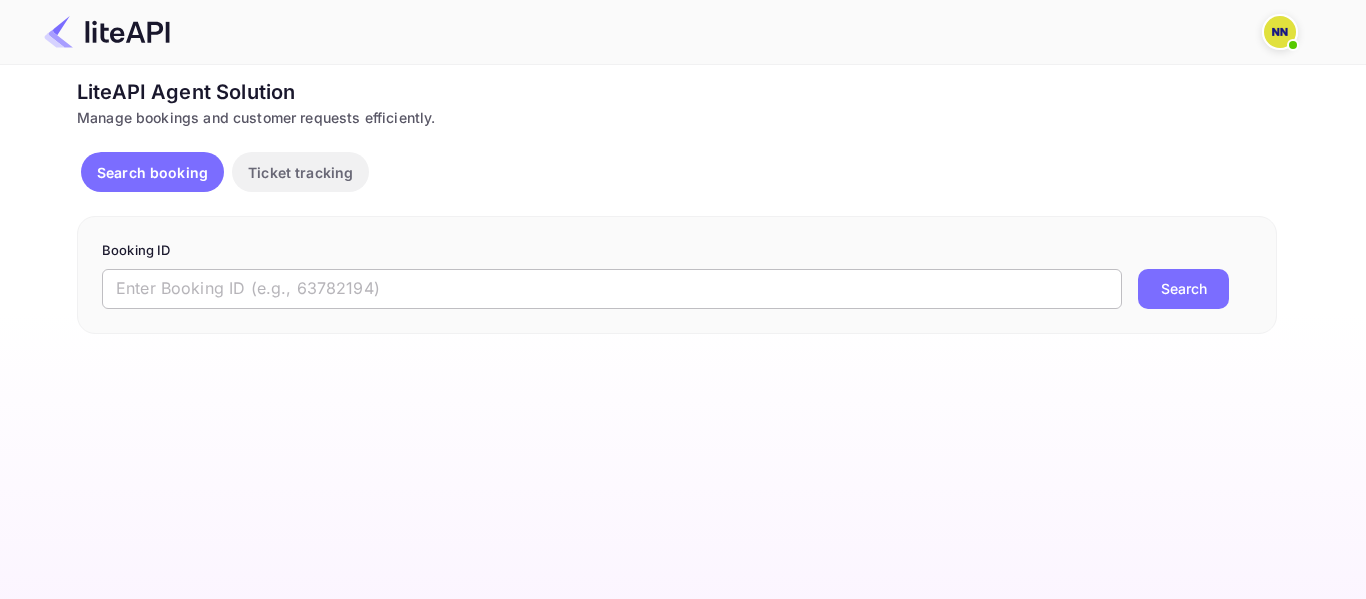 click at bounding box center (612, 289) 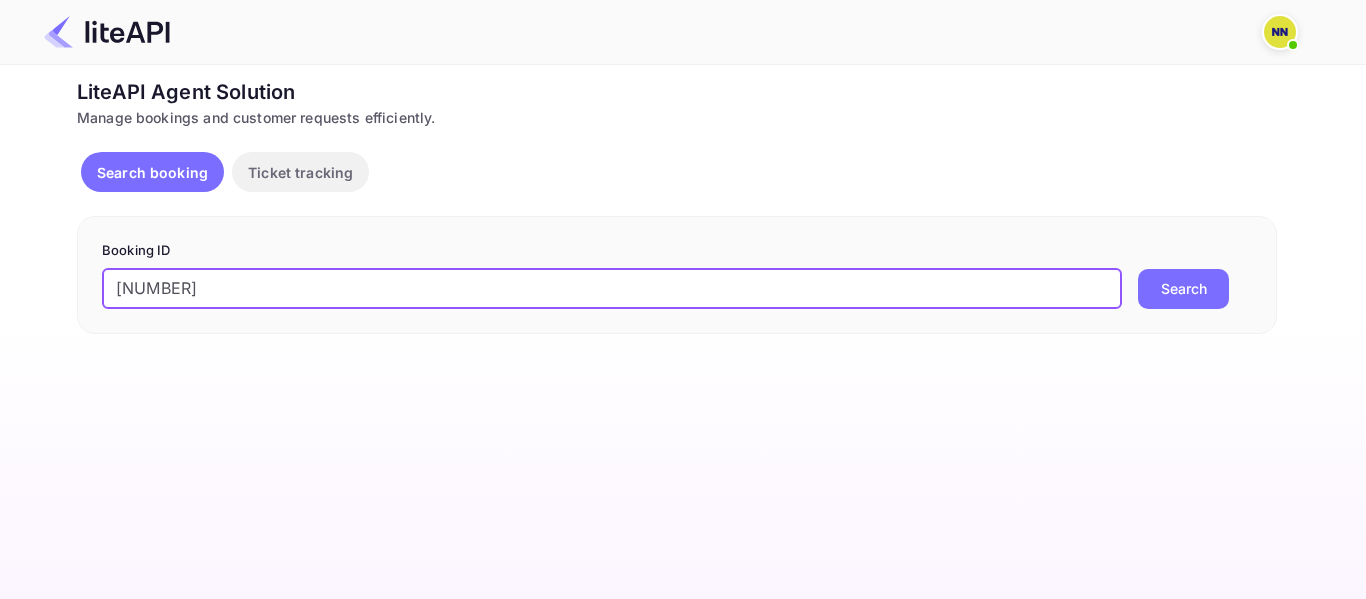drag, startPoint x: 122, startPoint y: 281, endPoint x: 94, endPoint y: 286, distance: 28.442924 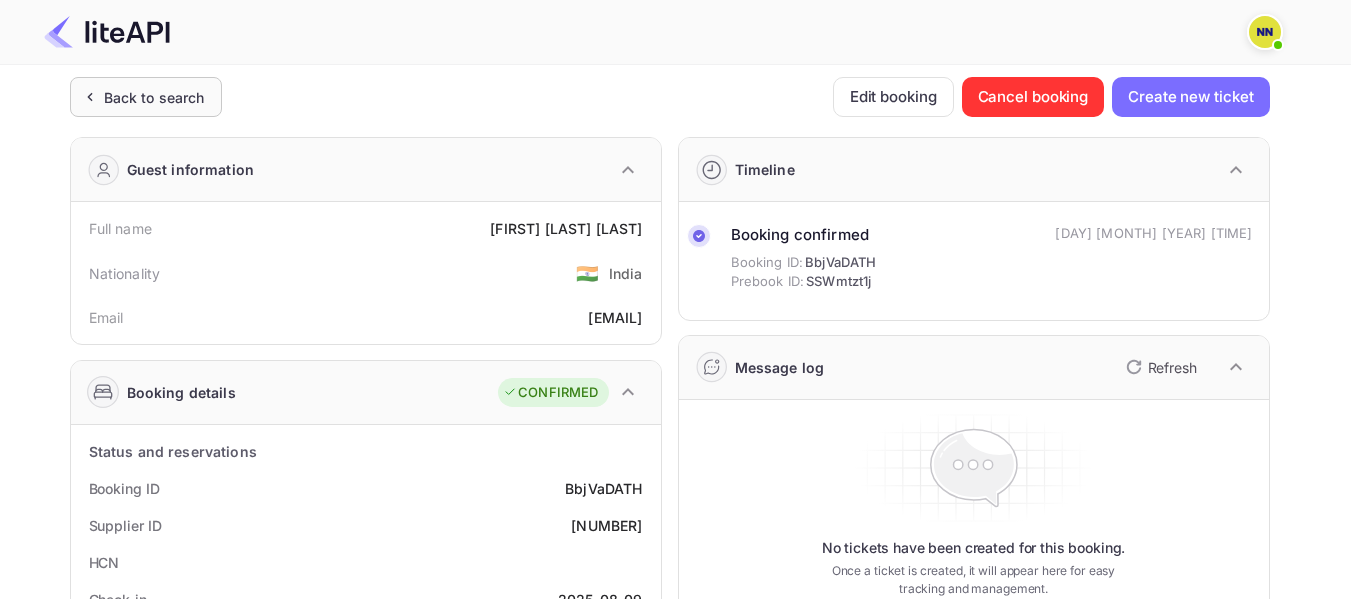 click on "Back to search" at bounding box center [146, 97] 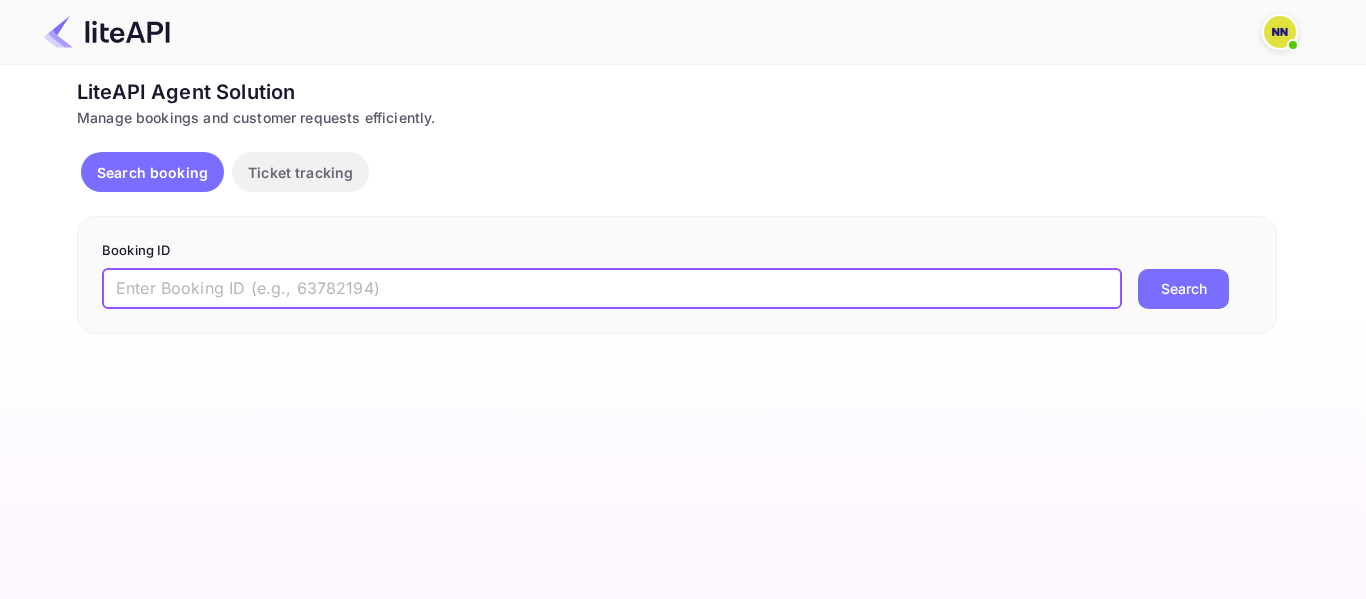 click at bounding box center [612, 289] 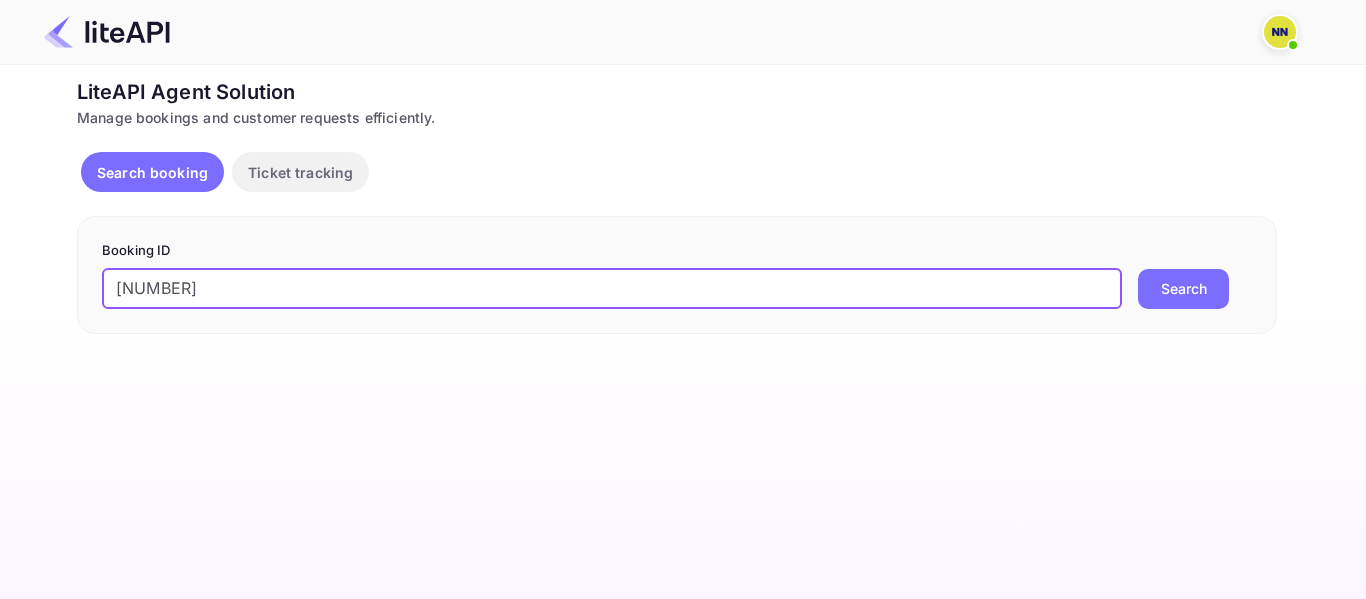drag, startPoint x: 124, startPoint y: 292, endPoint x: 77, endPoint y: 290, distance: 47.042534 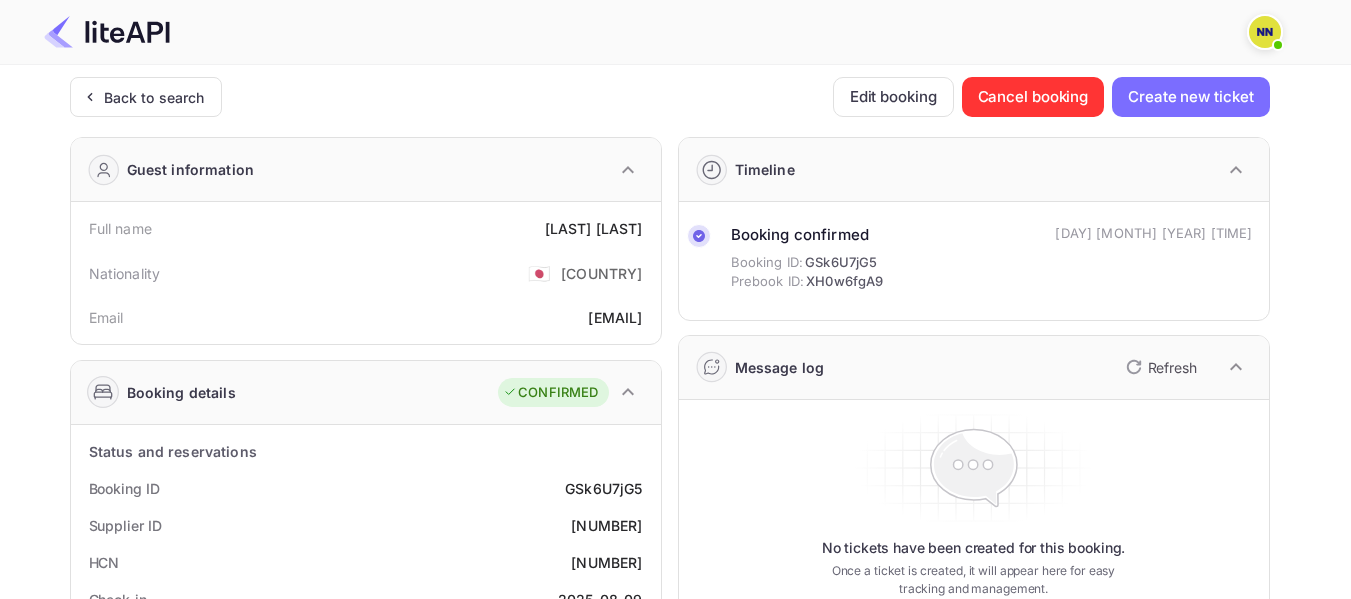 click on "22315098269511" at bounding box center (606, 562) 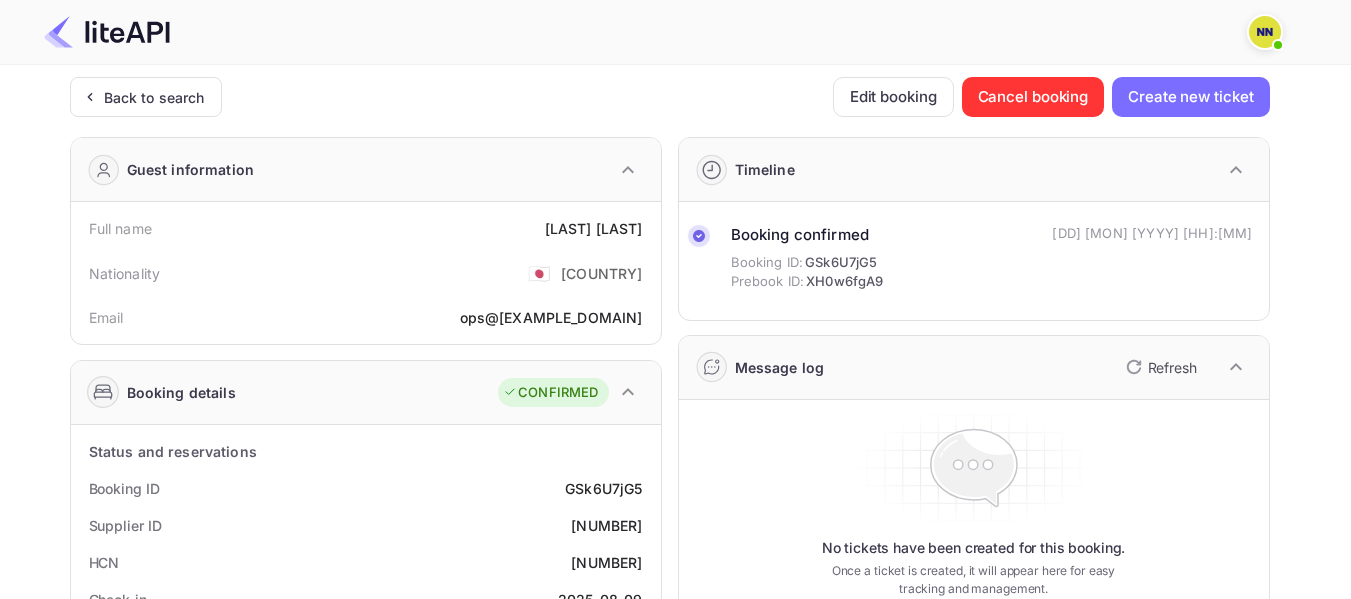 scroll, scrollTop: 0, scrollLeft: 0, axis: both 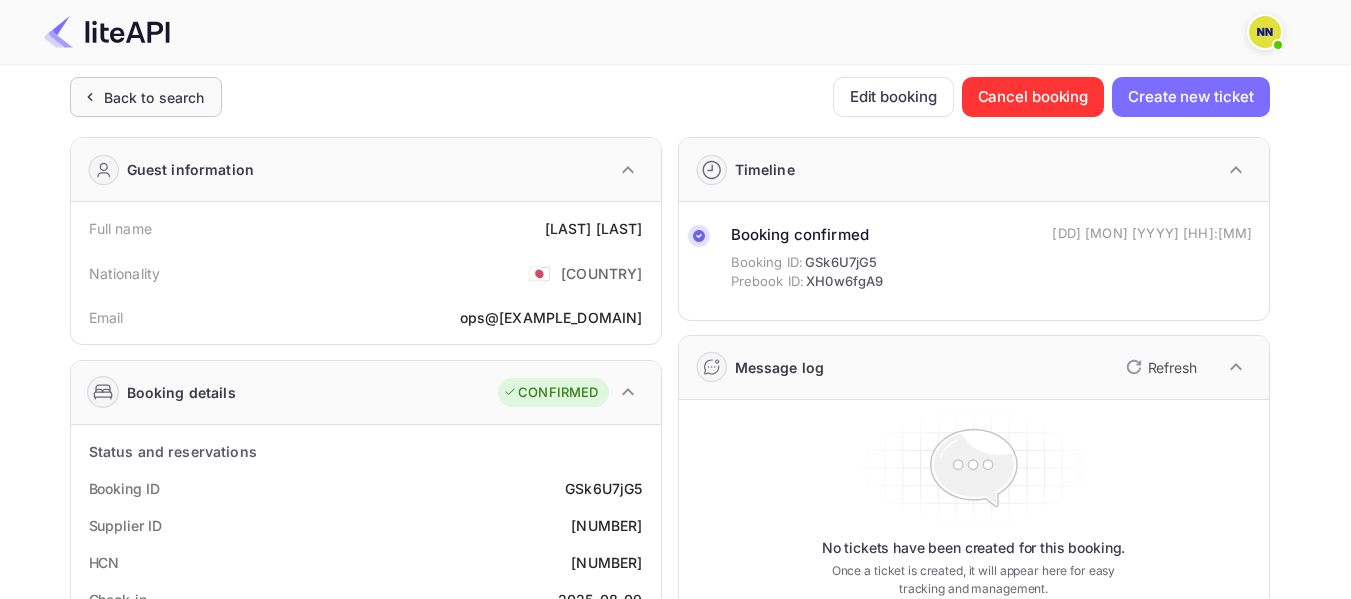 click on "Back to search" at bounding box center (154, 97) 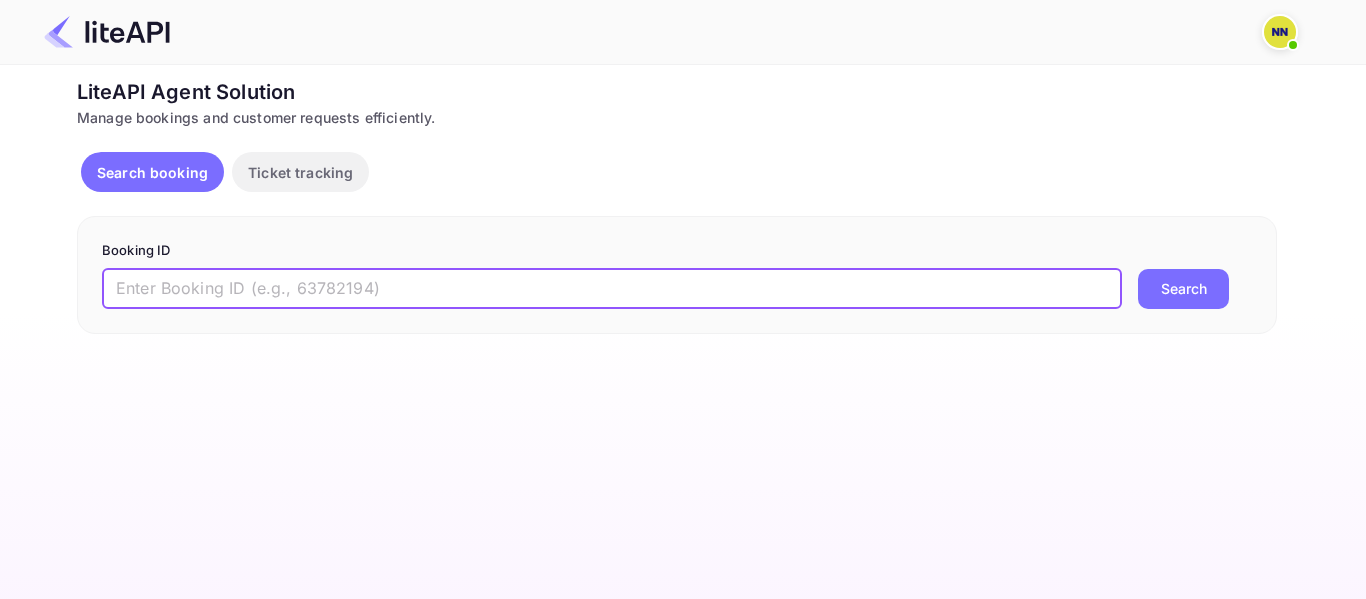 click at bounding box center (612, 289) 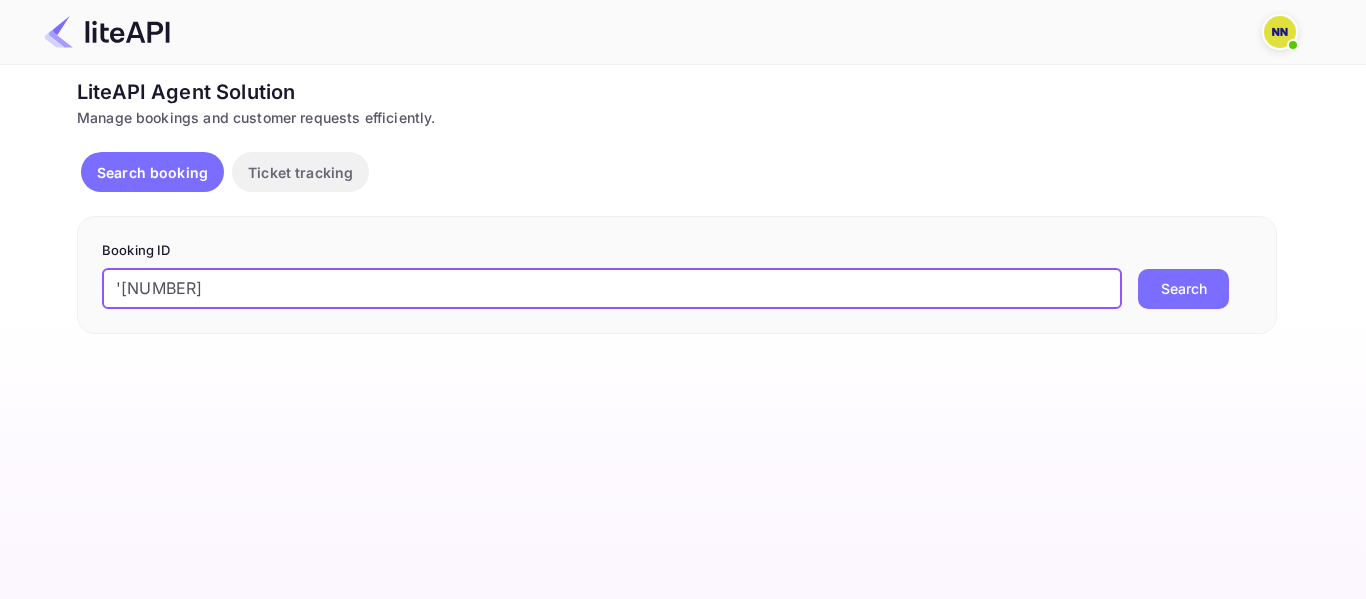 drag, startPoint x: 123, startPoint y: 284, endPoint x: 102, endPoint y: 287, distance: 21.213203 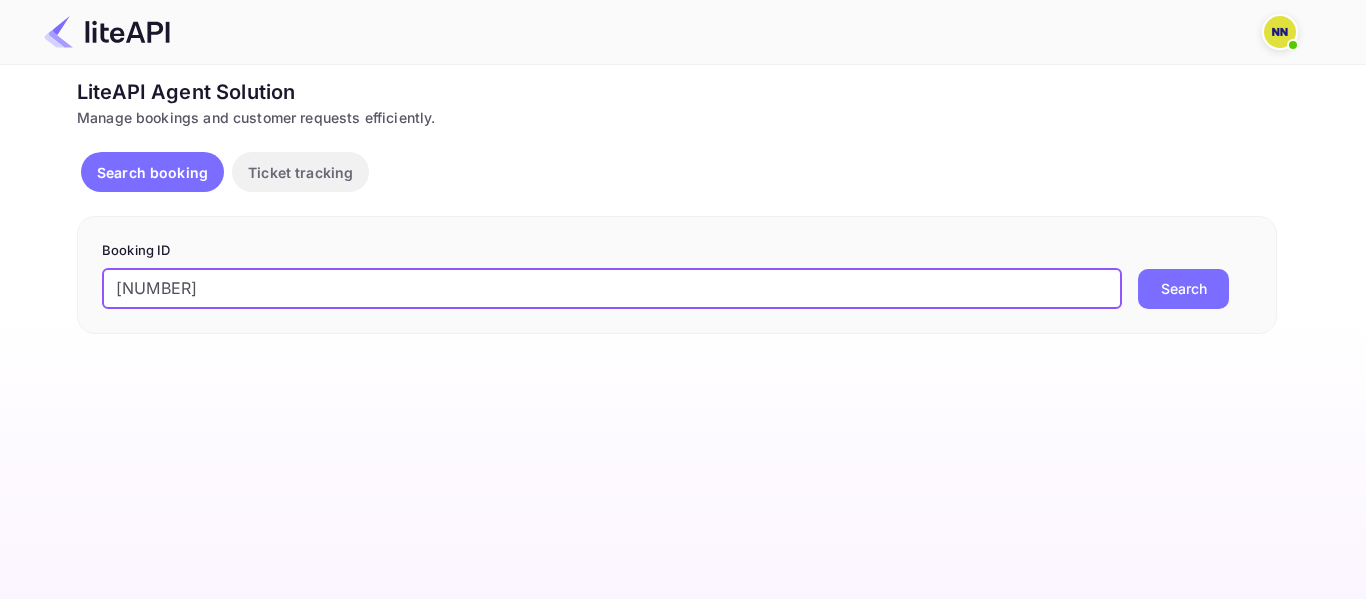 type on "[NUMBER]" 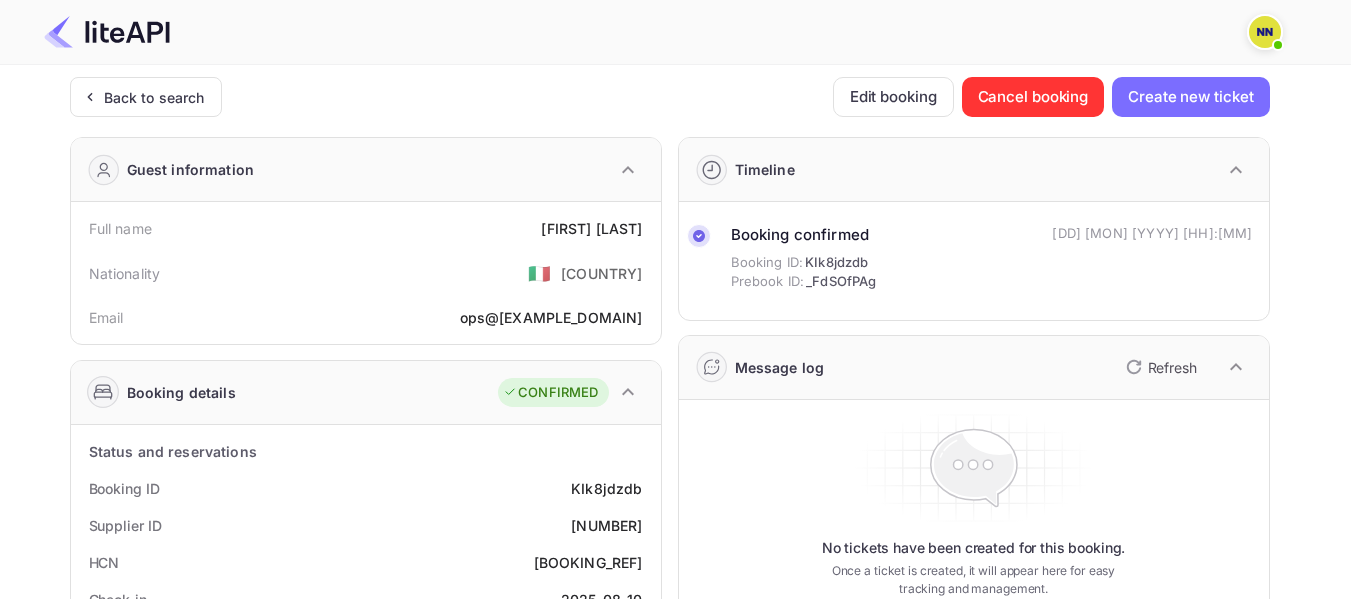 click on "[BOOKING_REF]" at bounding box center [588, 562] 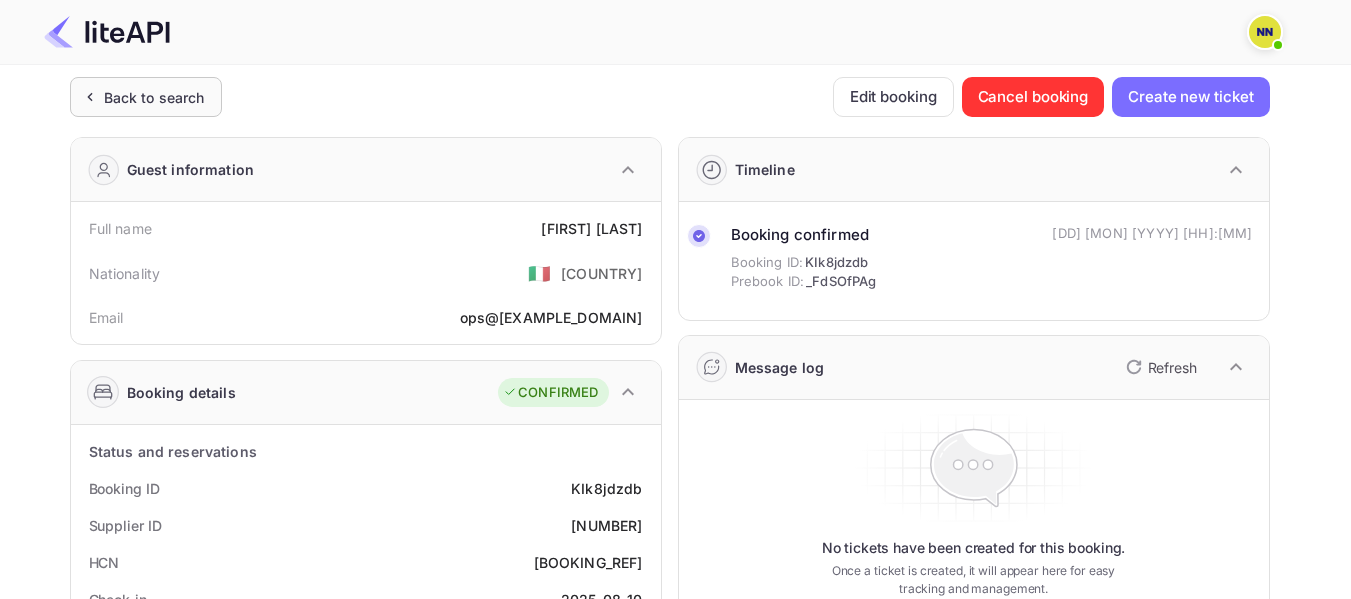 click on "Back to search" at bounding box center [154, 97] 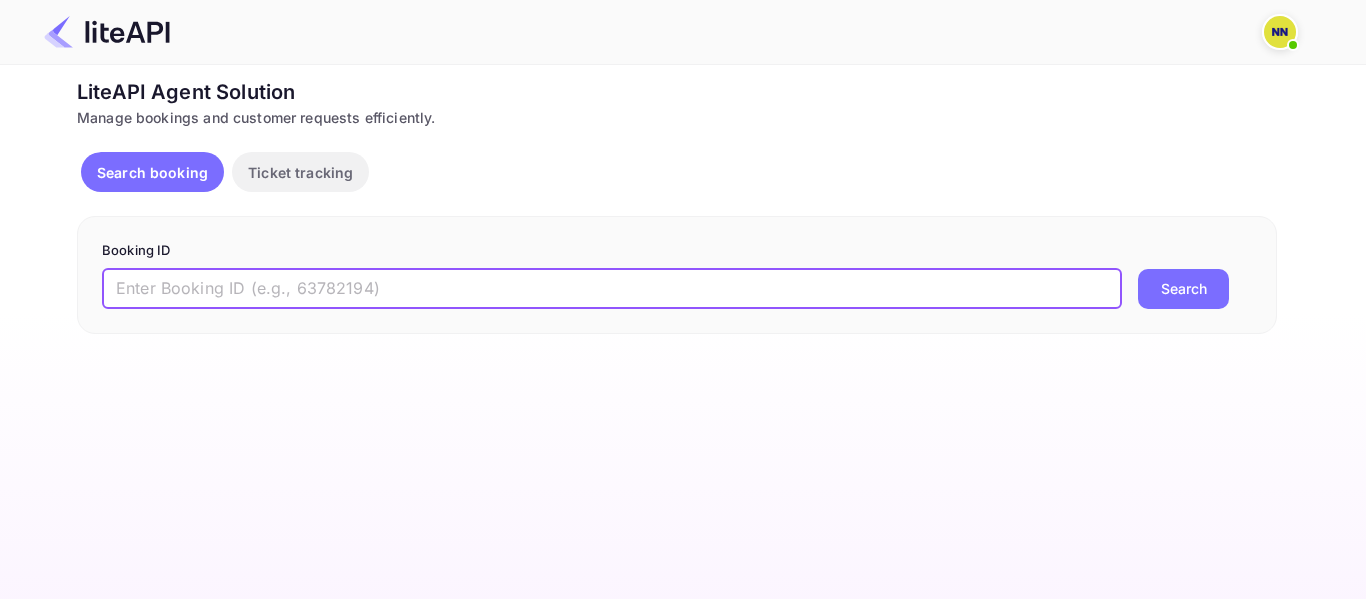 click at bounding box center (612, 289) 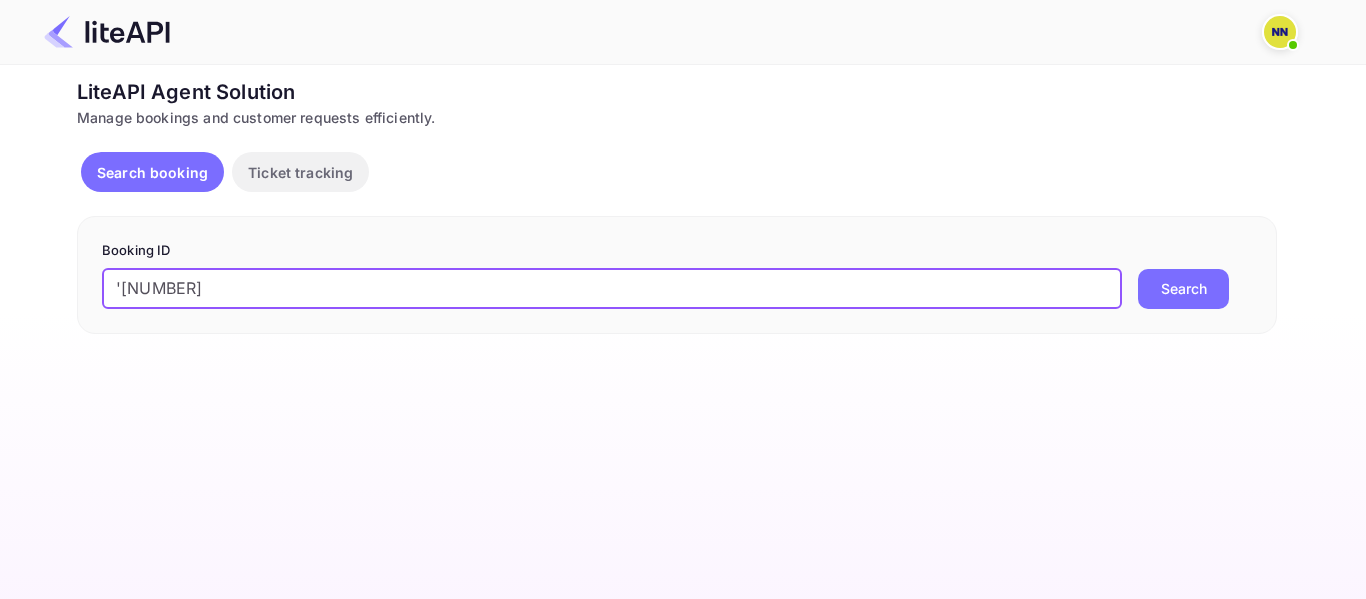 click on "'[NUMBER]" at bounding box center (612, 289) 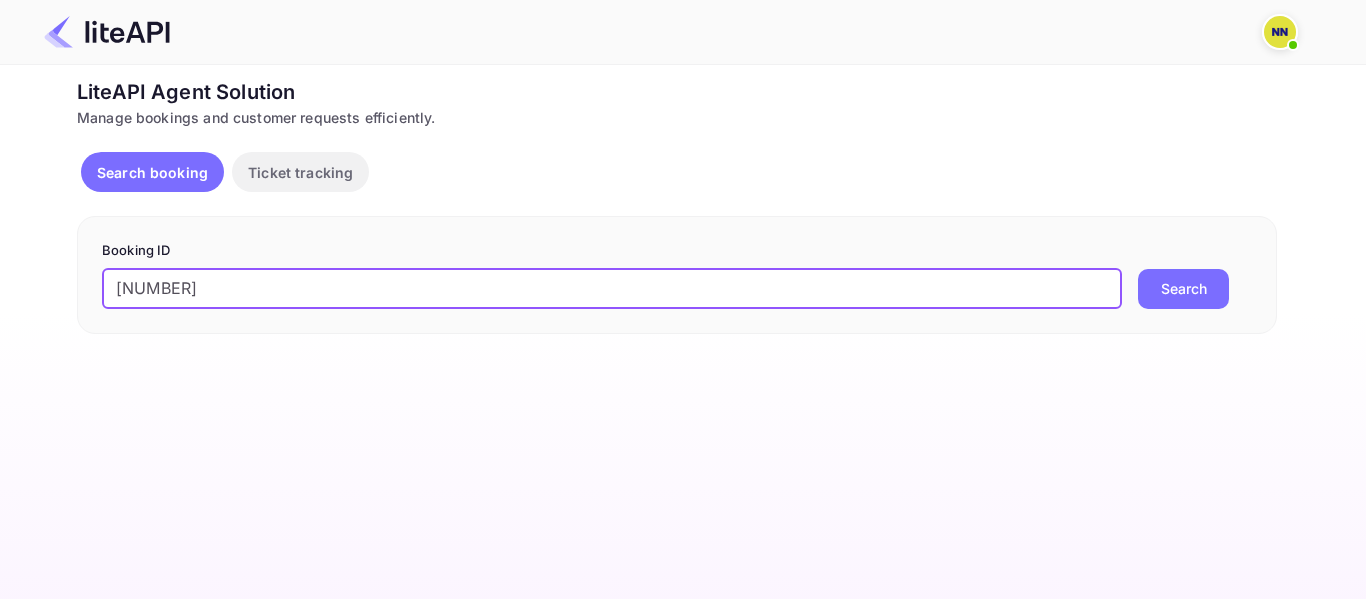 type on "[NUMBER]" 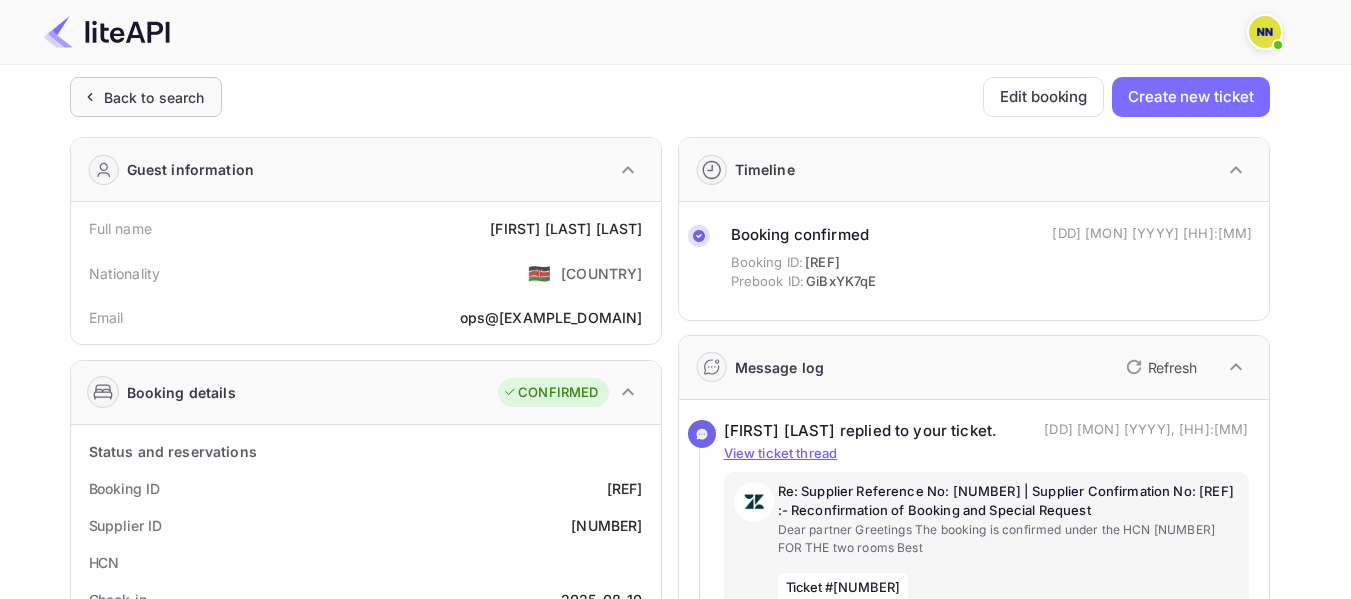 click on "Back to search" at bounding box center (154, 97) 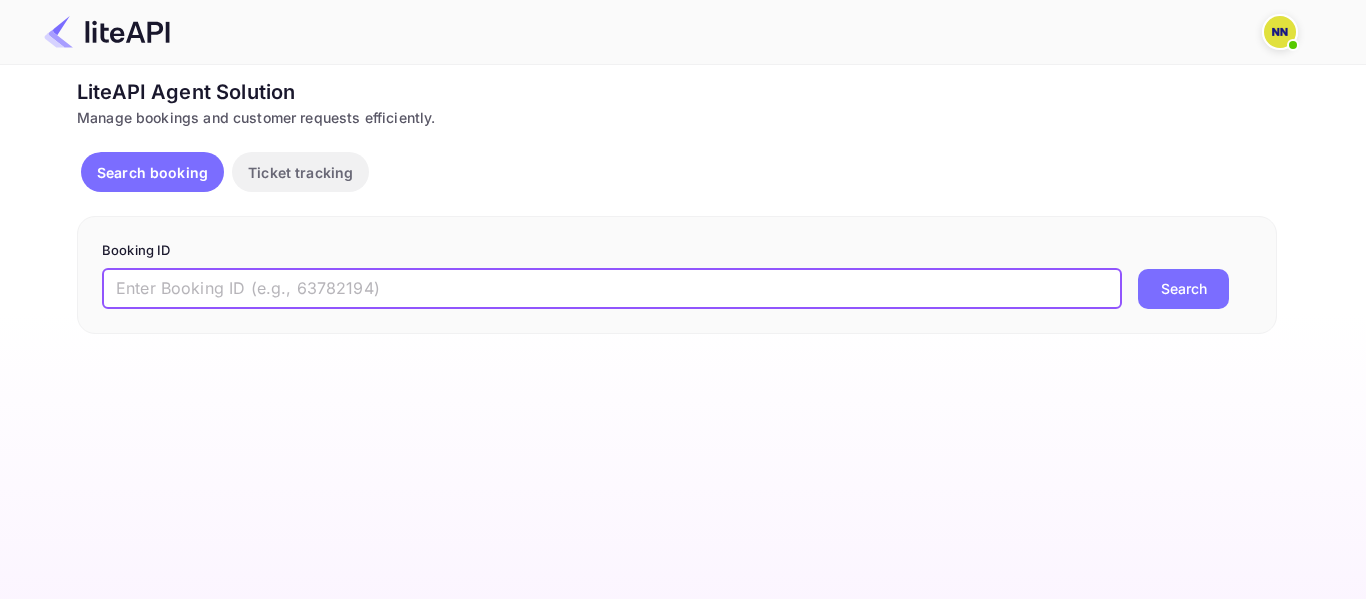click at bounding box center [612, 289] 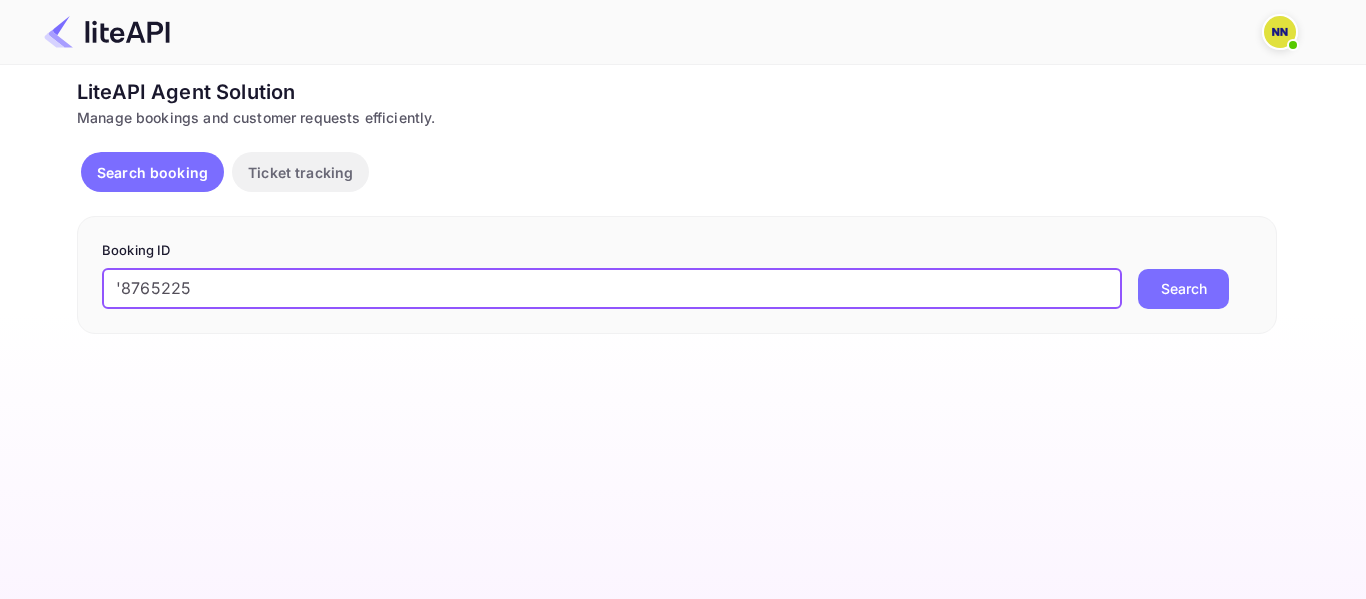 drag, startPoint x: 120, startPoint y: 288, endPoint x: 97, endPoint y: 287, distance: 23.021729 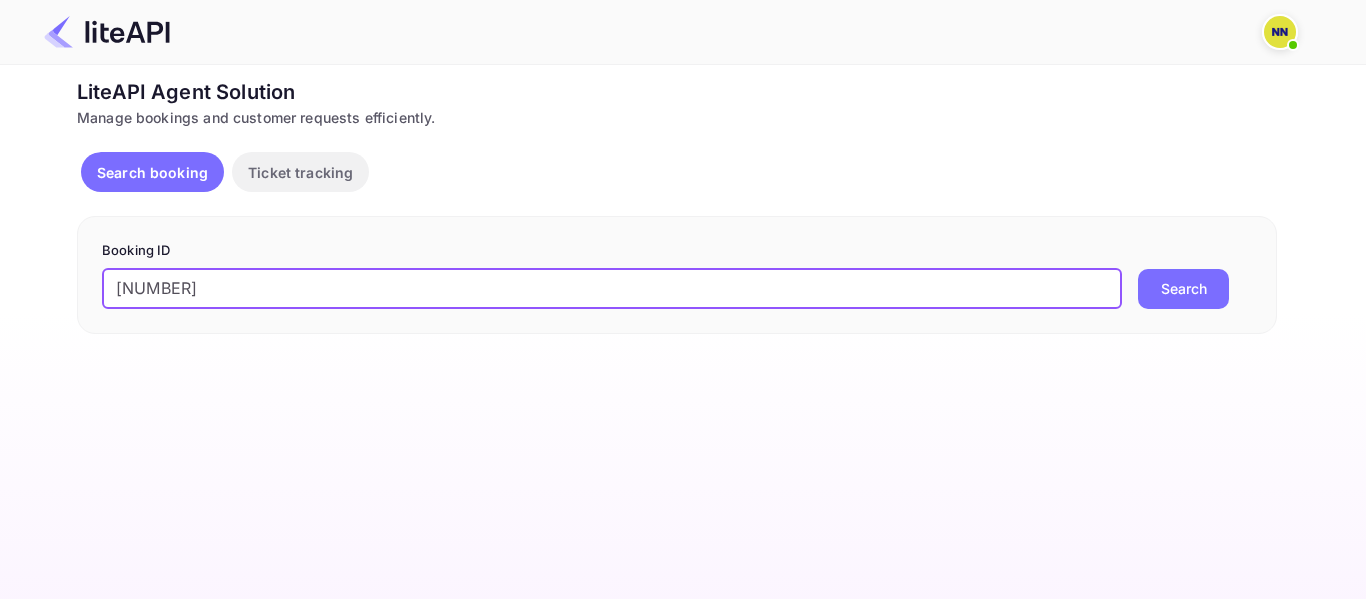 type on "[NUMBER]" 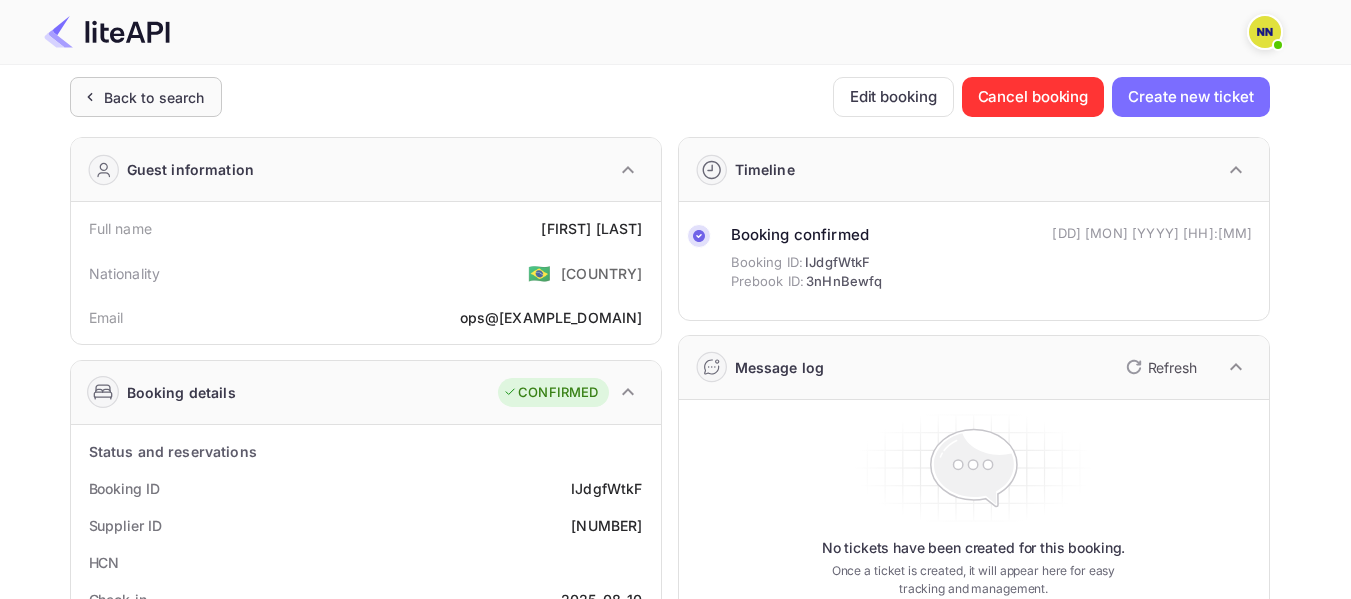click on "Back to search" at bounding box center (154, 97) 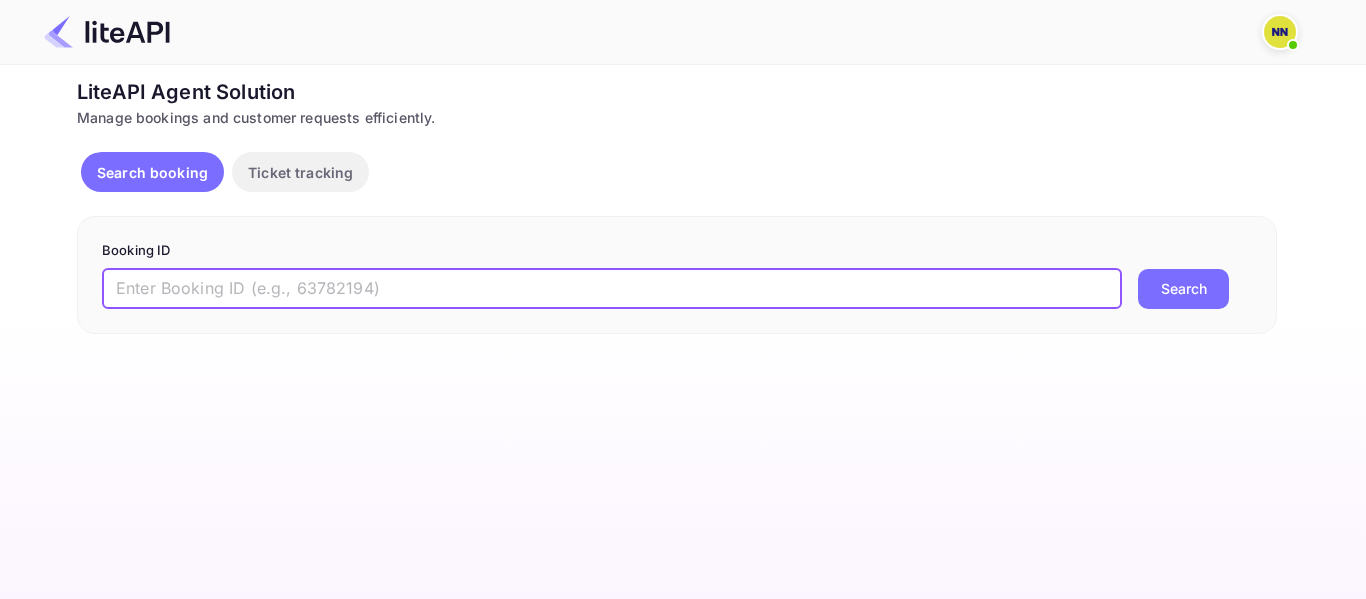click at bounding box center [612, 289] 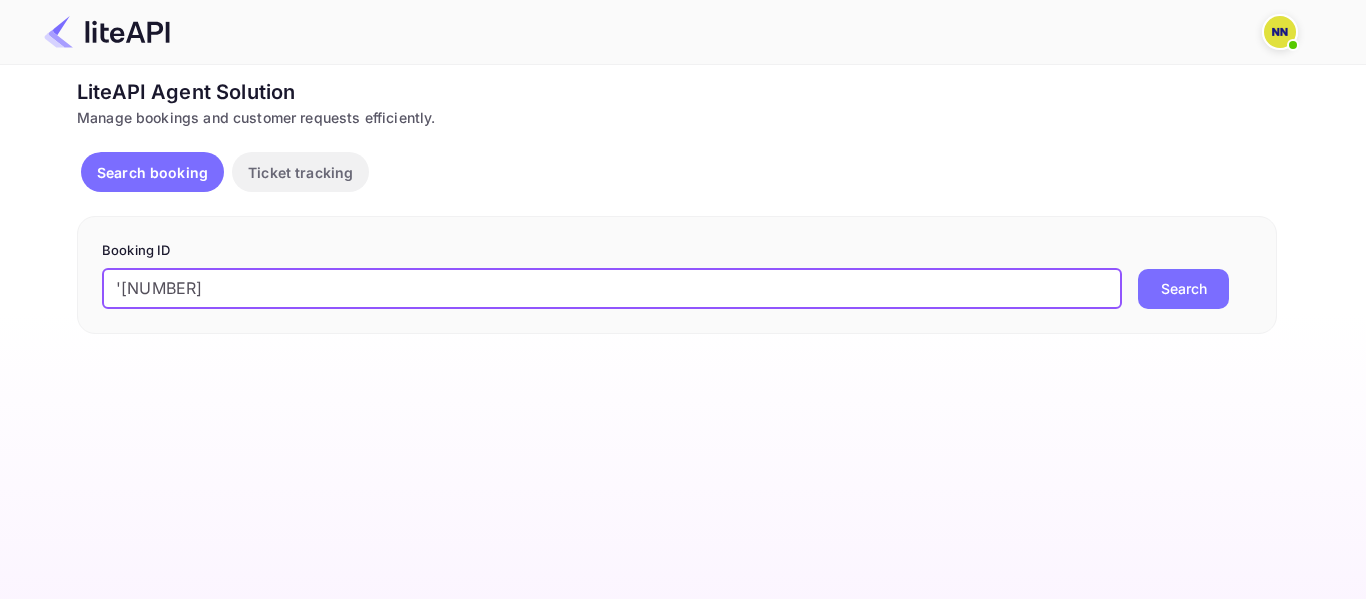 click on "Booking ID '[NUMBER] ​ Search" at bounding box center (677, 275) 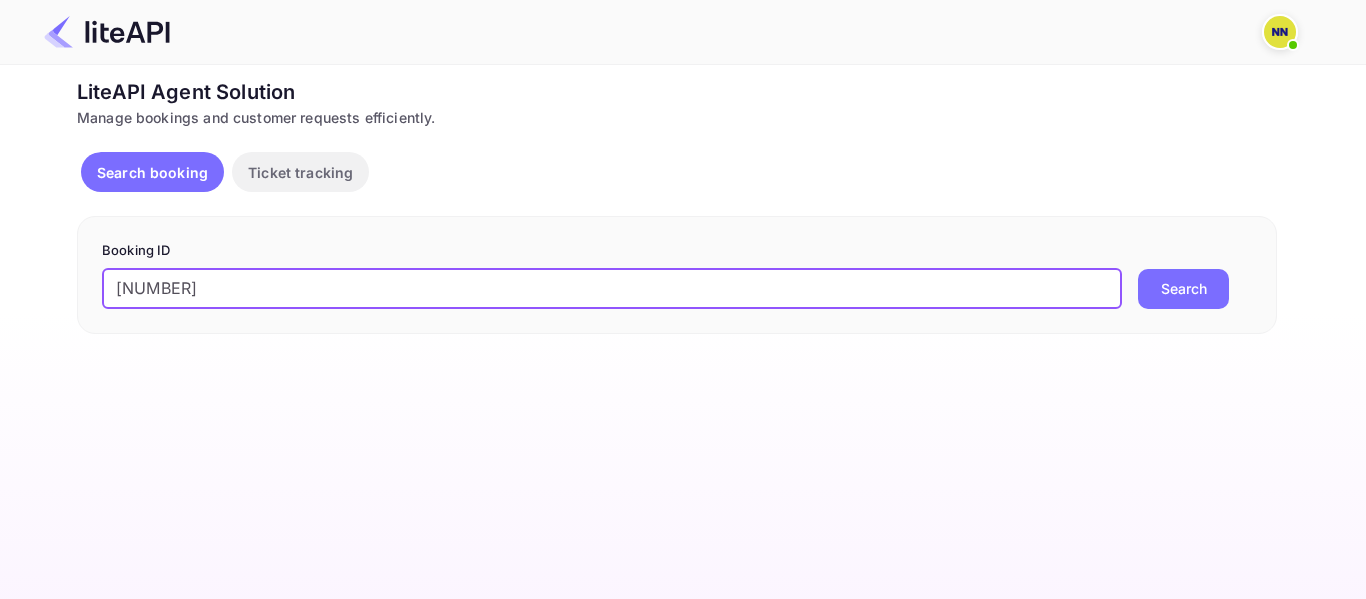 type on "[NUMBER]" 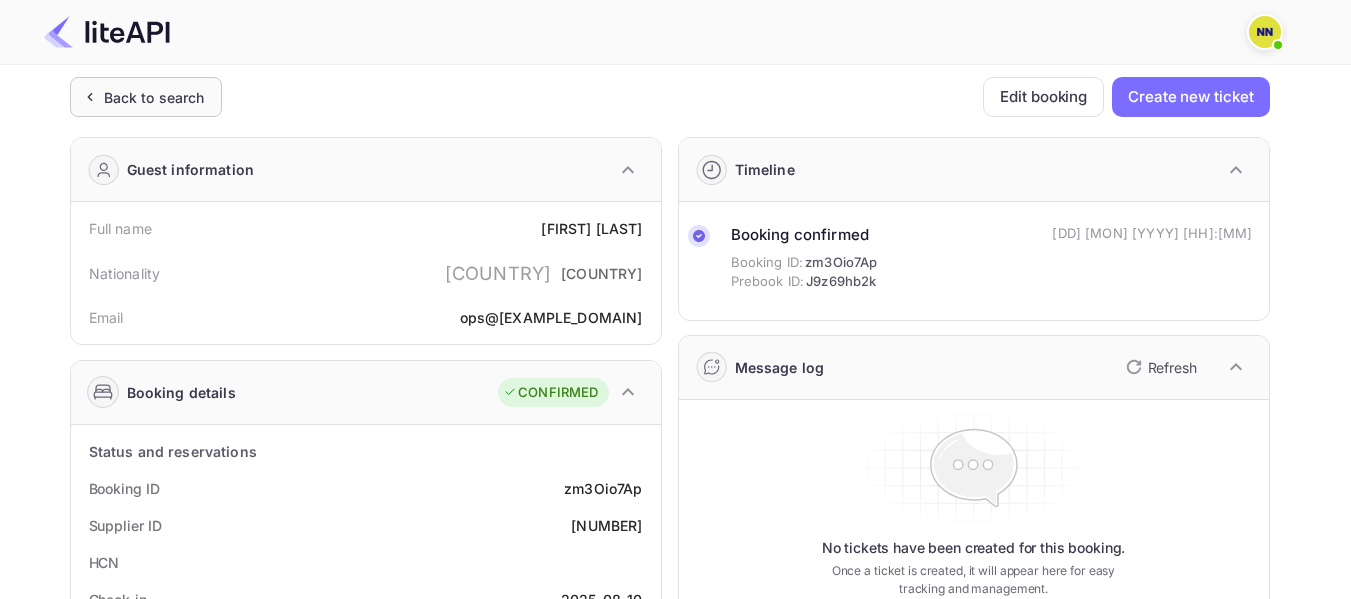 click on "Back to search" at bounding box center (146, 97) 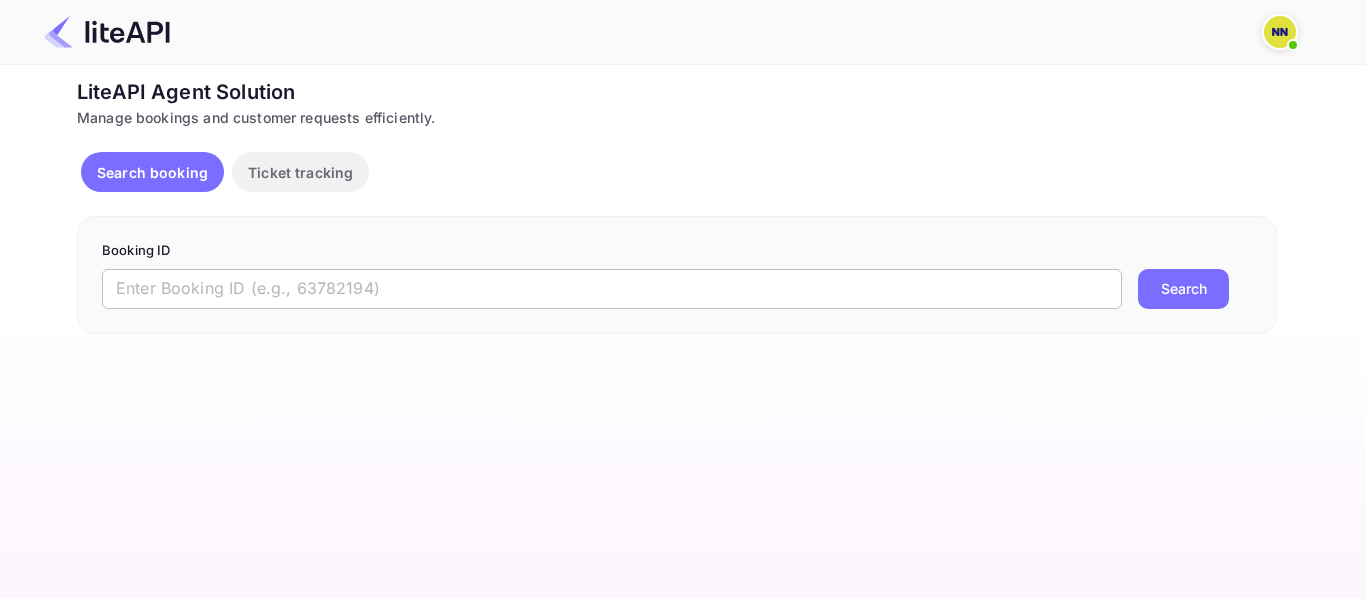 click at bounding box center [612, 289] 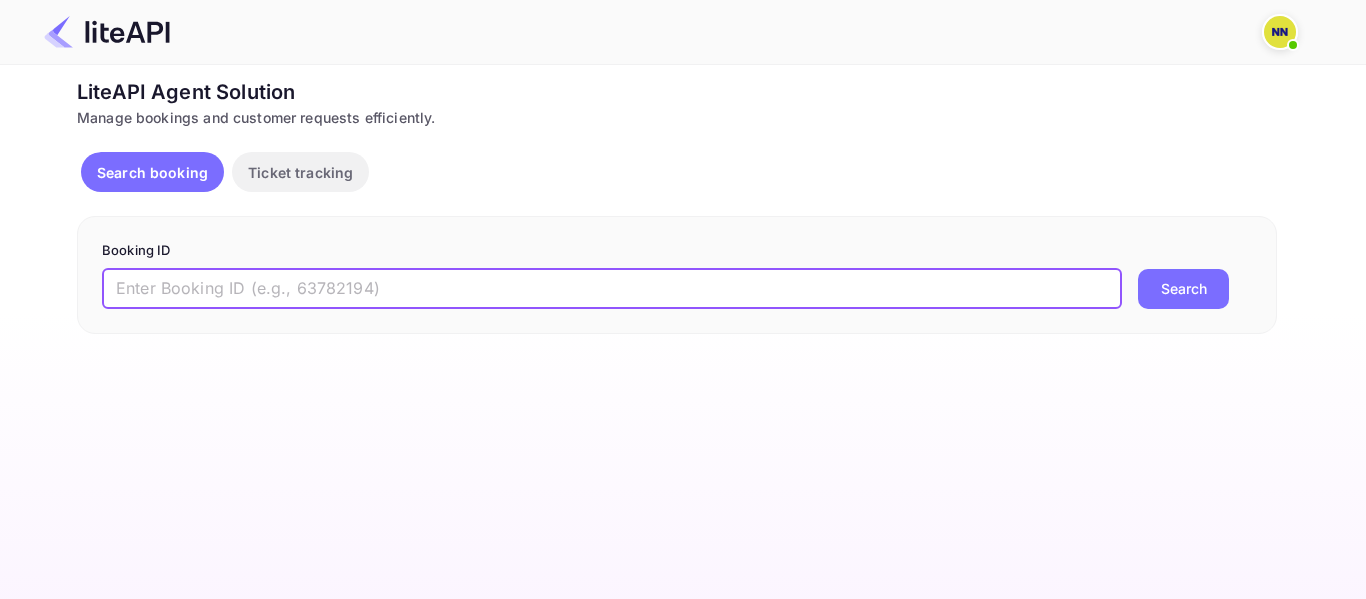 paste on "'8632483" 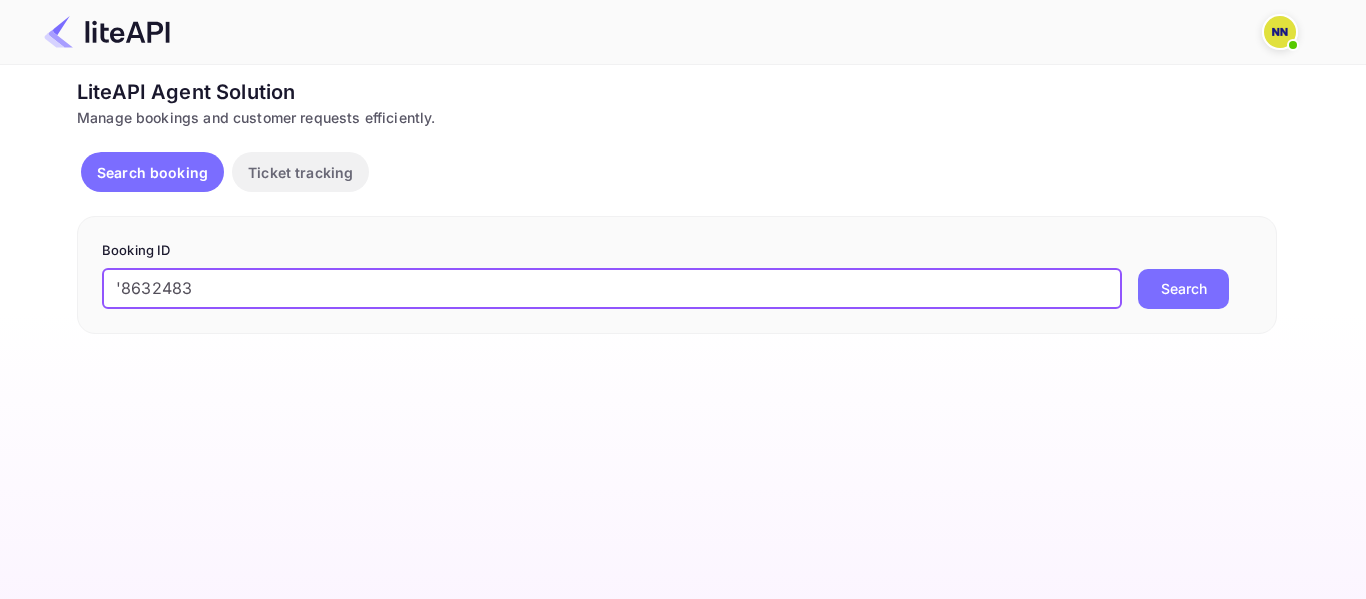 drag, startPoint x: 121, startPoint y: 289, endPoint x: 99, endPoint y: 295, distance: 22.803509 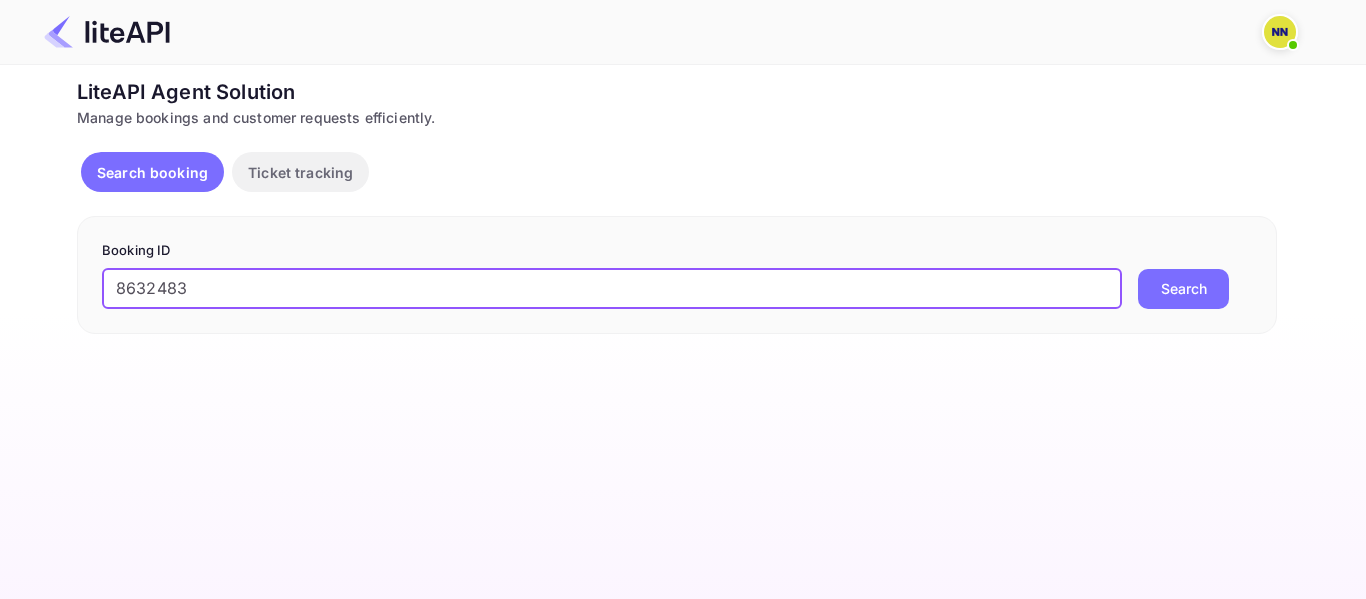 type on "8632483" 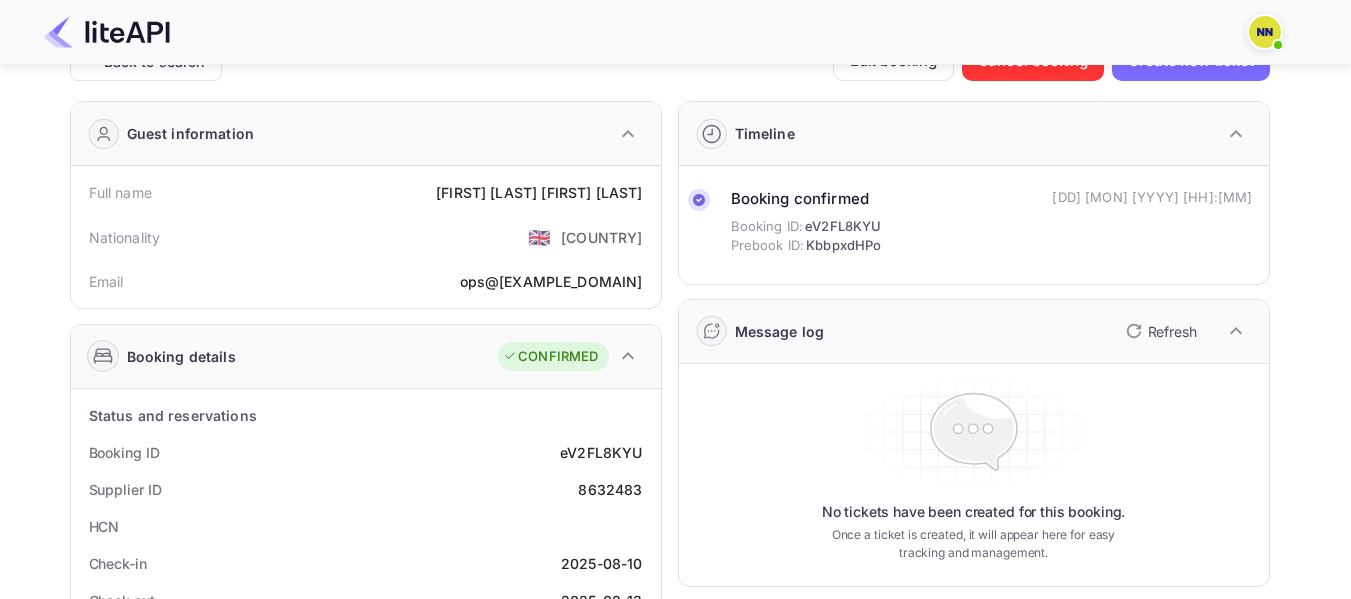 scroll, scrollTop: 0, scrollLeft: 0, axis: both 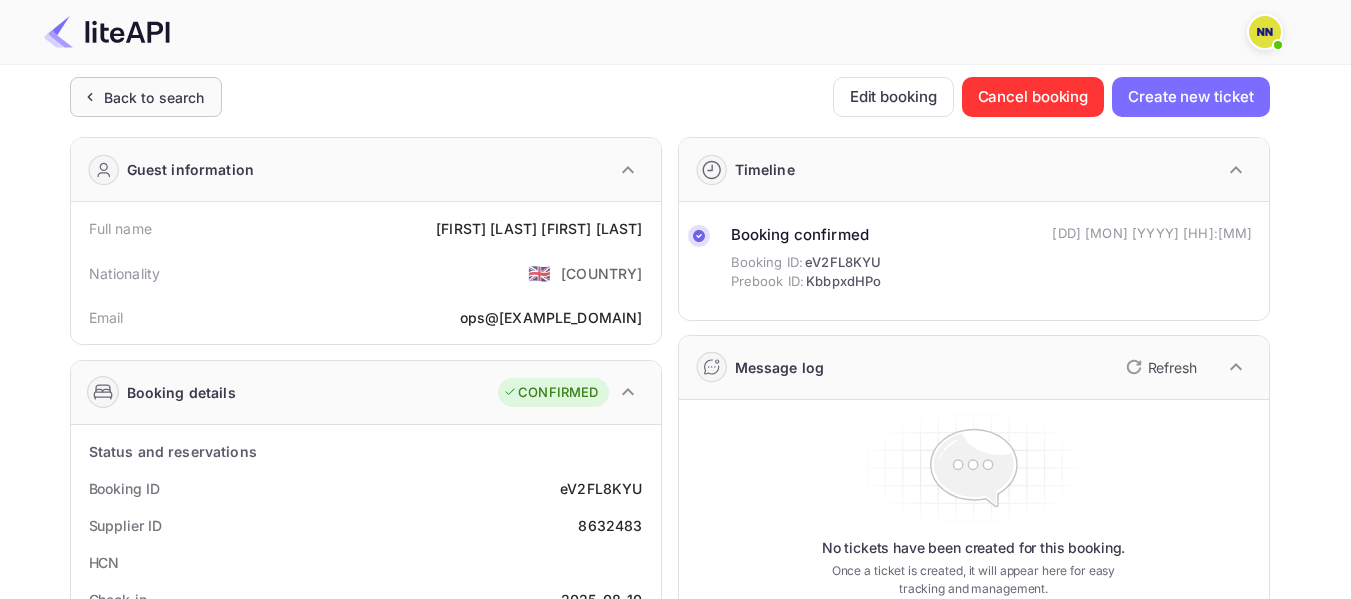 click on "Back to search" at bounding box center (154, 97) 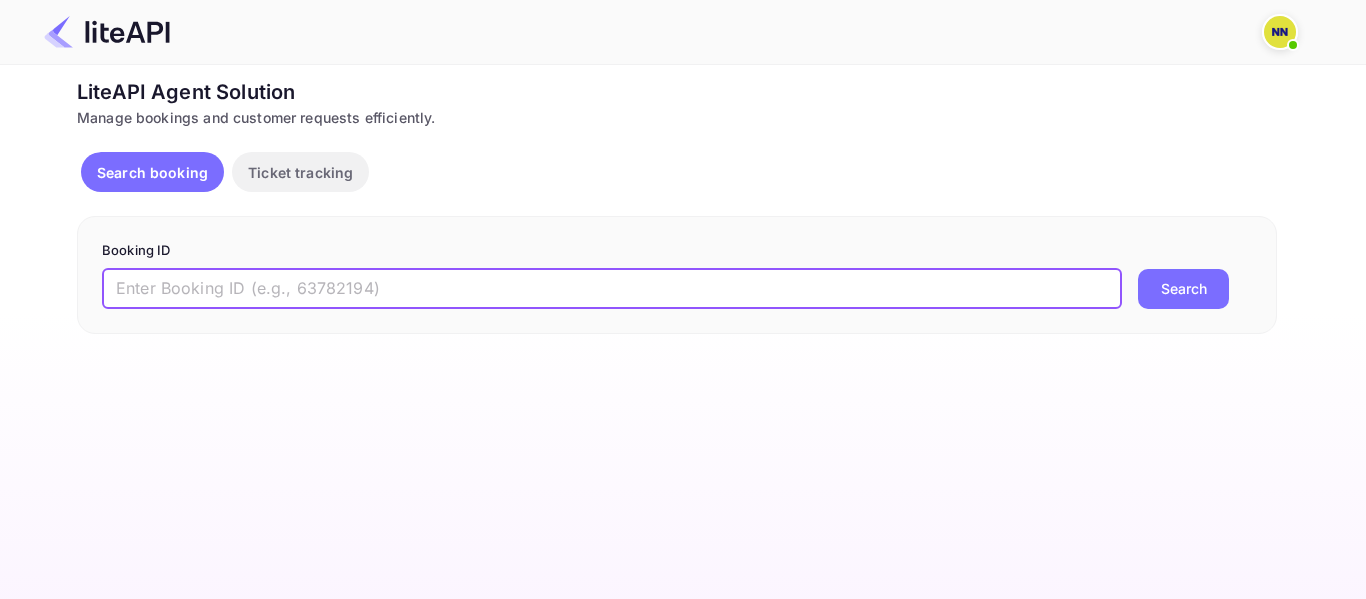 click at bounding box center (612, 289) 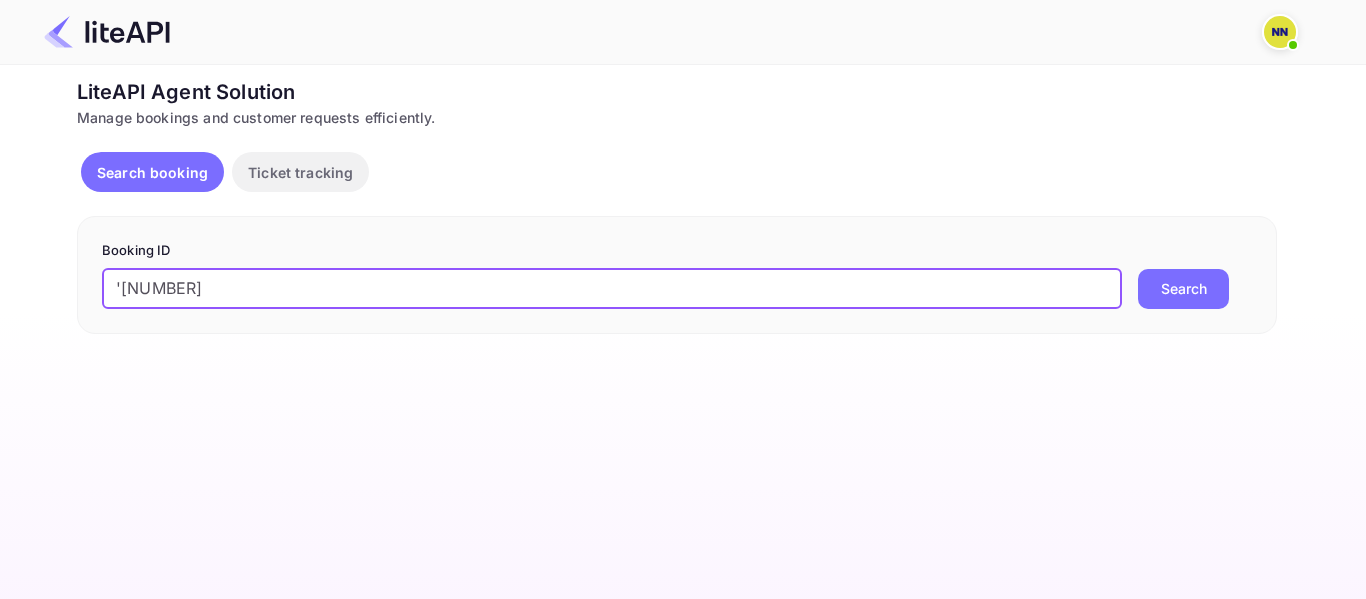 drag, startPoint x: 116, startPoint y: 286, endPoint x: 52, endPoint y: 286, distance: 64 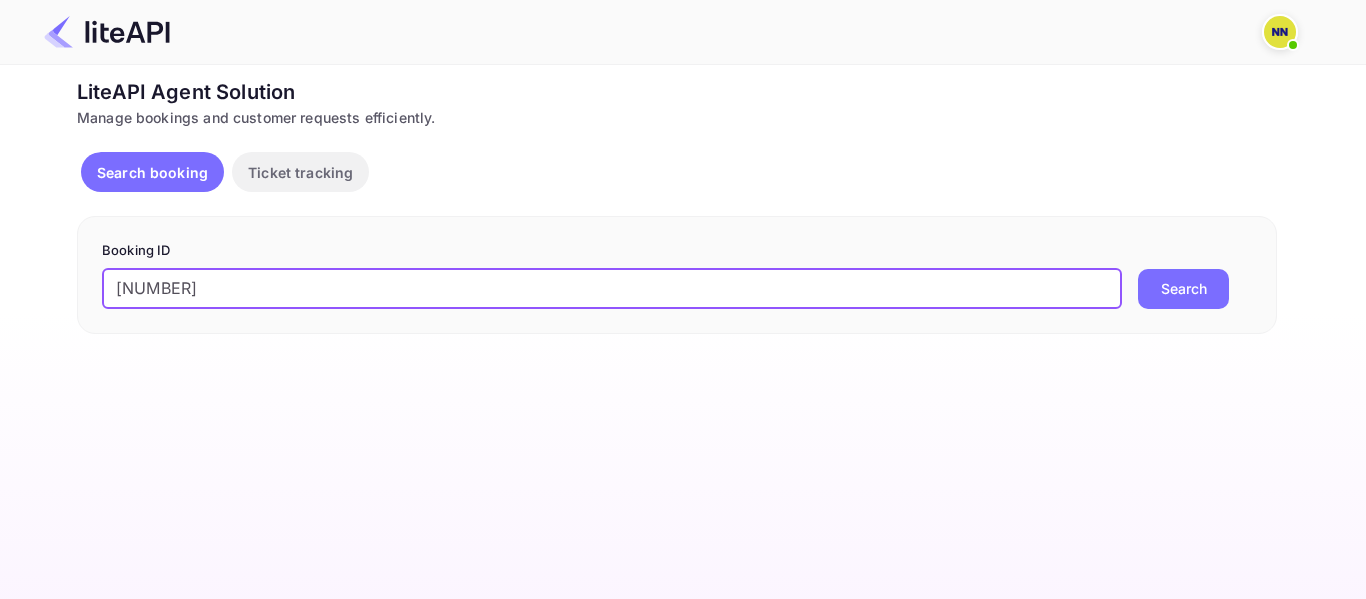 type on "[NUMBER]" 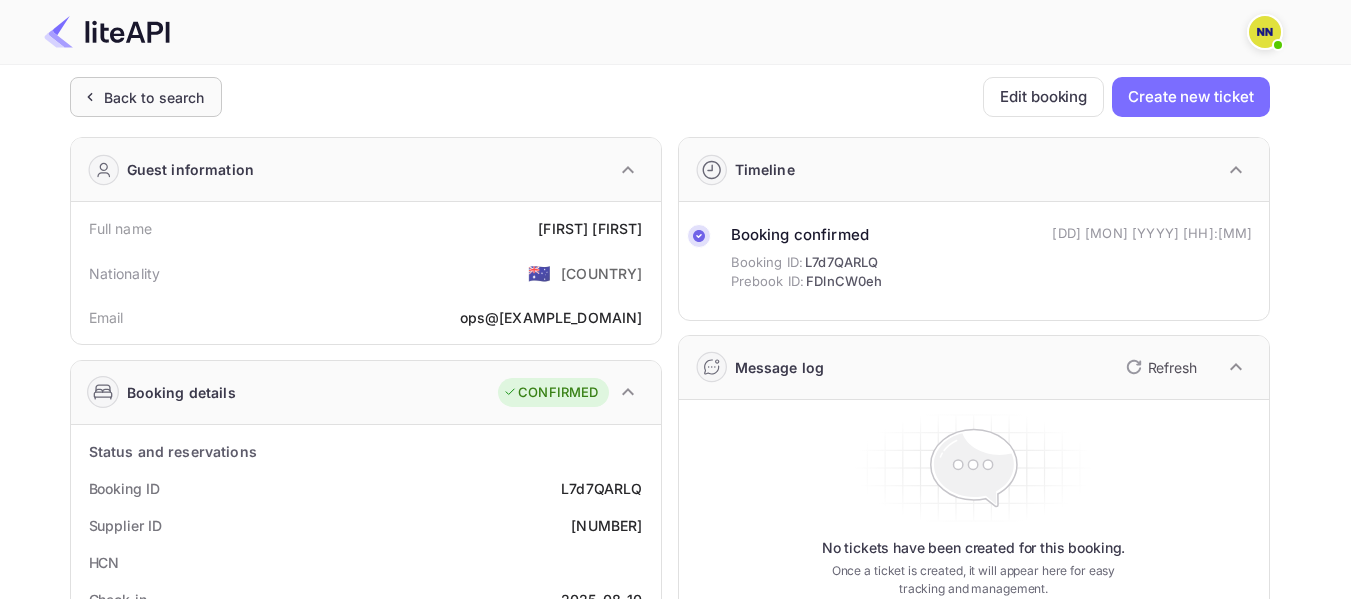 click on "Back to search" at bounding box center (154, 97) 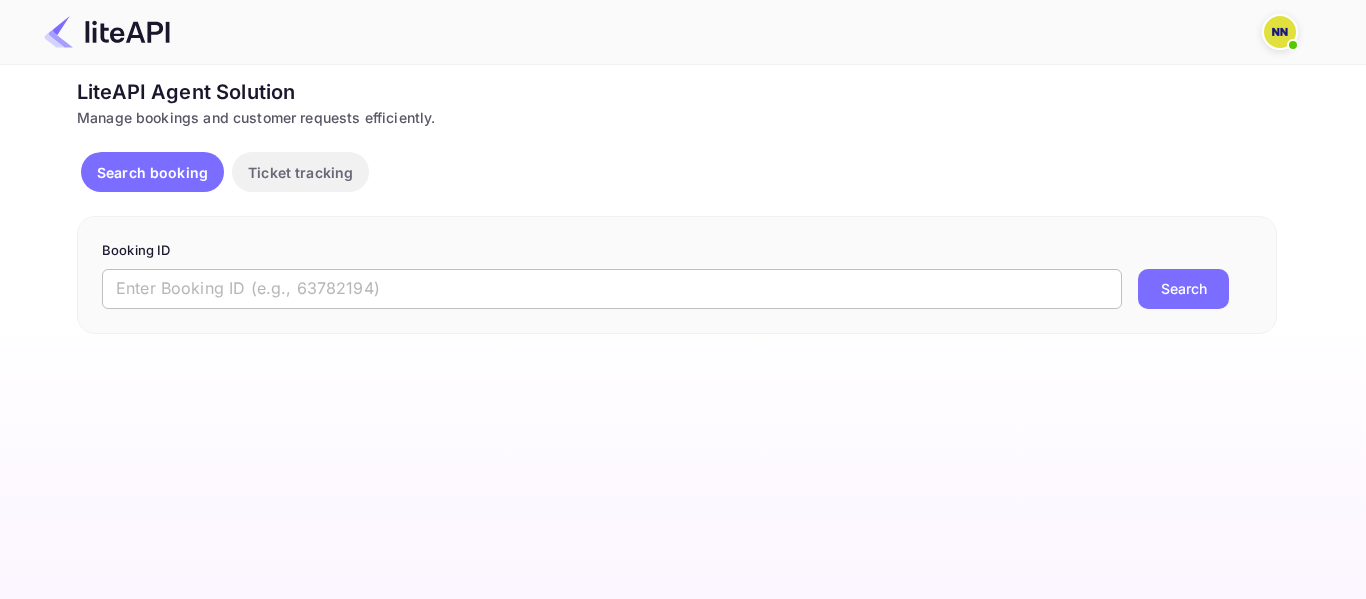 paste on "'[NUMBER]" 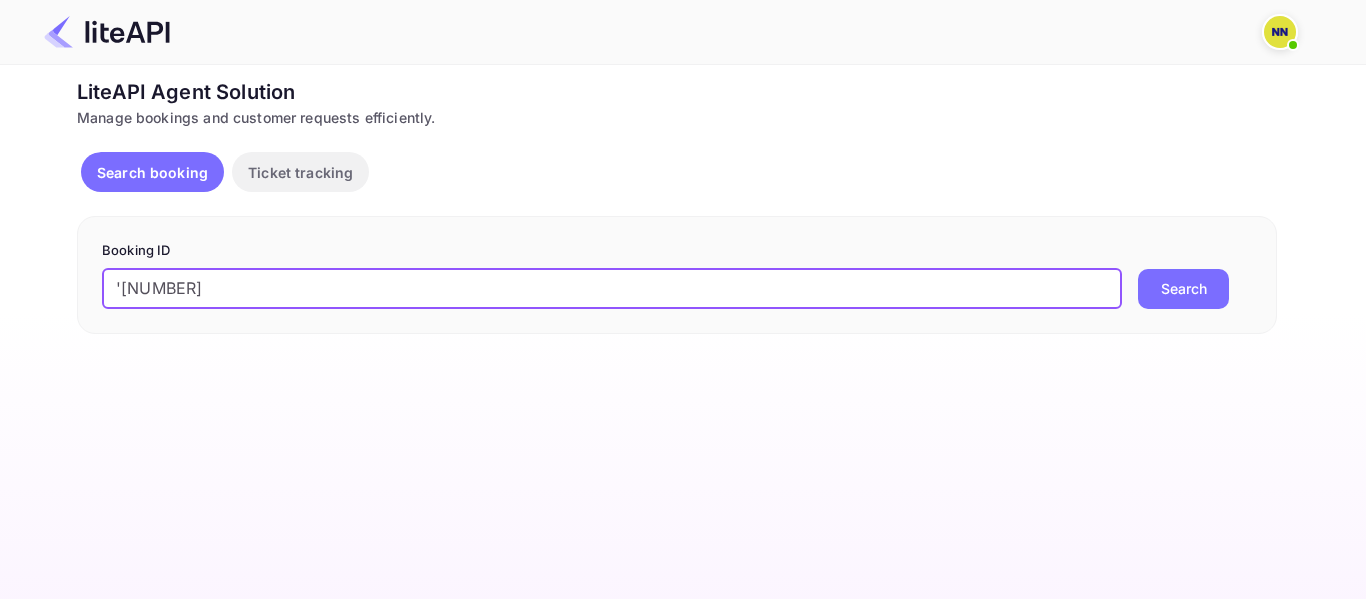 click on "'[NUMBER]" at bounding box center (612, 289) 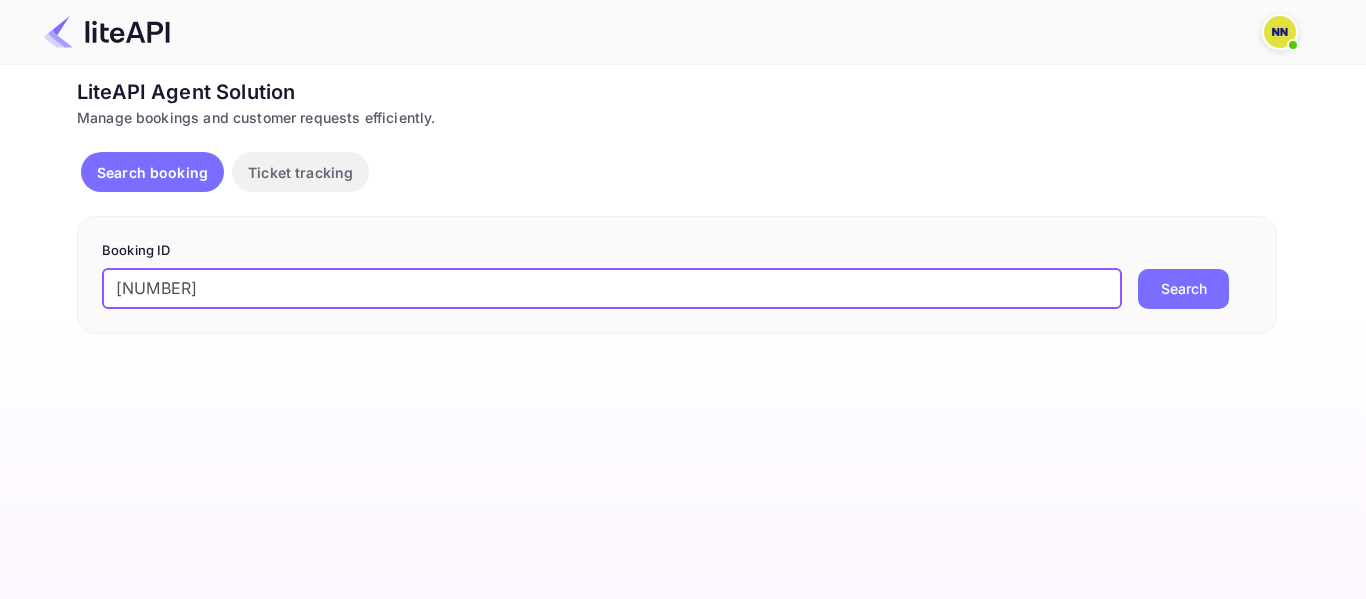 type on "[NUMBER]" 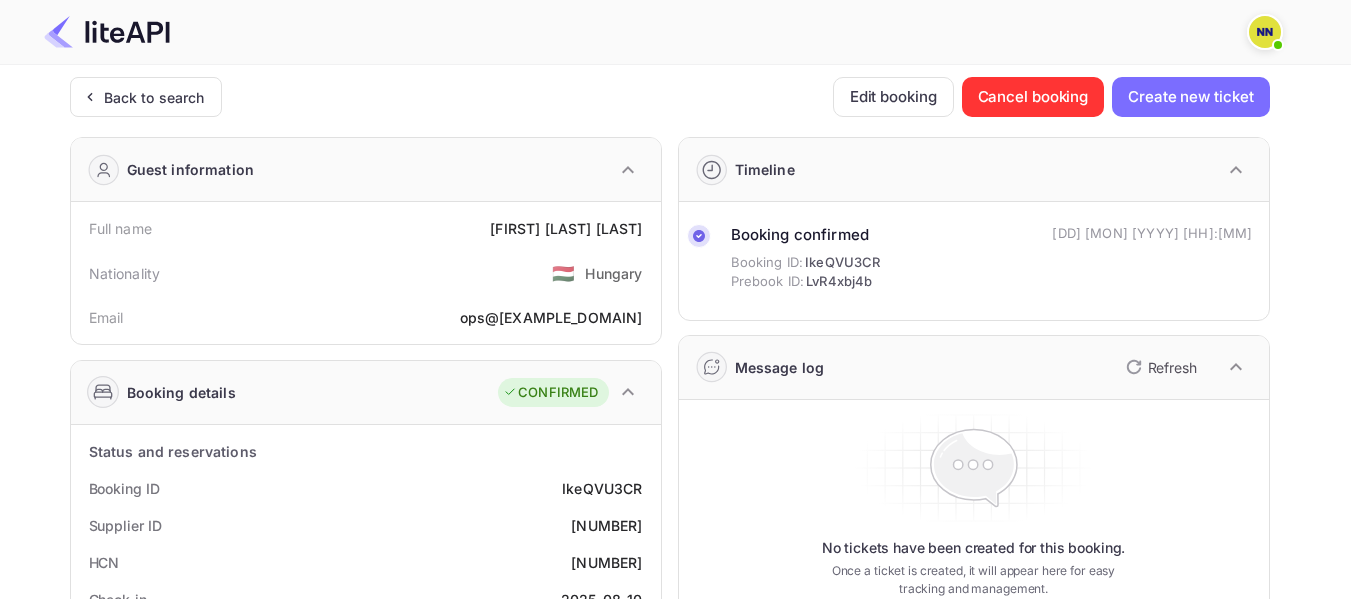 click on "[NUMBER]" at bounding box center [606, 562] 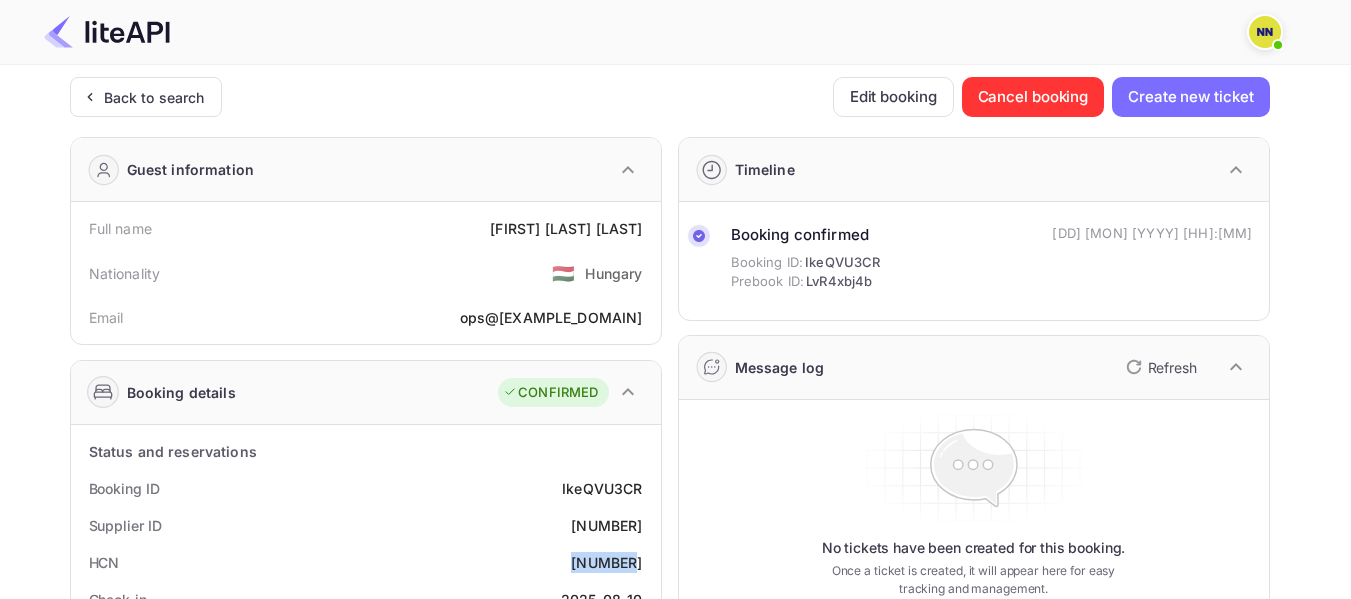 click on "[NUMBER]" at bounding box center (606, 562) 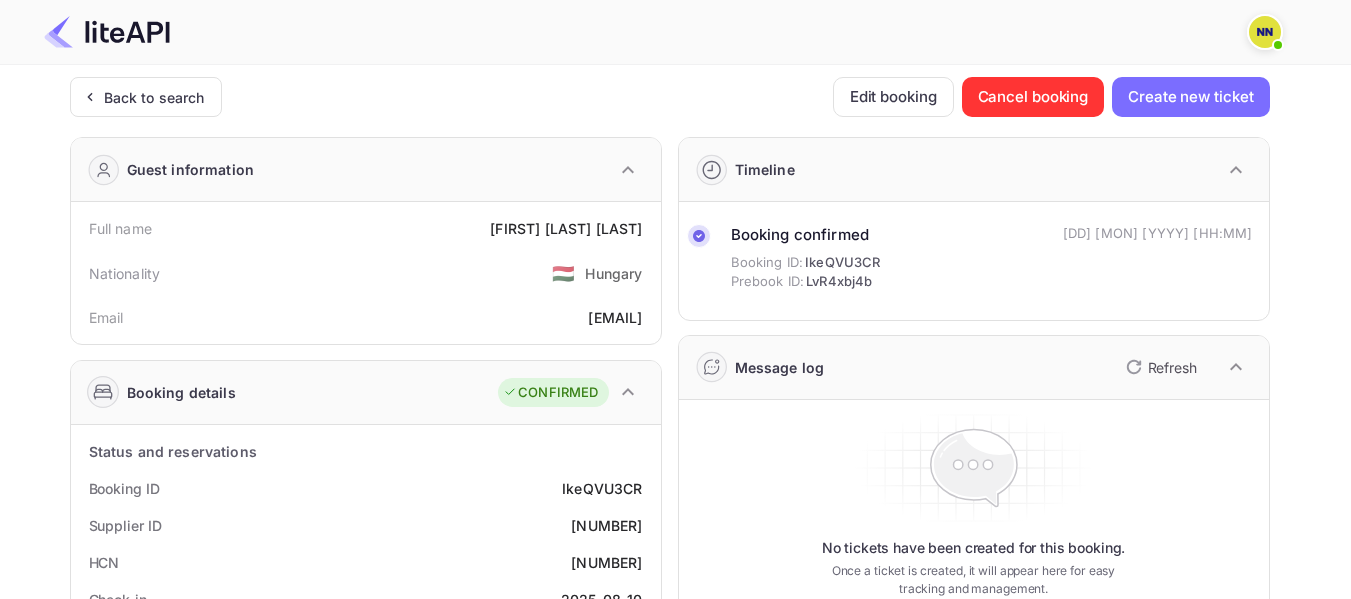 scroll, scrollTop: 0, scrollLeft: 0, axis: both 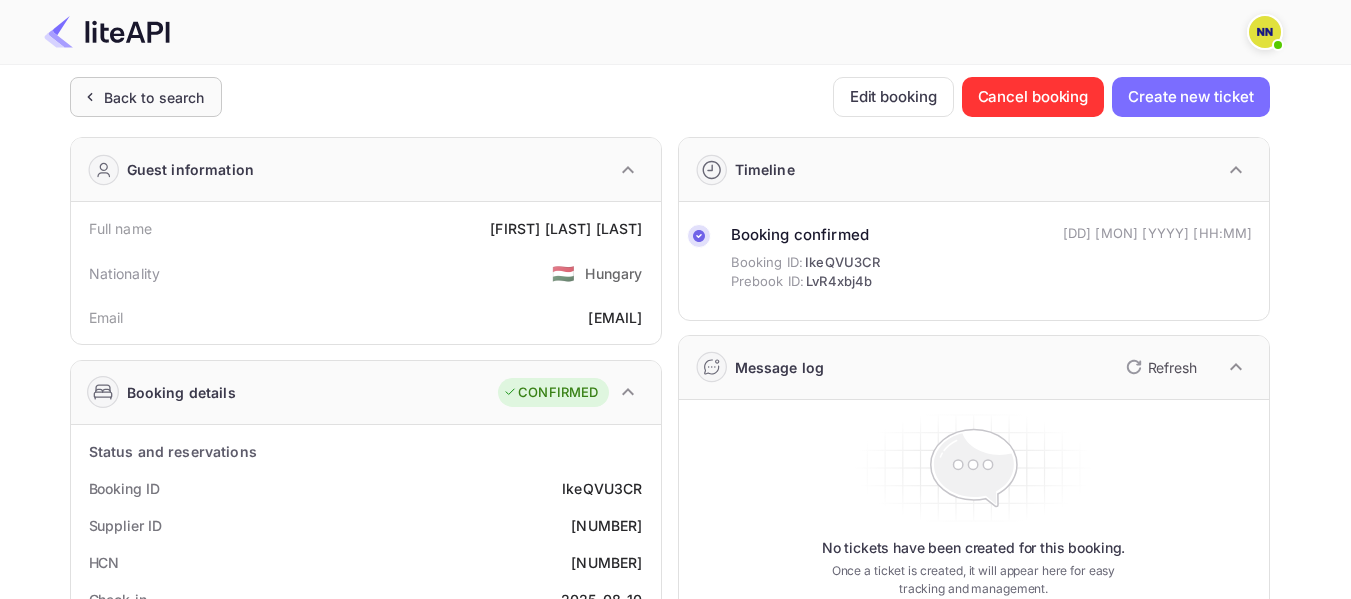 click on "Back to search" at bounding box center (154, 97) 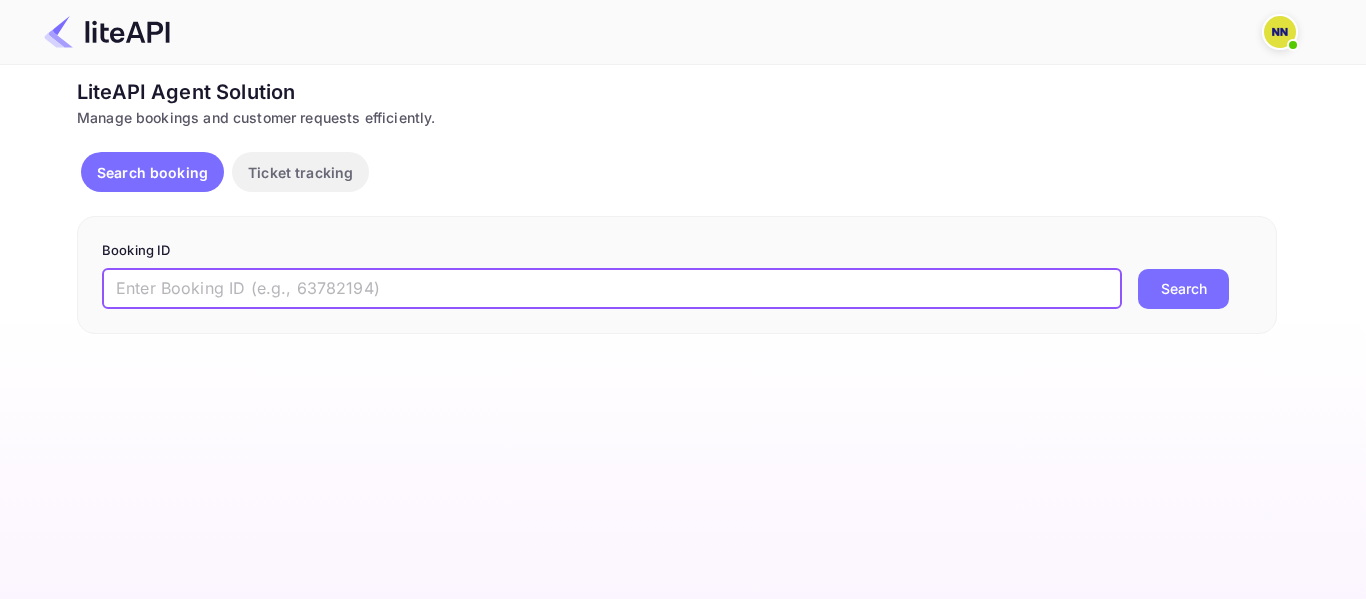 click at bounding box center [612, 289] 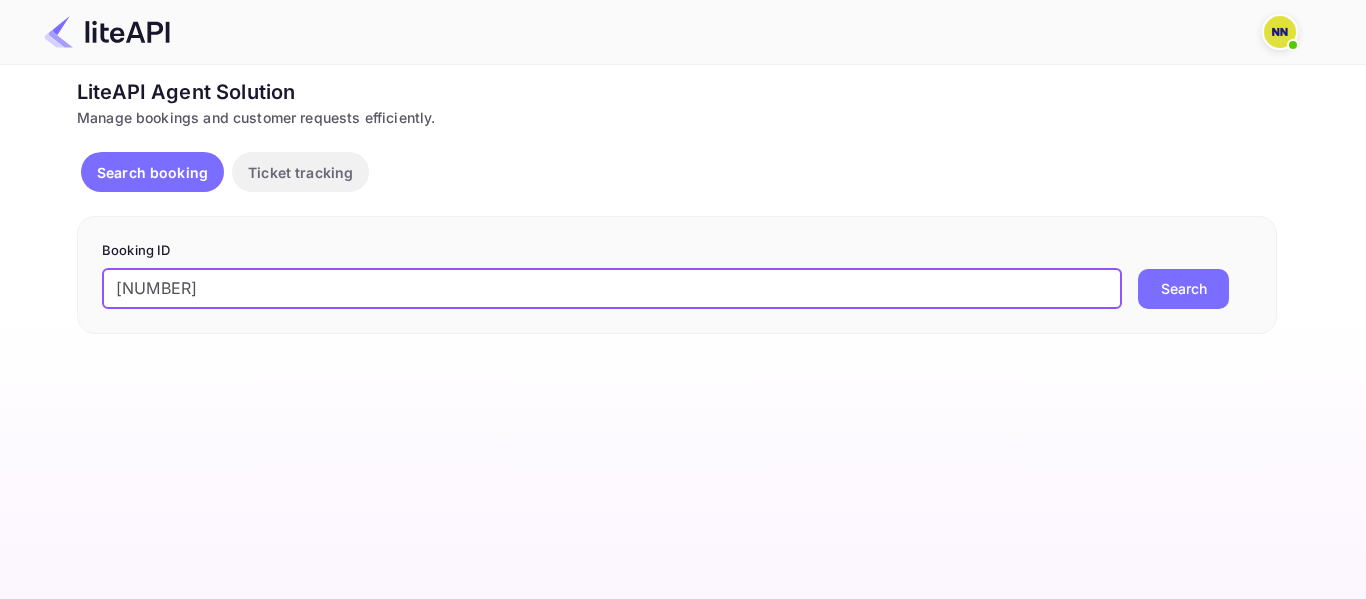 drag, startPoint x: 122, startPoint y: 286, endPoint x: 98, endPoint y: 283, distance: 24.186773 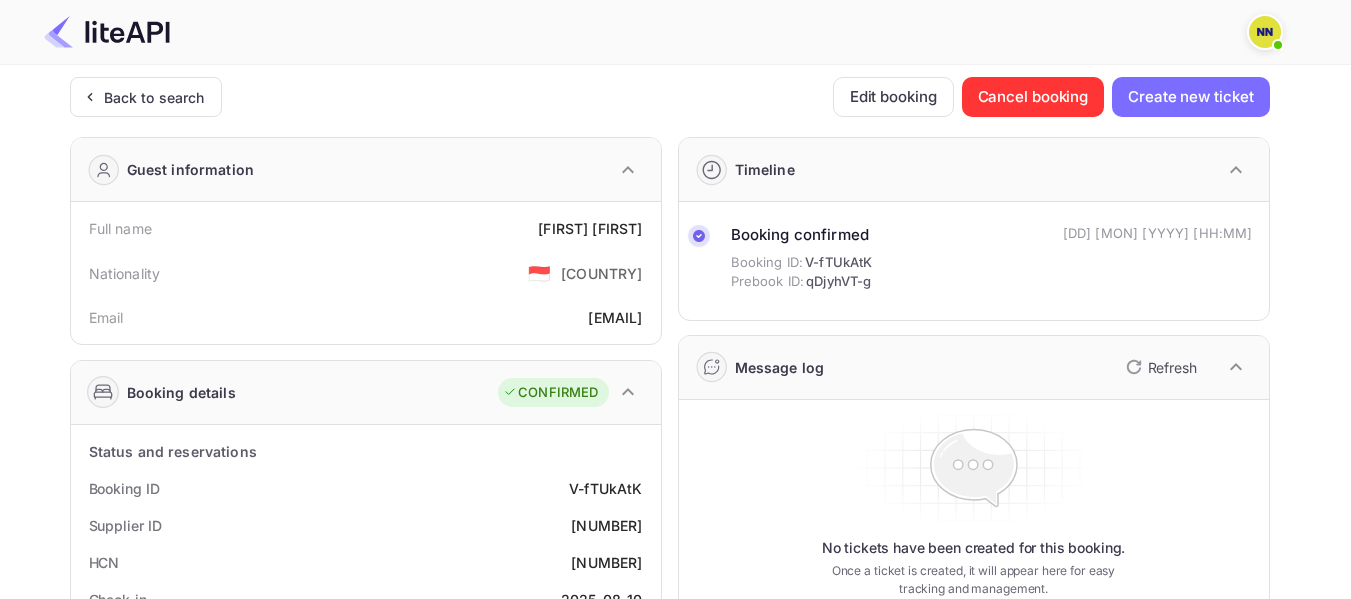 click on "[NUMBER]" at bounding box center [606, 562] 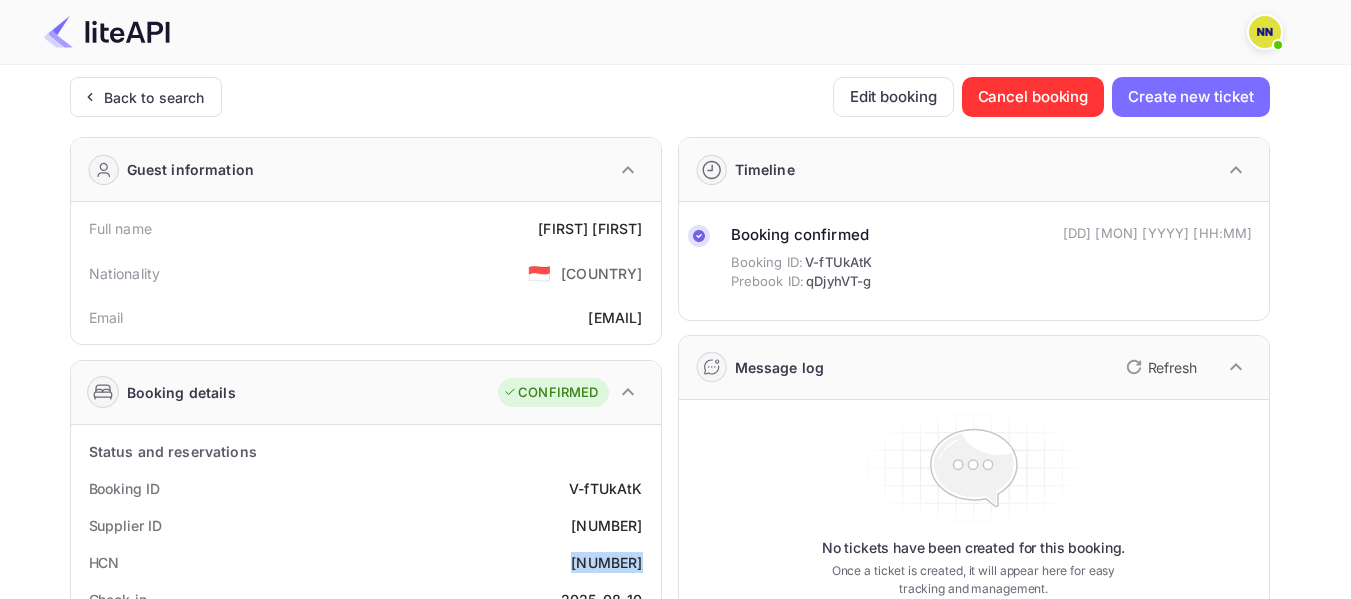 copy on "[NUMBER]" 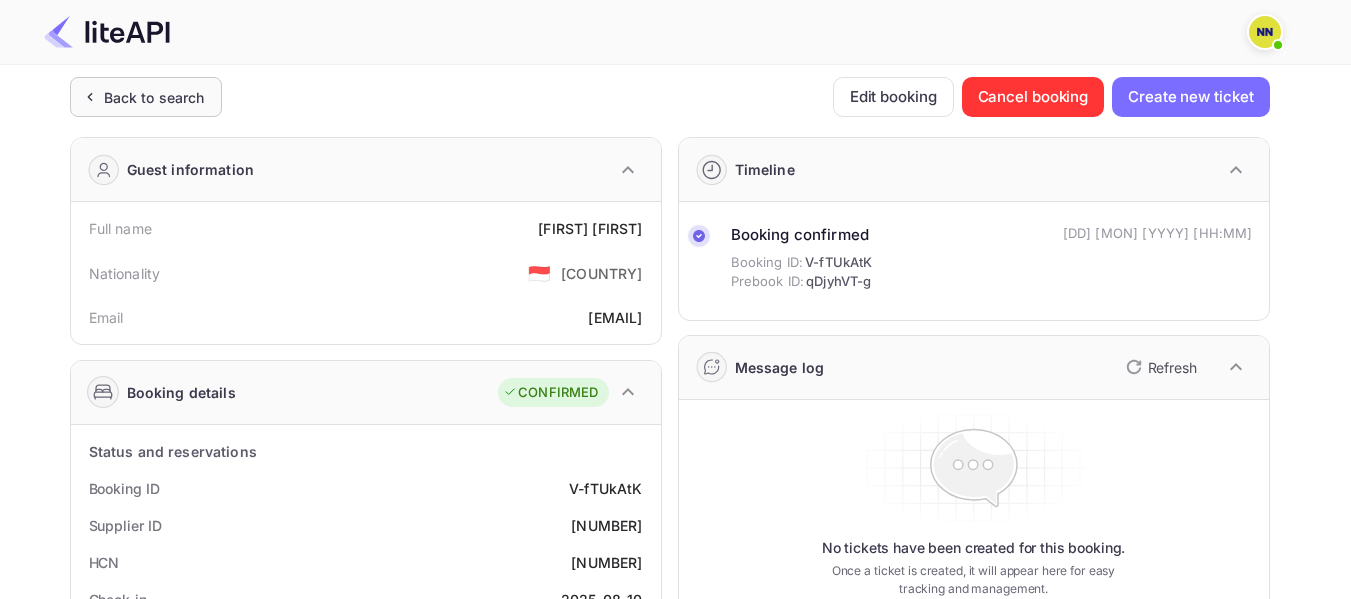 click on "Back to search" at bounding box center [154, 97] 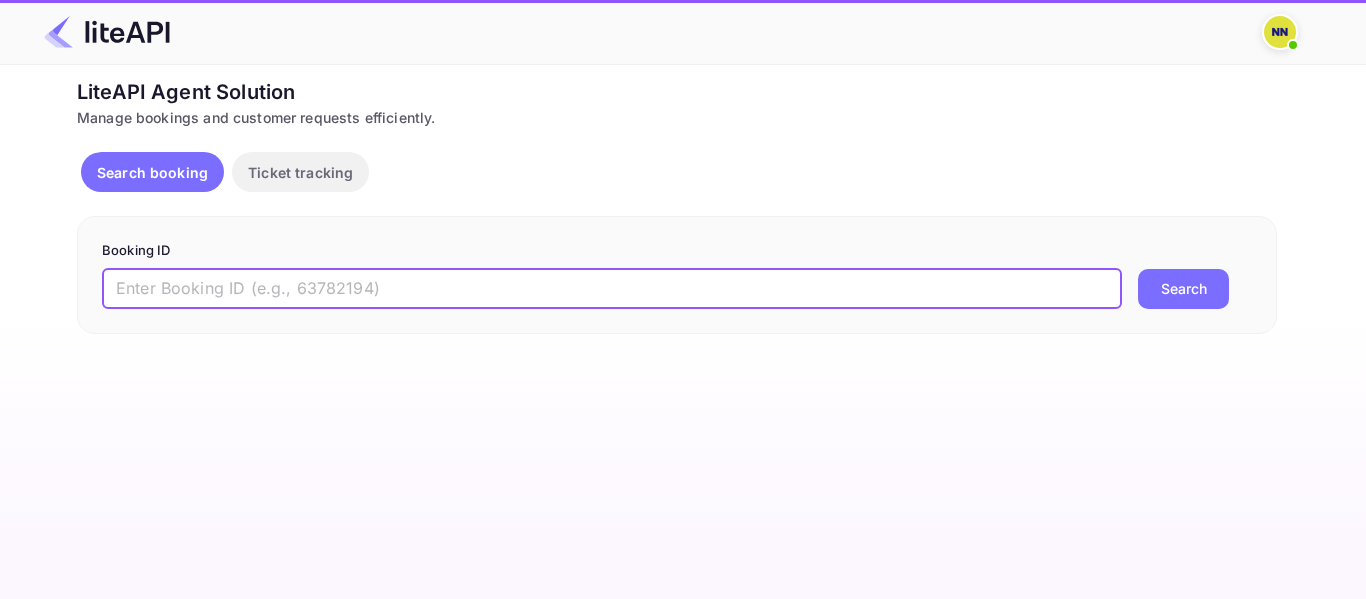 click at bounding box center (612, 289) 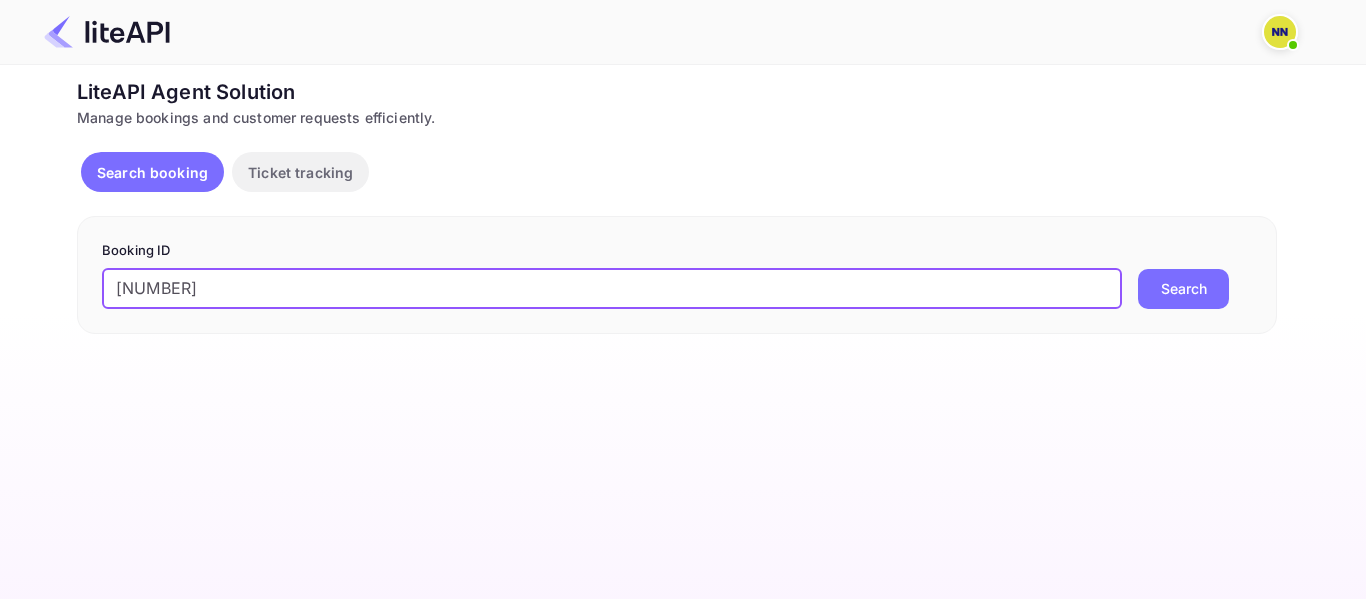 drag, startPoint x: 121, startPoint y: 285, endPoint x: 63, endPoint y: 294, distance: 58.694122 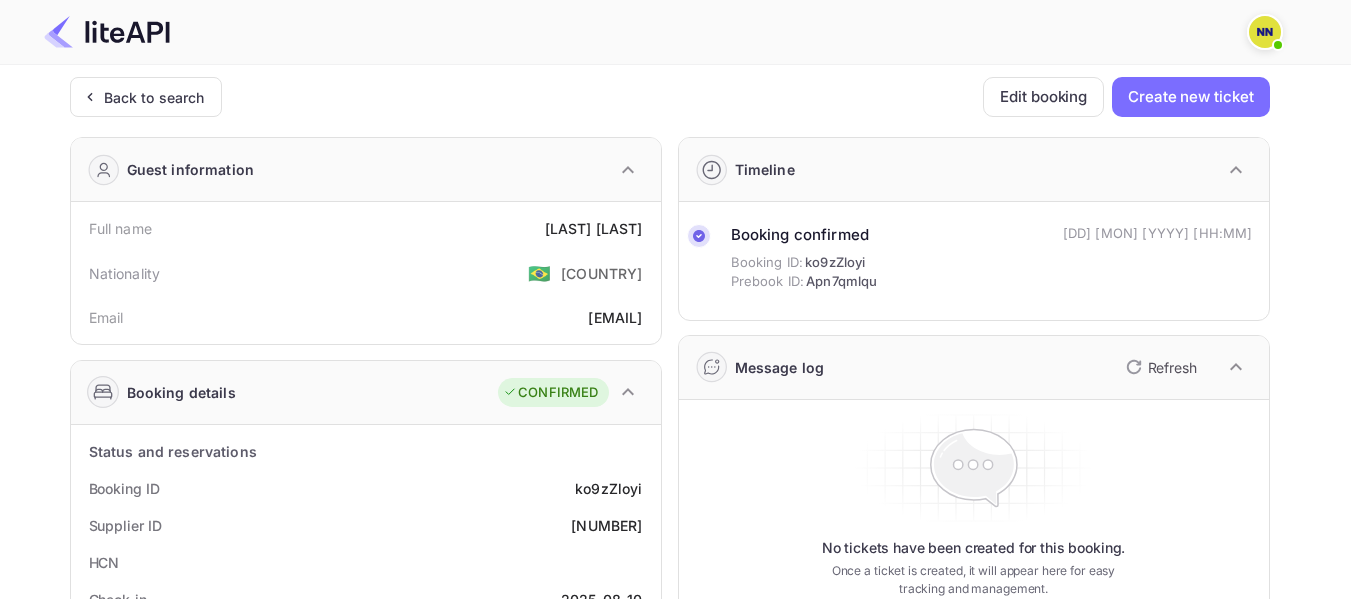 click on "No tickets have been created for this booking. Once a ticket is created, it will appear here for easy tracking and management." at bounding box center [974, 511] 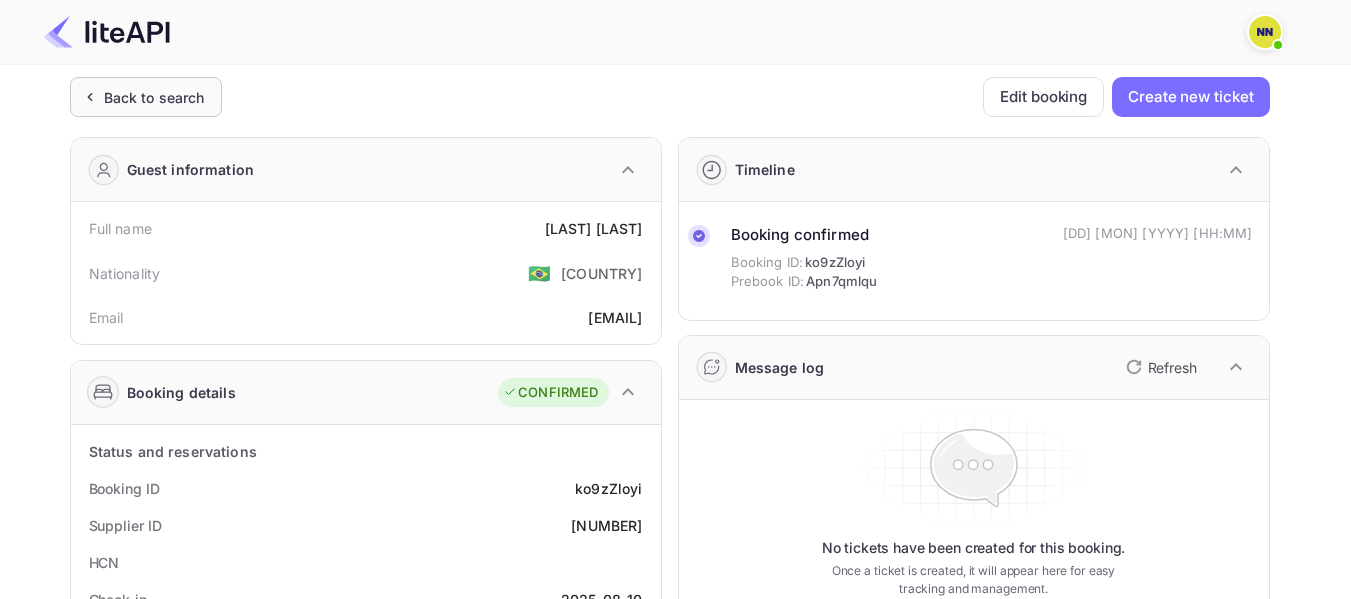 click on "Back to search" at bounding box center (154, 97) 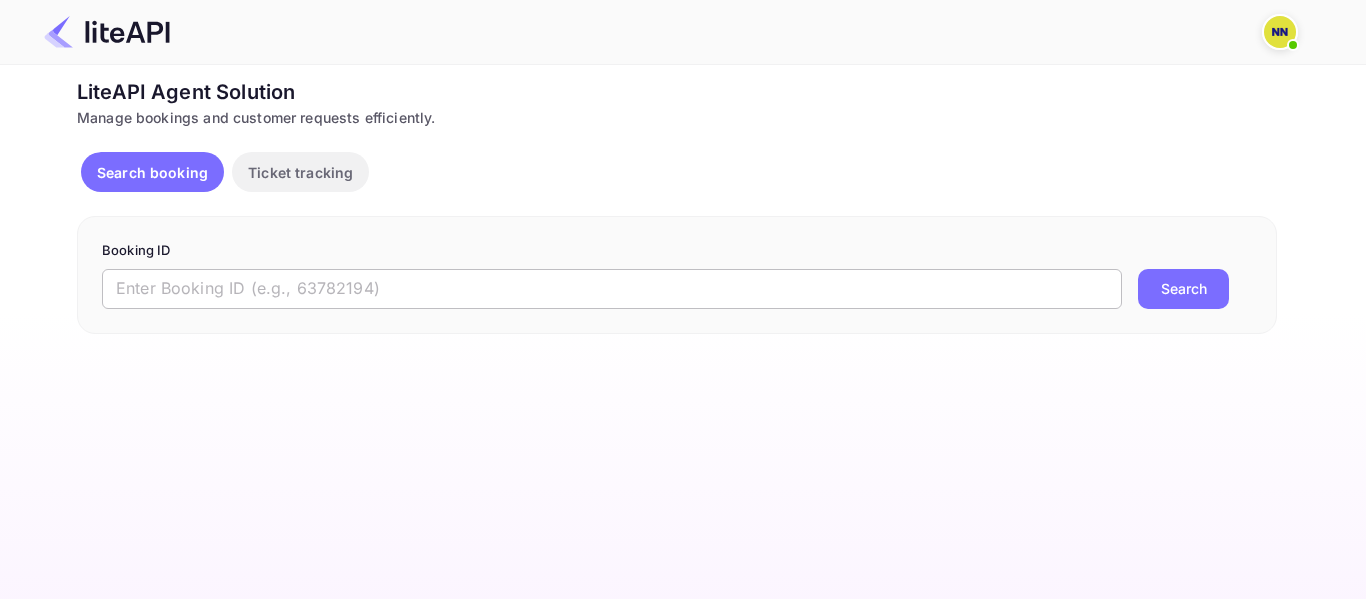 click at bounding box center (612, 289) 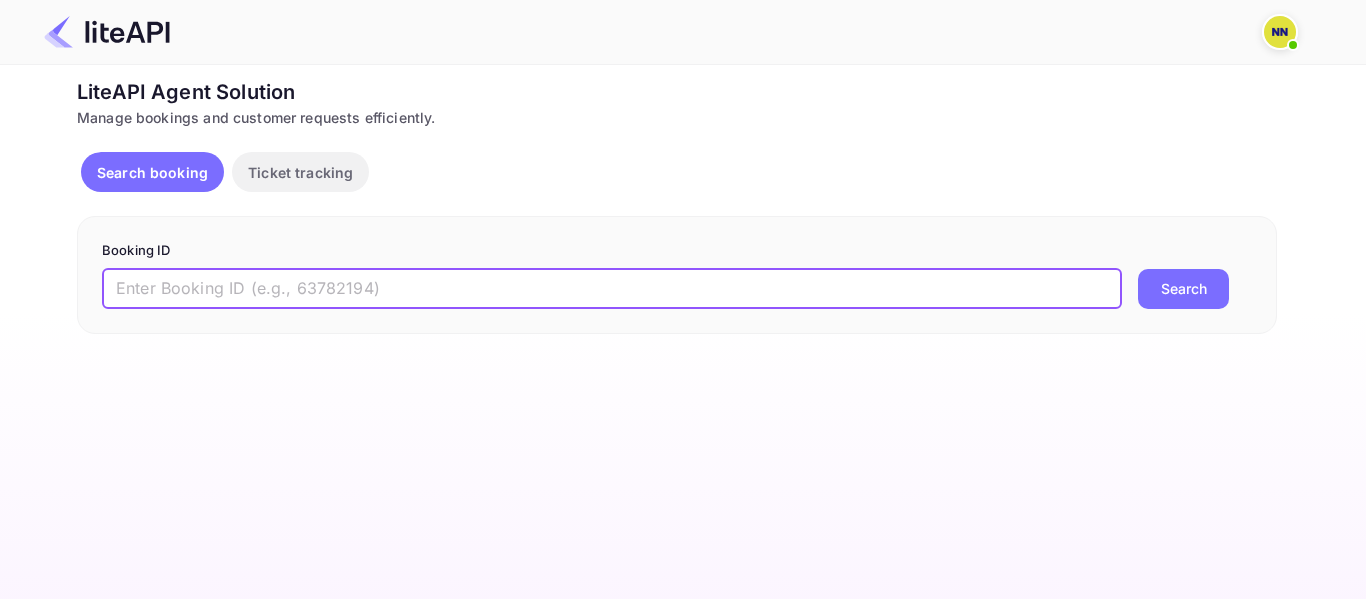 paste on "[NUMBER]" 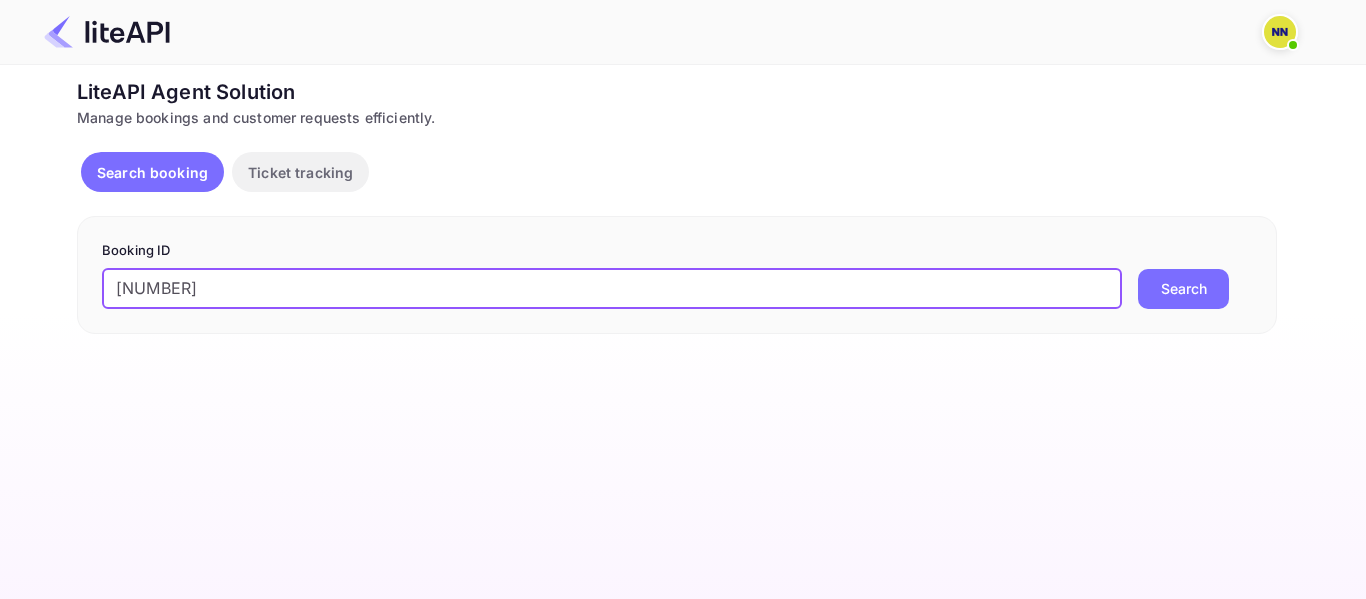 drag, startPoint x: 122, startPoint y: 289, endPoint x: 97, endPoint y: 293, distance: 25.317978 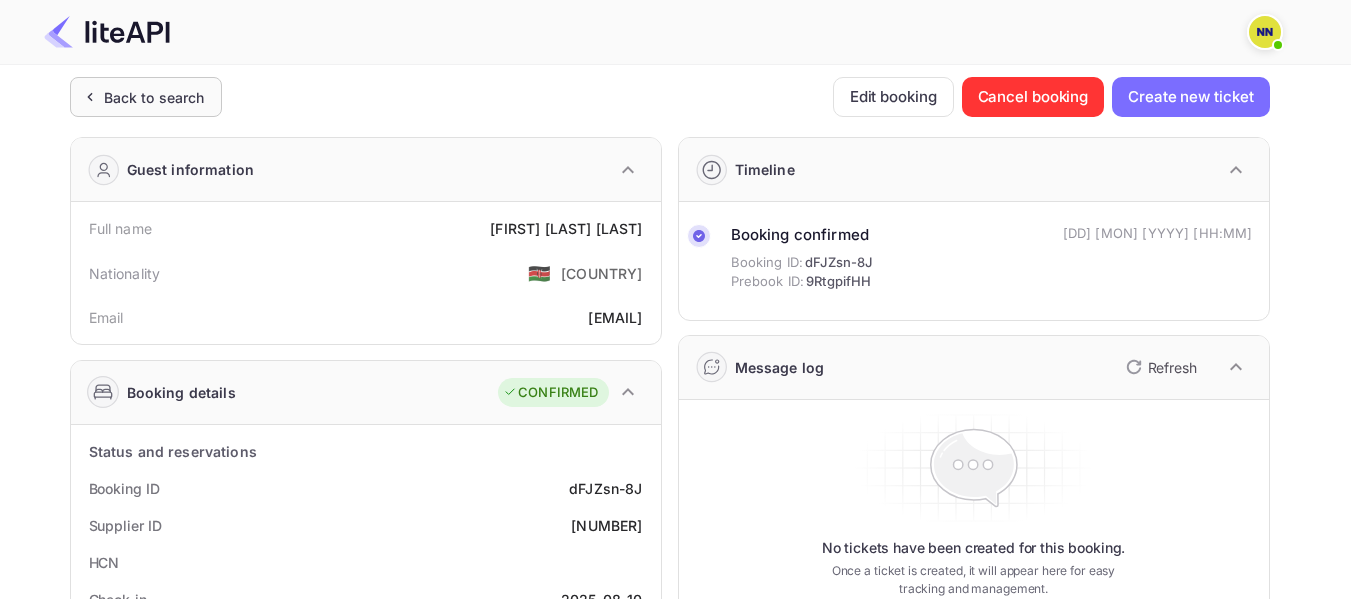 click on "Back to search" at bounding box center [146, 97] 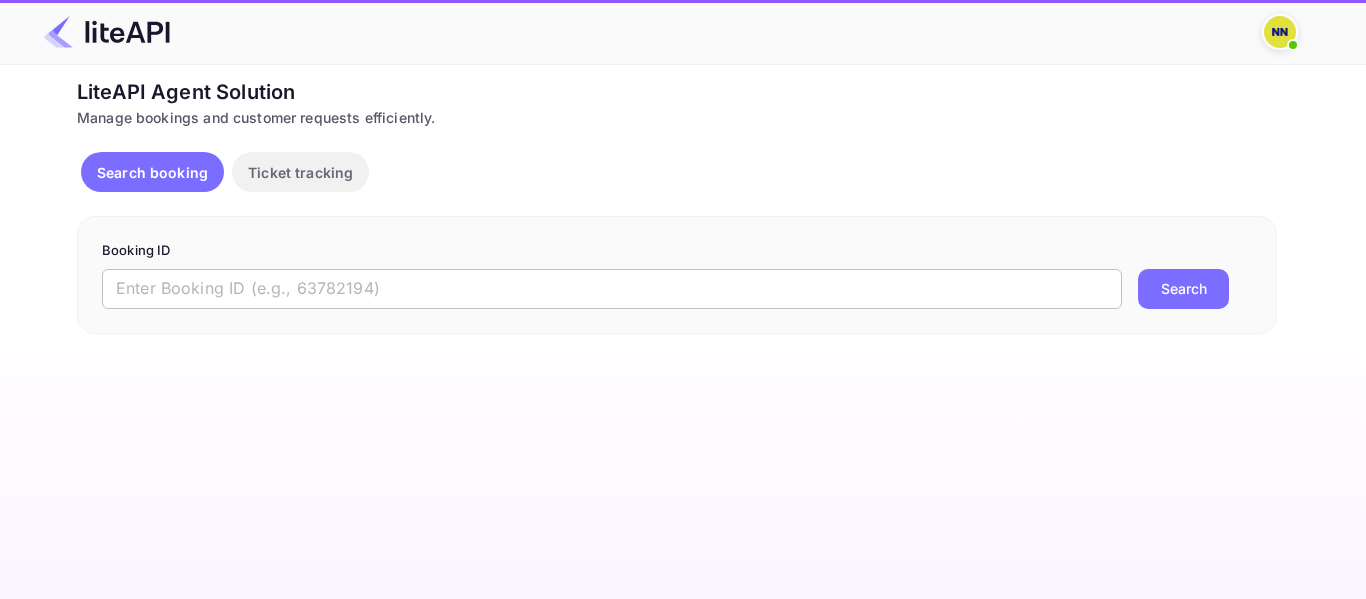 click at bounding box center [612, 289] 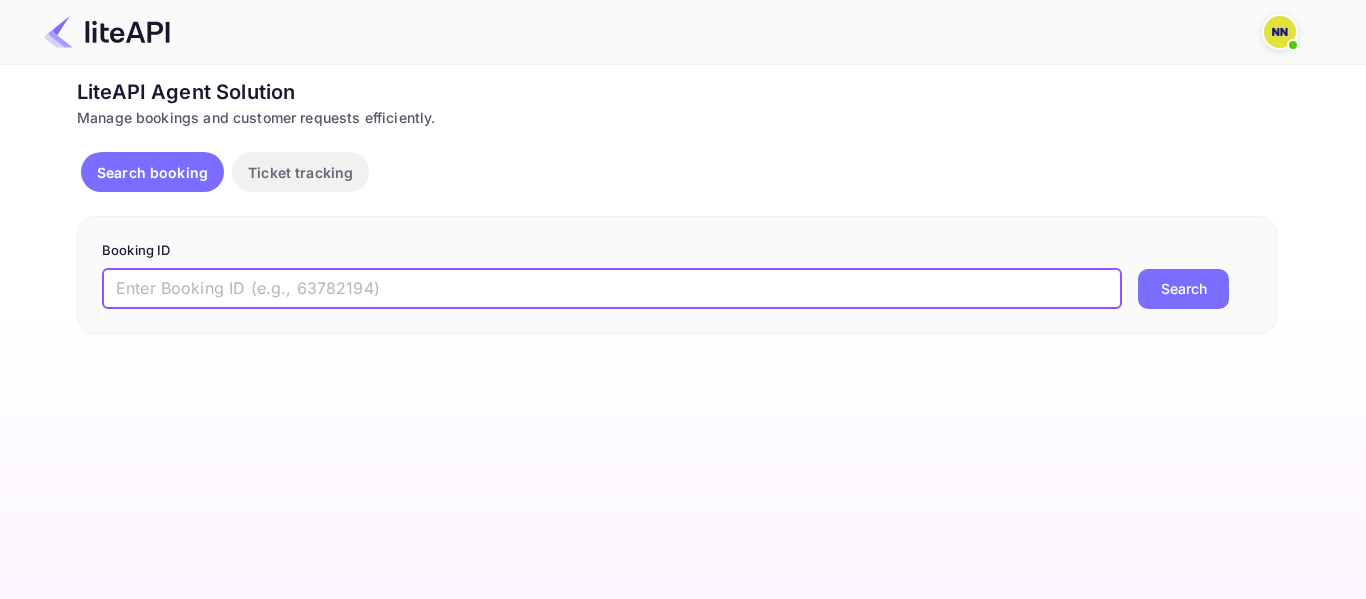 paste on "[NUMBER]" 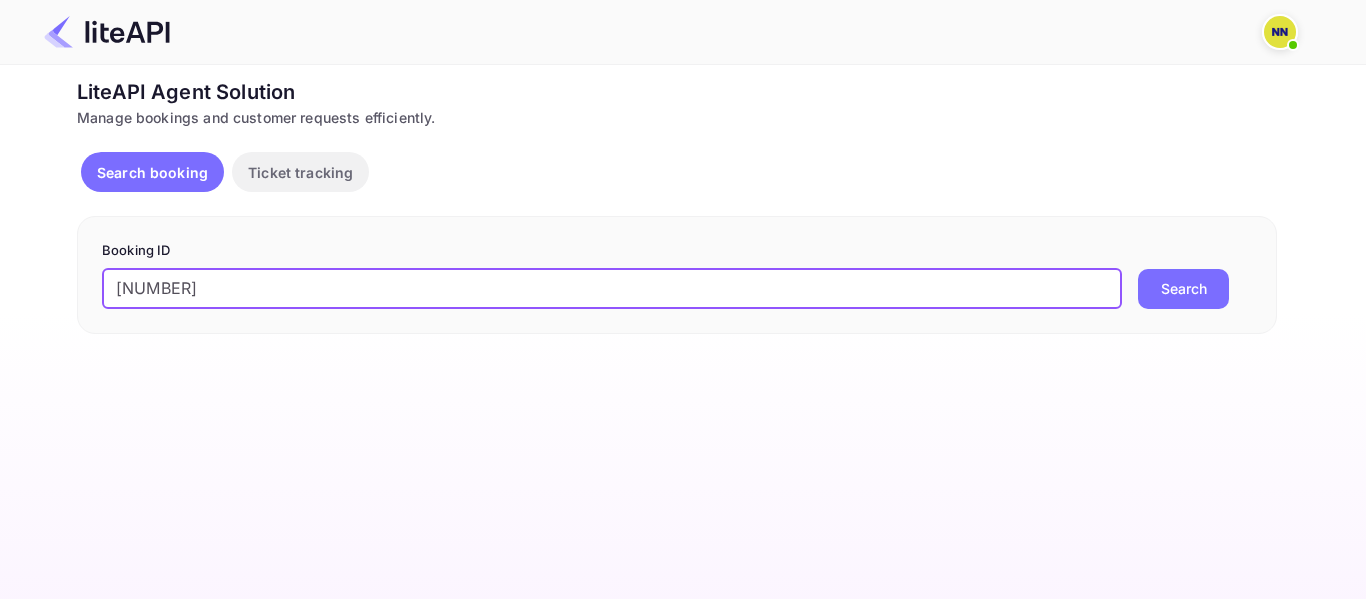 click on "Booking ID '[NUMBER]' Search" at bounding box center [677, 275] 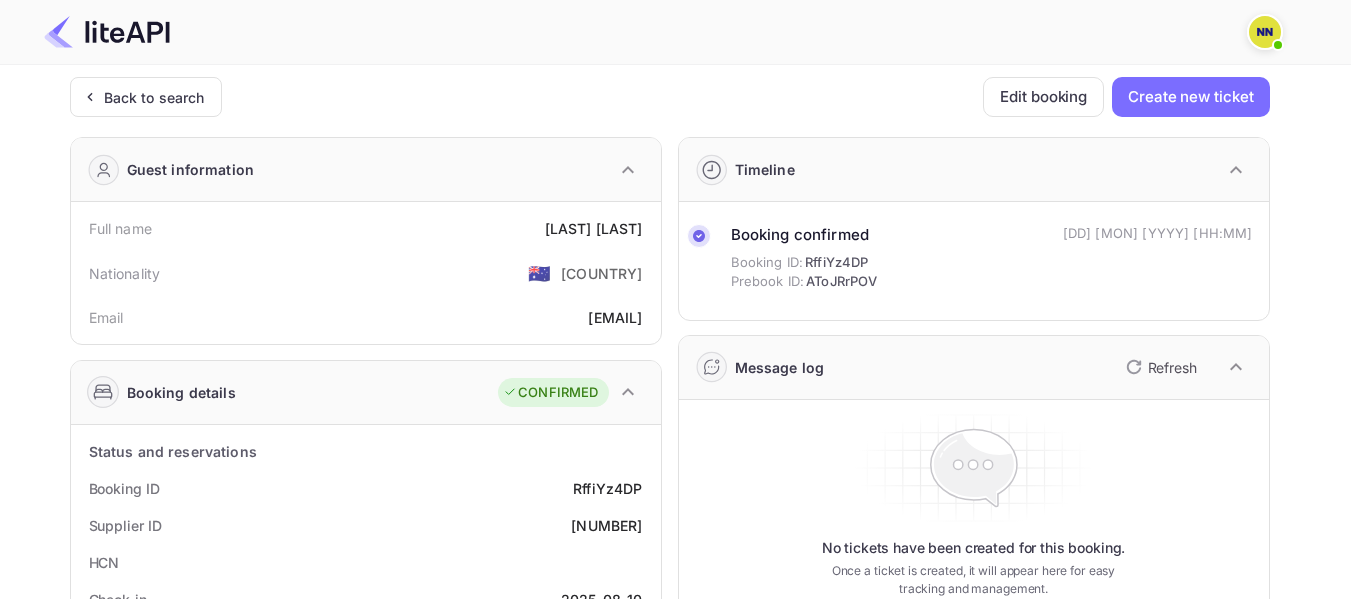 click on "Back to search   Edit booking Create new ticket Guest information Full name [FIRST]   [LAST] Nationality 🇦🇺 [COUNTRY] Email [EMAIL] Booking details   CONFIRMED Status and reservations Booking ID RffiYz4DP Supplier ID [NUMBER] HCN Check-in 2025-08-10 Check out 2025-08-11 Room description Not specified Occupancies 2   Adults Price 141.51 Currency USD Refundability   Non Refundable Cancellation deadline Invalid date Special requests Invoice Download pdf Voucher Download pdf Hotel Info Hotel Regala Skycity Hotel City [CITY] Country 🇭🇰 [COUNTRY] Miscellaneous Voucher Discount Not applicable Addons Not applicable Addons amount Not applicable Timeline Booking confirmed Booking ID:   RffiYz4DP Prebook ID:   AToJRrPOV [DD] [MON] [YYYY] [HH:MM] Message log Refresh No tickets have been created for this booking. Once a ticket is created, it will appear here for easy tracking and management." at bounding box center [670, 754] 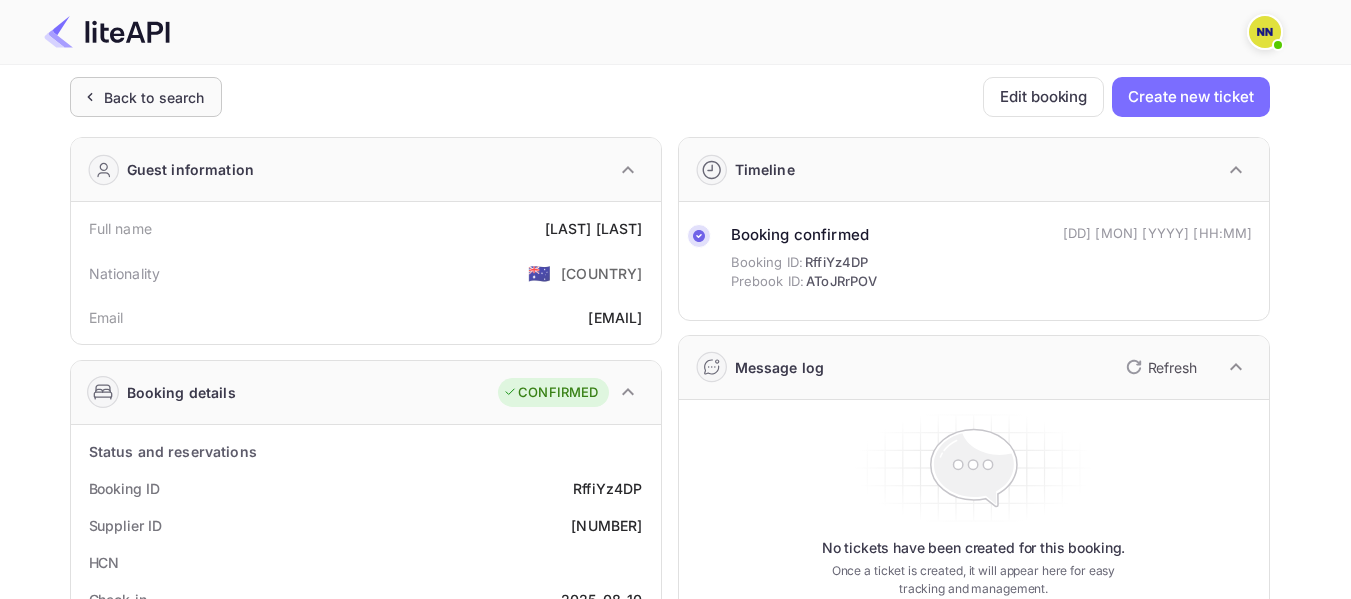 click on "Back to search" at bounding box center (154, 97) 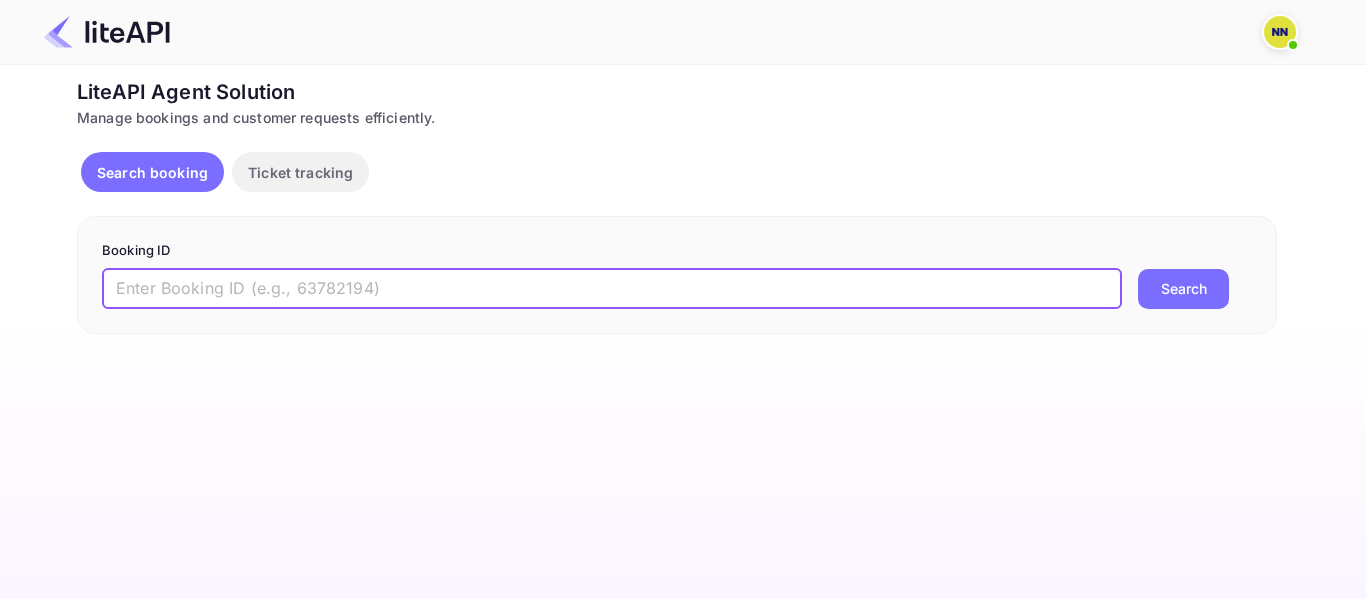 click at bounding box center (612, 289) 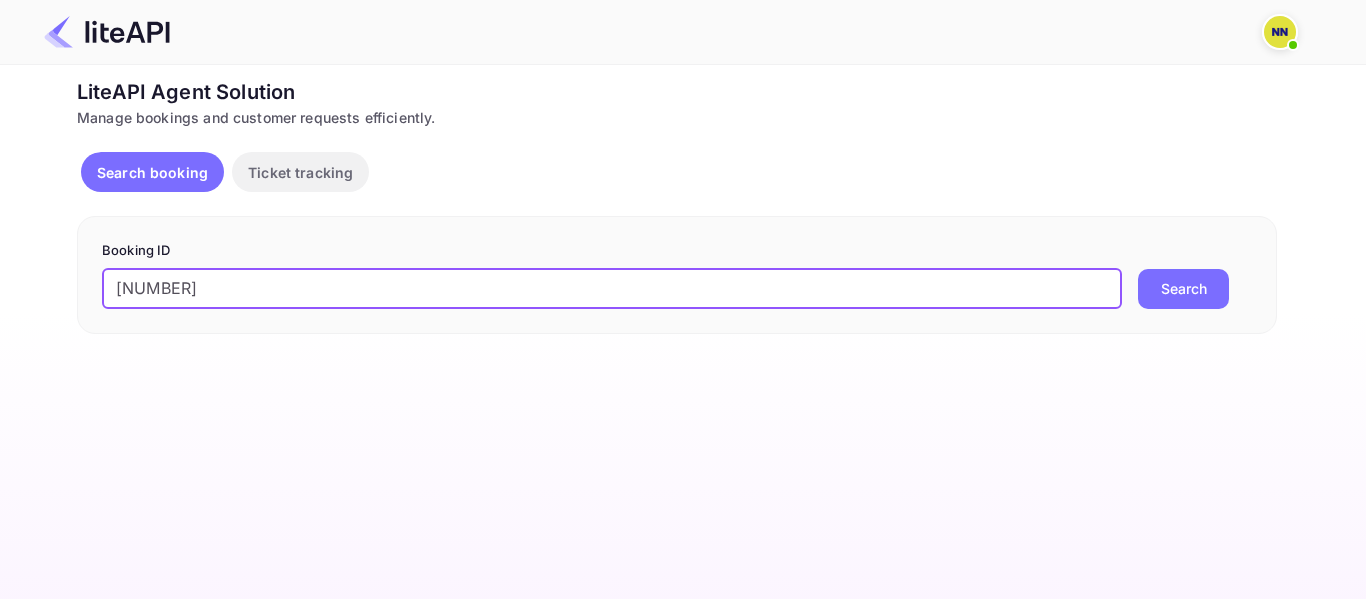 drag, startPoint x: 127, startPoint y: 284, endPoint x: 89, endPoint y: 283, distance: 38.013157 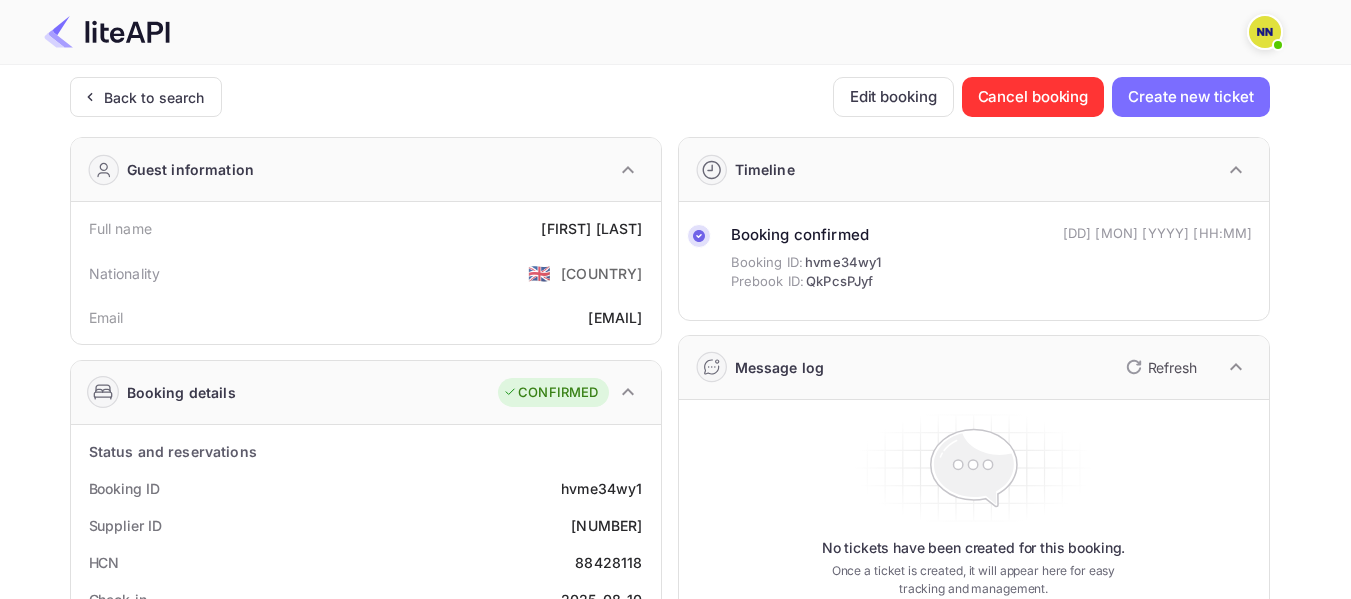 click on "88428118" at bounding box center (608, 562) 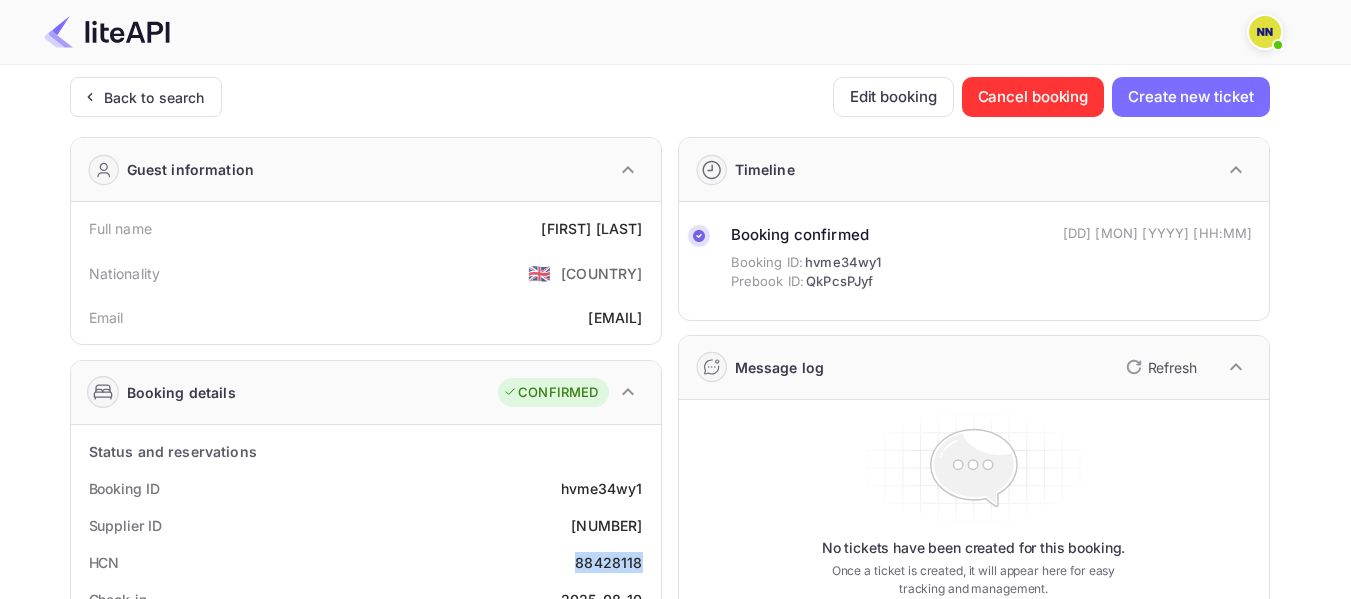 copy on "88428118" 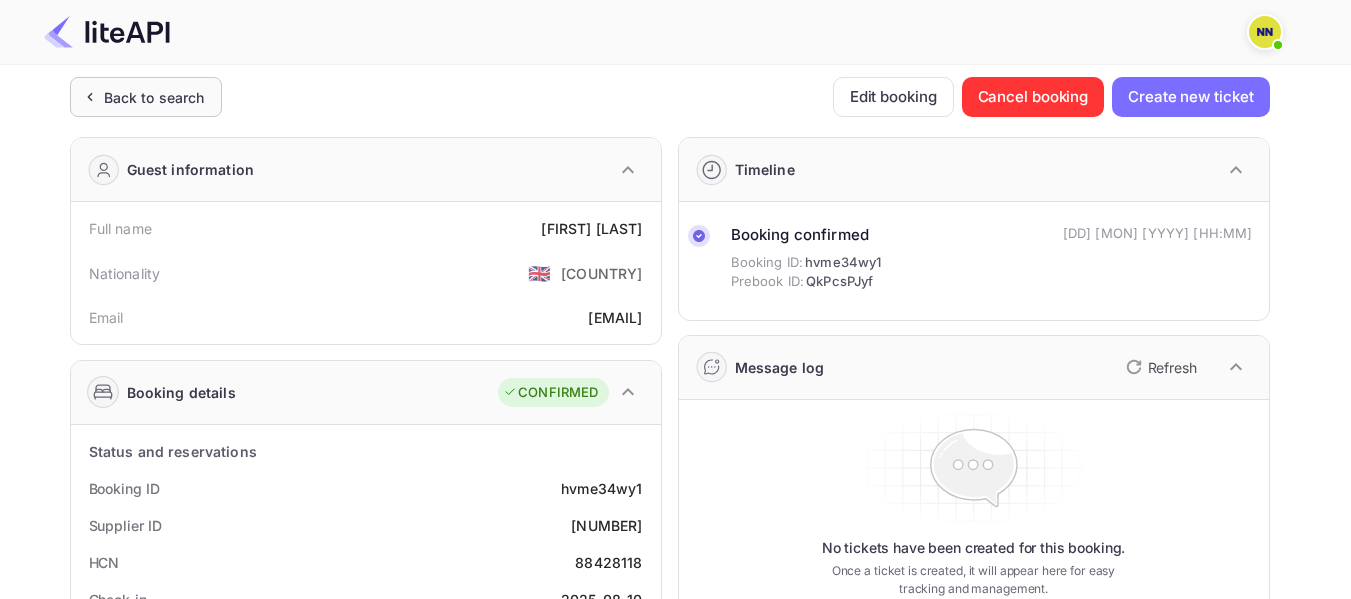 click on "Back to search" at bounding box center (154, 97) 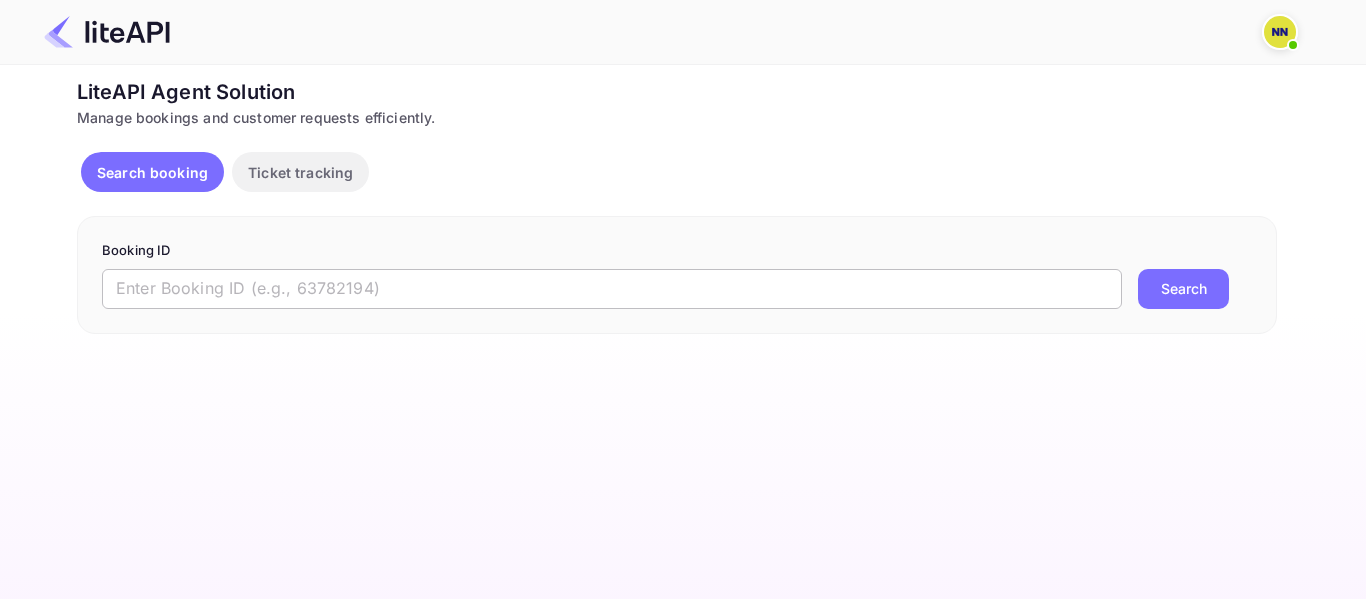 drag, startPoint x: 188, startPoint y: 256, endPoint x: 181, endPoint y: 271, distance: 16.552946 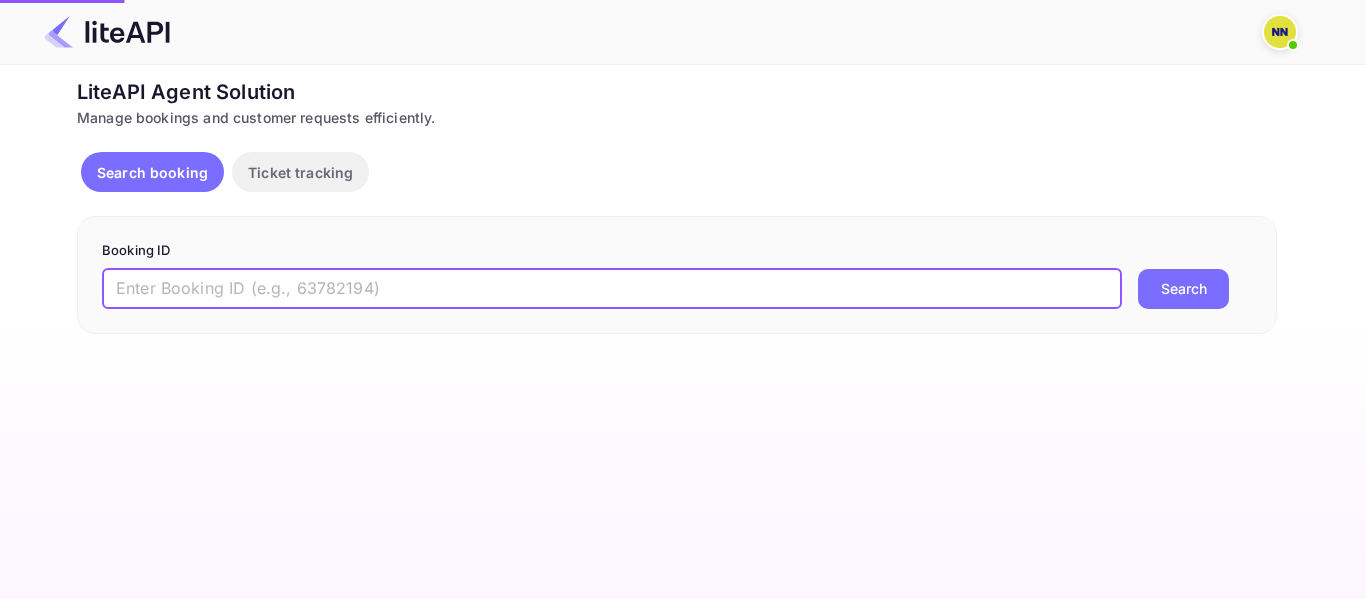 click at bounding box center [612, 289] 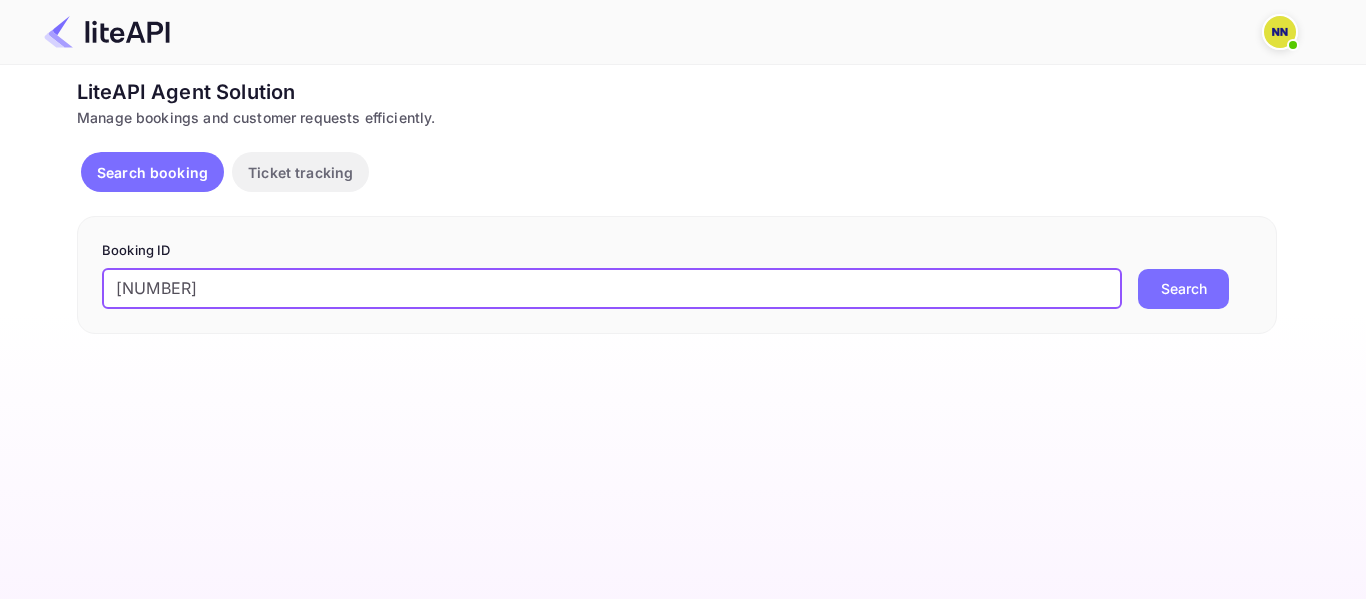 drag, startPoint x: 123, startPoint y: 283, endPoint x: 110, endPoint y: 285, distance: 13.152946 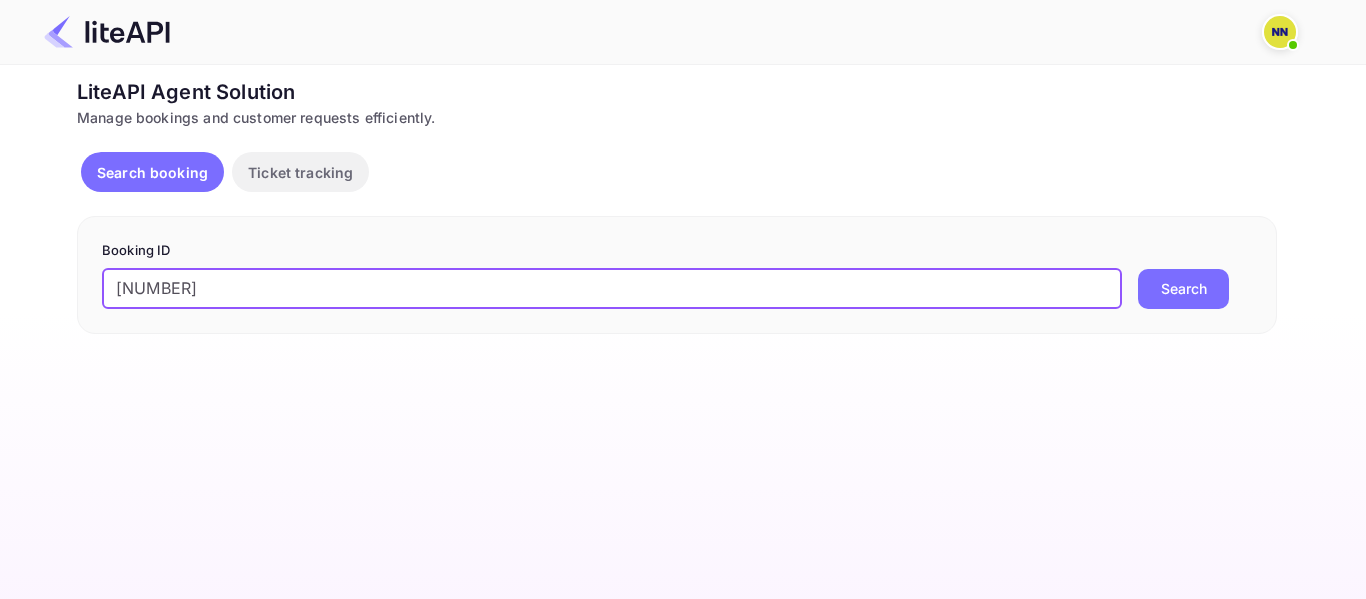 type on "8747104" 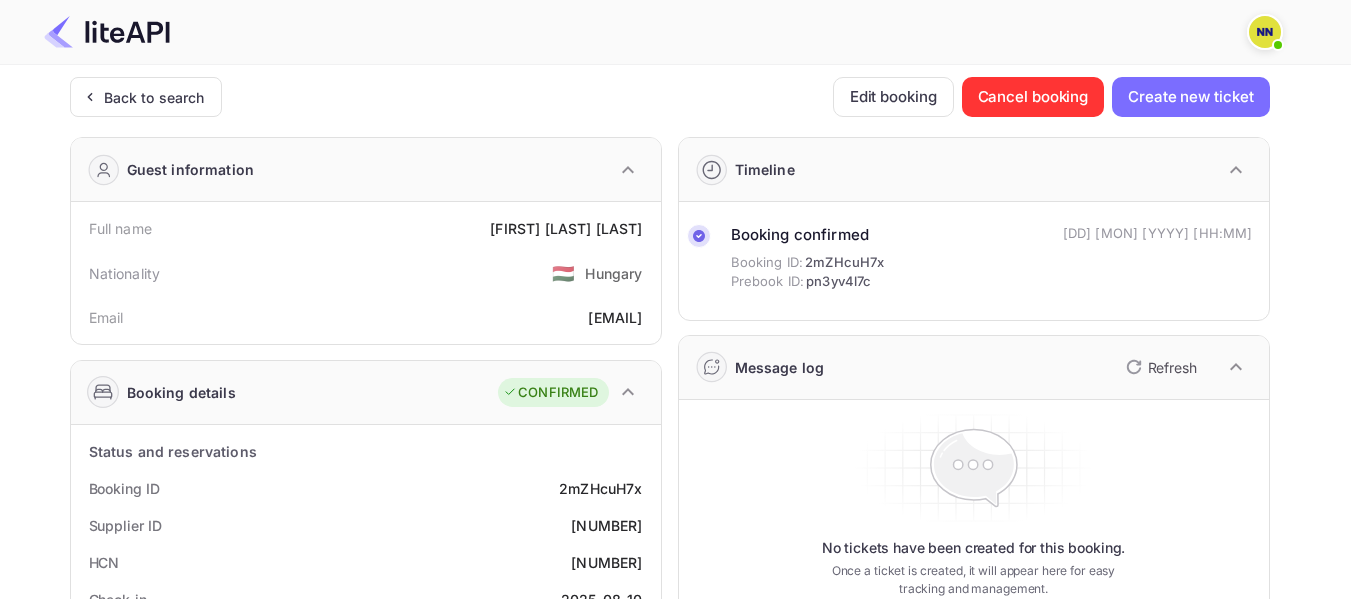 click on "93394015" at bounding box center [606, 562] 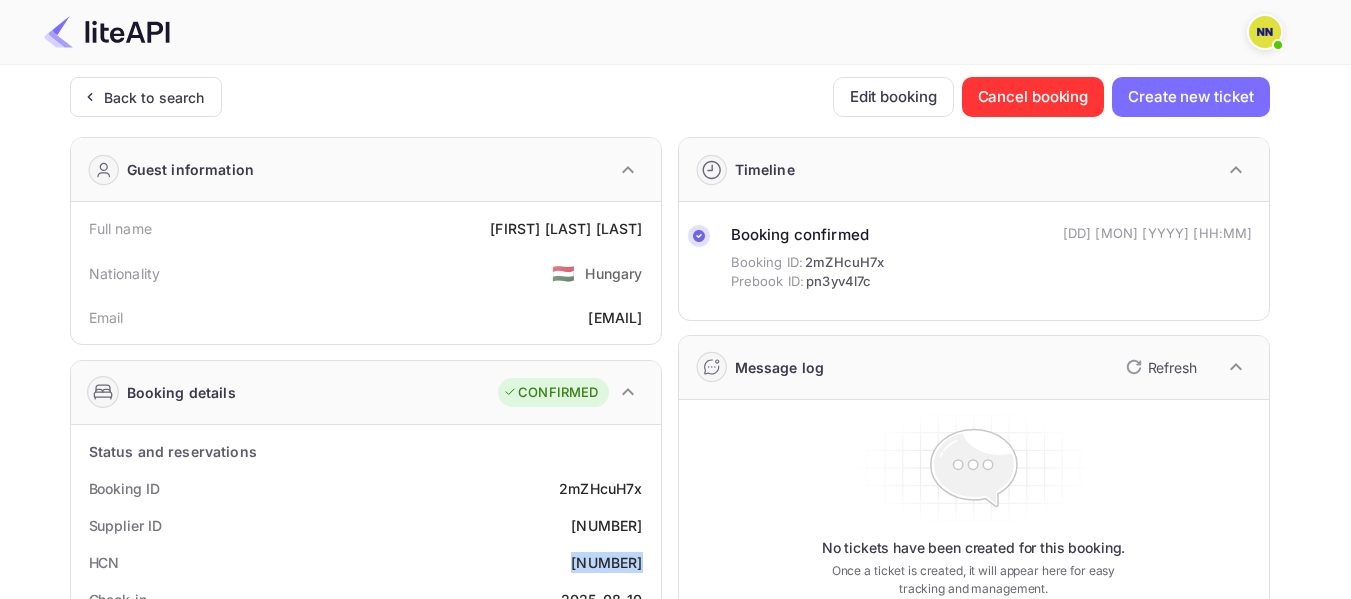 click on "93394015" at bounding box center [606, 562] 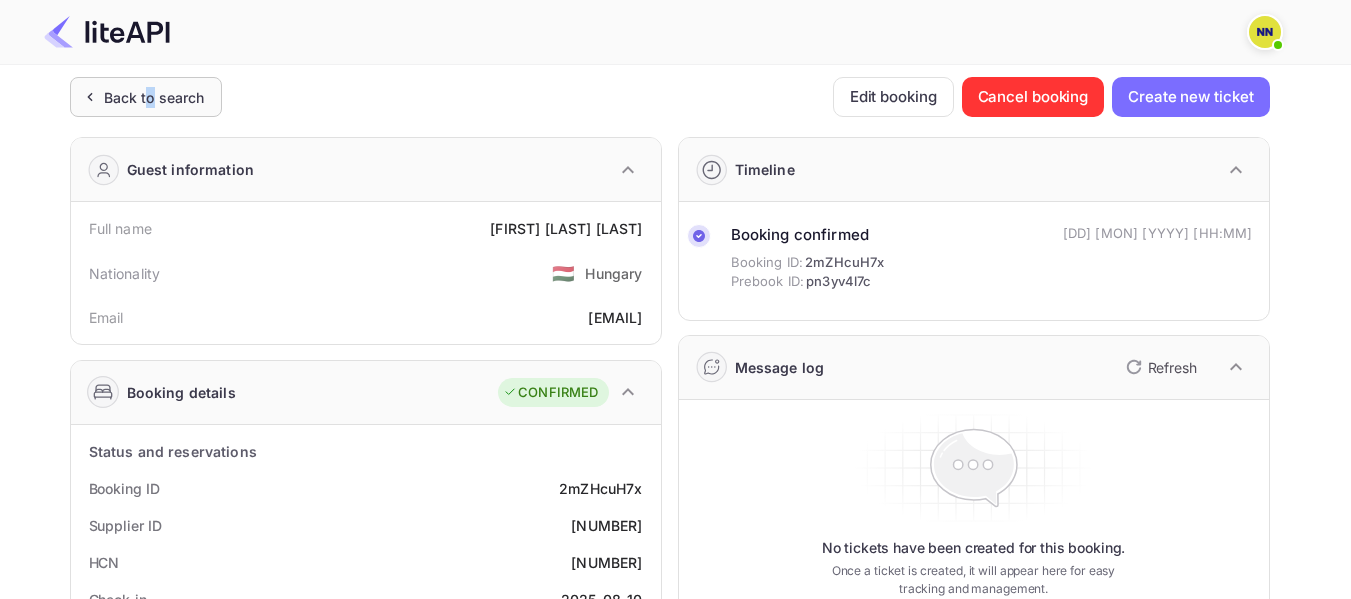 click on "Back to search" at bounding box center (154, 97) 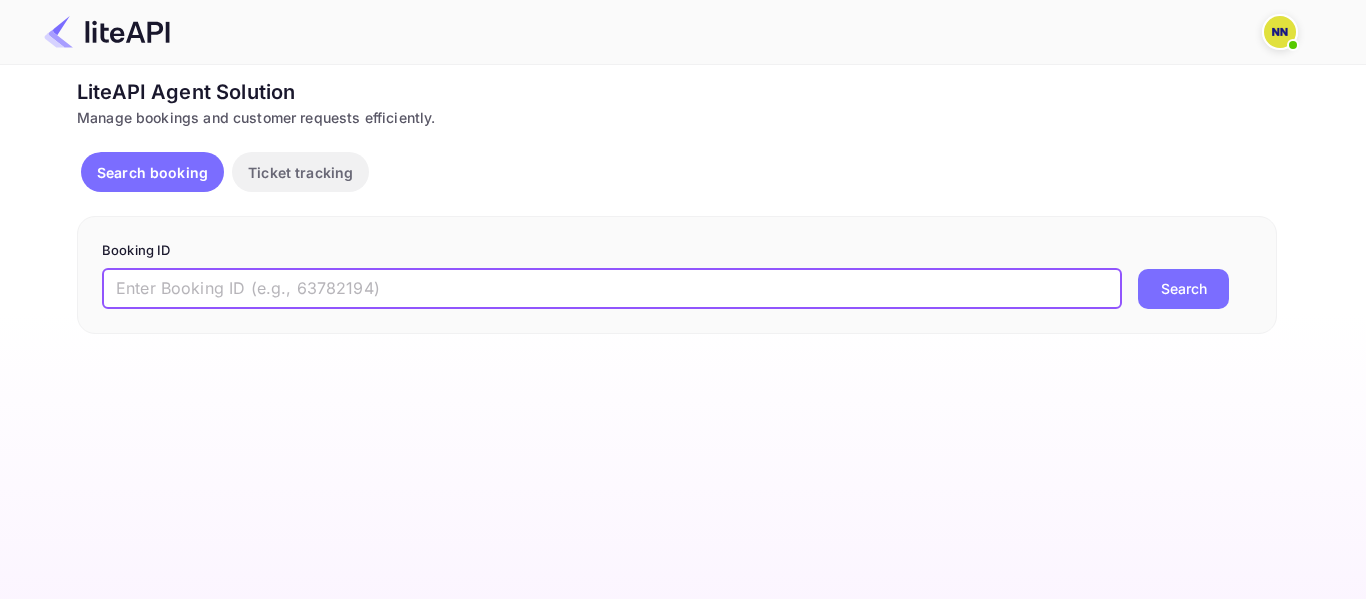 click at bounding box center (612, 289) 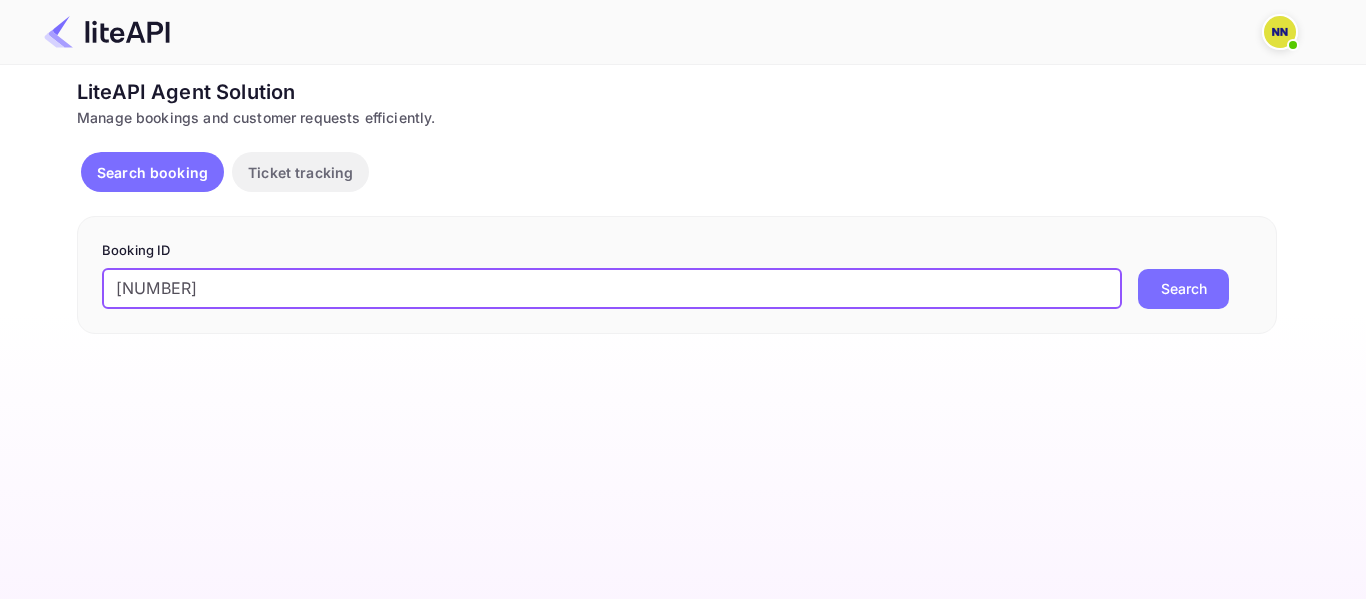 click on "Booking ID '8155449 ​ Search" at bounding box center (677, 275) 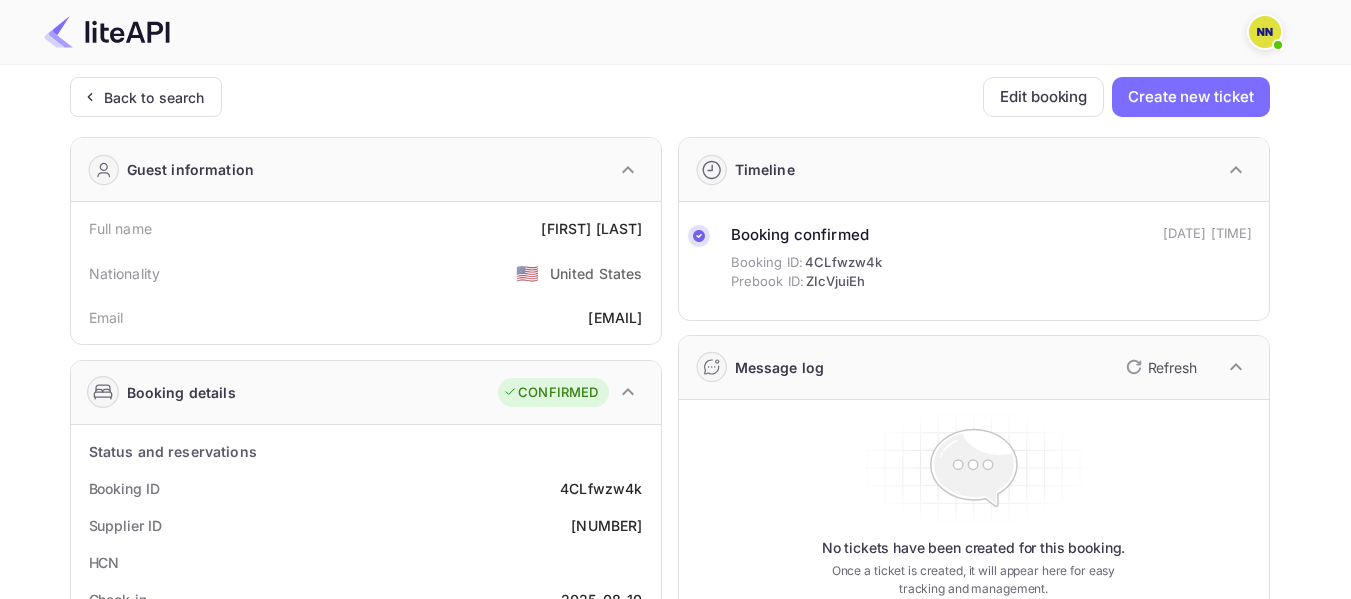 scroll, scrollTop: 0, scrollLeft: 0, axis: both 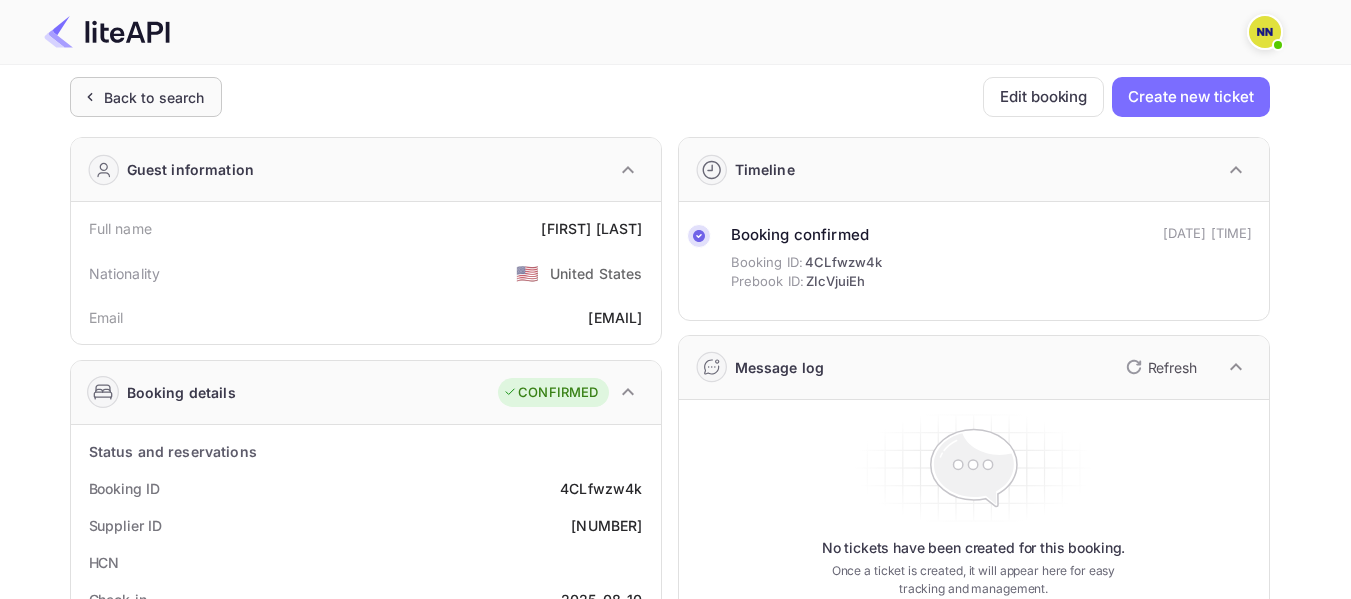 click on "Back to search" at bounding box center [154, 97] 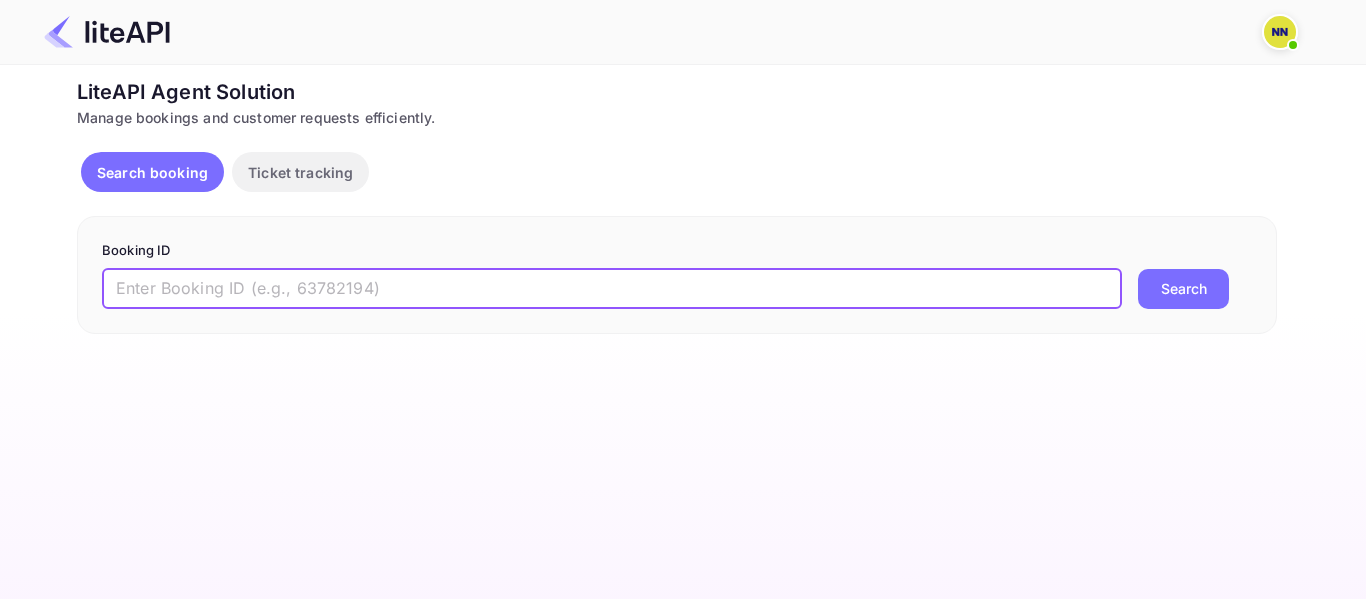 click at bounding box center (612, 289) 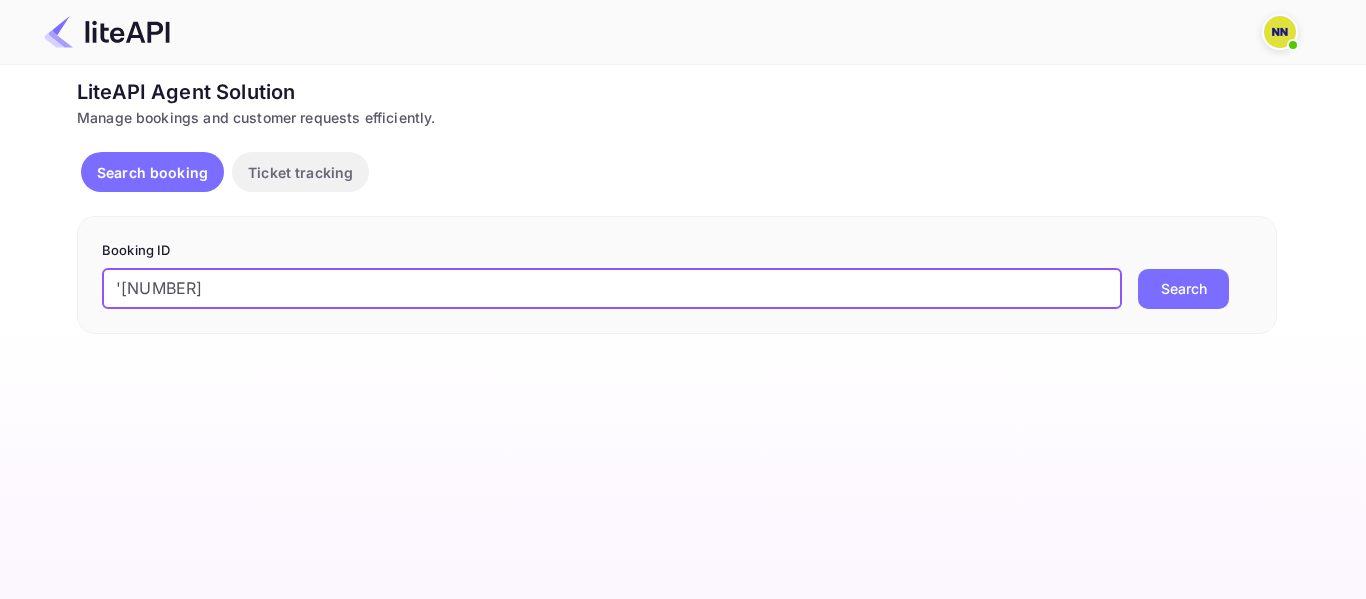 drag, startPoint x: 123, startPoint y: 290, endPoint x: 93, endPoint y: 289, distance: 30.016663 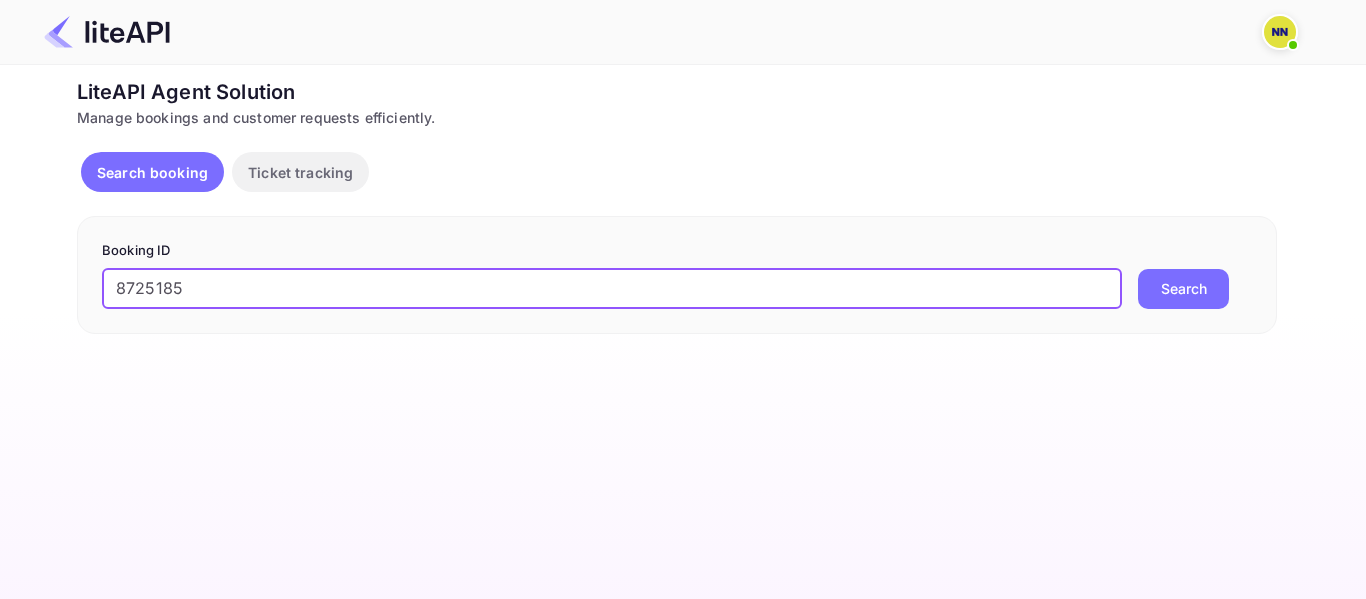 type on "8725185" 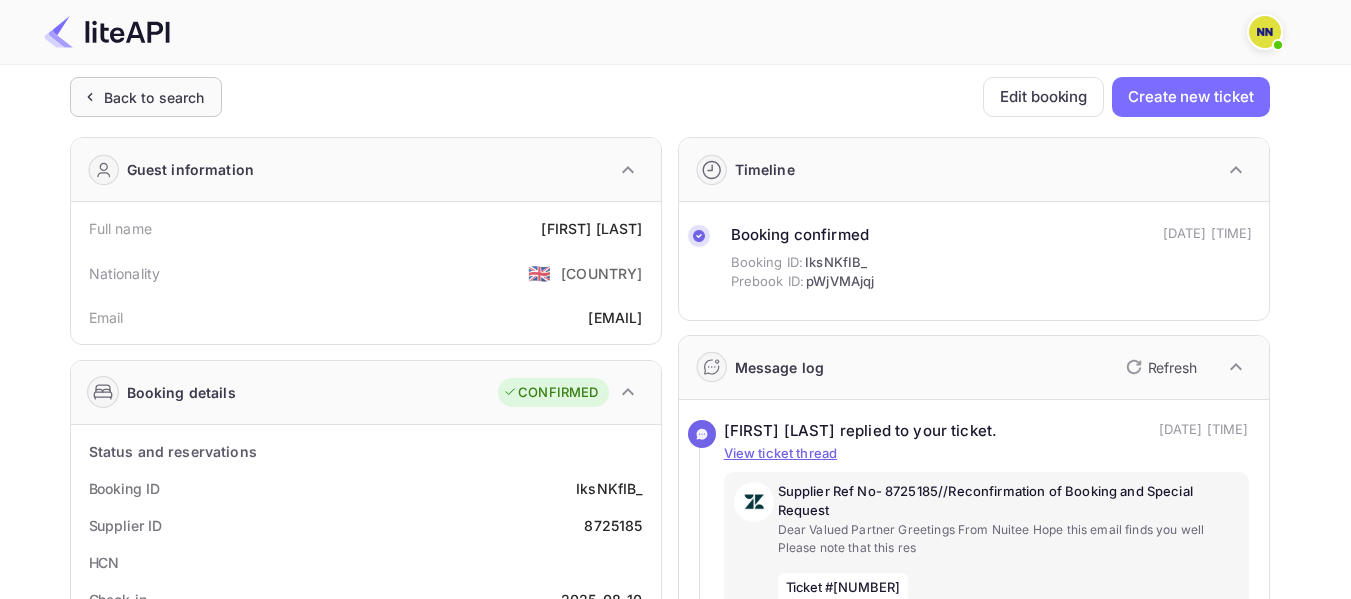click on "Back to search" at bounding box center (146, 97) 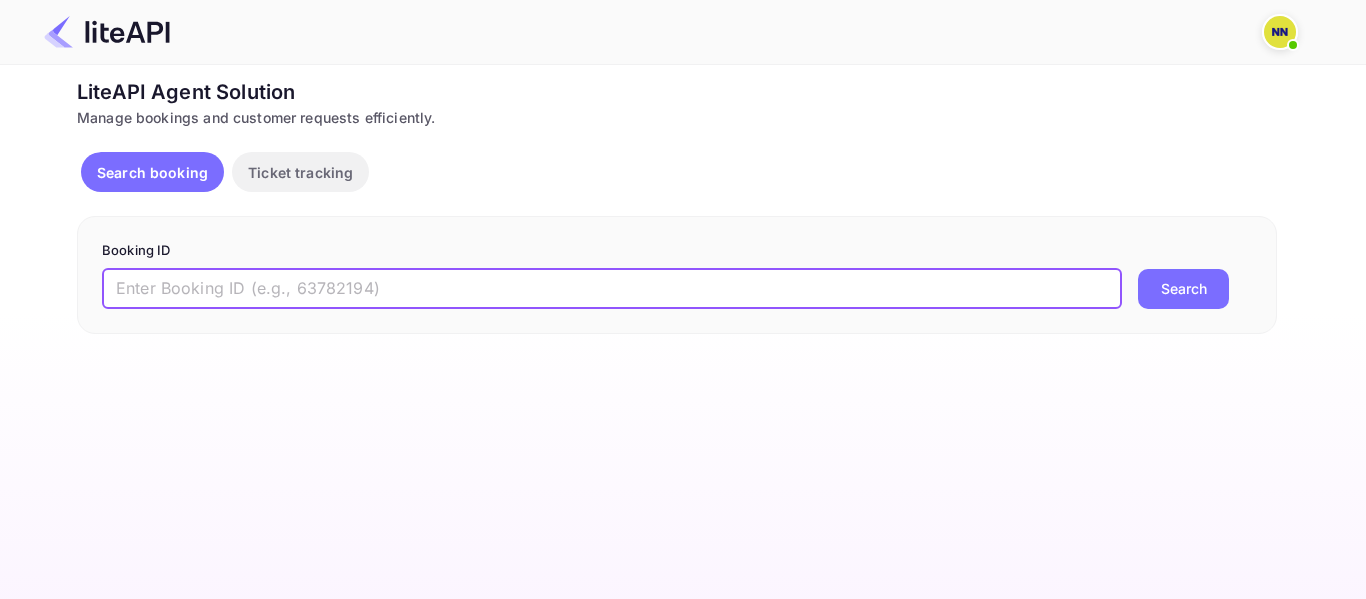 click at bounding box center (612, 289) 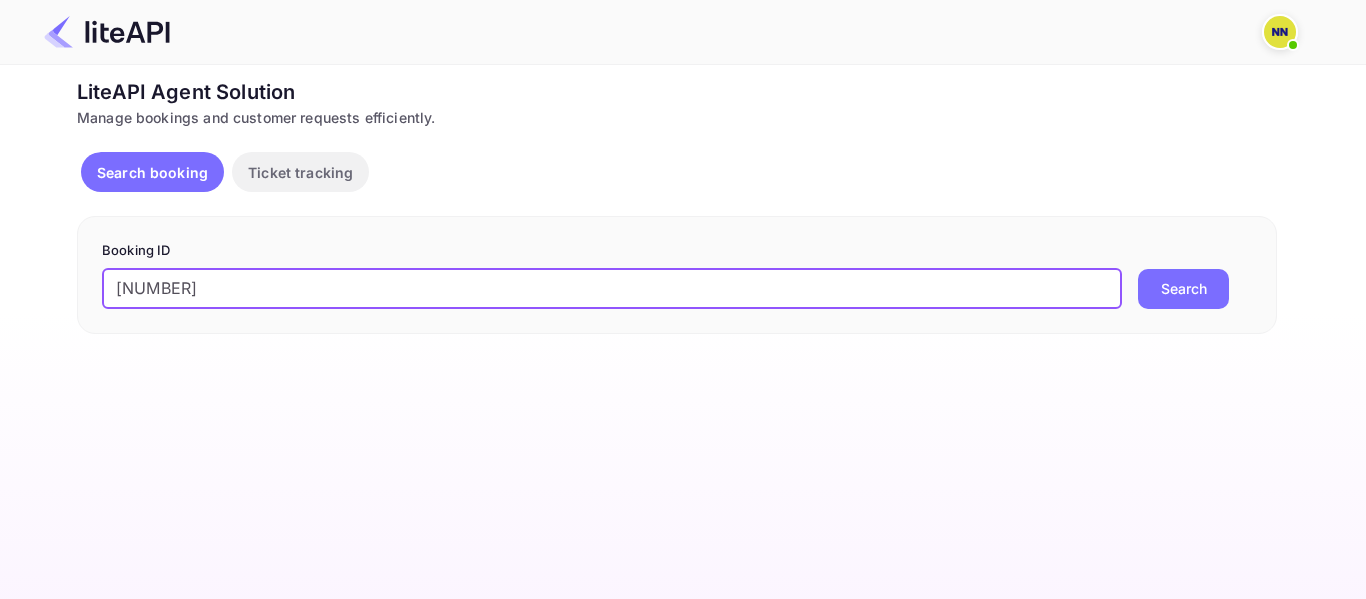 drag, startPoint x: 112, startPoint y: 283, endPoint x: 85, endPoint y: 284, distance: 27.018513 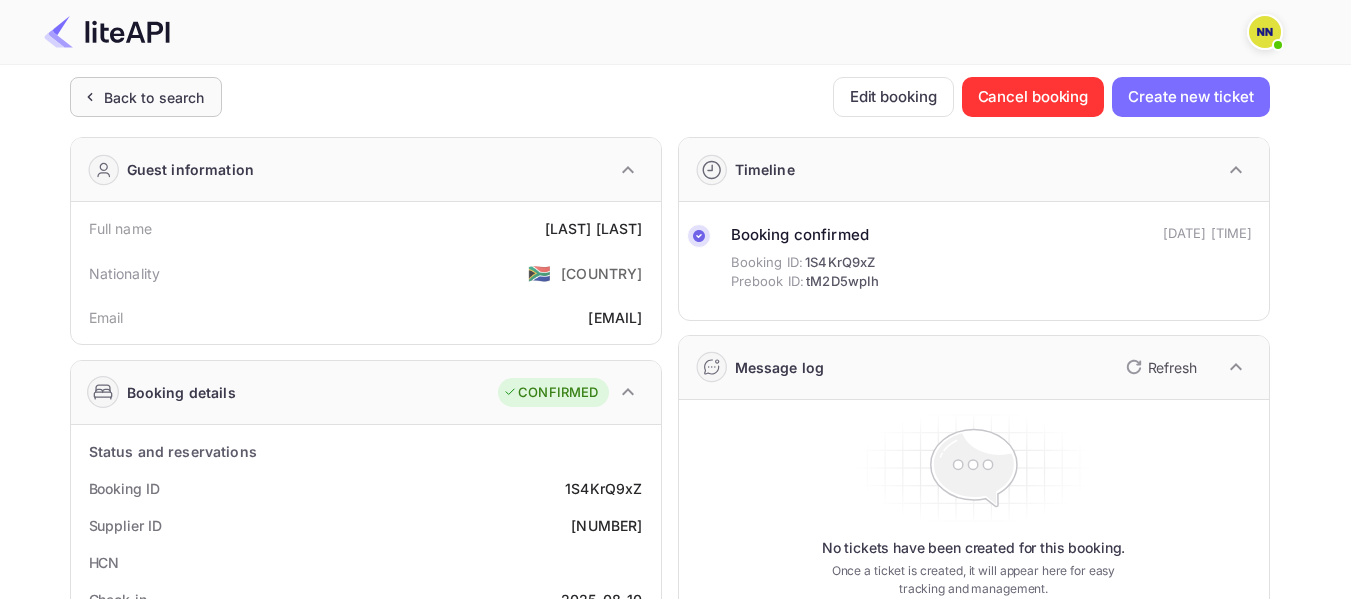 click on "Back to search" at bounding box center (154, 97) 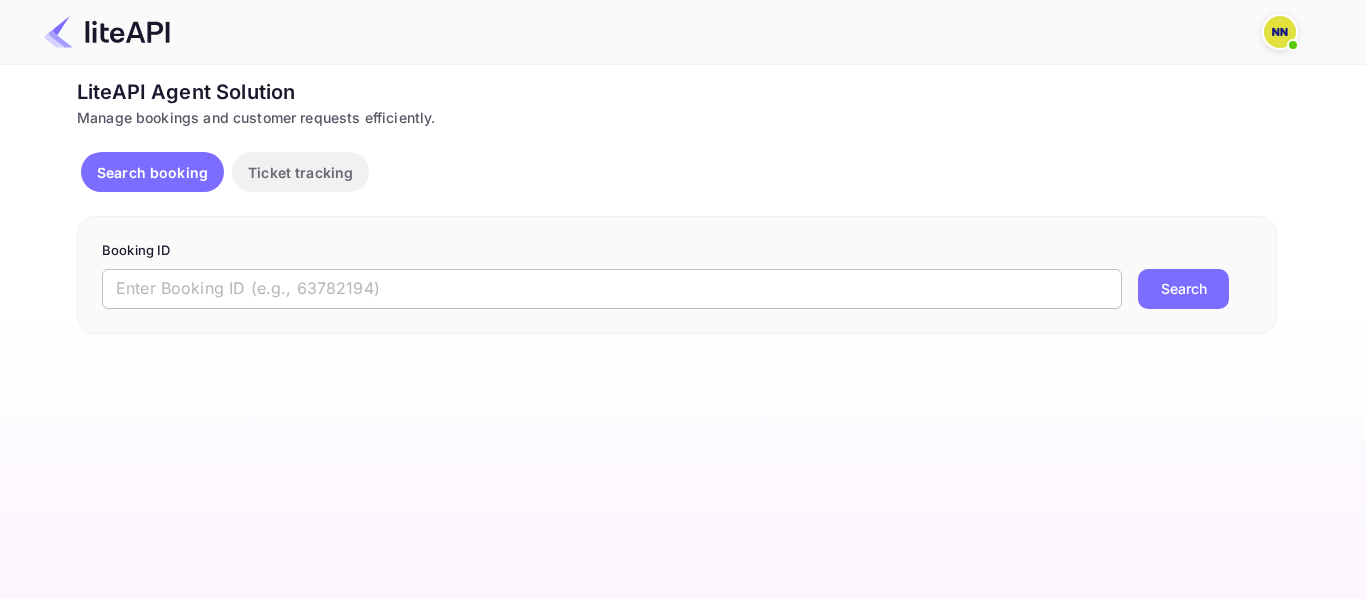 click at bounding box center (612, 289) 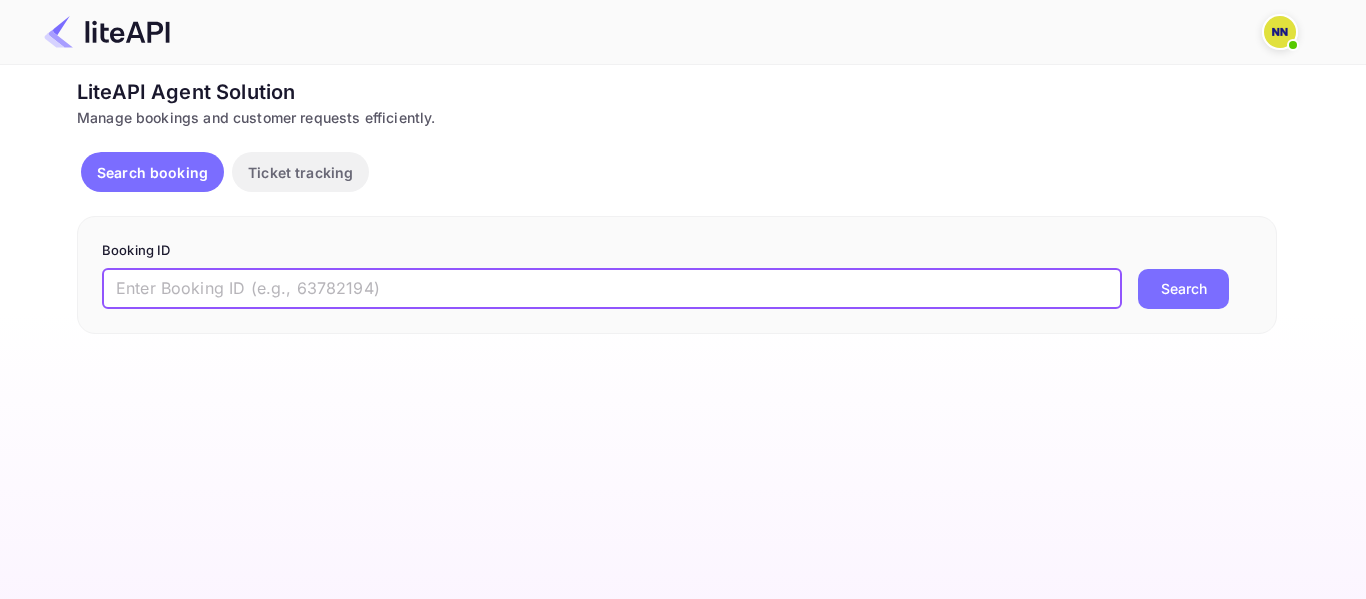 paste on "'[NUMBER]" 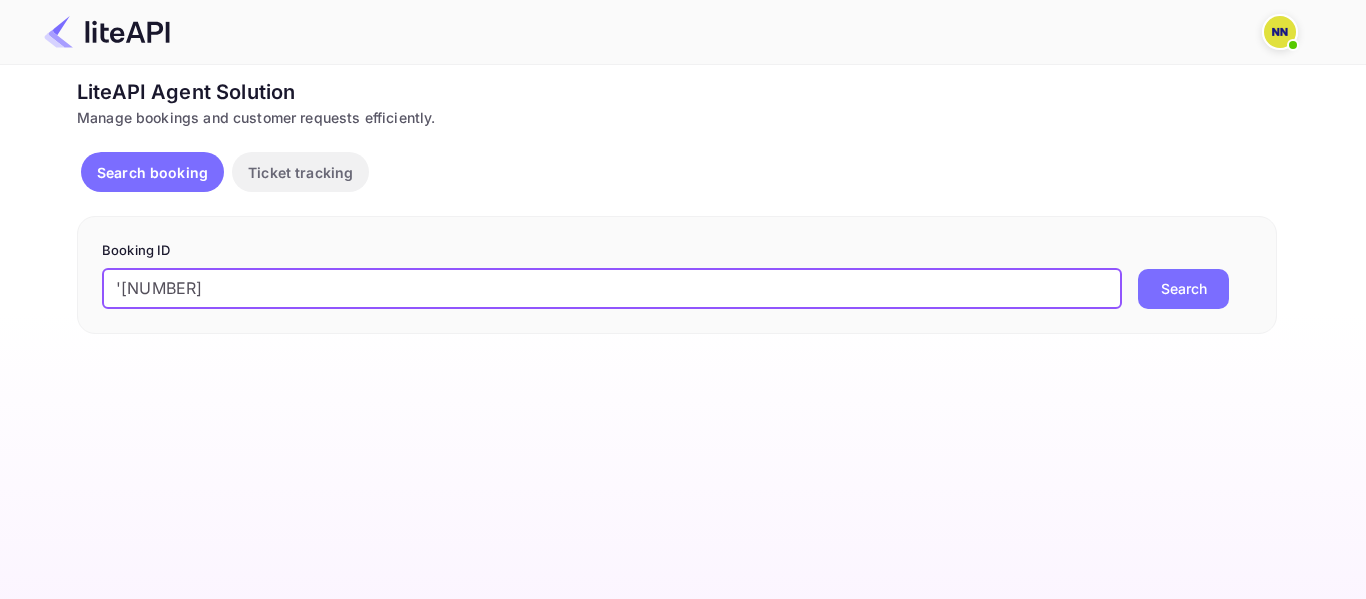 drag, startPoint x: 124, startPoint y: 286, endPoint x: 53, endPoint y: 241, distance: 84.0595 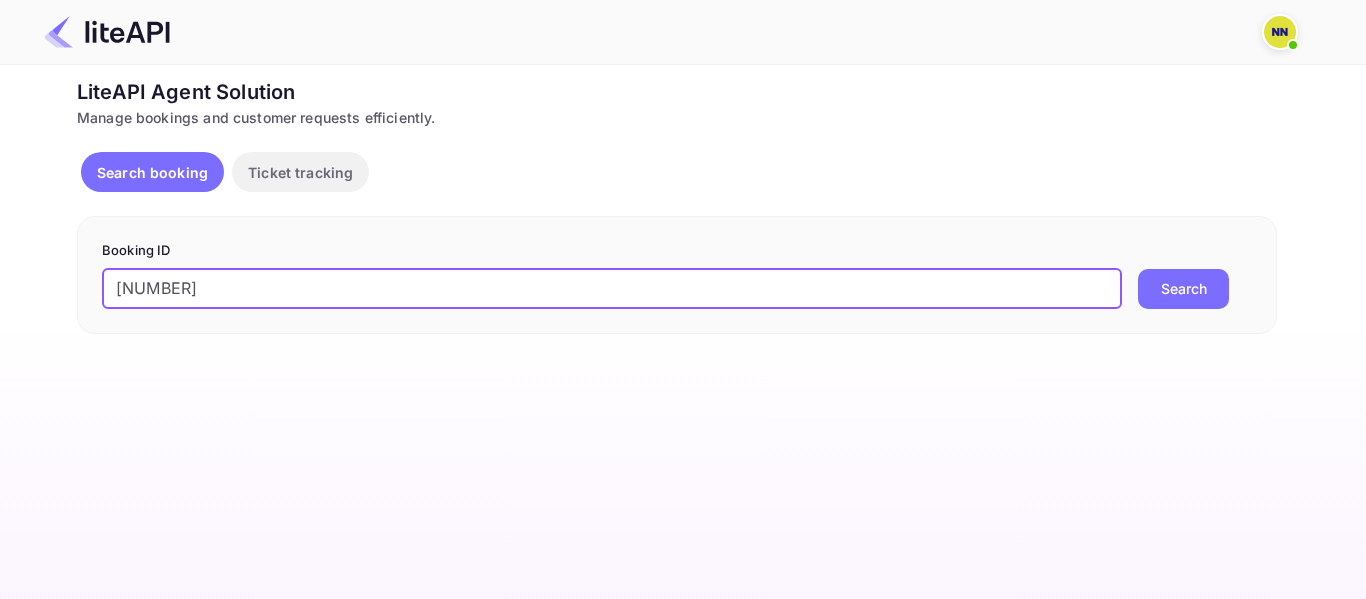 type on "[NUMBER]" 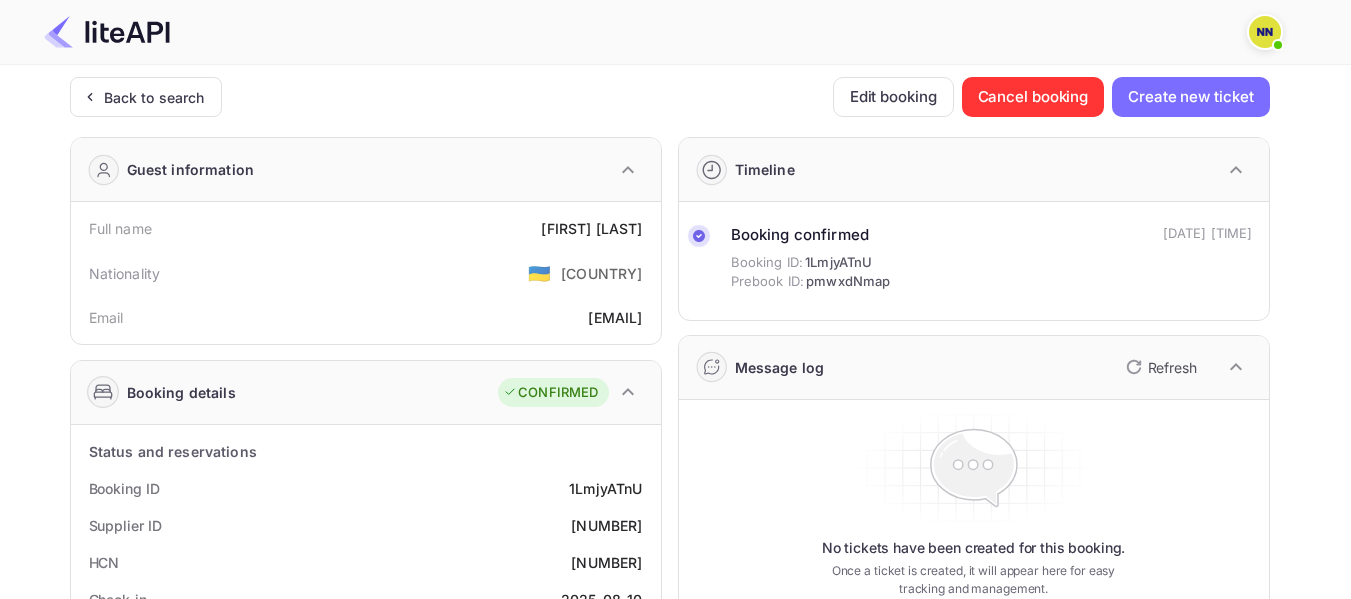 click on "[NUMBER]" at bounding box center (606, 562) 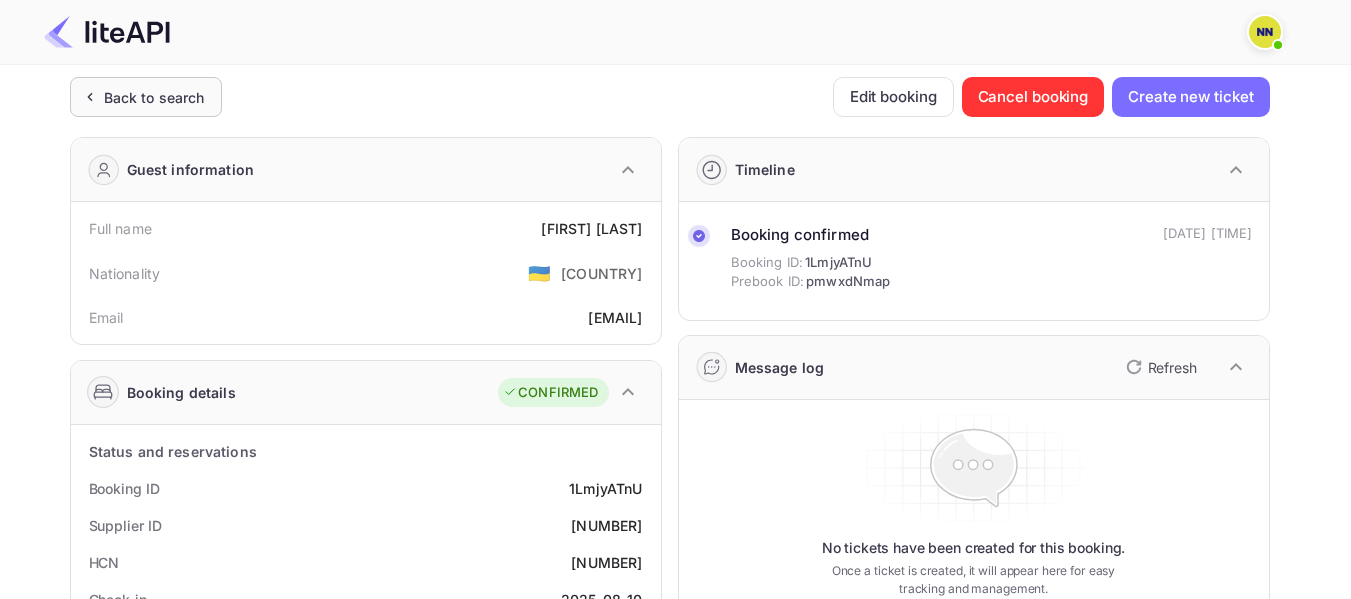 click on "Back to search" at bounding box center [154, 97] 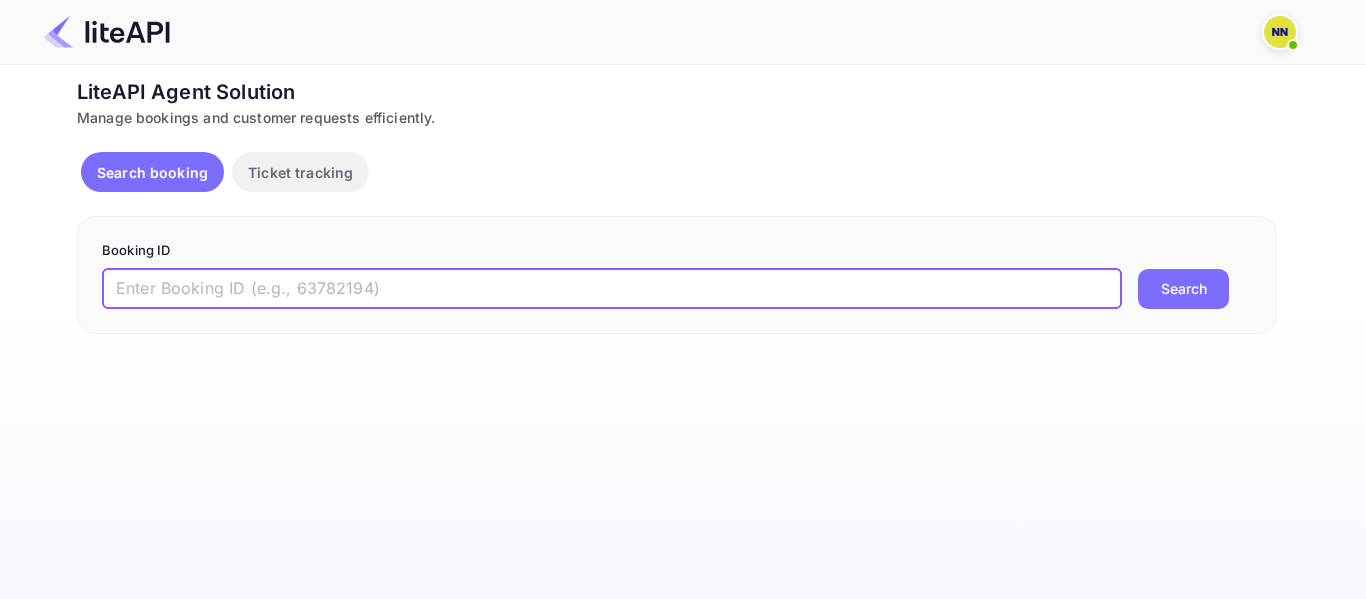 click at bounding box center (612, 289) 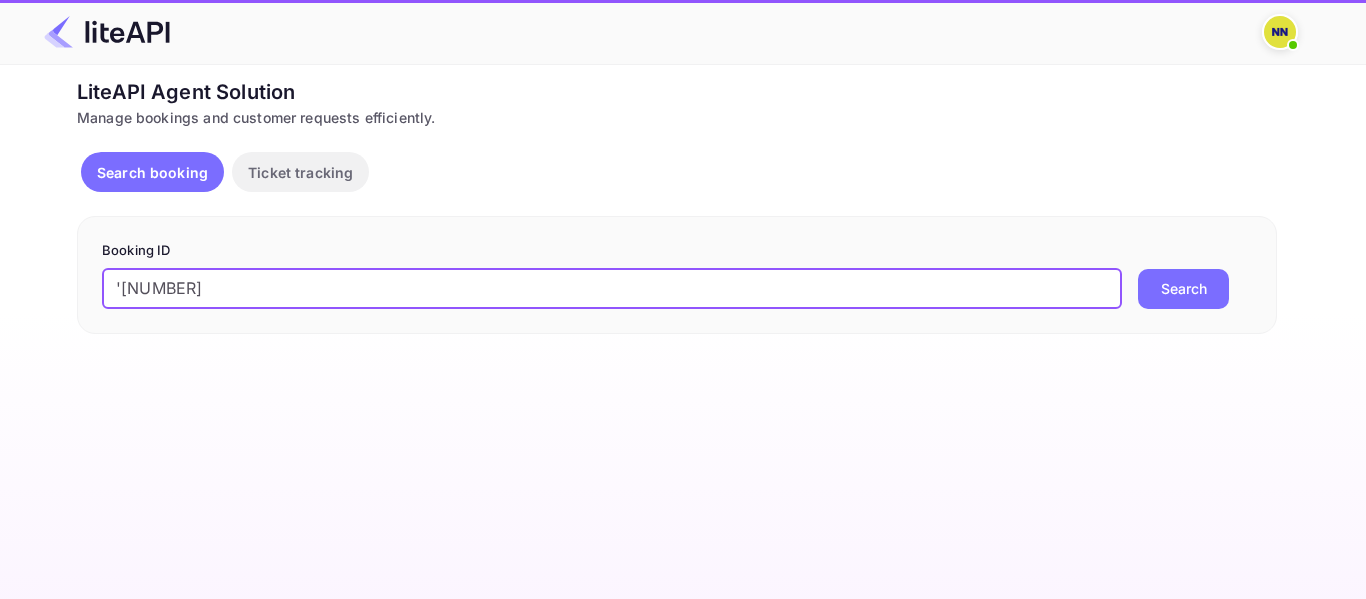 drag, startPoint x: 114, startPoint y: 283, endPoint x: 87, endPoint y: 282, distance: 27.018513 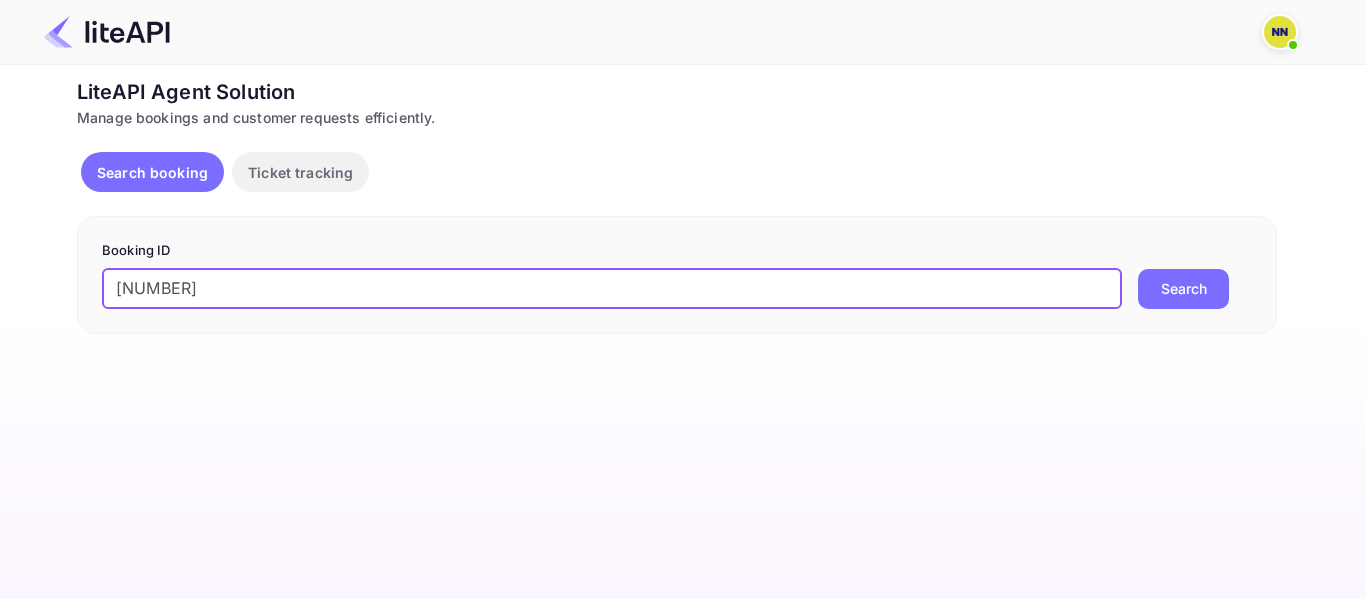 type on "[NUMBER]" 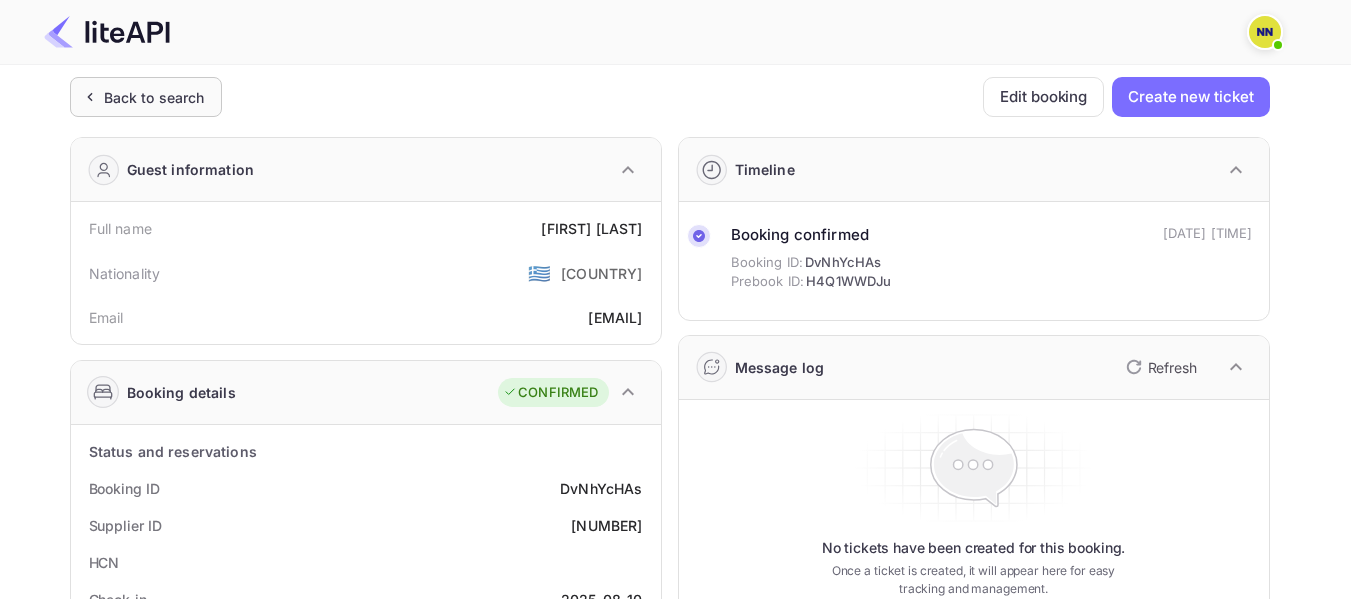 click on "Back to search" at bounding box center [146, 97] 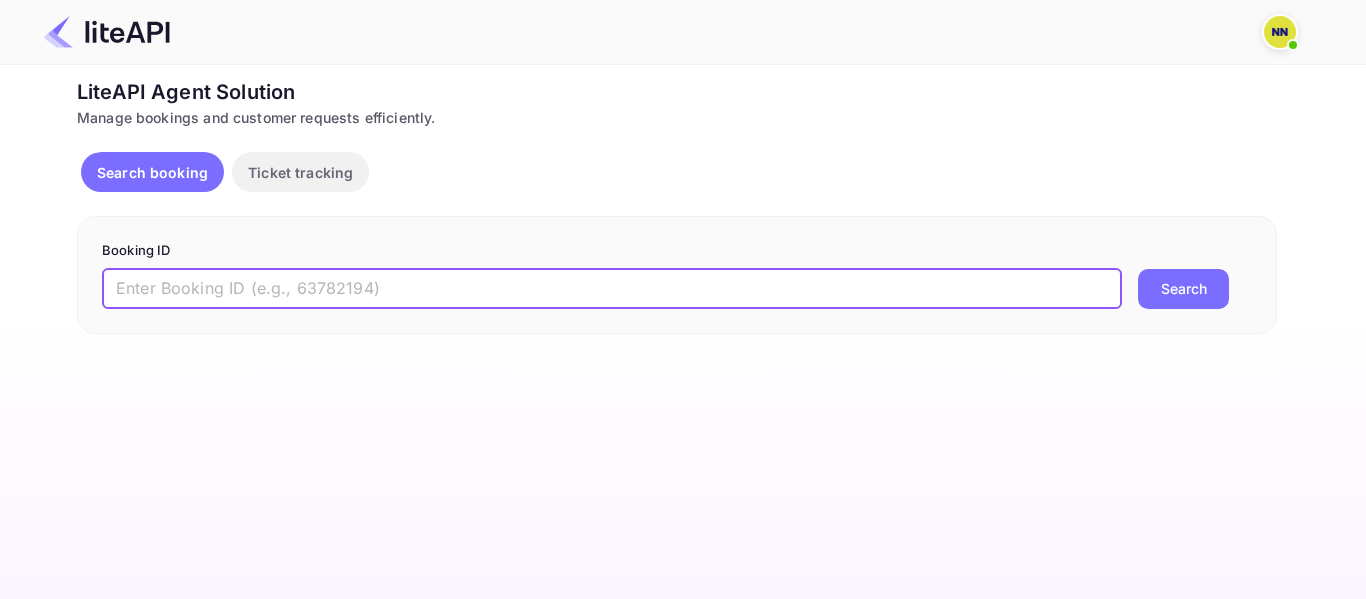 click at bounding box center [612, 289] 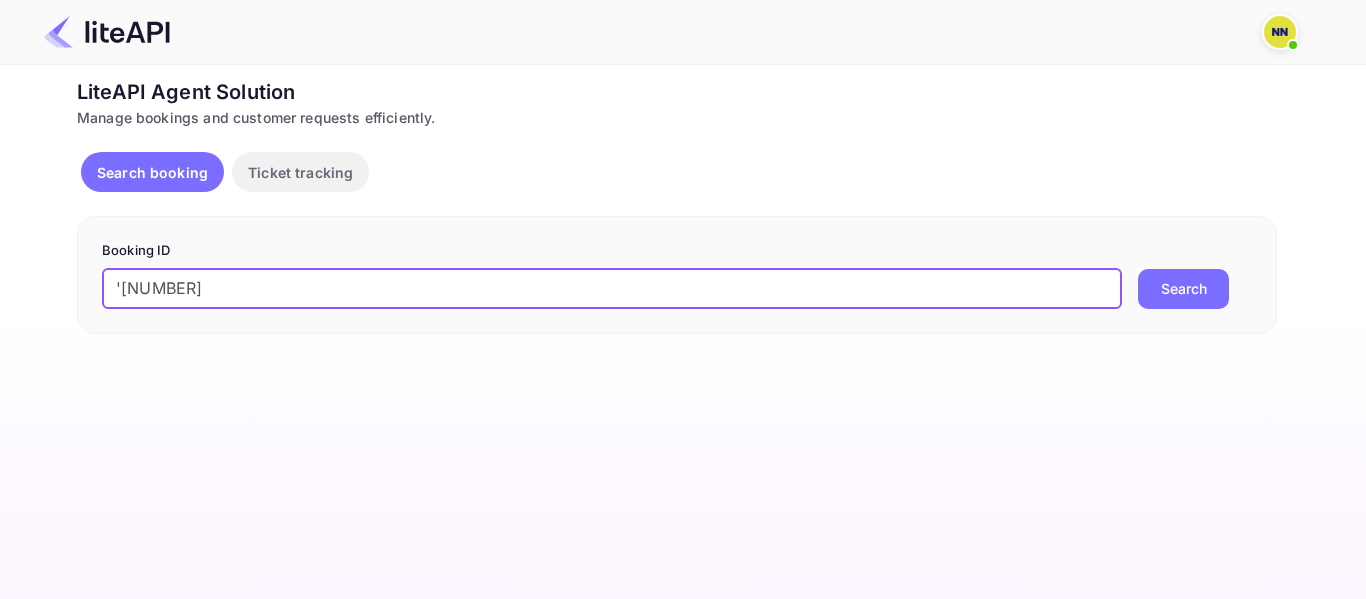 drag, startPoint x: 119, startPoint y: 292, endPoint x: 81, endPoint y: 294, distance: 38.052597 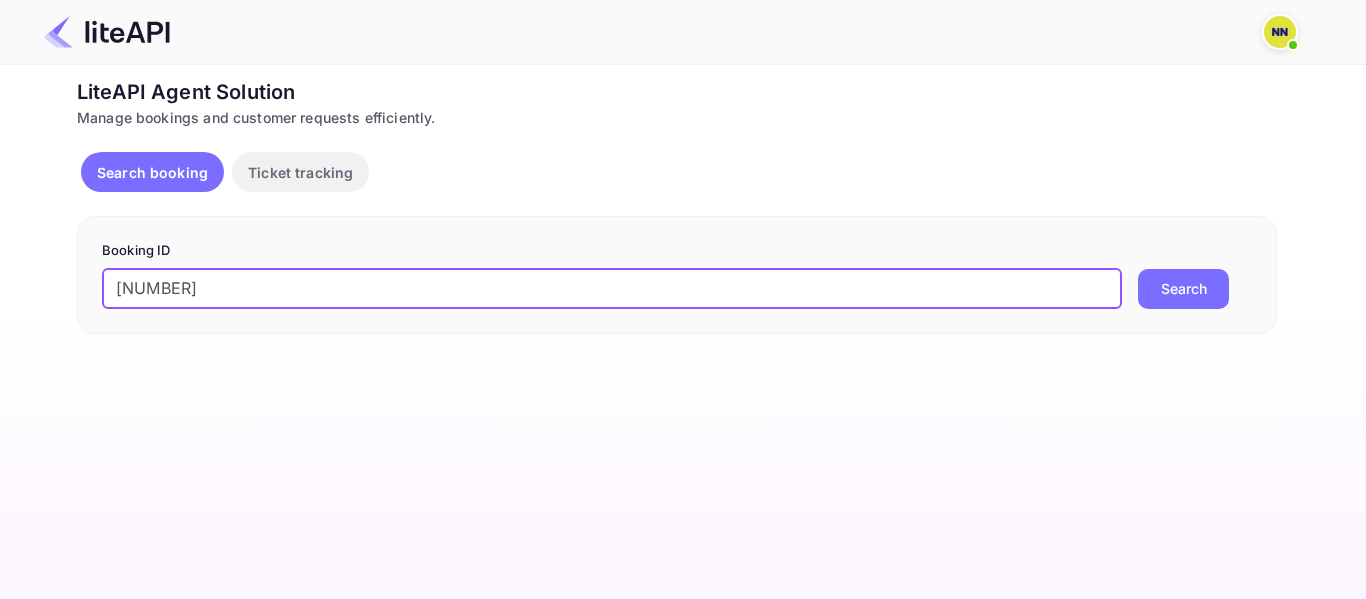 type on "[NUMBER]" 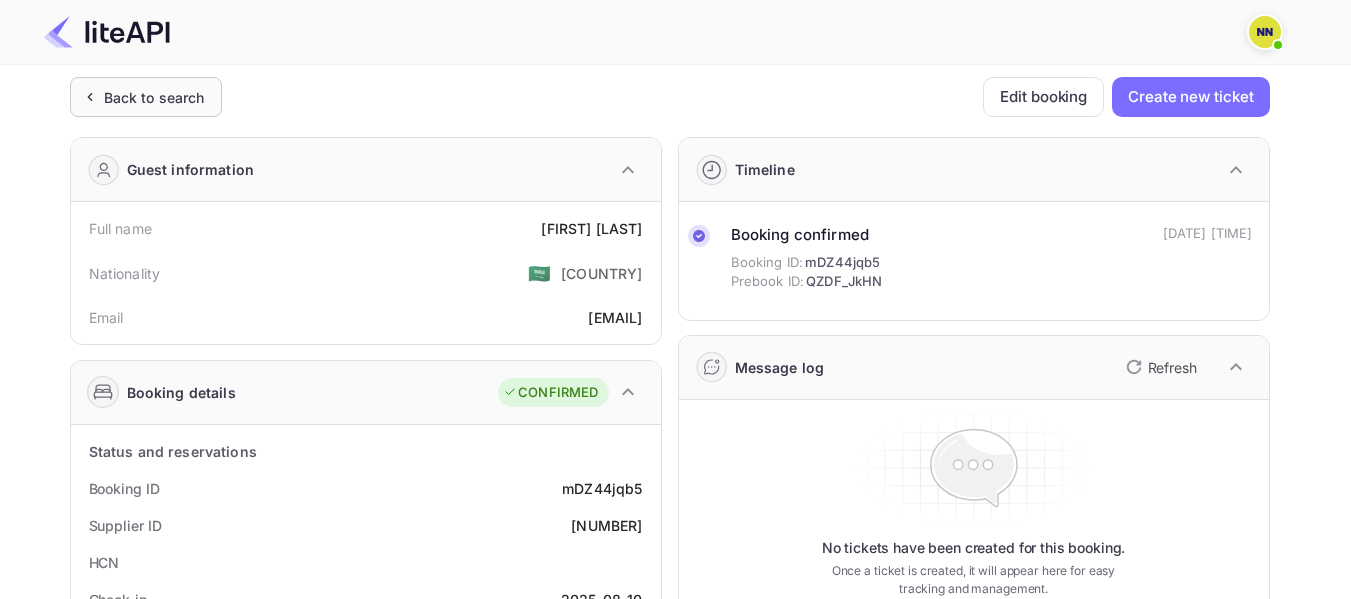 click on "Back to search" at bounding box center [146, 97] 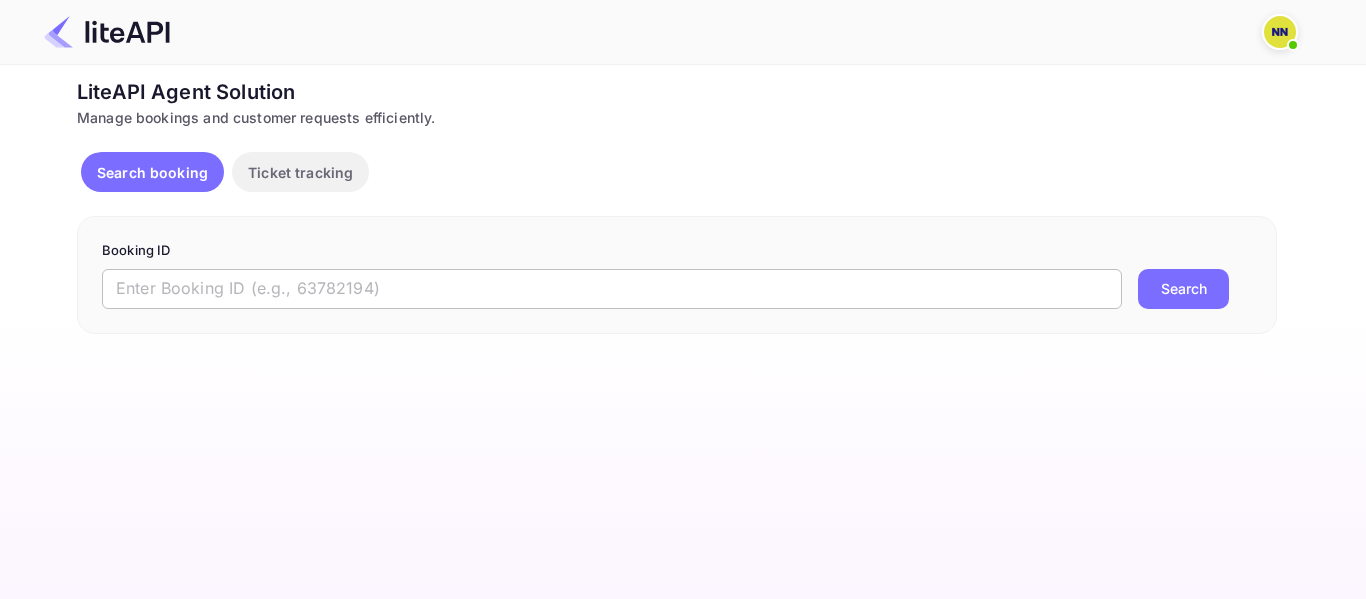 click at bounding box center (612, 289) 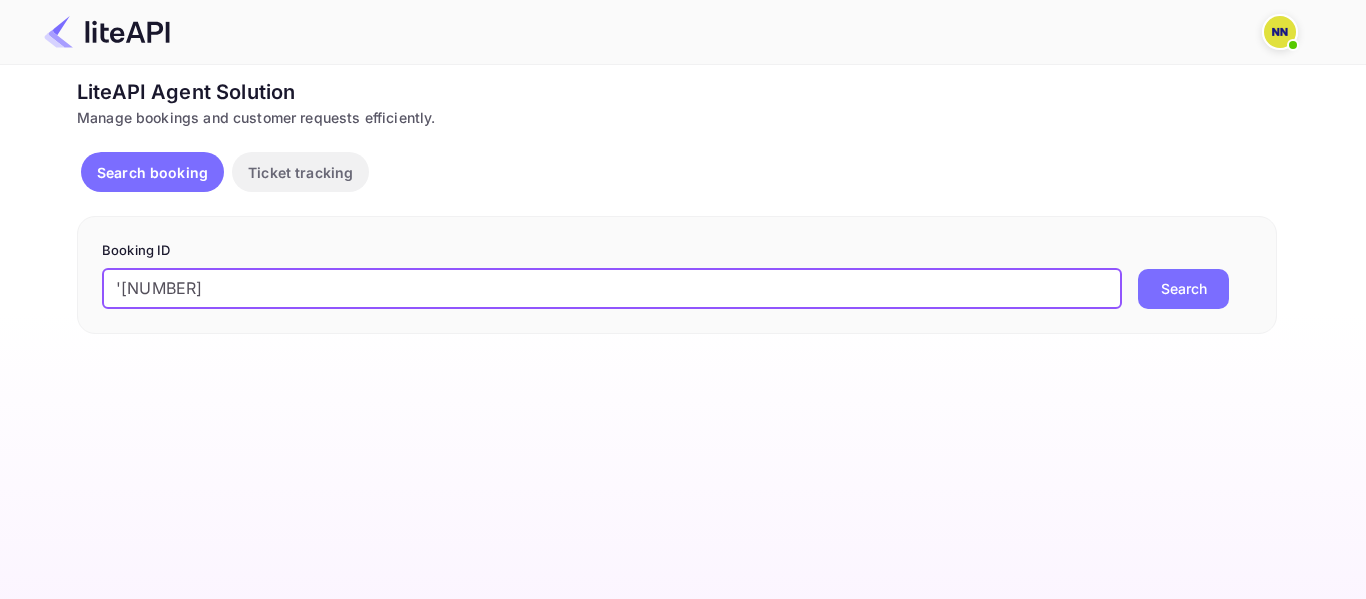 click on "'[NUMBER]" at bounding box center [612, 289] 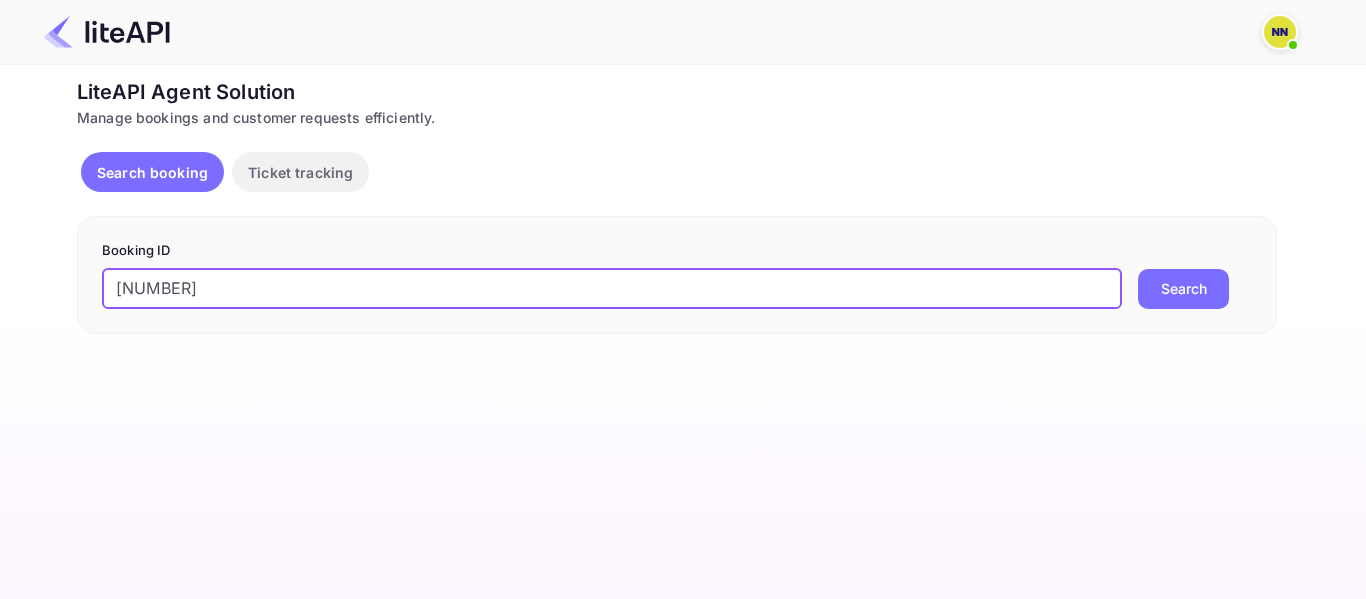 type on "[NUMBER]" 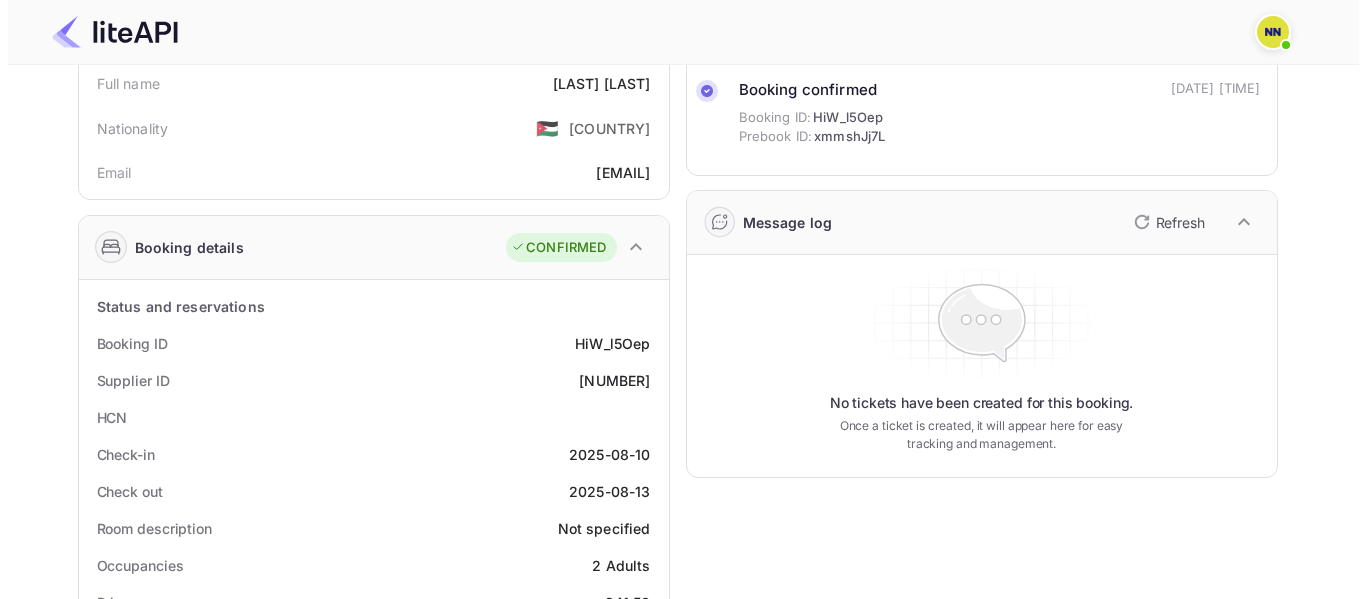 scroll, scrollTop: 0, scrollLeft: 0, axis: both 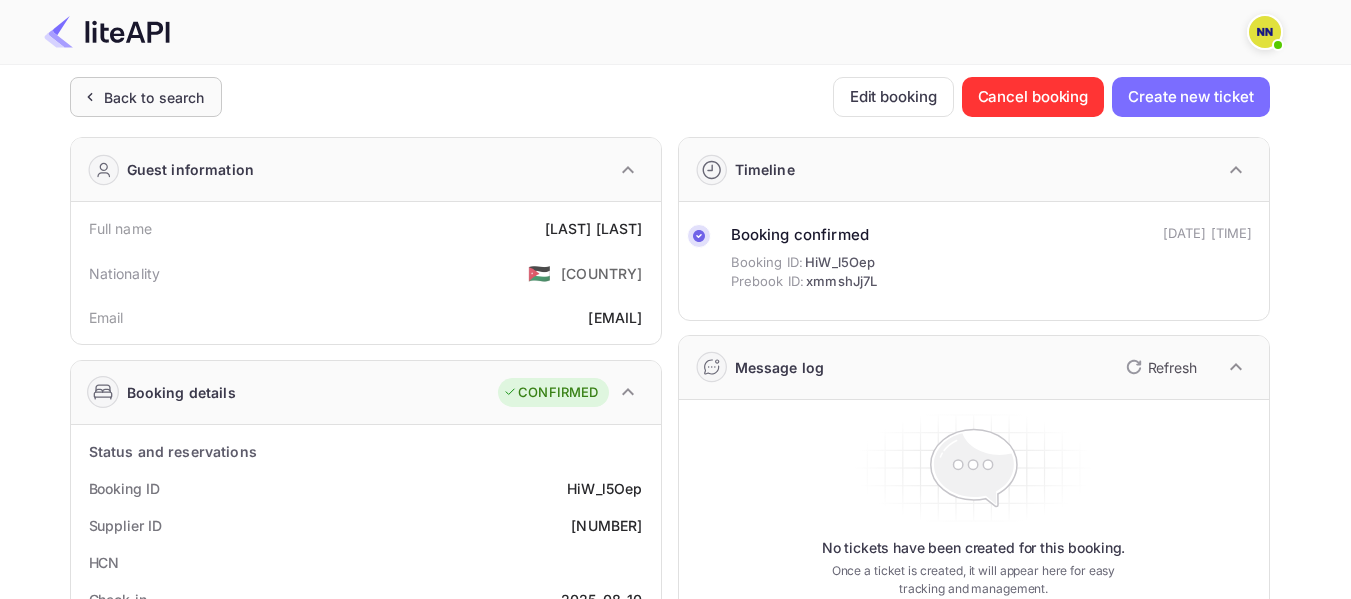 click on "Back to search" at bounding box center (154, 97) 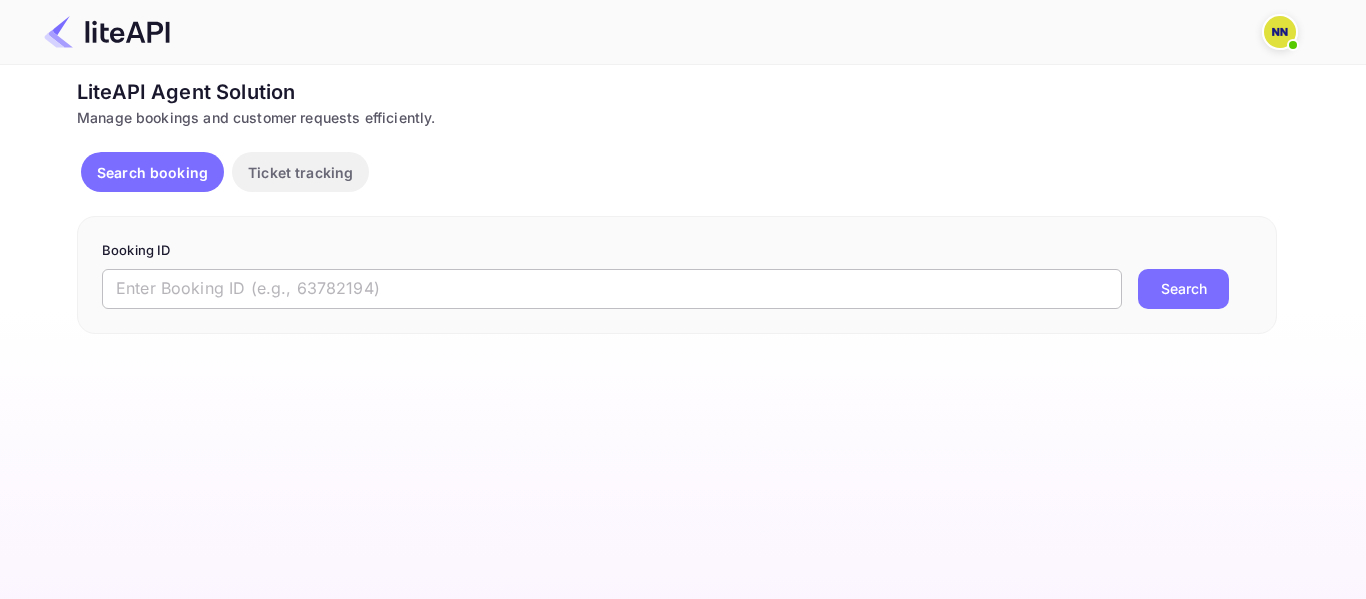 click at bounding box center (612, 289) 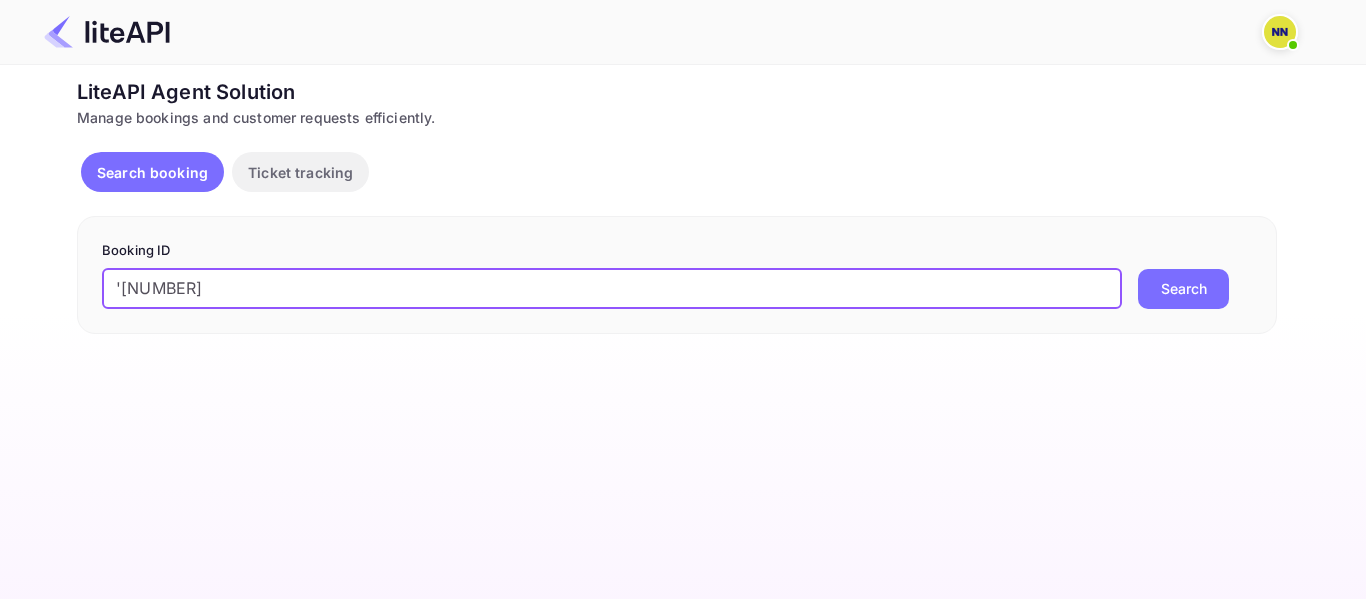 drag, startPoint x: 119, startPoint y: 277, endPoint x: 96, endPoint y: 283, distance: 23.769728 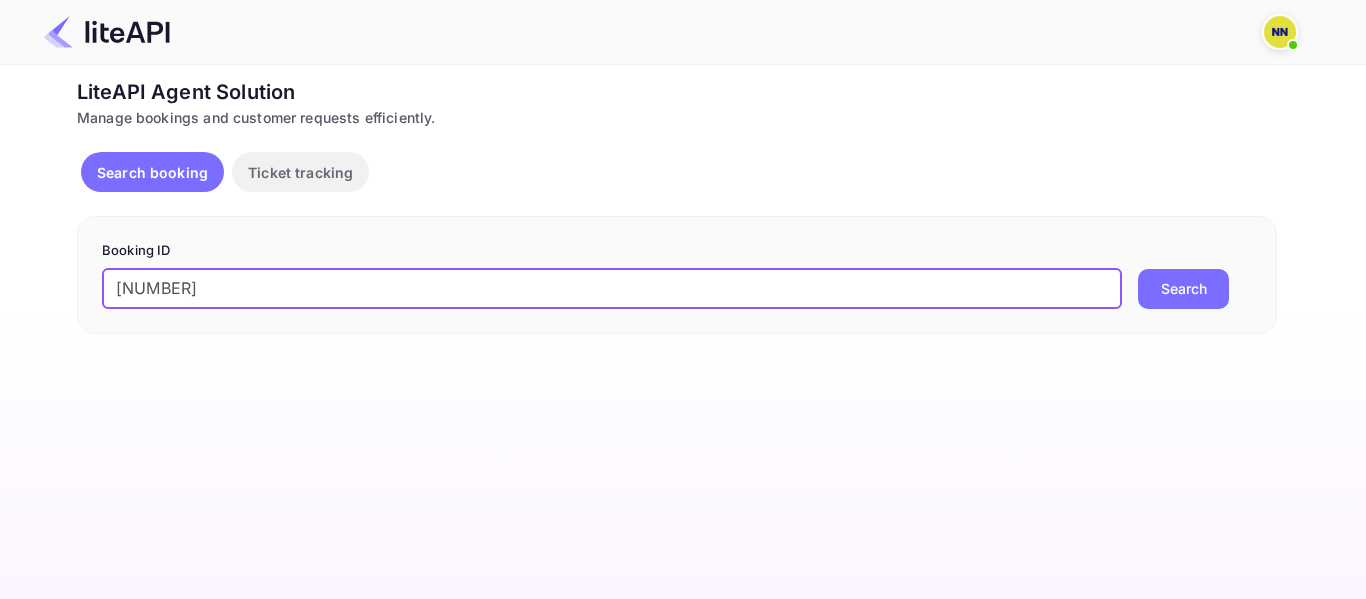 type on "[NUMBER]" 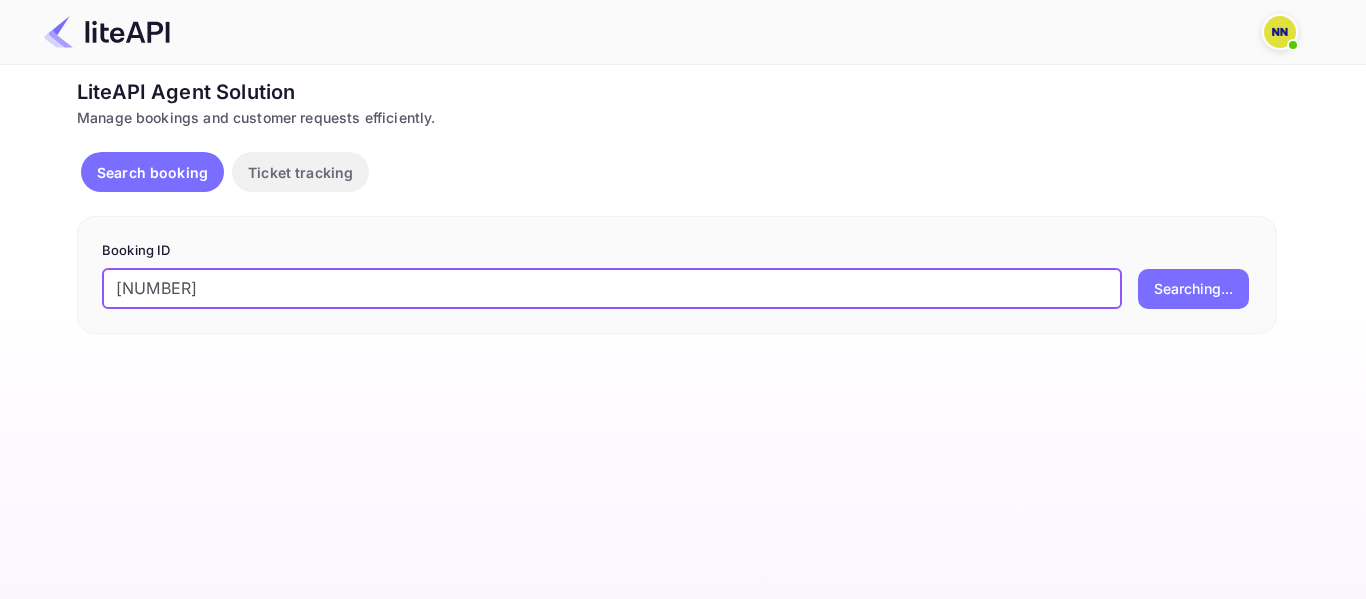 scroll, scrollTop: 0, scrollLeft: 0, axis: both 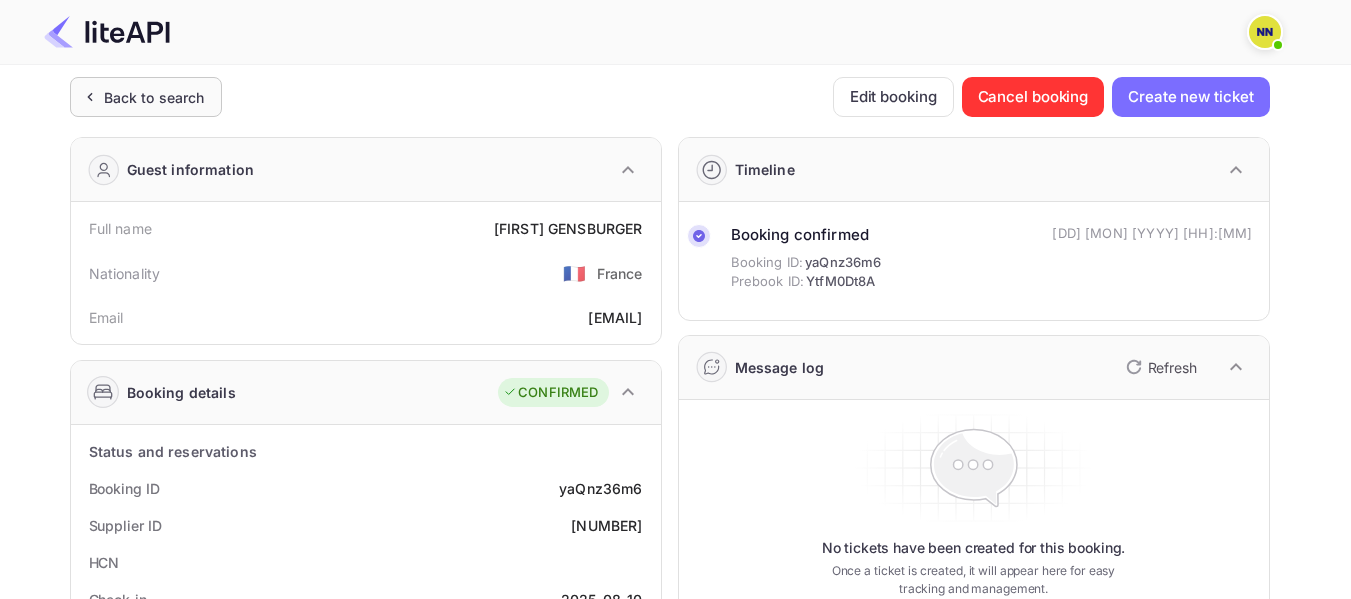click on "Back to search" at bounding box center [154, 97] 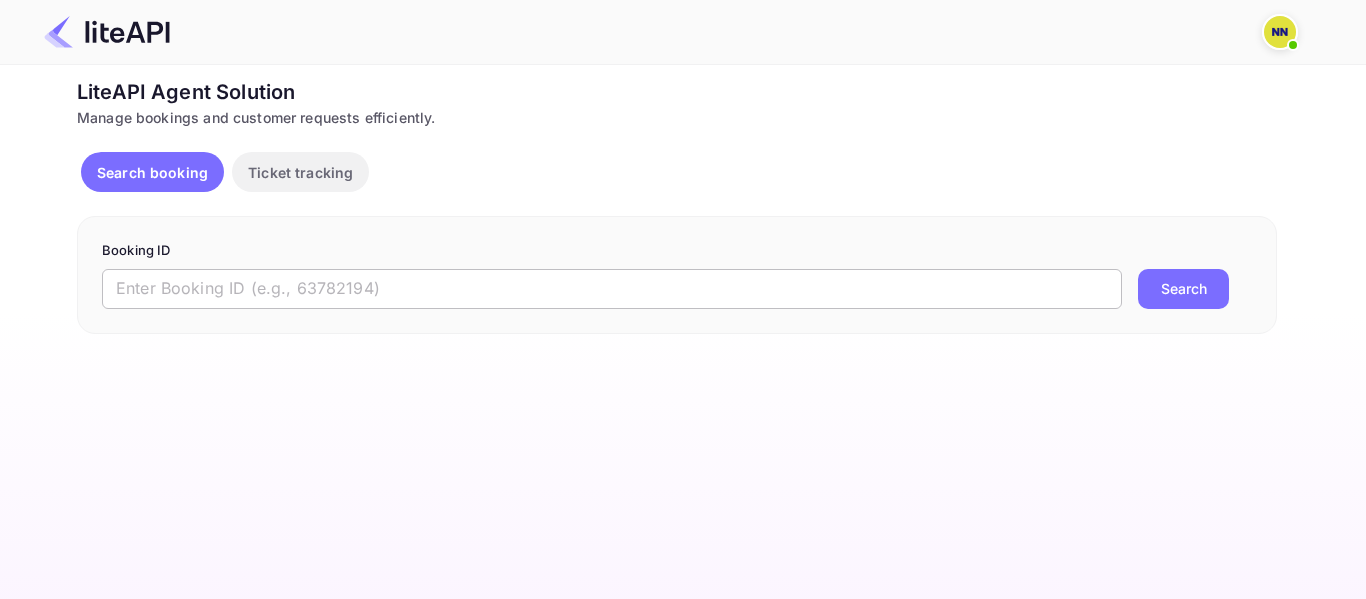 click at bounding box center [612, 289] 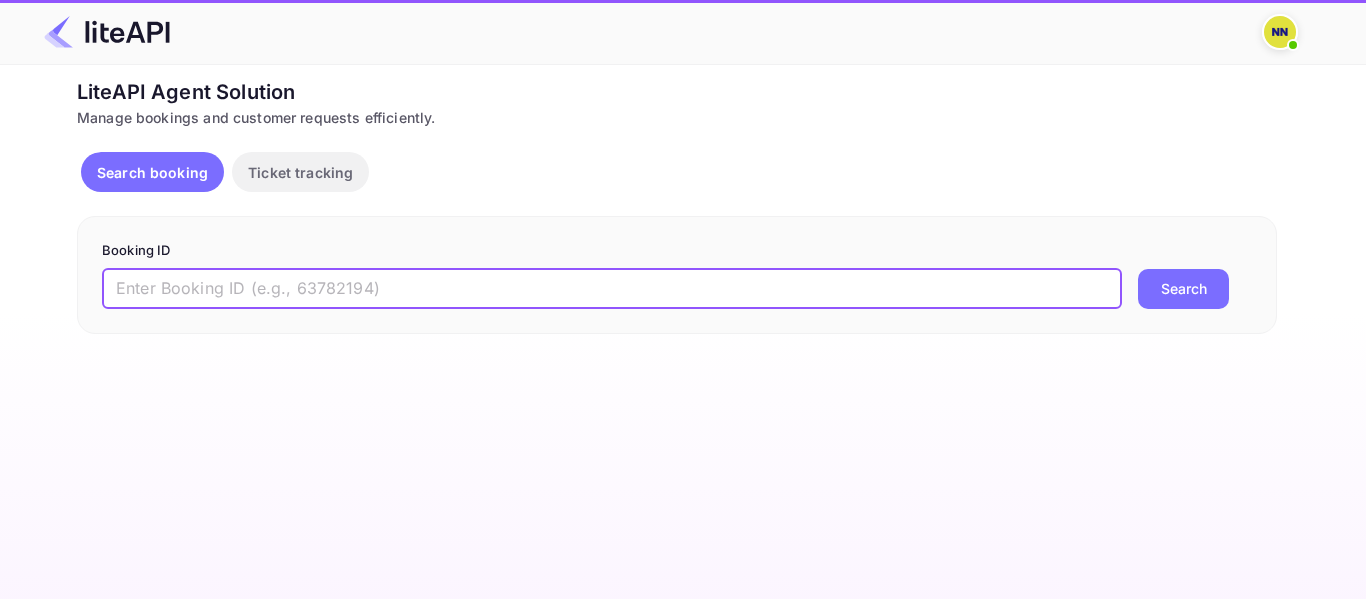 paste on "'8167681" 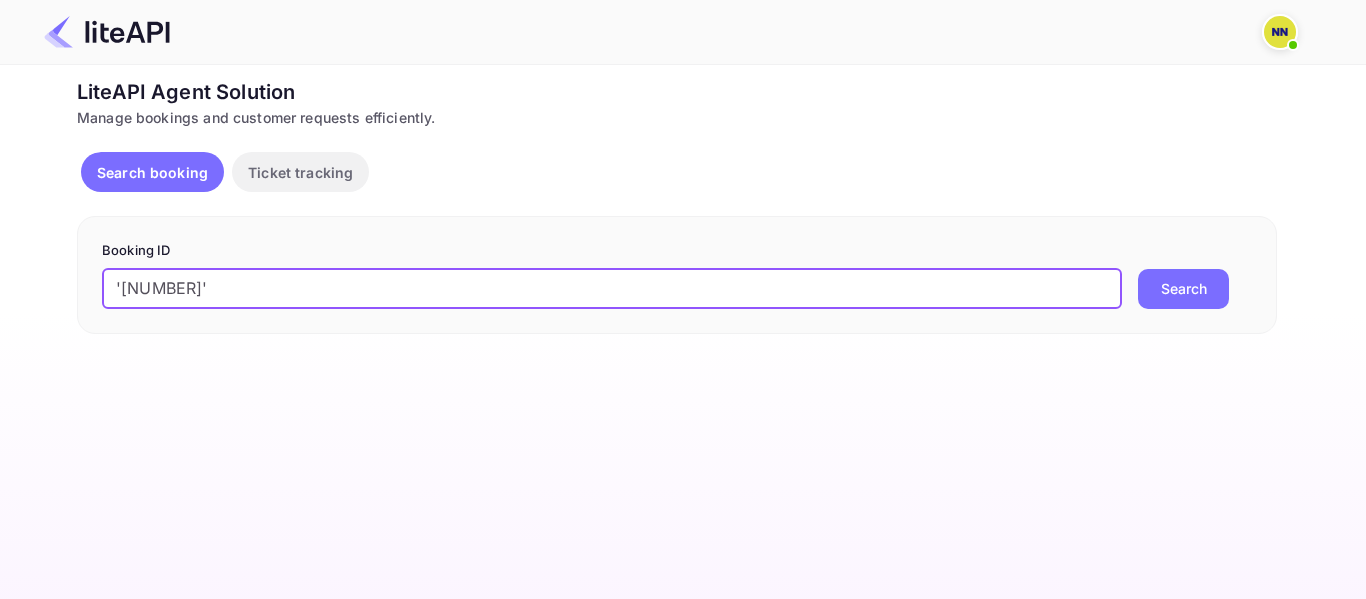drag, startPoint x: 133, startPoint y: 288, endPoint x: 95, endPoint y: 289, distance: 38.013157 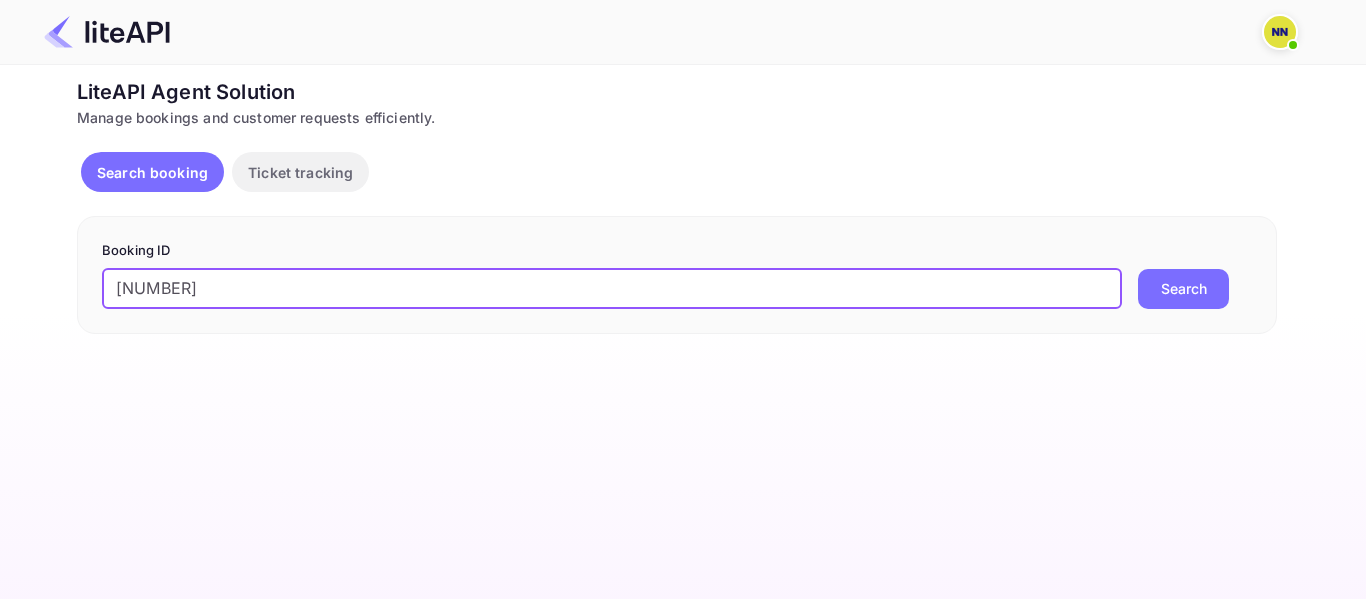 type on "8167681" 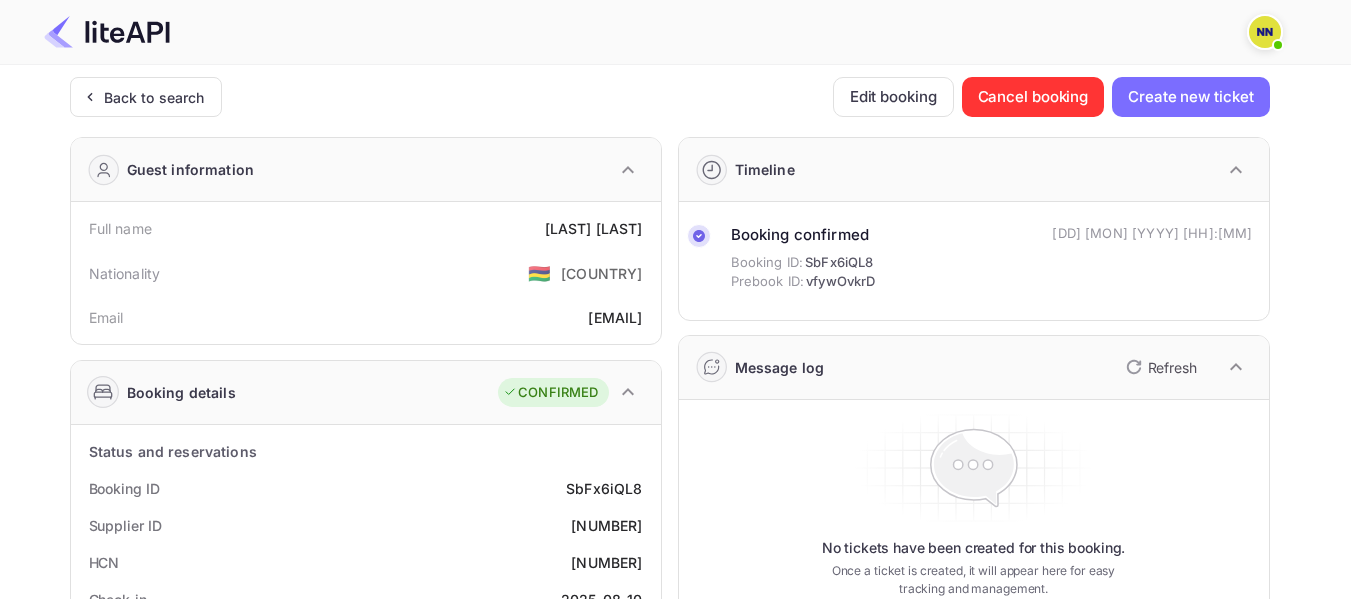 click on "1421549" at bounding box center (606, 562) 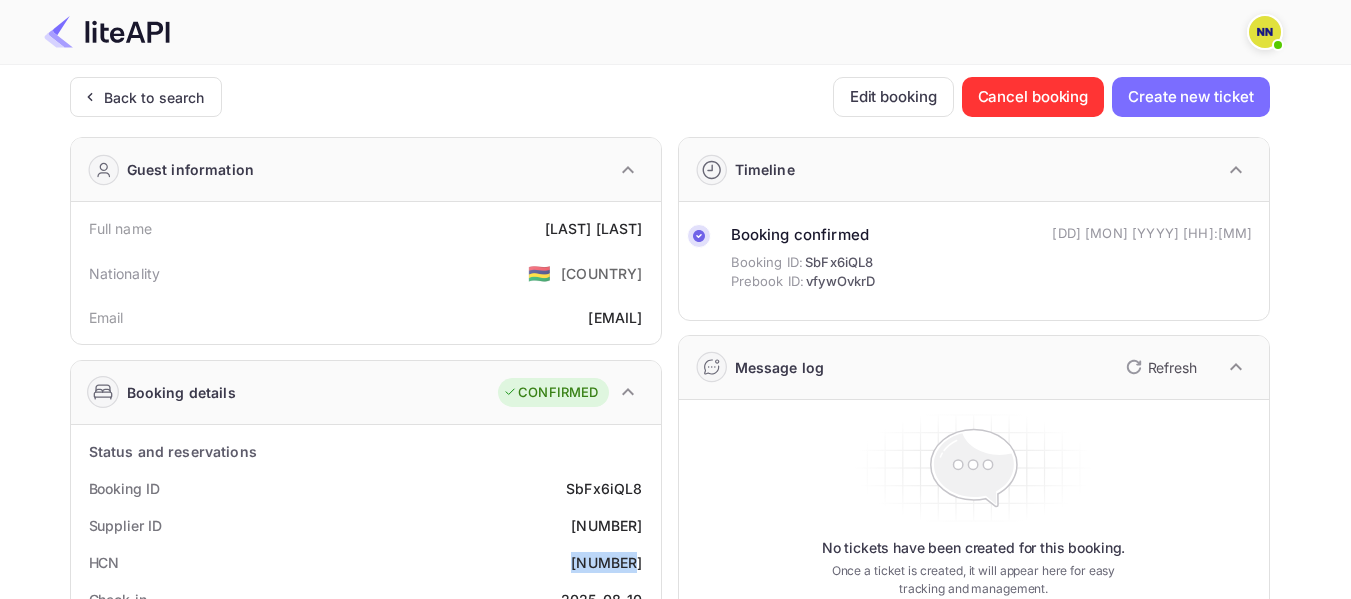 copy on "1421549" 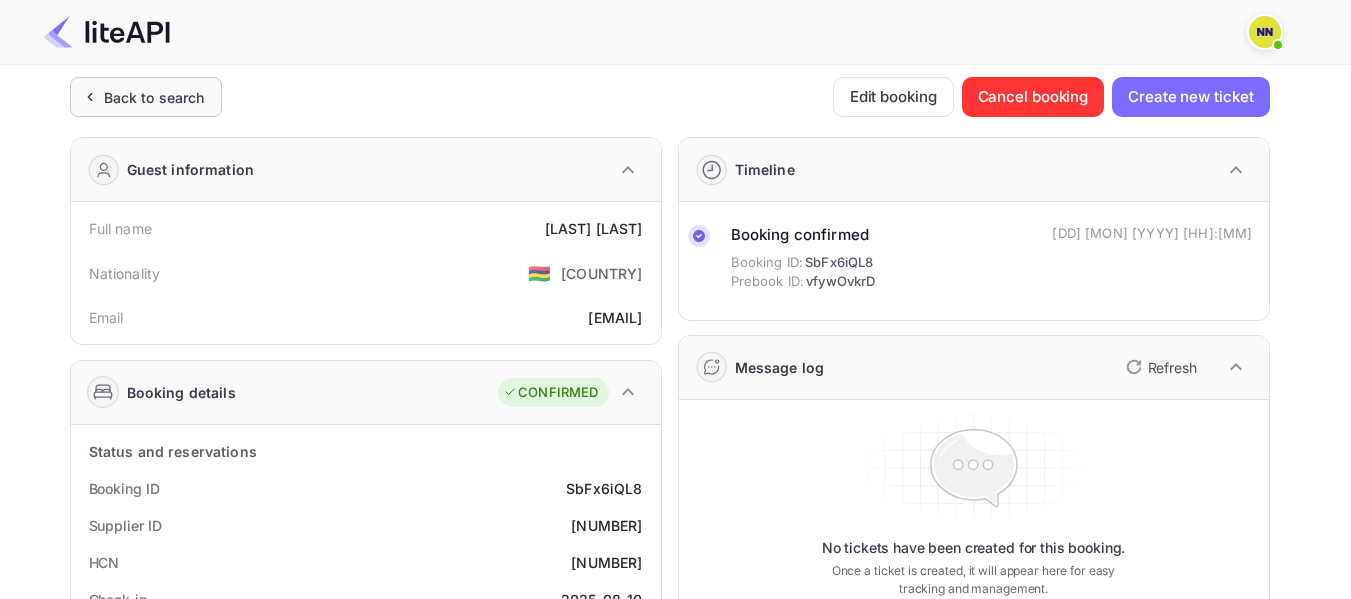 click on "Back to search" at bounding box center (154, 97) 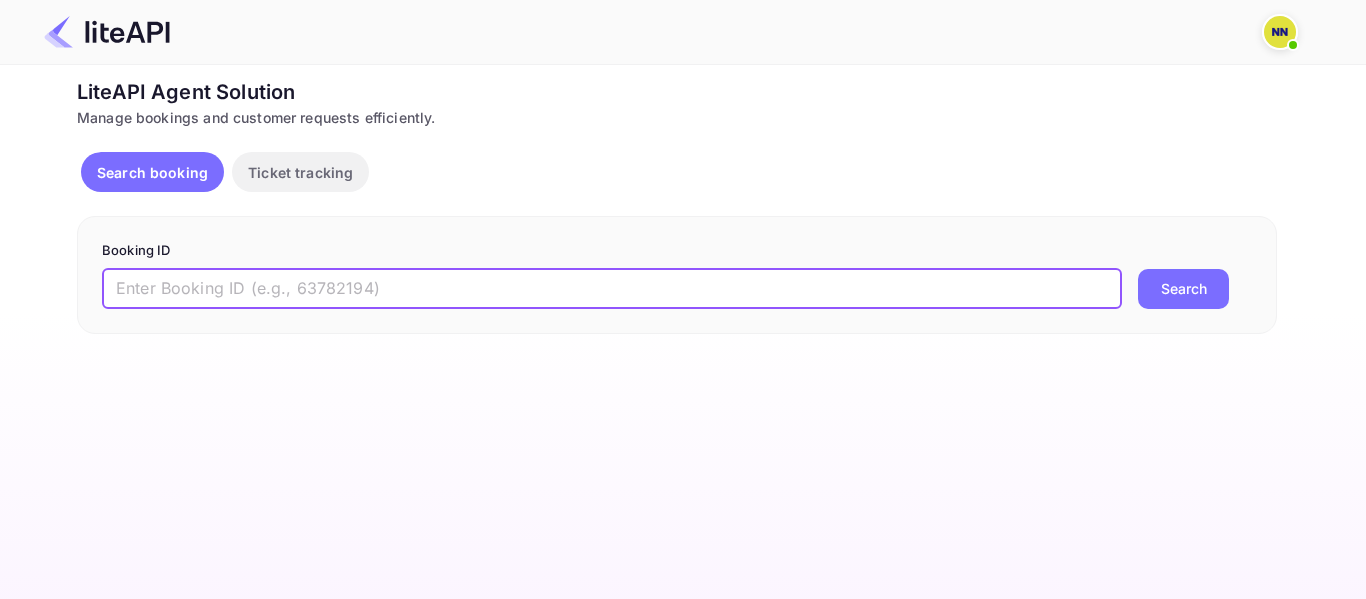 click at bounding box center [612, 289] 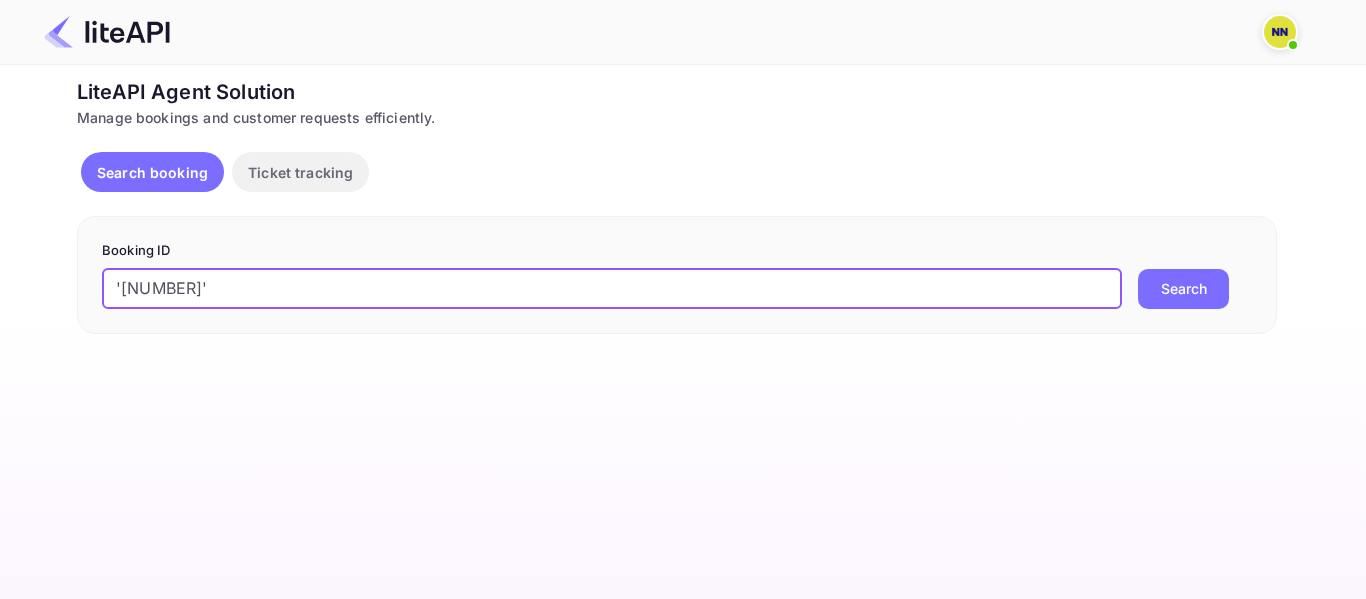 drag, startPoint x: 124, startPoint y: 284, endPoint x: 76, endPoint y: 286, distance: 48.04165 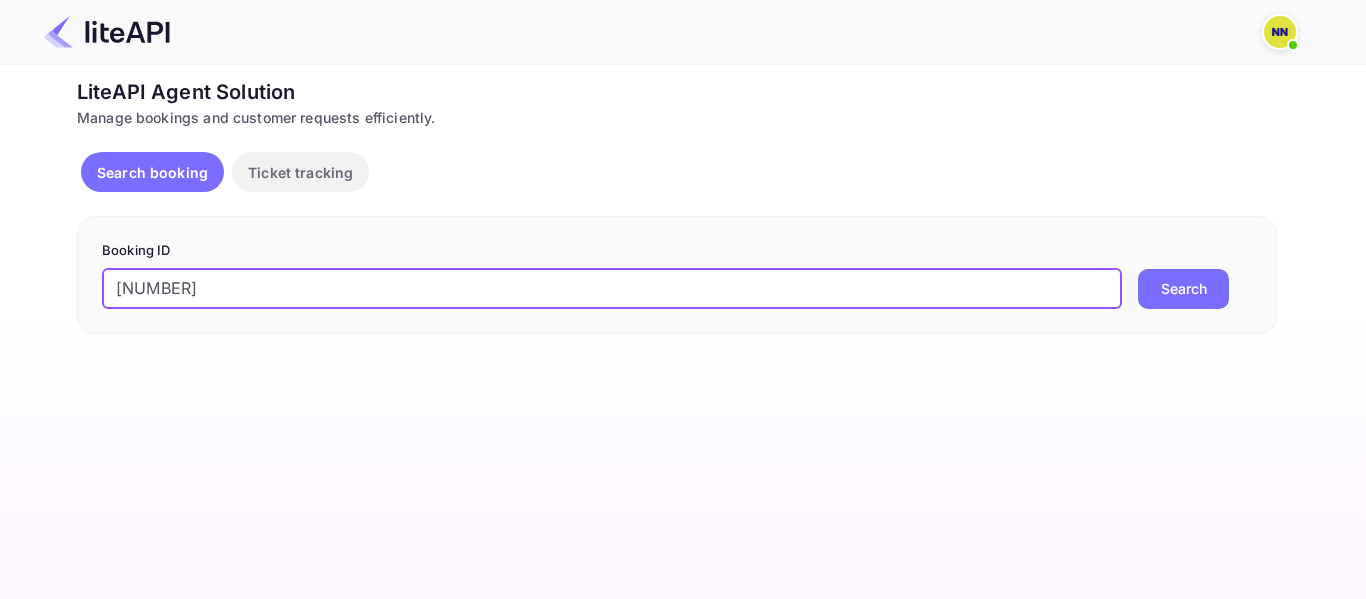 type on "8592440" 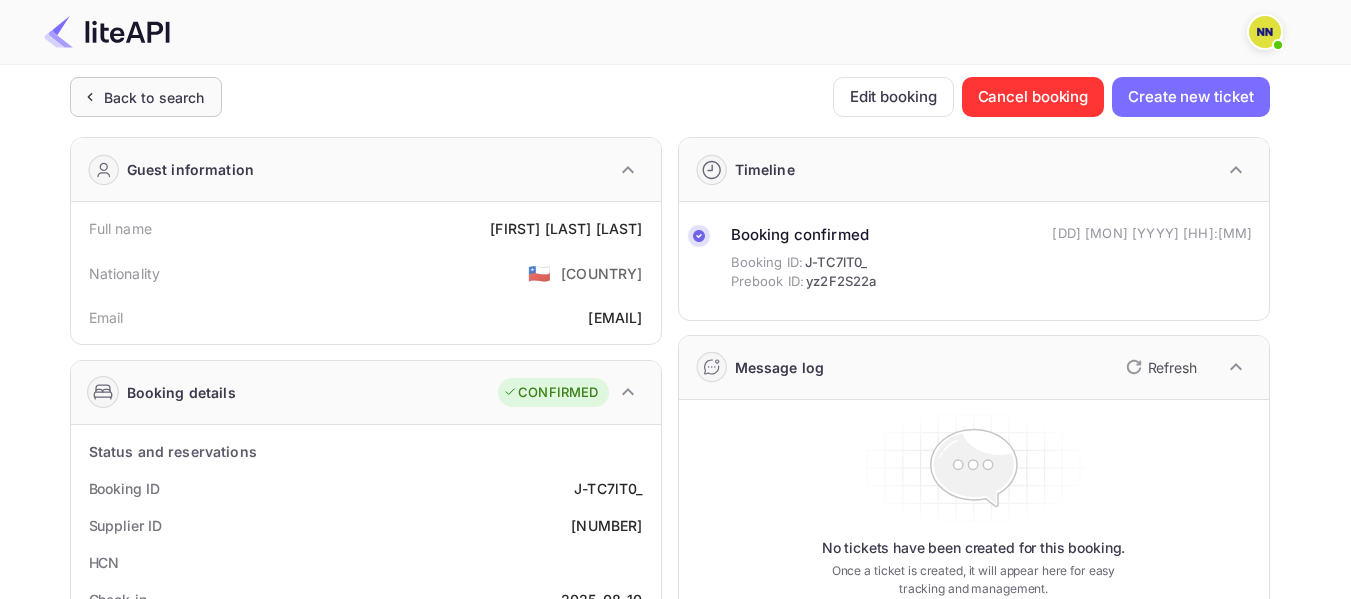 click on "Back to search" at bounding box center [154, 97] 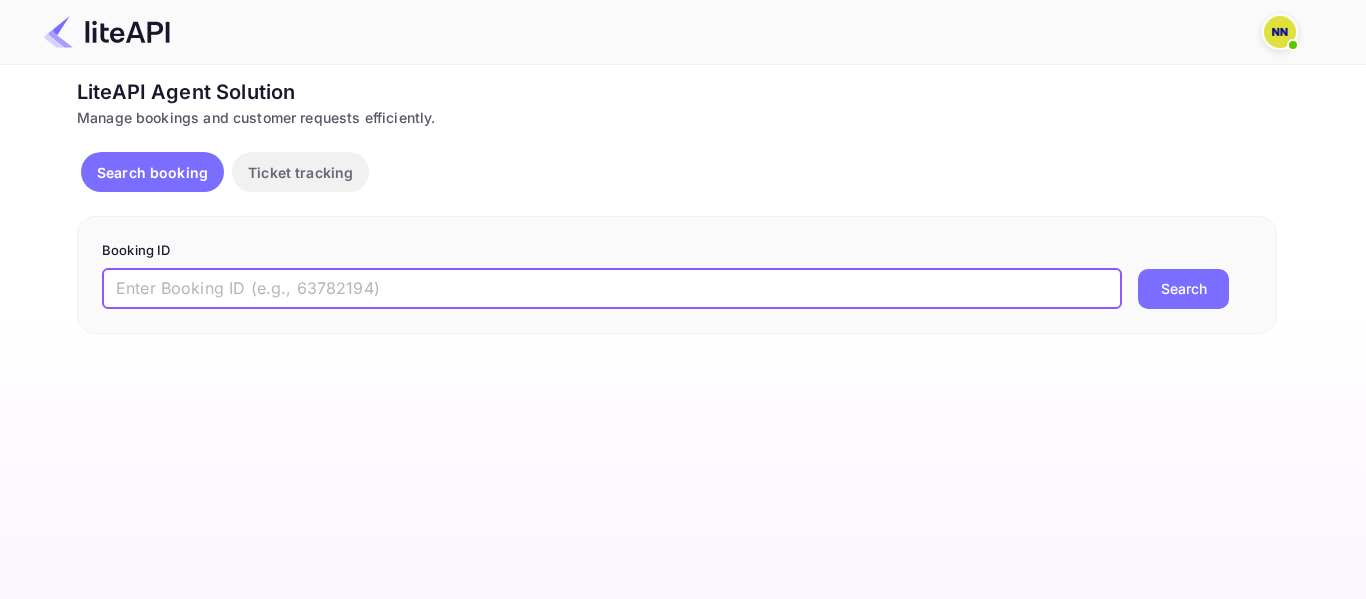 click at bounding box center (612, 289) 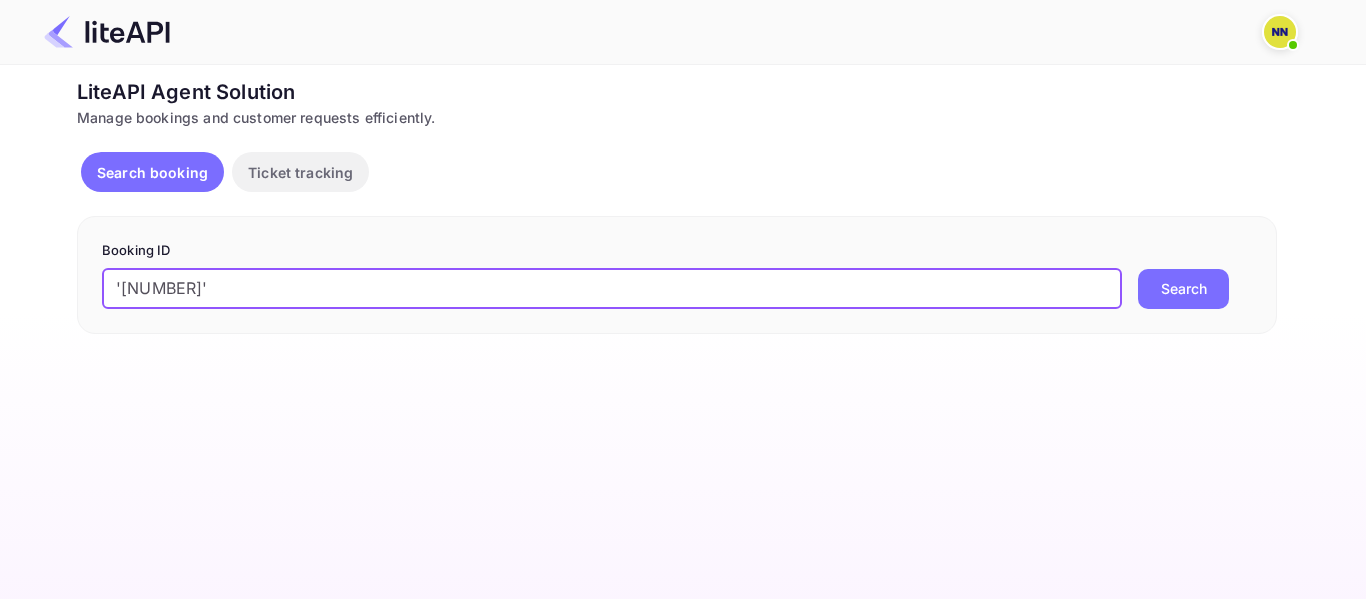 drag, startPoint x: 122, startPoint y: 287, endPoint x: 86, endPoint y: 274, distance: 38.27532 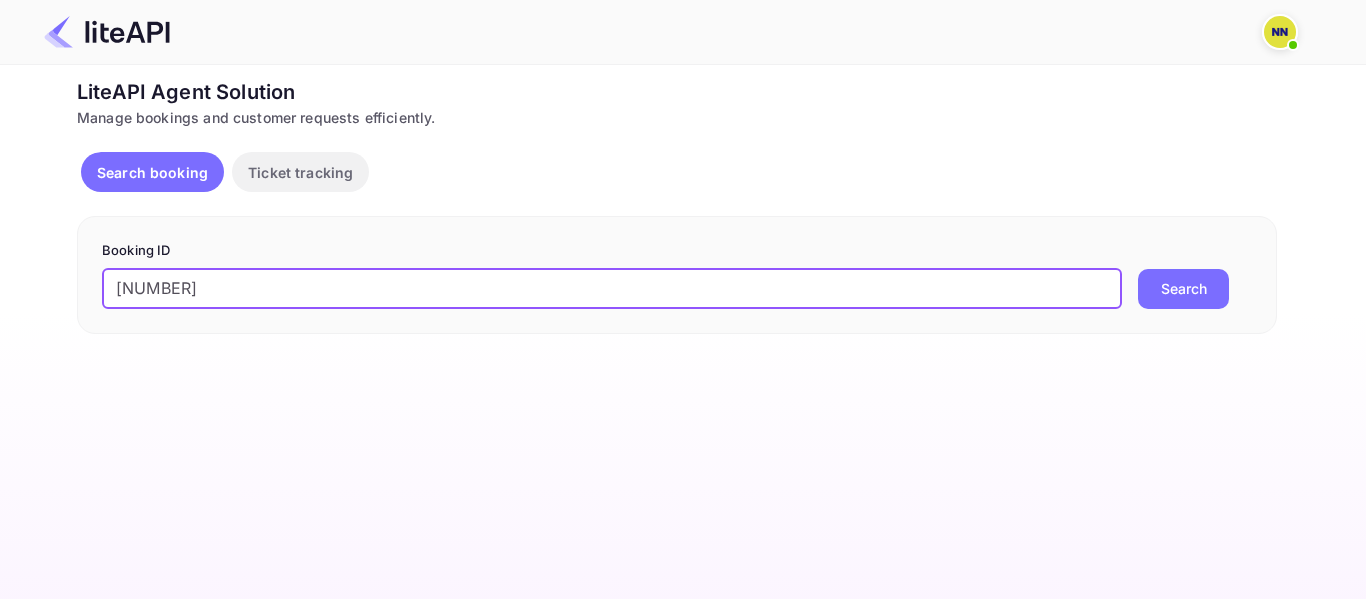 type on "8743604" 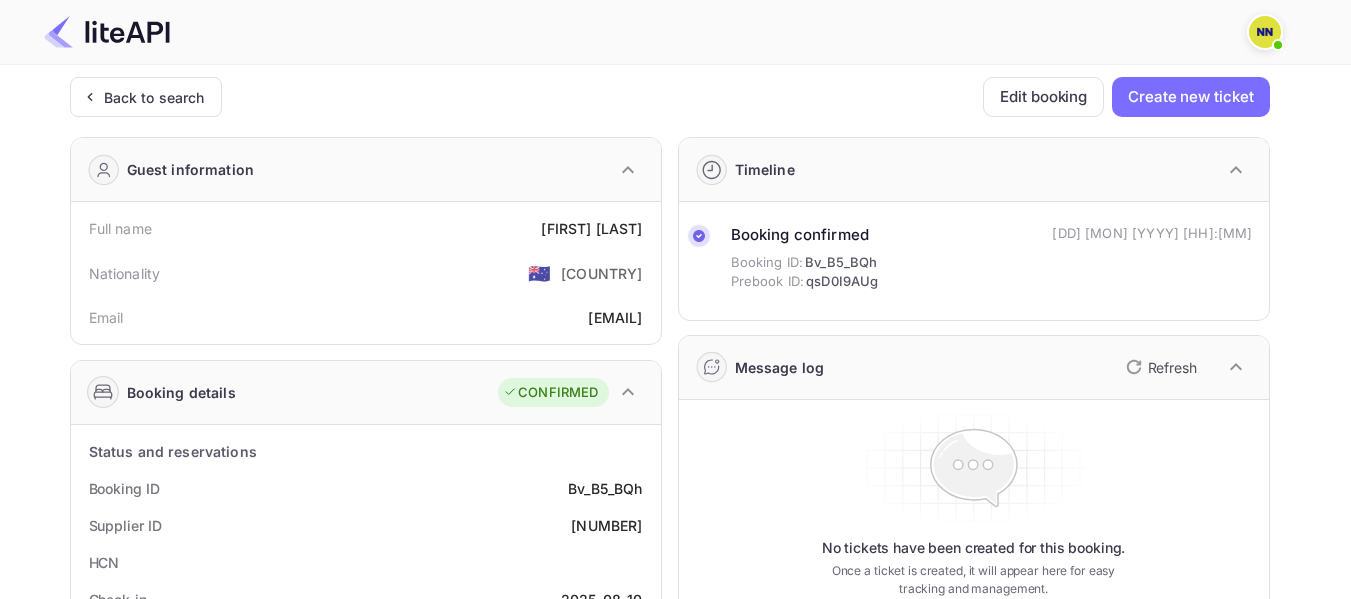 click on "Back to search   Edit booking Create new ticket Guest information Full name Zhaohan   Wang Nationality 🇦🇺 Australia Email ops@tbo.com Booking details   CONFIRMED Status and reservations Booking ID Bv_B5_BQh Supplier ID 8743604 HCN Check-in 2025-08-10 Check out 2025-08-11 Room description Not specified Occupancies 2   Adults Price 142.56 Currency USD Refundability   Non Refundable Cancellation deadline Invalid date Special requests Invoice Download pdf Voucher Download pdf Hotel Info Hotel Regala Skycity Hotel City Hong Kong Country 🇭🇰 Hong Kong Miscellaneous Voucher Discount Not applicable Addons Not applicable Addons amount Not applicable Timeline Booking confirmed Booking ID:   Bv_B5_BQh Prebook ID:   qsD0I9AUg 06 Aug 2025 15:36 Message log Refresh No tickets have been created for this booking. Once a ticket is created, it will appear here for easy tracking and management." at bounding box center (670, 754) 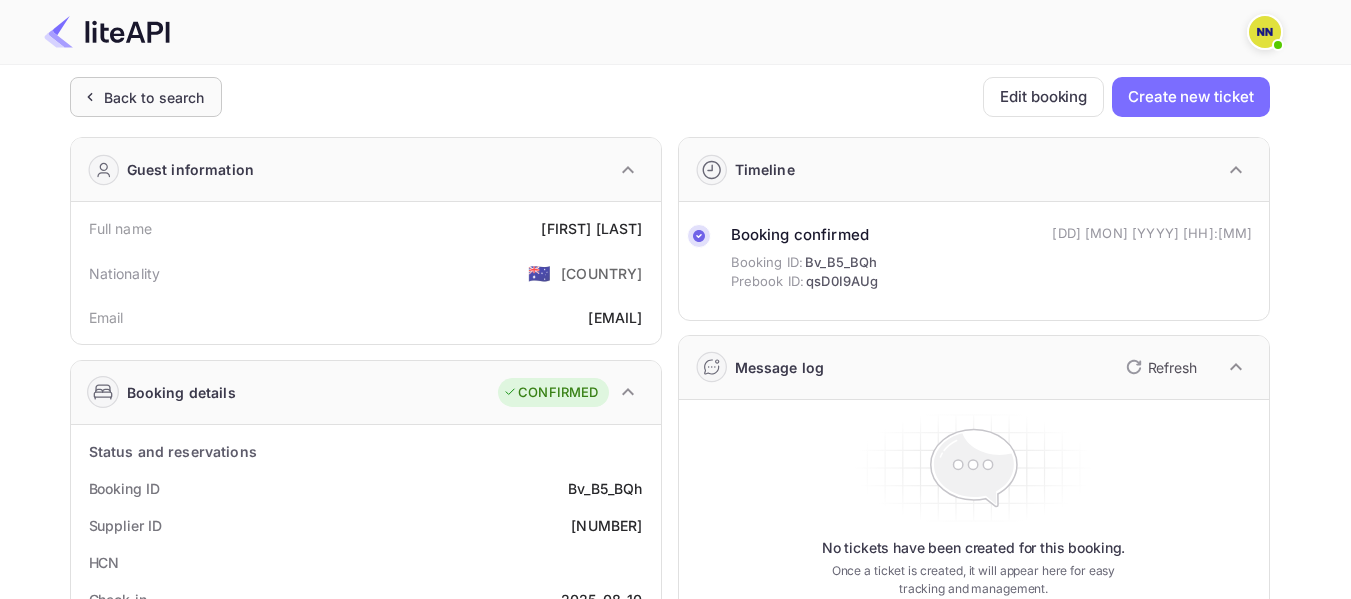 click on "Back to search" at bounding box center (154, 97) 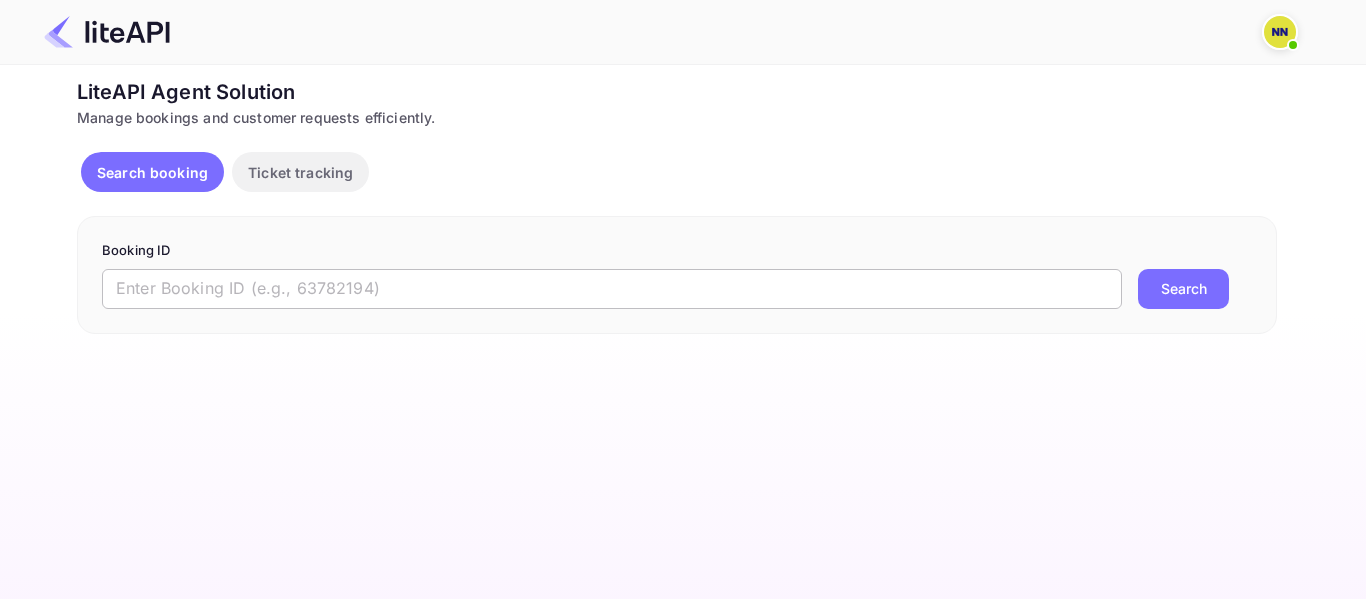 click at bounding box center [612, 289] 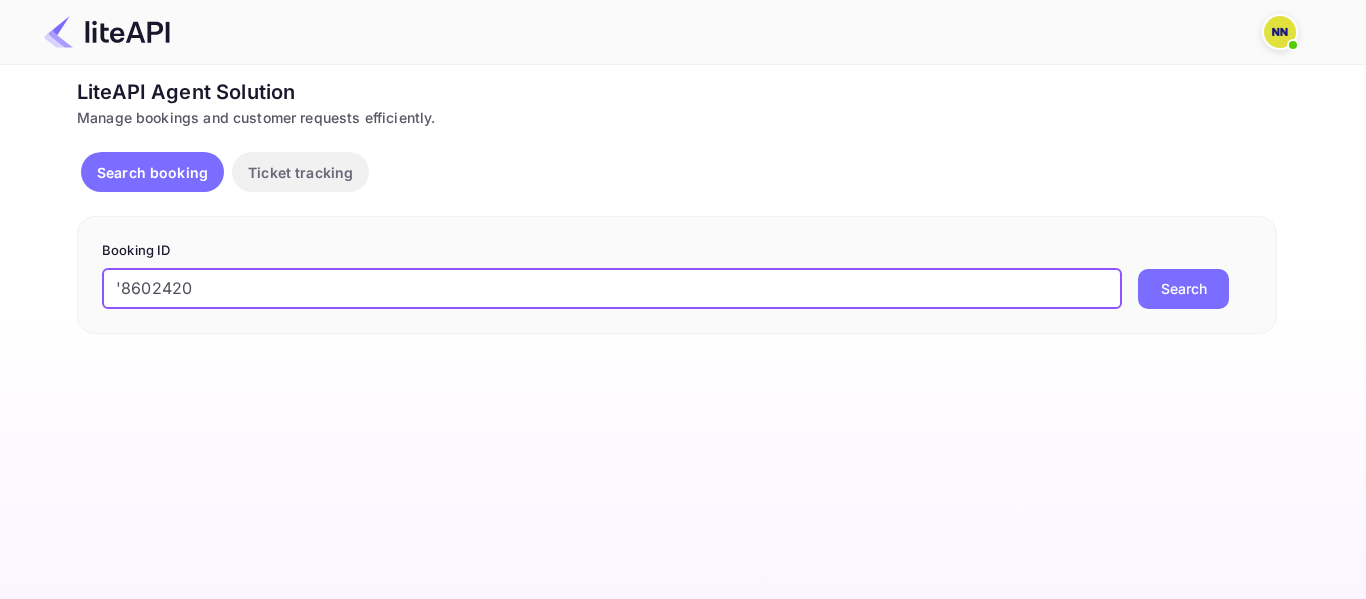 drag, startPoint x: 96, startPoint y: 288, endPoint x: 84, endPoint y: 287, distance: 12.0415945 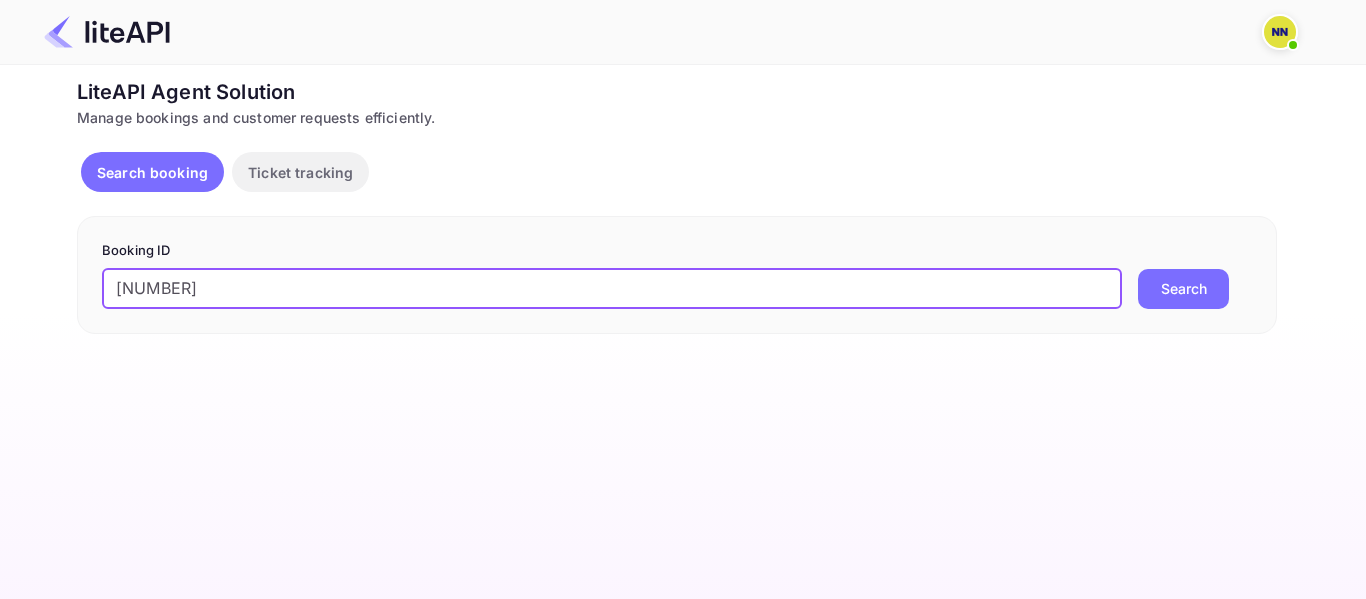 type on "8602420" 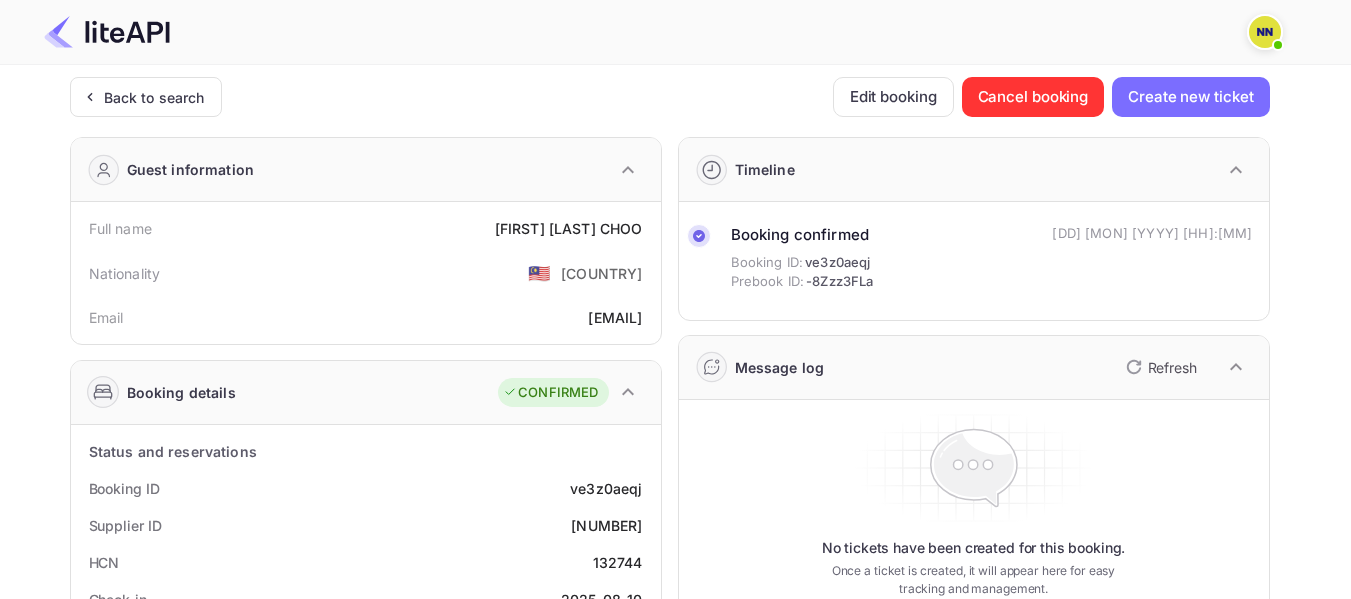 click on "132744" at bounding box center (618, 562) 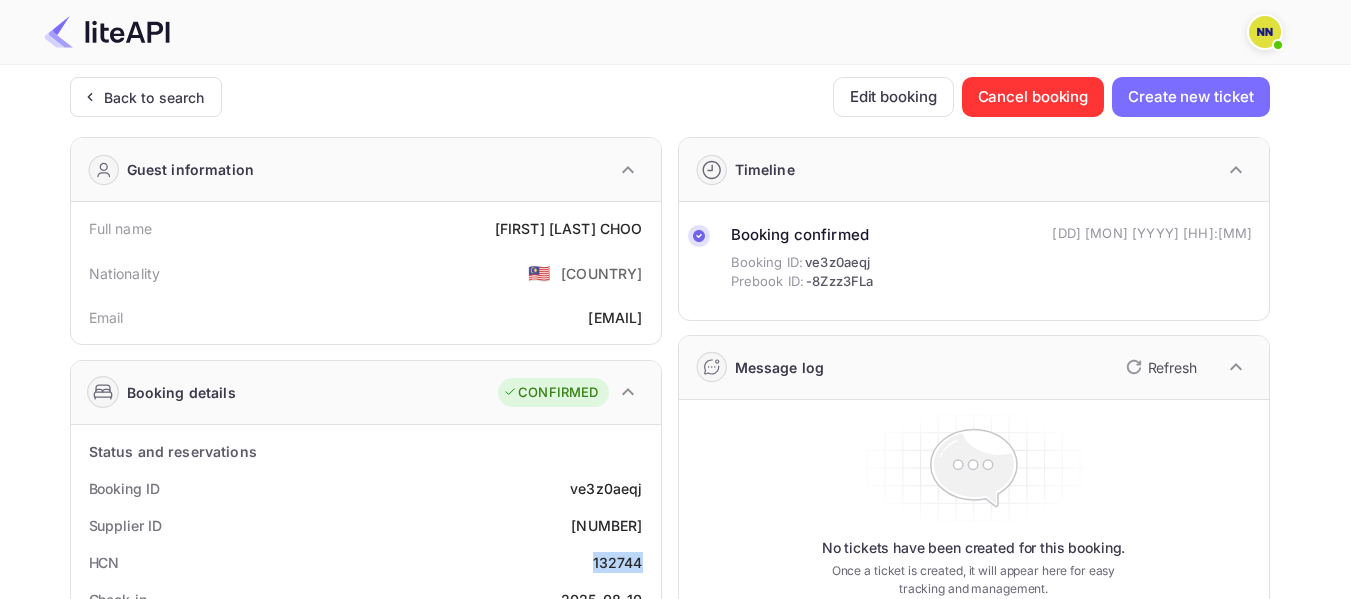 click on "132744" at bounding box center [618, 562] 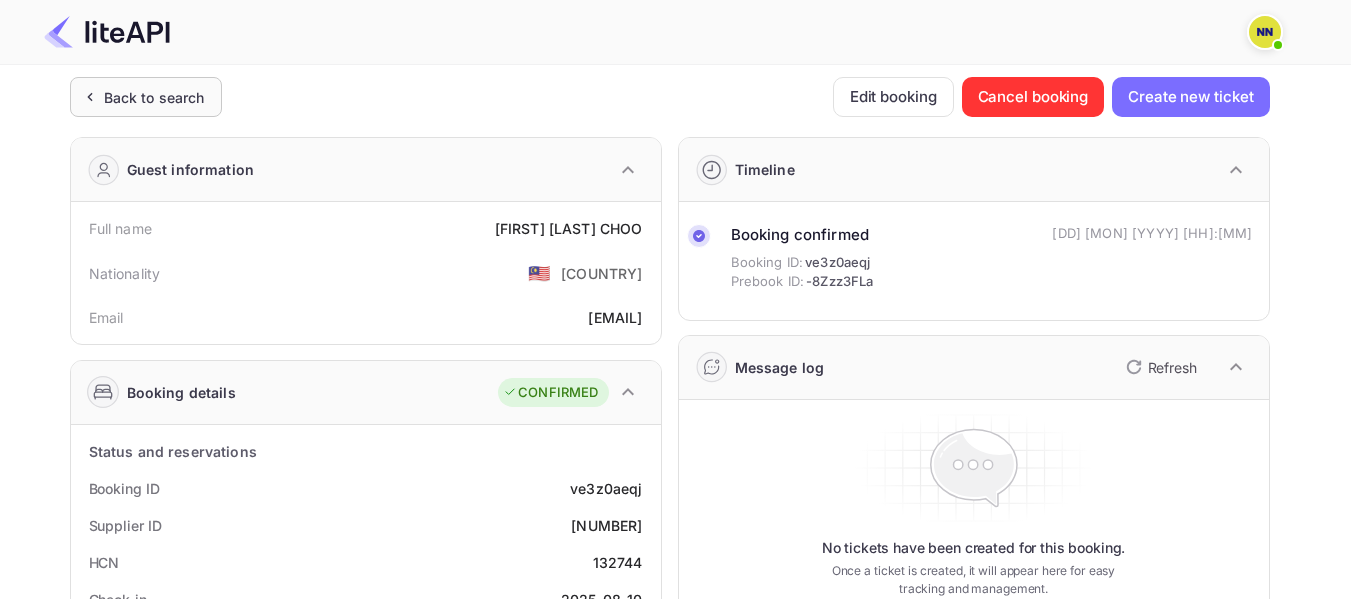 click on "Back to search" at bounding box center (154, 97) 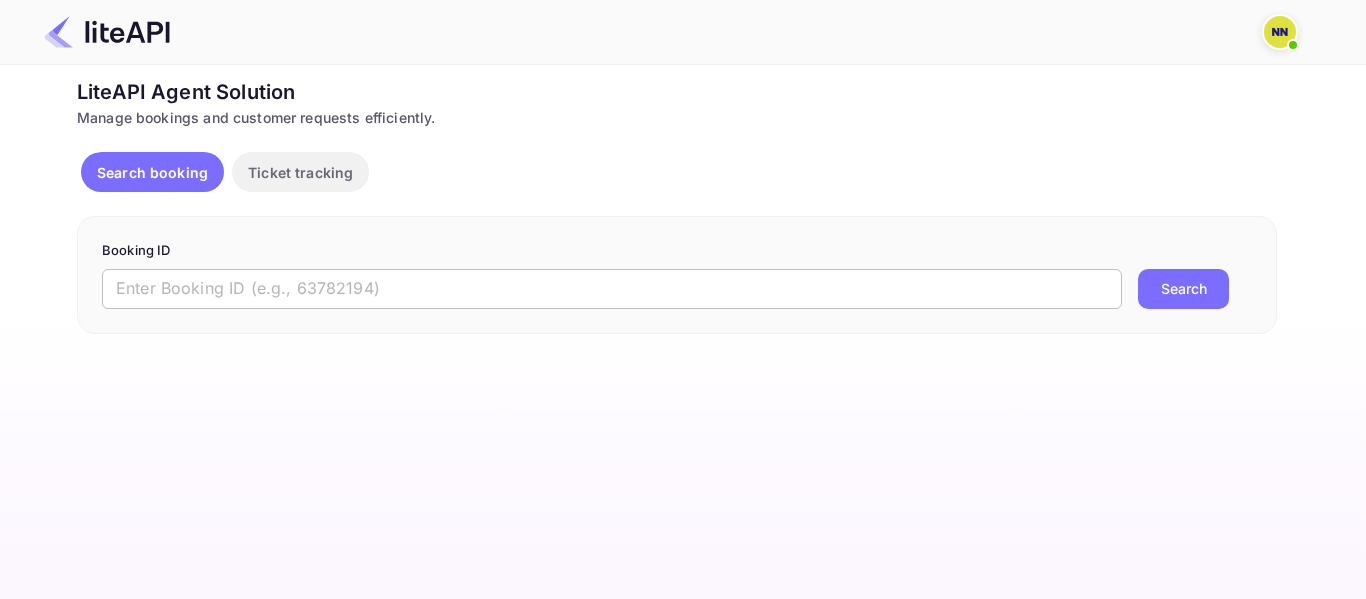 click at bounding box center [612, 289] 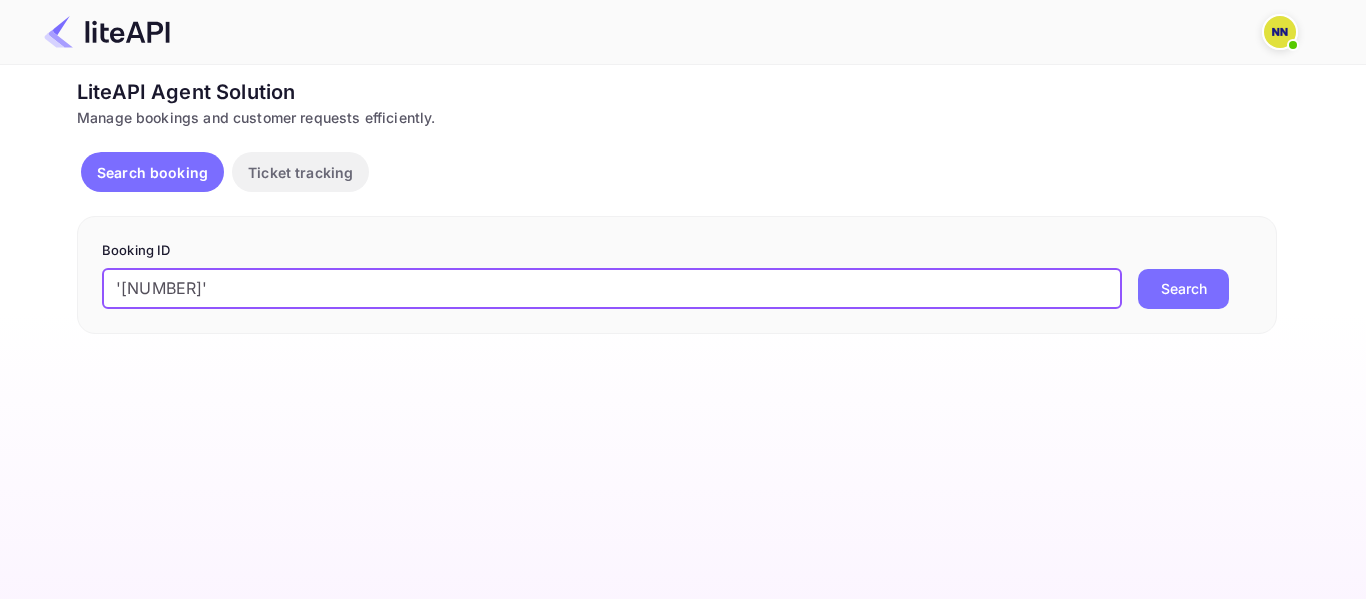 drag, startPoint x: 123, startPoint y: 288, endPoint x: 118, endPoint y: 251, distance: 37.336308 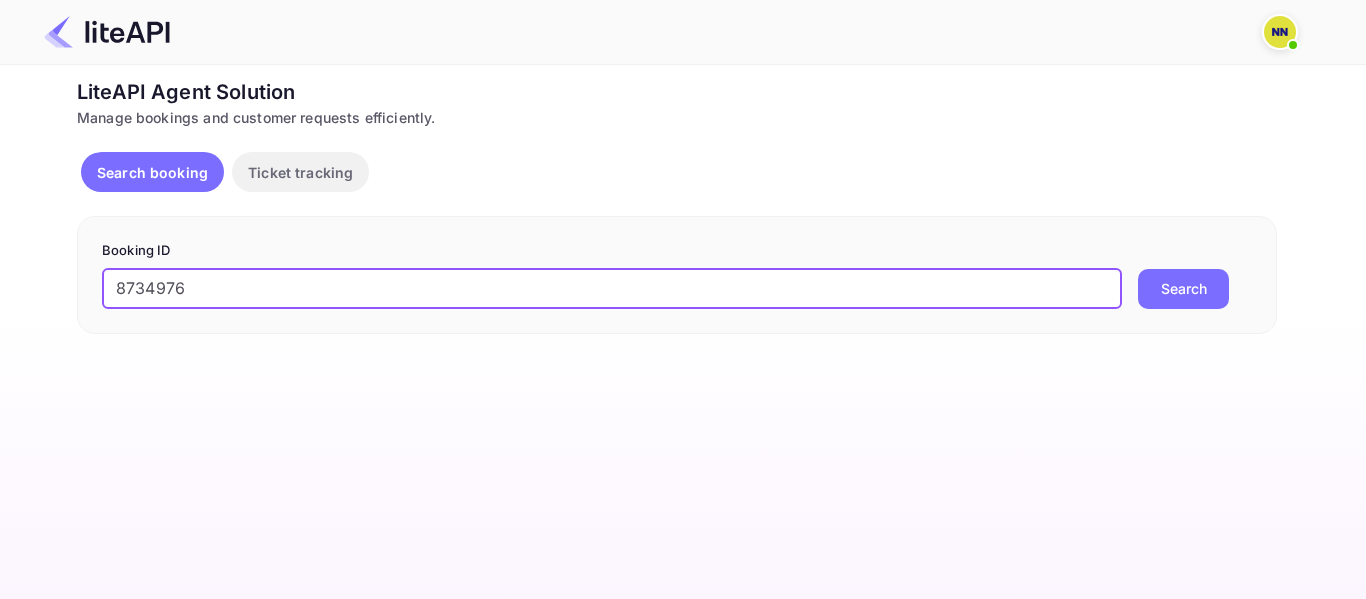 type on "8734976" 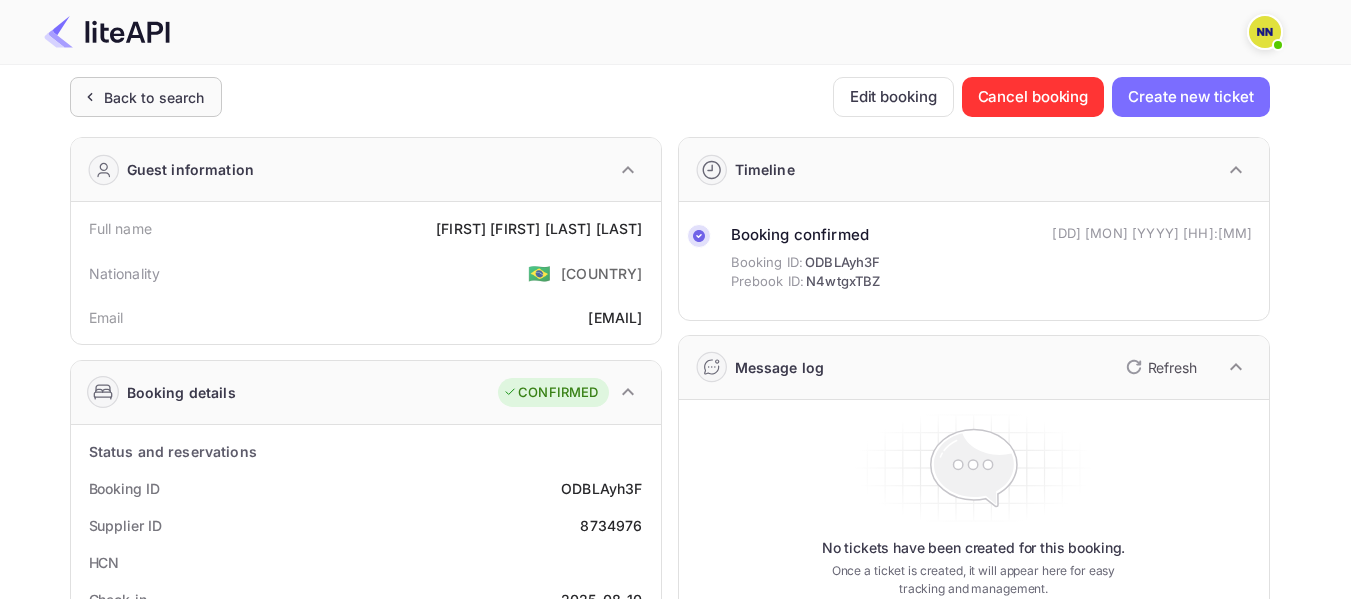 click on "Back to search" at bounding box center (154, 97) 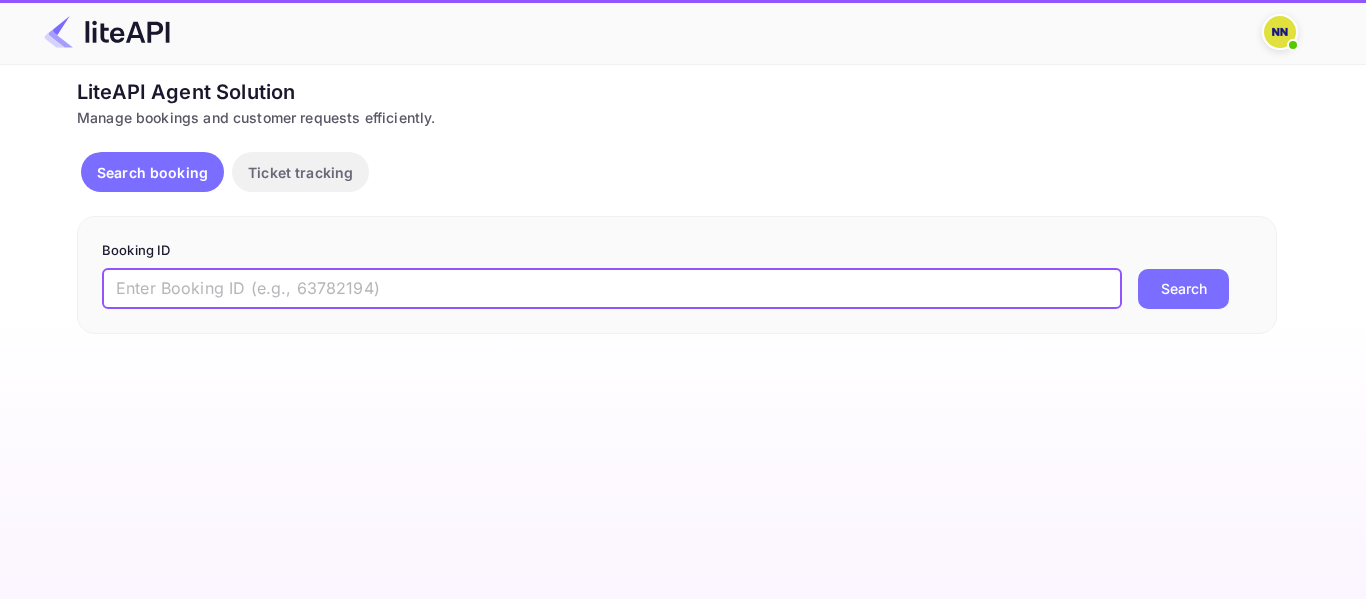 click at bounding box center (612, 289) 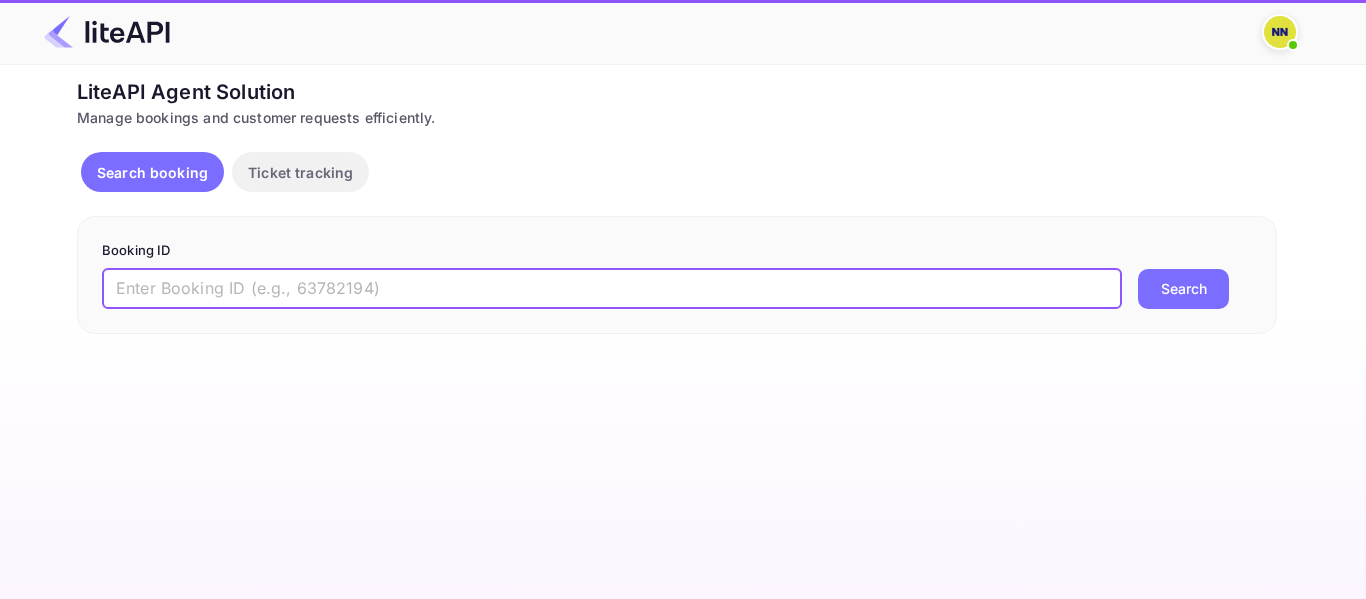 paste on "'8723701" 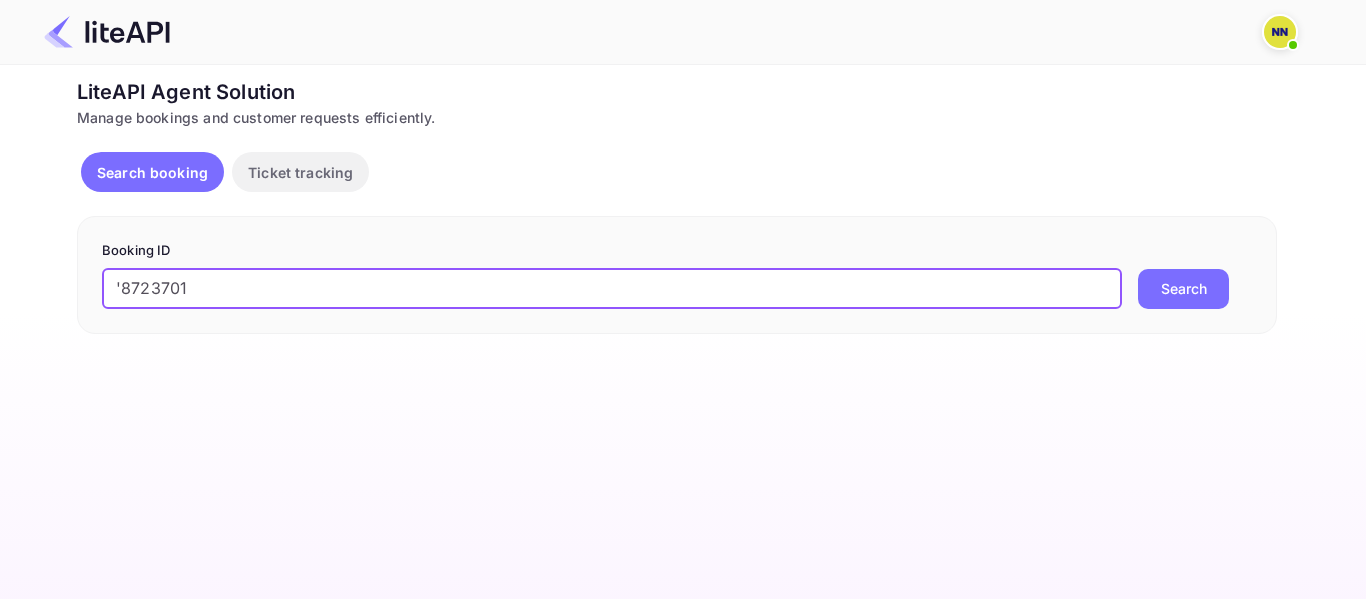 click on "'8723701" at bounding box center [612, 289] 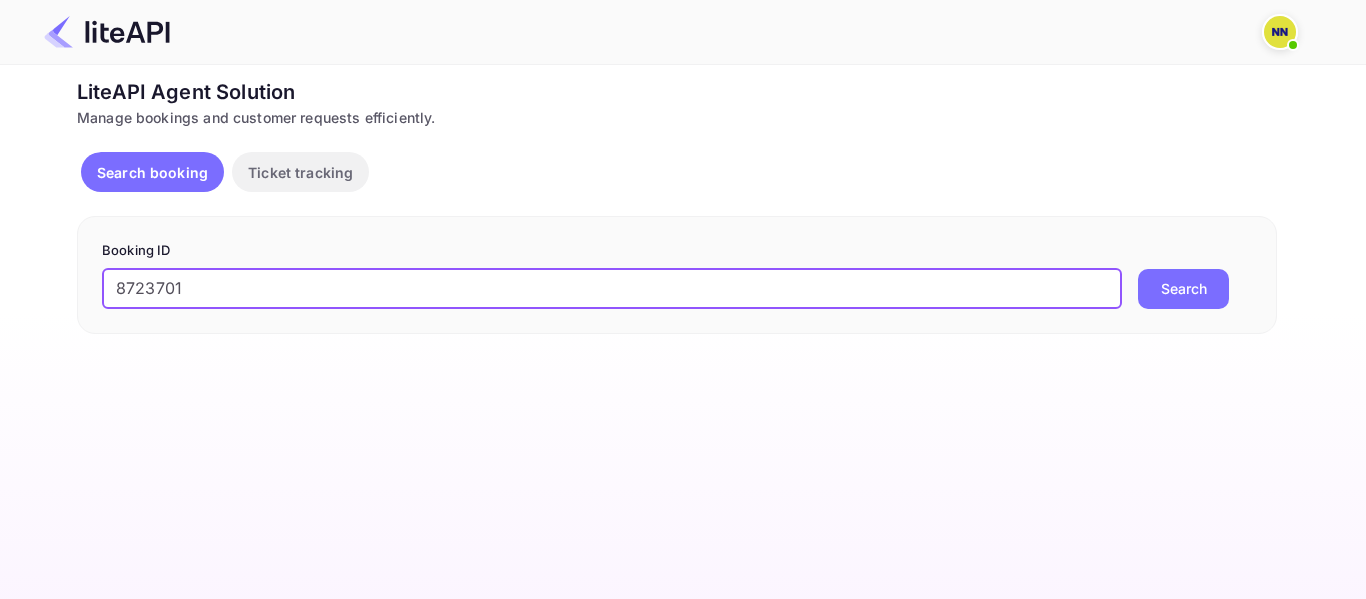 type on "8723701" 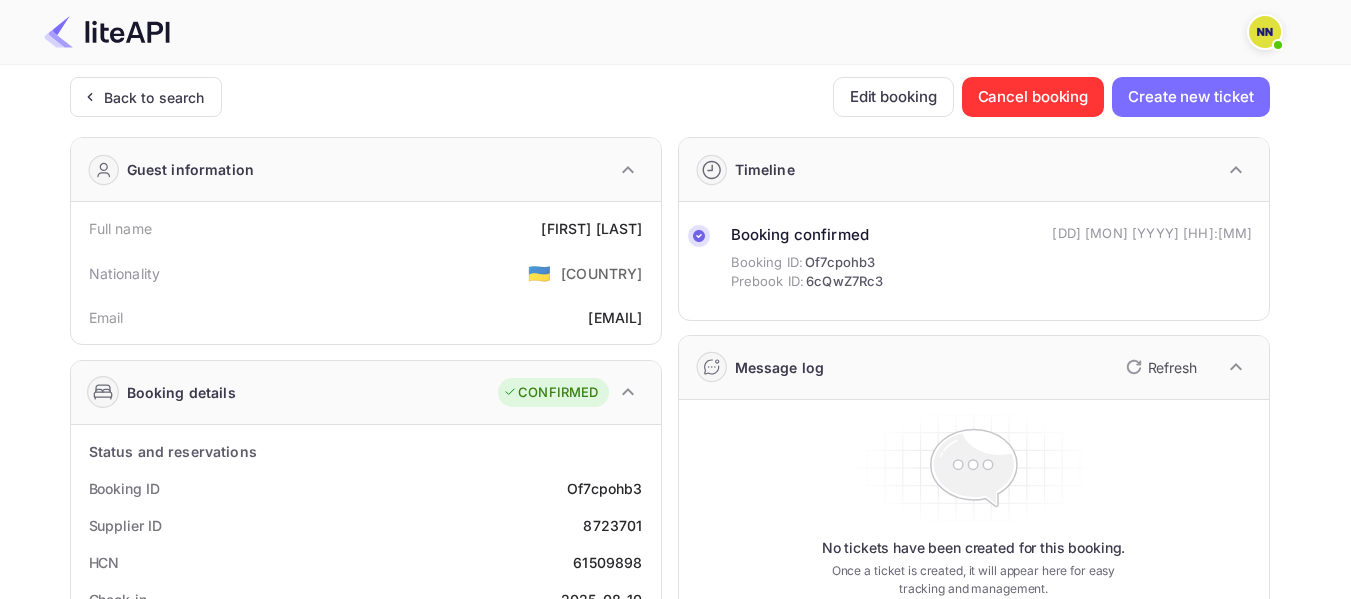click on "61509898" at bounding box center [607, 562] 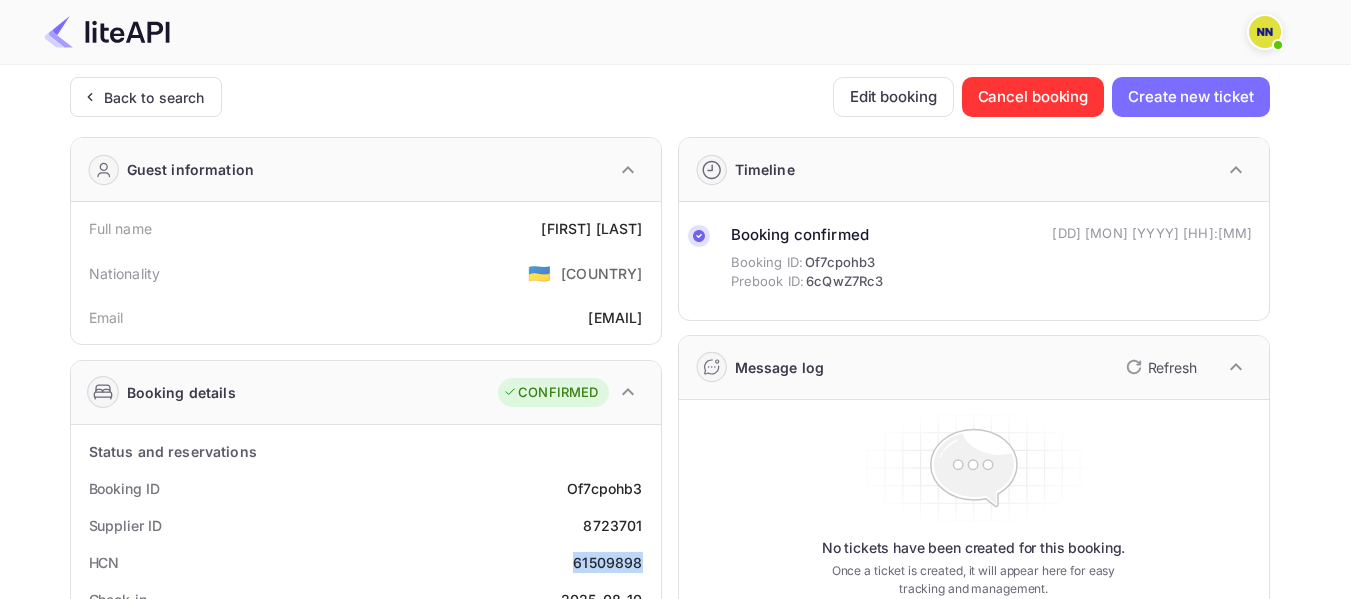 click on "61509898" at bounding box center (607, 562) 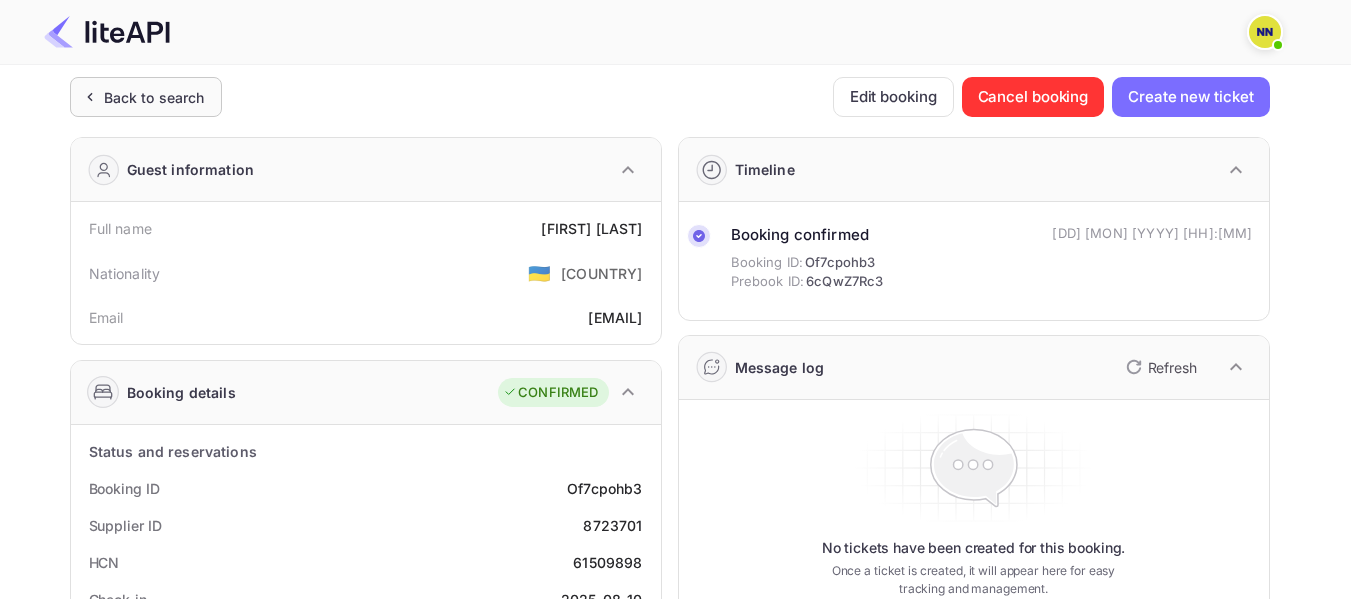 click on "Back to search" at bounding box center [154, 97] 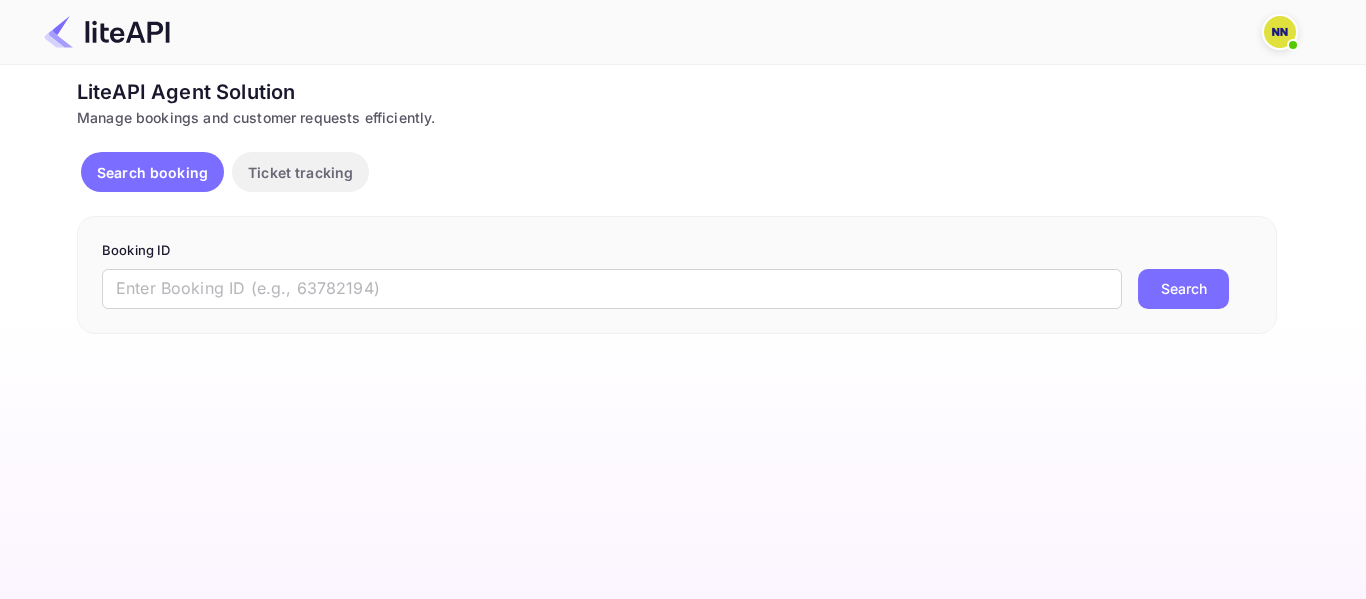 click on "Ticket   Affiliate URL https://www.nuitee.com/ Business partner name Nuitee Travel Customer Information   Calling from https://www.nuitee.com/ LiteAPI Agent Solution Manage bookings and customer requests efficiently. Search booking Ticket tracking Booking ID ​ Search Materio - React Admin Template Materio Admin is the most developer friendly & highly customizable Admin Dashboard Template based on MUI and NextJS. Click on below buttons to explore PRO version. Demo Download" at bounding box center (683, 332) 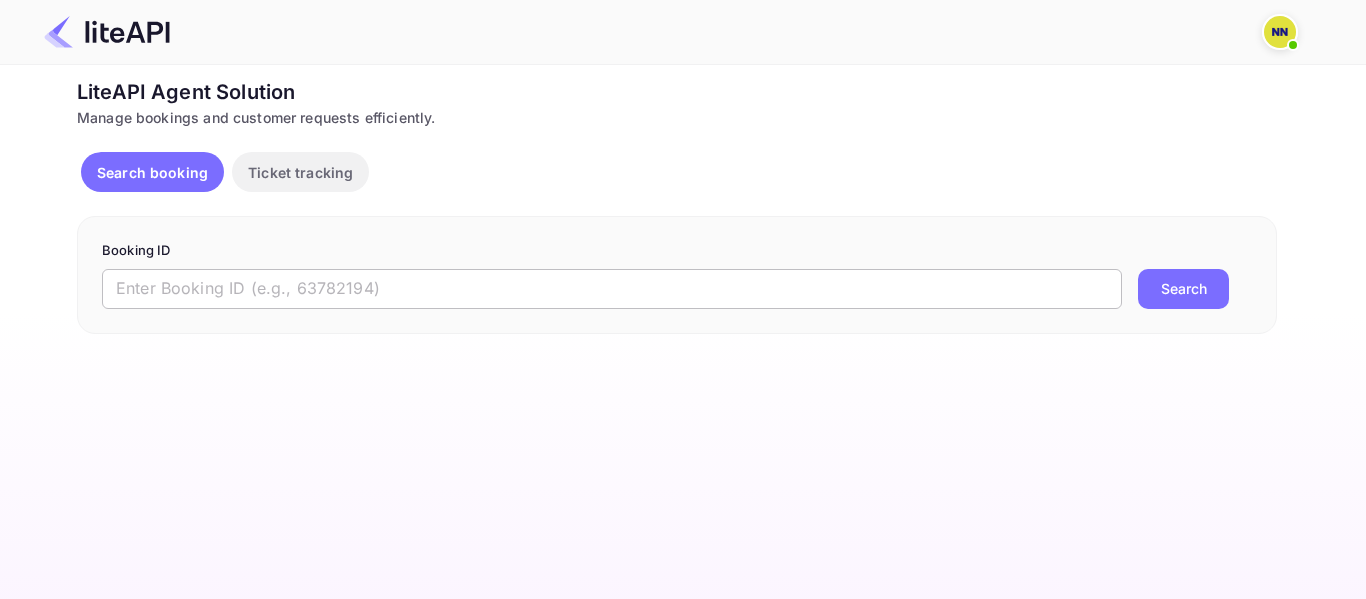 scroll, scrollTop: 0, scrollLeft: 0, axis: both 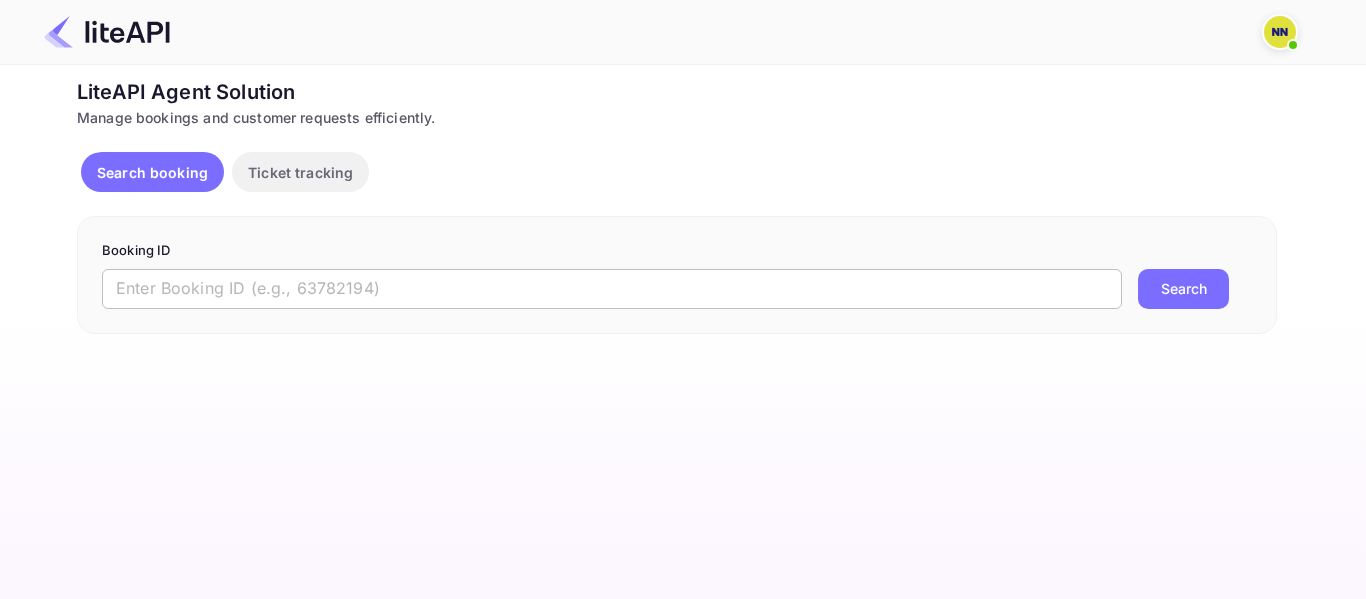 click at bounding box center [612, 289] 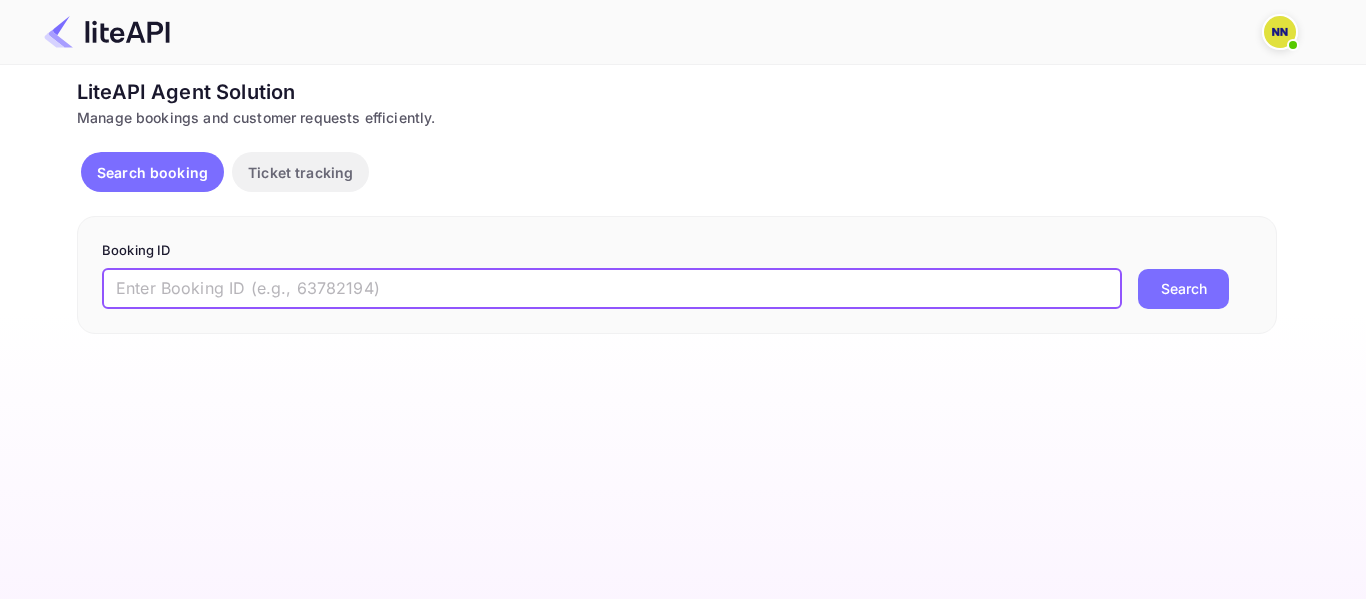 paste on "[NUMBER]" 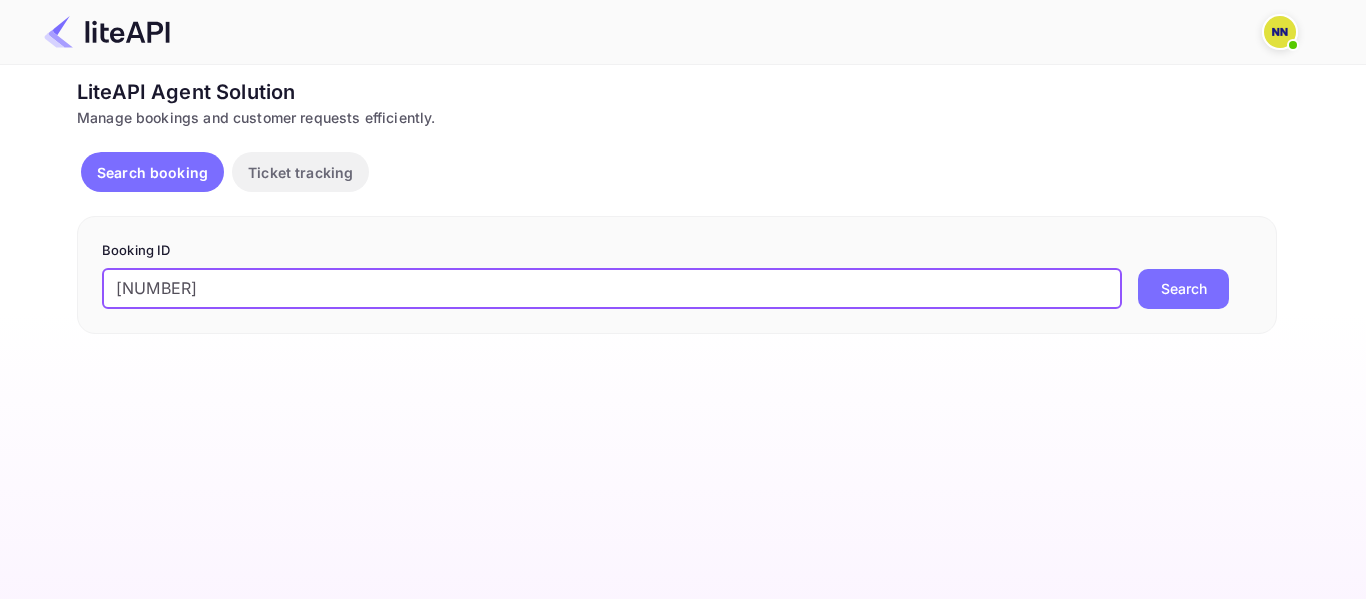 drag, startPoint x: 126, startPoint y: 285, endPoint x: 104, endPoint y: 286, distance: 22.022715 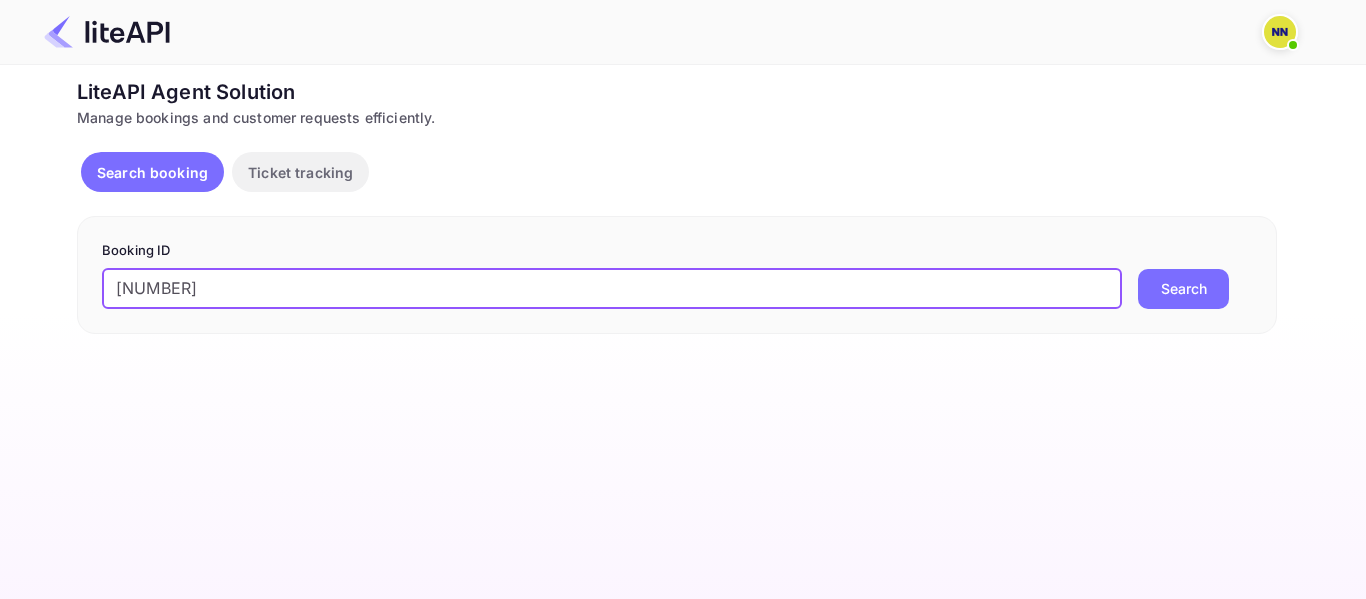 type on "8581552" 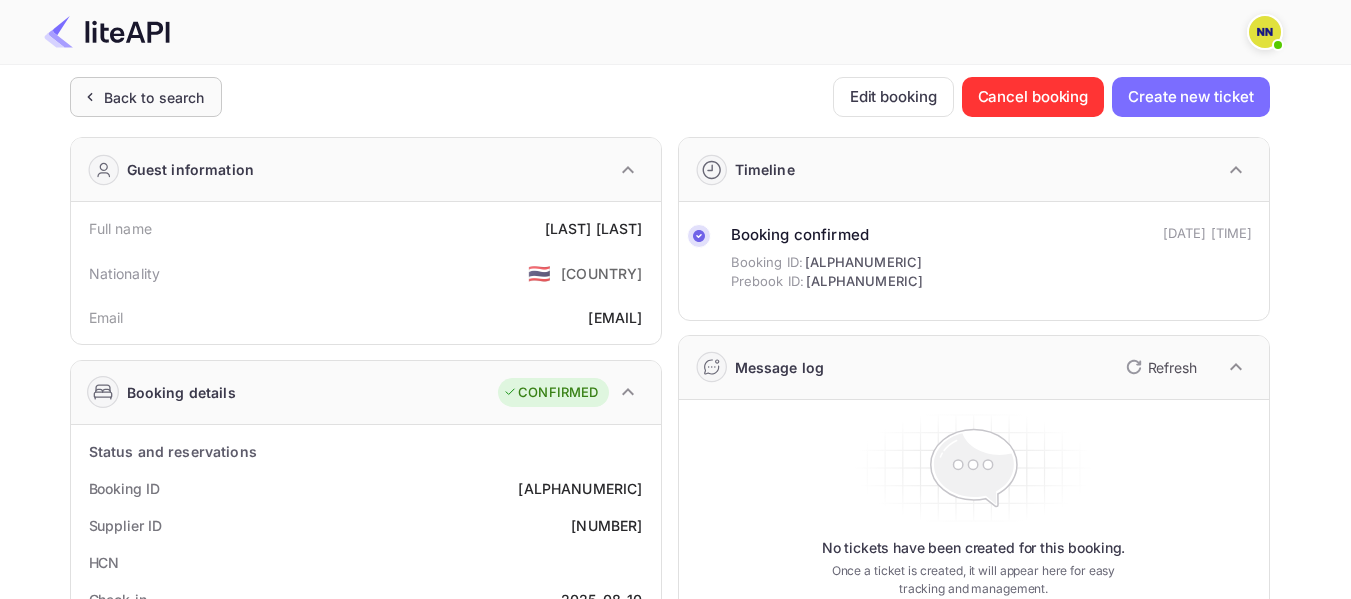 click on "Back to search" at bounding box center (146, 97) 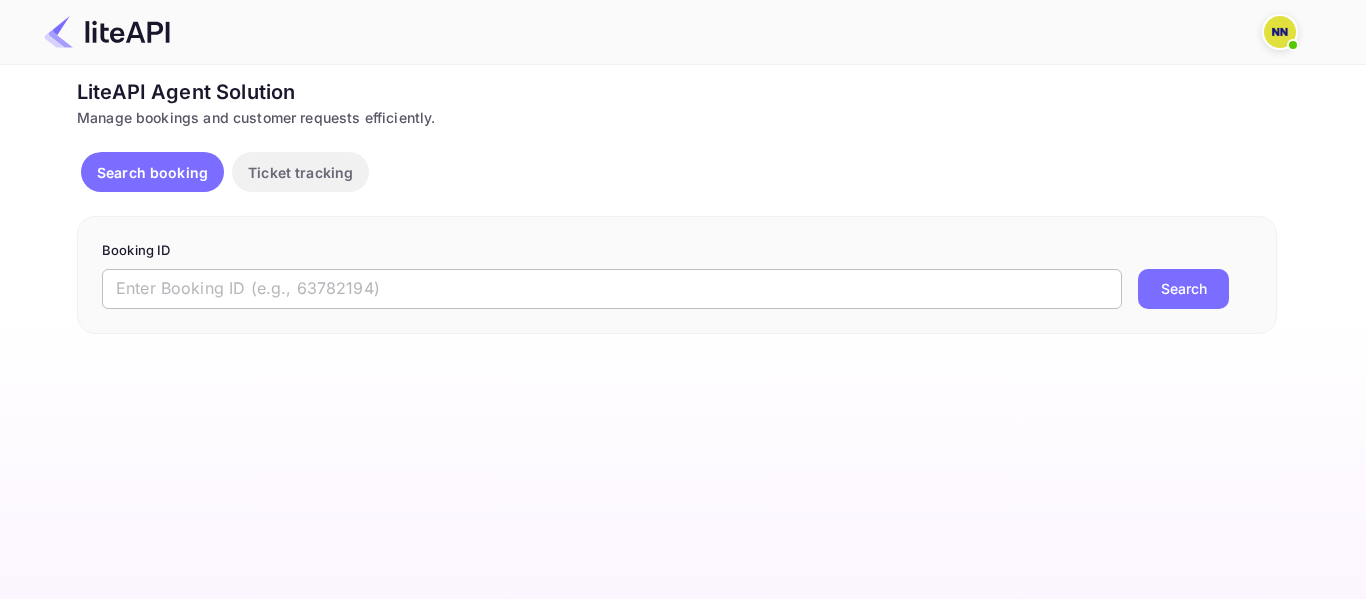 click at bounding box center (612, 289) 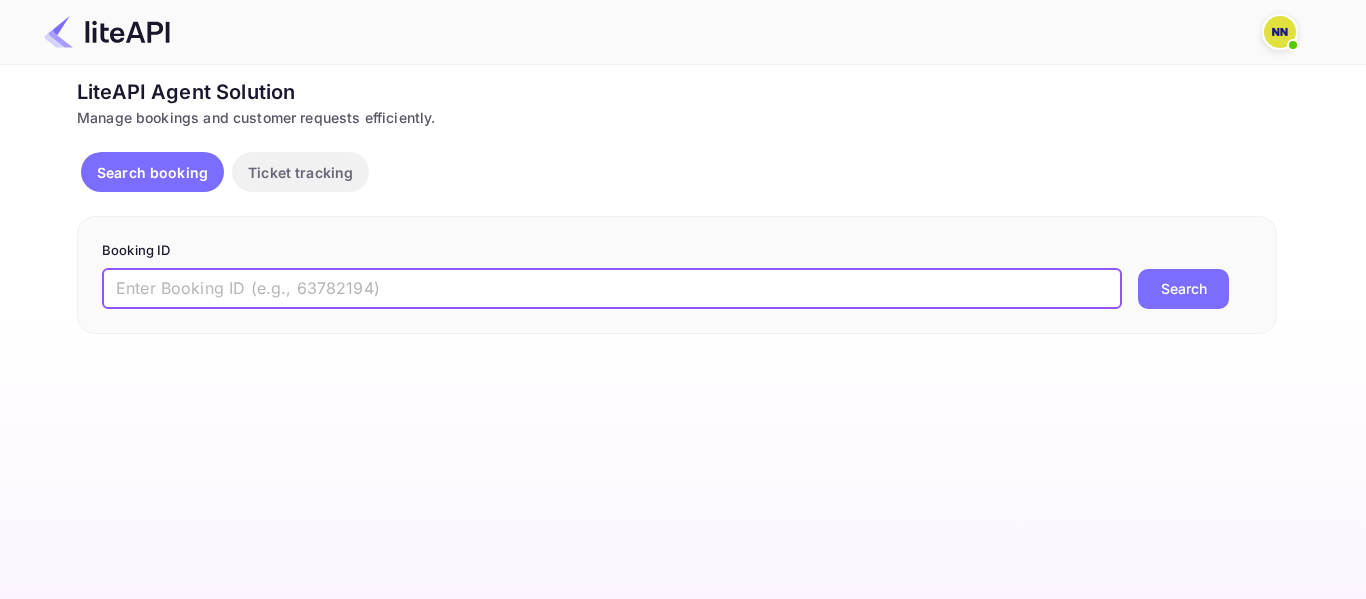 paste on "'8767043" 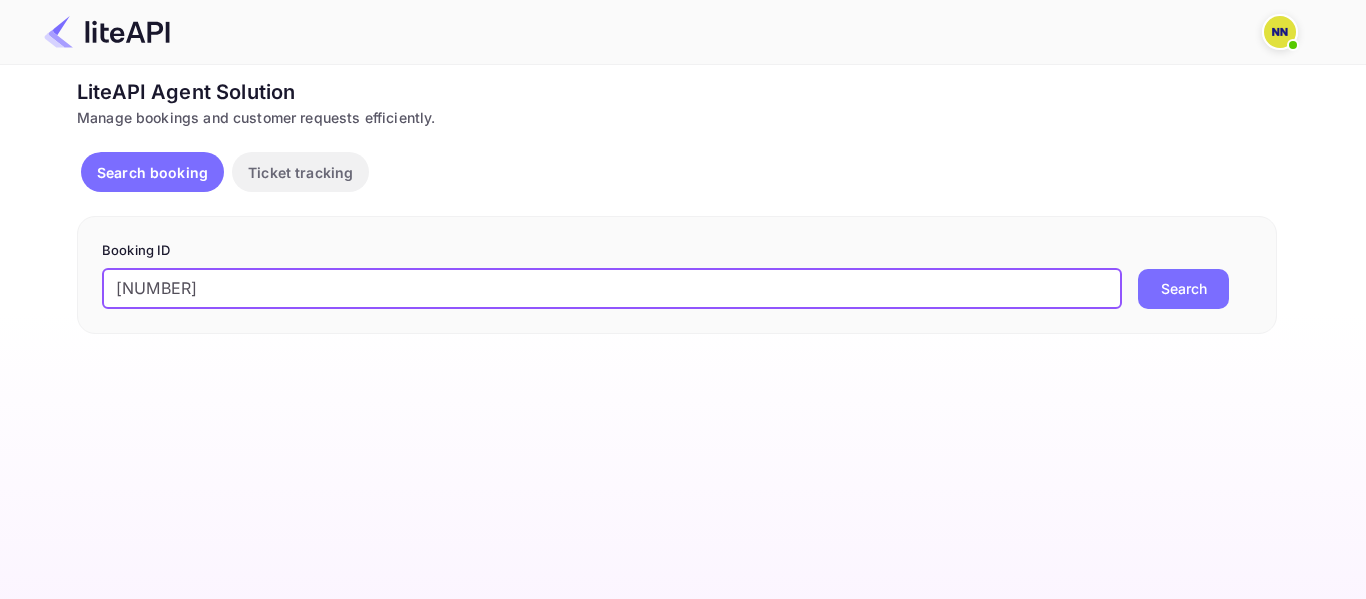 drag, startPoint x: 114, startPoint y: 285, endPoint x: 124, endPoint y: 284, distance: 10.049875 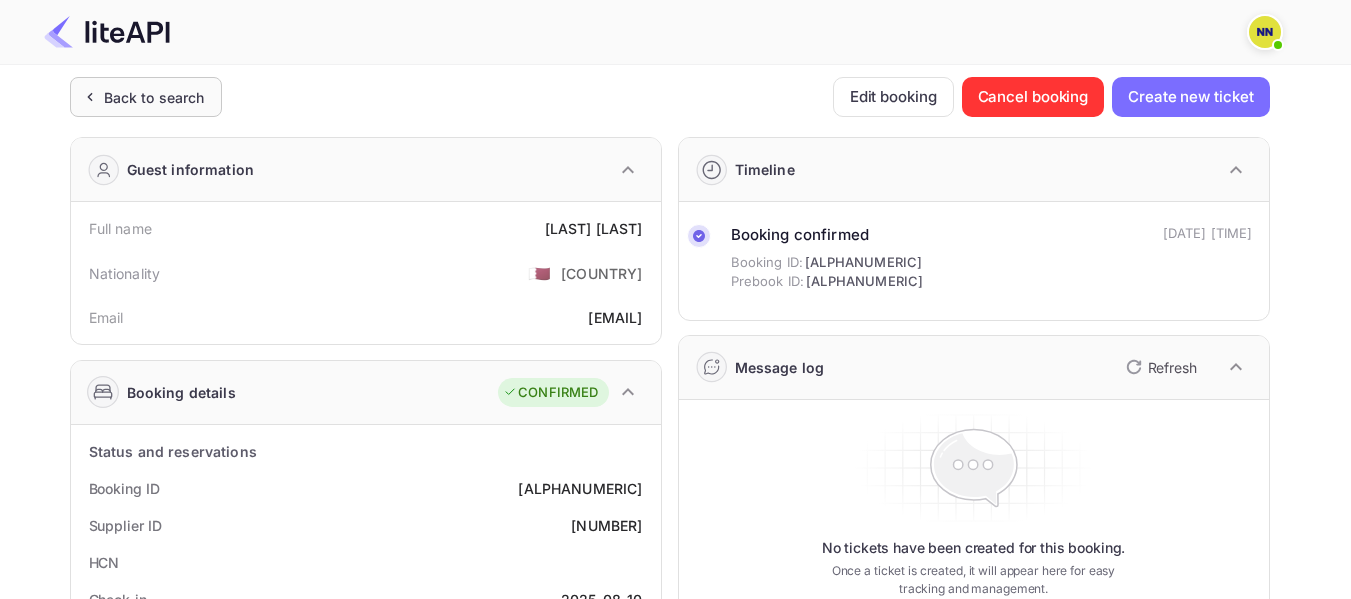 click 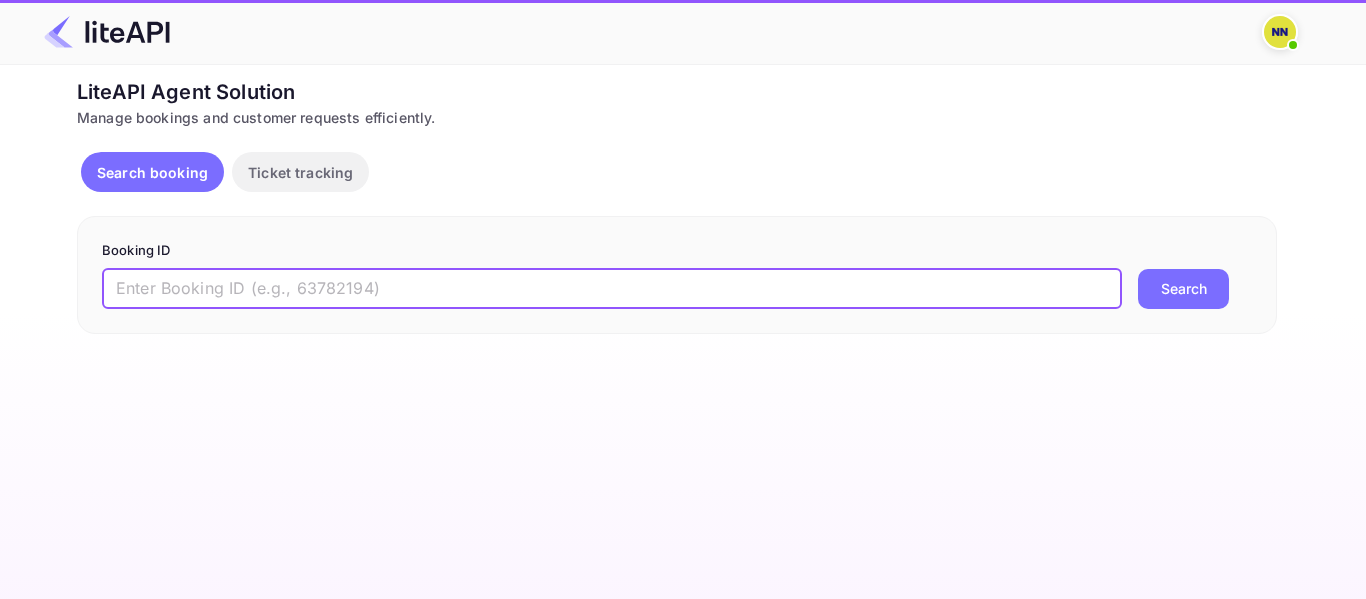 click at bounding box center [612, 289] 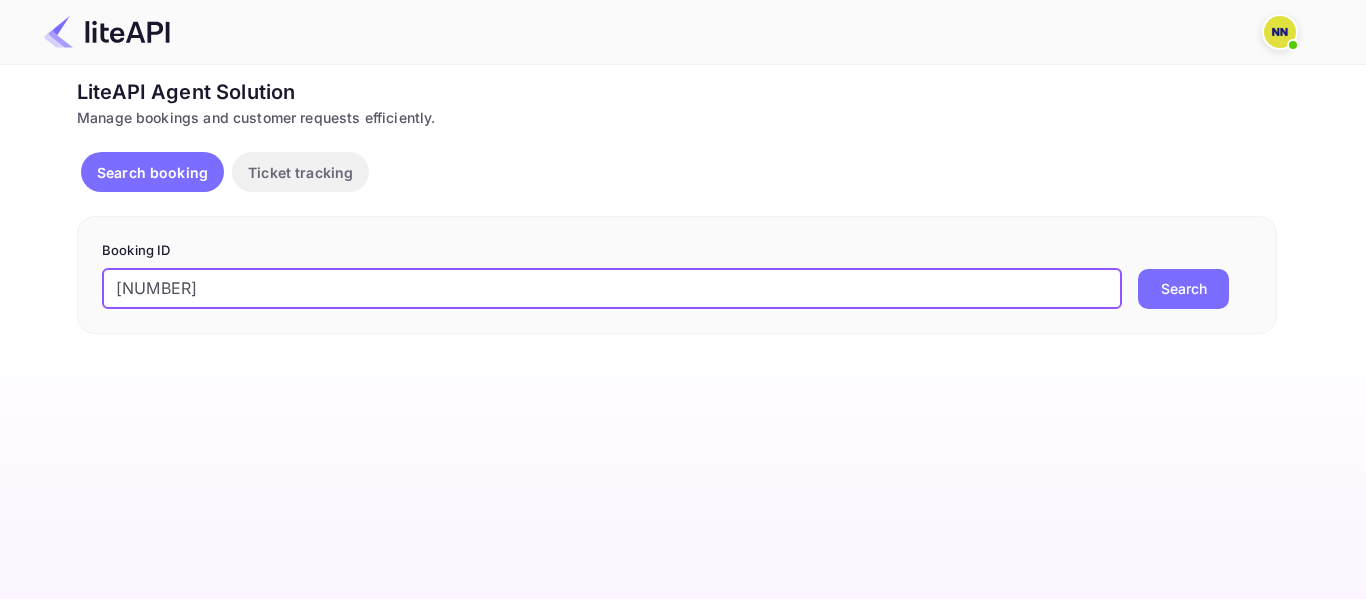 drag, startPoint x: 117, startPoint y: 286, endPoint x: 94, endPoint y: 288, distance: 23.086792 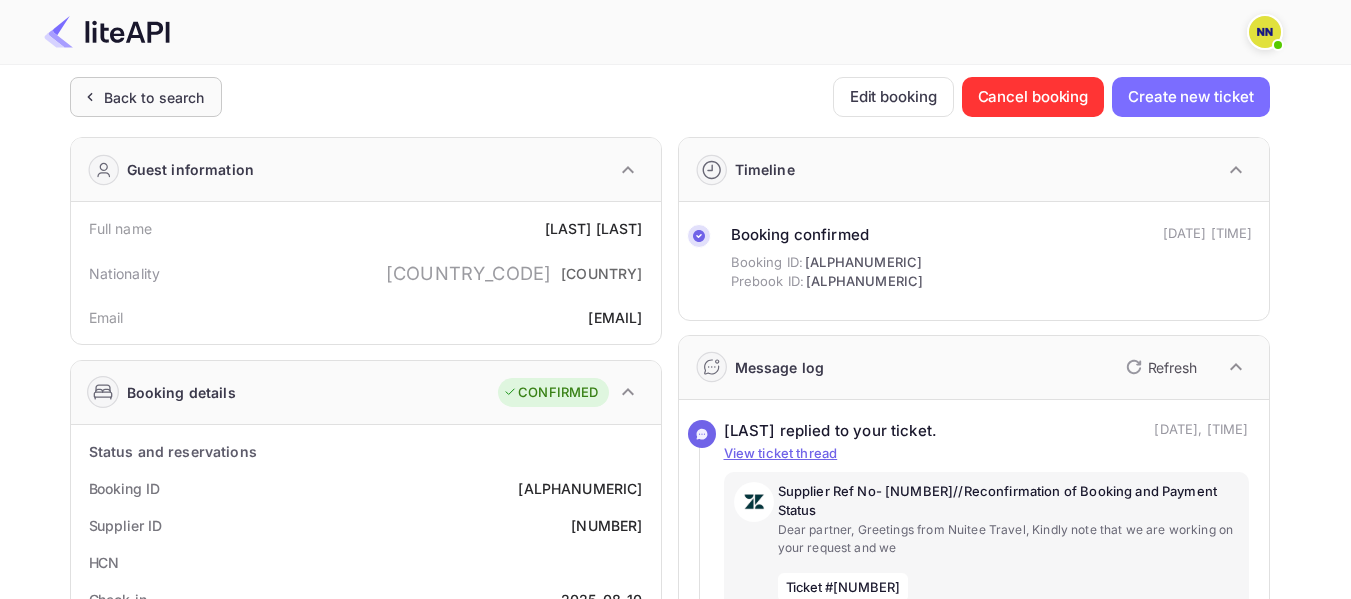 click on "Back to search" at bounding box center (154, 97) 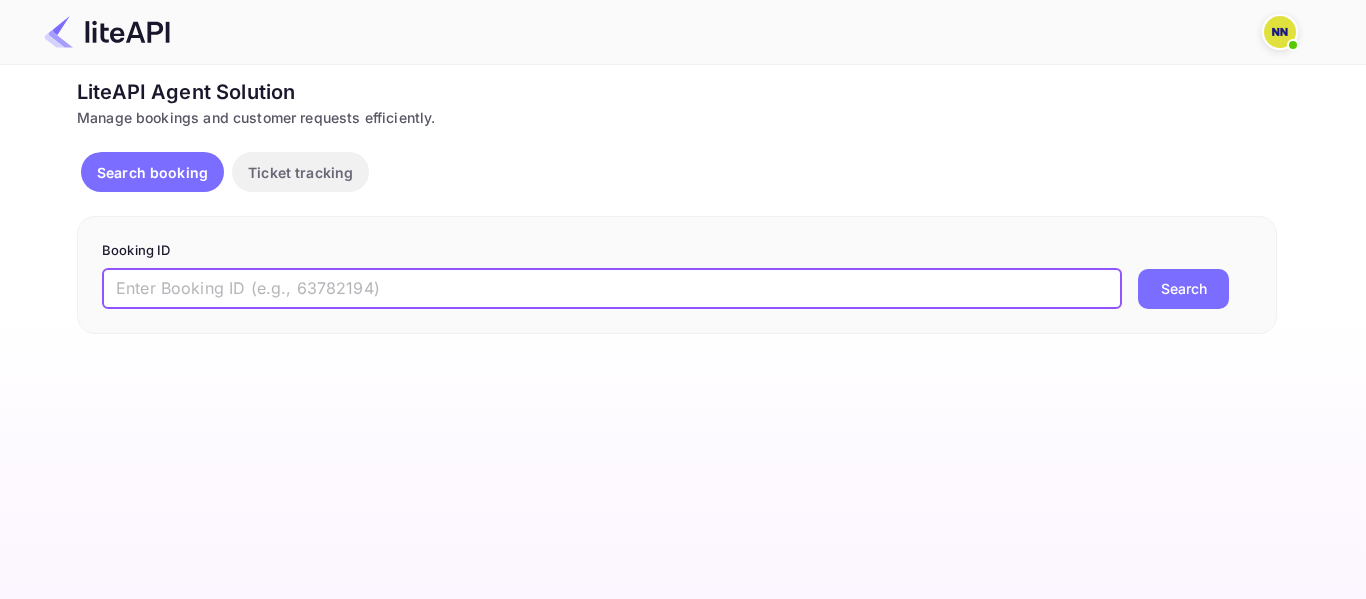 click at bounding box center (612, 289) 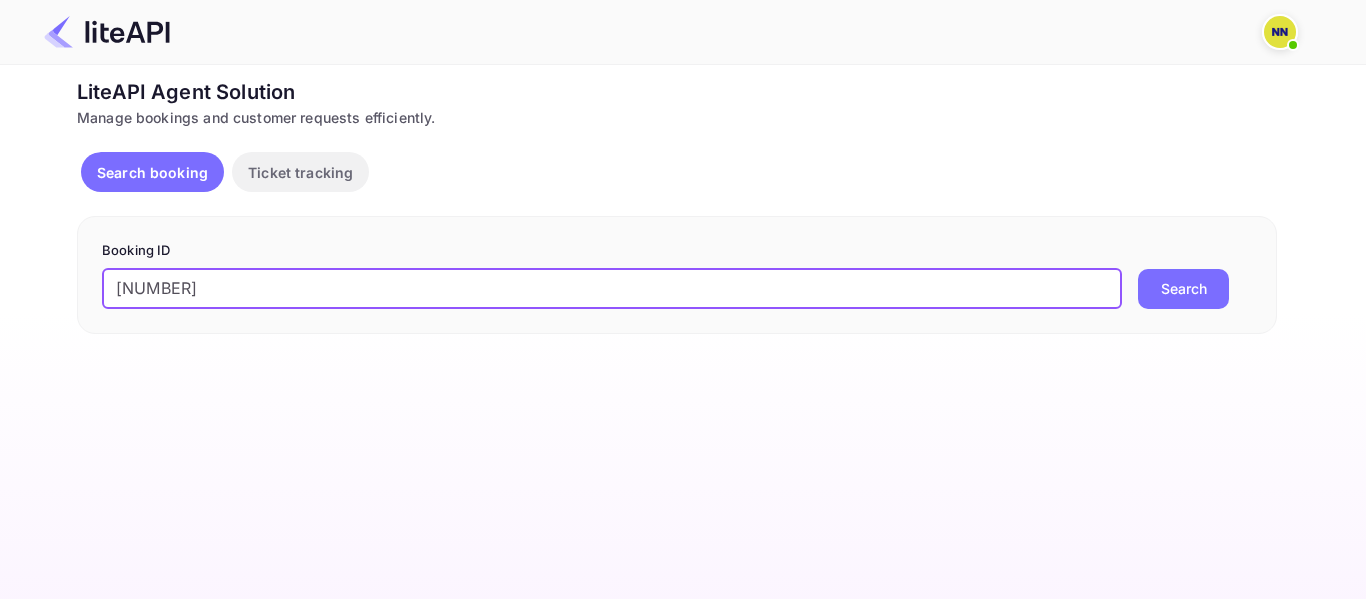 drag, startPoint x: 124, startPoint y: 289, endPoint x: 89, endPoint y: 285, distance: 35.22783 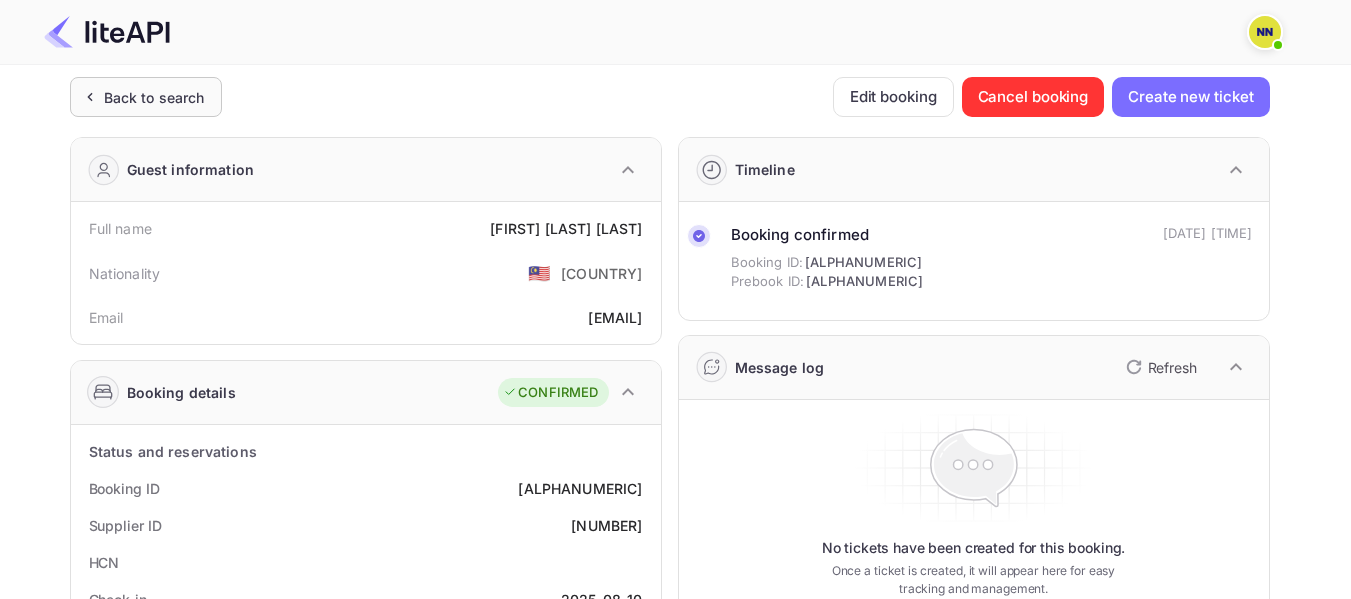 click on "Back to search" at bounding box center (154, 97) 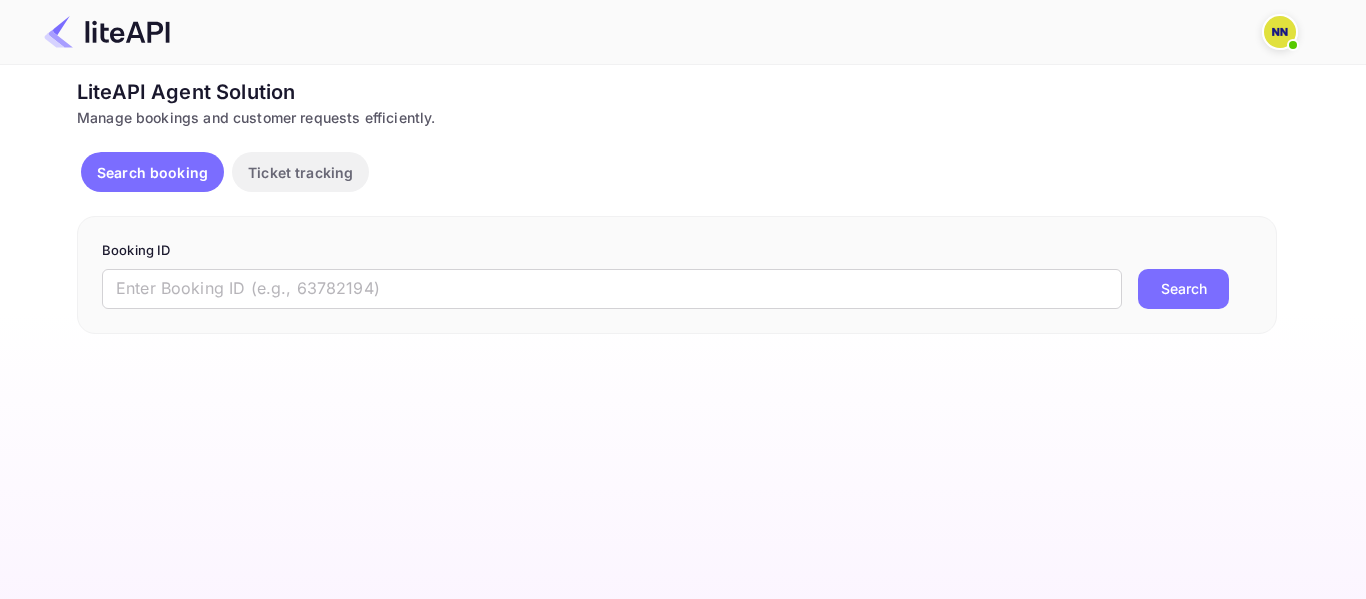 click on "Booking ID ​ Search" at bounding box center [677, 275] 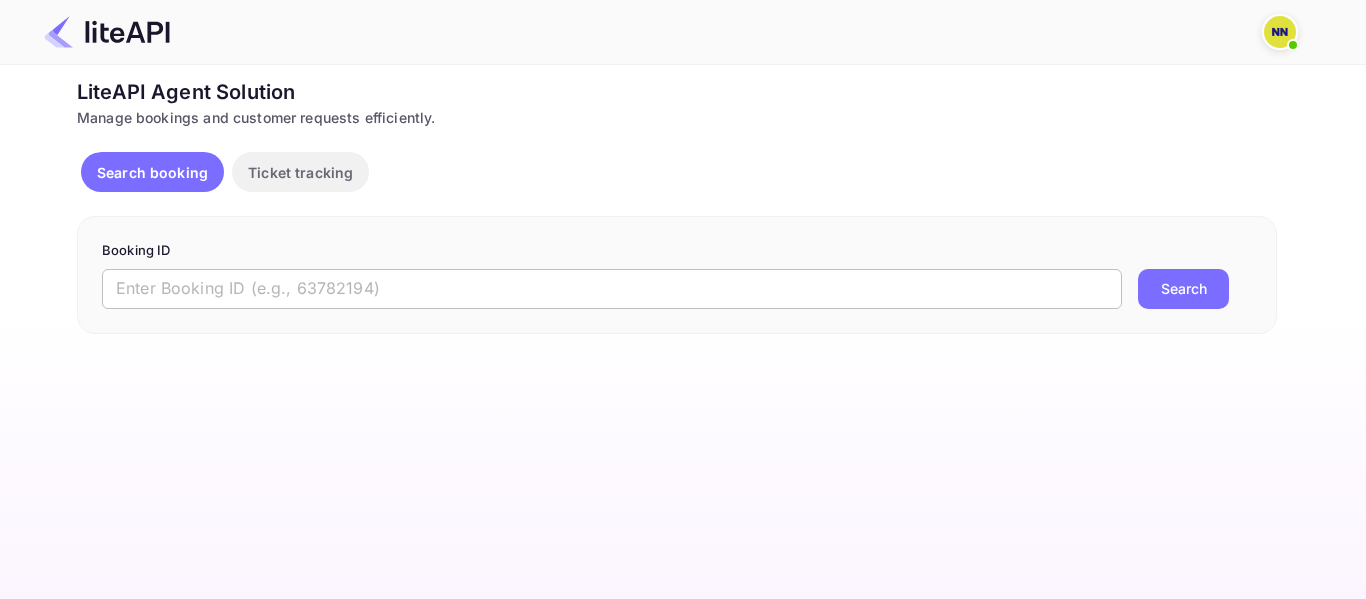 click at bounding box center (612, 289) 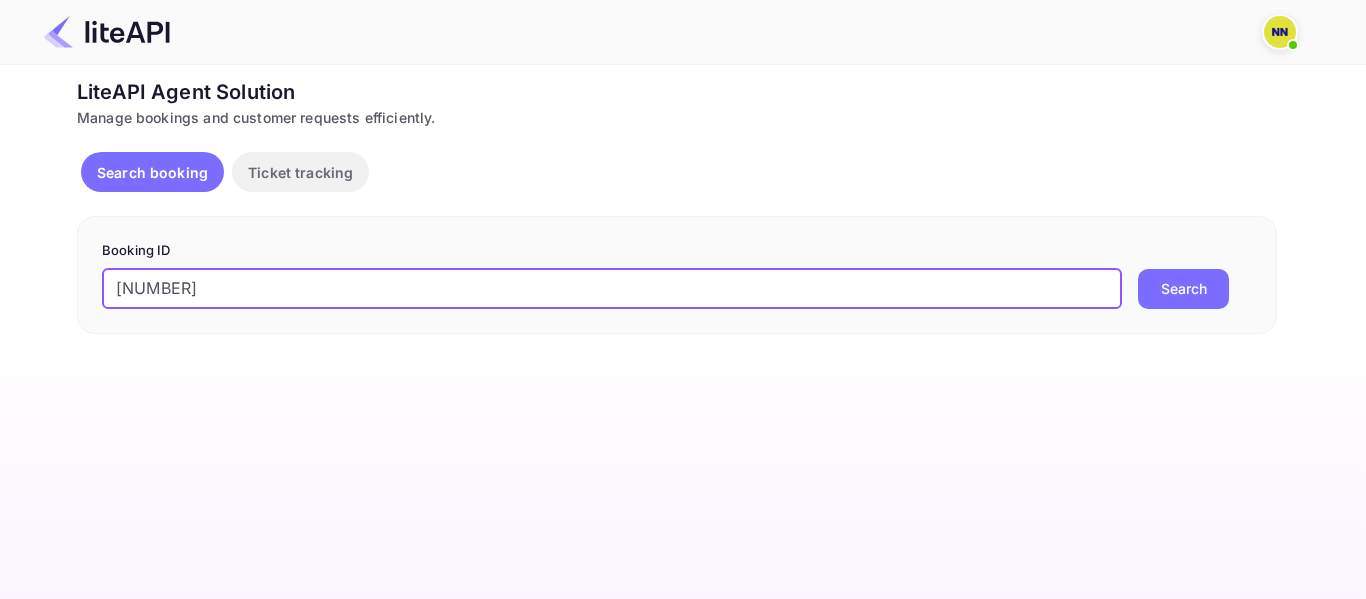 click on "'8705695" at bounding box center (612, 289) 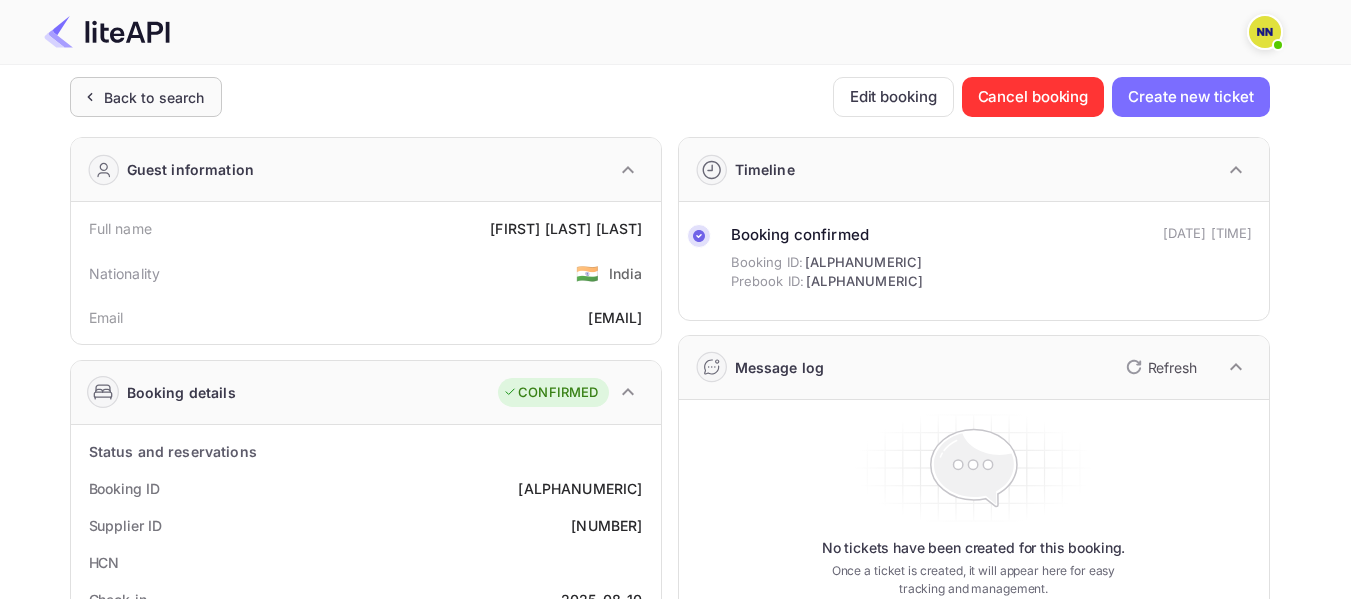 click on "Back to search" at bounding box center [154, 97] 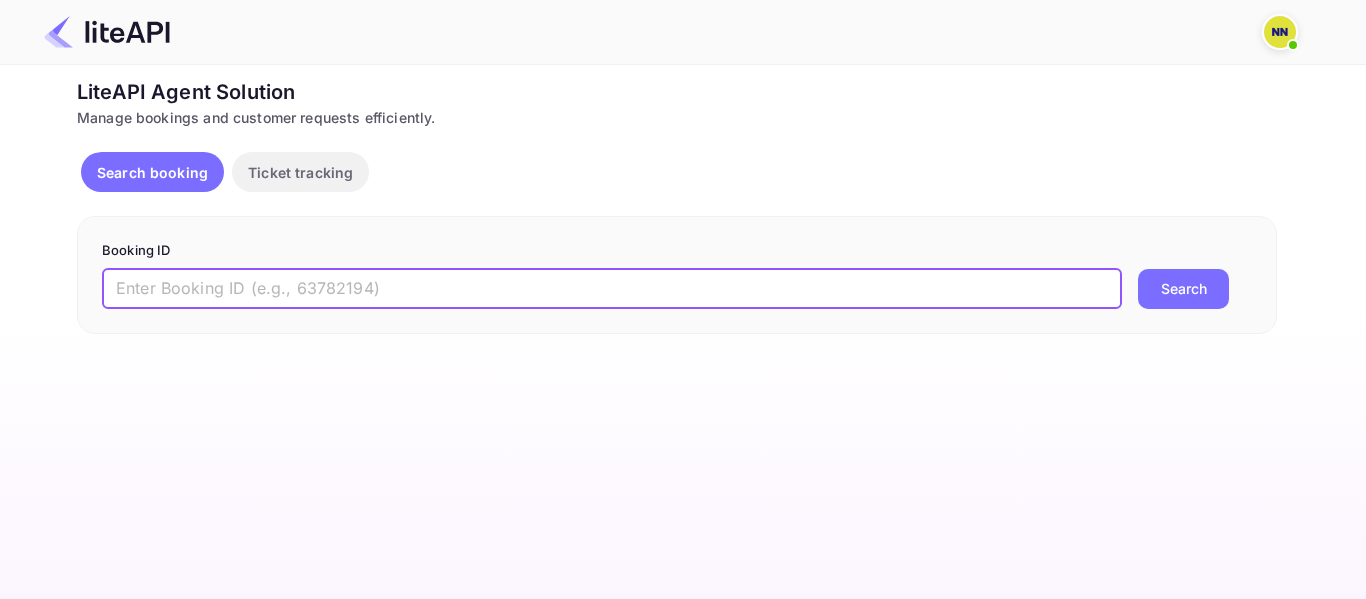 click at bounding box center (612, 289) 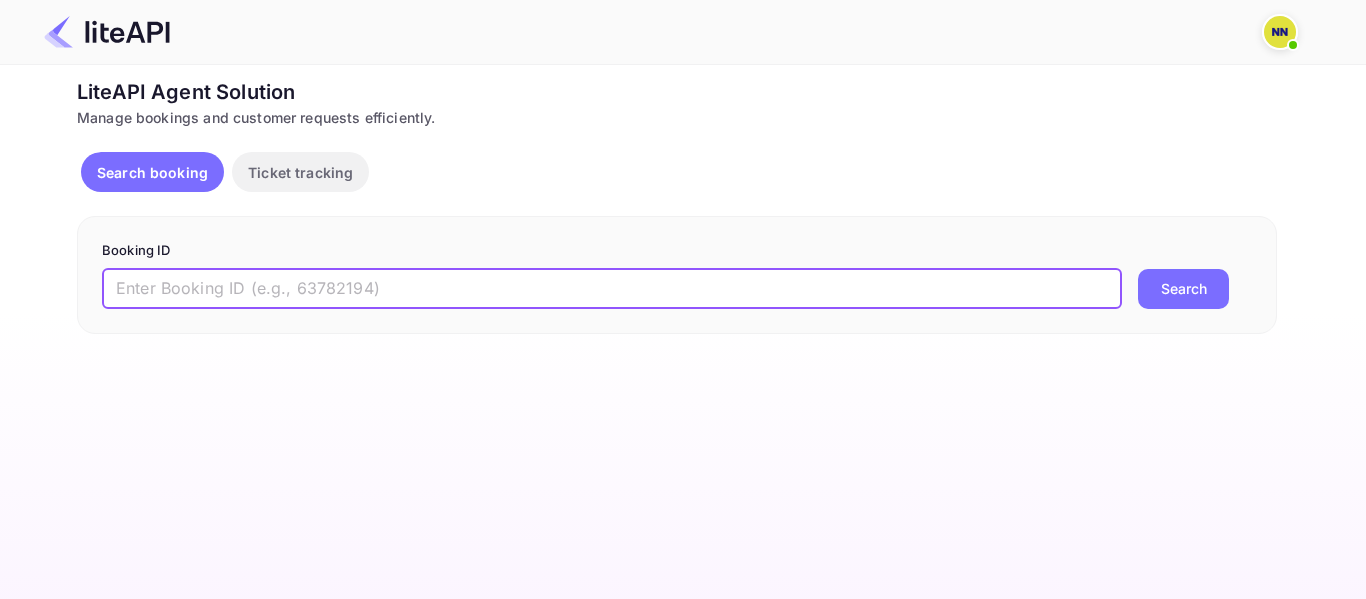 paste on "'7911815" 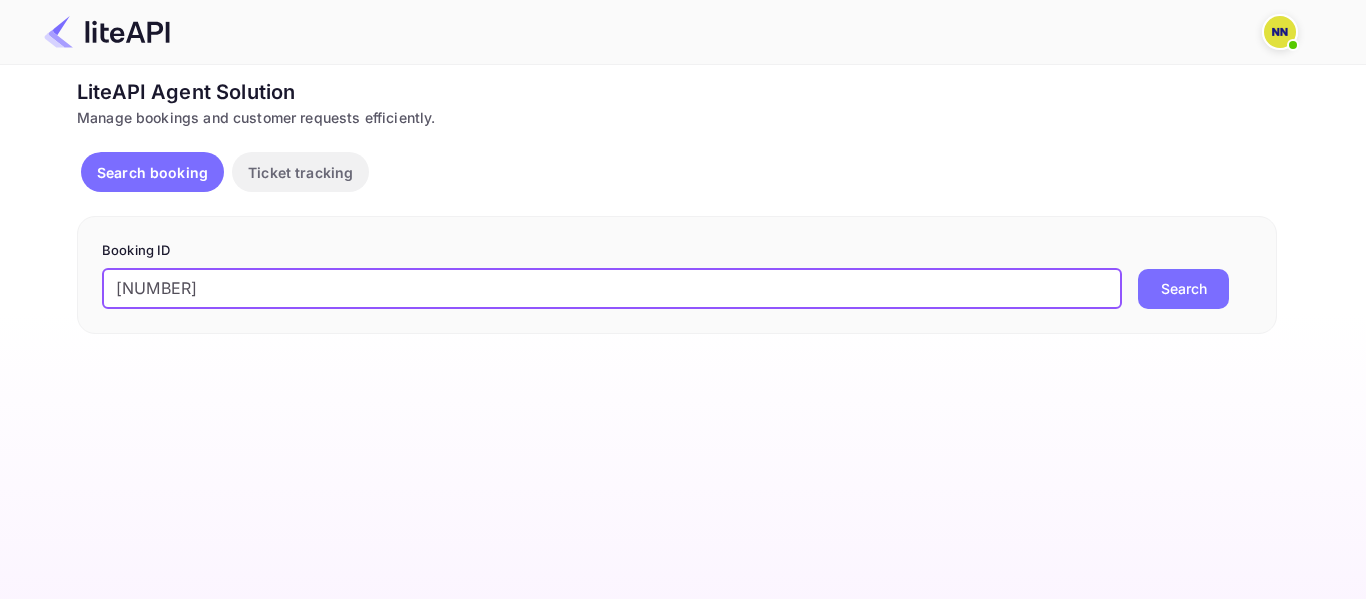 click on "'7911815" at bounding box center (612, 289) 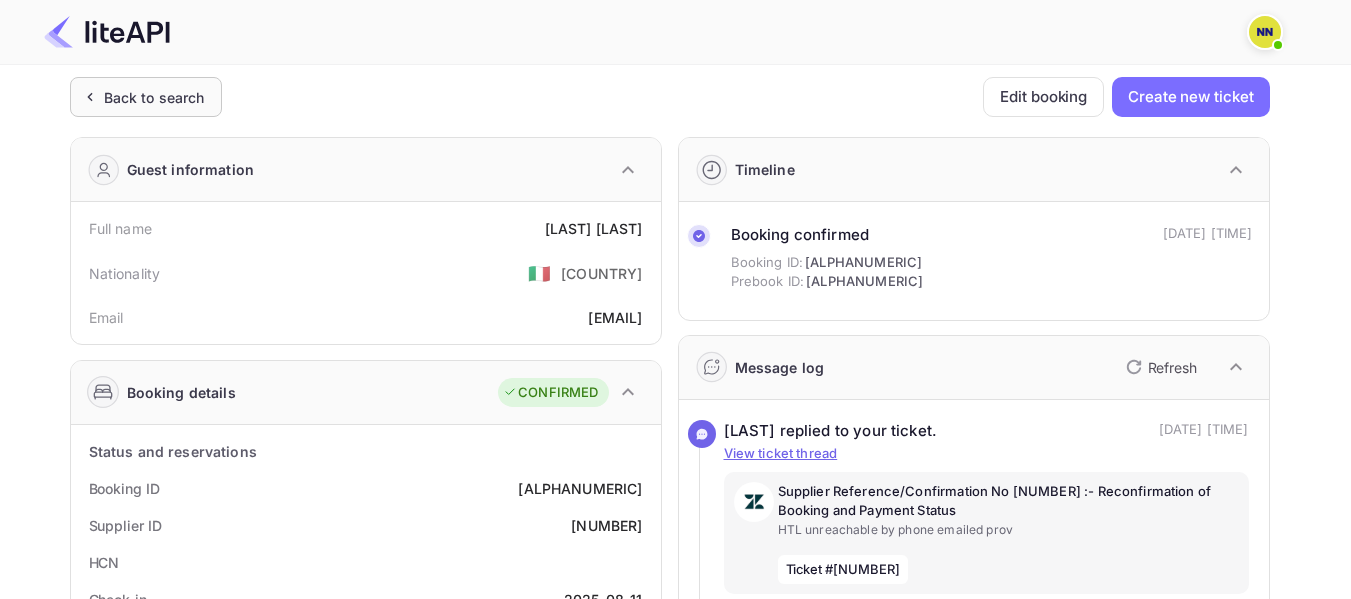 click on "Back to search" at bounding box center [146, 97] 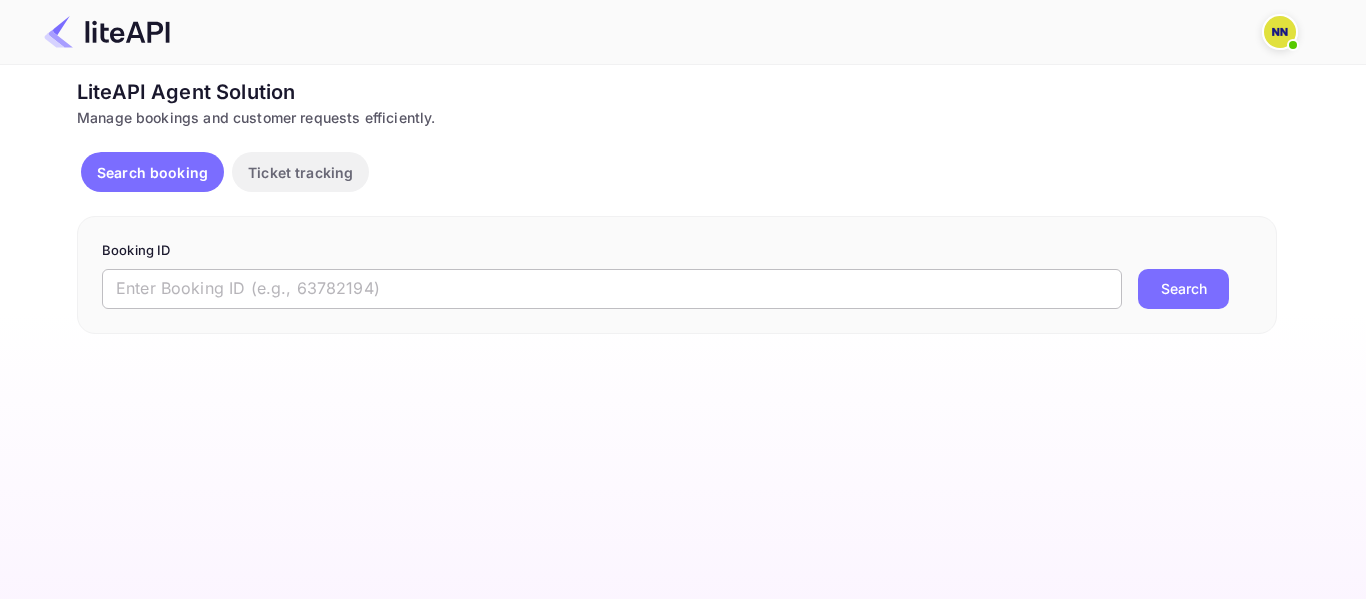 click at bounding box center (612, 289) 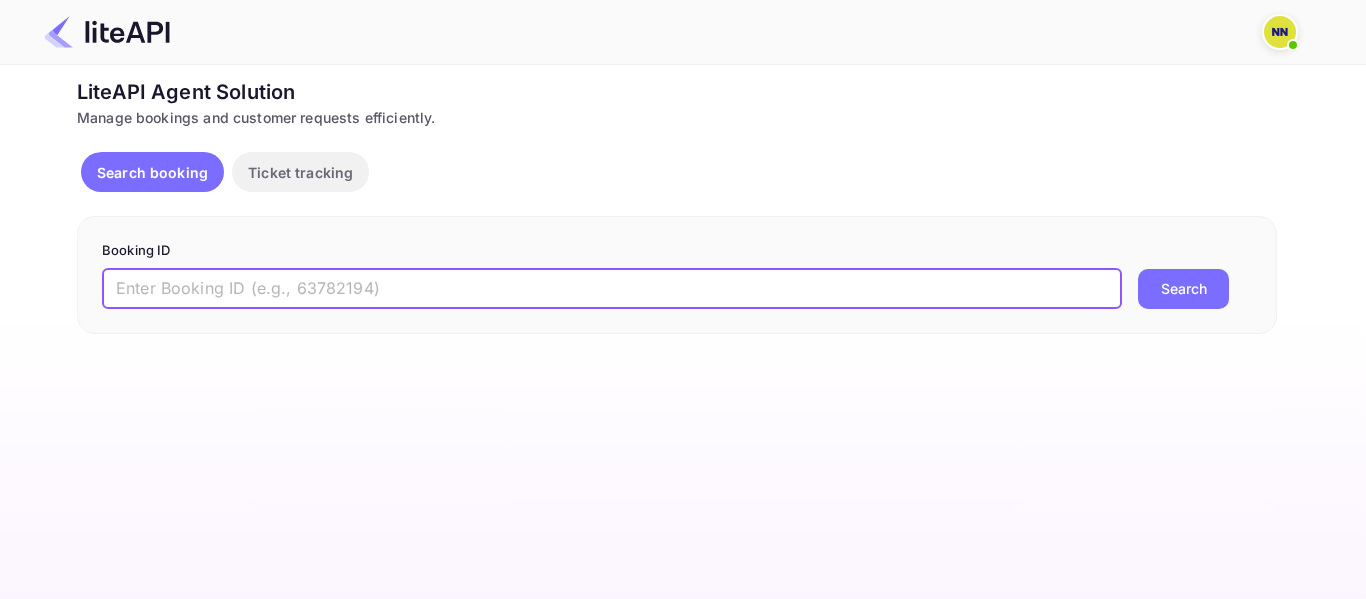paste on "'8517887" 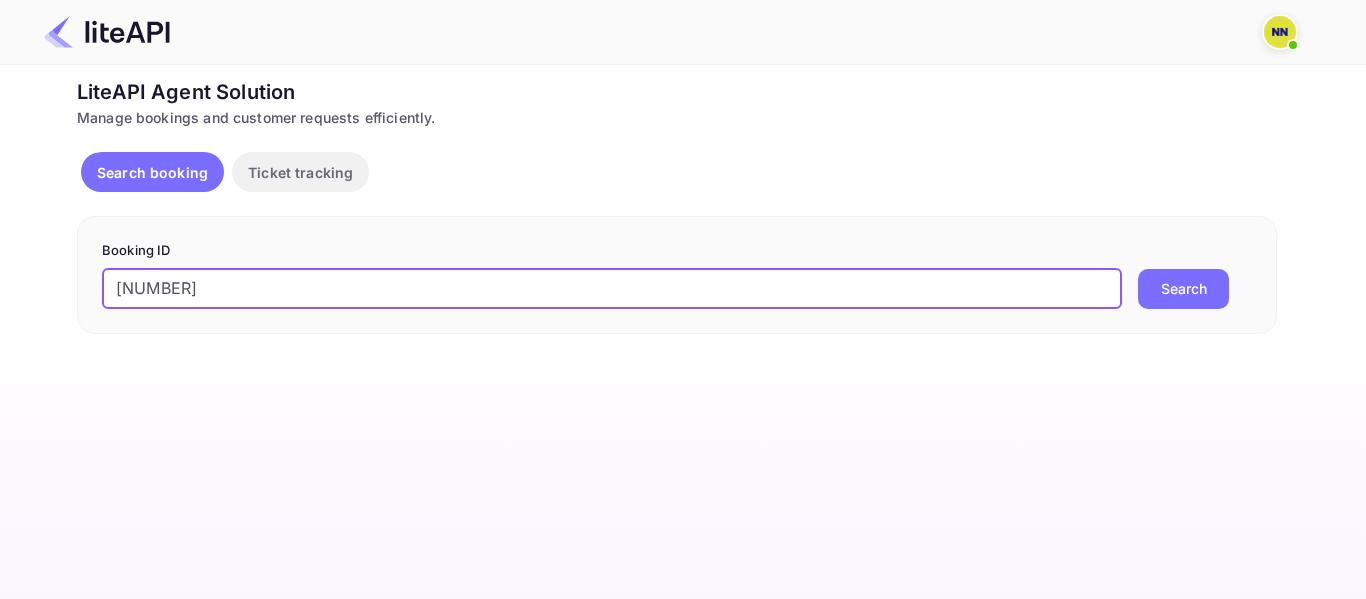 drag, startPoint x: 124, startPoint y: 293, endPoint x: 106, endPoint y: 292, distance: 18.027756 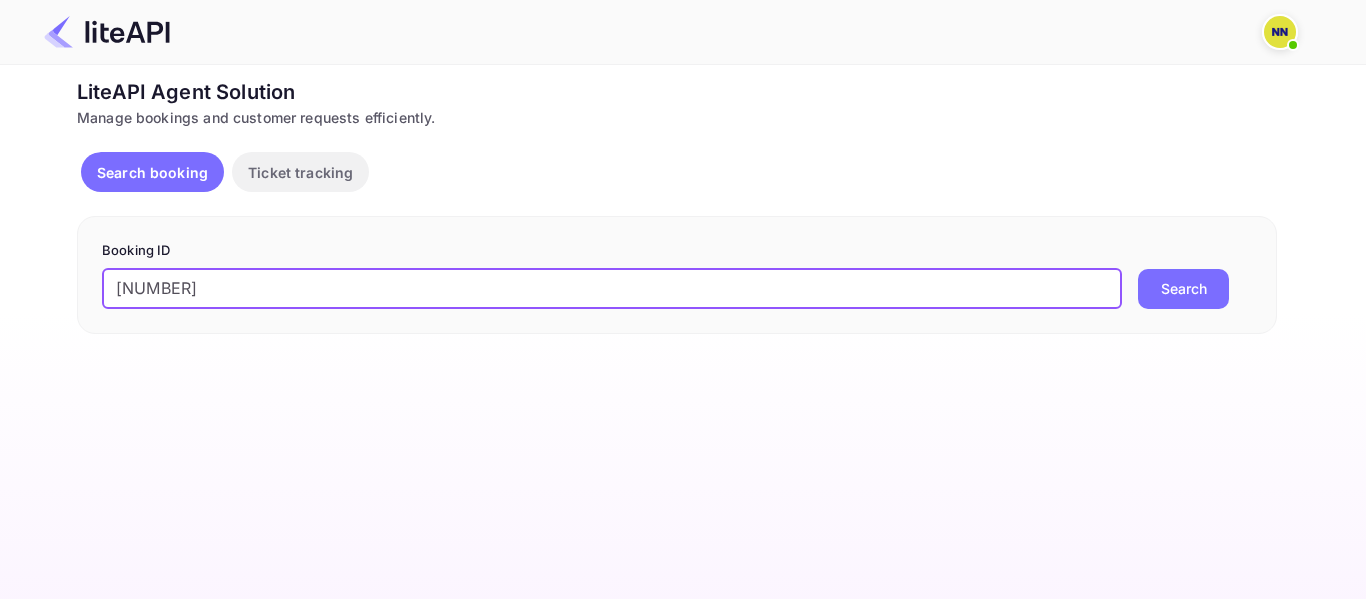 click on "Search" at bounding box center [1183, 289] 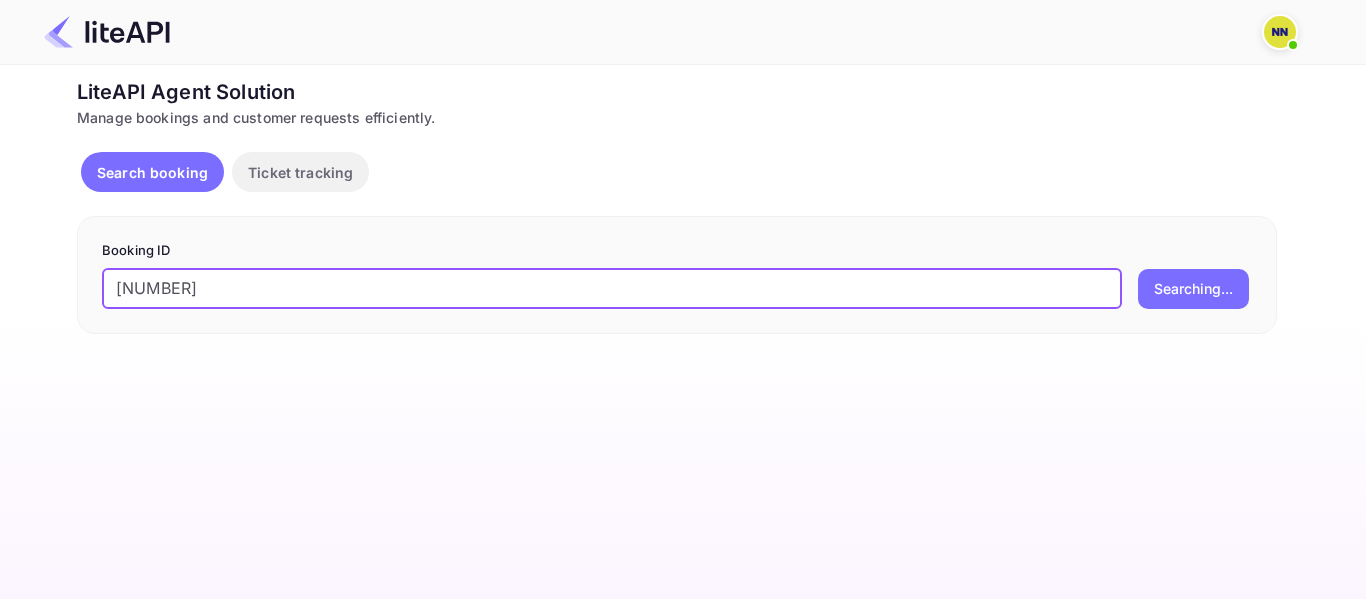scroll, scrollTop: 0, scrollLeft: 0, axis: both 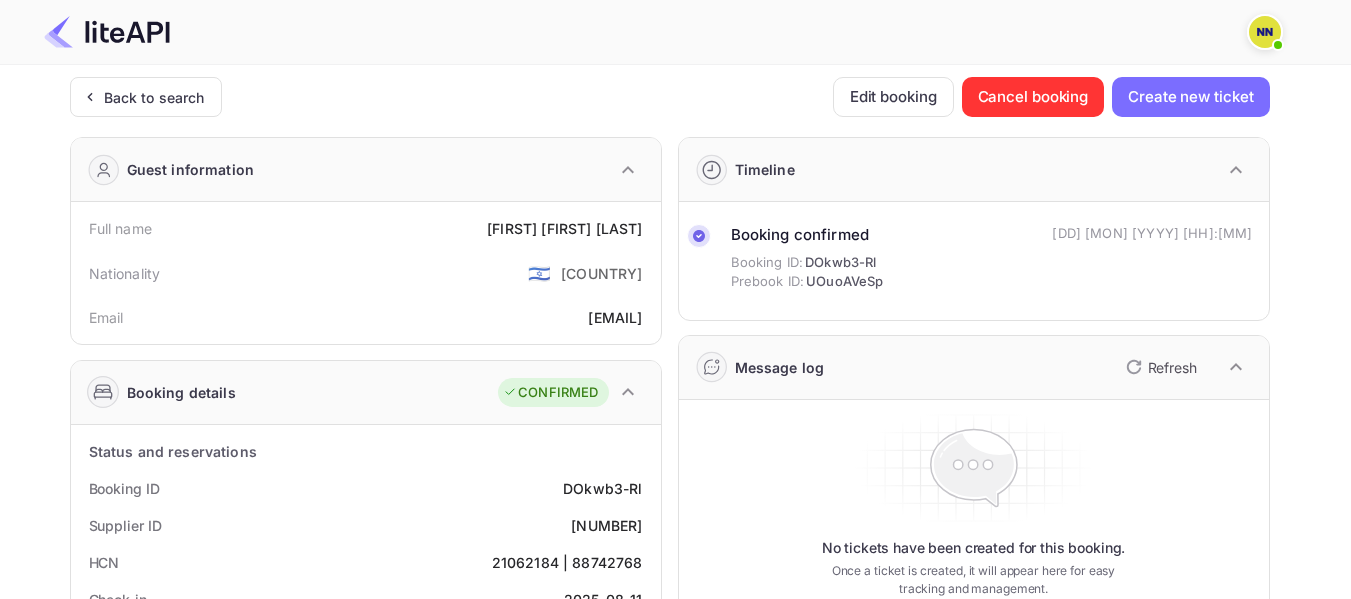 click on "21062184 | 88742768" at bounding box center [567, 562] 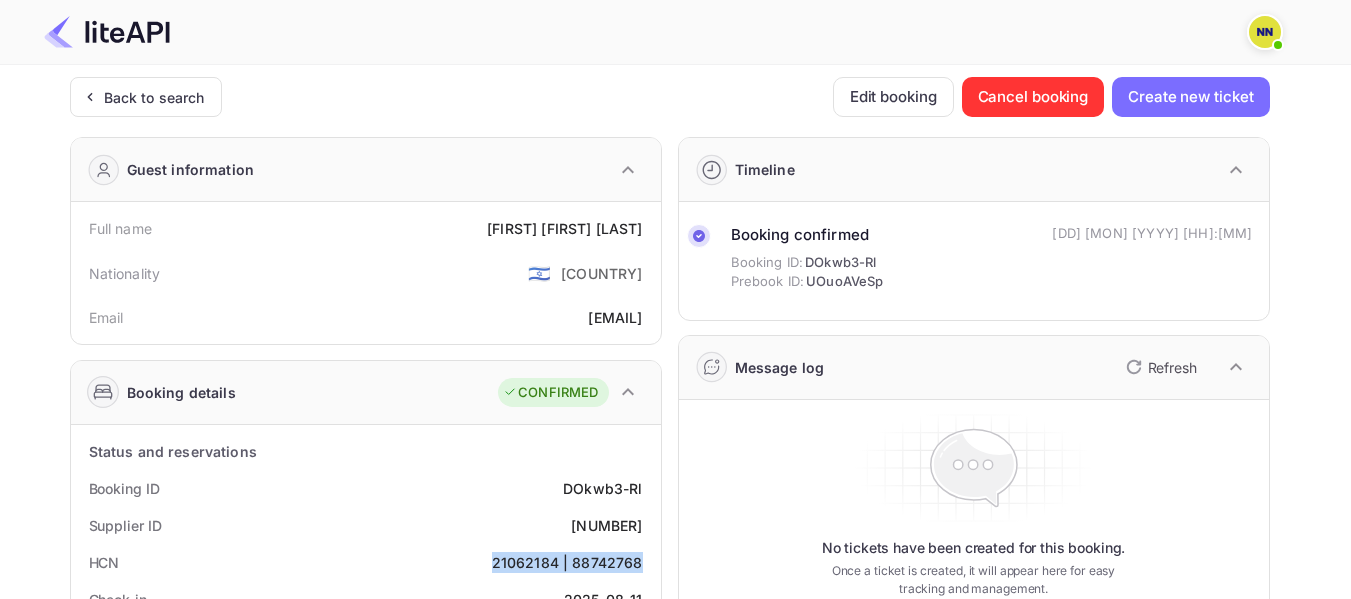 copy on "21062184 | 88742768" 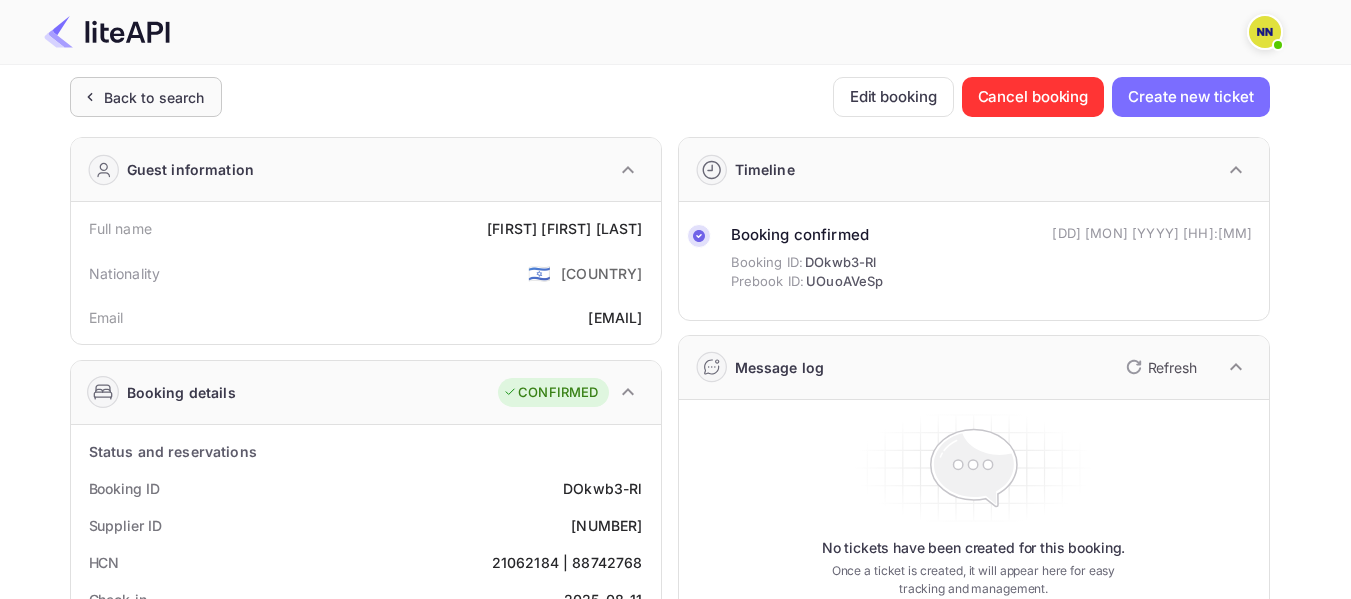 click on "Back to search" at bounding box center (154, 97) 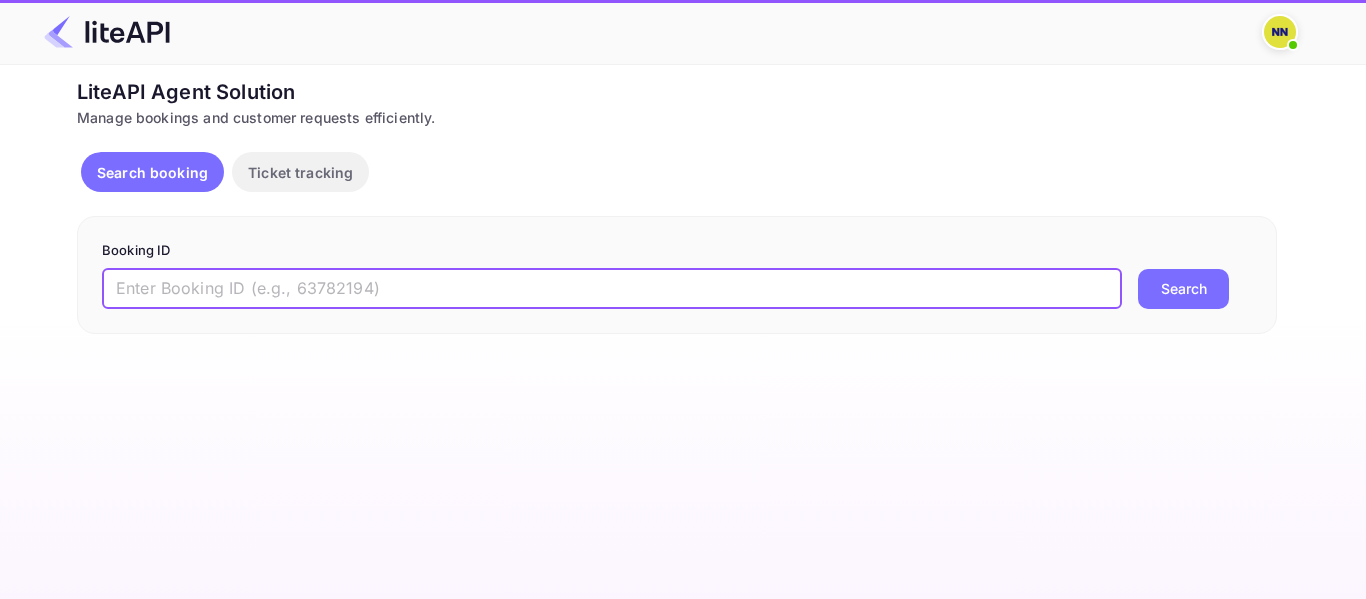 click at bounding box center [612, 289] 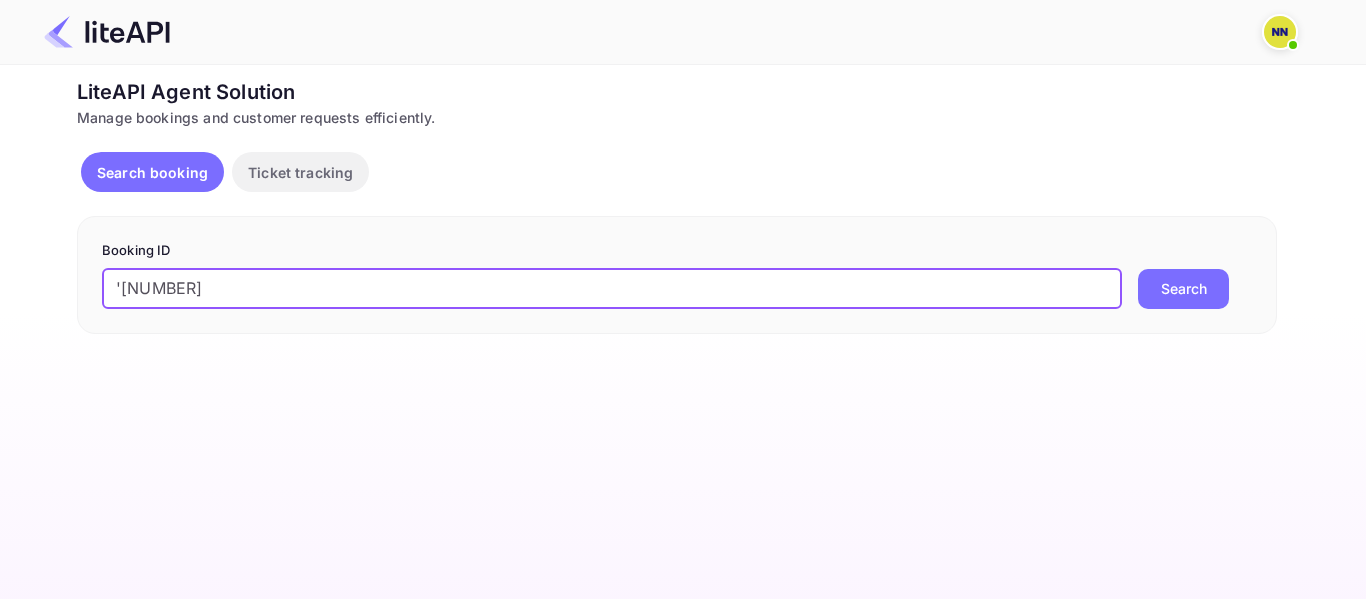 click on "'[NUMBER]" at bounding box center (612, 289) 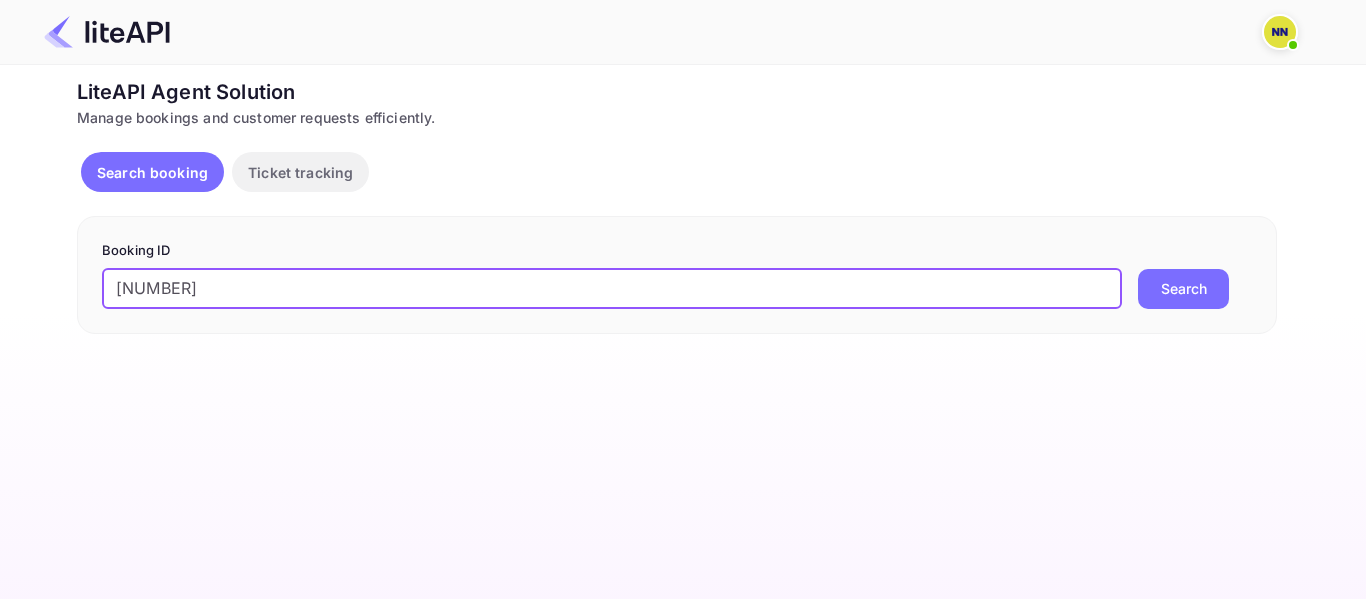 type on "[NUMBER]" 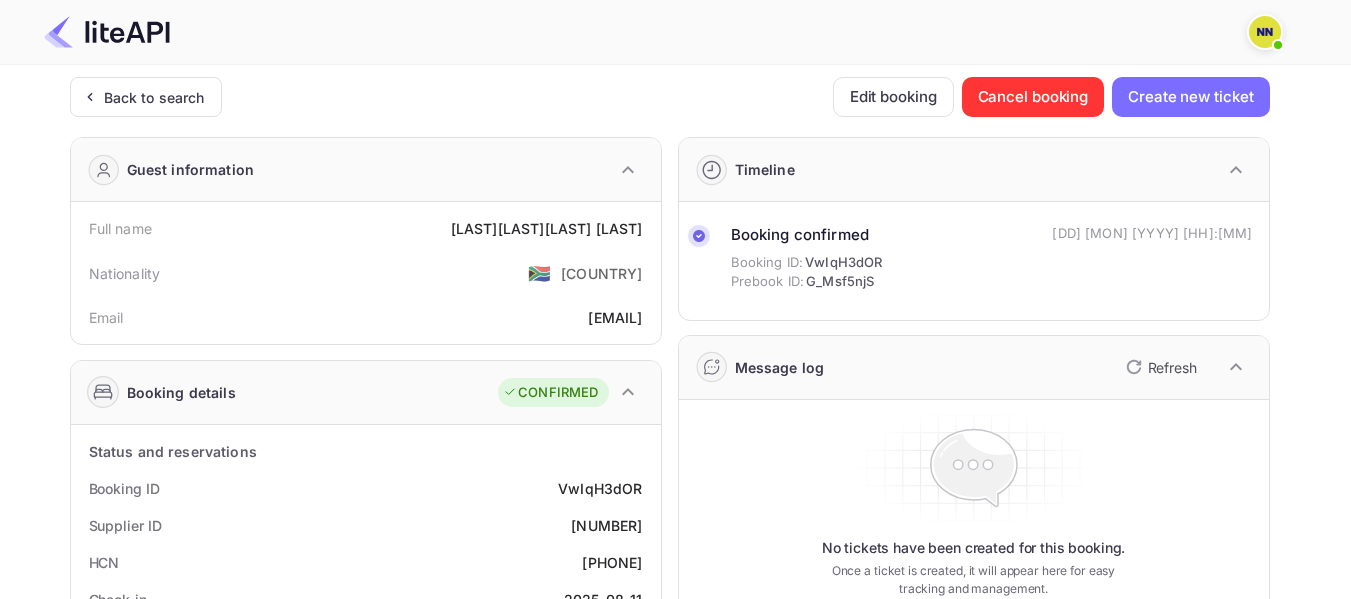 click on "[PHONE]" at bounding box center (612, 562) 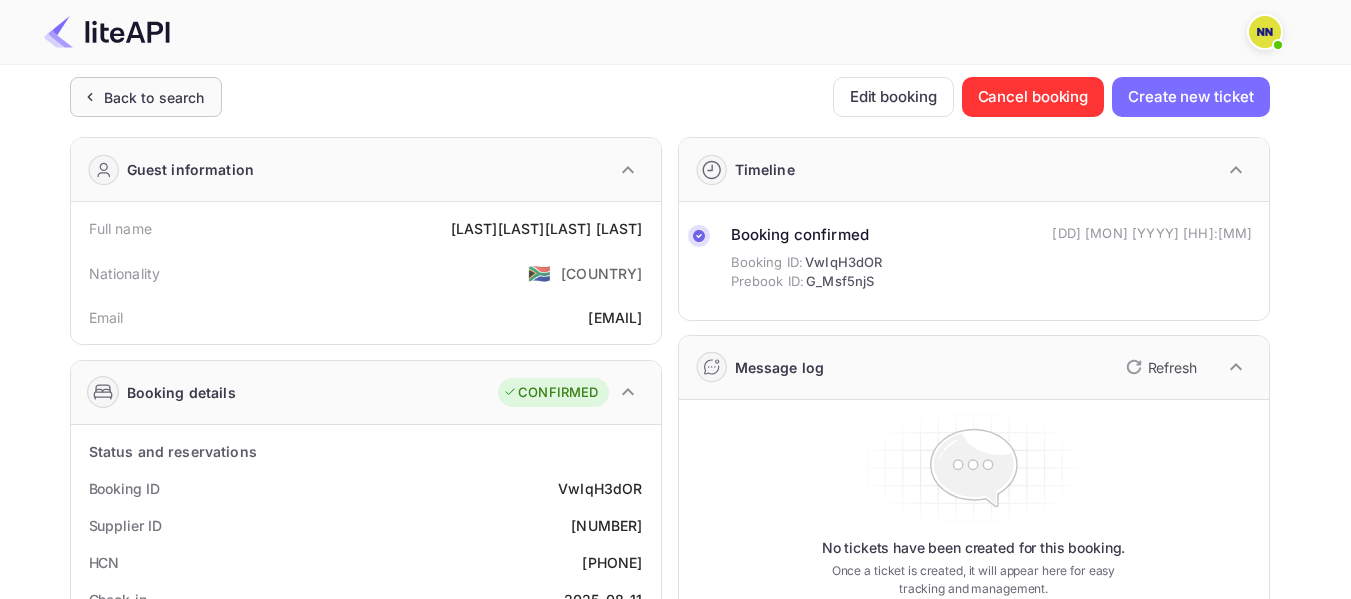 click on "Back to search" at bounding box center [154, 97] 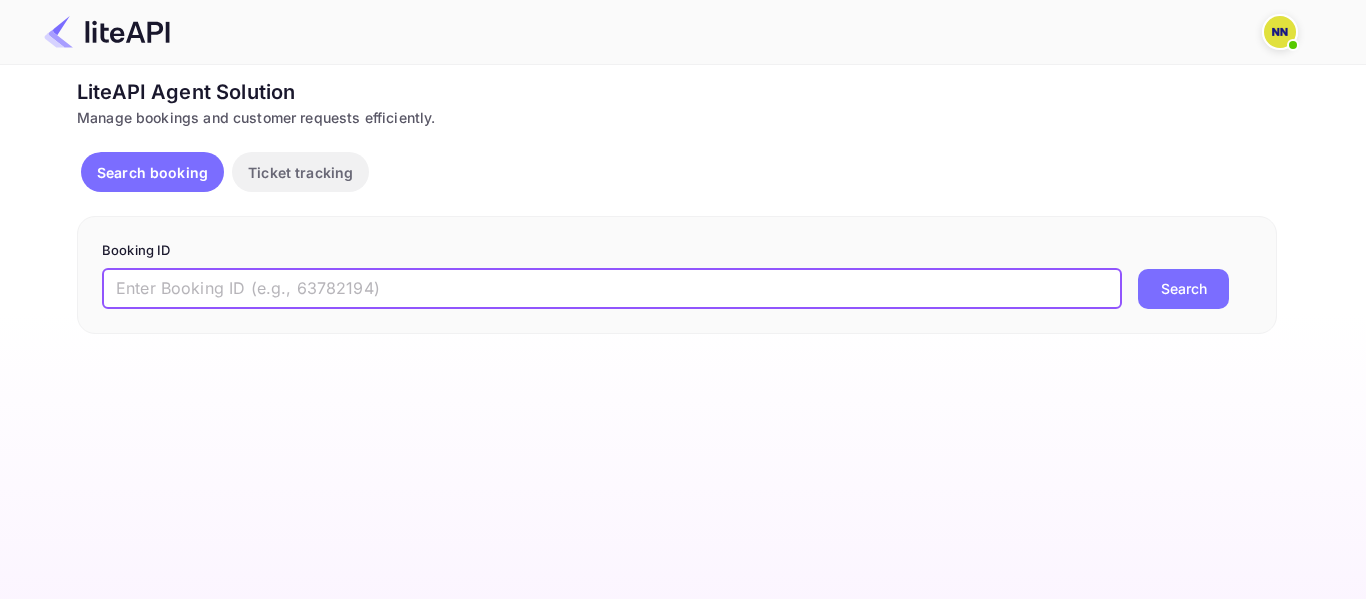 click at bounding box center (612, 289) 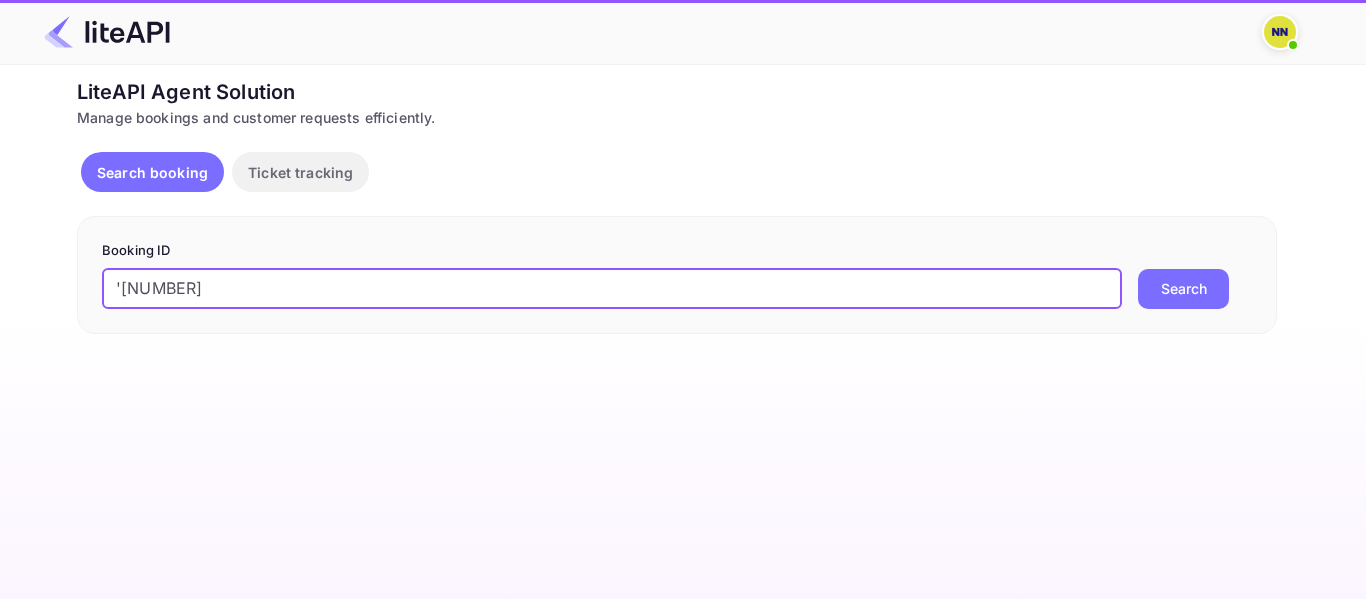click on "'[NUMBER]" at bounding box center (612, 289) 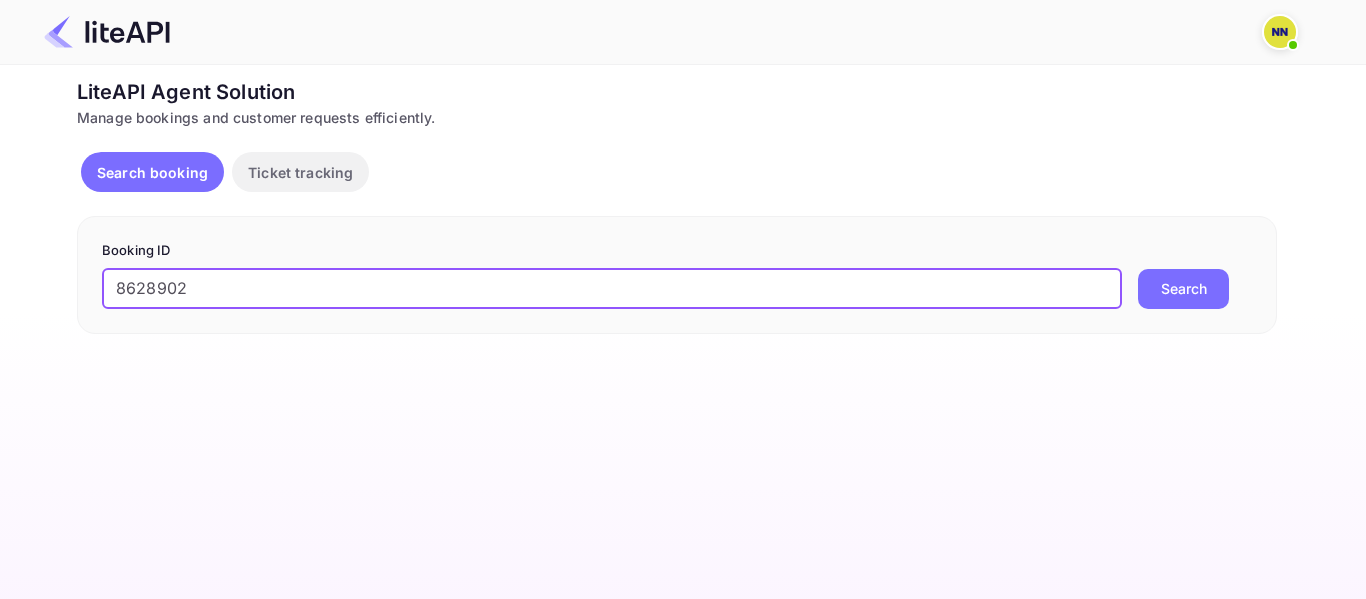 type on "8628902" 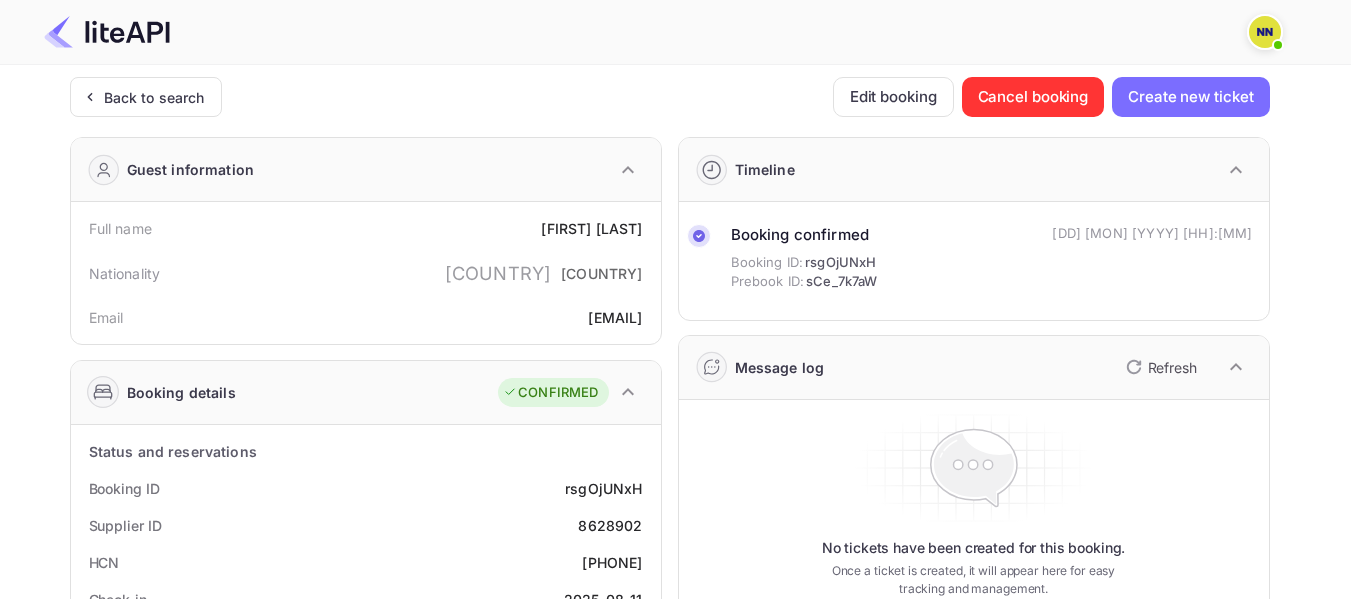 click on "[PHONE]" at bounding box center [612, 562] 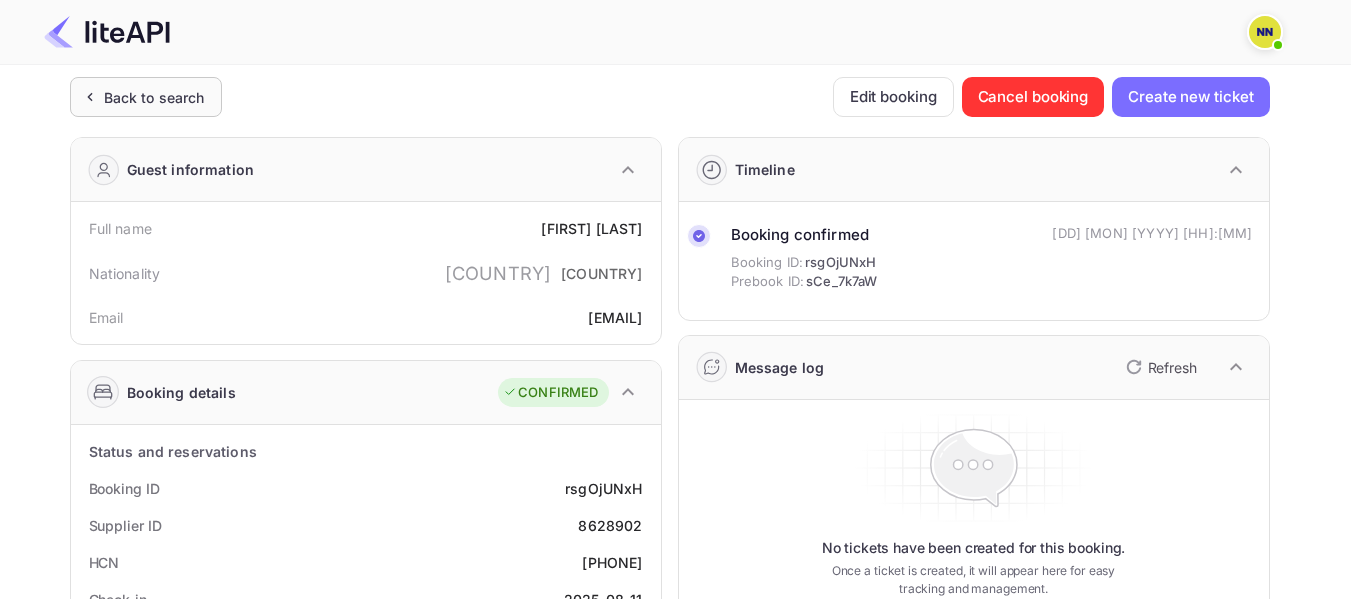 click on "Back to search" at bounding box center [154, 97] 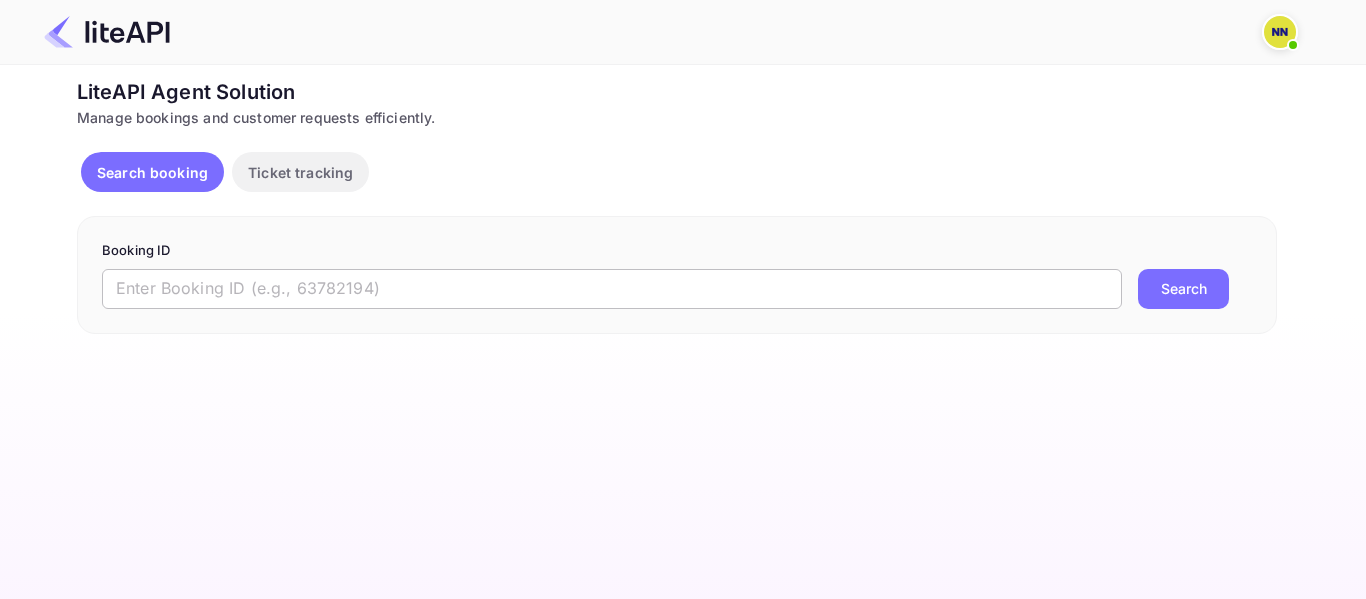 click at bounding box center [612, 289] 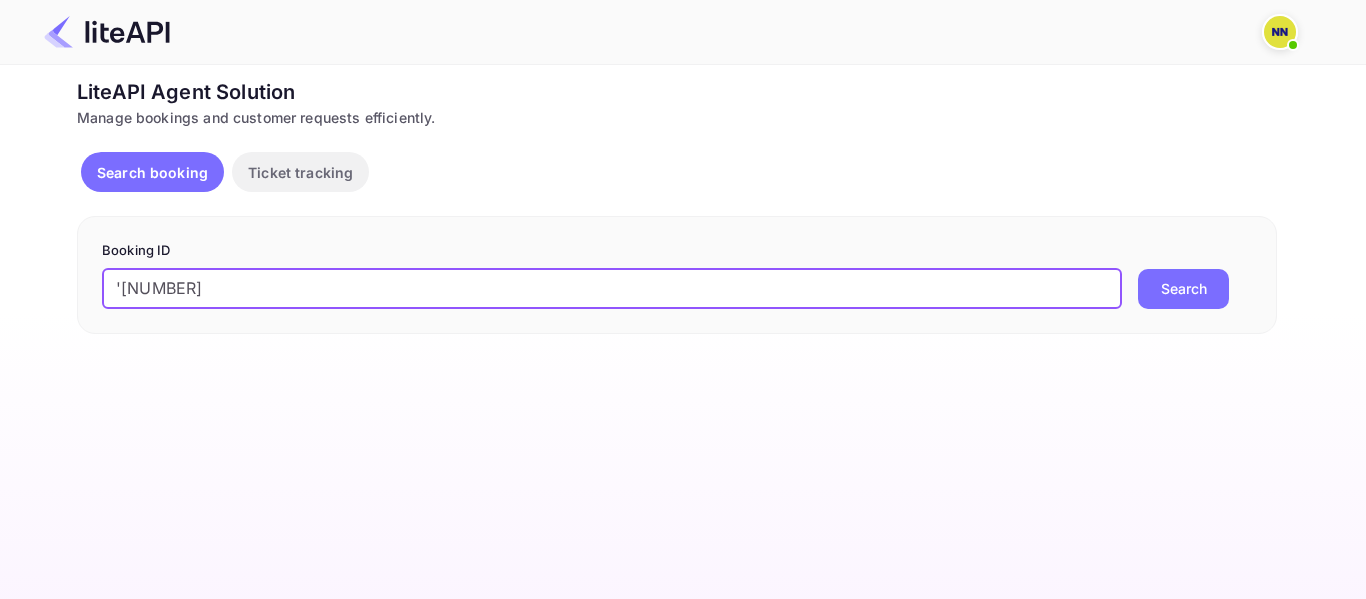 click on "'[NUMBER]" at bounding box center [612, 289] 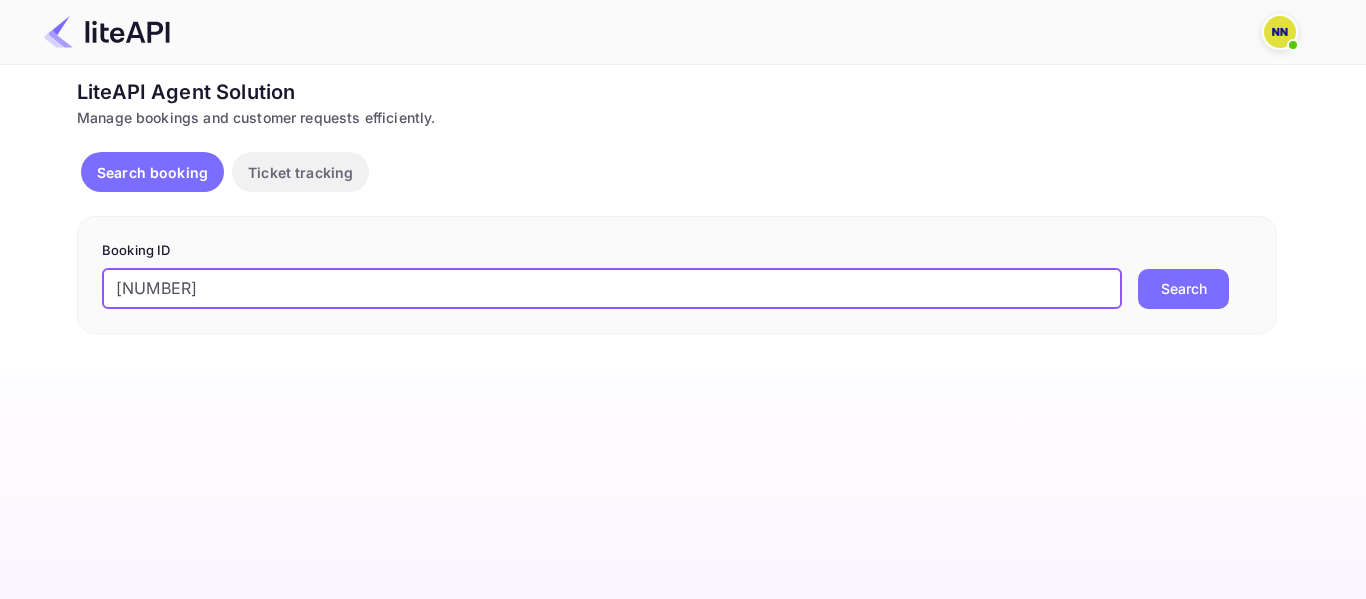 type on "[NUMBER]" 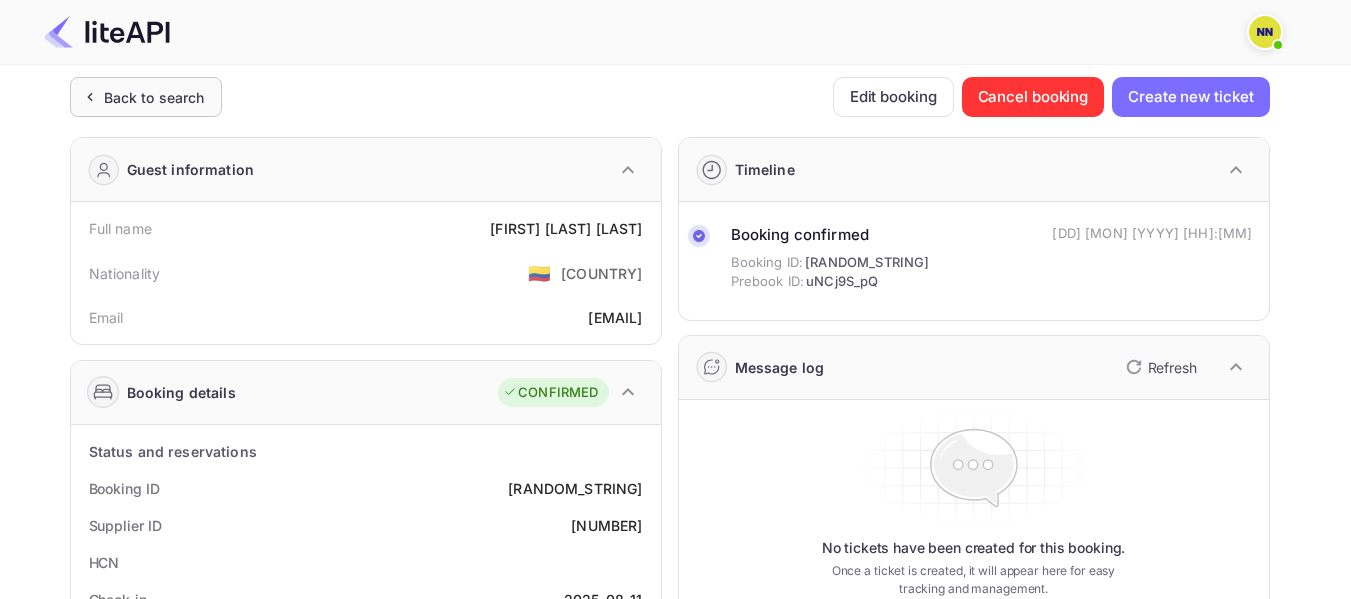 click on "Back to search" at bounding box center (154, 97) 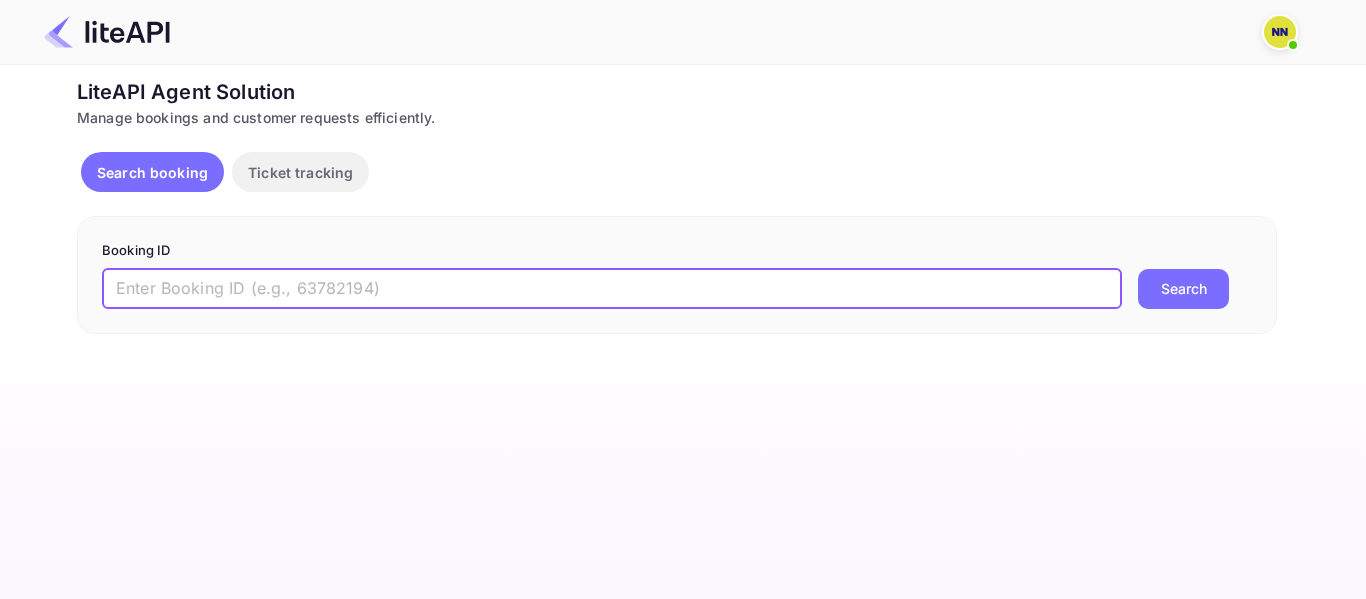 click at bounding box center [612, 289] 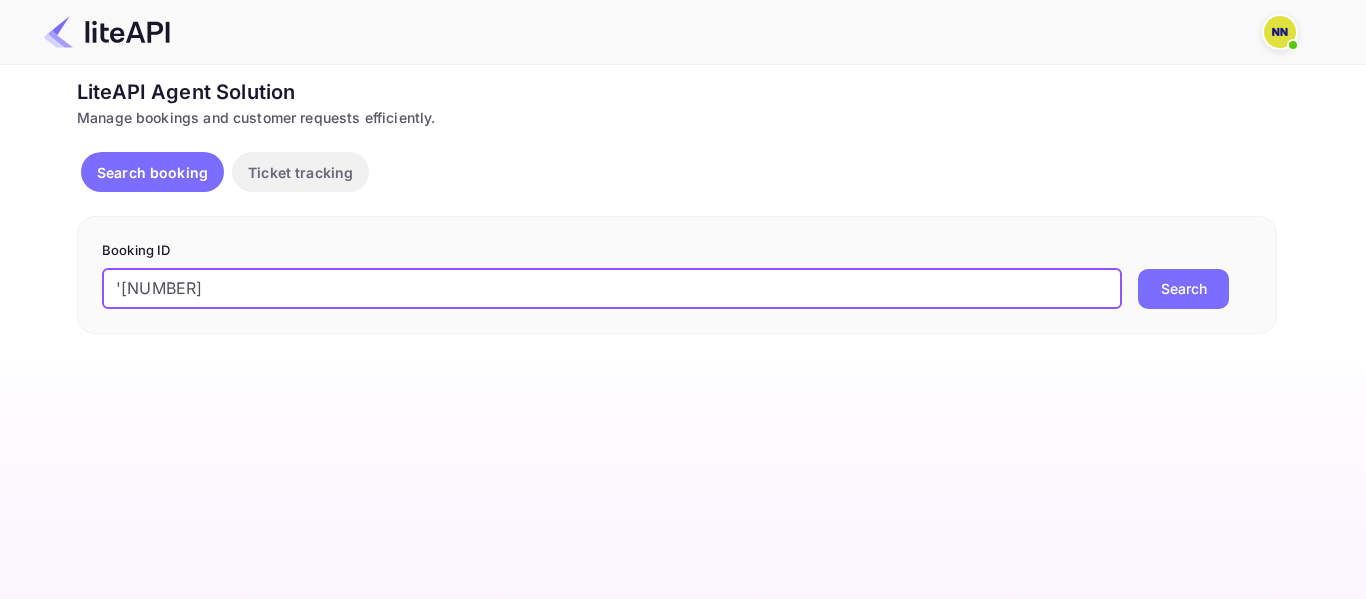 paste on "'[NUMBER]" 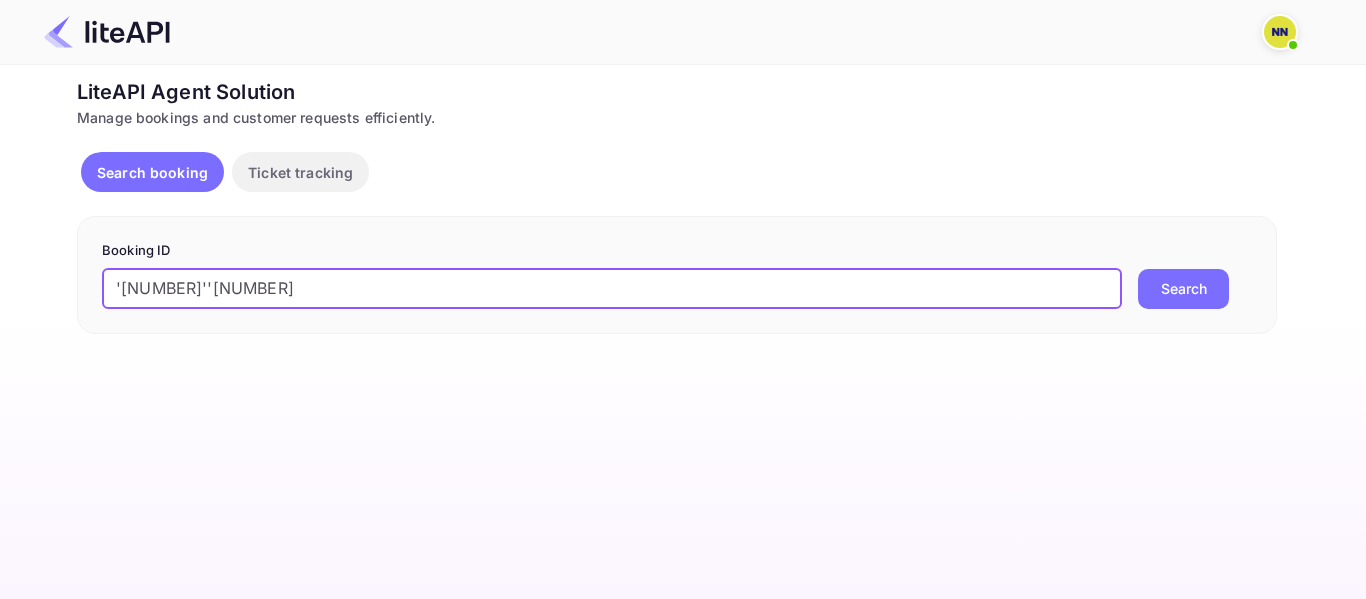 click on "'[NUMBER]''[NUMBER]" at bounding box center [612, 289] 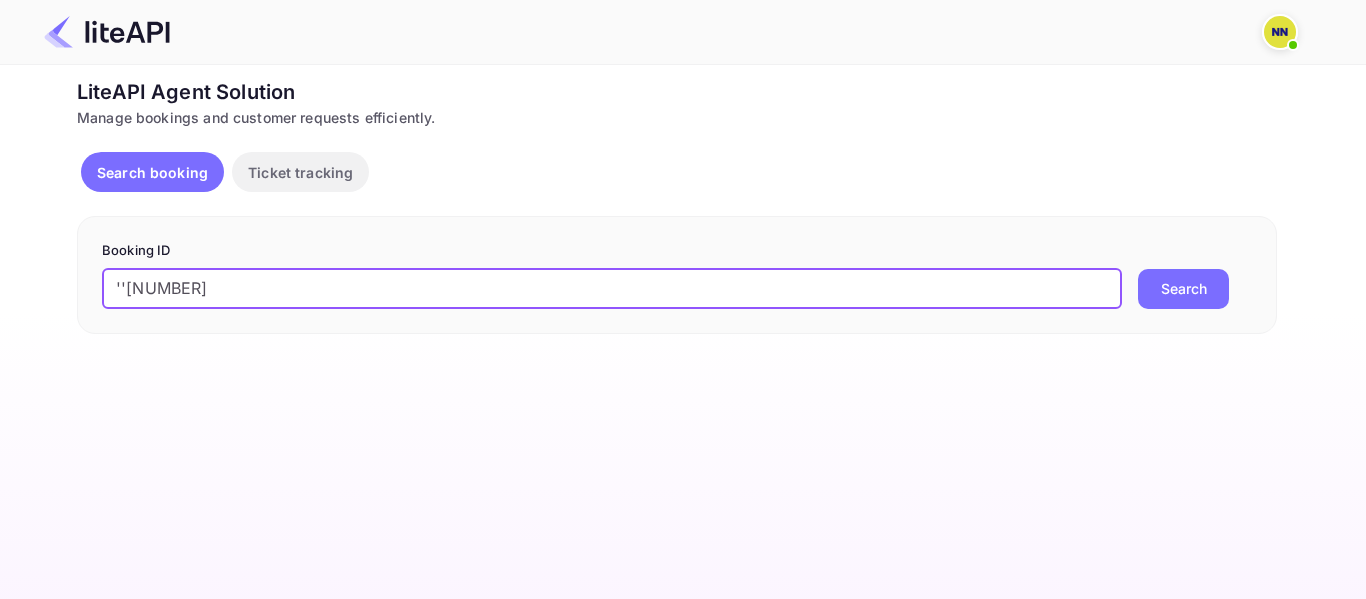 drag, startPoint x: 210, startPoint y: 292, endPoint x: 79, endPoint y: 280, distance: 131.54848 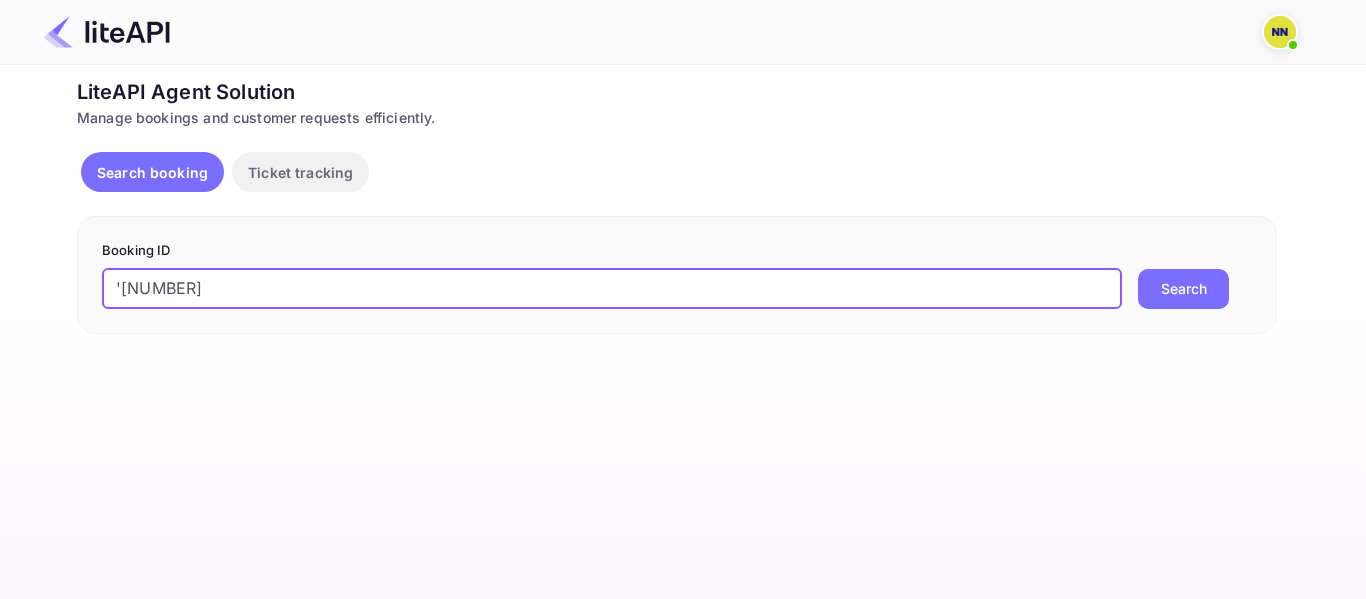 drag, startPoint x: 122, startPoint y: 283, endPoint x: 99, endPoint y: 283, distance: 23 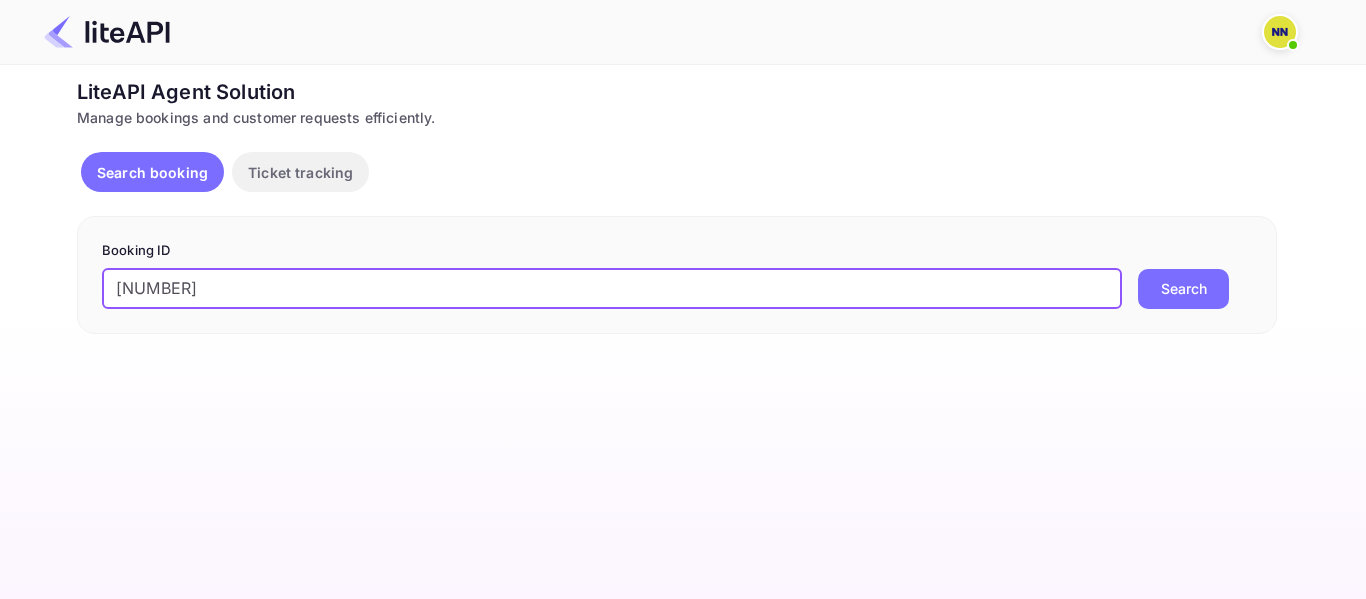 type on "[NUMBER]" 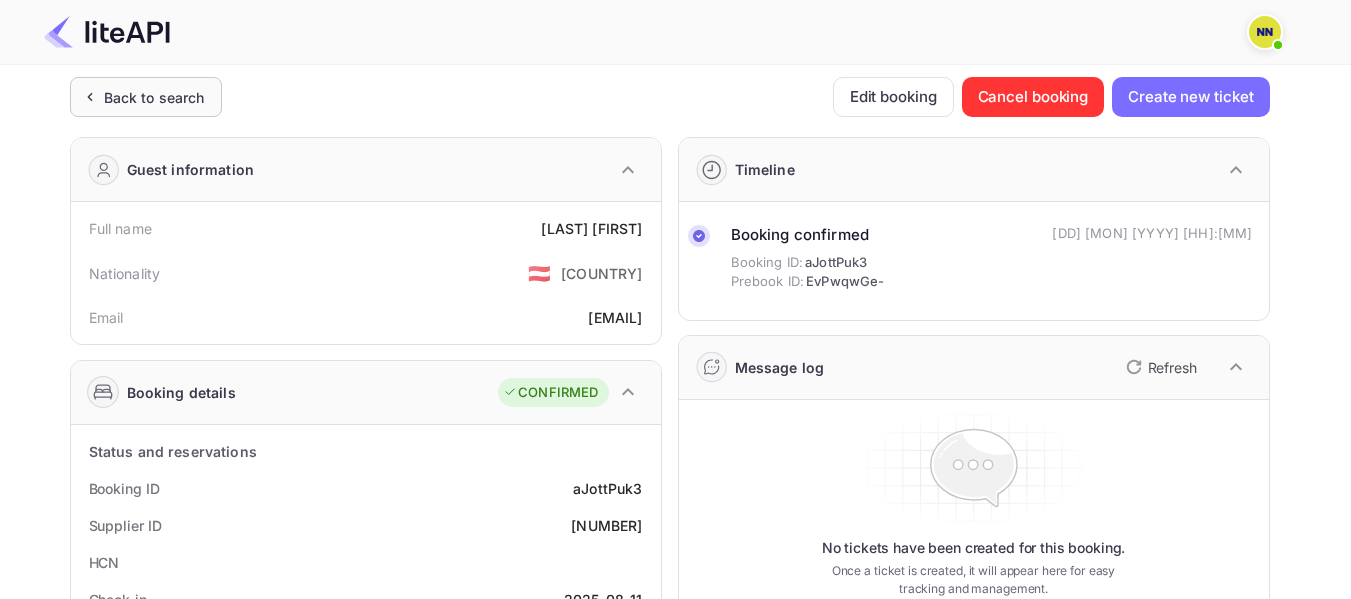 click on "Back to search" at bounding box center [154, 97] 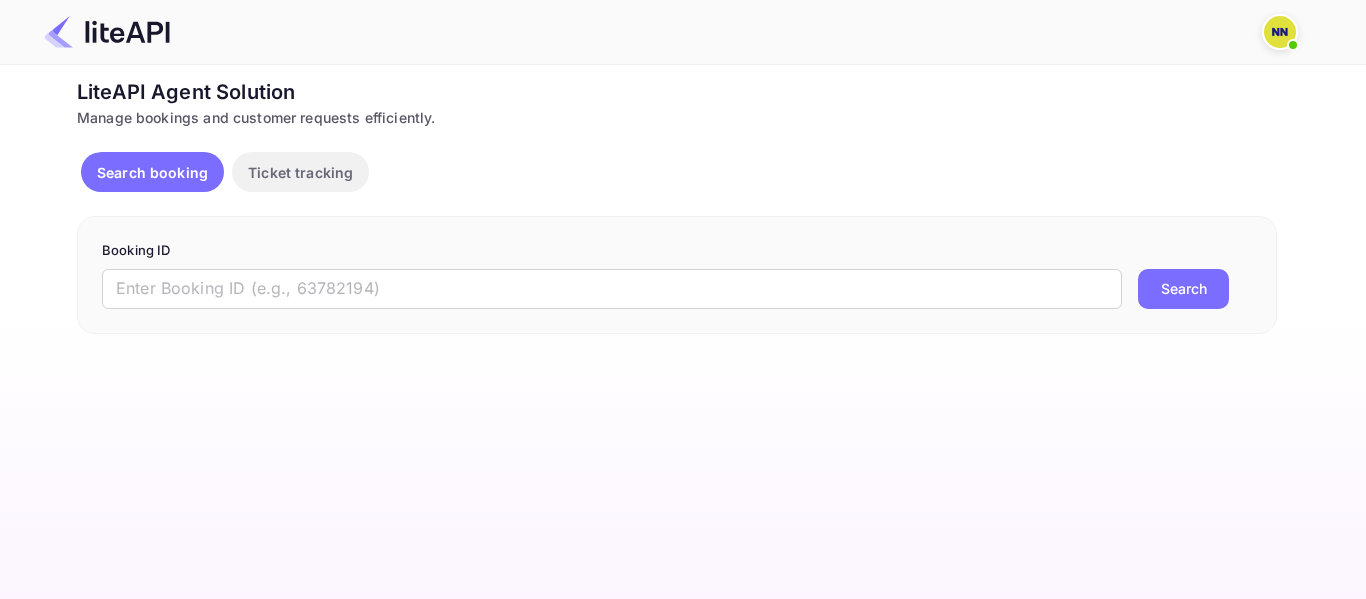 click on "Booking ID ​ Search" at bounding box center (677, 275) 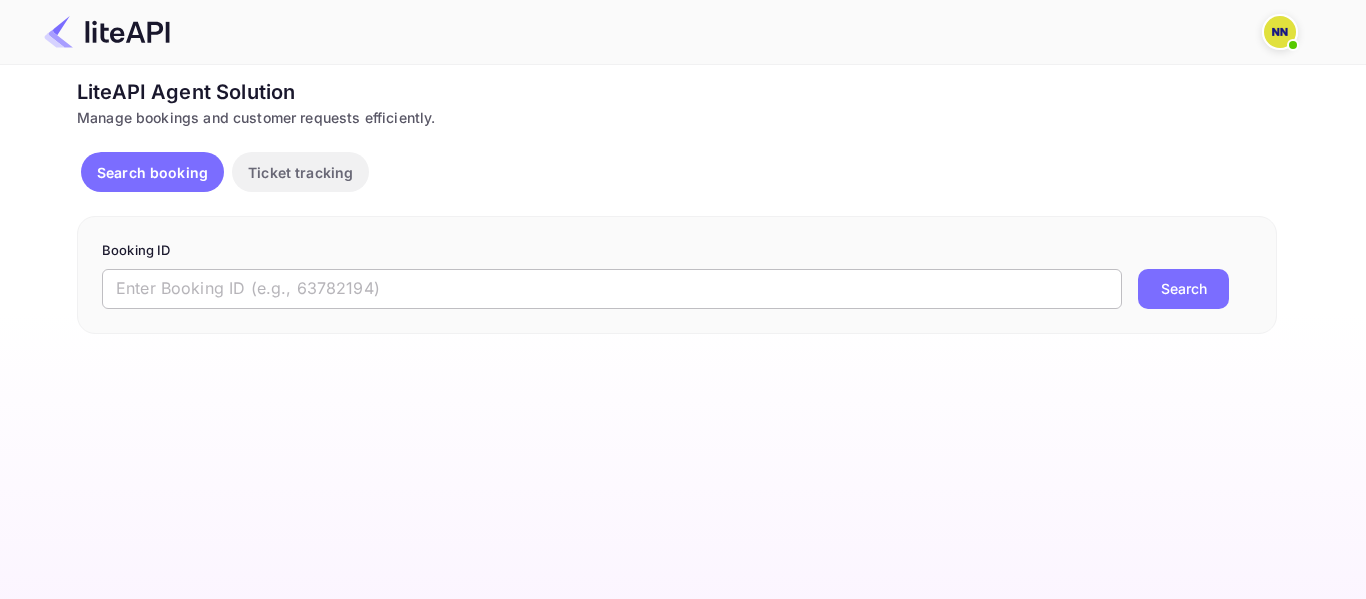 click at bounding box center [612, 289] 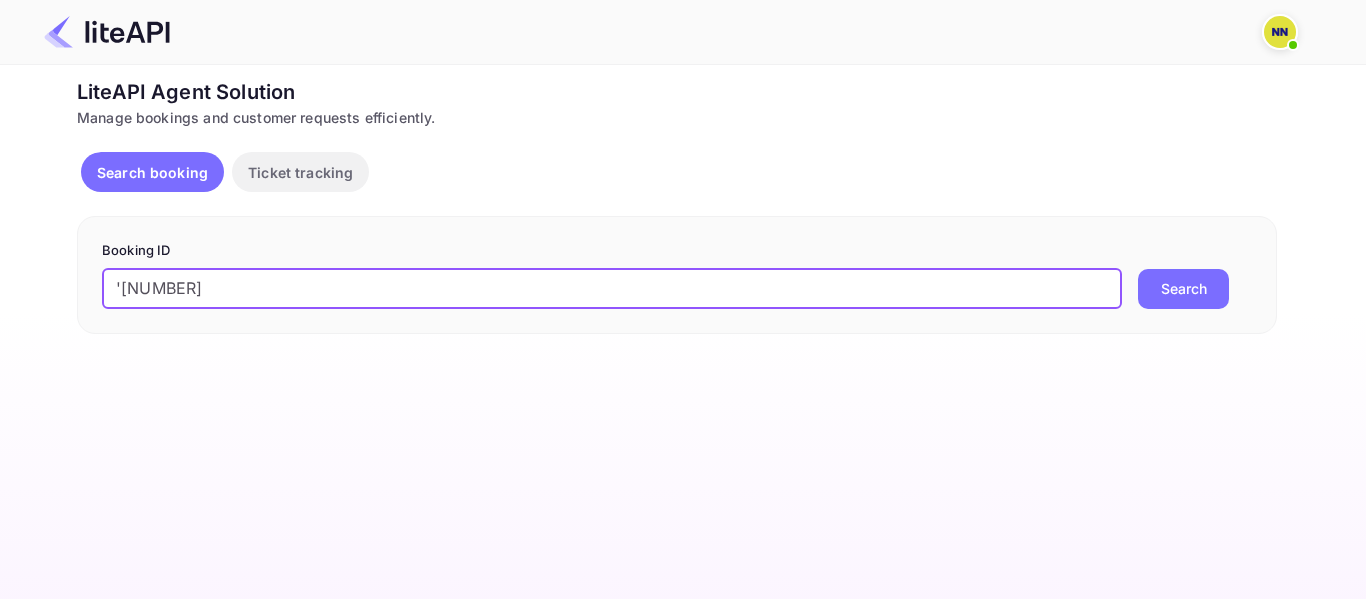 drag, startPoint x: 120, startPoint y: 284, endPoint x: 108, endPoint y: 287, distance: 12.369317 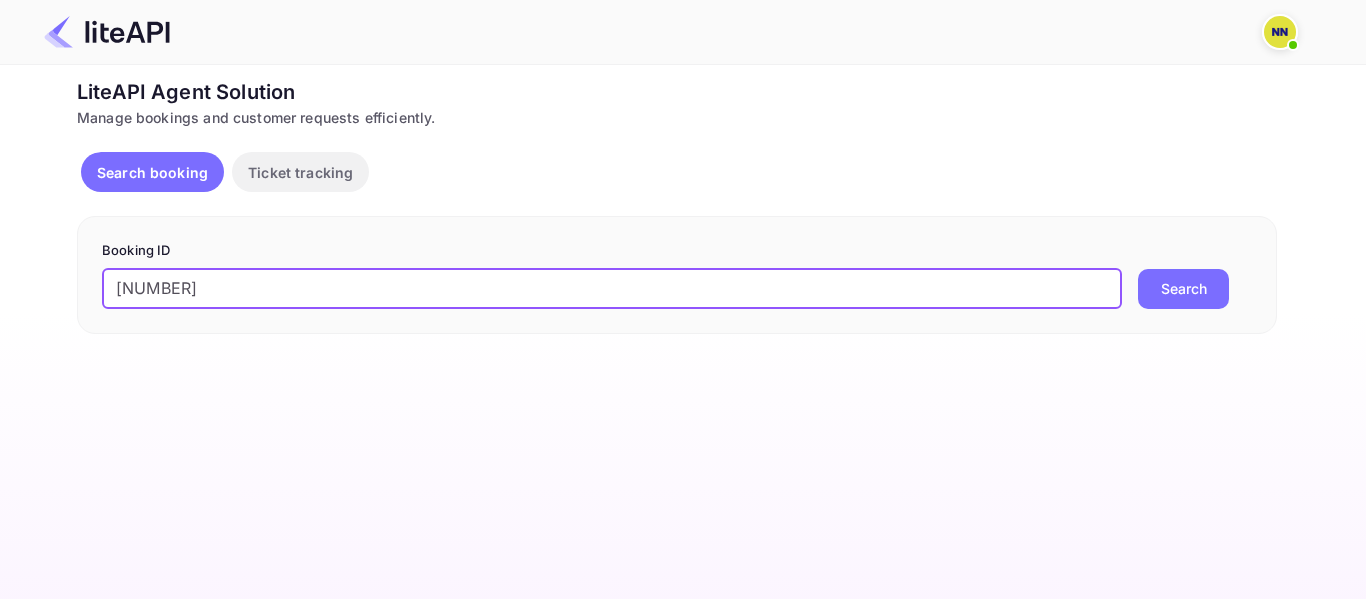 type on "[NUMBER]" 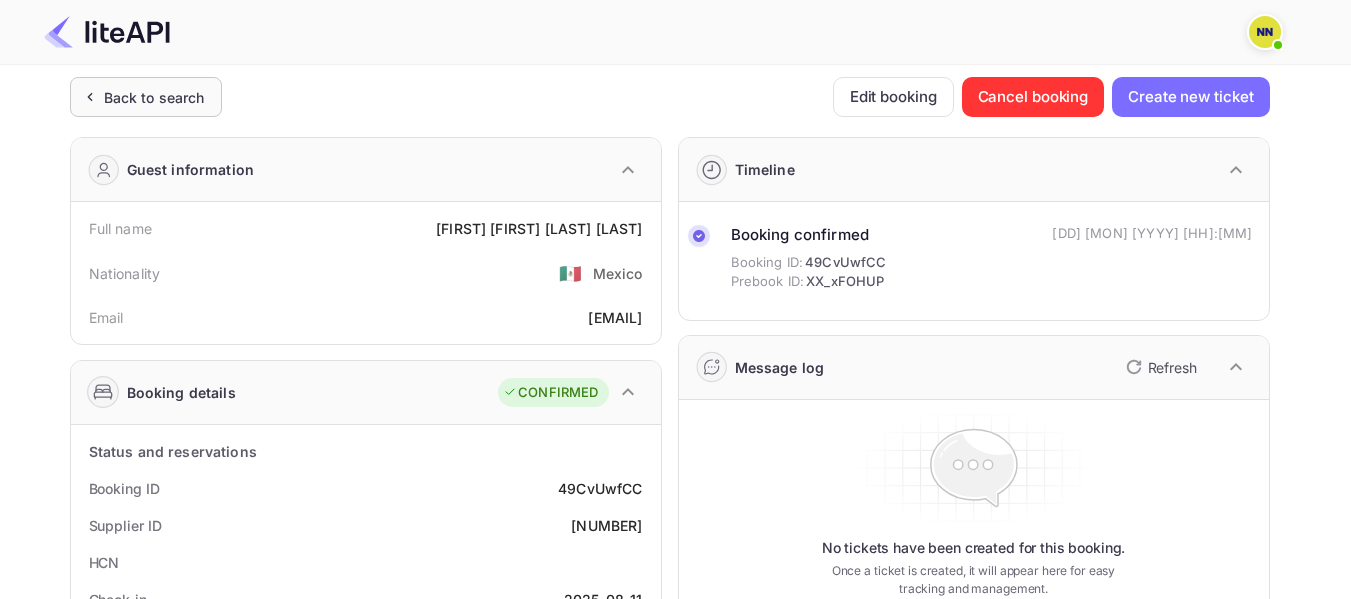 click on "Back to search" at bounding box center (146, 97) 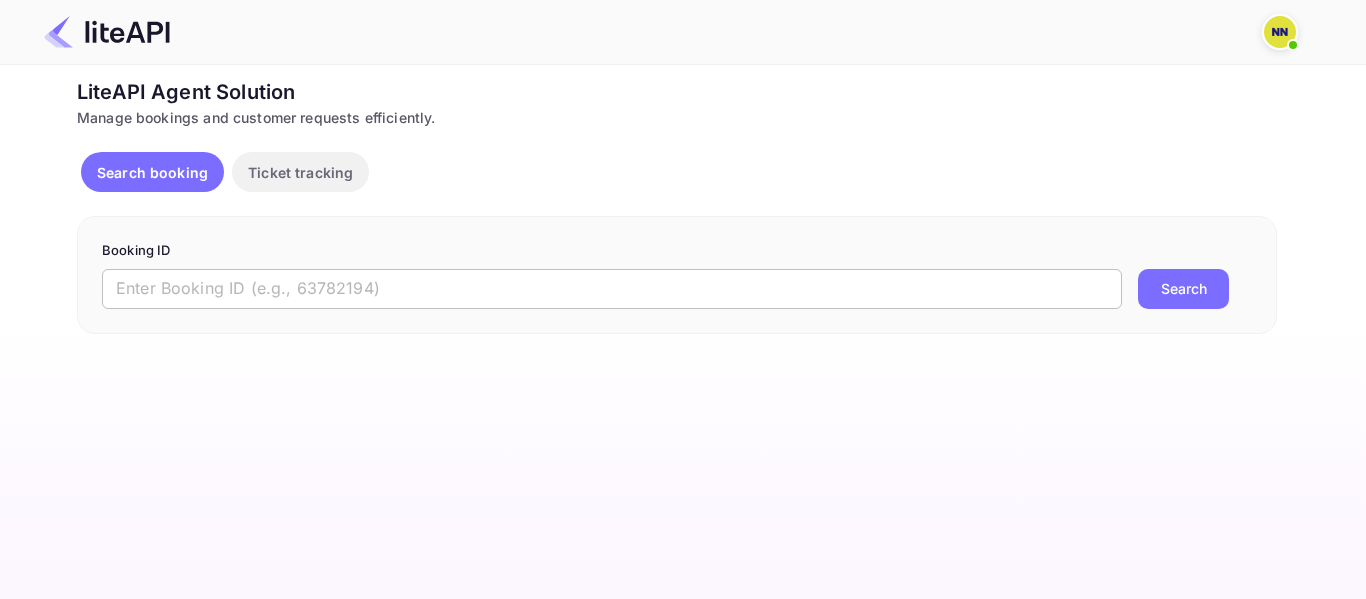 click at bounding box center [612, 289] 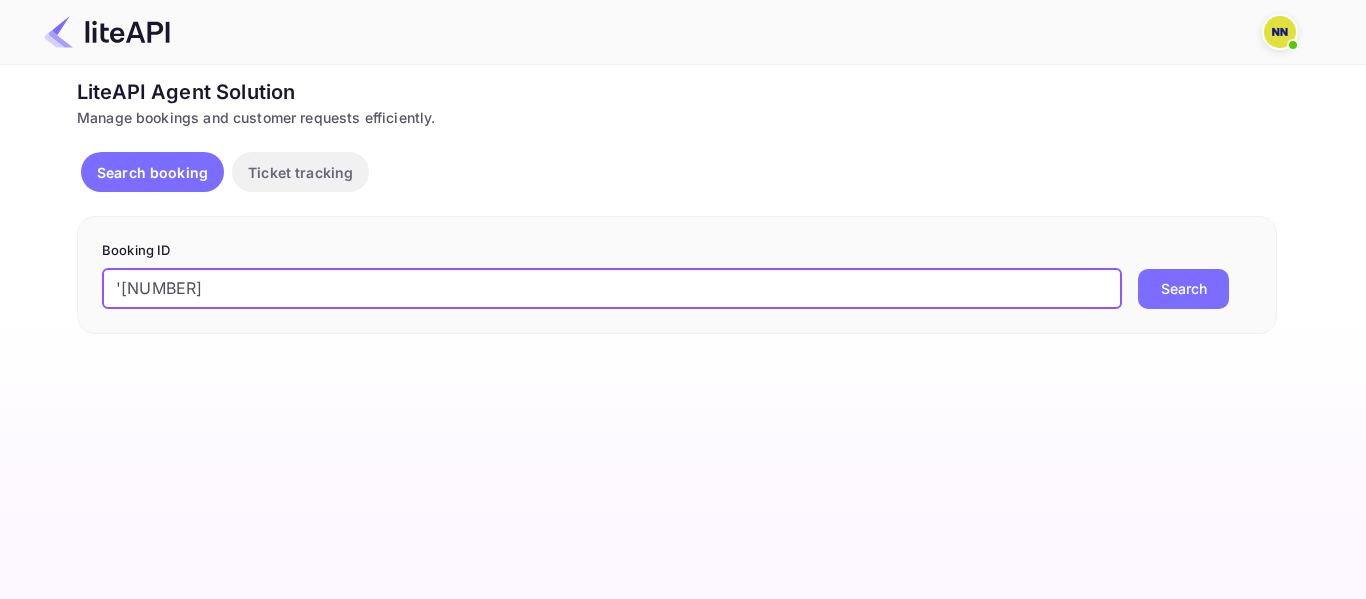 drag, startPoint x: 122, startPoint y: 289, endPoint x: 82, endPoint y: 267, distance: 45.65085 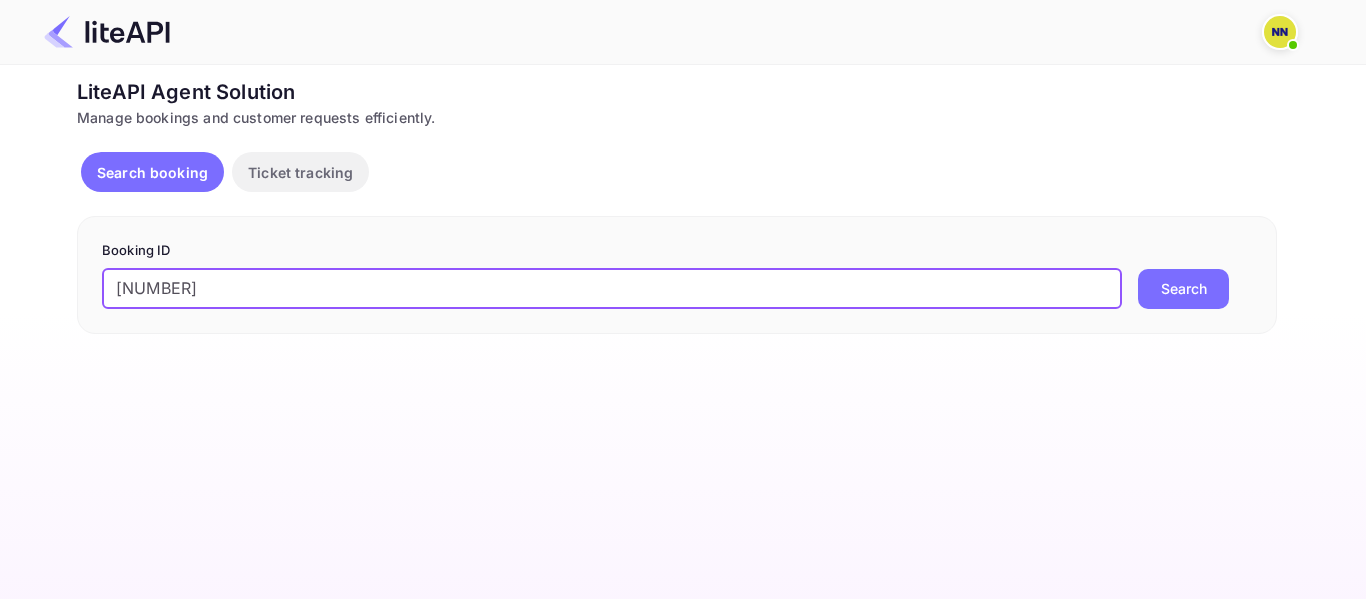 type on "[NUMBER]" 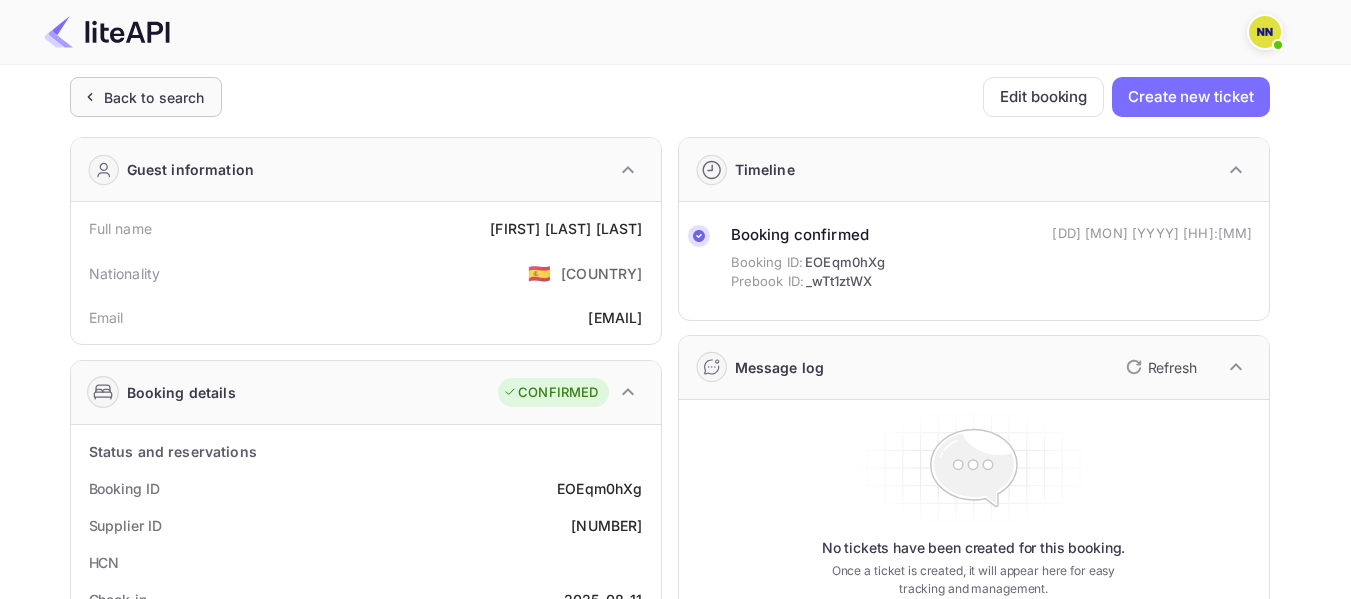 click on "Back to search" at bounding box center (146, 97) 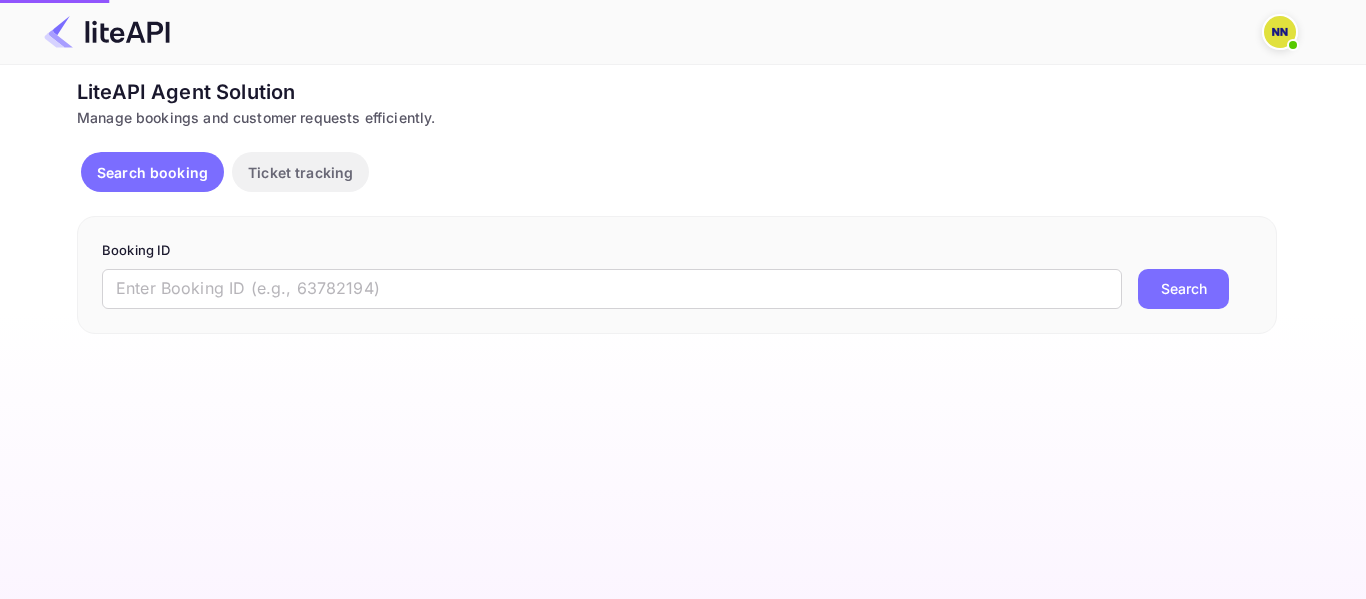 click on "Booking ID ​ Search" at bounding box center [677, 275] 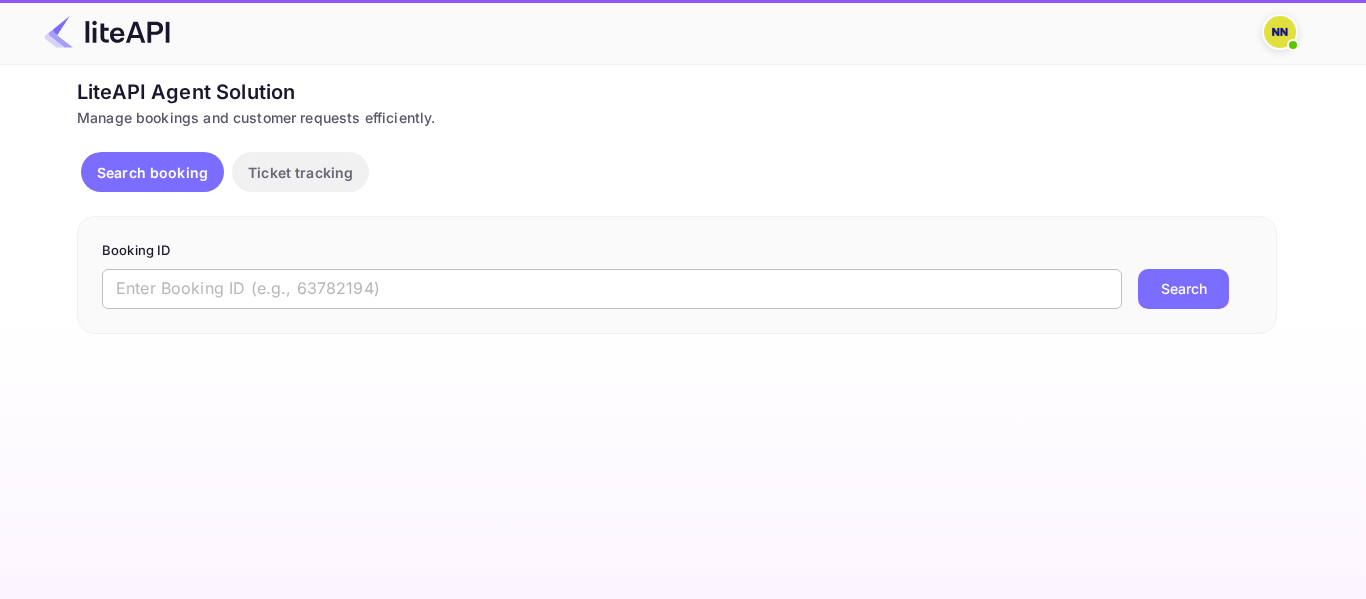 click at bounding box center [612, 289] 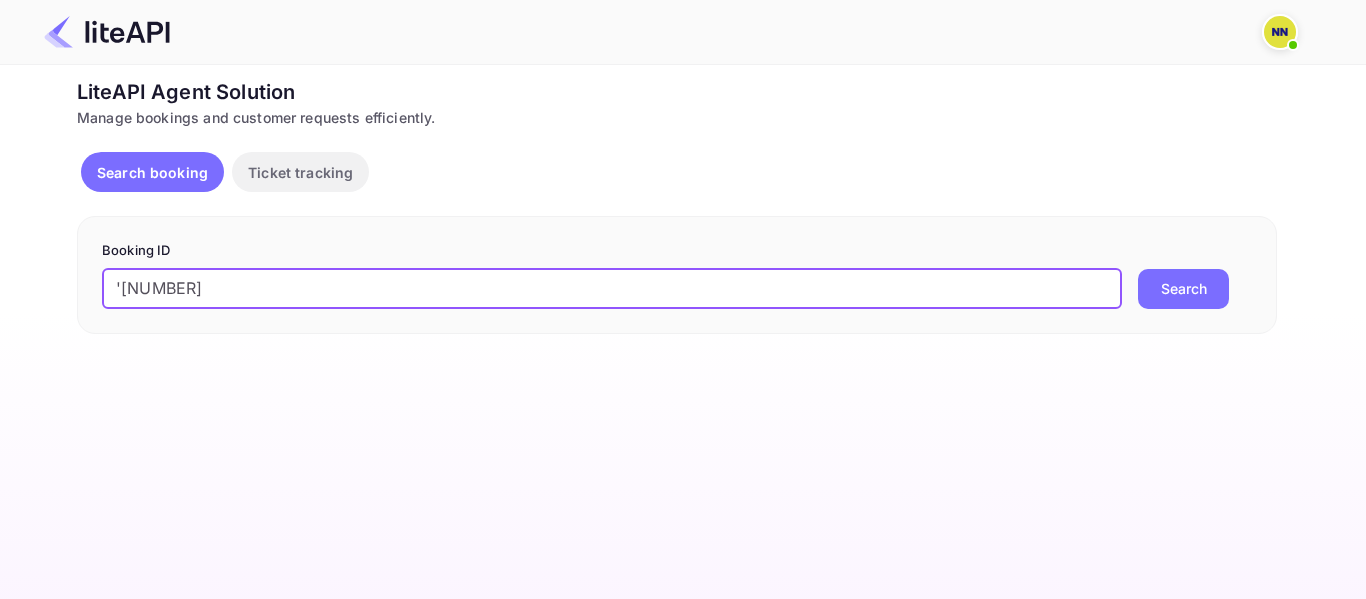 drag, startPoint x: 121, startPoint y: 292, endPoint x: 93, endPoint y: 290, distance: 28.071337 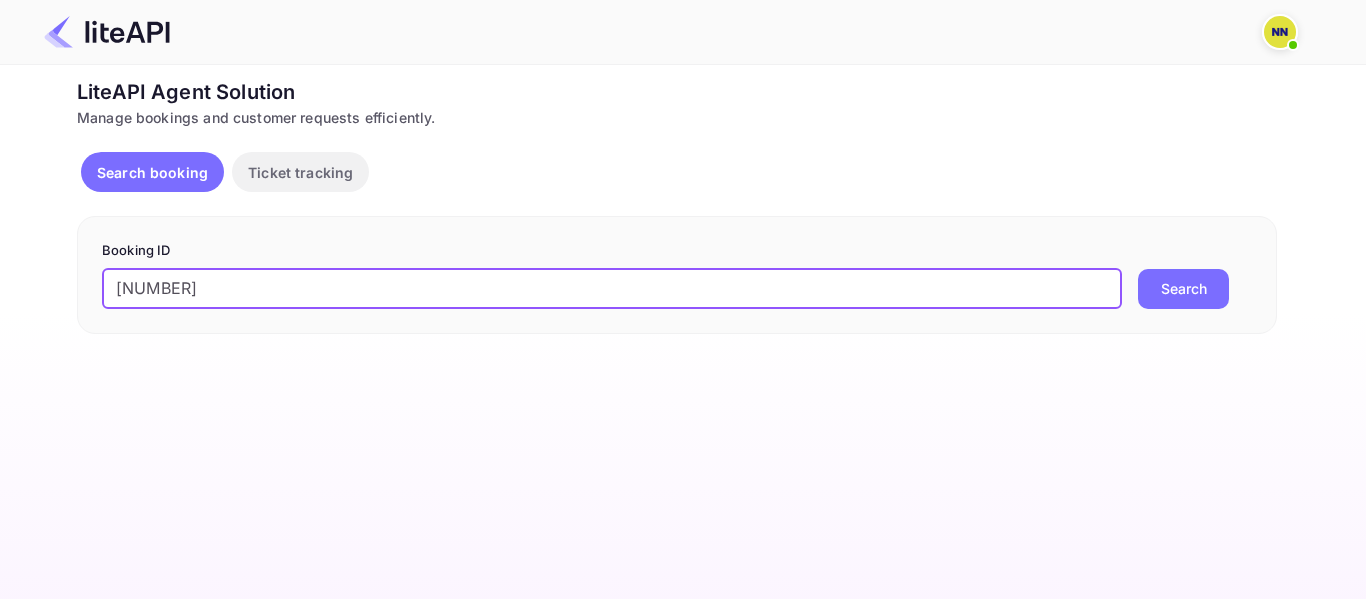 type on "[NUMBER]" 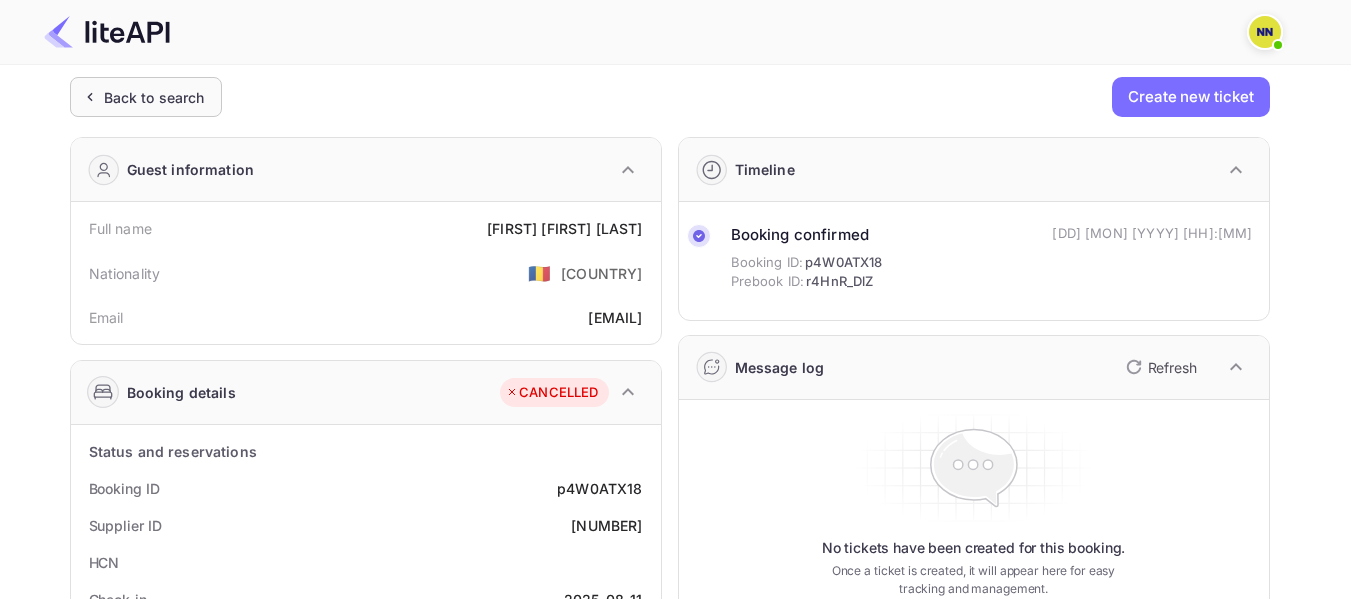 click on "Back to search" at bounding box center (154, 97) 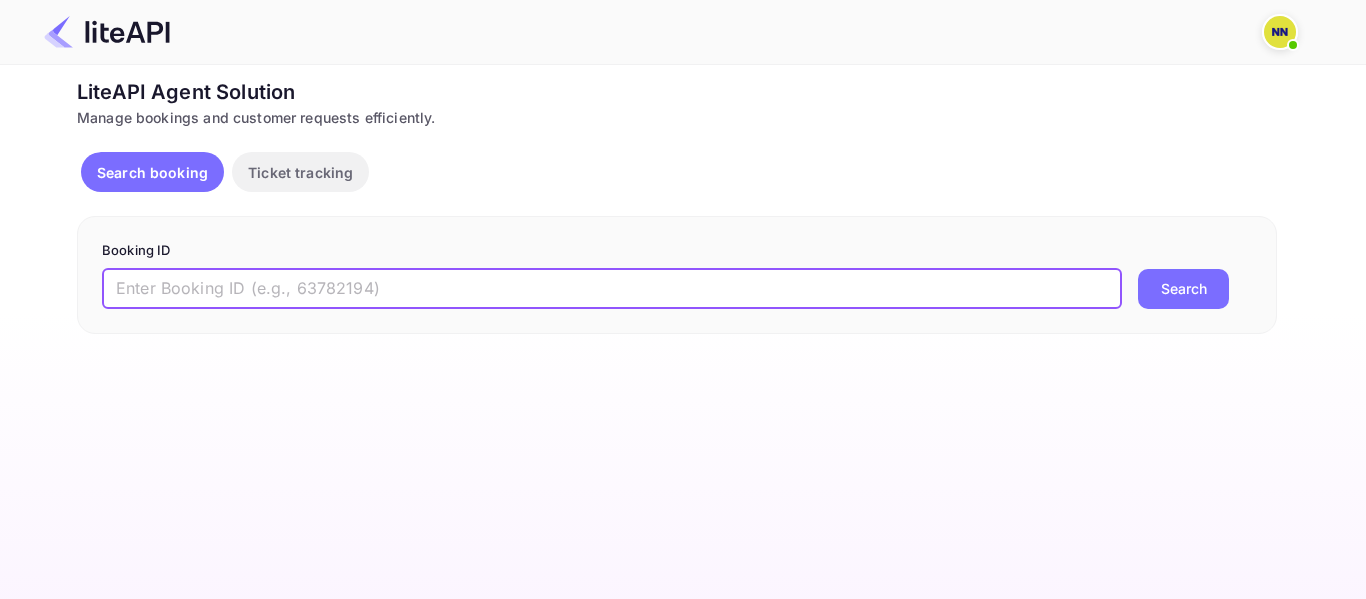 click at bounding box center (612, 289) 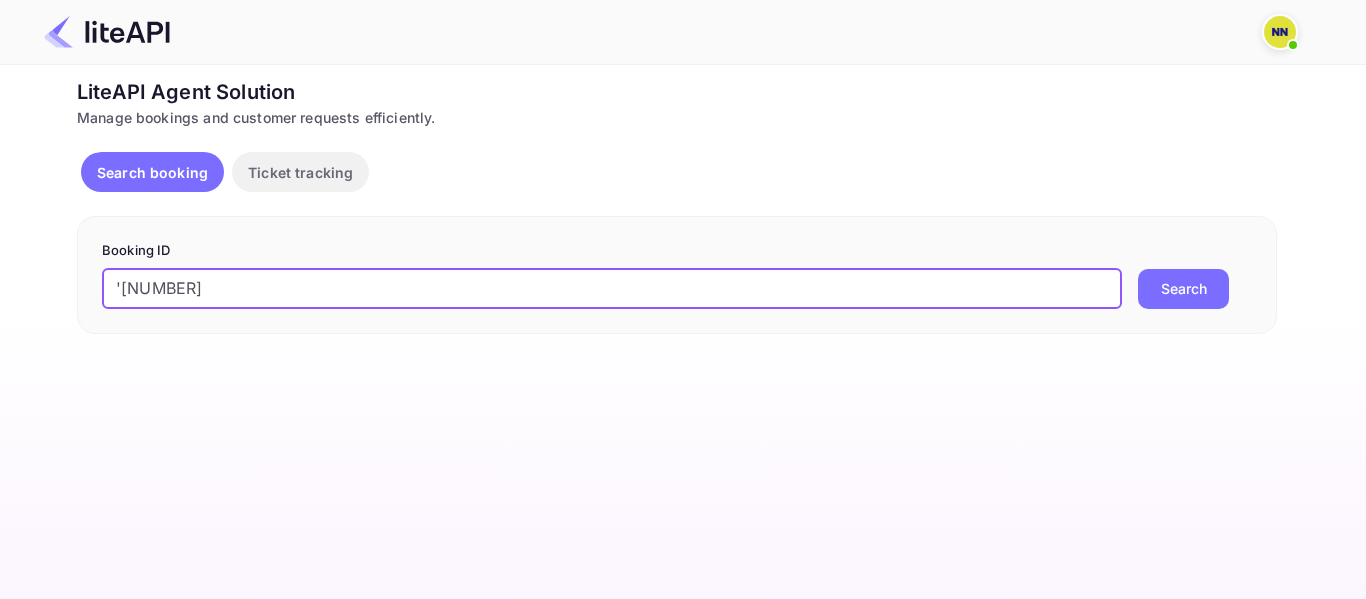 drag, startPoint x: 124, startPoint y: 294, endPoint x: 84, endPoint y: 263, distance: 50.606323 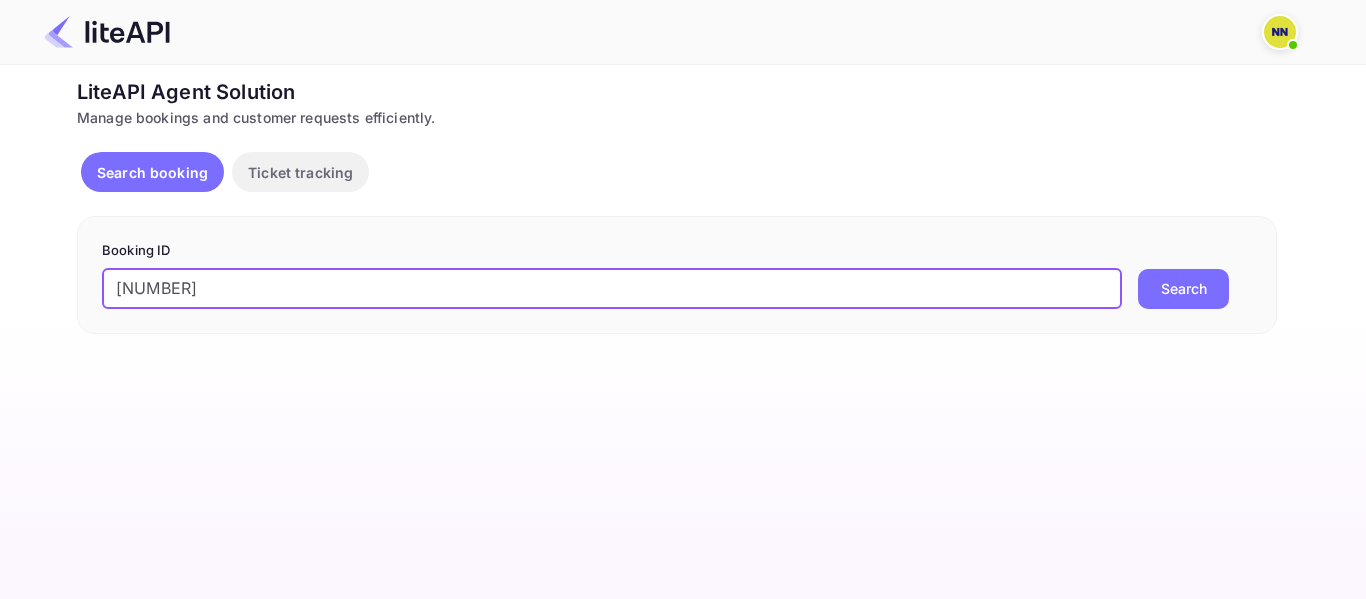 type on "[NUMBER]" 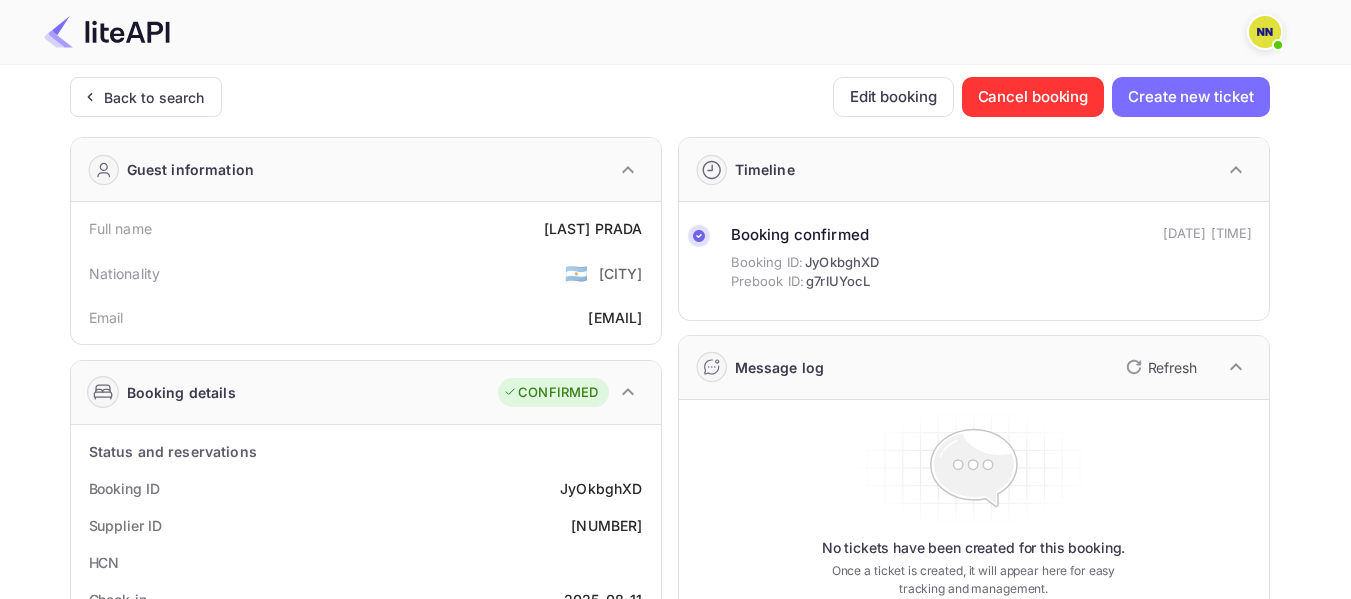scroll, scrollTop: 0, scrollLeft: 0, axis: both 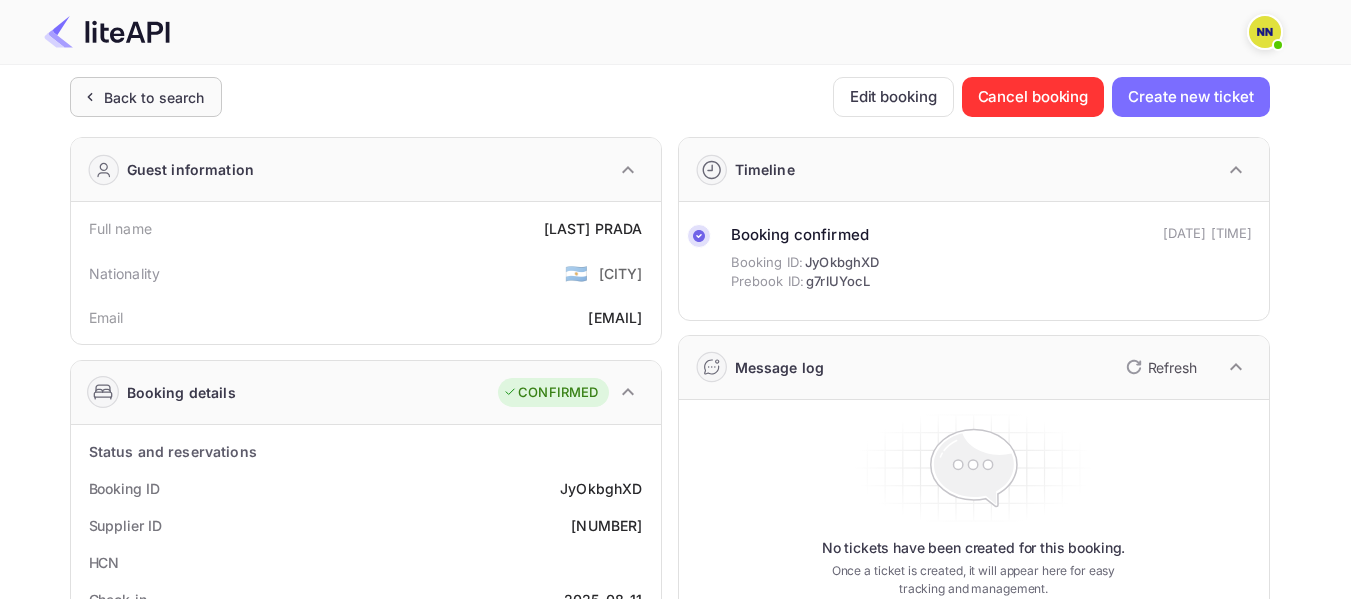 click on "Back to search" at bounding box center [154, 97] 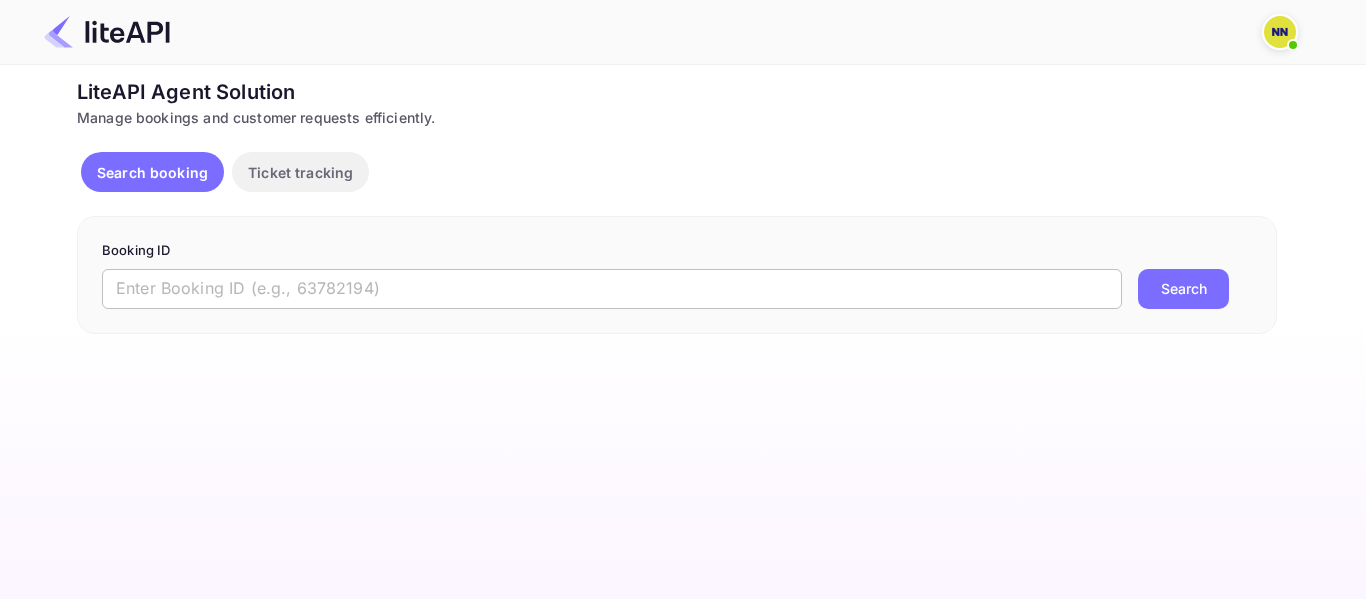 click at bounding box center [612, 289] 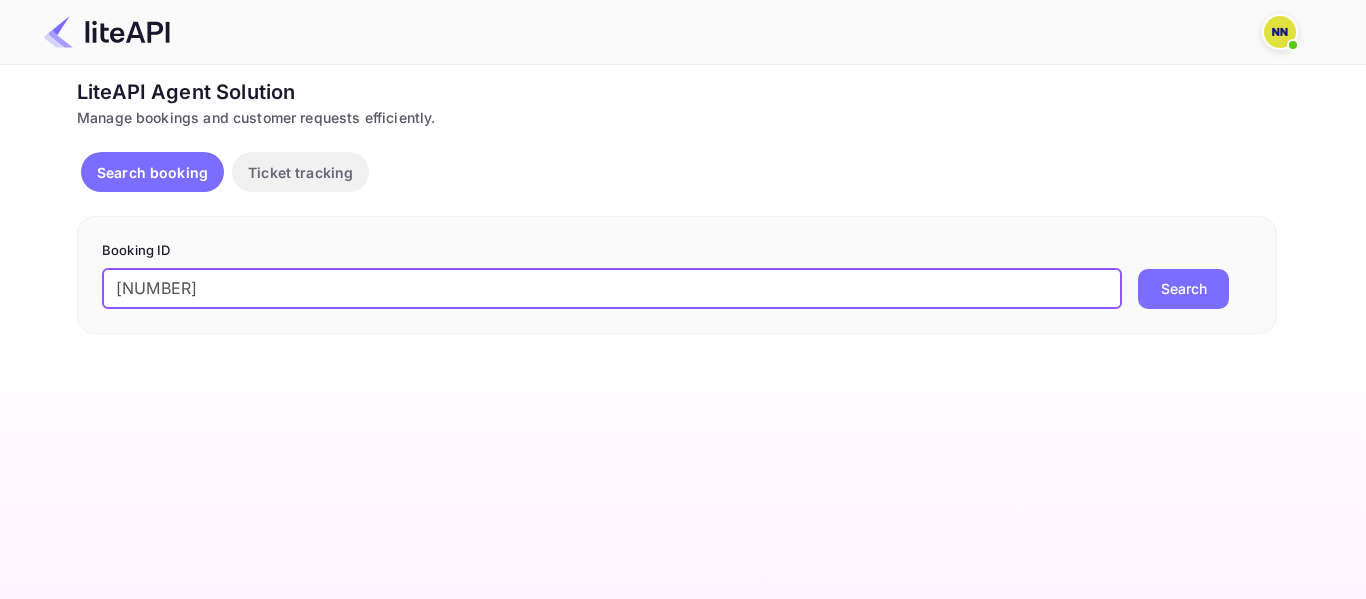 click on "[NUMBER]" at bounding box center (612, 289) 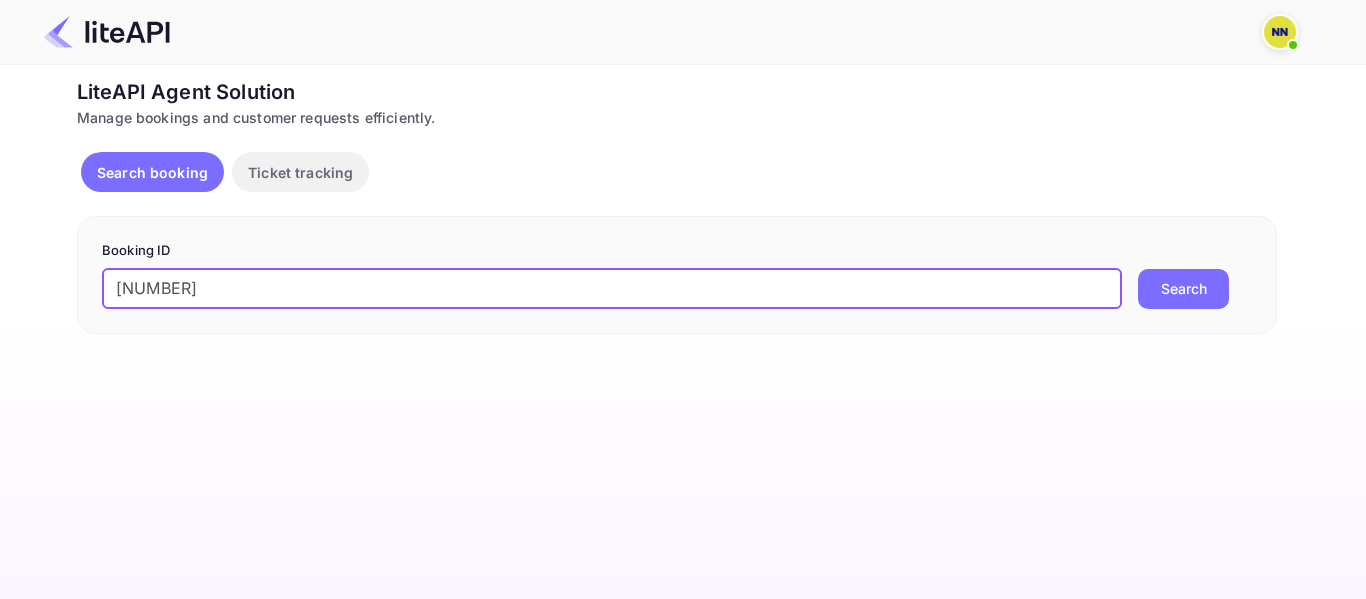 type on "[NUMBER]" 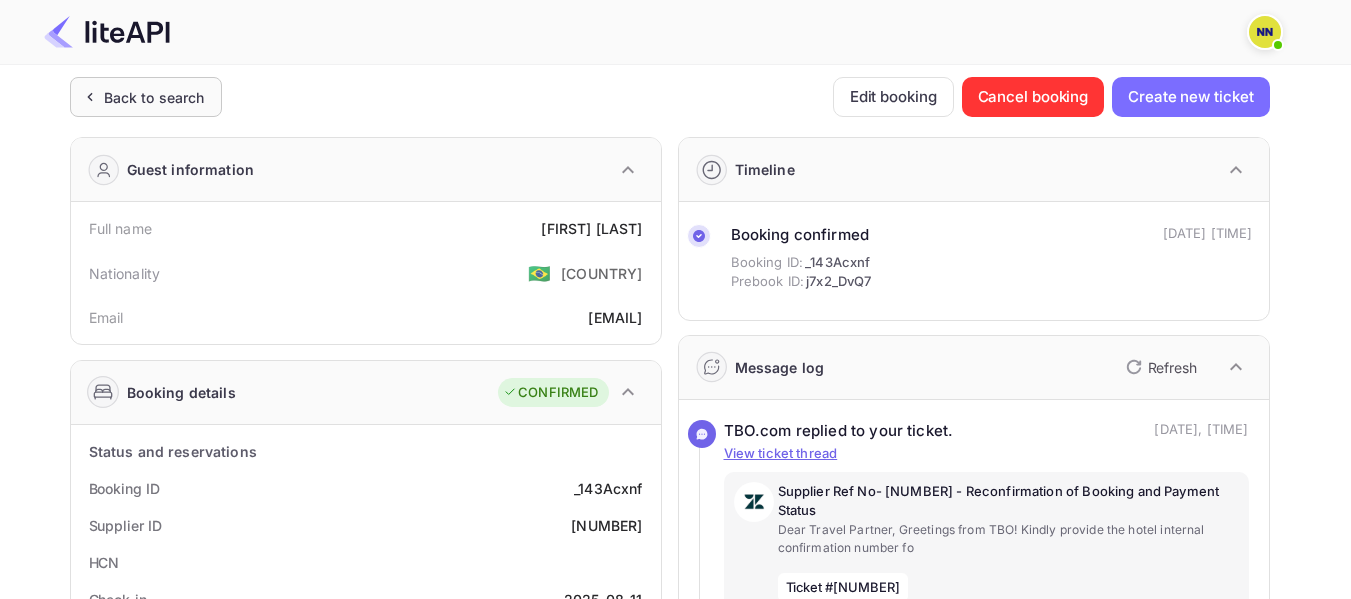 click on "Back to search" at bounding box center (154, 97) 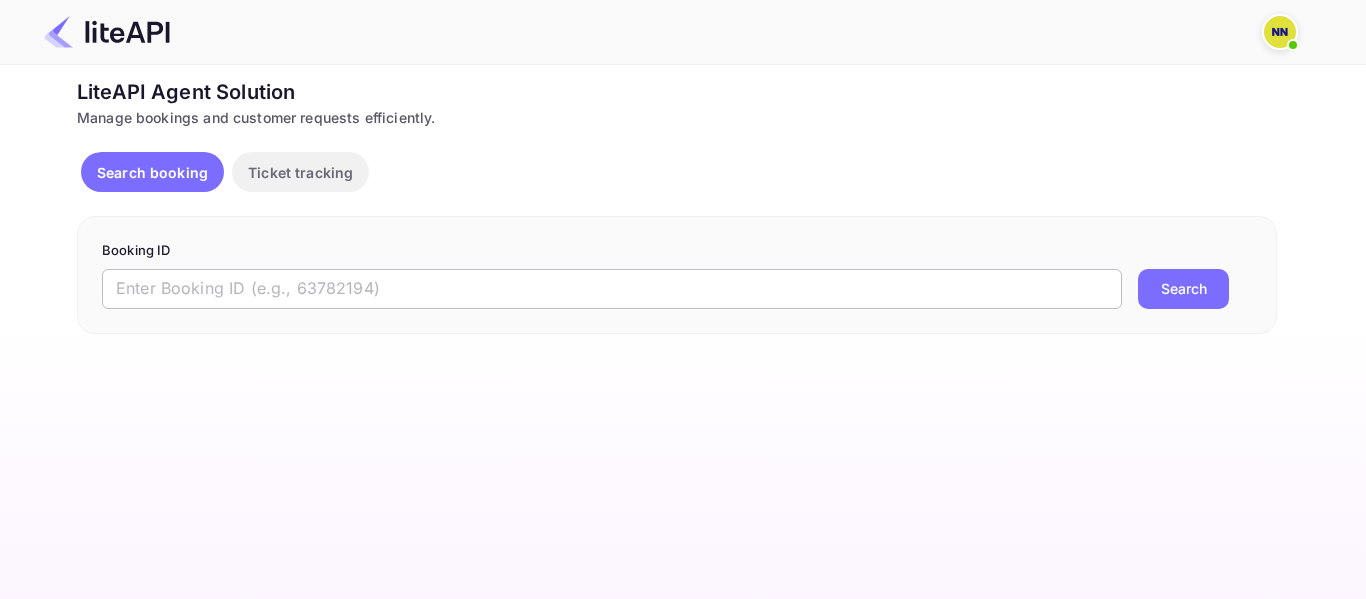 click at bounding box center (612, 289) 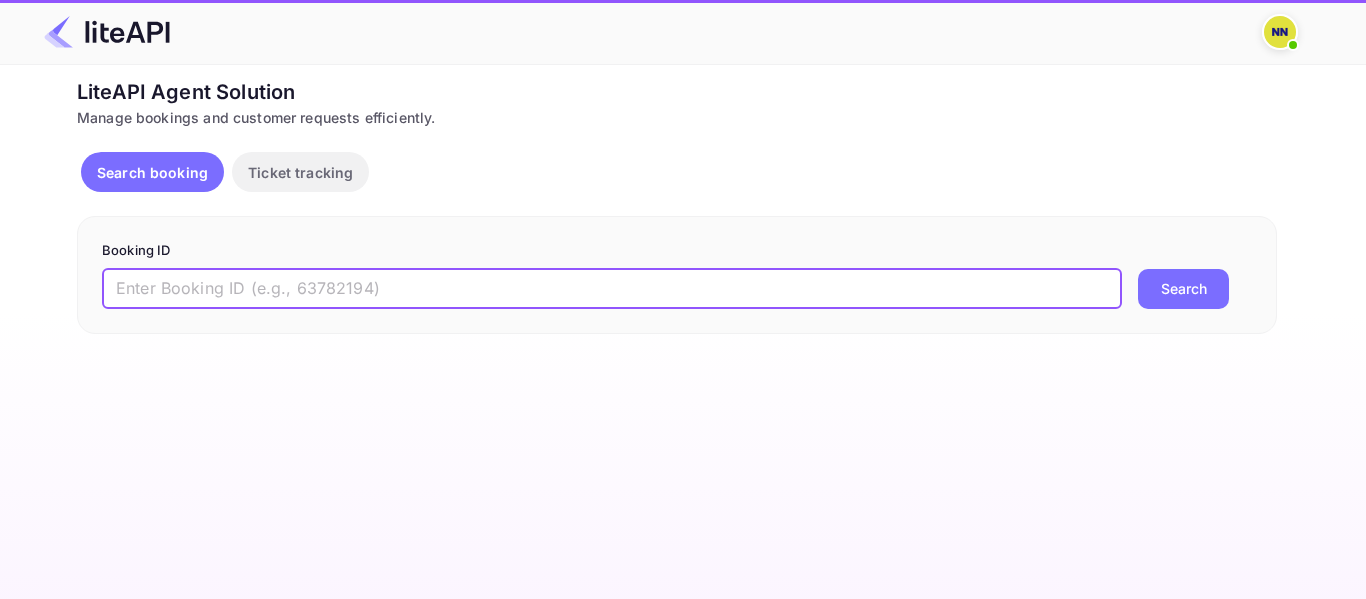 paste on "[NUMBER]" 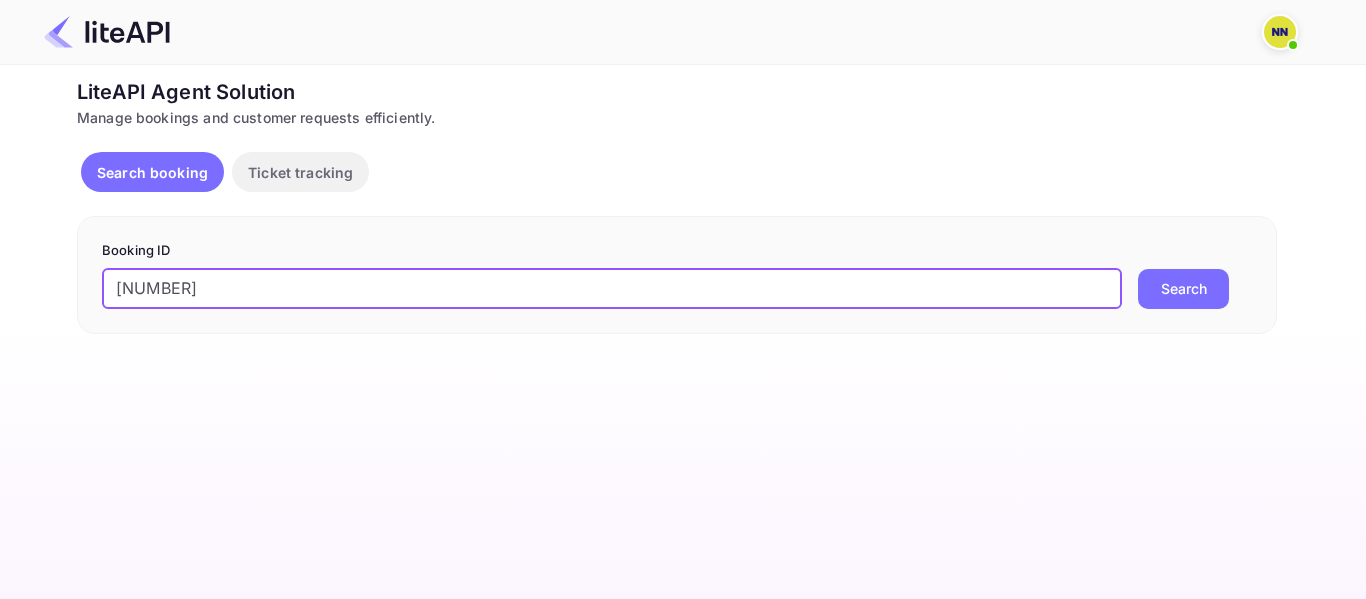click on "Booking ID [NUMBER] ​ Search" at bounding box center [677, 275] 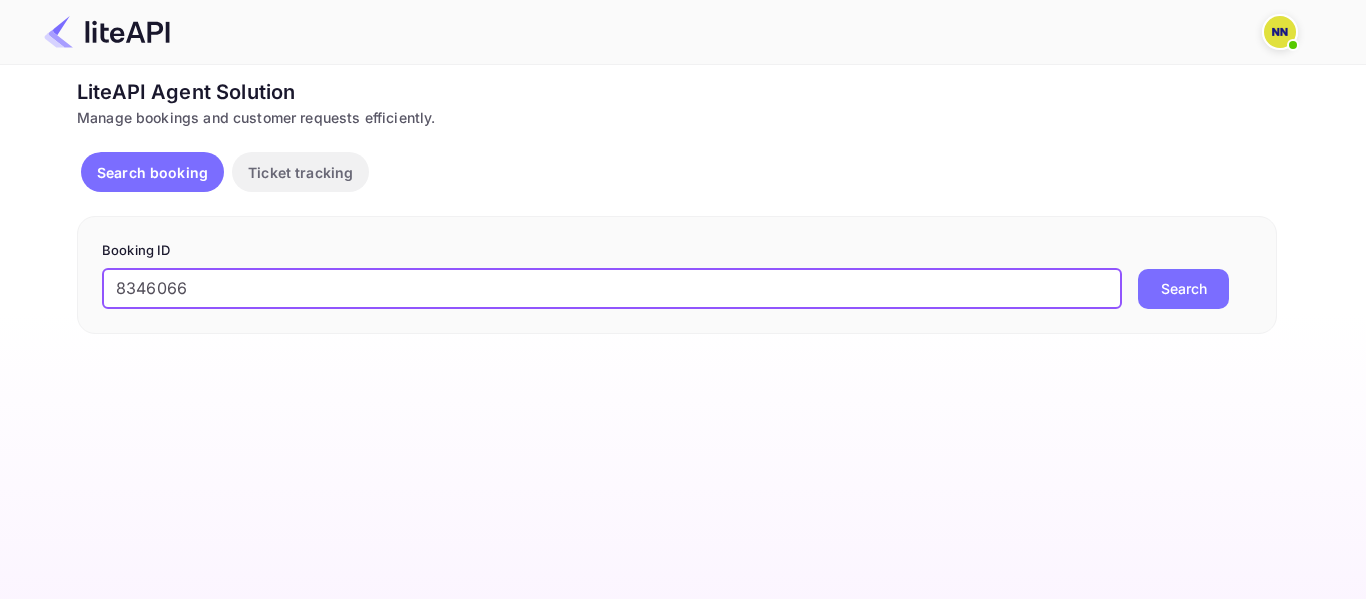 type on "8346066" 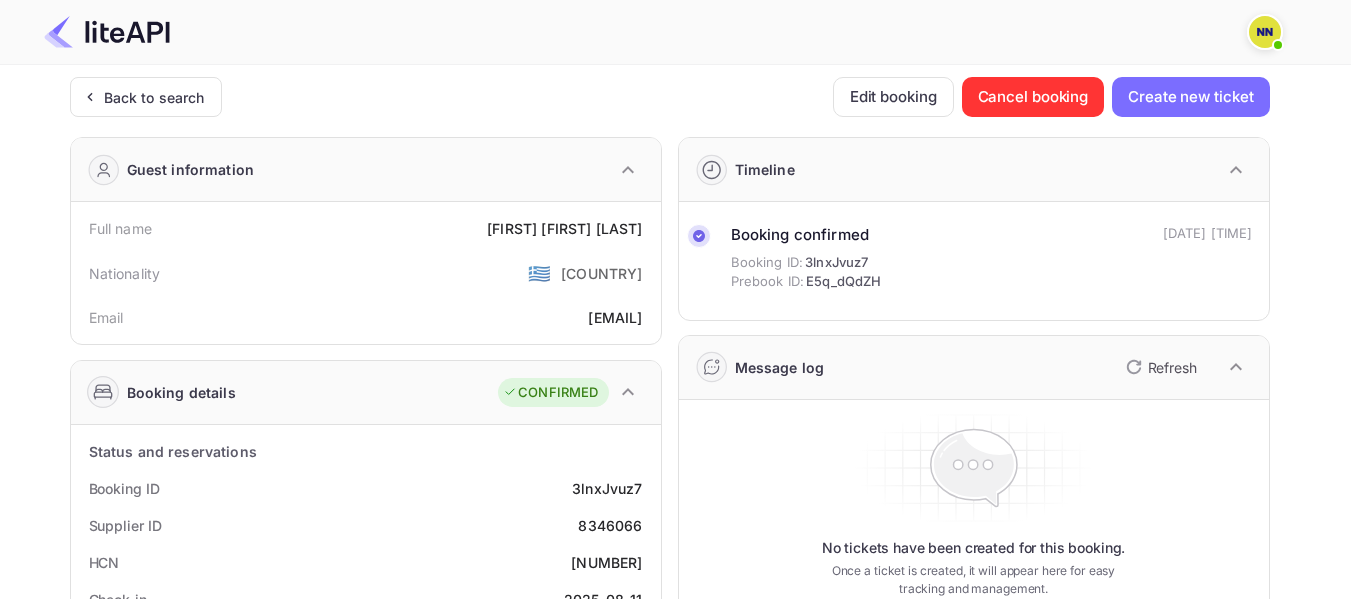 click on "[NUMBER]" at bounding box center (606, 562) 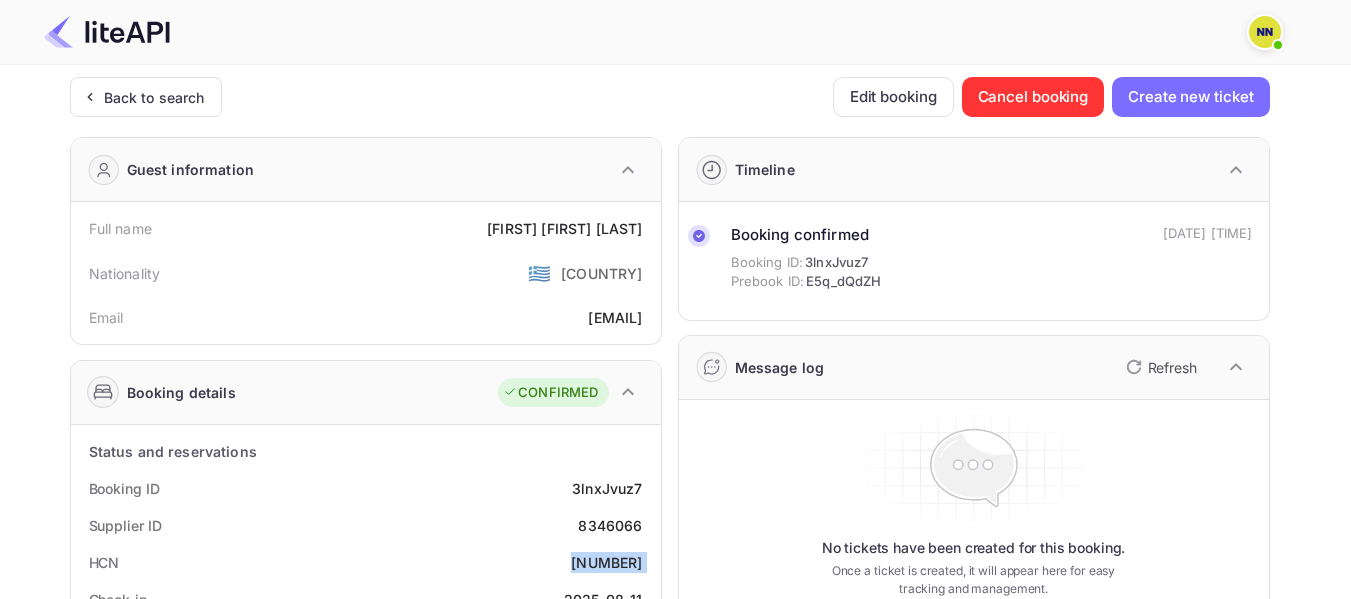 copy on "[NUMBER]" 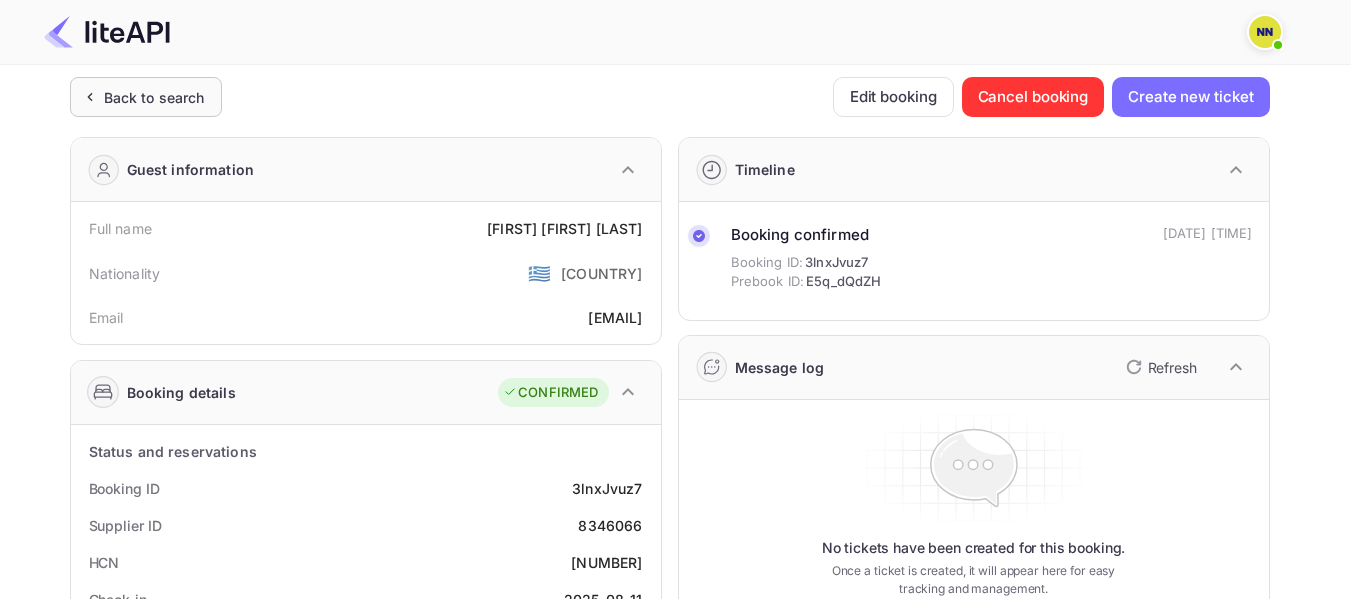 click on "Back to search" at bounding box center (154, 97) 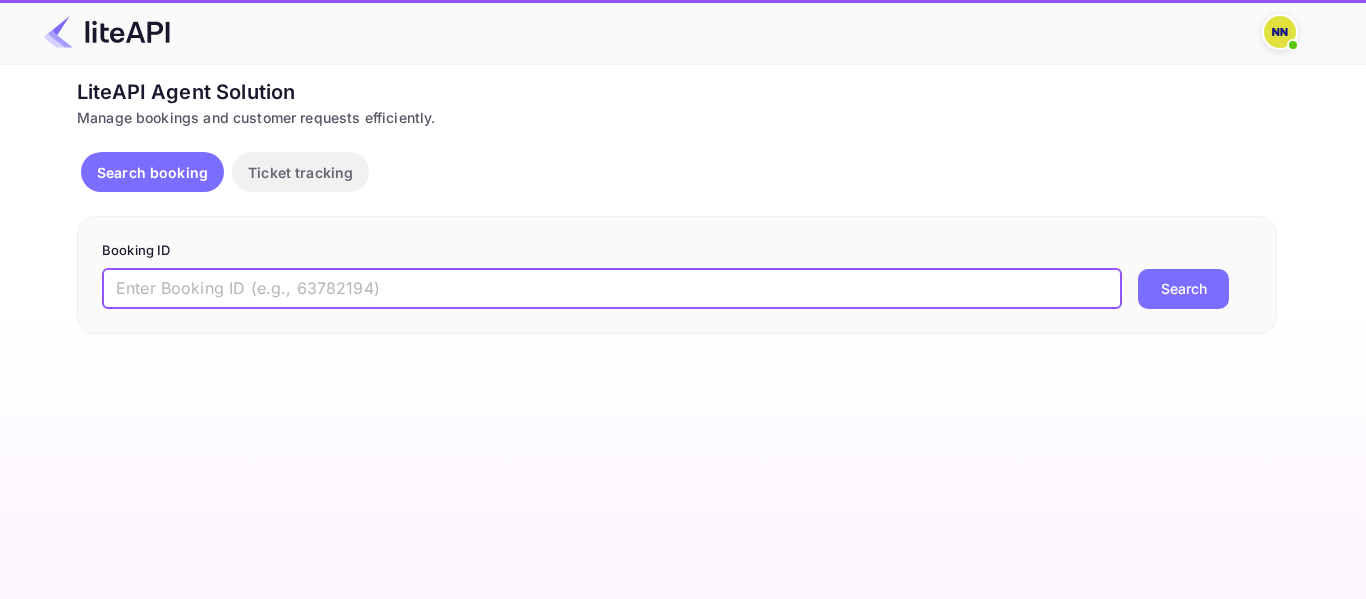 click at bounding box center [612, 289] 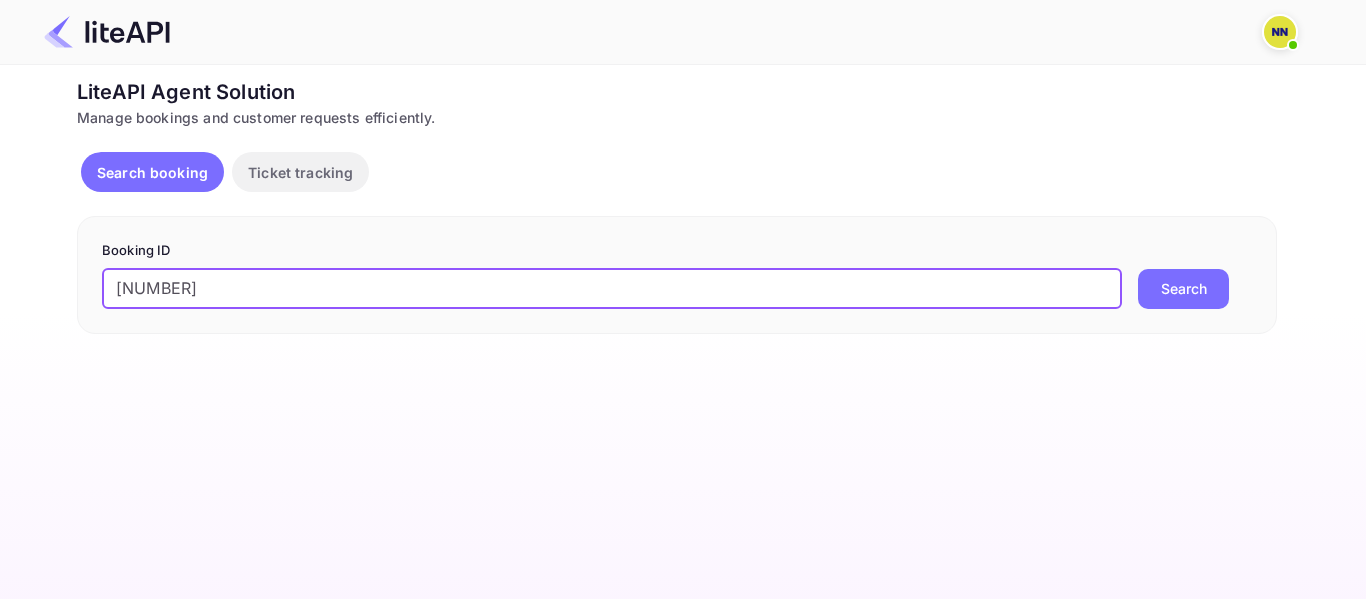 drag, startPoint x: 114, startPoint y: 285, endPoint x: 87, endPoint y: 285, distance: 27 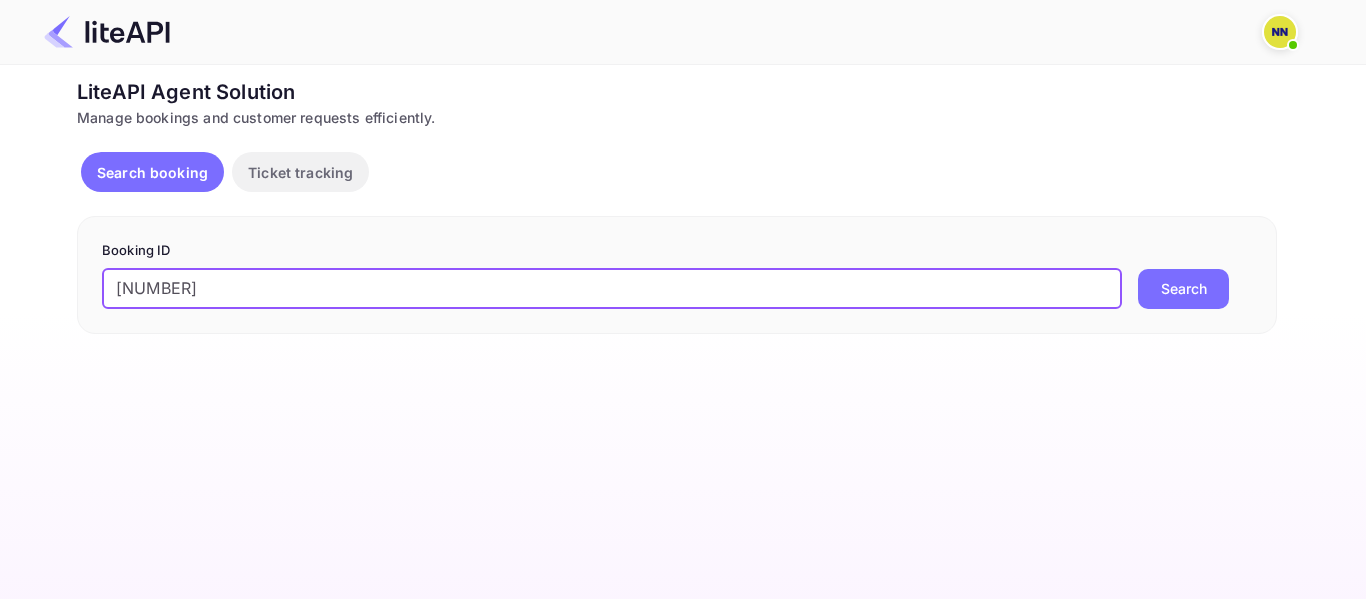 type on "[NUMBER]" 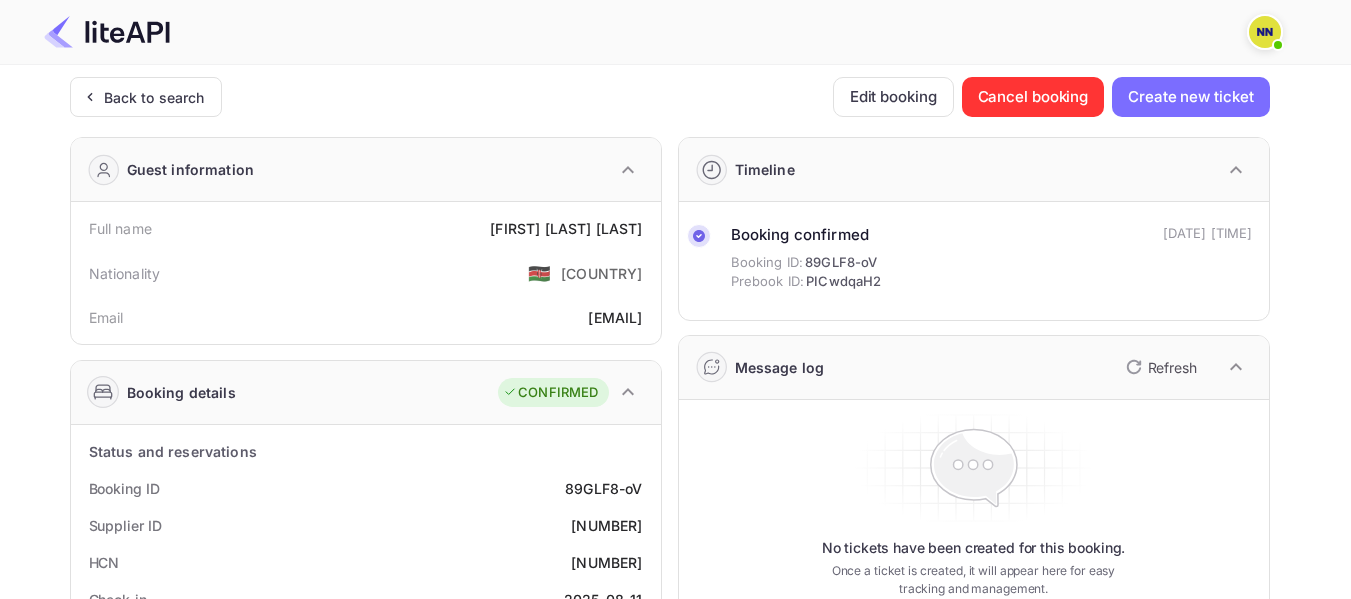 click on "[NUMBER]" at bounding box center (606, 562) 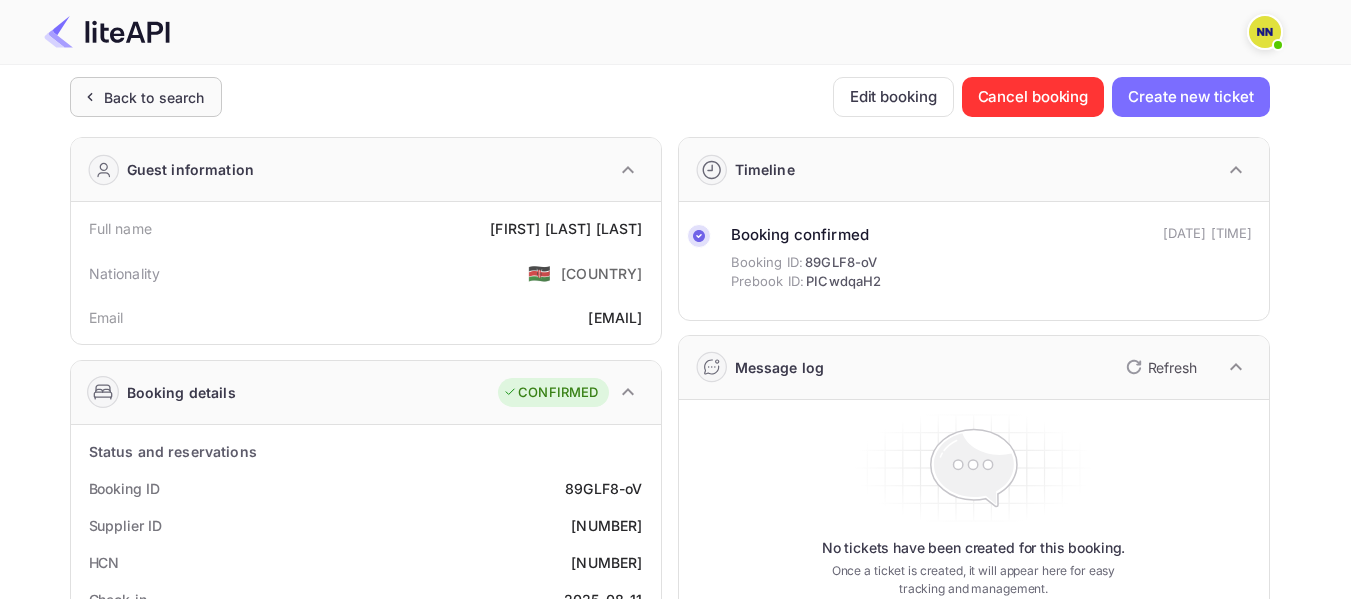 click on "Back to search" at bounding box center (154, 97) 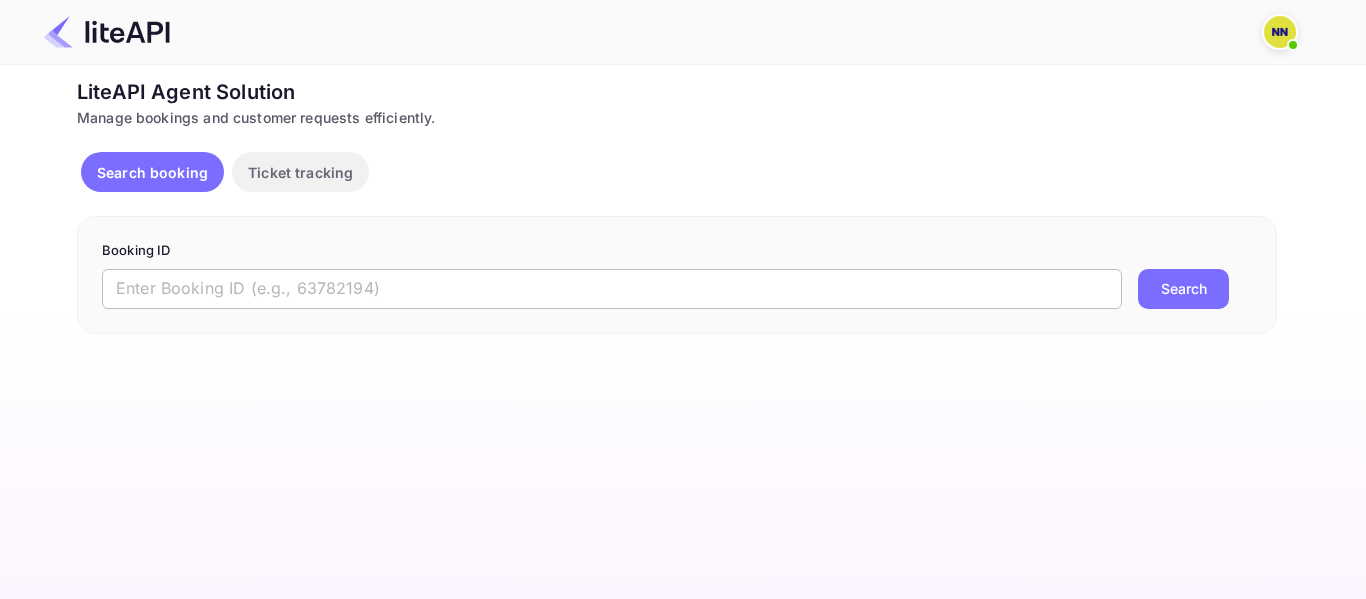 click at bounding box center [612, 289] 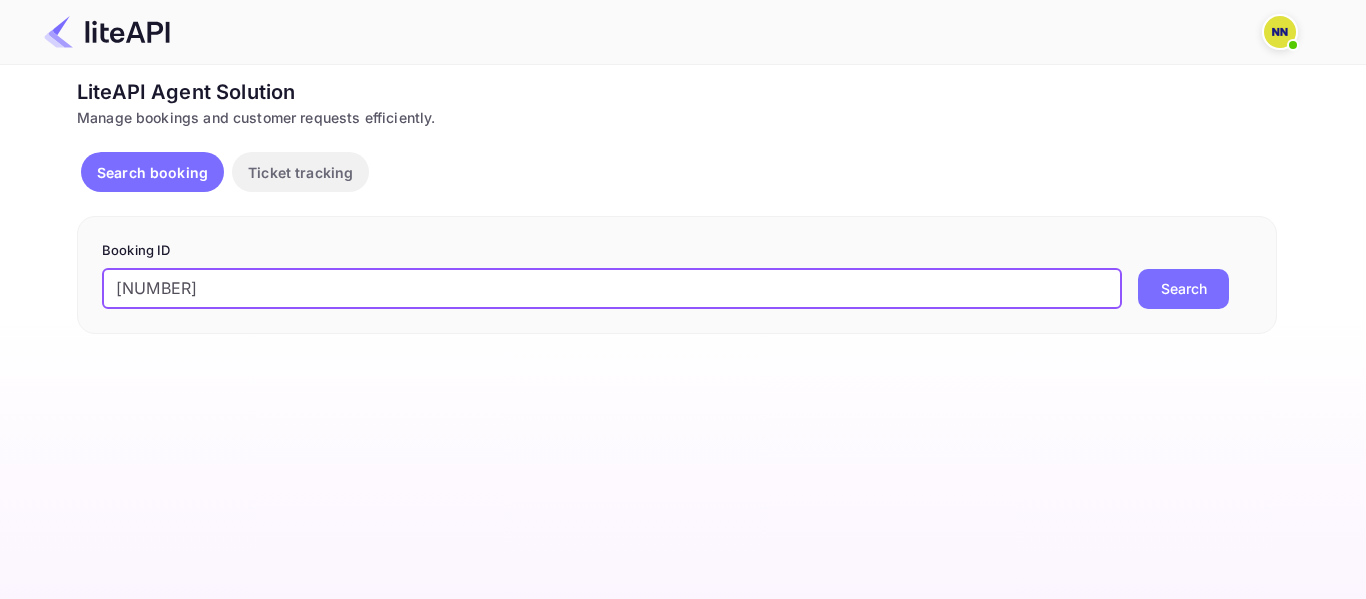 click on "[NUMBER]" at bounding box center (612, 289) 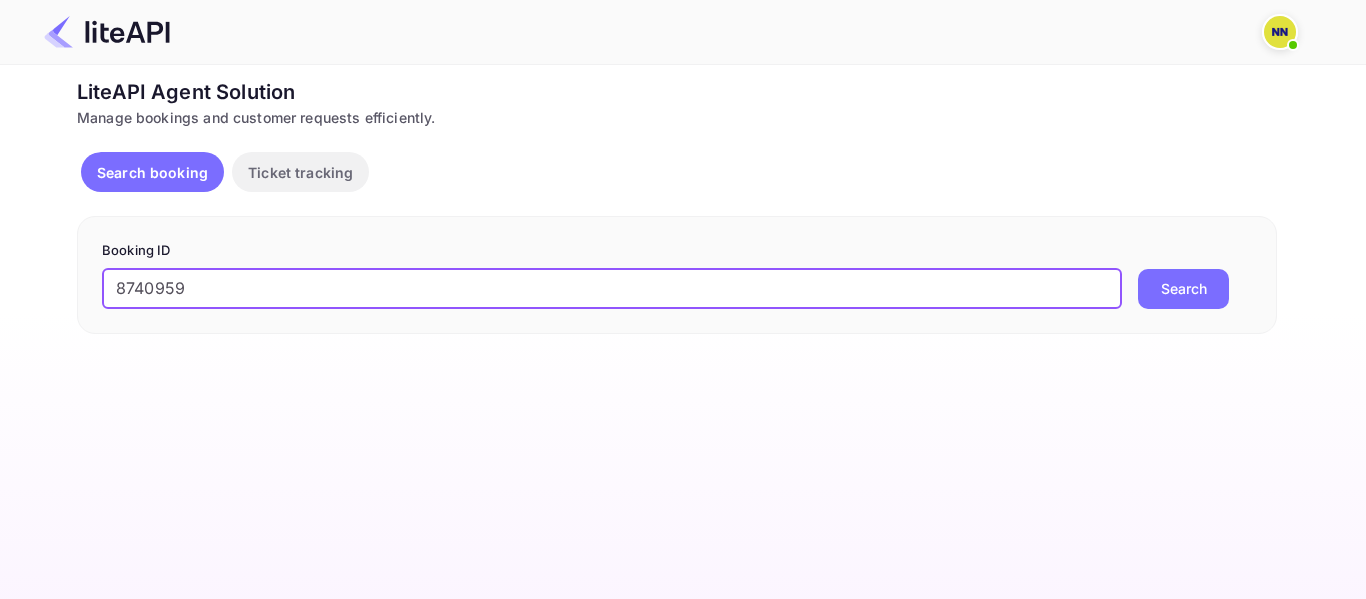 click on "Search" at bounding box center (1183, 289) 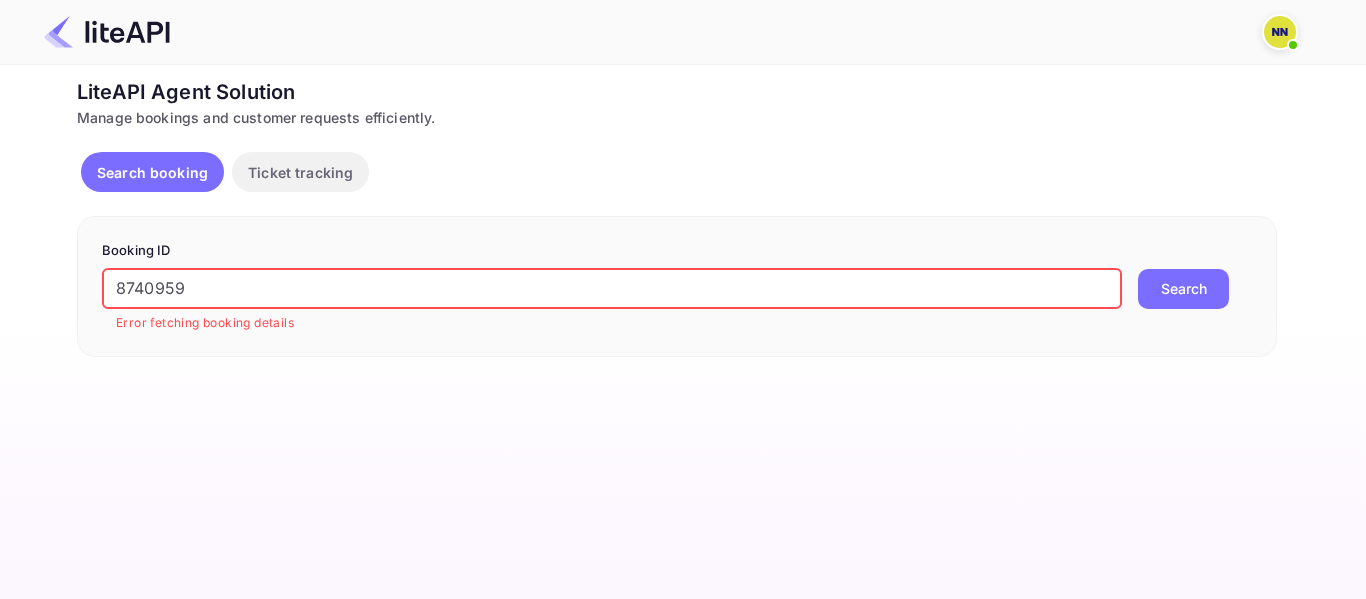 click on "Search" at bounding box center [1183, 289] 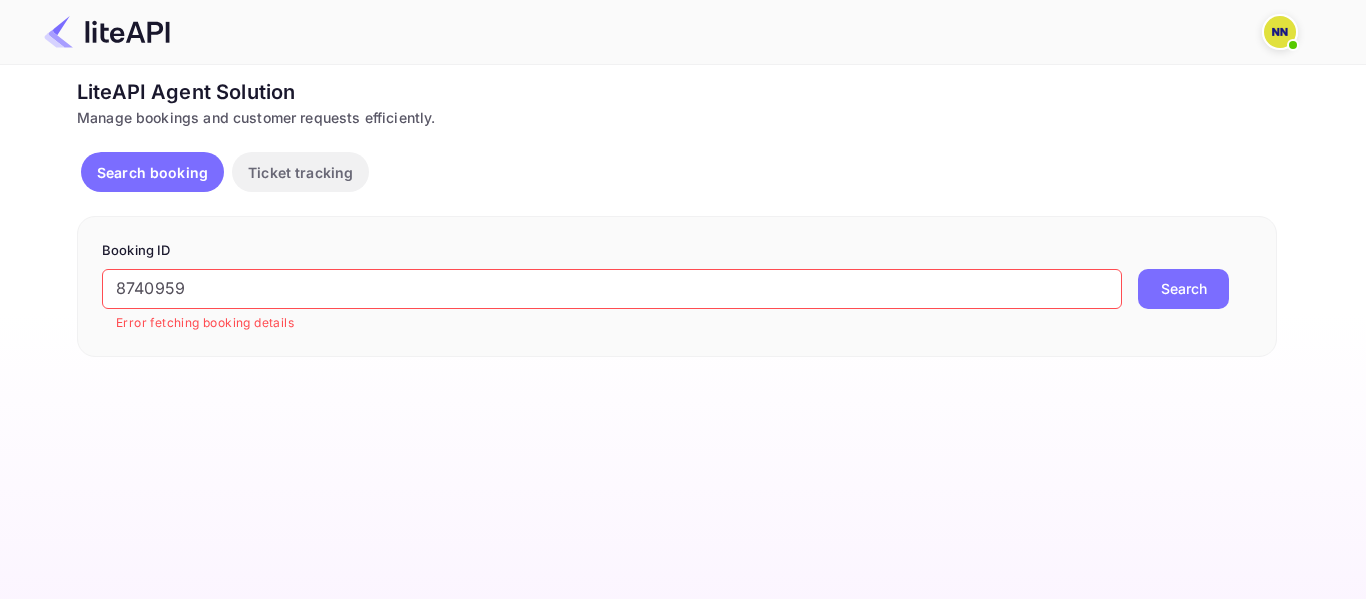 click on "8740959" at bounding box center (612, 289) 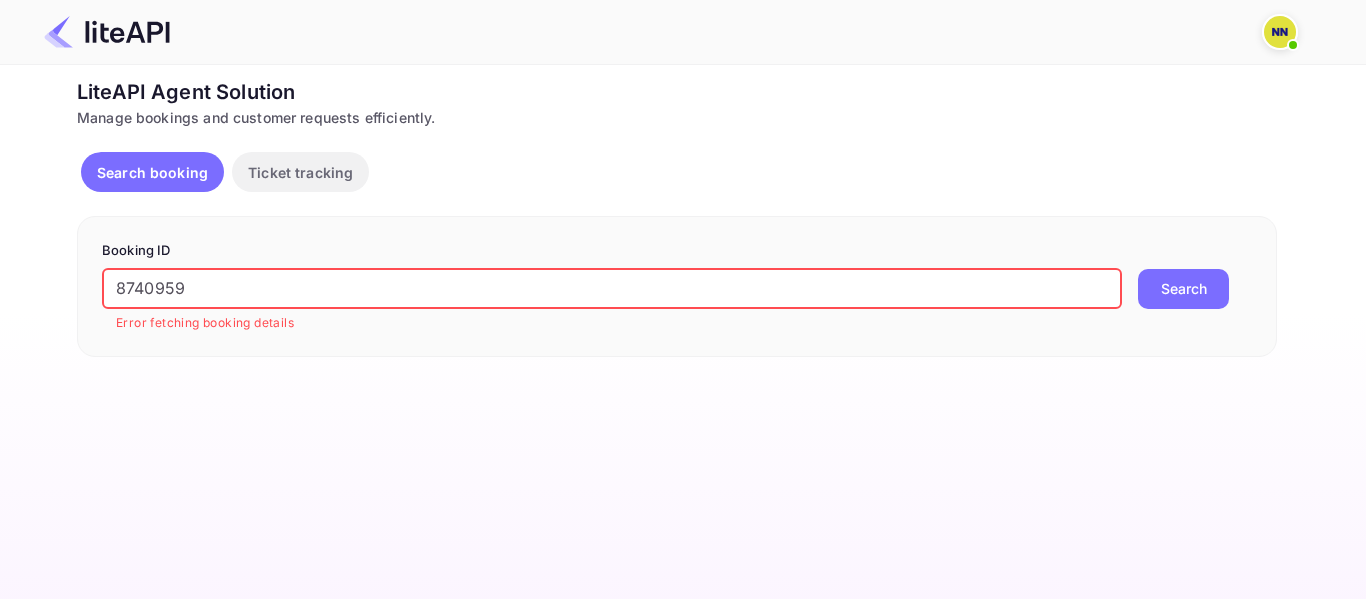 paste on "[NUMBER]" 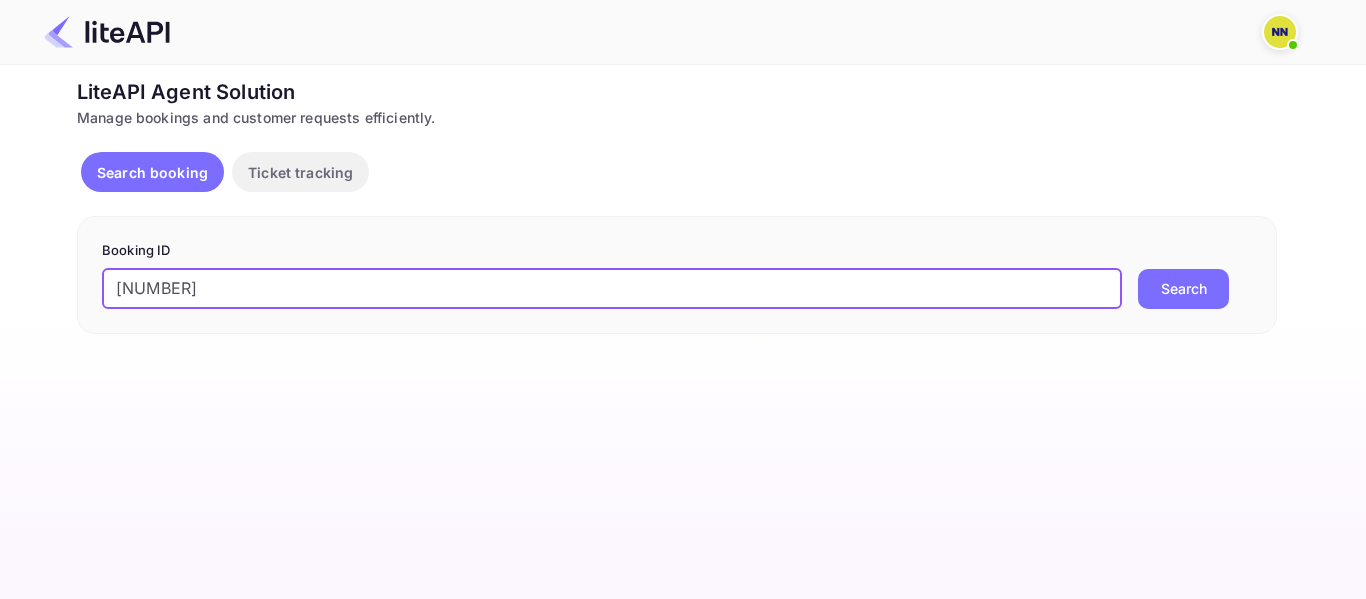 drag, startPoint x: 122, startPoint y: 282, endPoint x: 94, endPoint y: 285, distance: 28.160255 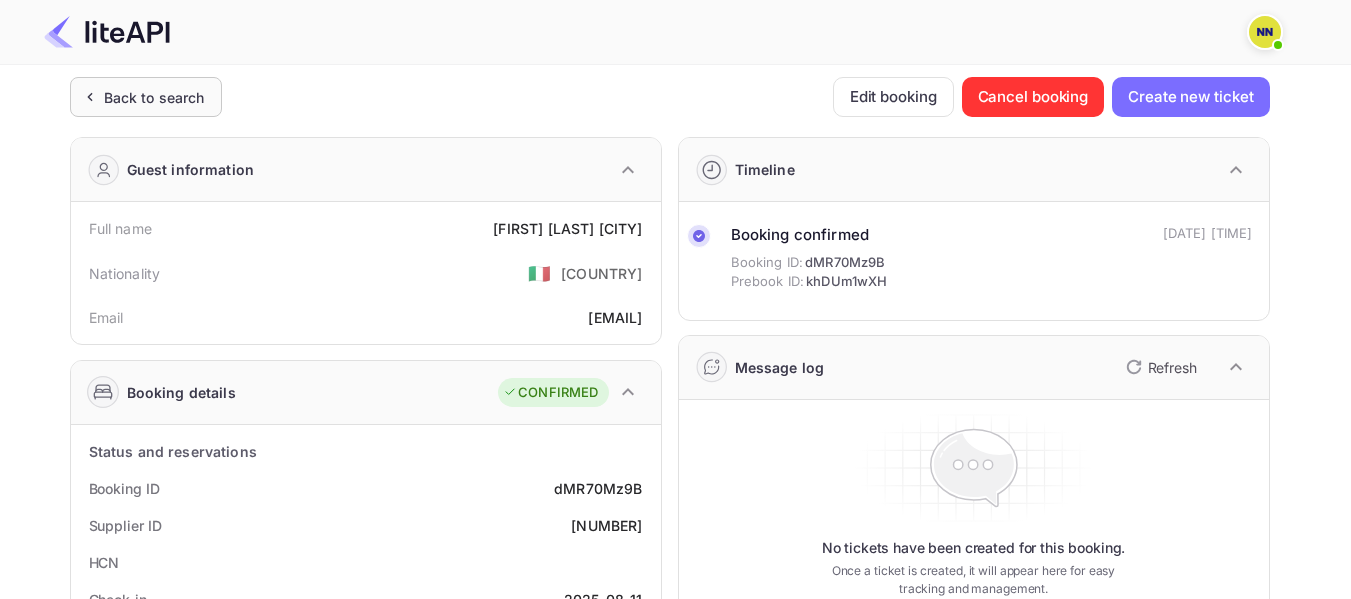 click on "Back to search" at bounding box center (146, 97) 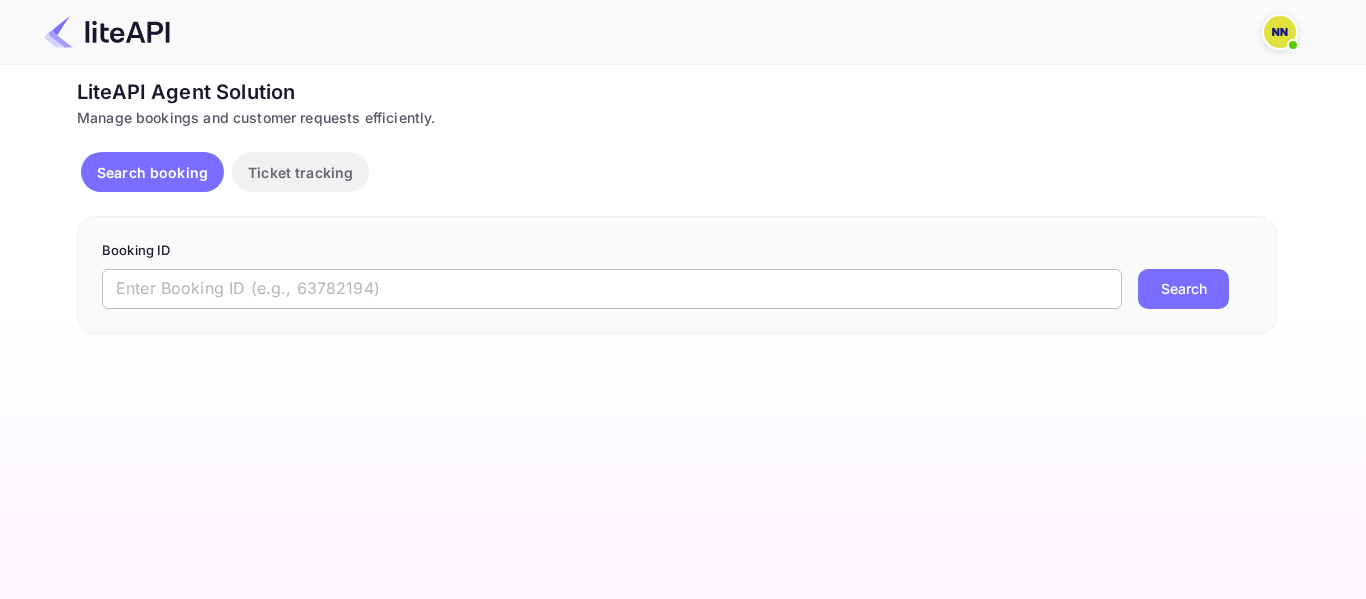 click at bounding box center [612, 289] 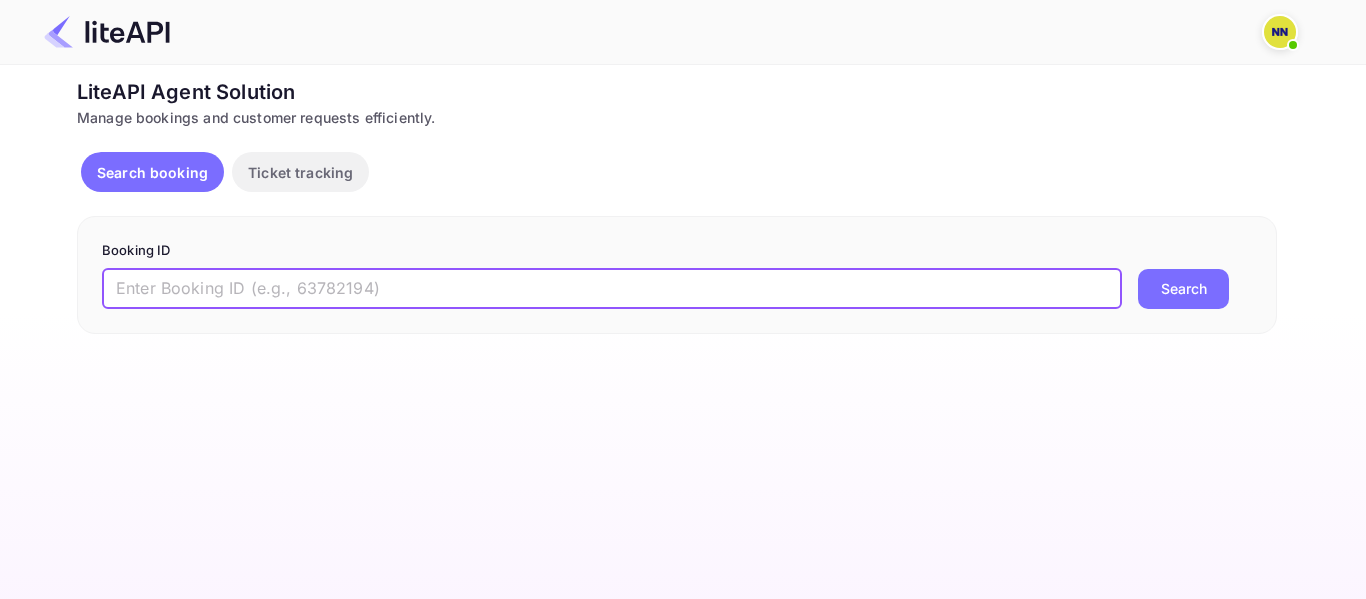 paste on "[NUMBER]" 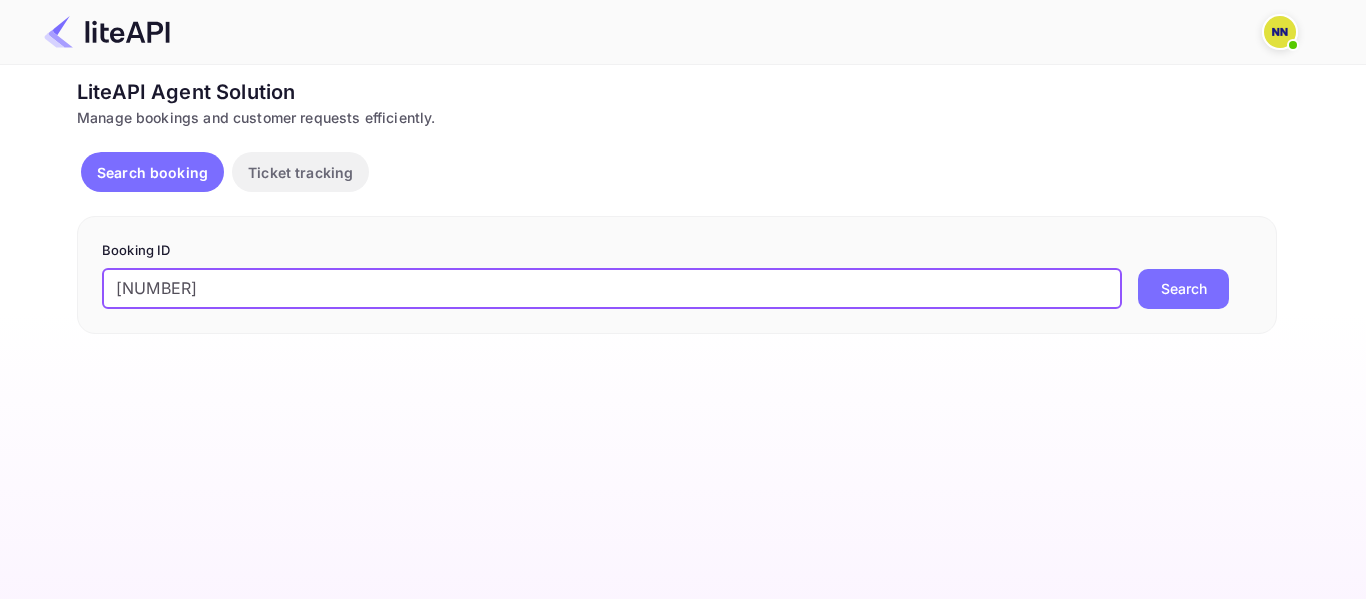 drag, startPoint x: 108, startPoint y: 282, endPoint x: 118, endPoint y: 283, distance: 10.049875 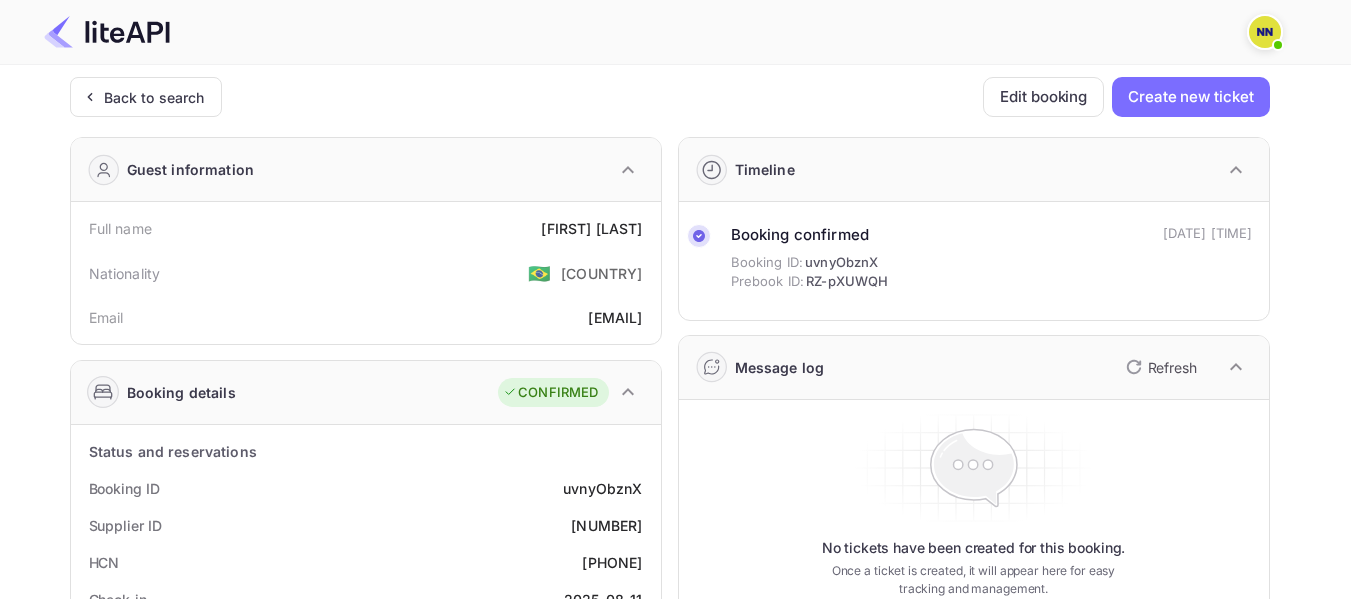 click on "[PHONE]" at bounding box center [612, 562] 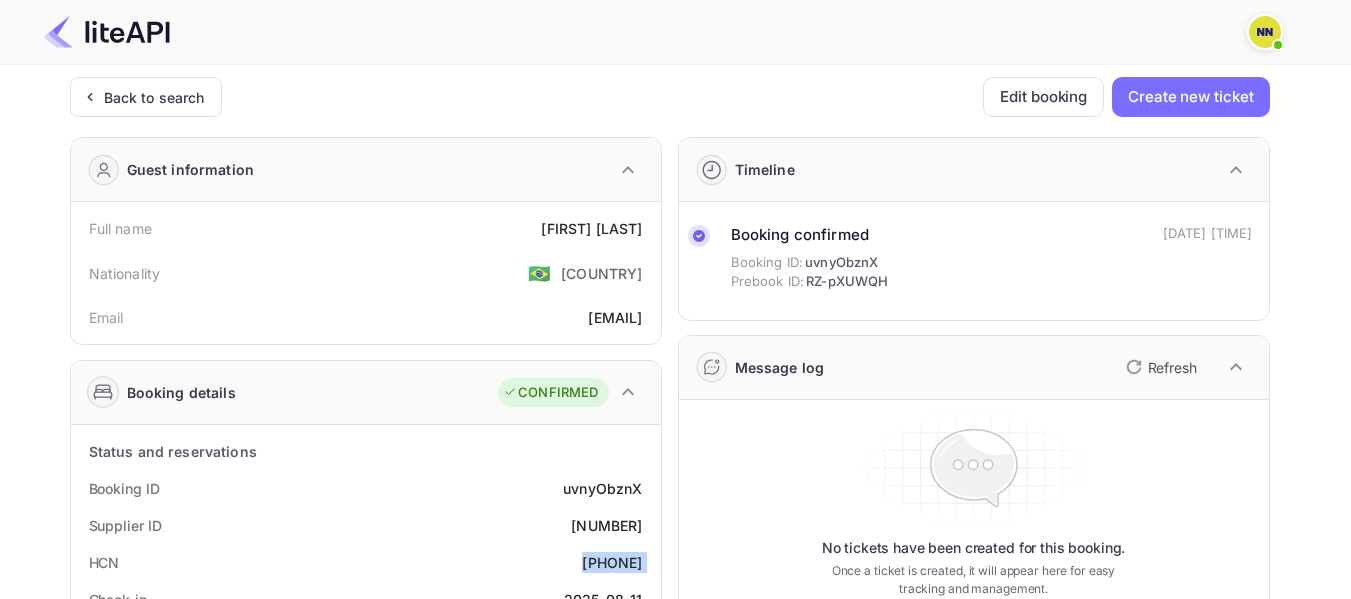copy on "[PHONE]" 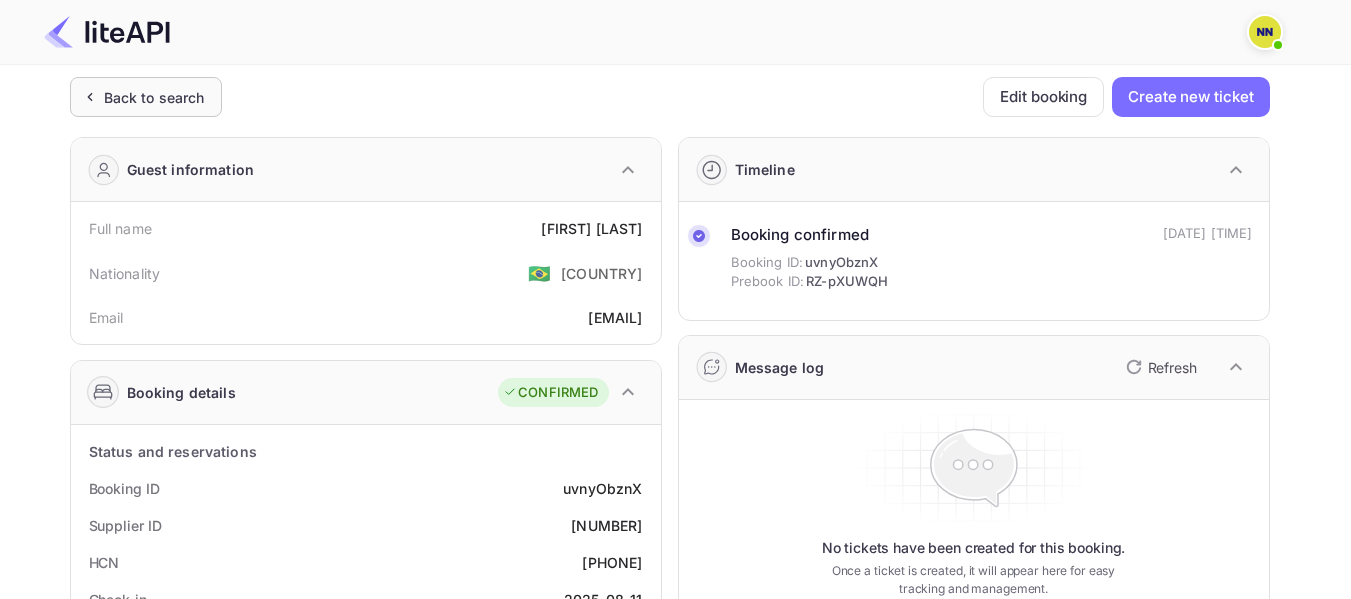 click on "Back to search" at bounding box center [154, 97] 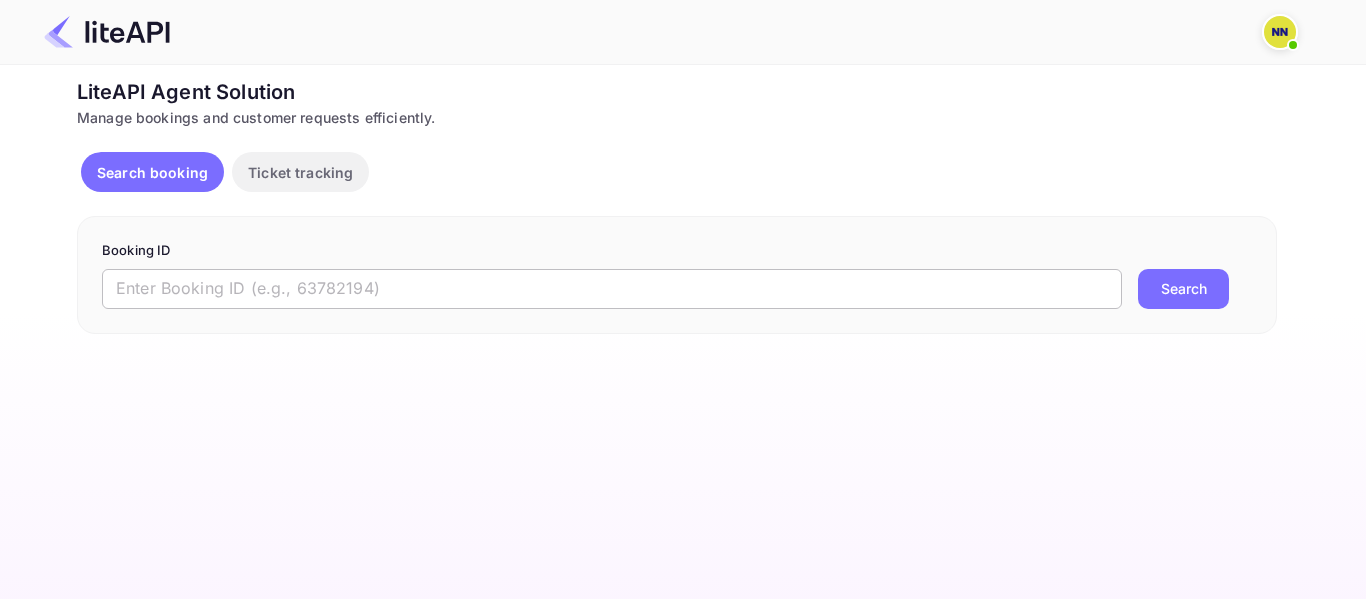 click at bounding box center [612, 289] 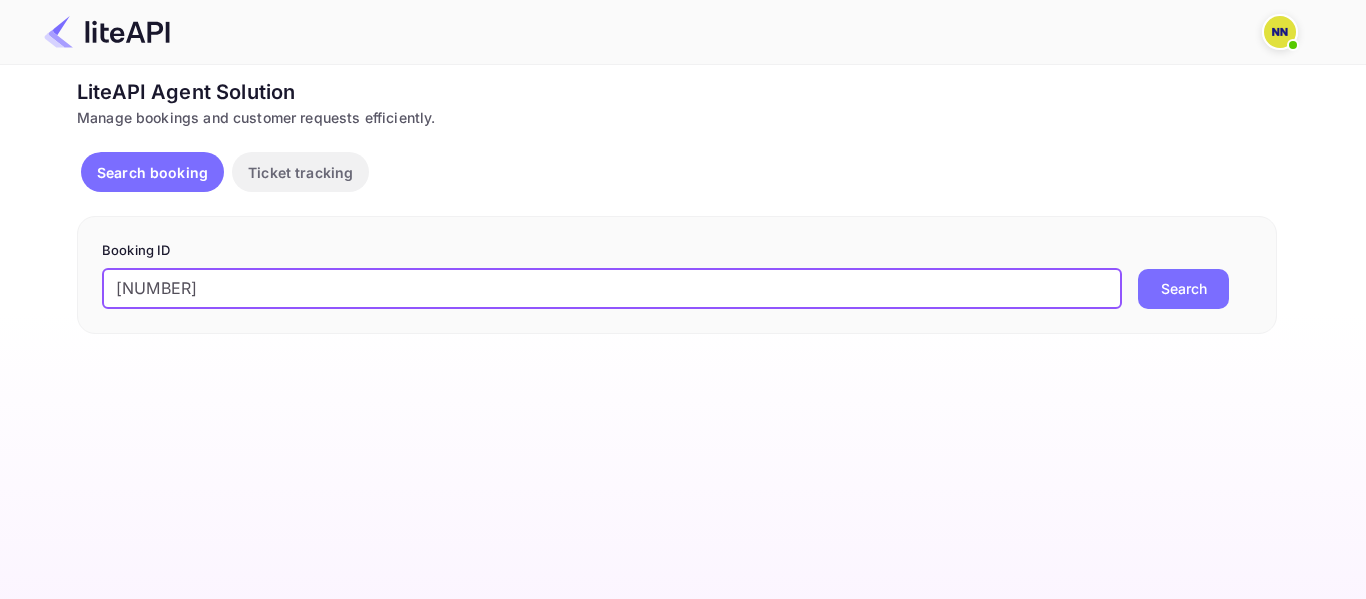 click on "[NUMBER]" at bounding box center [612, 289] 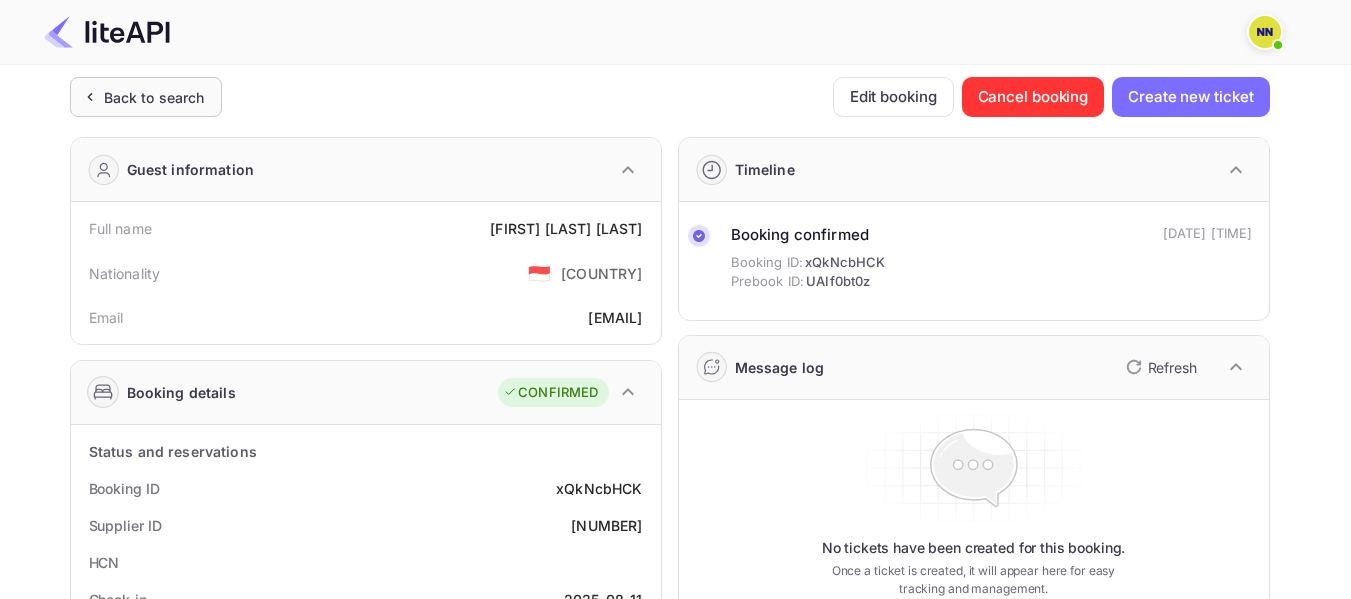 click on "Back to search" at bounding box center [154, 97] 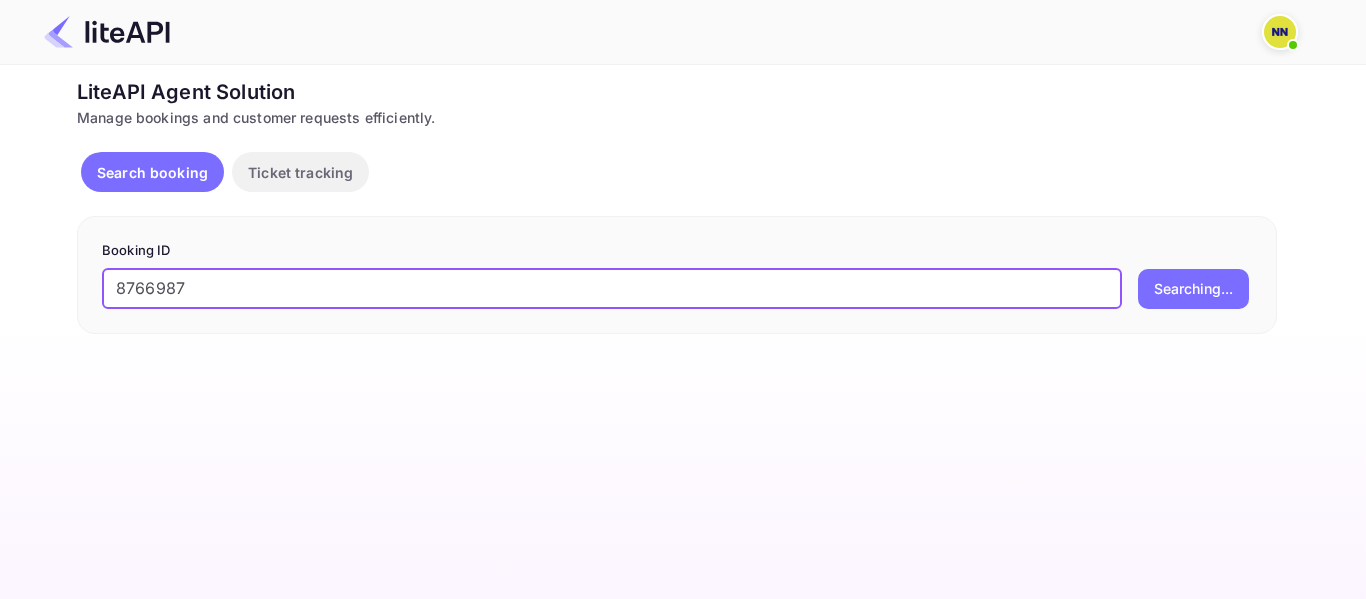 scroll, scrollTop: 0, scrollLeft: 0, axis: both 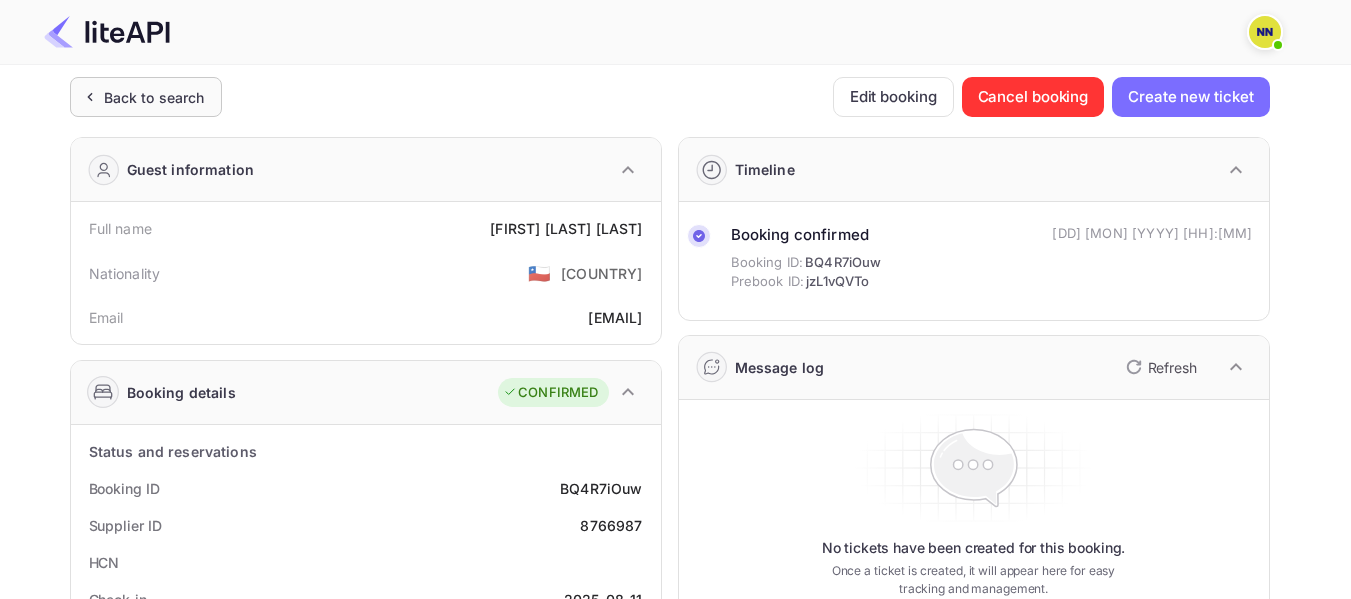 click on "Back to search" at bounding box center [154, 97] 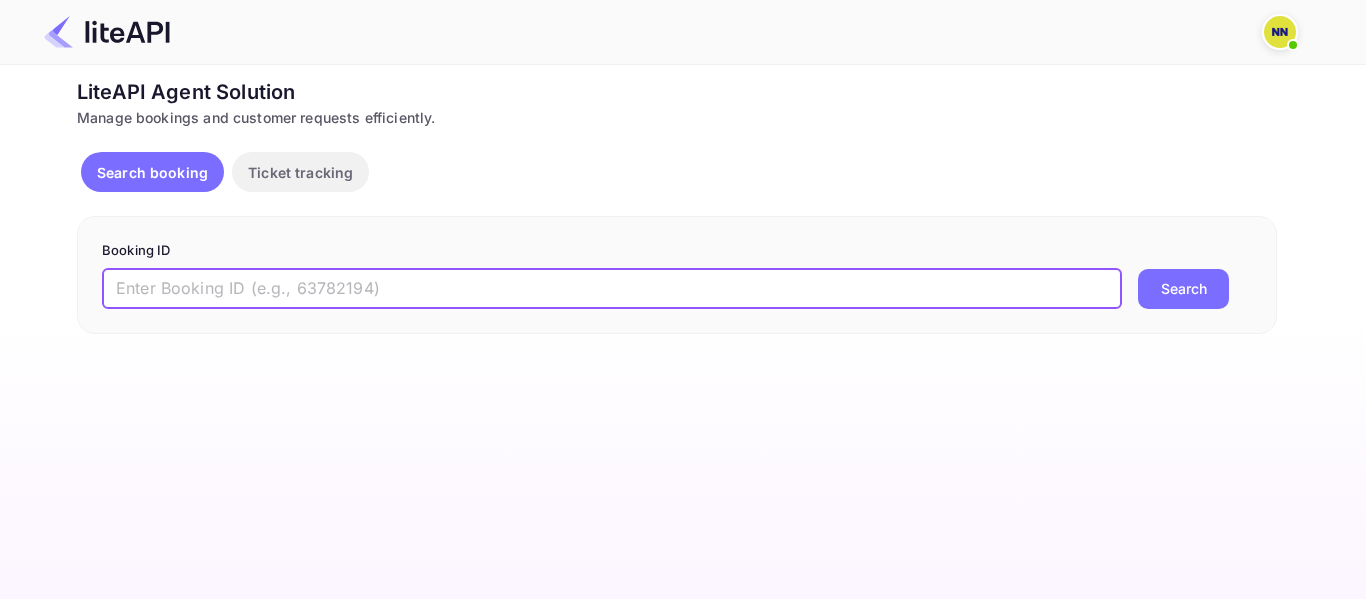 click at bounding box center (612, 289) 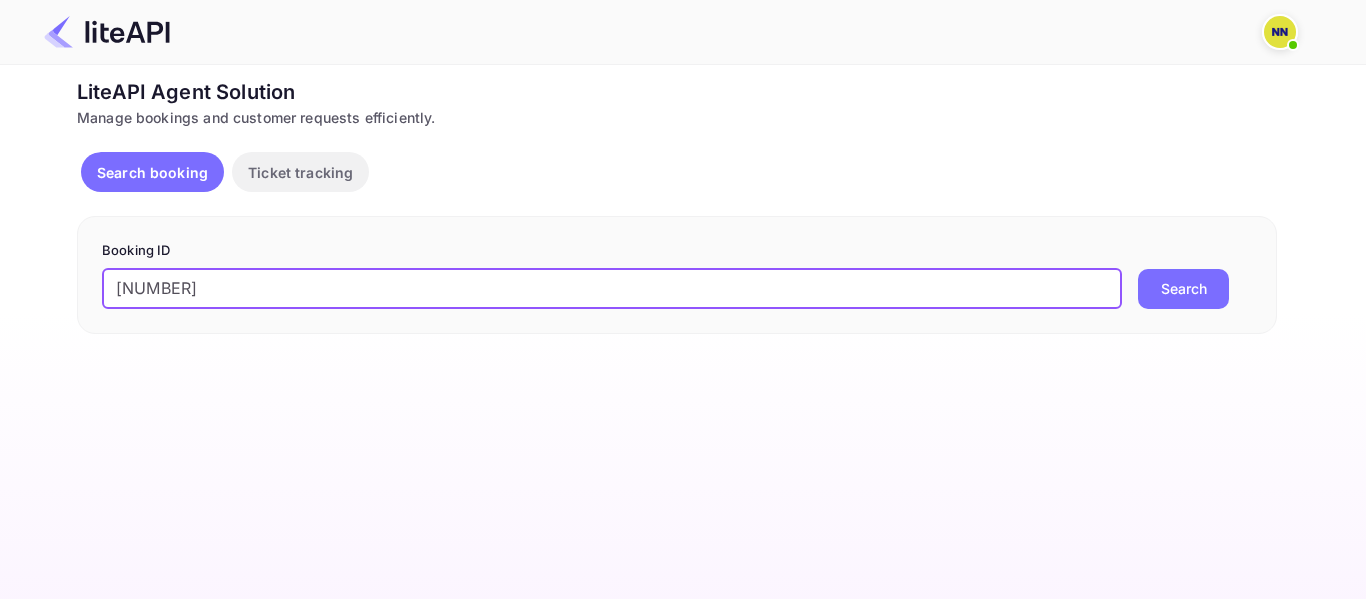 click on "[NUMBER]" at bounding box center [612, 289] 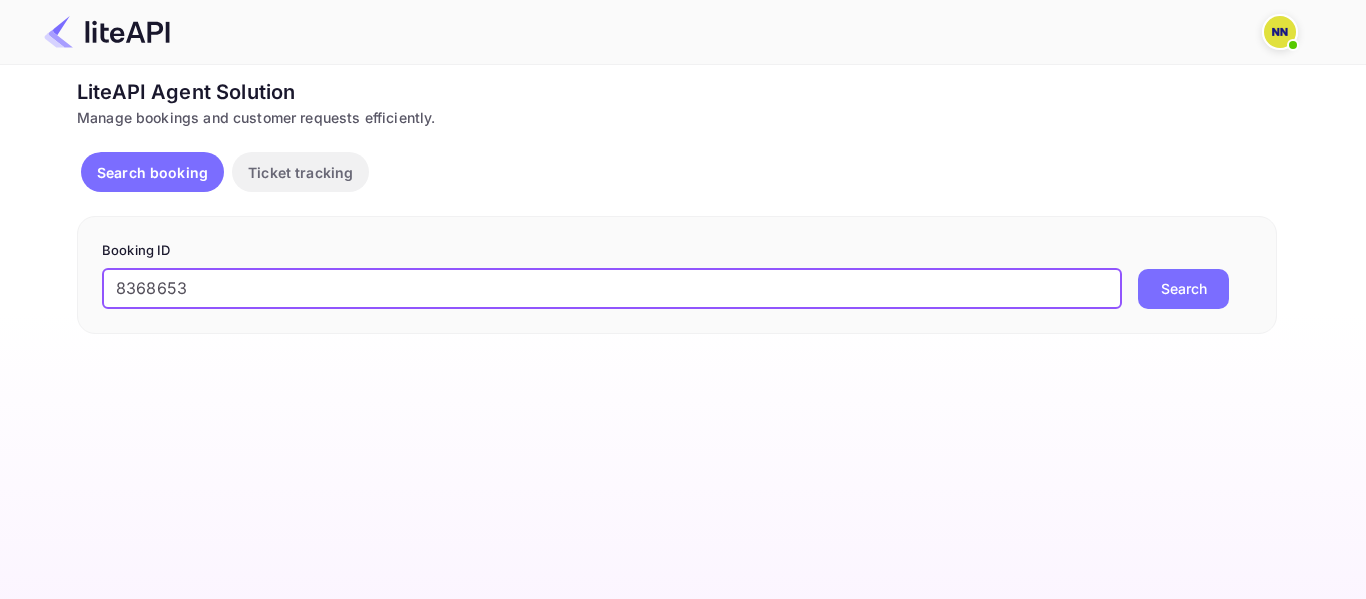 type on "8368653" 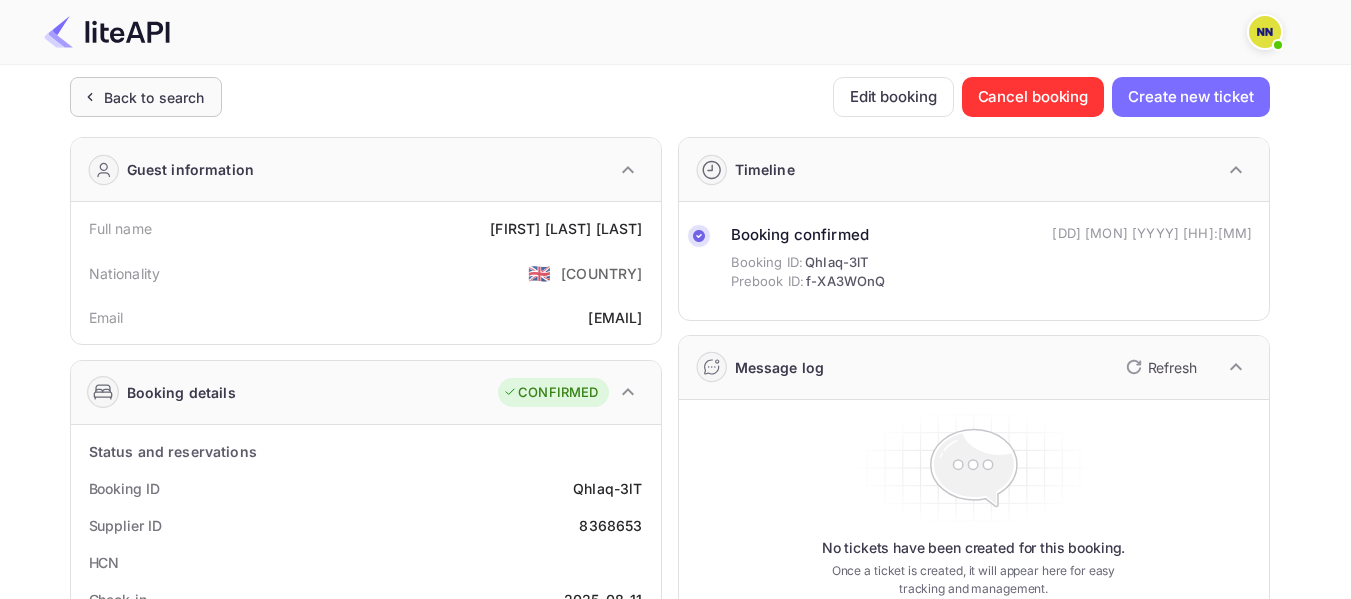 click on "Back to search" at bounding box center (154, 97) 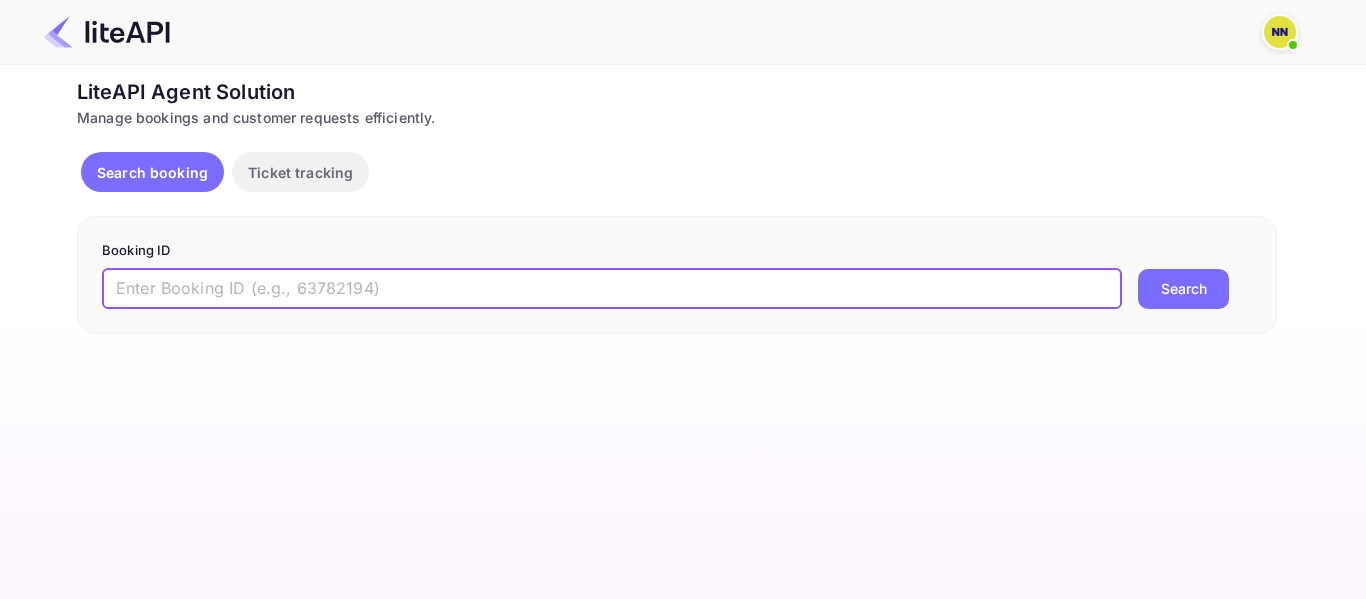 click at bounding box center (612, 289) 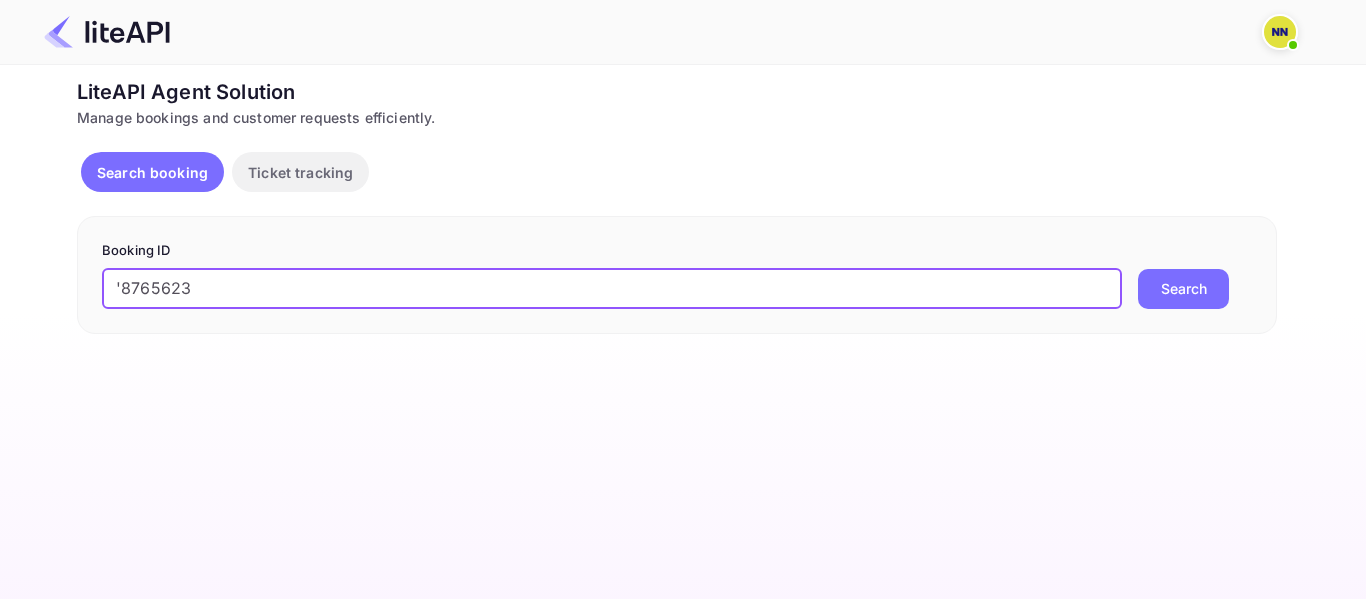 click on "'8765623" at bounding box center (612, 289) 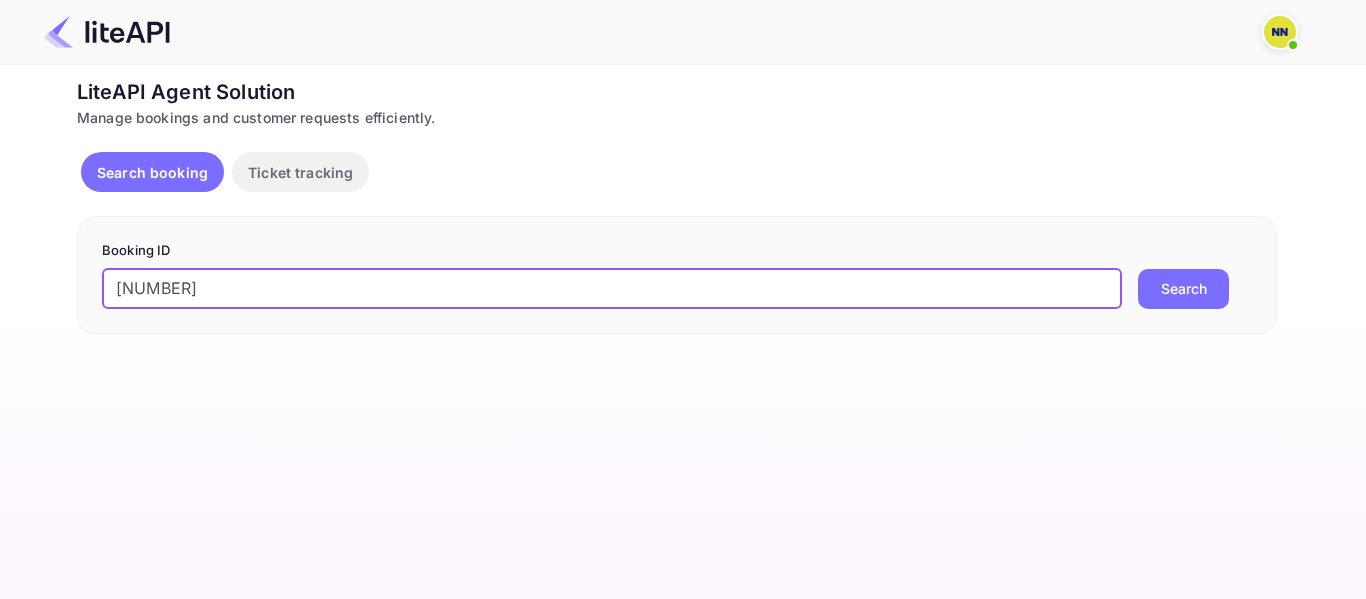 type on "[NUMBER]" 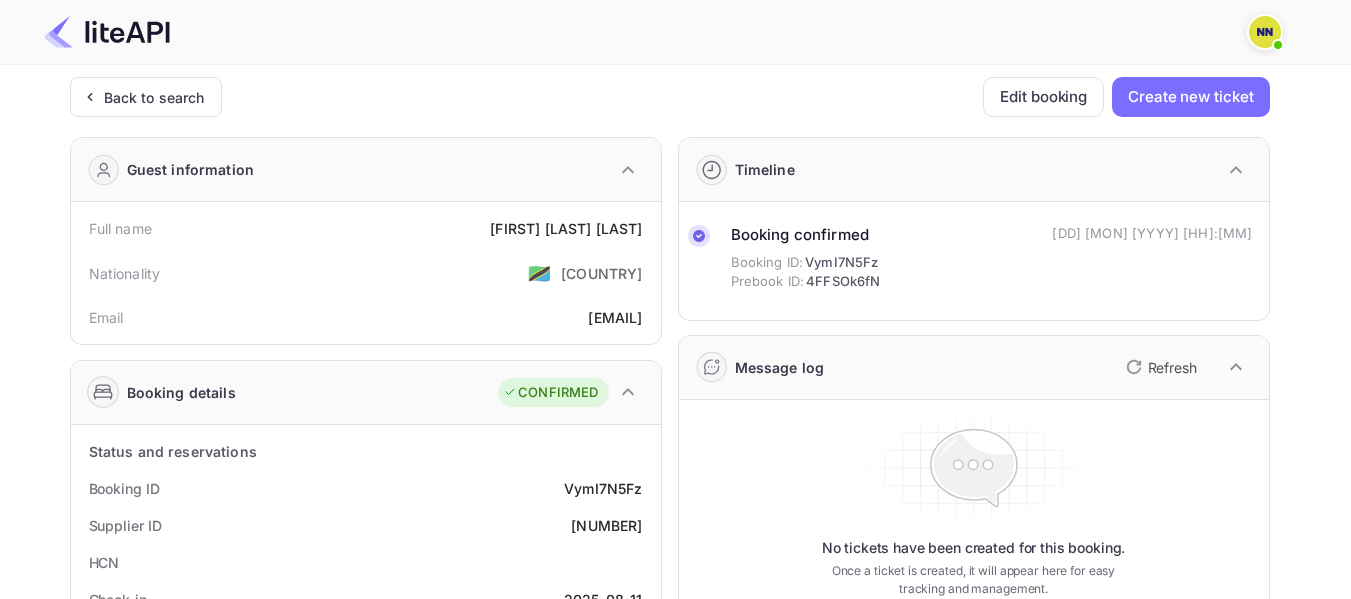 click on "Back to search   Edit booking Create new ticket Guest information Full name [FIRST] [LAST]   [LAST] Nationality 🇹🇿 [COUNTRY] Email [EMAIL] Booking details   CONFIRMED Status and reservations Booking ID VymI7N5Fz Supplier ID [NUMBER] HCN Check-in [YYYY]-[MM]-[DD] Check out [YYYY]-[MM]-[DD] Room description Not specified Occupancies 1   Adult  Price 283.42 Currency USD Refundability   Non Refundable Cancellation deadline Invalid date Special requests Invoice Download pdf Voucher Download pdf Hotel Info Hotel Kopster Hotel [CITY] [STATE] City [CITY] Country 🇫🇷 [COUNTRY] Miscellaneous Voucher Discount Not applicable Addons Not applicable Addons amount Not applicable Timeline Booking confirmed Booking ID:   VymI7N5Fz Prebook ID:   4FFSOk6fN [DD] [MON] [YYYY] [HH]:[MM] Message log Refresh No tickets have been created for this booking. Once a ticket is created, it will appear here for easy tracking and management." at bounding box center (670, 754) 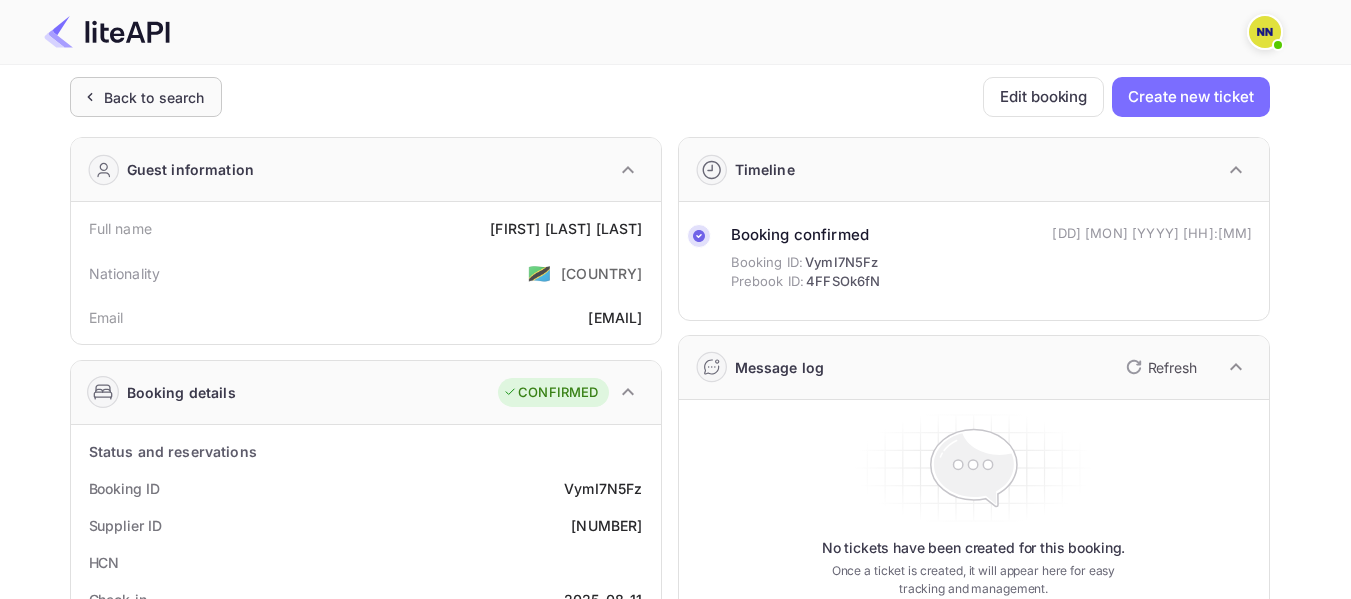 click on "Back to search" at bounding box center (154, 97) 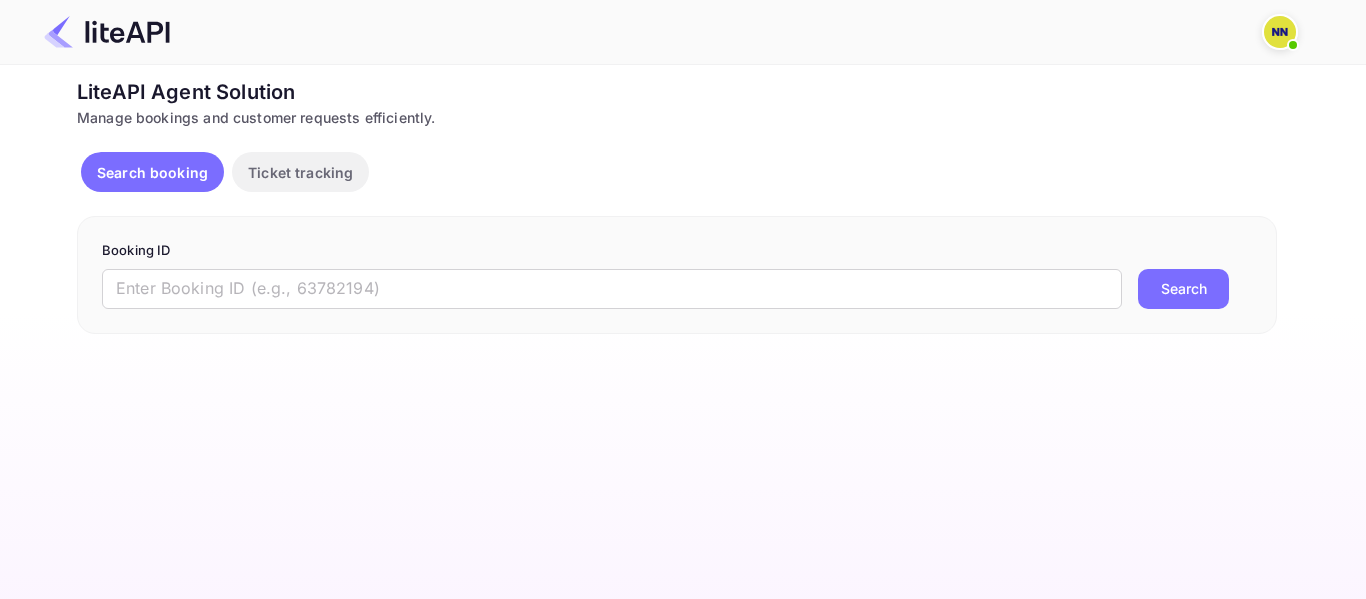 click on "Booking ID ​ Search" at bounding box center [677, 275] 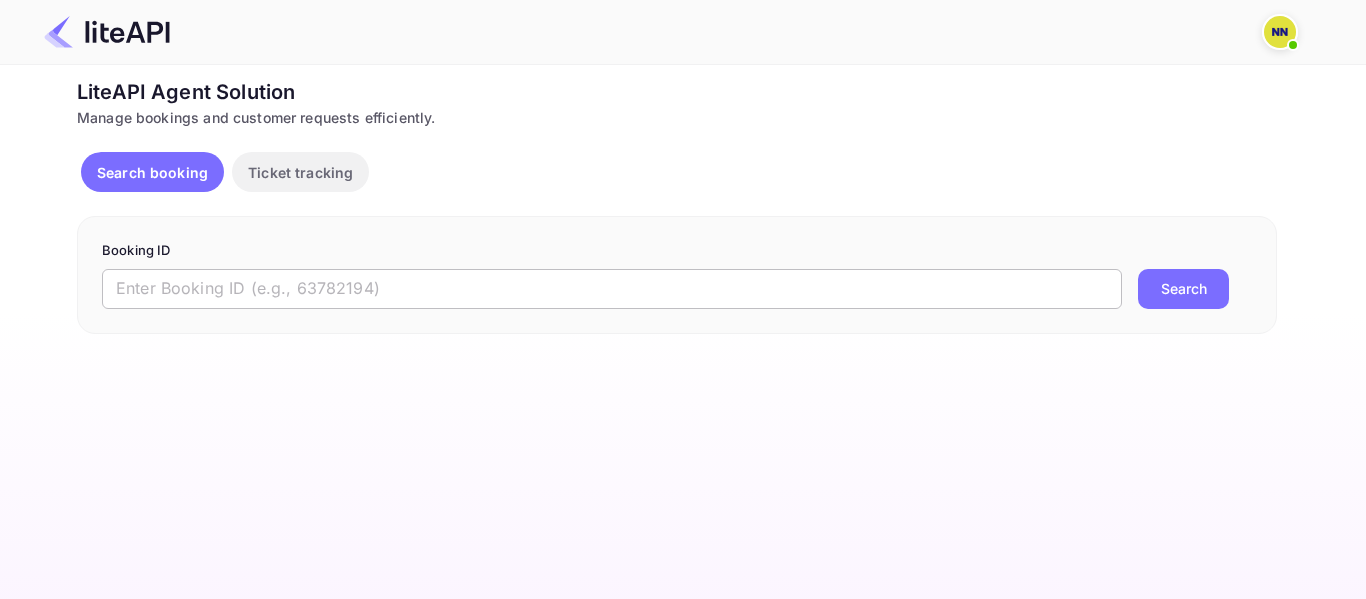 click at bounding box center (612, 289) 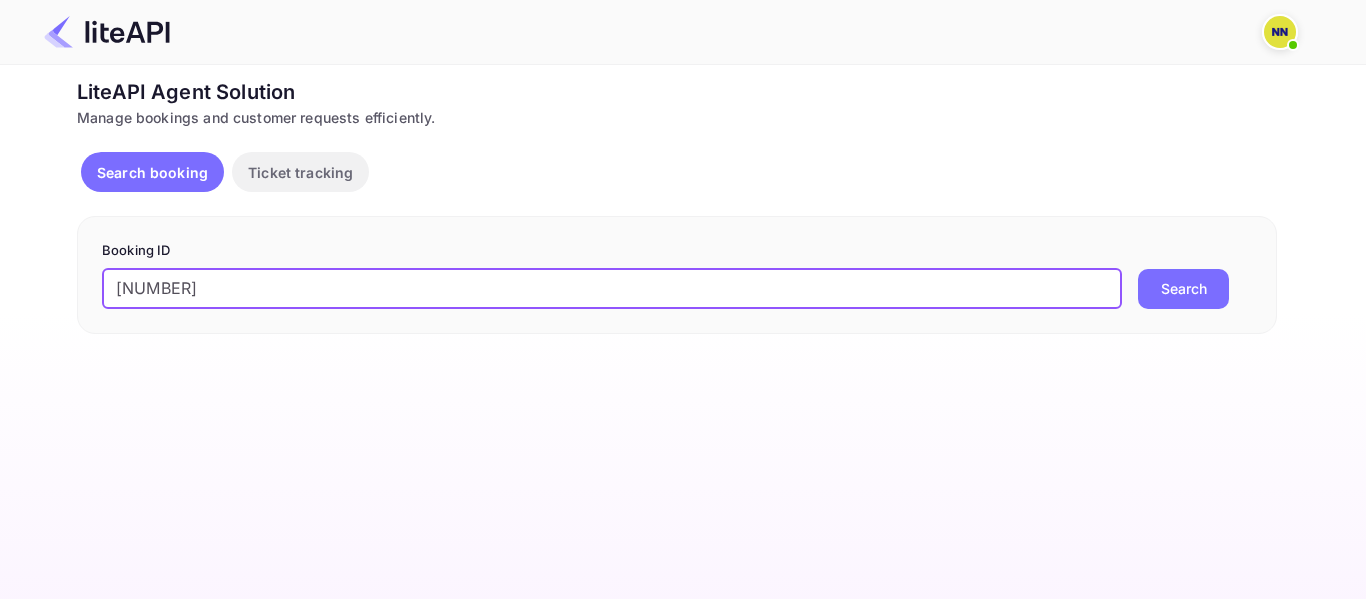 drag, startPoint x: 119, startPoint y: 288, endPoint x: 109, endPoint y: 289, distance: 10.049875 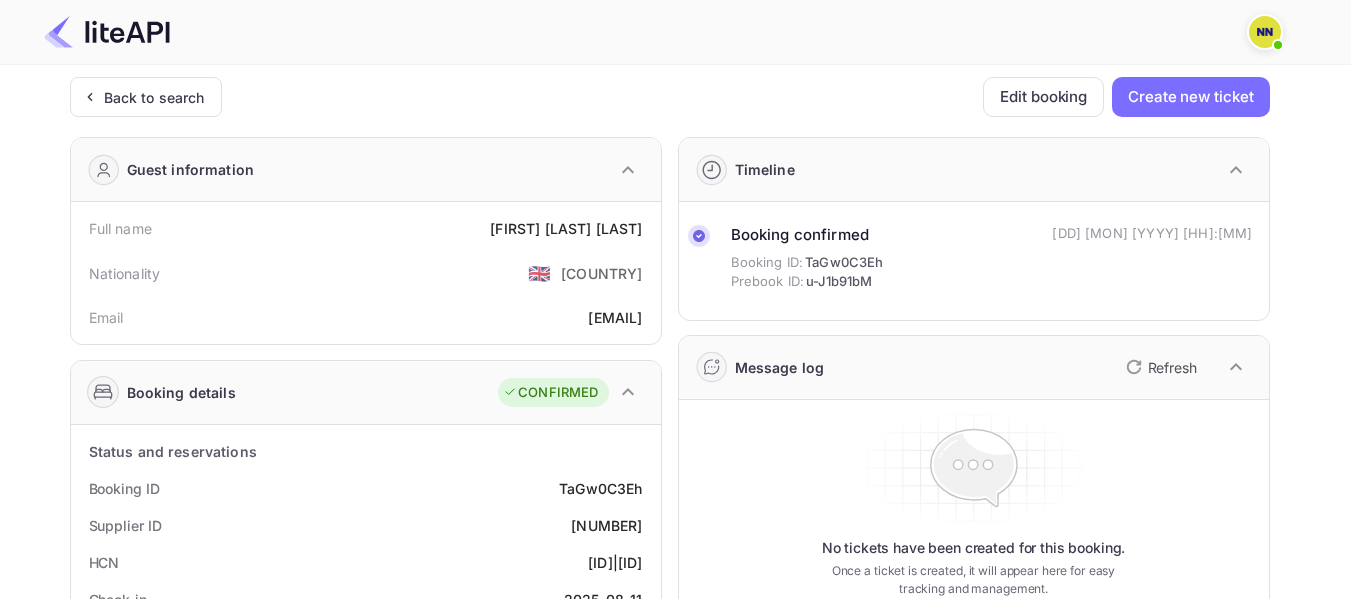 click on "[ID]|[ID]" at bounding box center [615, 562] 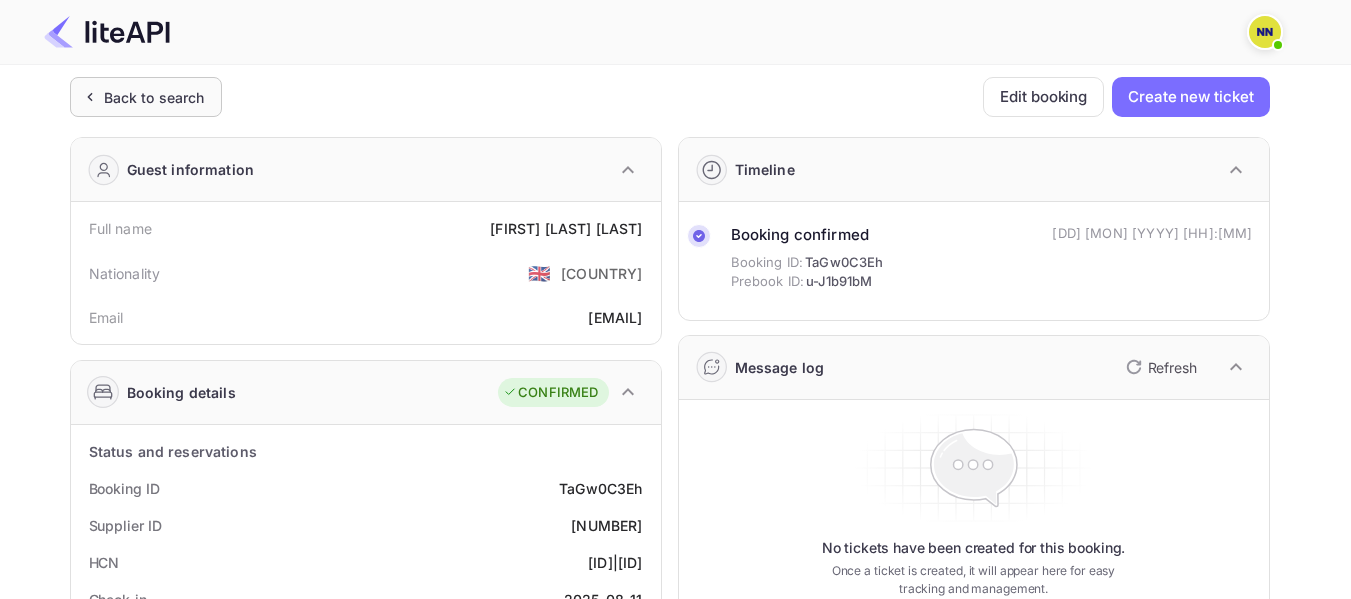 click on "Back to search" at bounding box center [154, 97] 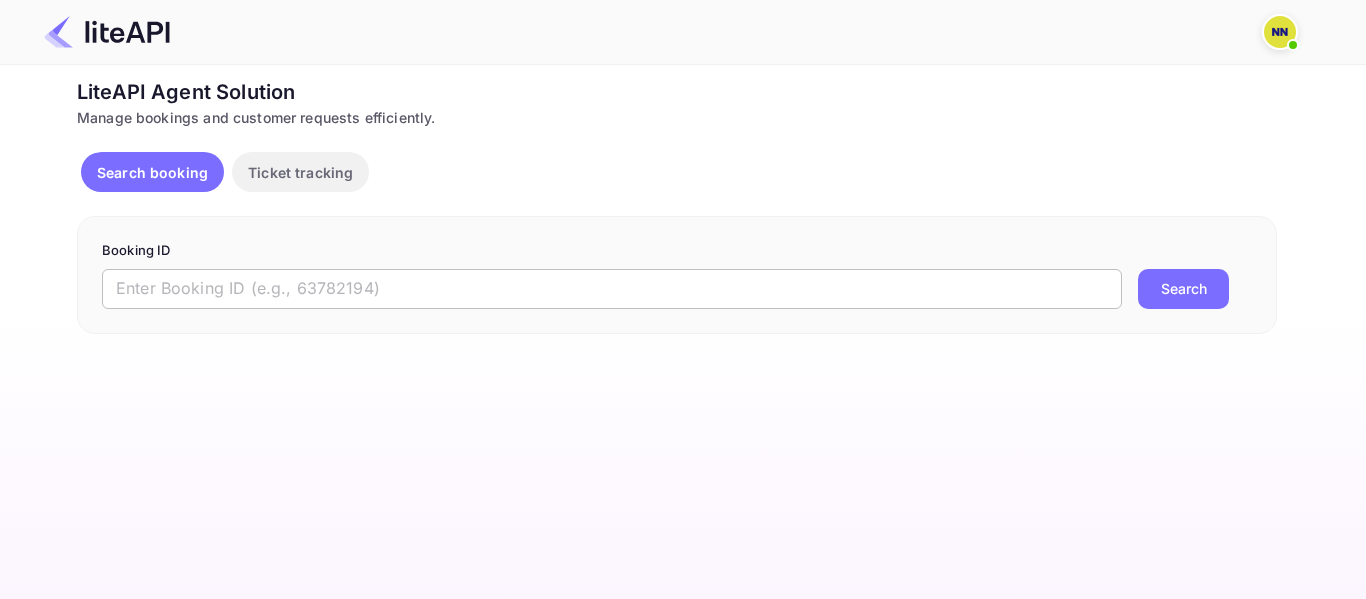 click at bounding box center (612, 289) 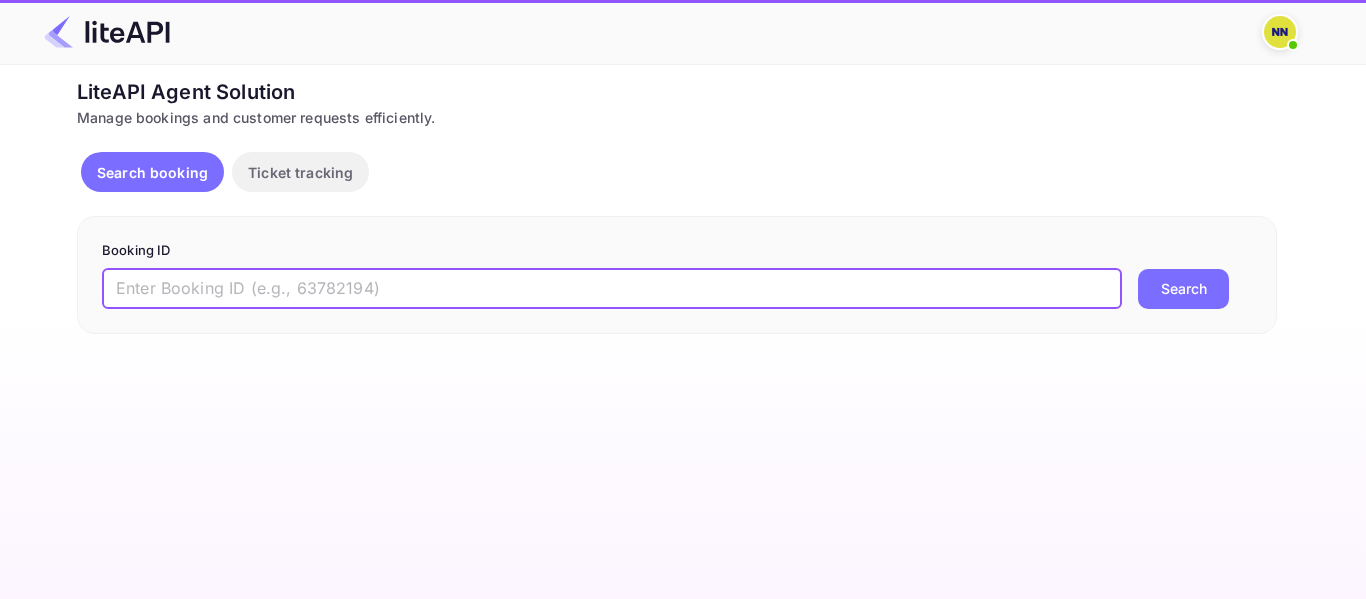 paste on "'8735049" 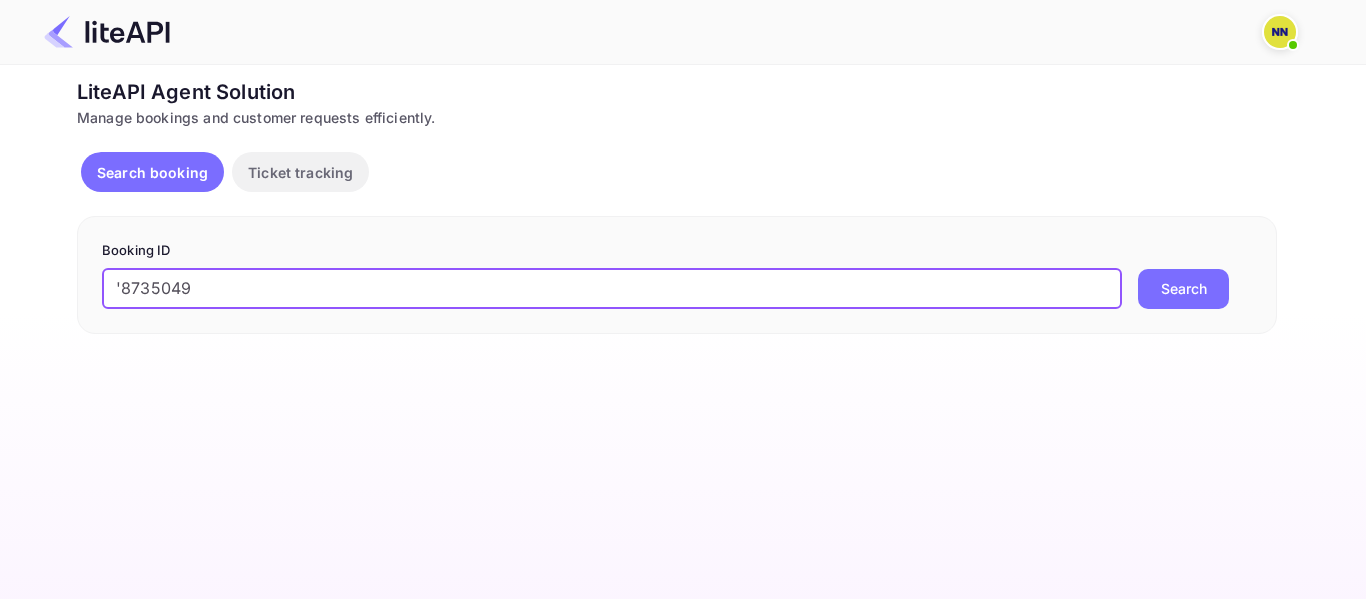 click on "'8735049" at bounding box center [612, 289] 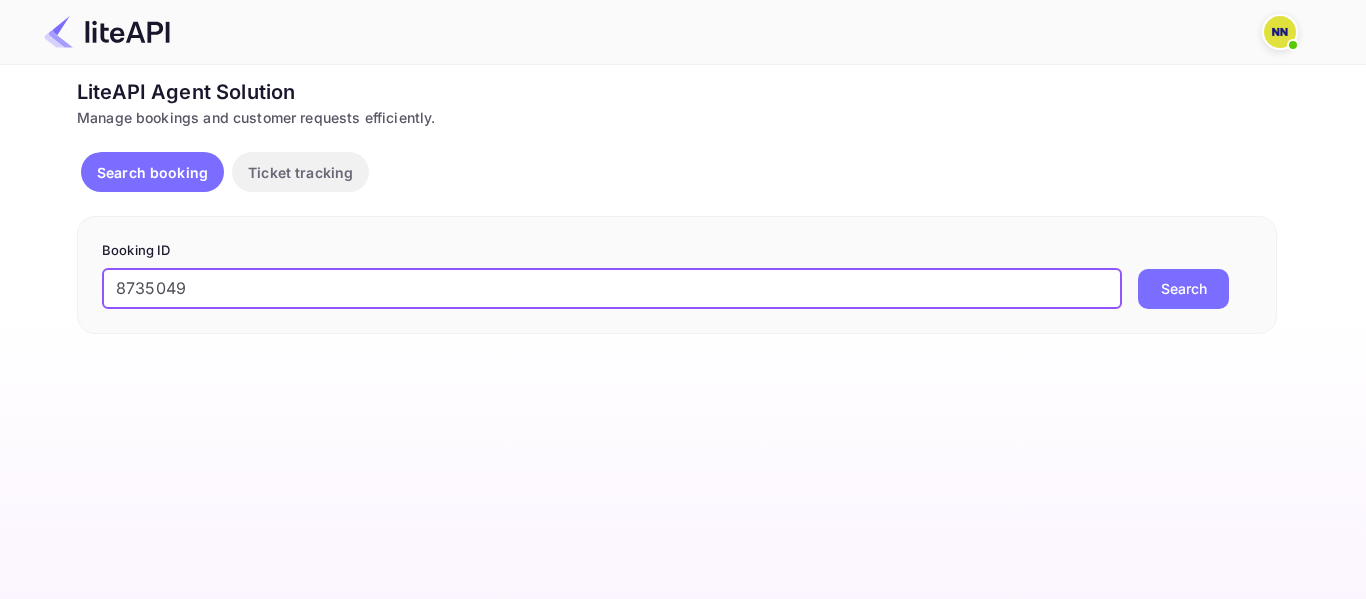 type on "8735049" 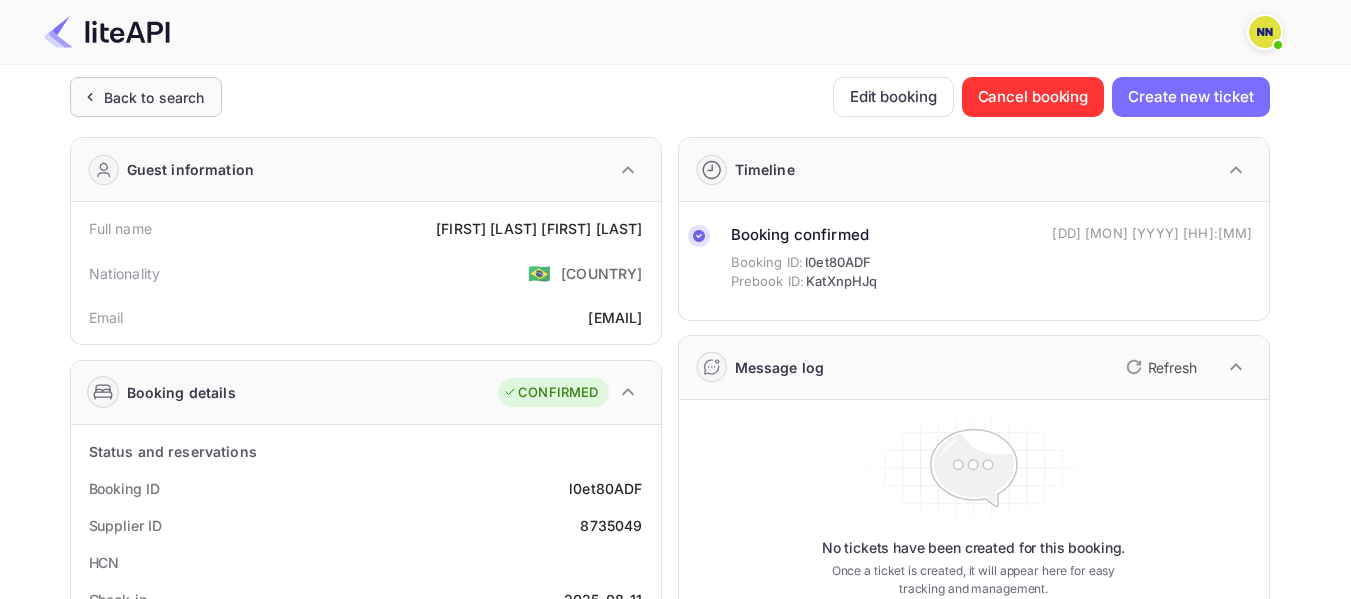 click on "Back to search" at bounding box center (146, 97) 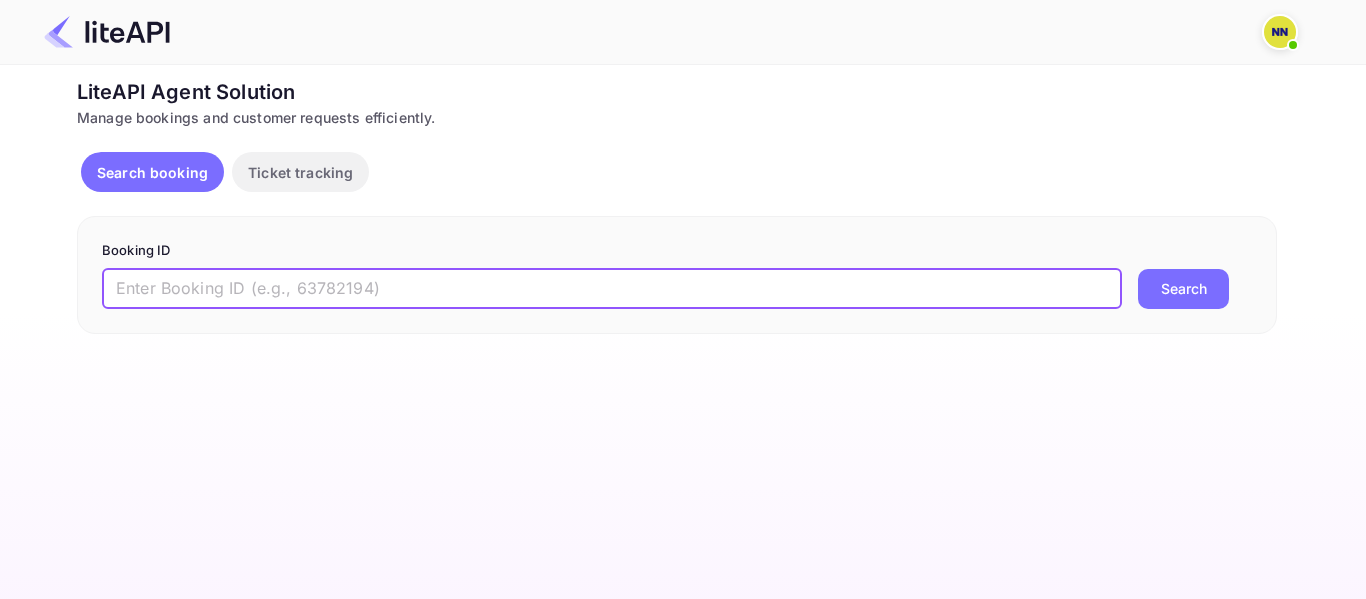 click at bounding box center (612, 289) 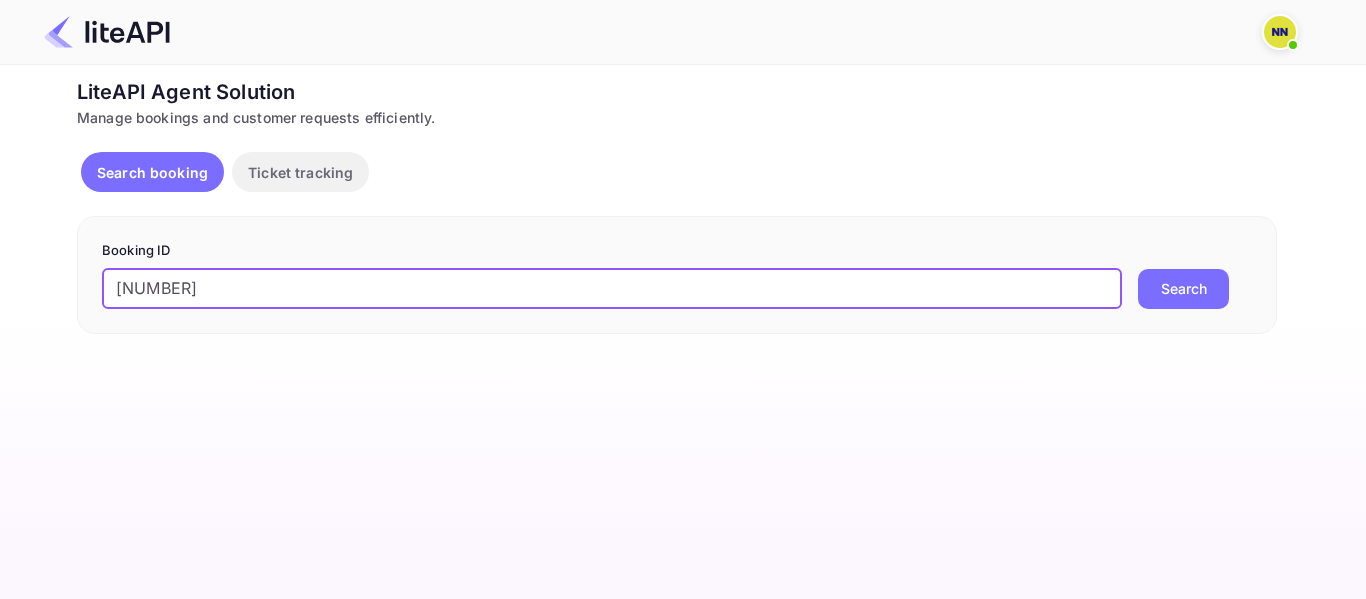 drag, startPoint x: 121, startPoint y: 289, endPoint x: 105, endPoint y: 289, distance: 16 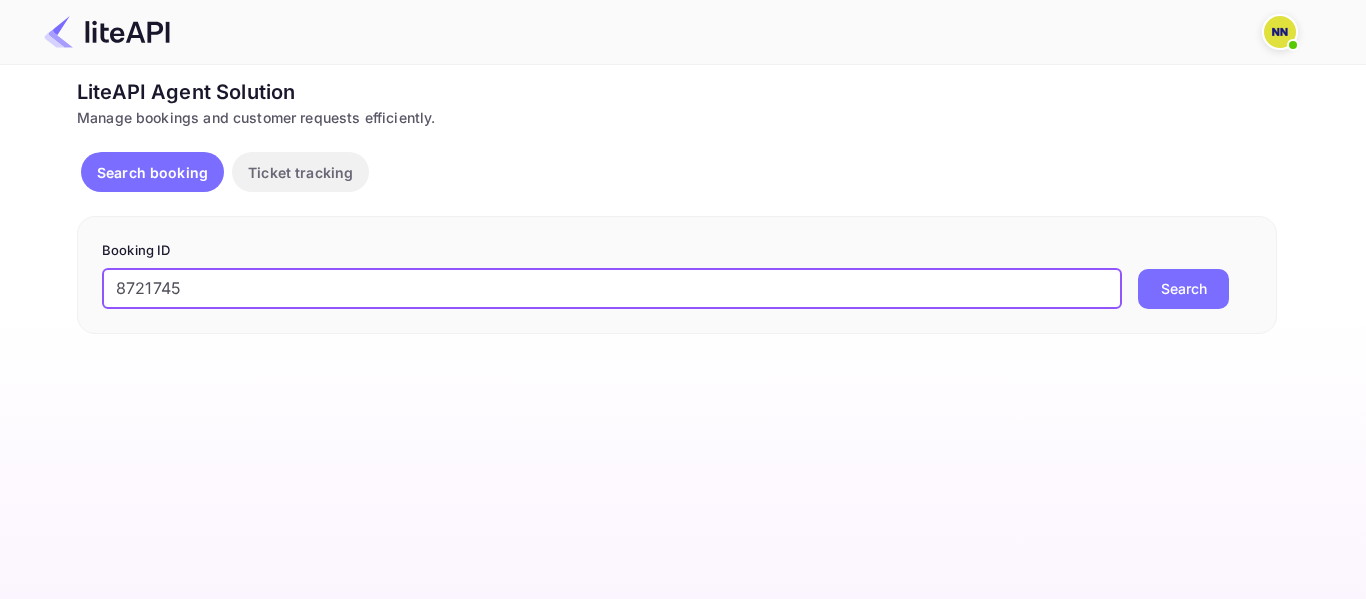 type on "8721745" 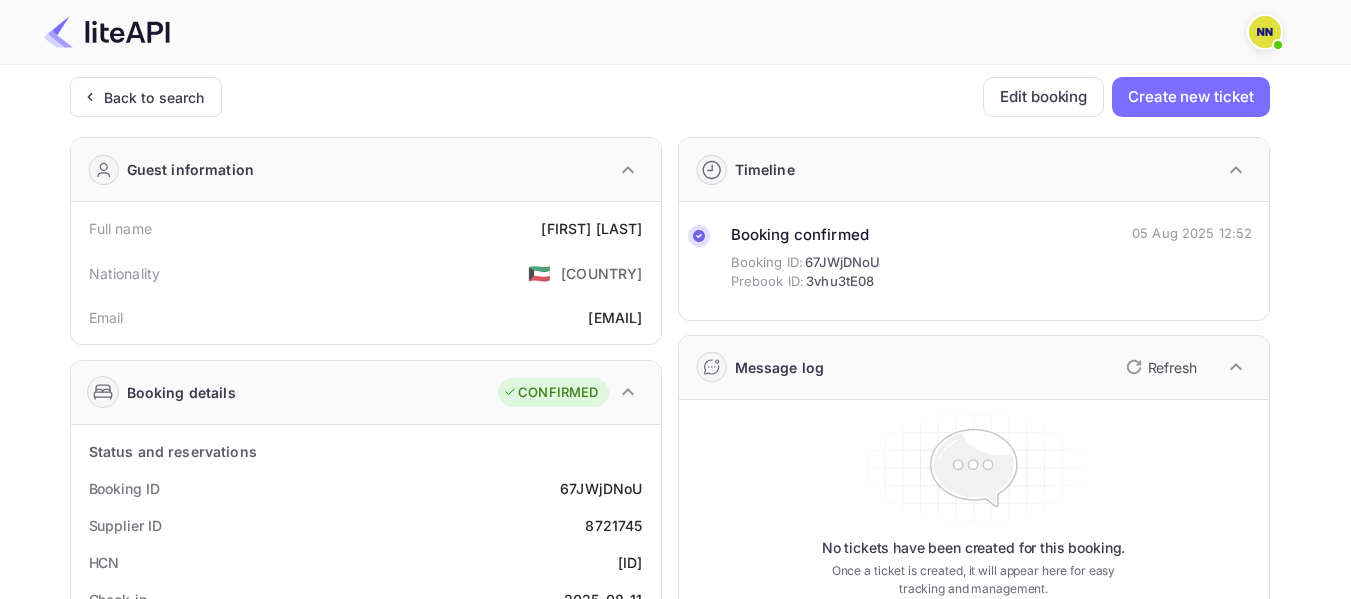 click on "[ID]" at bounding box center [630, 562] 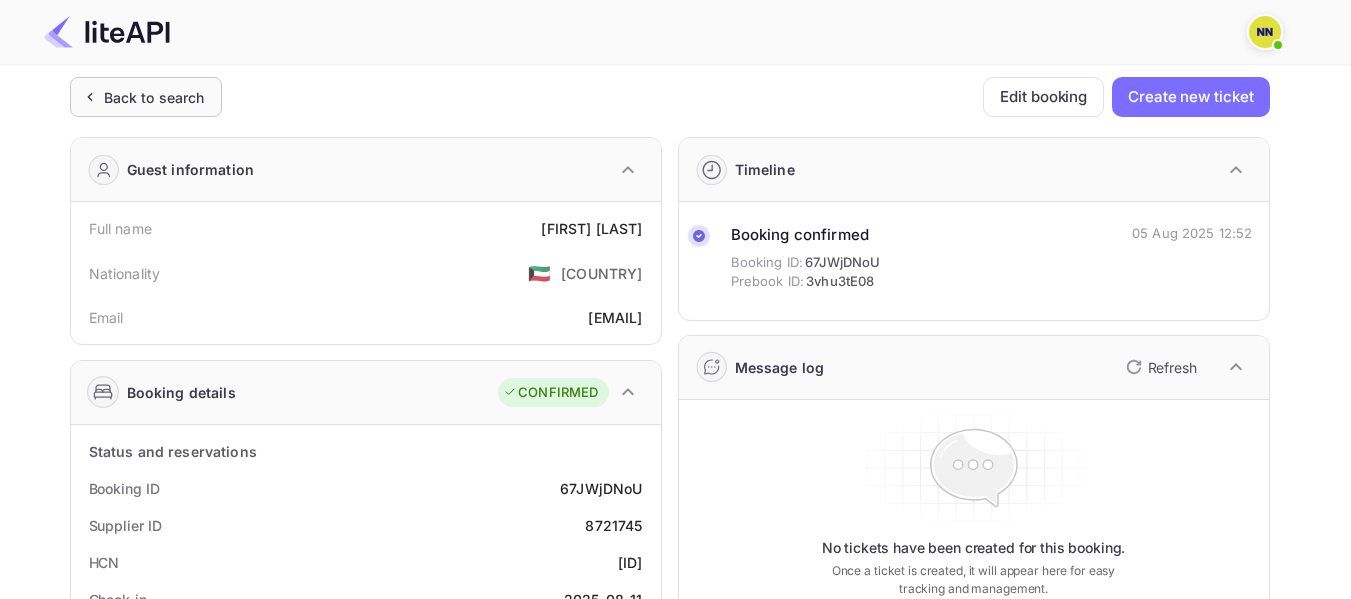 click on "Back to search" at bounding box center (142, 97) 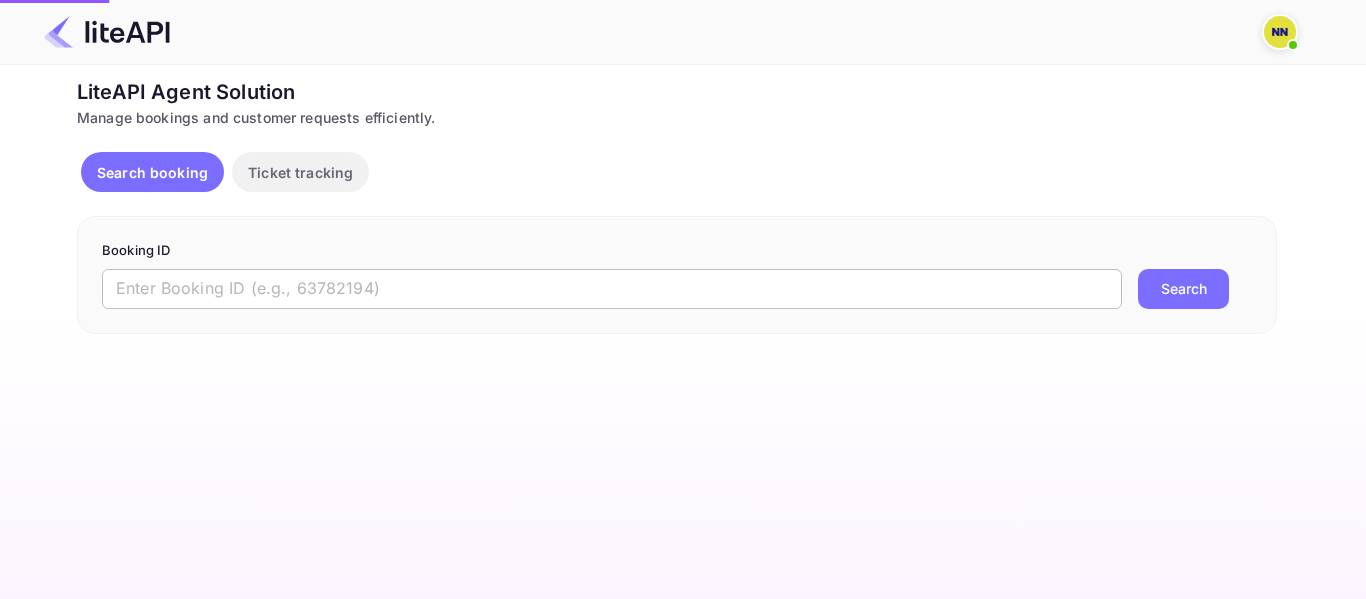 click at bounding box center (612, 289) 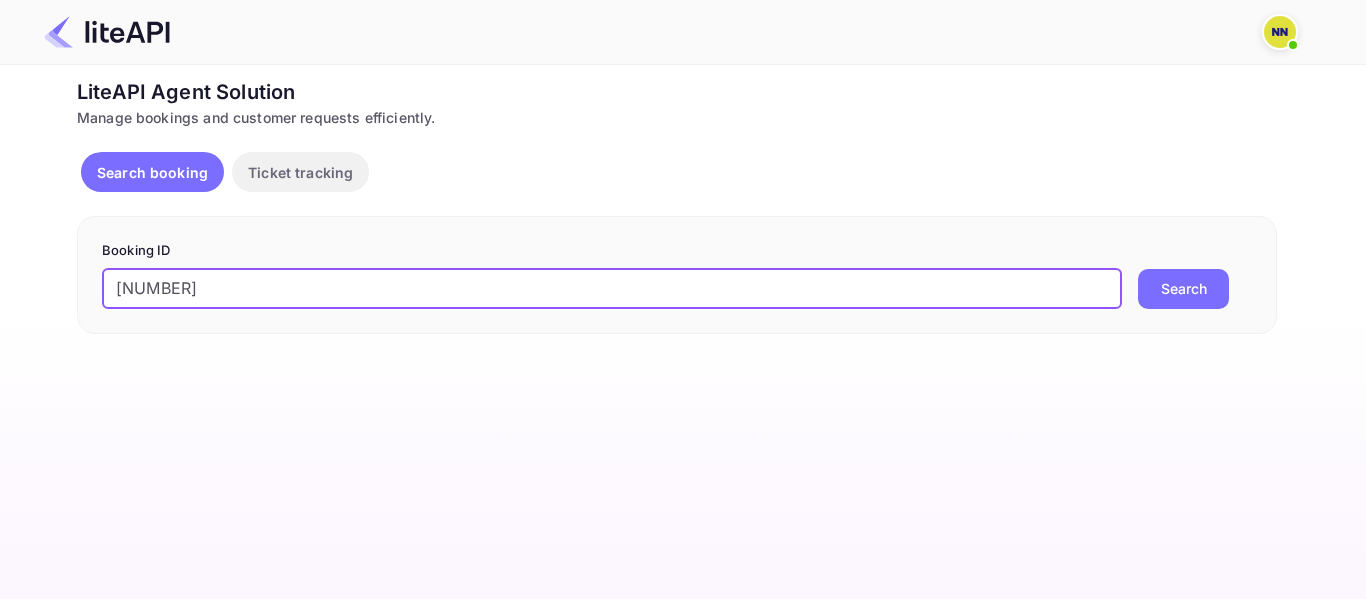drag, startPoint x: 119, startPoint y: 282, endPoint x: 103, endPoint y: 285, distance: 16.27882 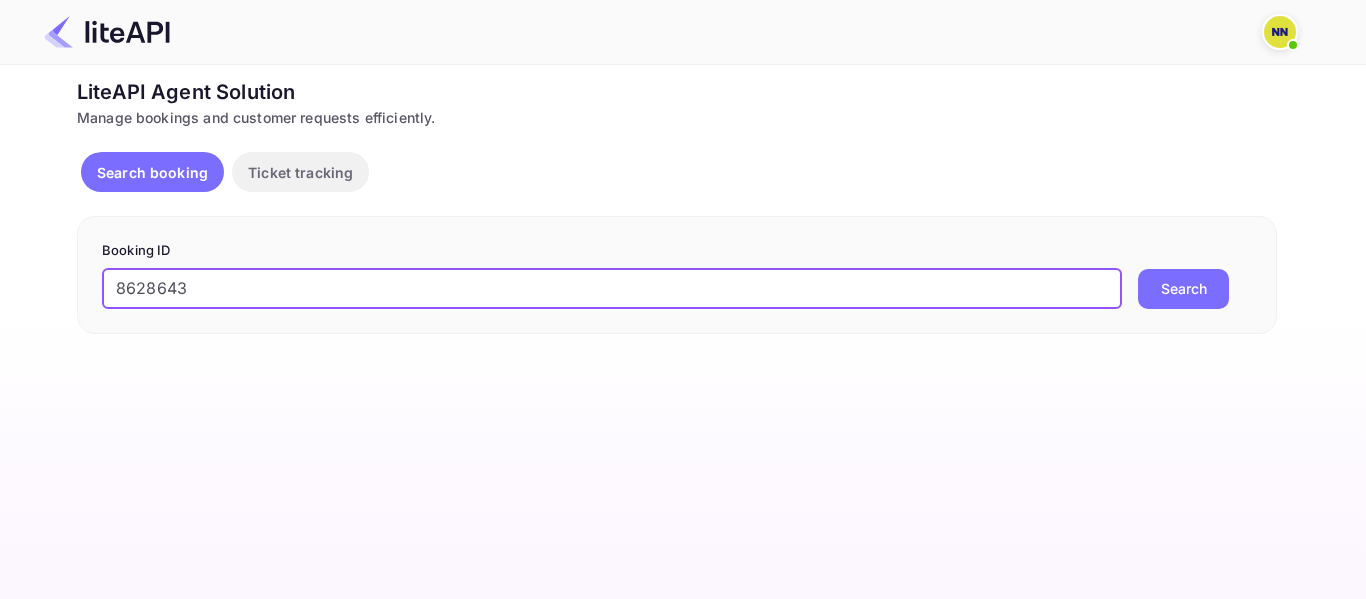 type on "8628643" 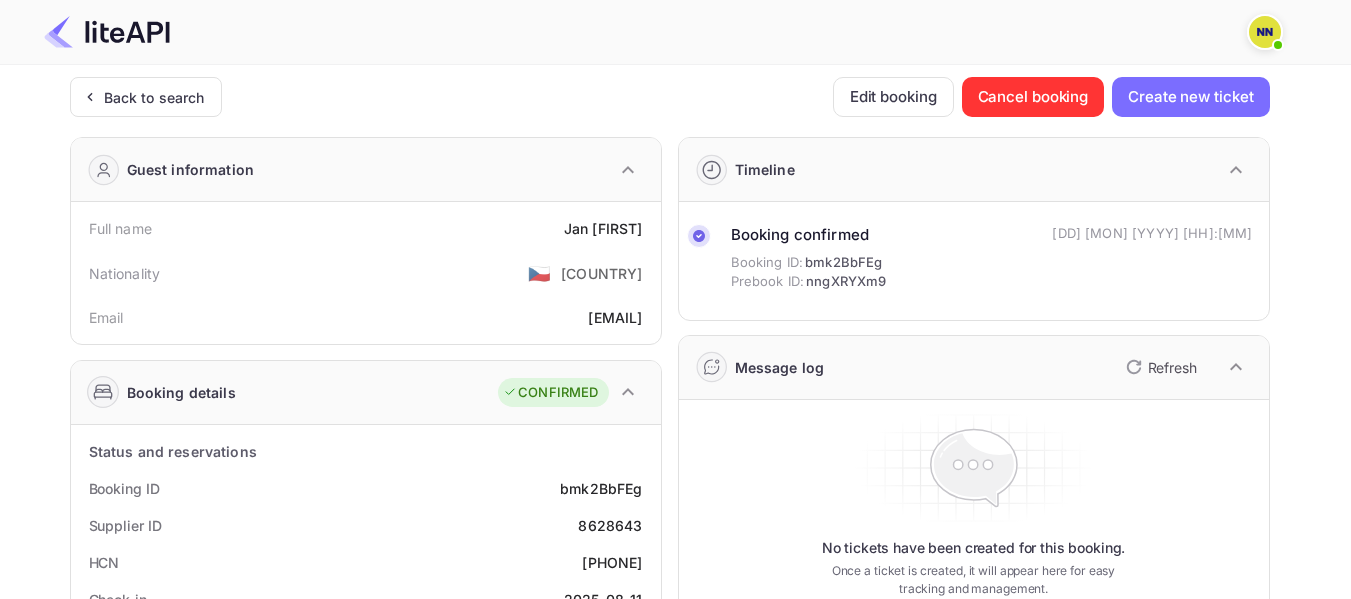 click on "[PHONE]" at bounding box center [612, 562] 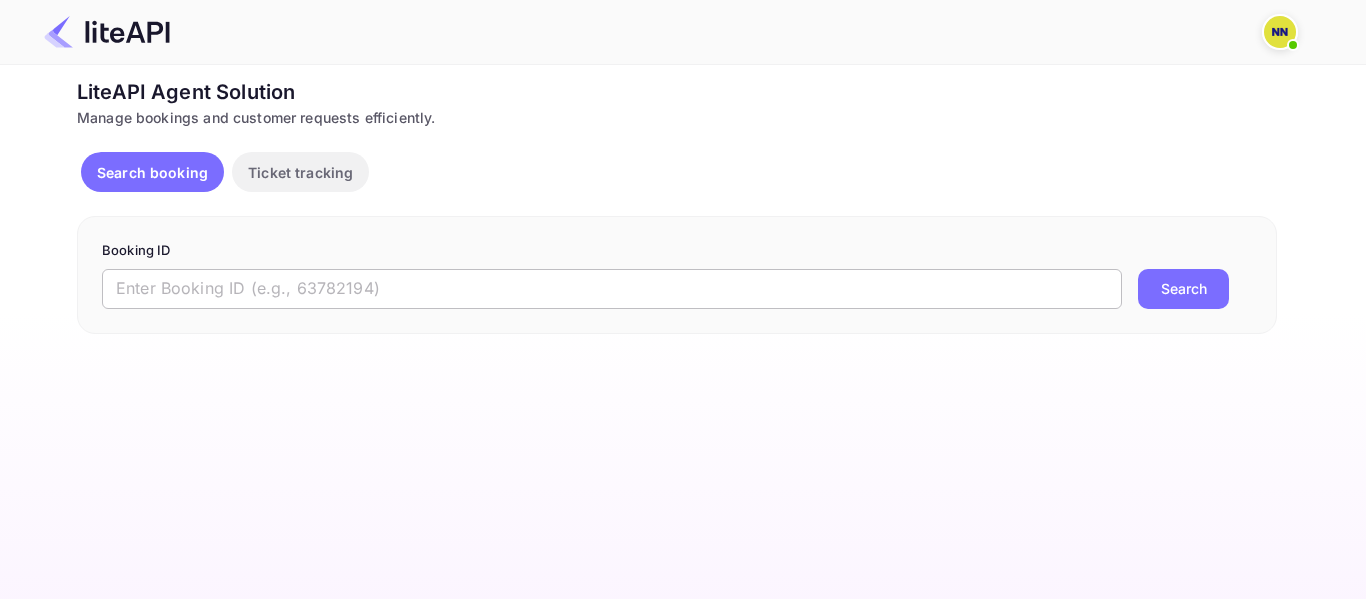 scroll, scrollTop: 0, scrollLeft: 0, axis: both 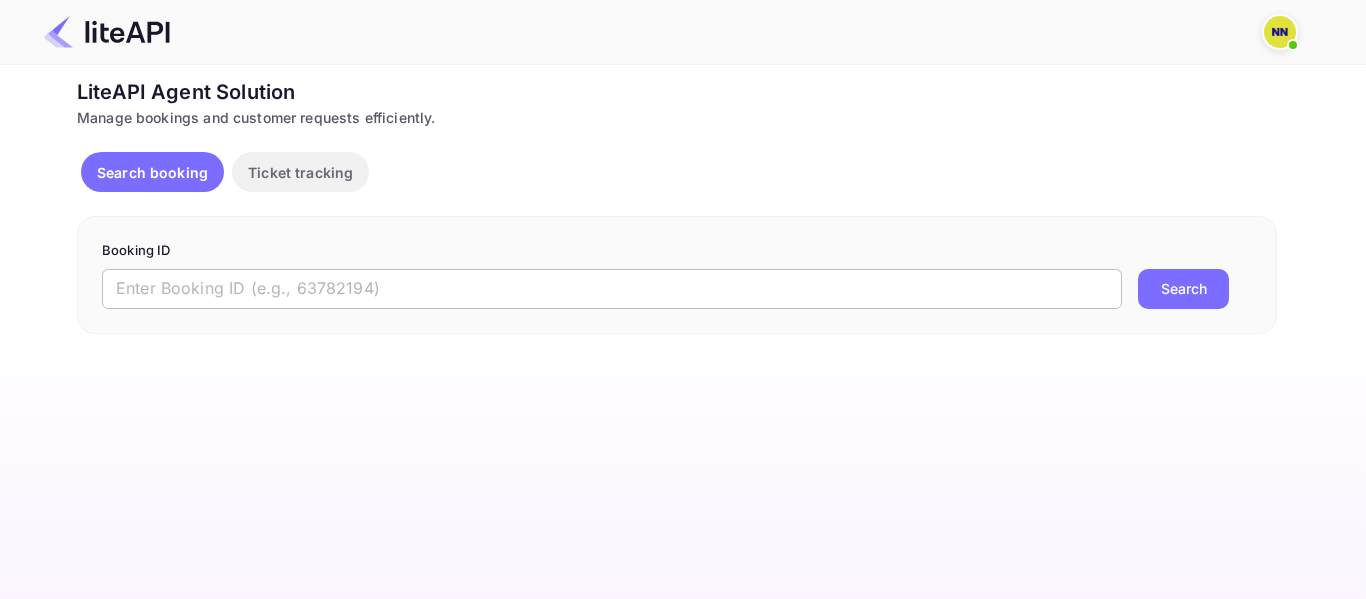 paste on "'7807968" 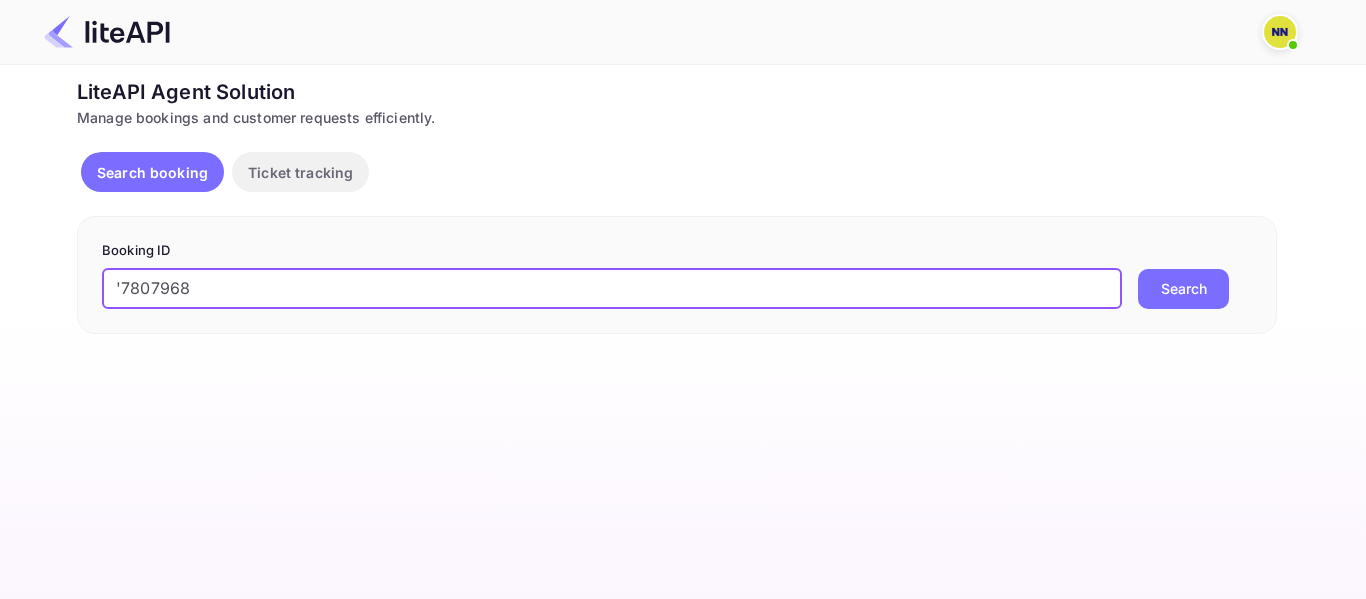click on "'7807968" at bounding box center (612, 289) 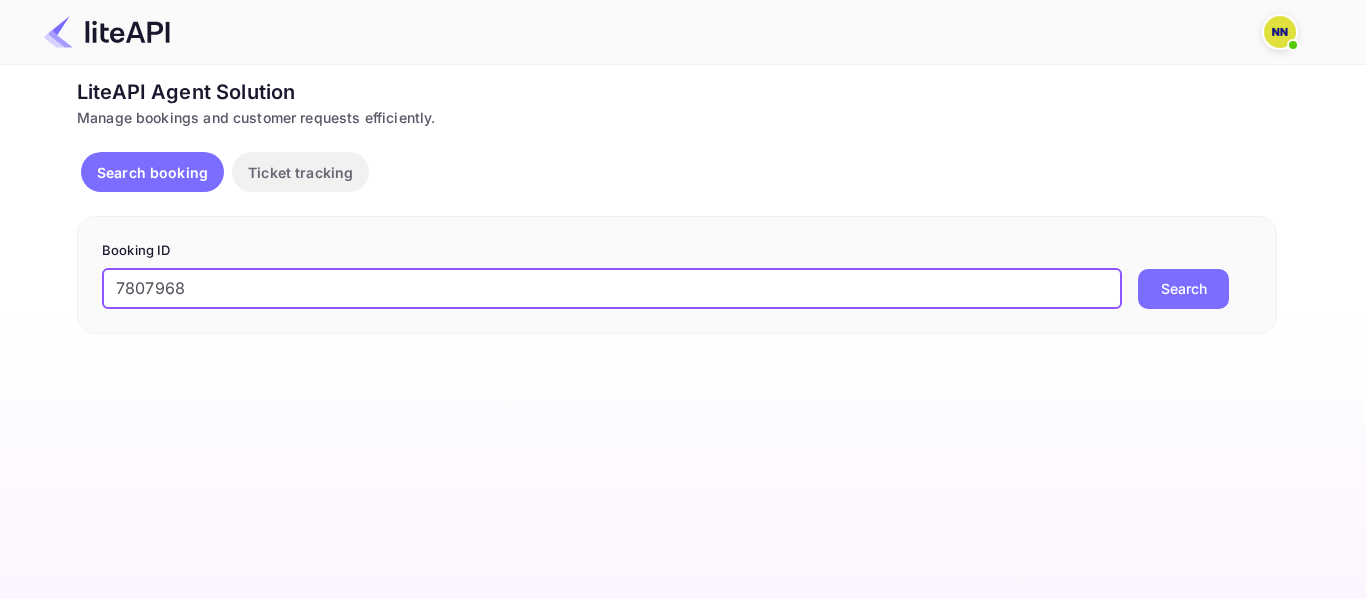 type on "7807968" 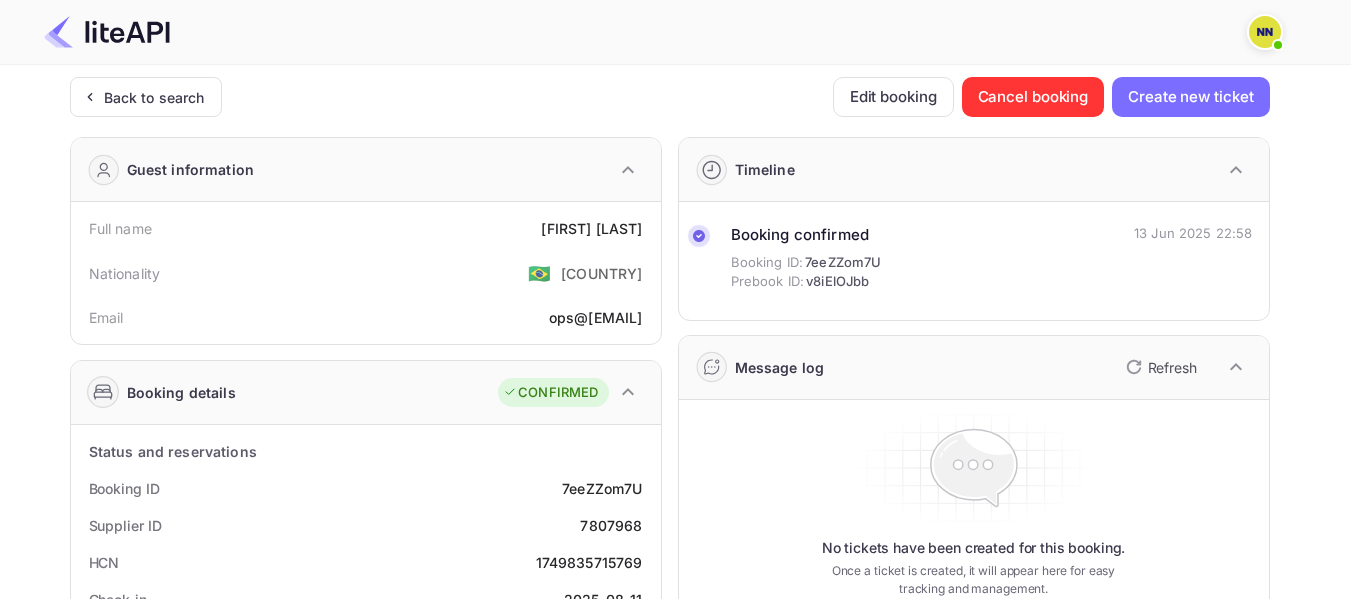 click on "1749835715769" at bounding box center [589, 562] 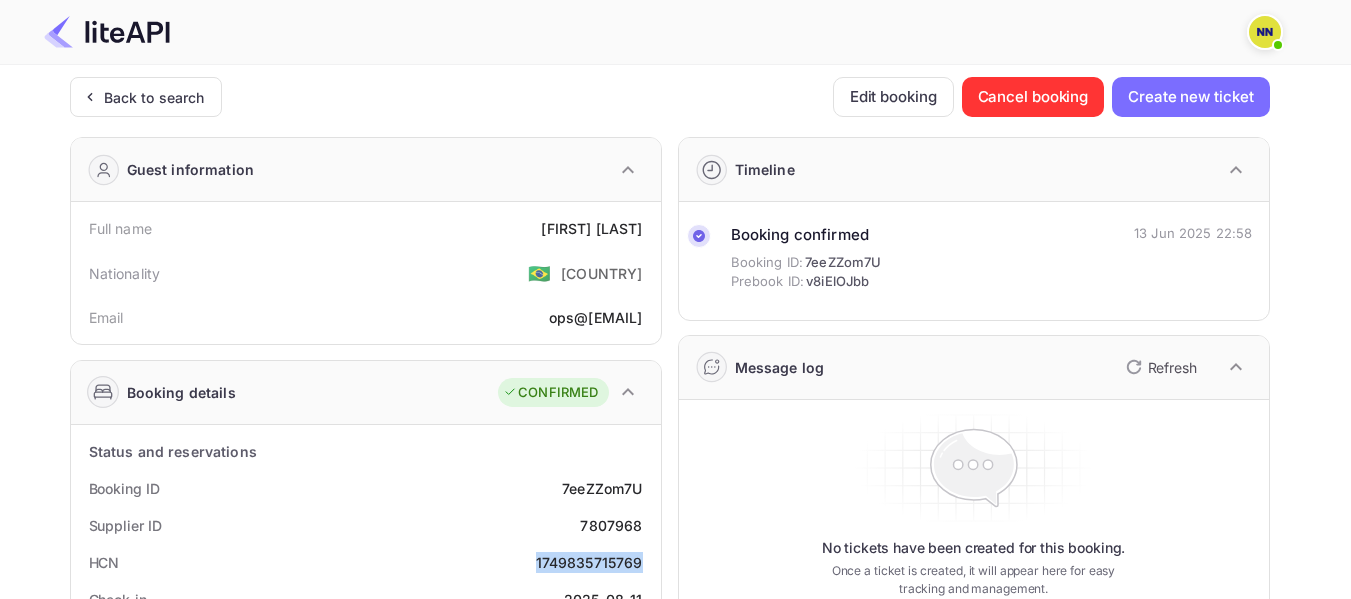 copy on "1749835715769" 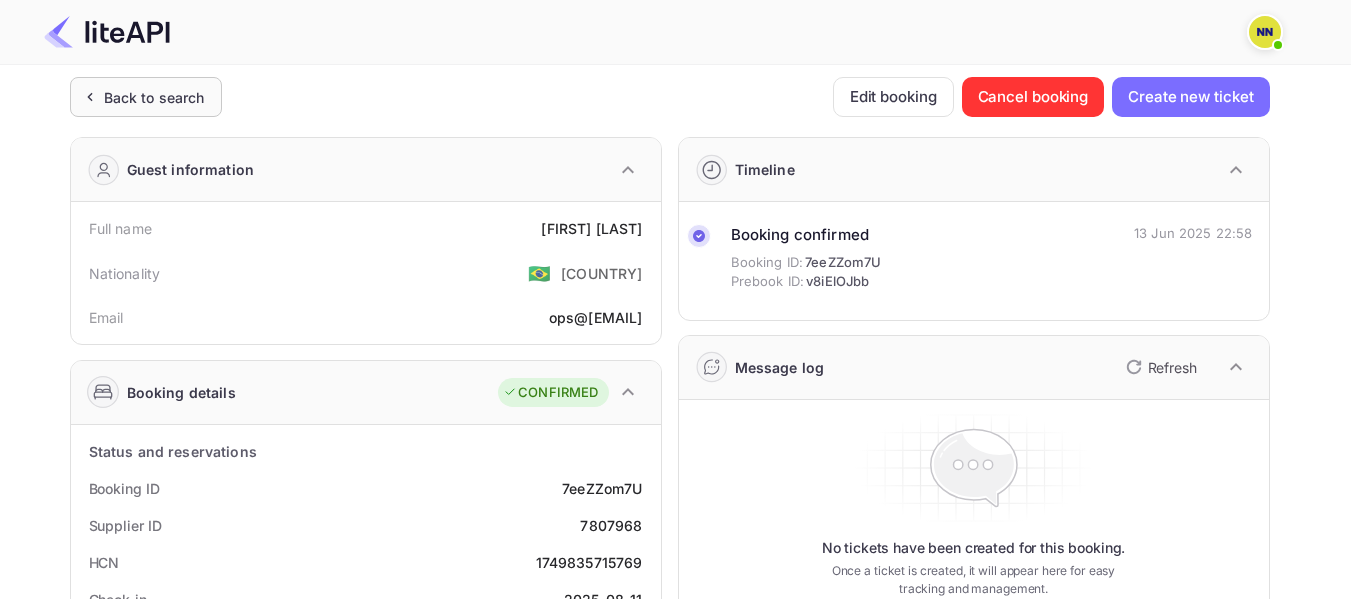 click on "Back to search" at bounding box center [154, 97] 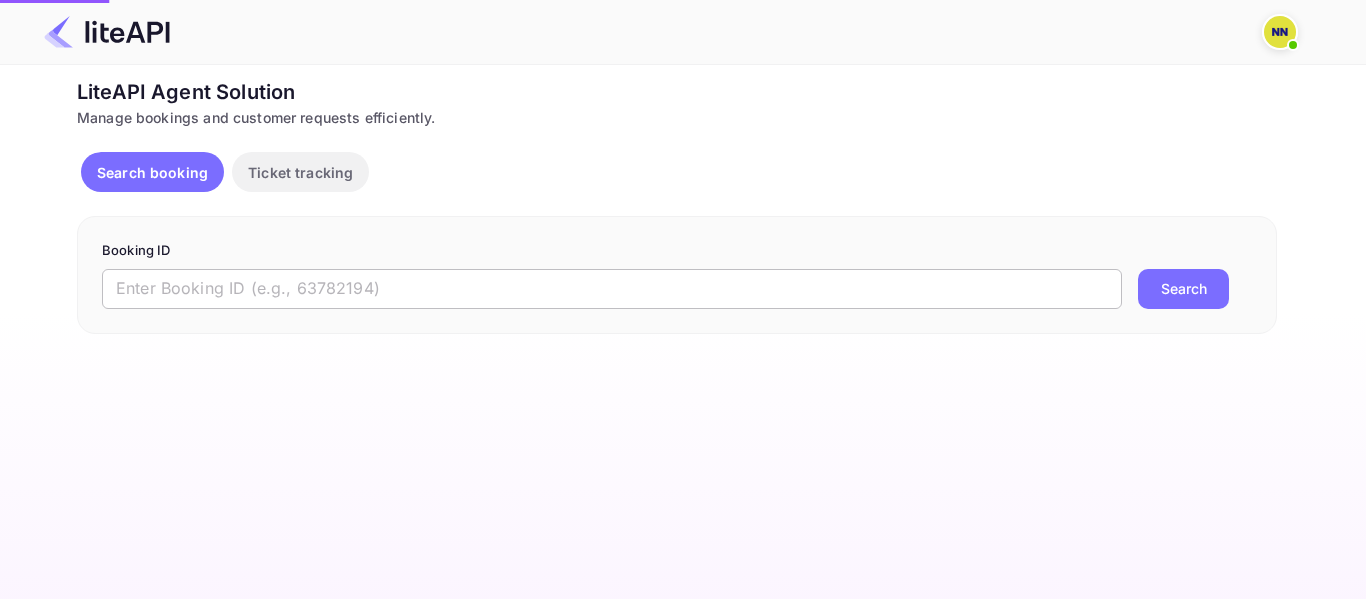 click at bounding box center [612, 289] 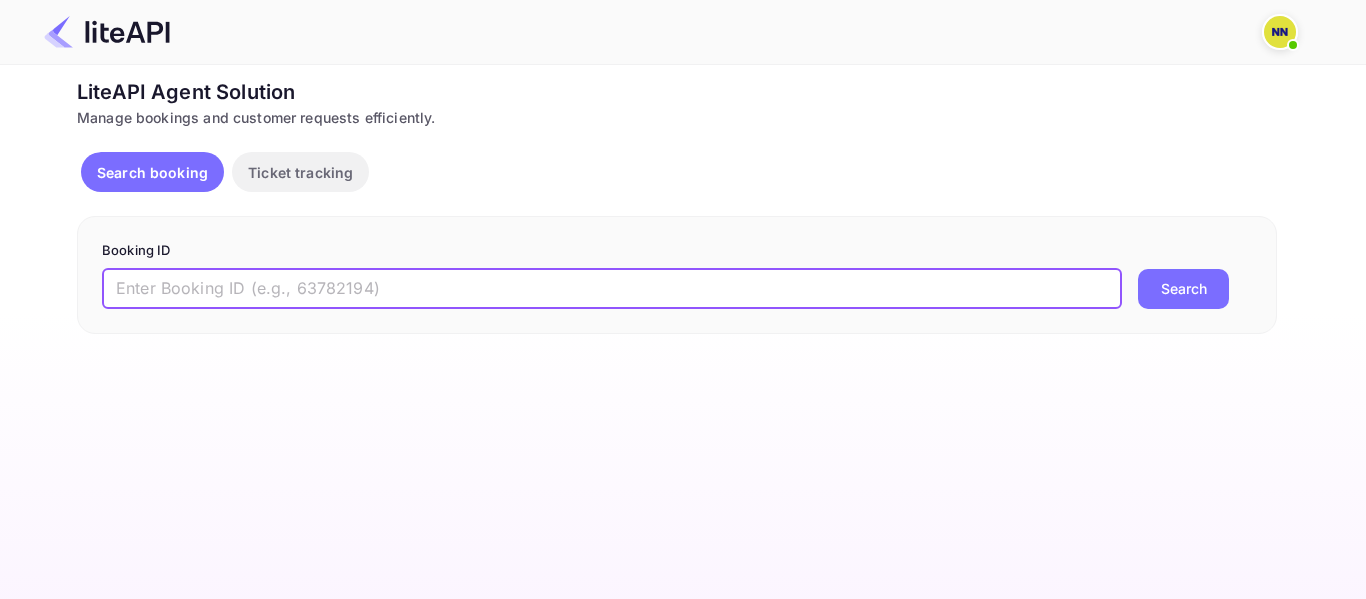 paste on "'8709472" 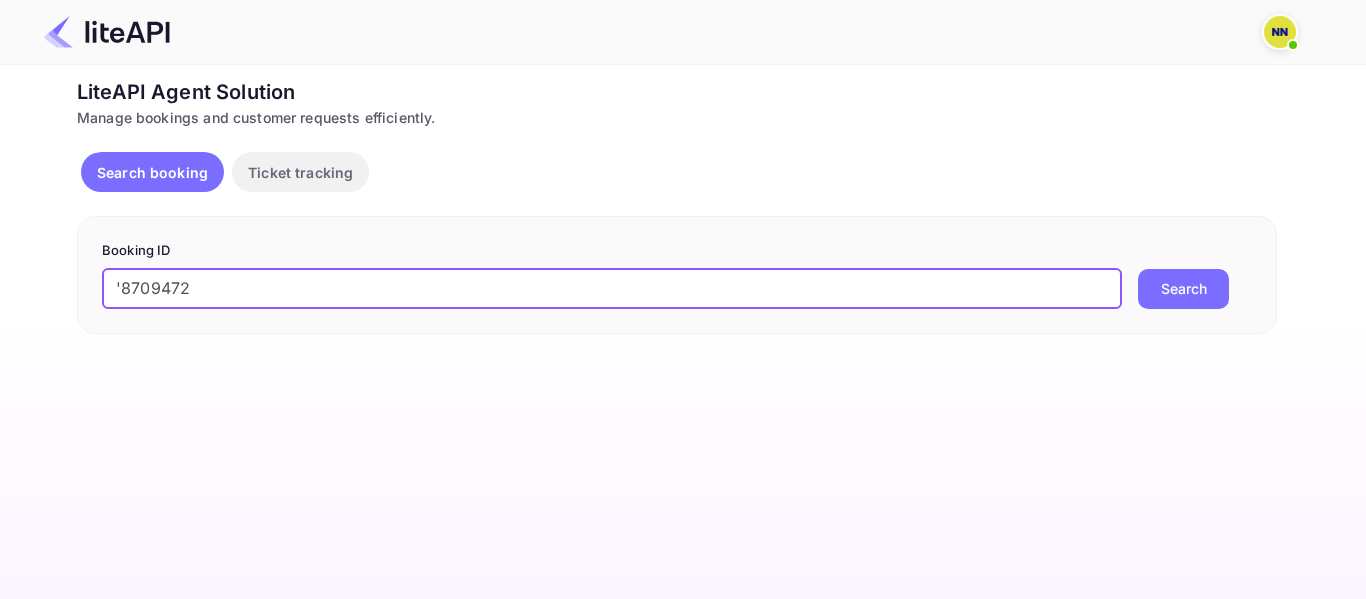 drag, startPoint x: 125, startPoint y: 282, endPoint x: 108, endPoint y: 284, distance: 17.117243 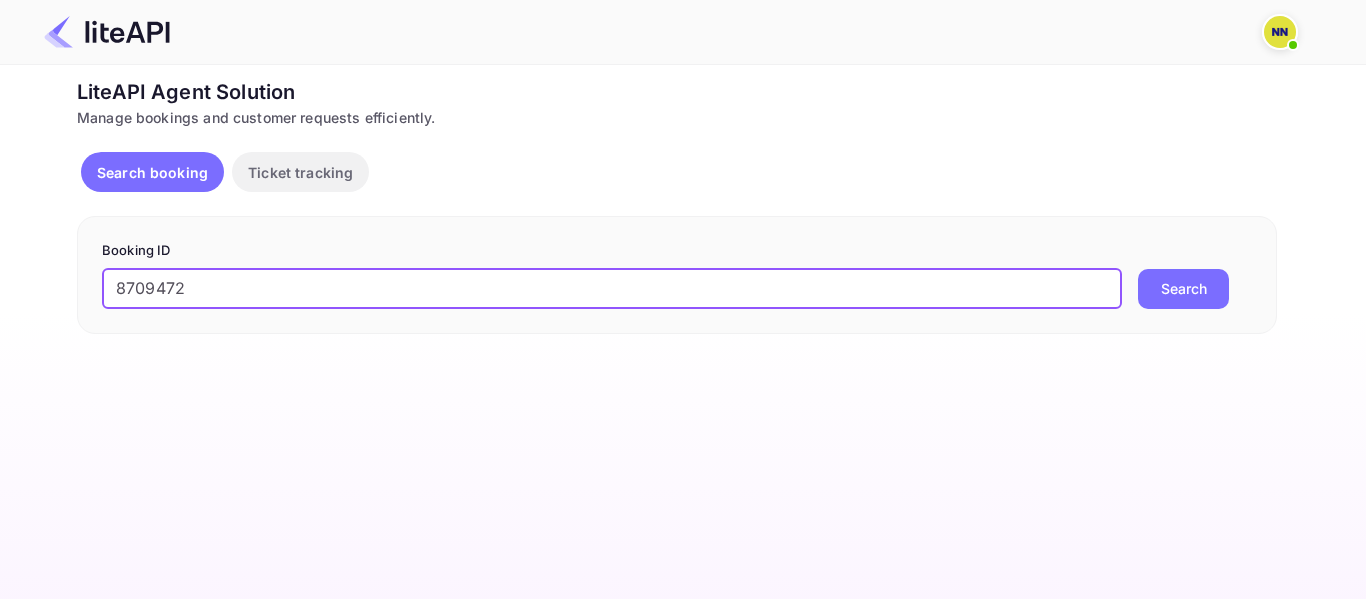 type on "8709472" 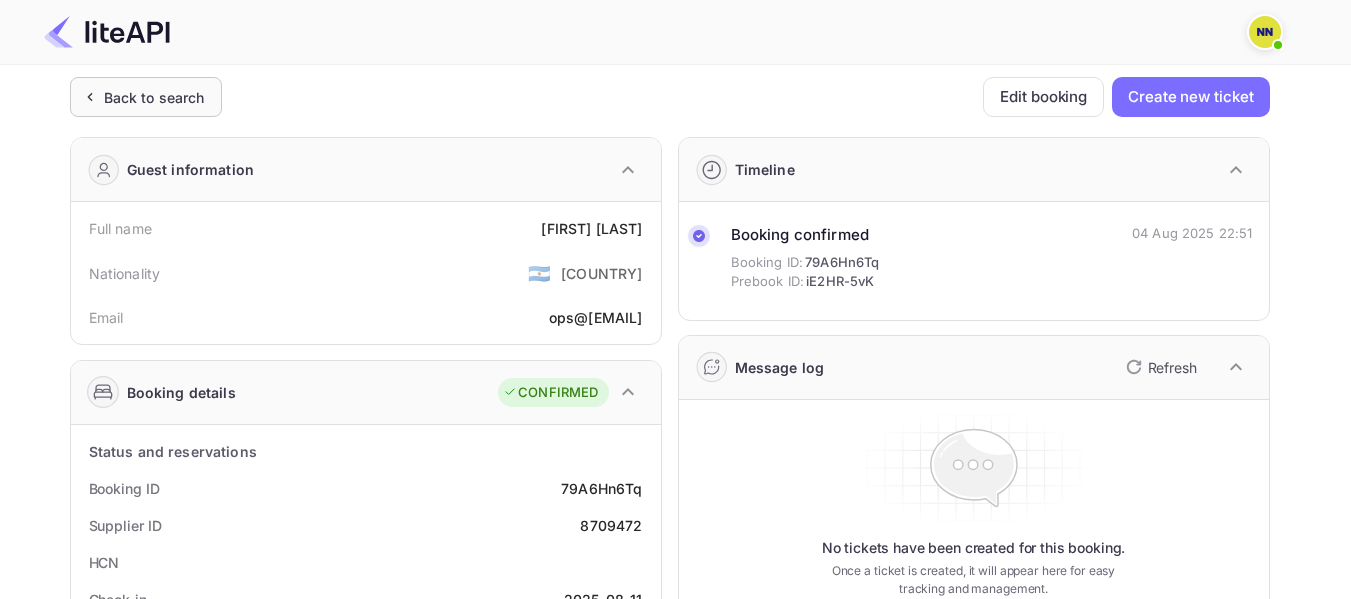 click on "Back to search" at bounding box center [146, 97] 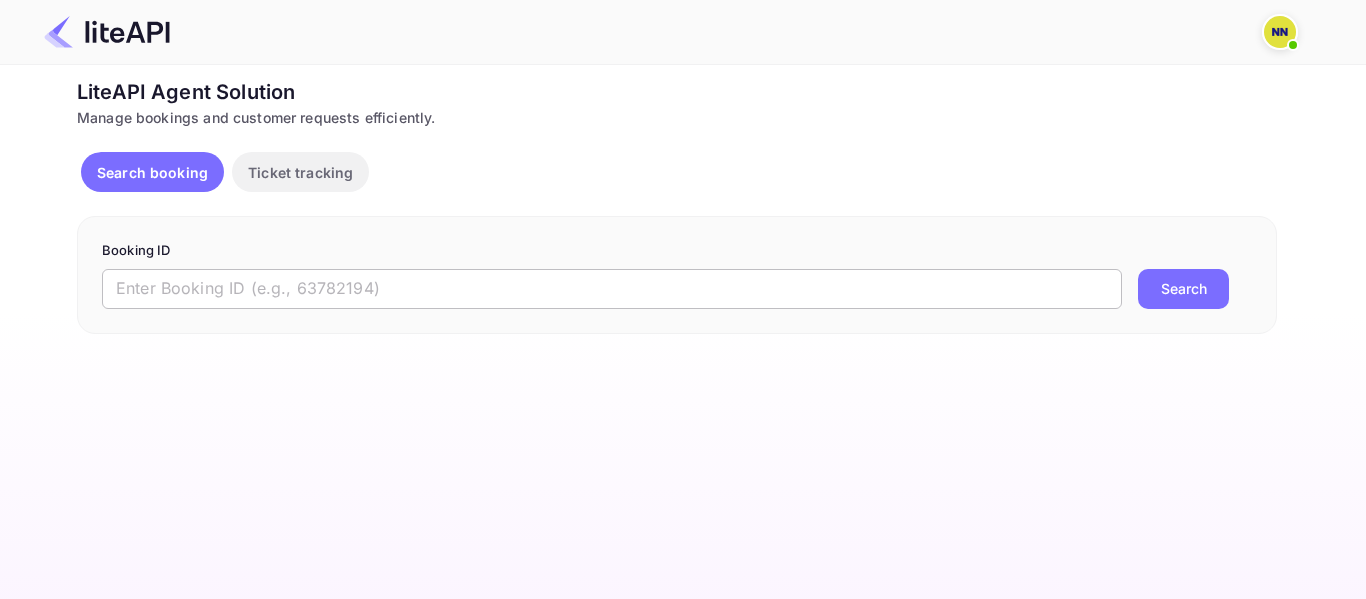 click at bounding box center [612, 289] 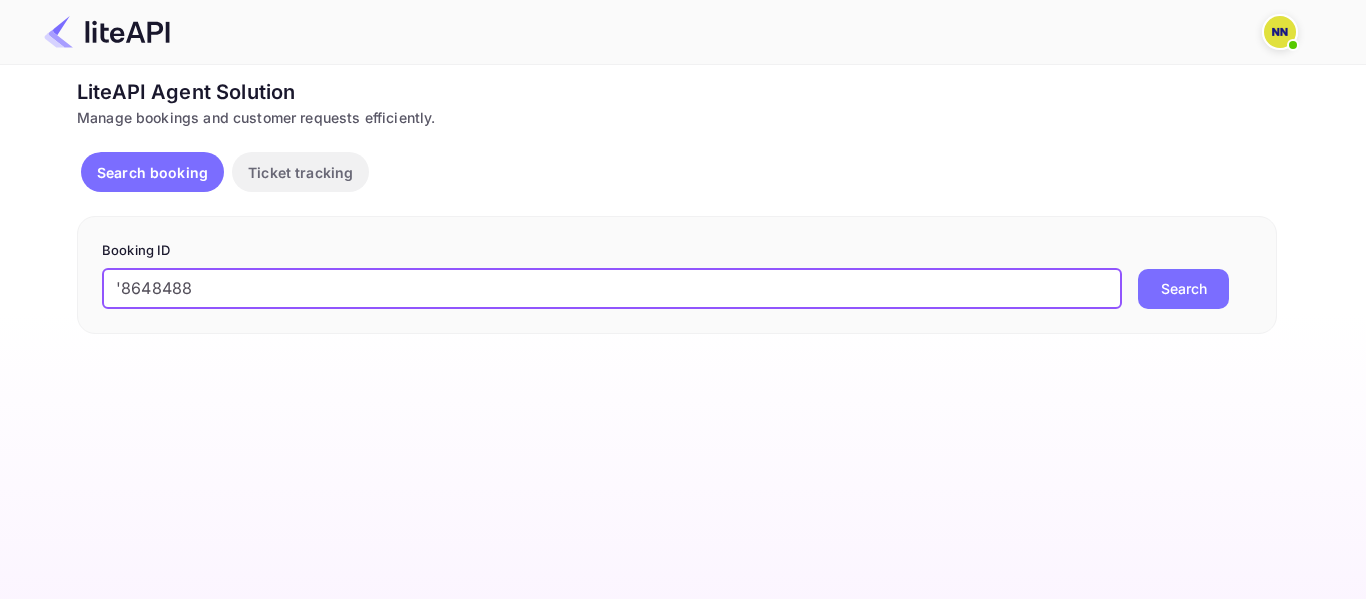 click on "'8648488" at bounding box center [612, 289] 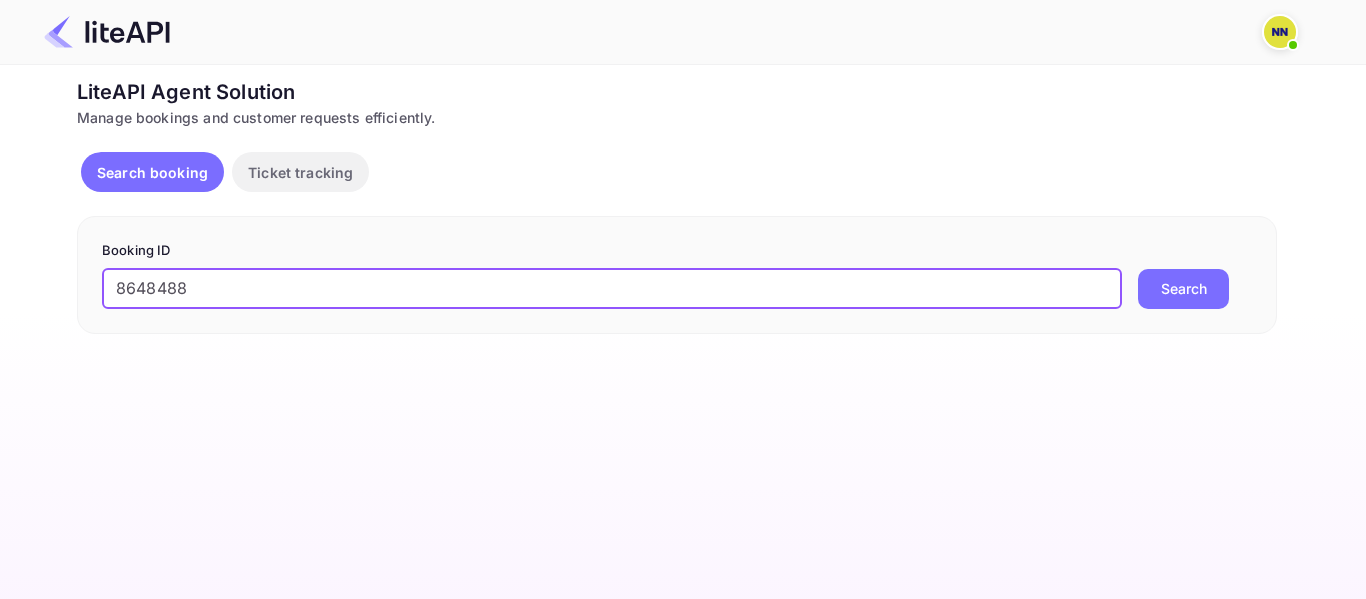 type on "8648488" 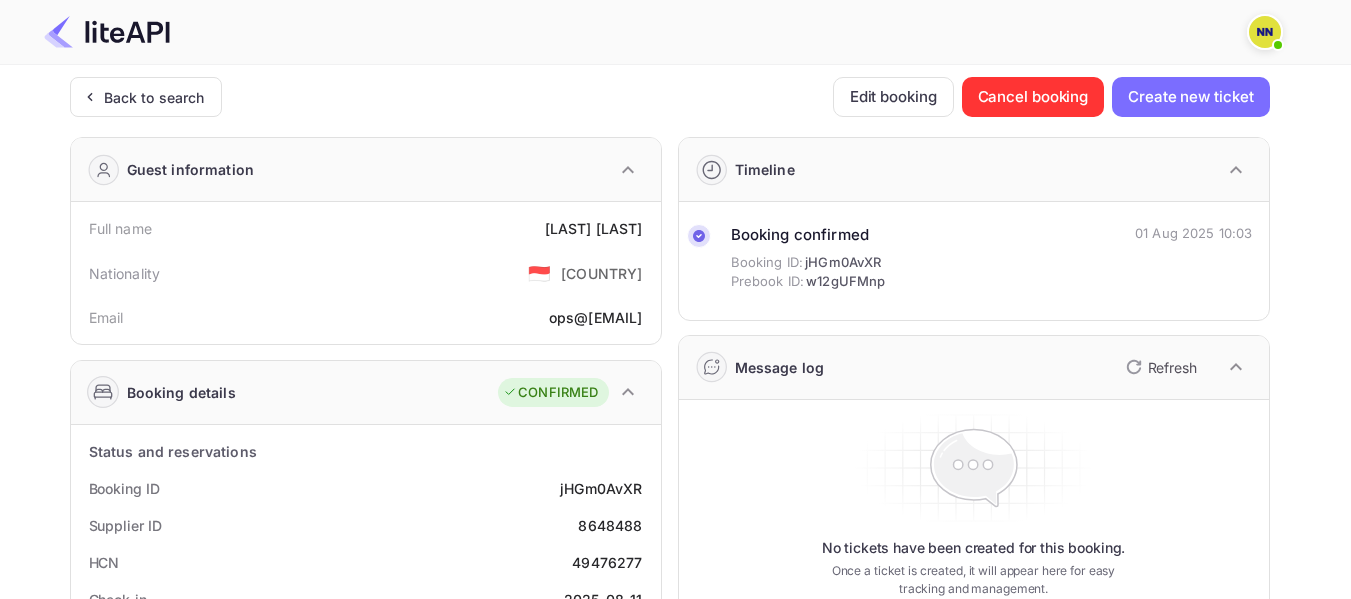 click on "49476277" at bounding box center (607, 562) 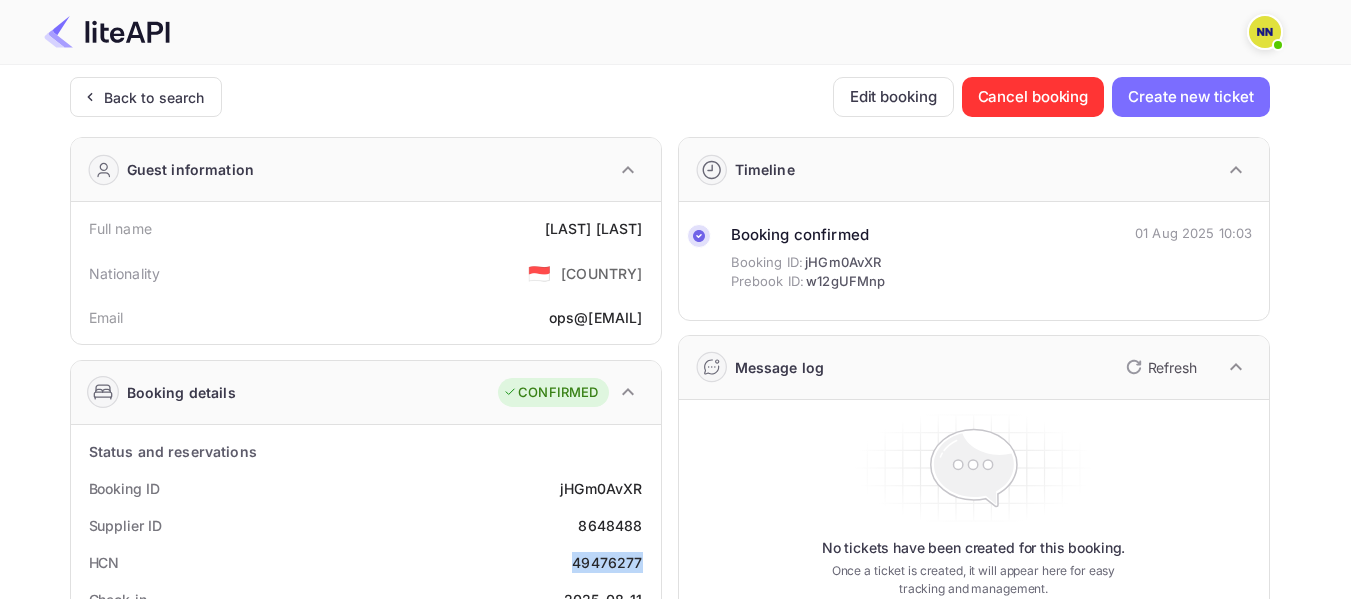 copy on "49476277" 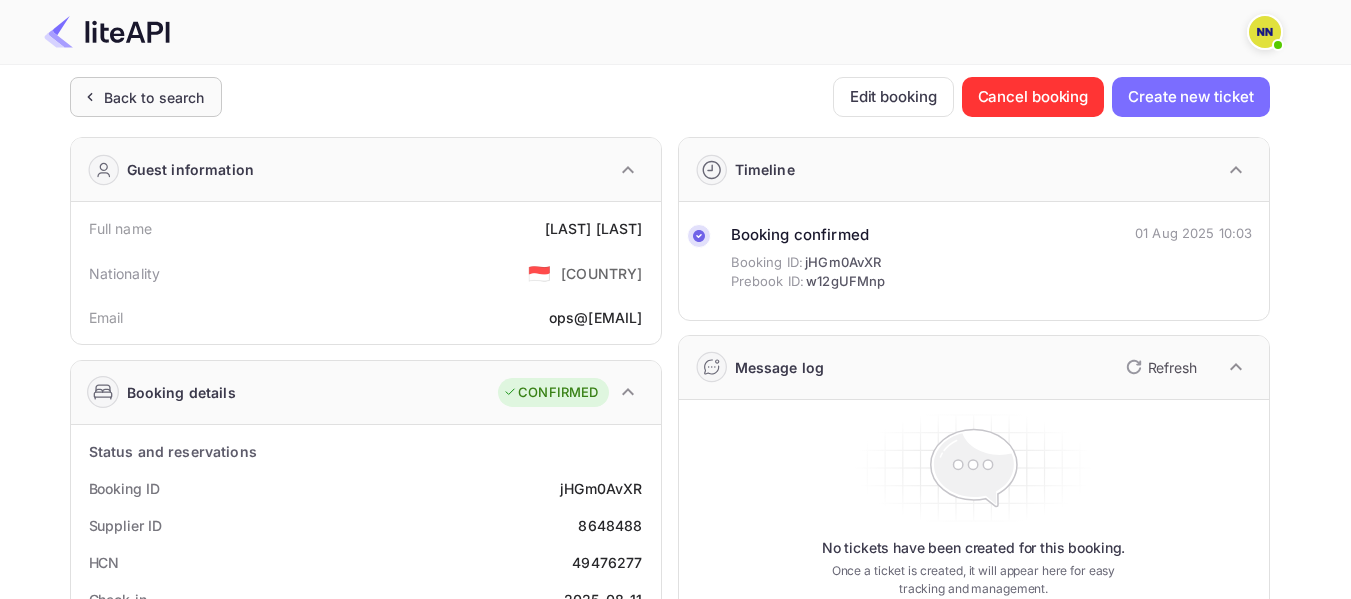 click on "Back to search" at bounding box center (154, 97) 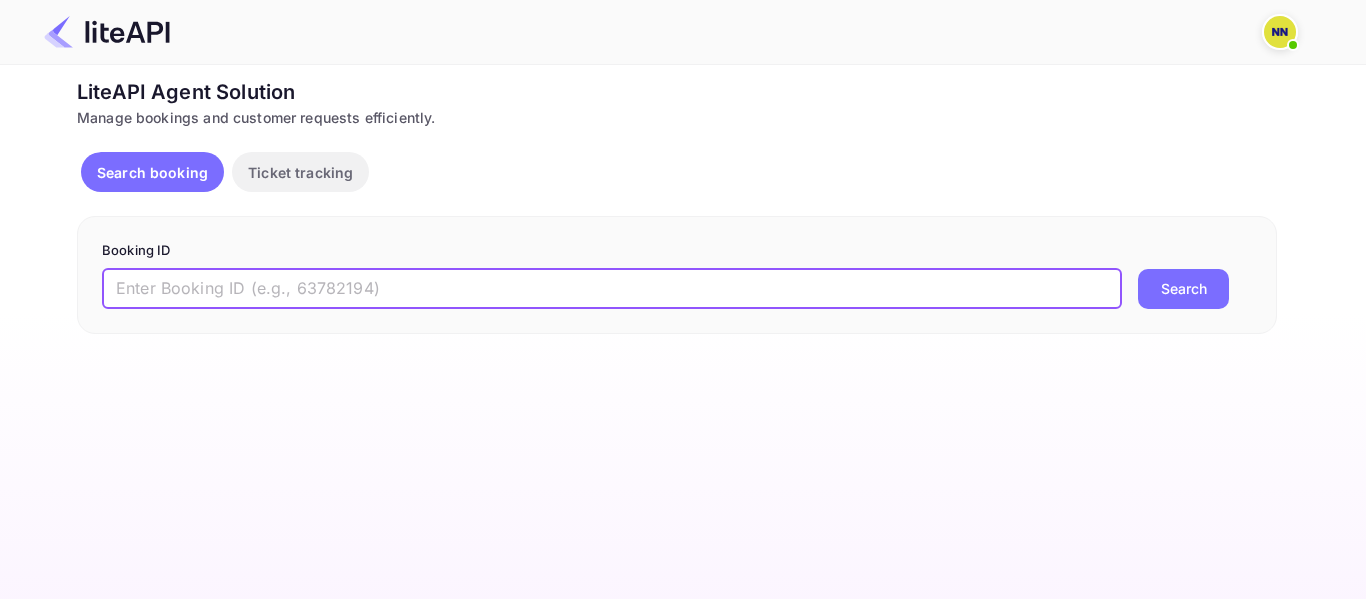 click at bounding box center (612, 289) 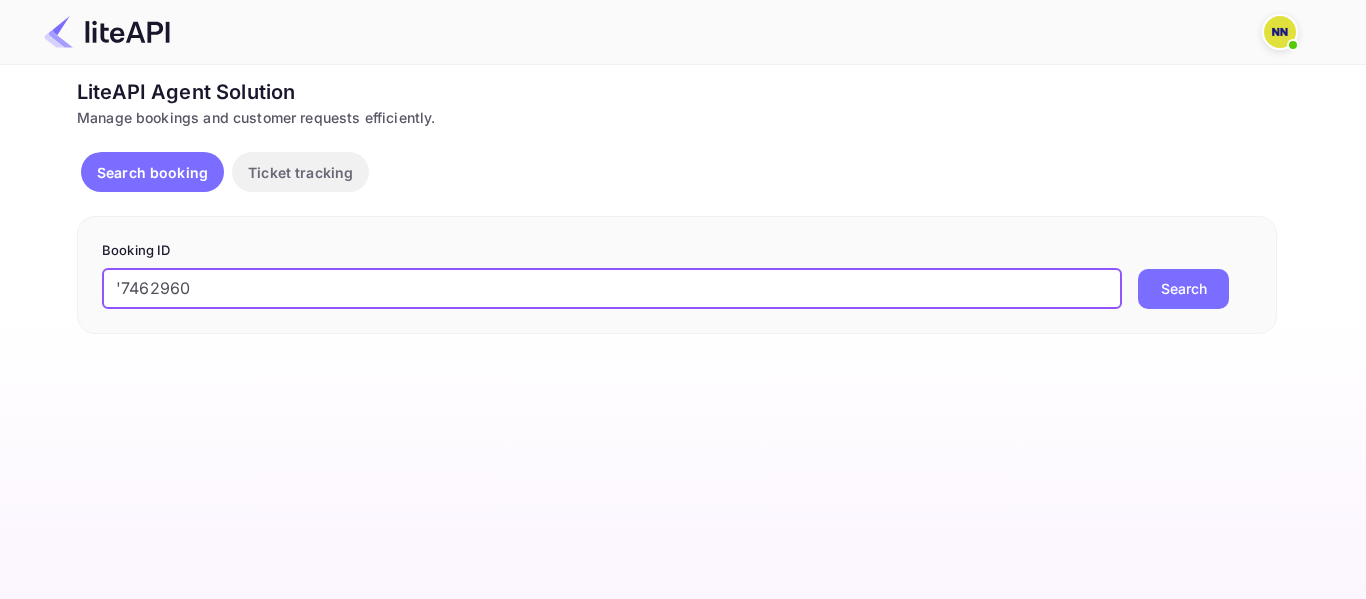 drag, startPoint x: 126, startPoint y: 287, endPoint x: 86, endPoint y: 290, distance: 40.112343 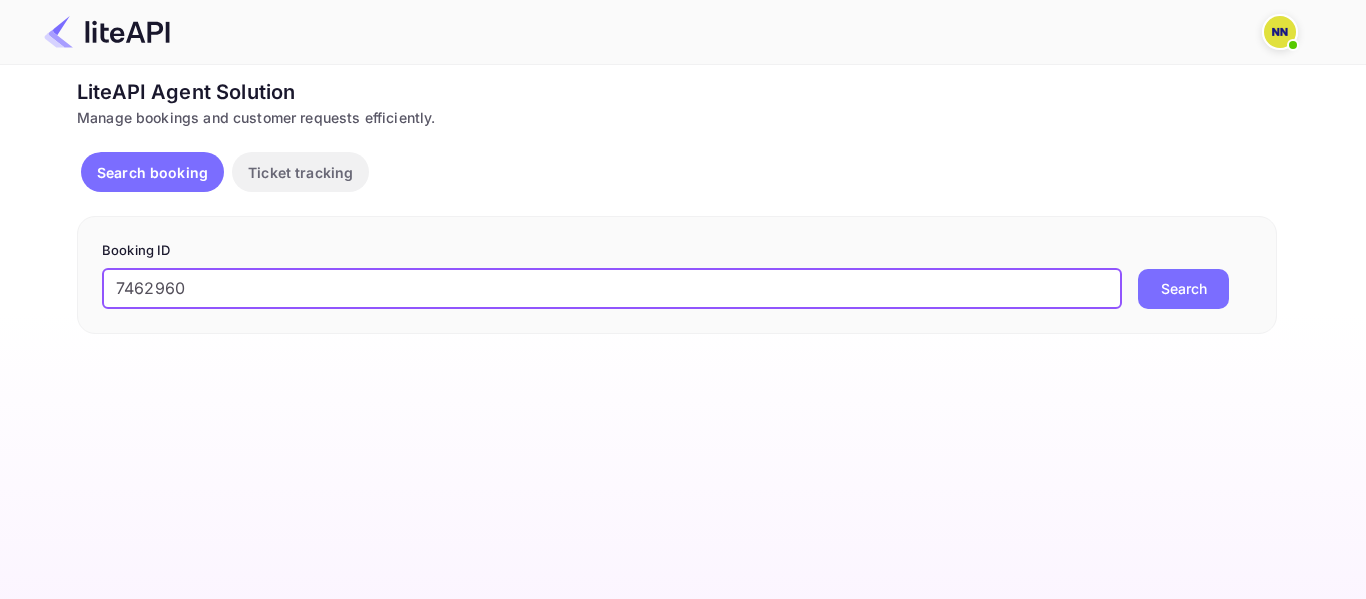 type on "7462960" 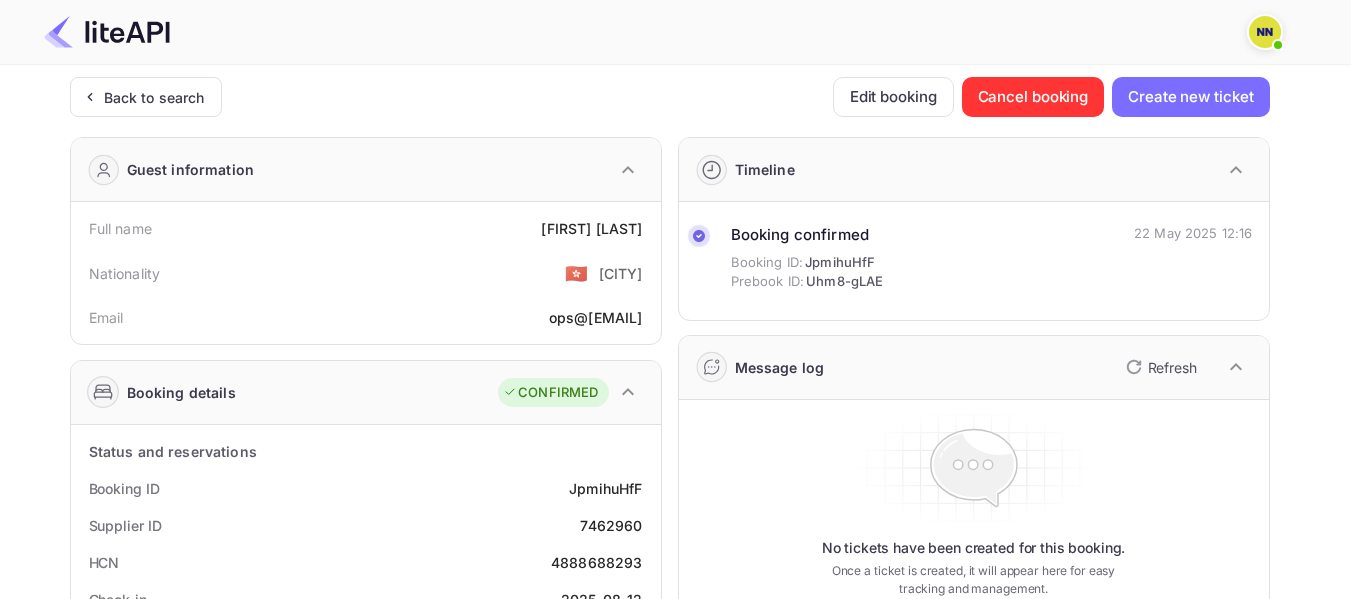 click on "4888688293" at bounding box center [597, 562] 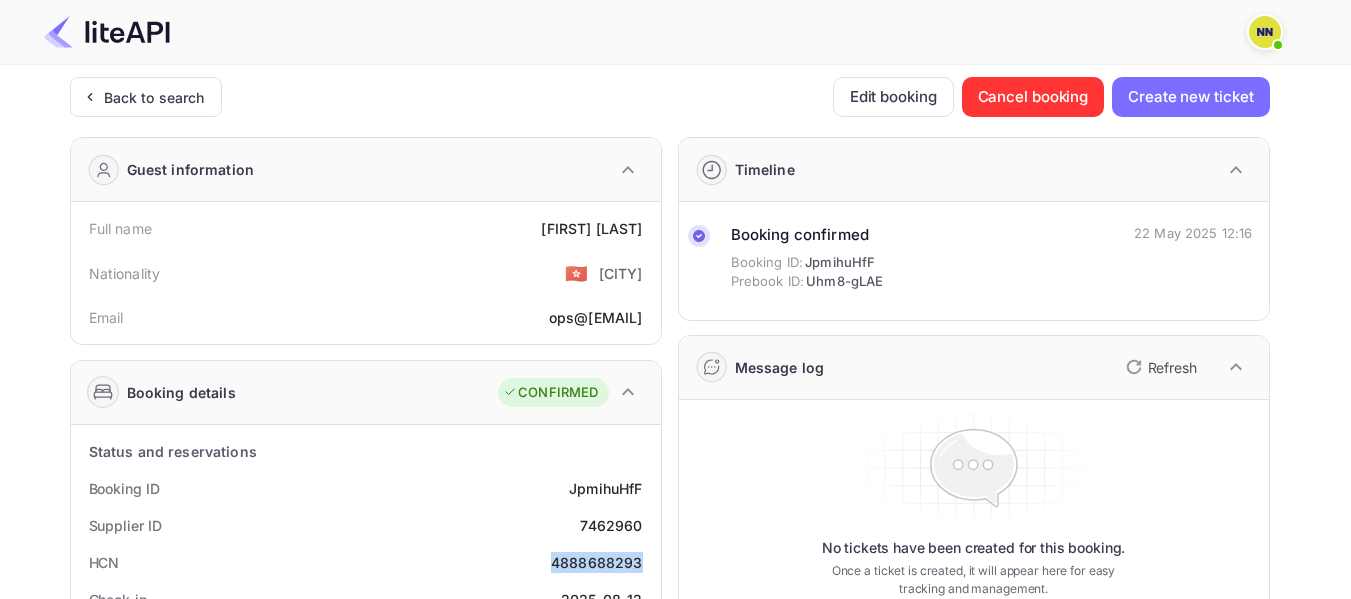 click on "4888688293" at bounding box center [597, 562] 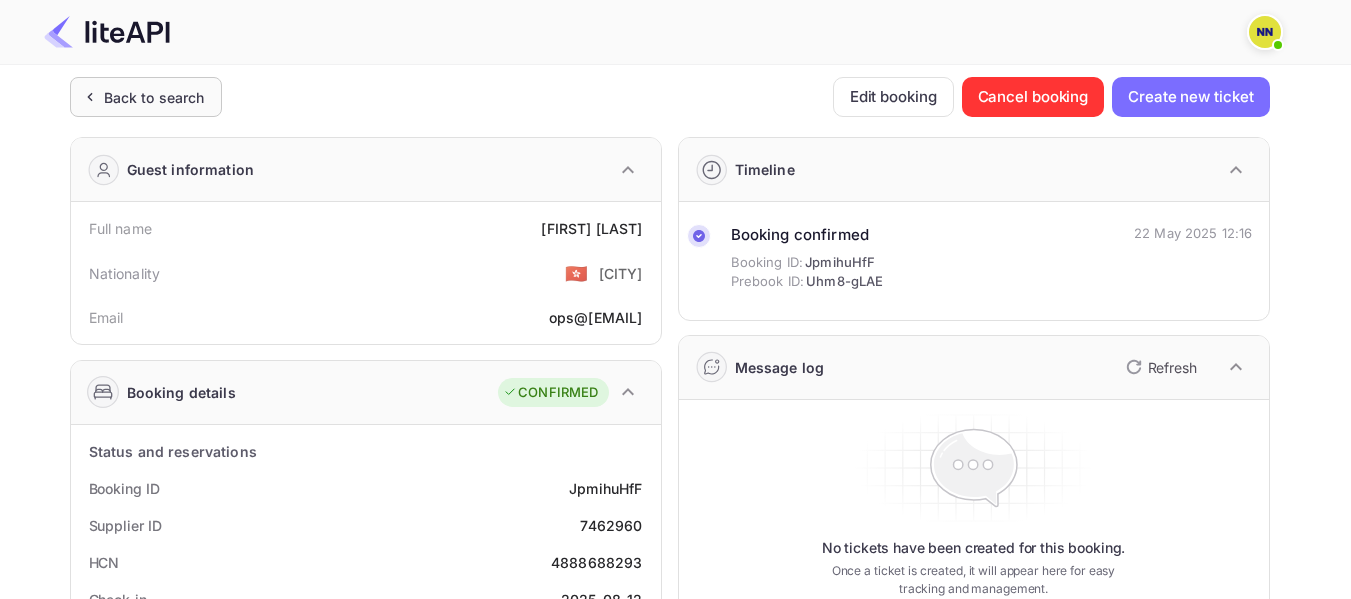 click on "Back to search" at bounding box center [154, 97] 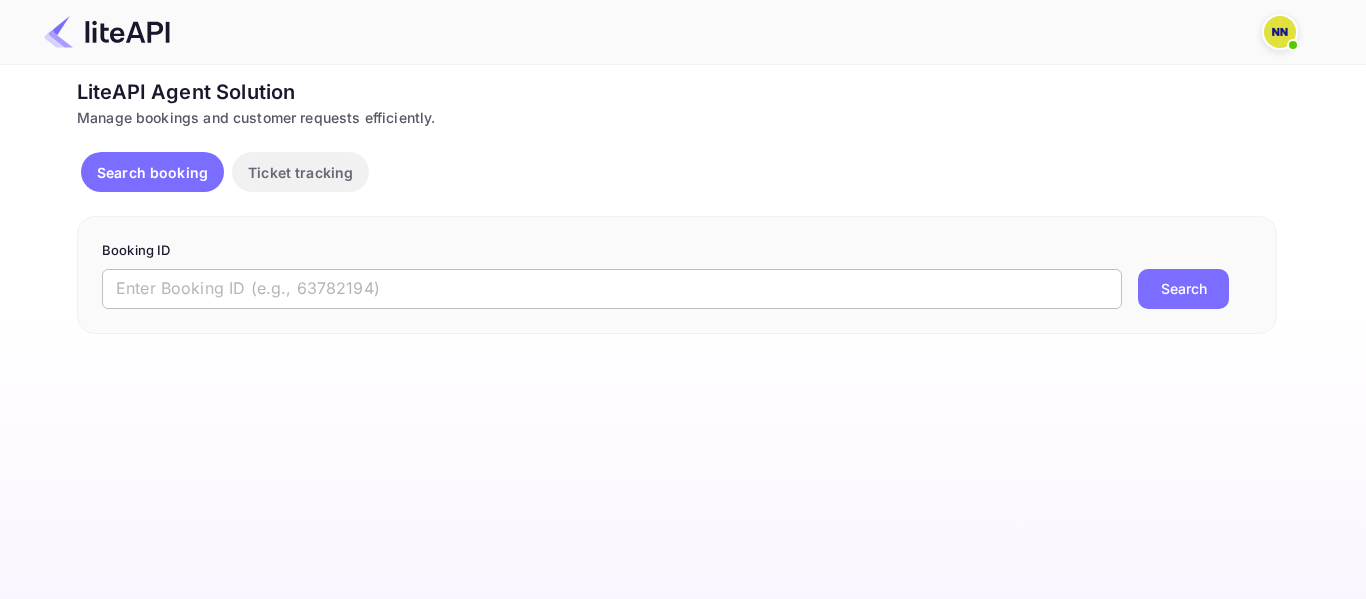 click at bounding box center (612, 289) 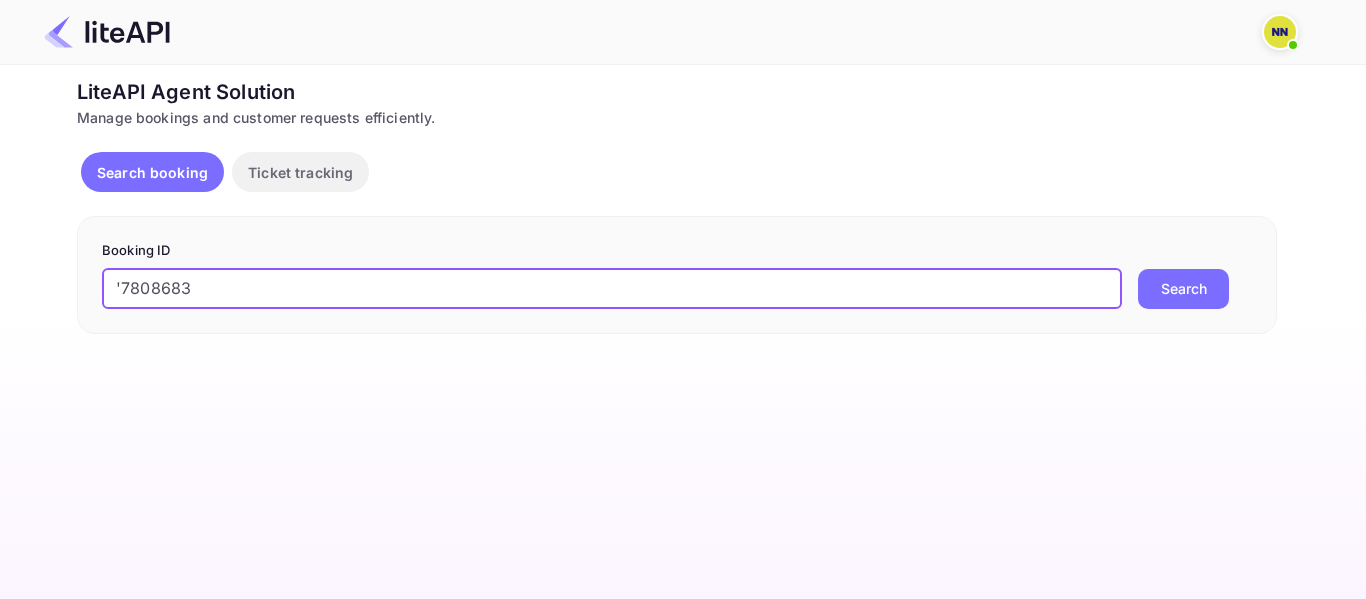 click on "Booking ID '7808683 ​ Search" at bounding box center (677, 275) 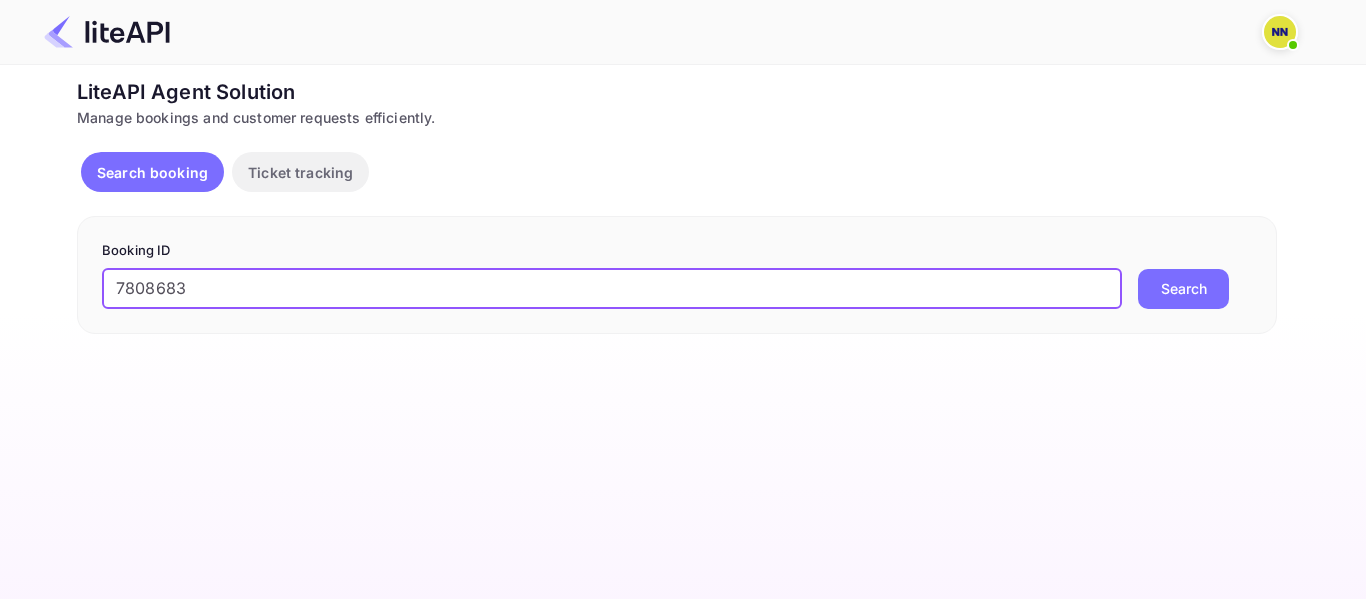 type on "7808683" 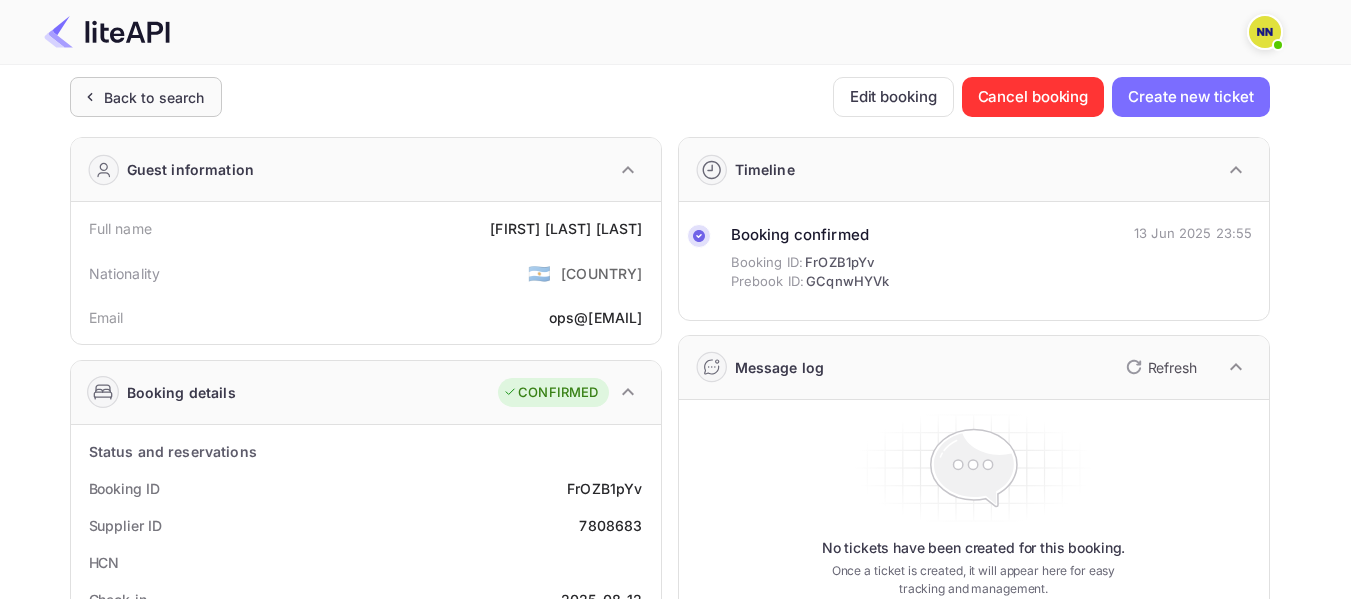 click on "Back to search" at bounding box center [154, 97] 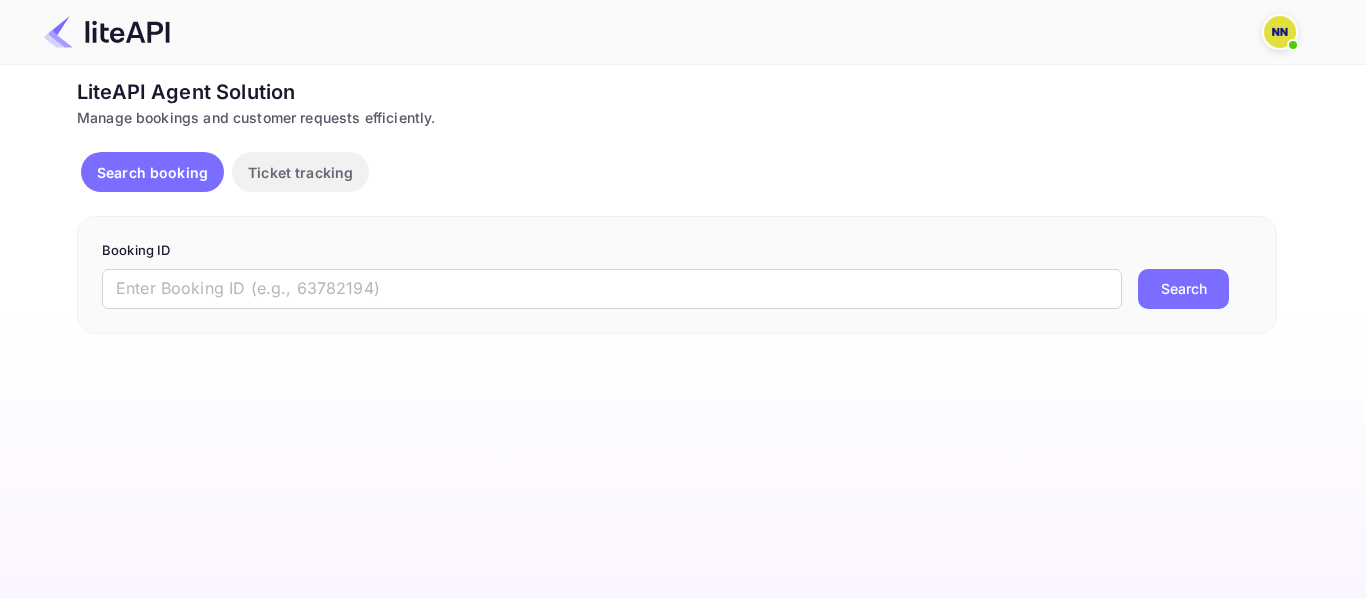 click on "Booking ID ​ Search" at bounding box center [677, 275] 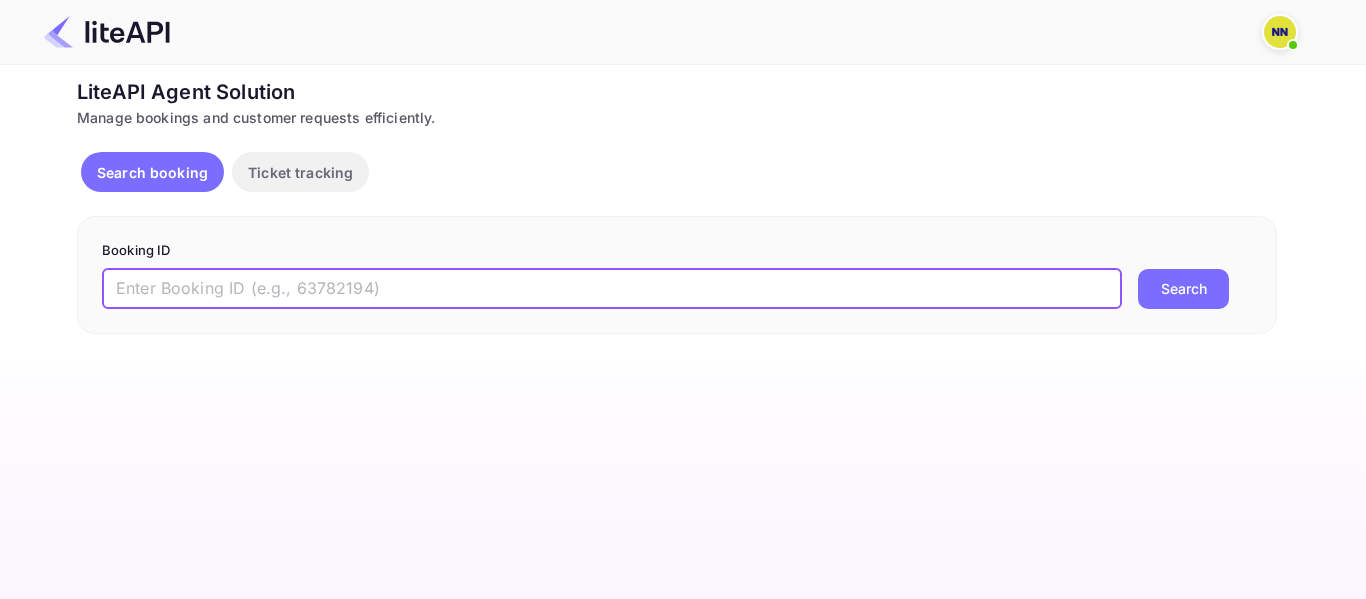 click at bounding box center (612, 289) 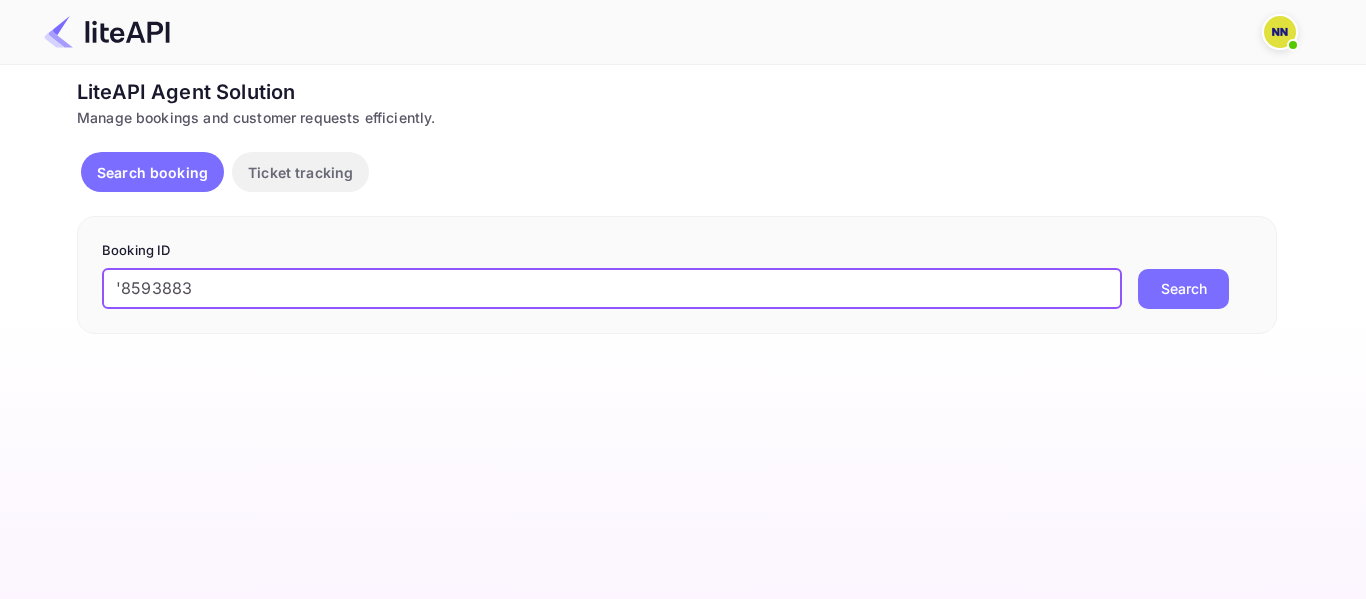 click on "'8593883" at bounding box center (612, 289) 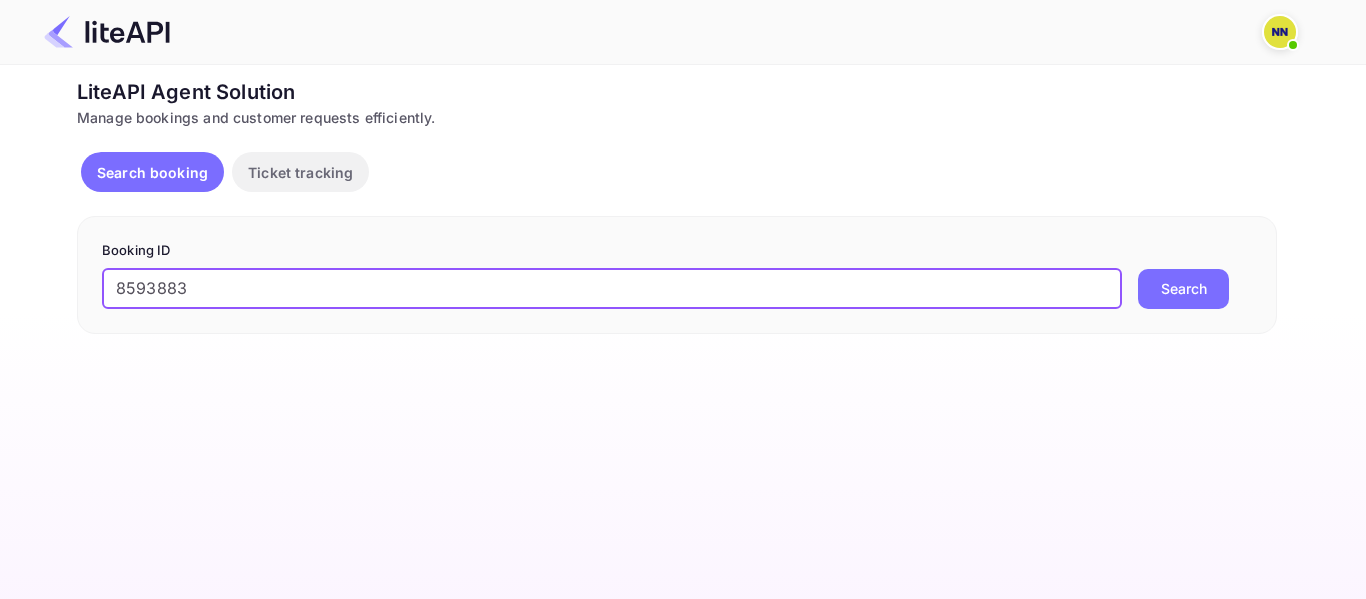 type on "8593883" 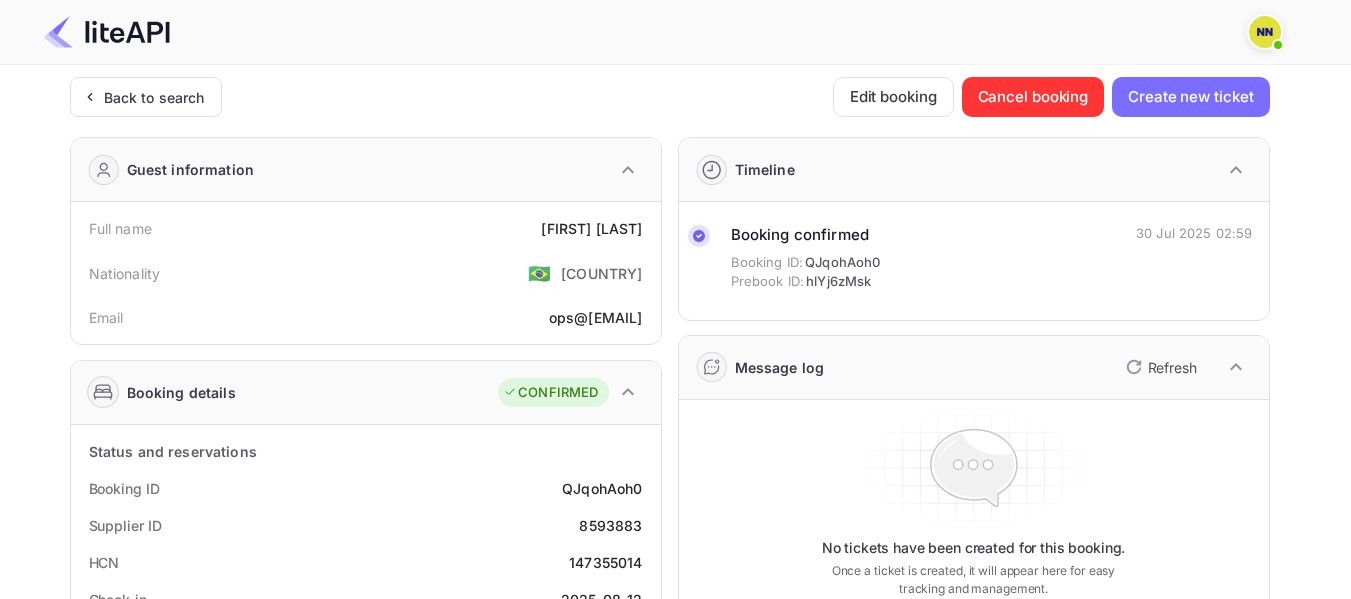 click on "147355014" at bounding box center (605, 562) 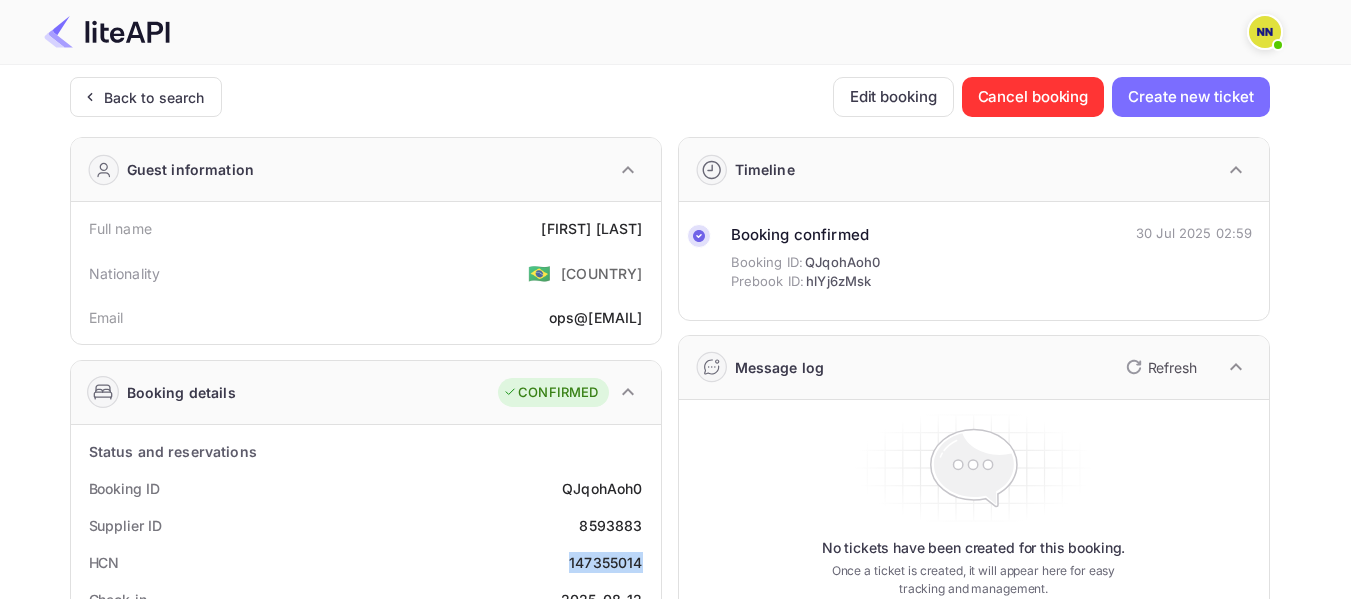 copy on "147355014" 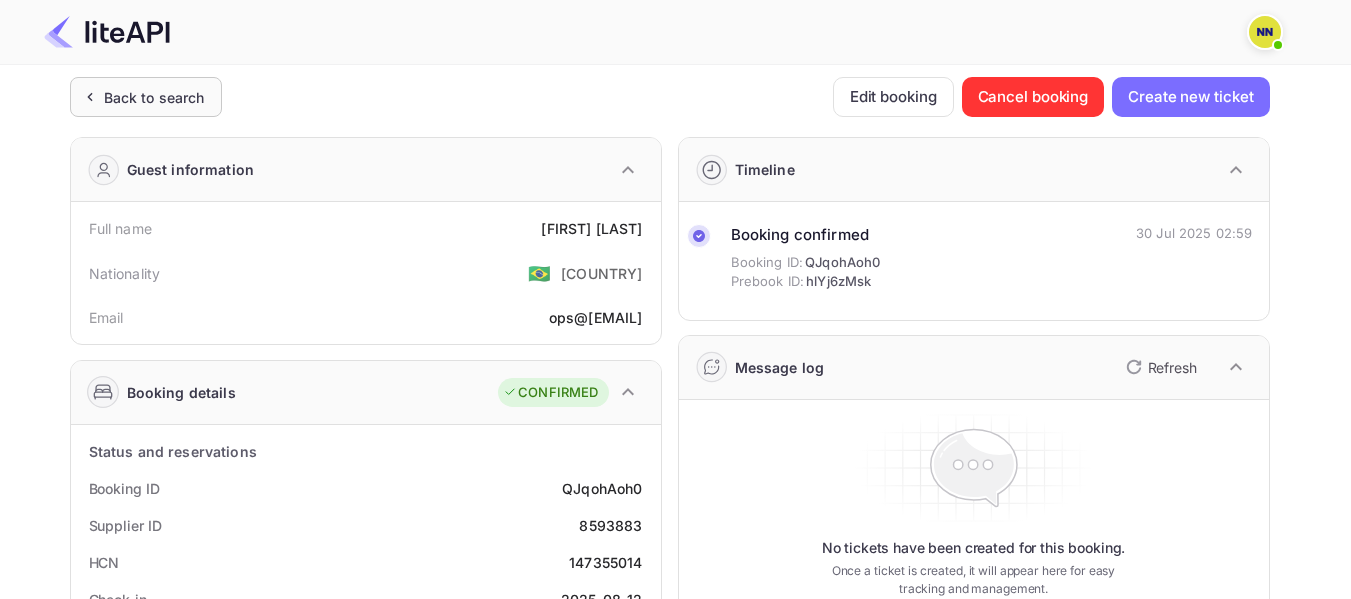click on "Back to search" at bounding box center [154, 97] 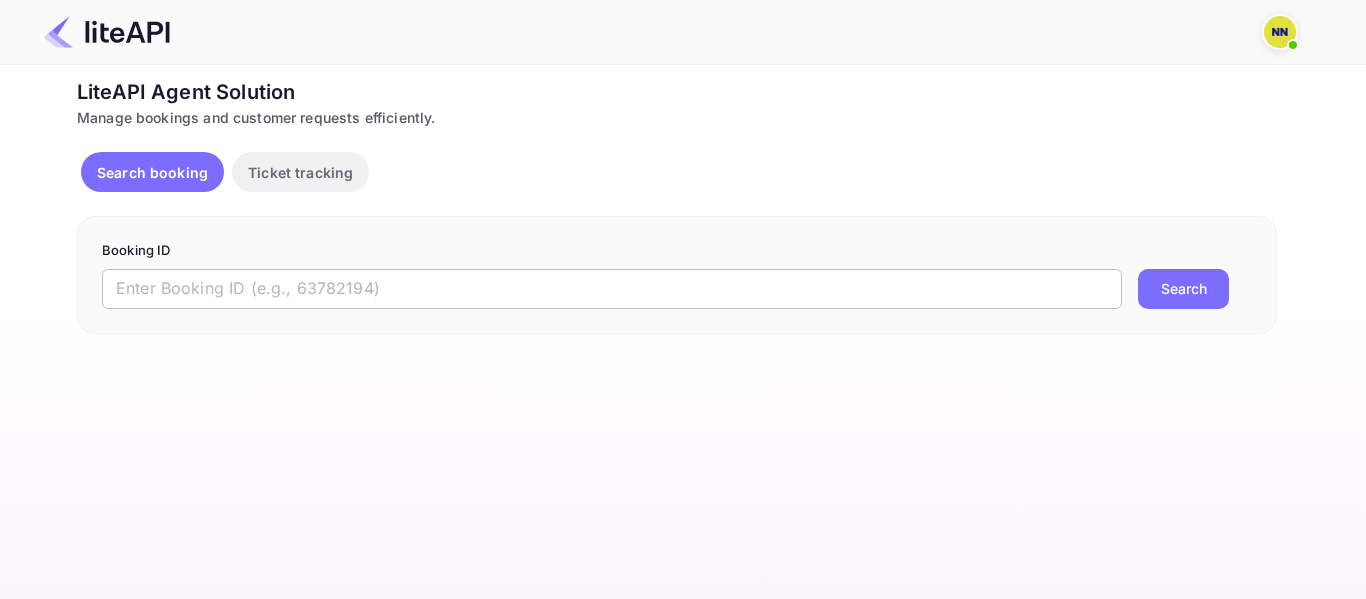 click at bounding box center (612, 289) 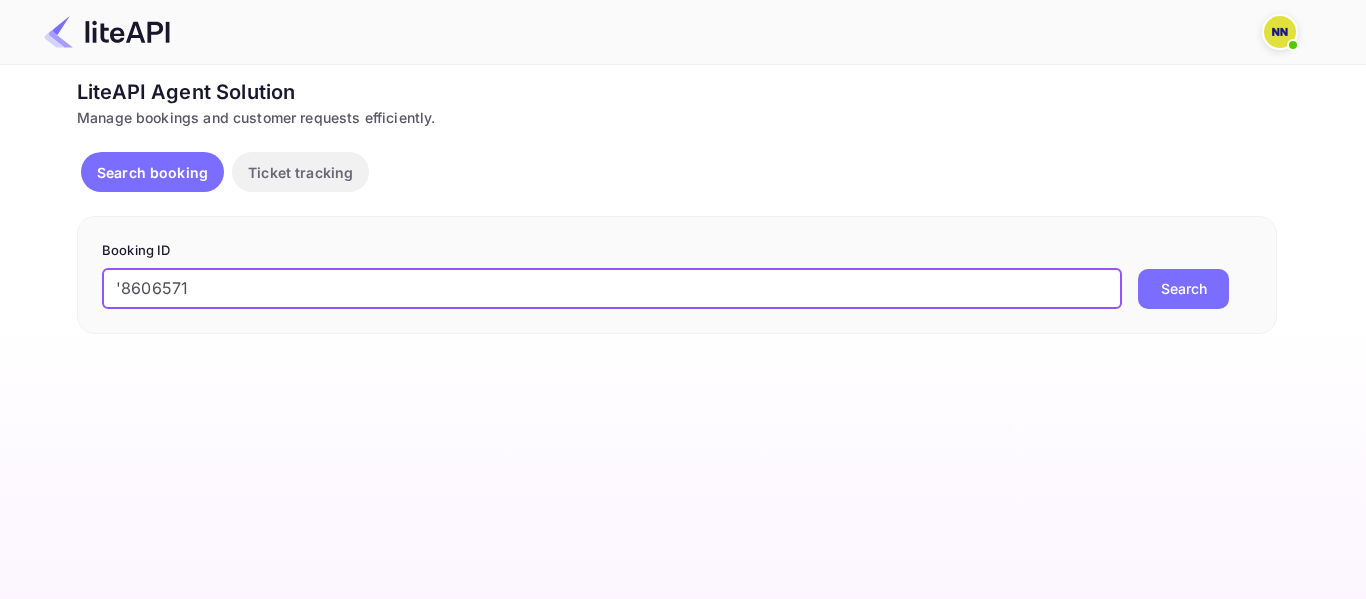 drag, startPoint x: 111, startPoint y: 288, endPoint x: 121, endPoint y: 285, distance: 10.440307 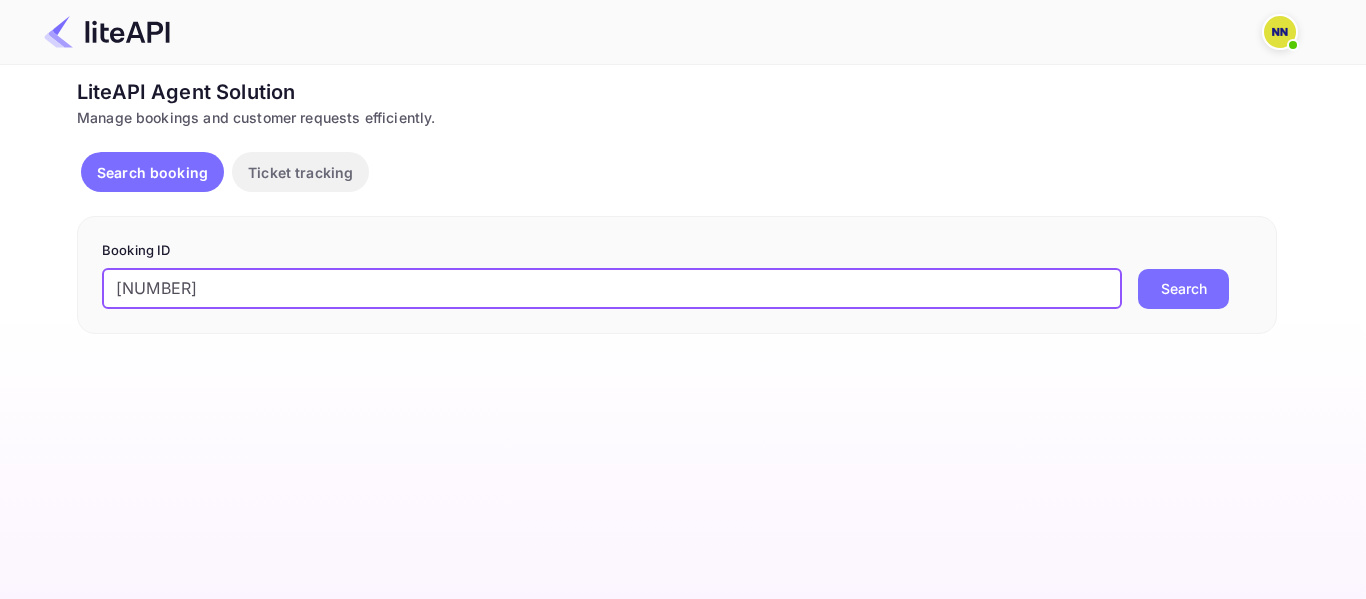 type on "[NUMBER]" 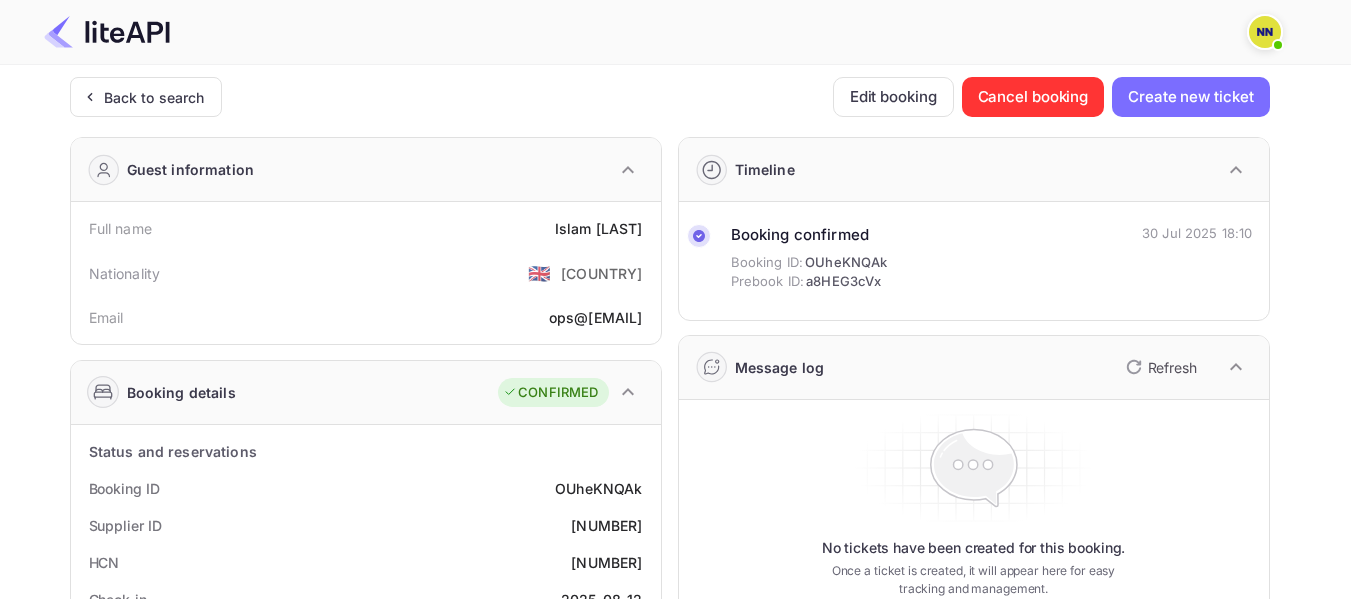 click on "[NUMBER]" at bounding box center (606, 562) 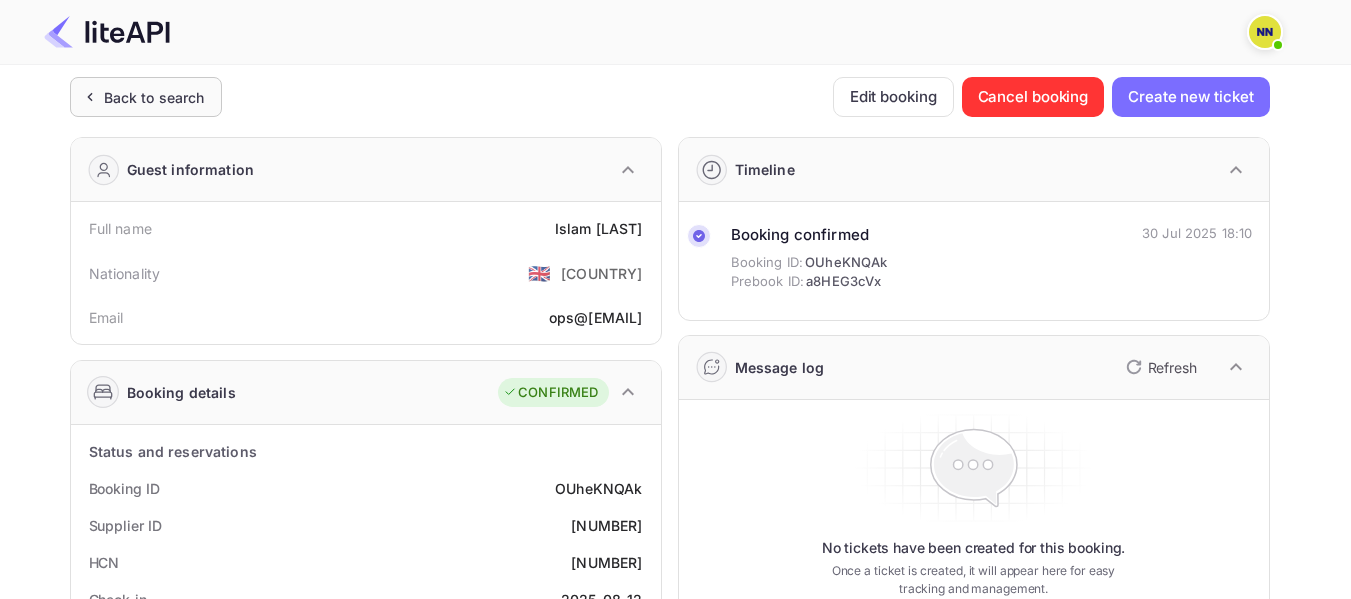 click on "Back to search" at bounding box center (154, 97) 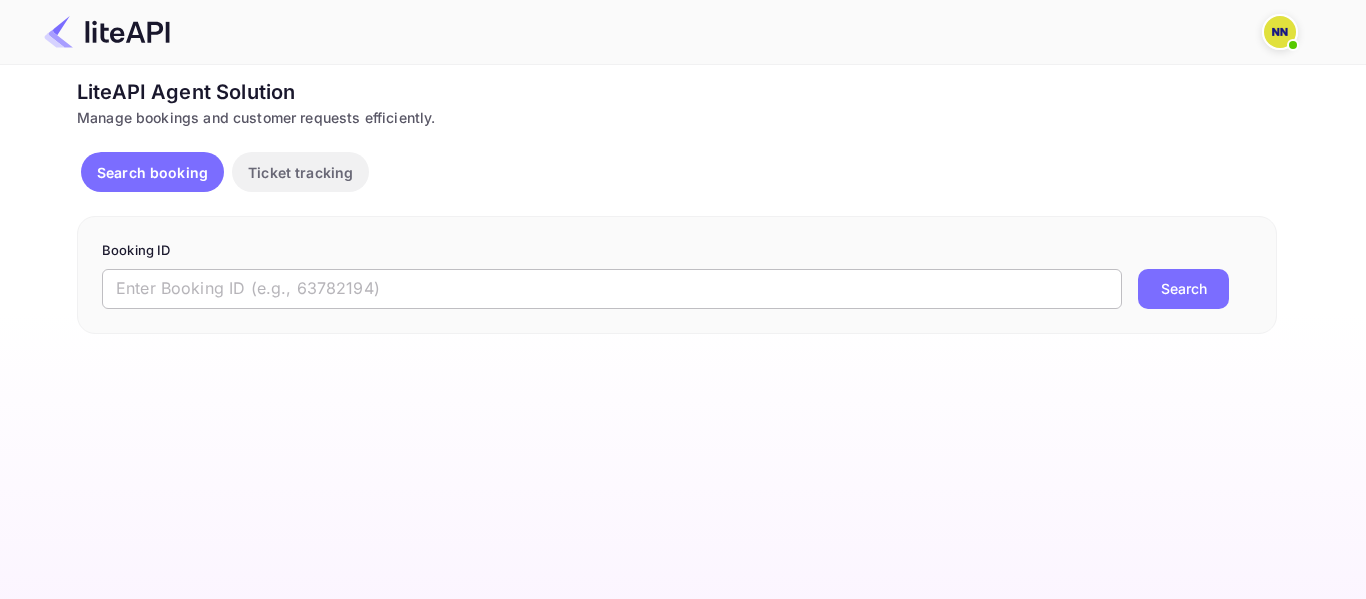 click at bounding box center (612, 289) 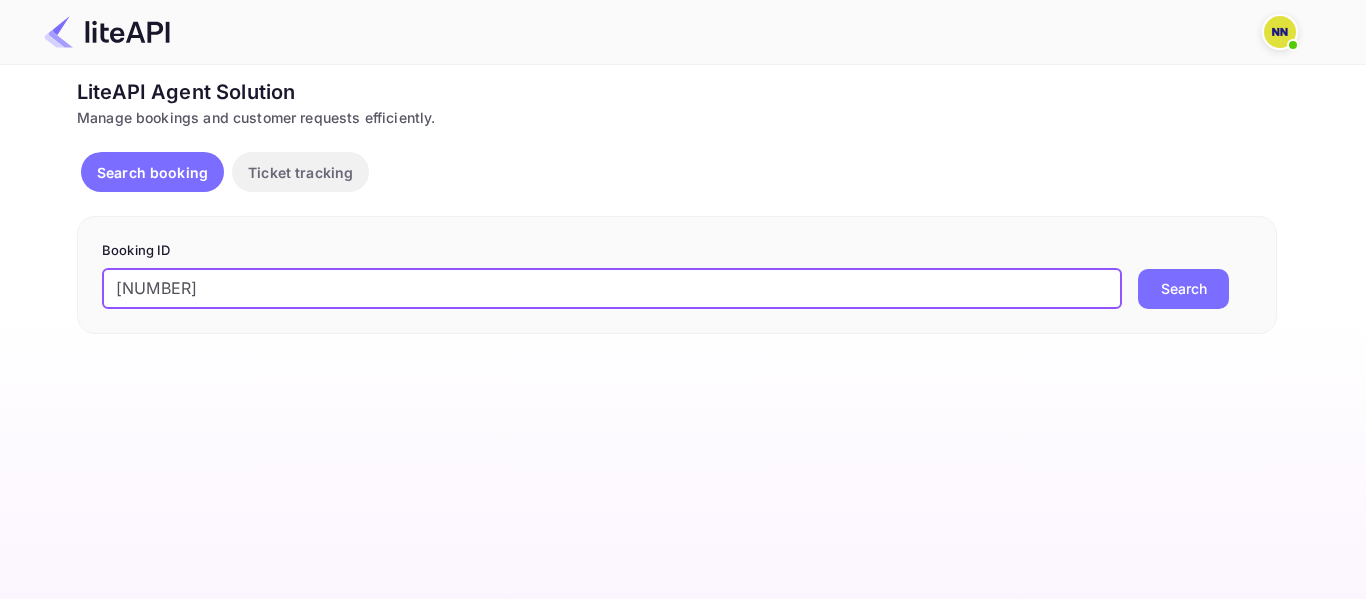 drag, startPoint x: 113, startPoint y: 287, endPoint x: 97, endPoint y: 288, distance: 16.03122 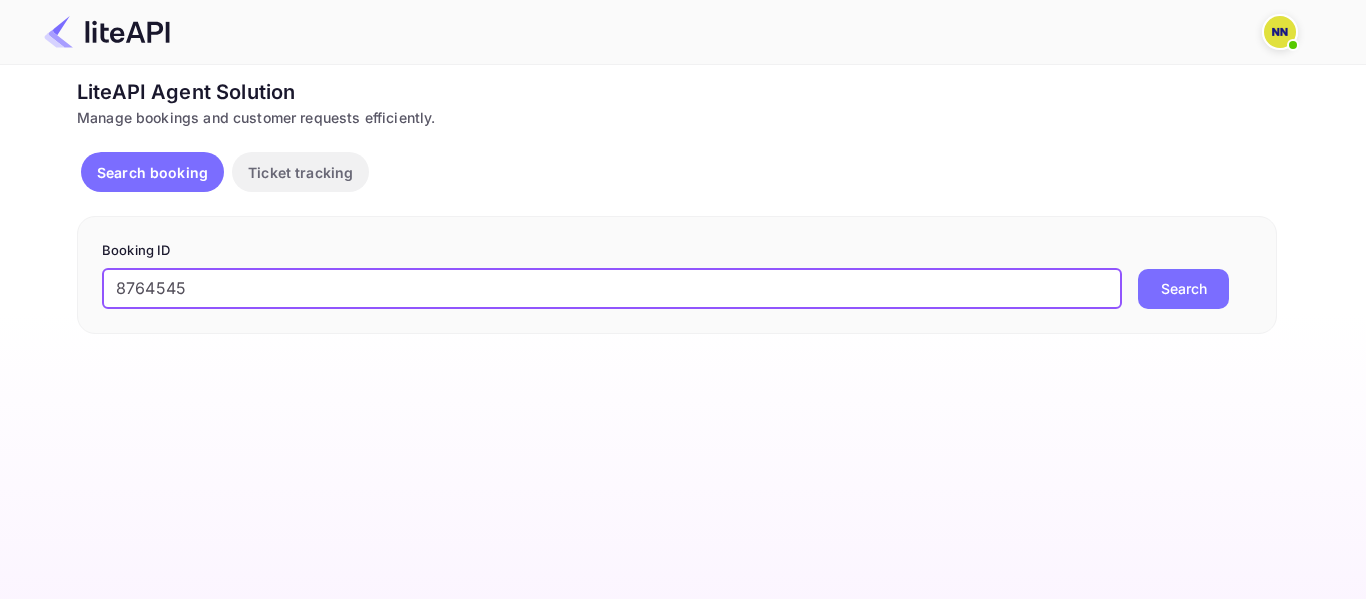 type on "8764545" 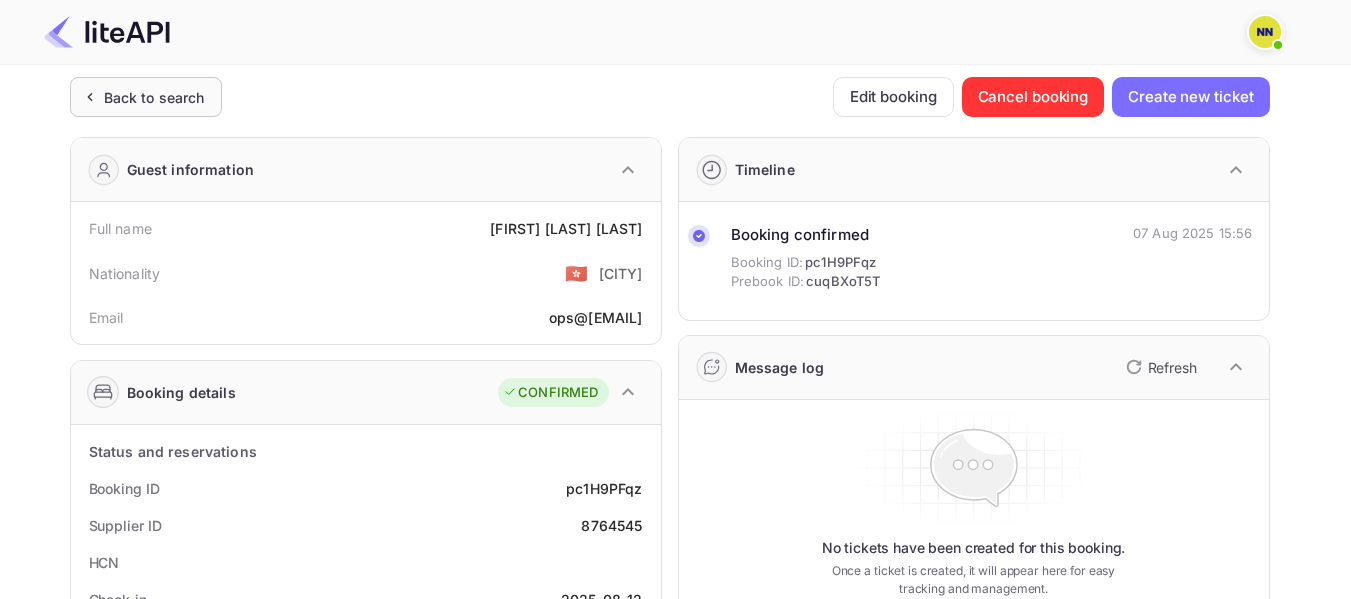 click on "Back to search" at bounding box center [154, 97] 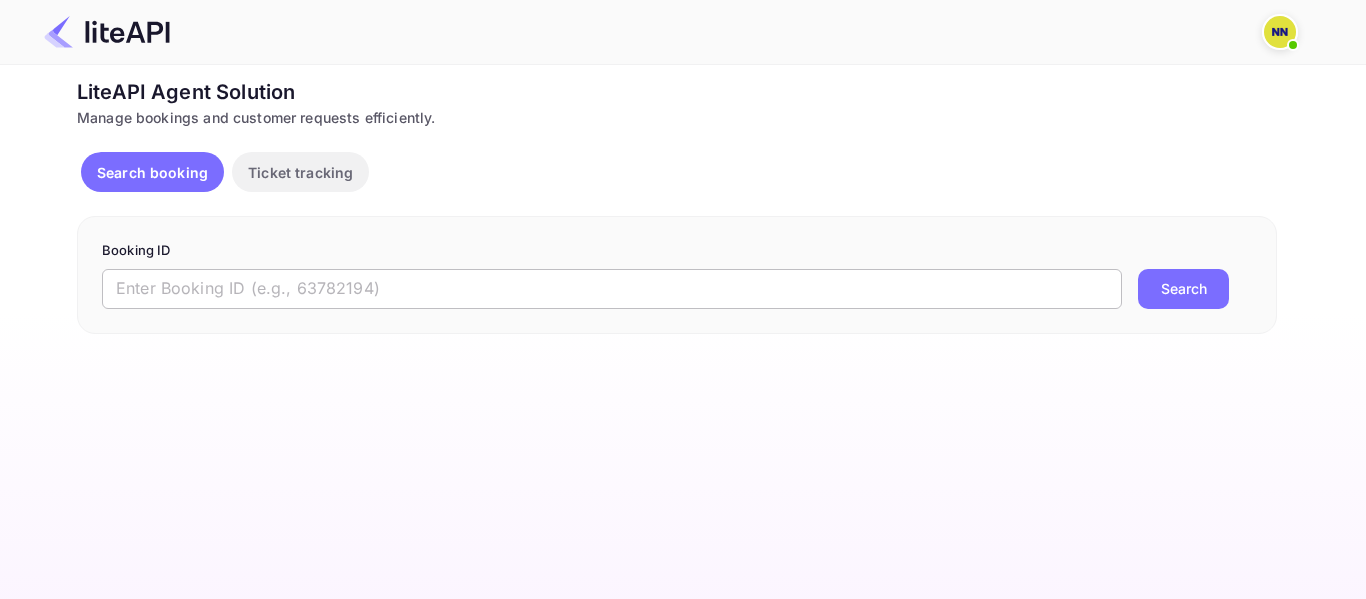 click at bounding box center (612, 289) 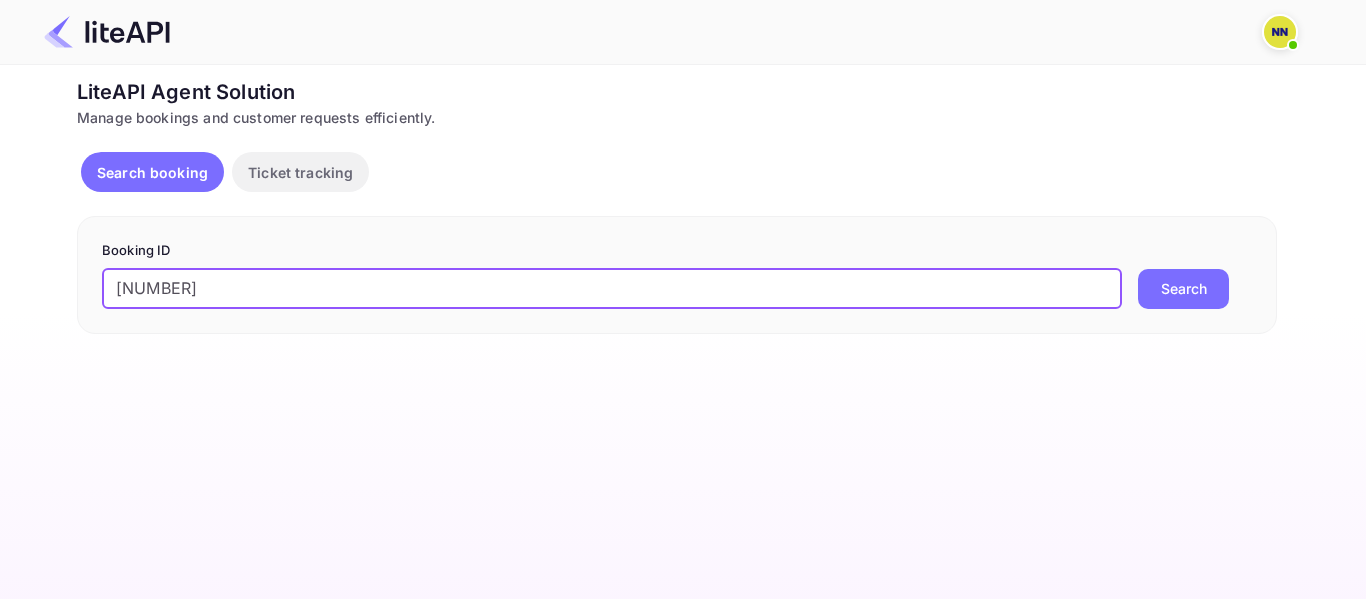 drag, startPoint x: 121, startPoint y: 283, endPoint x: 107, endPoint y: 284, distance: 14.035668 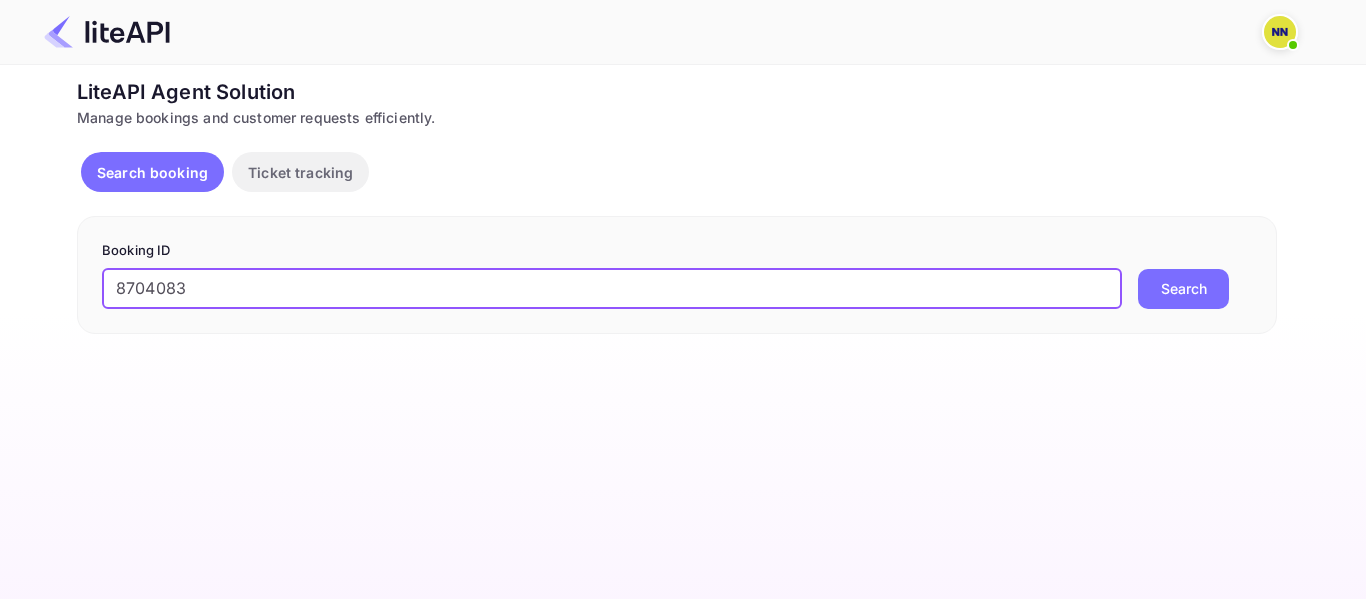 type on "8704083" 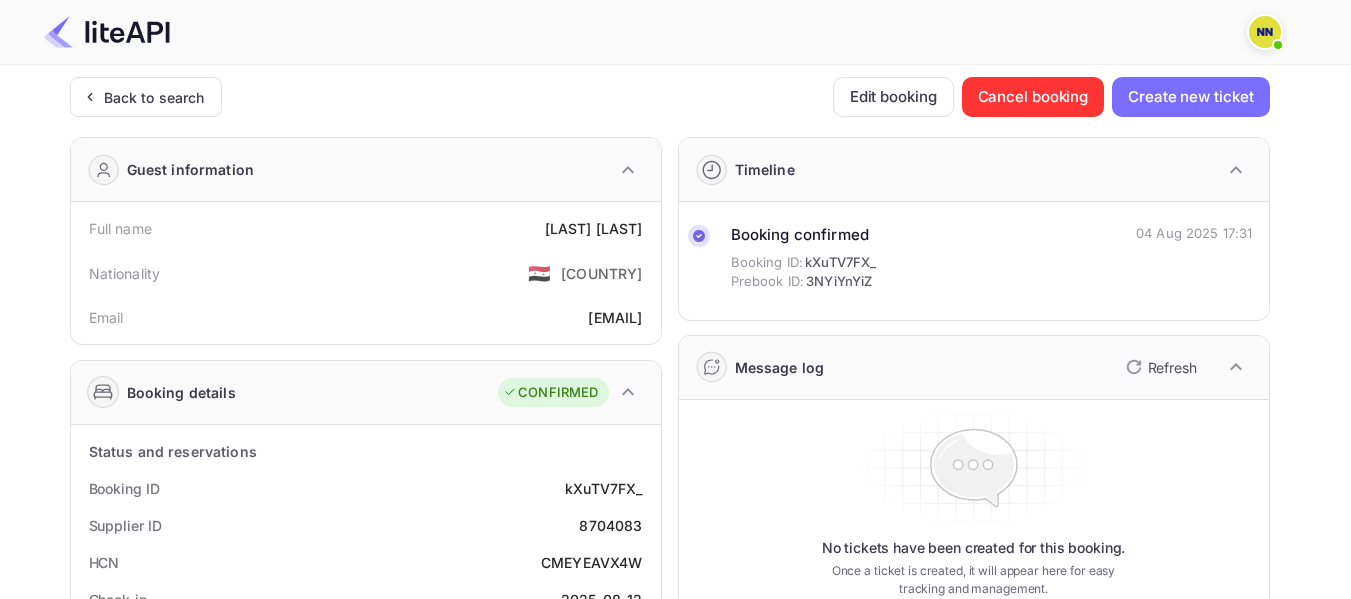 scroll, scrollTop: 0, scrollLeft: 0, axis: both 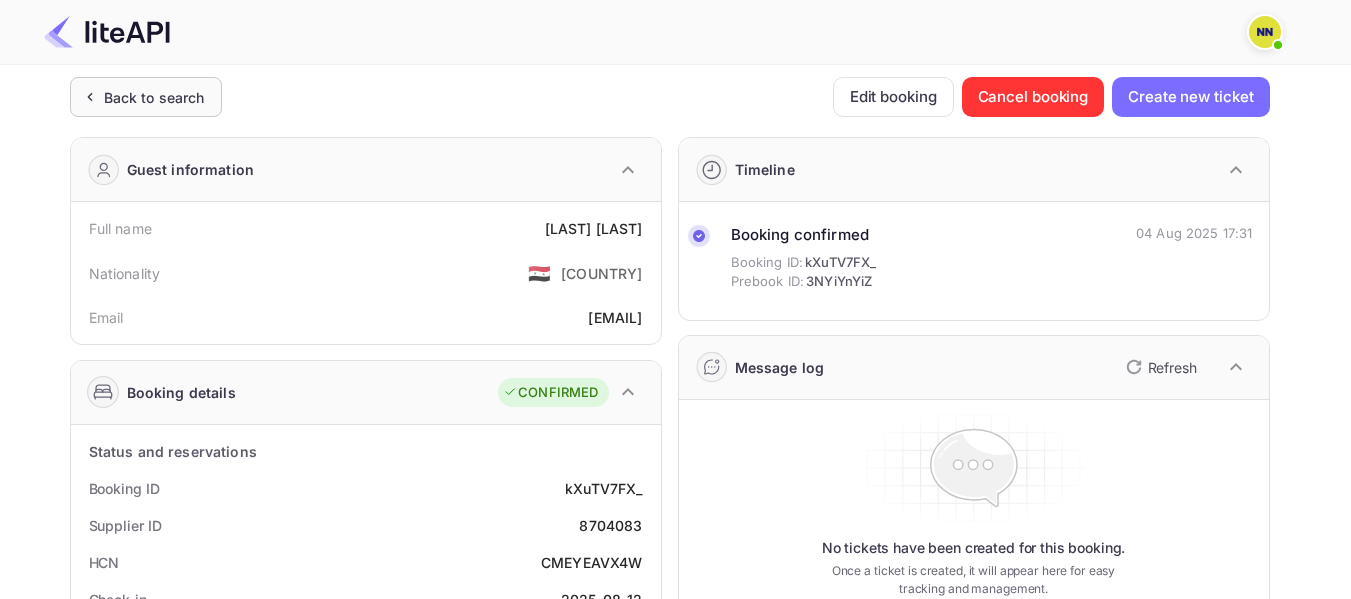 click on "Back to search" at bounding box center (154, 97) 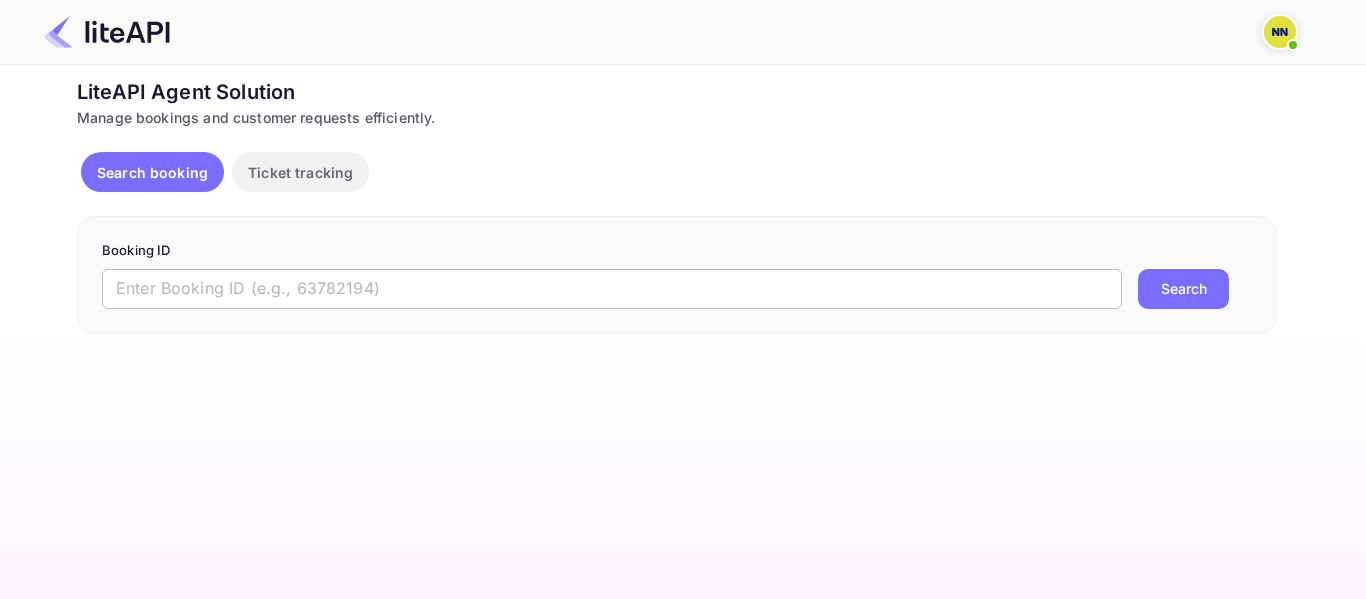 paste on "'8766947" 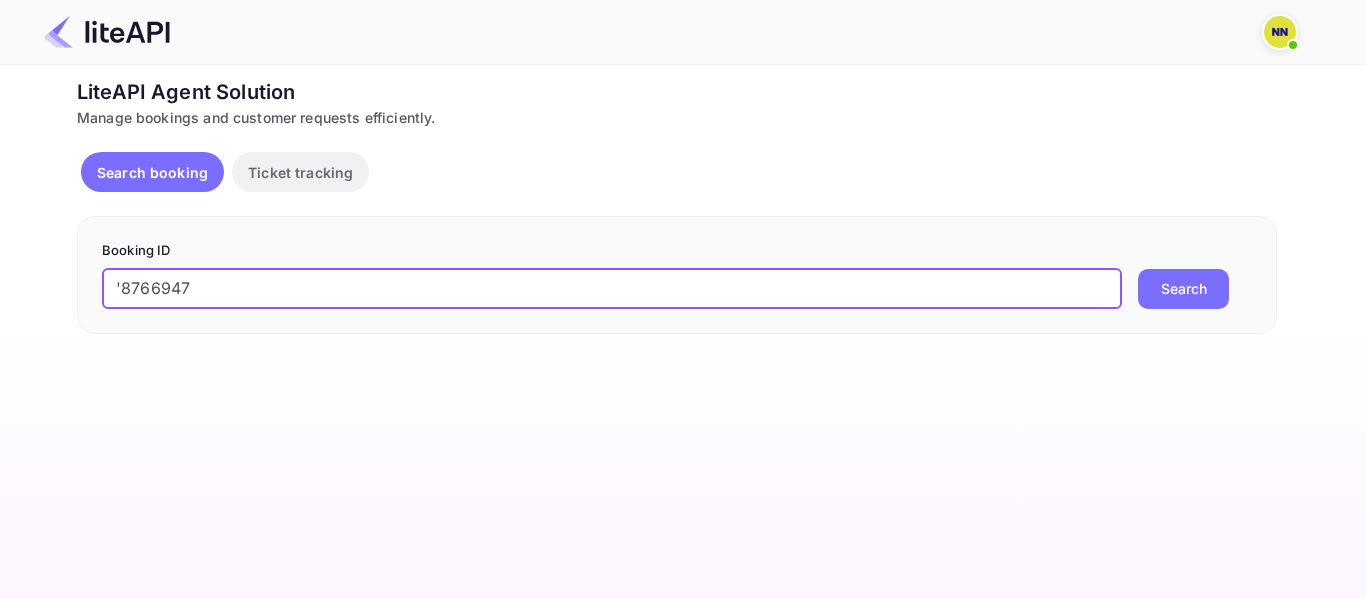 click on "'8766947" at bounding box center [612, 289] 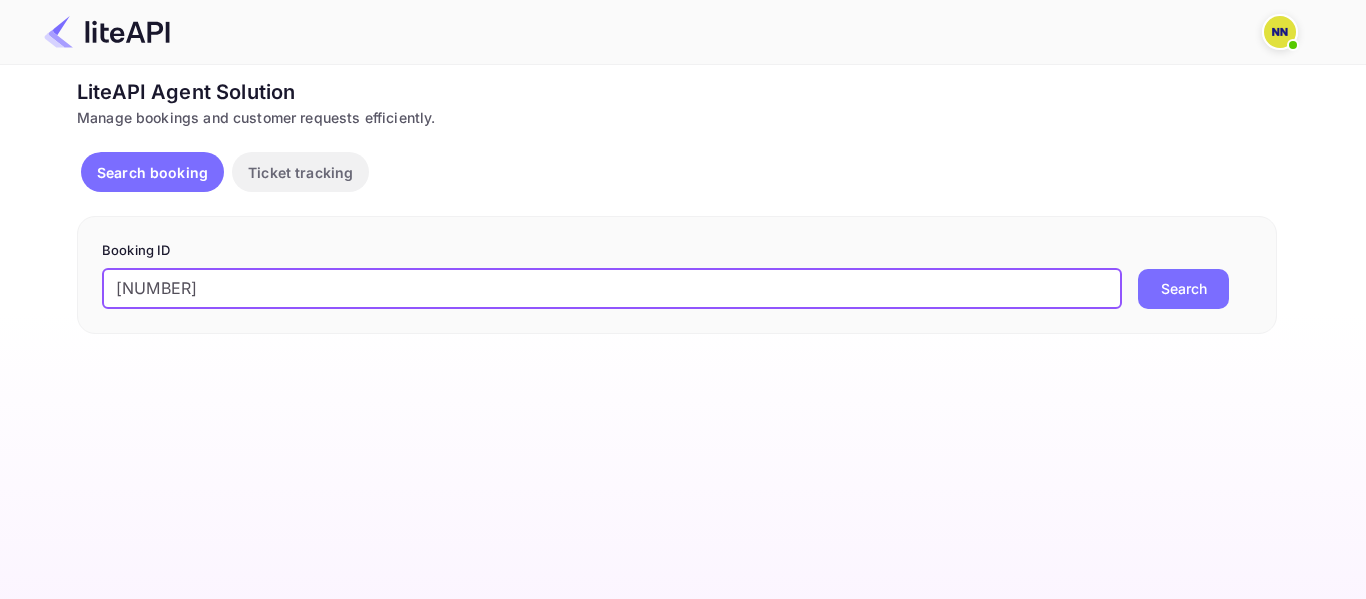 type on "8766947" 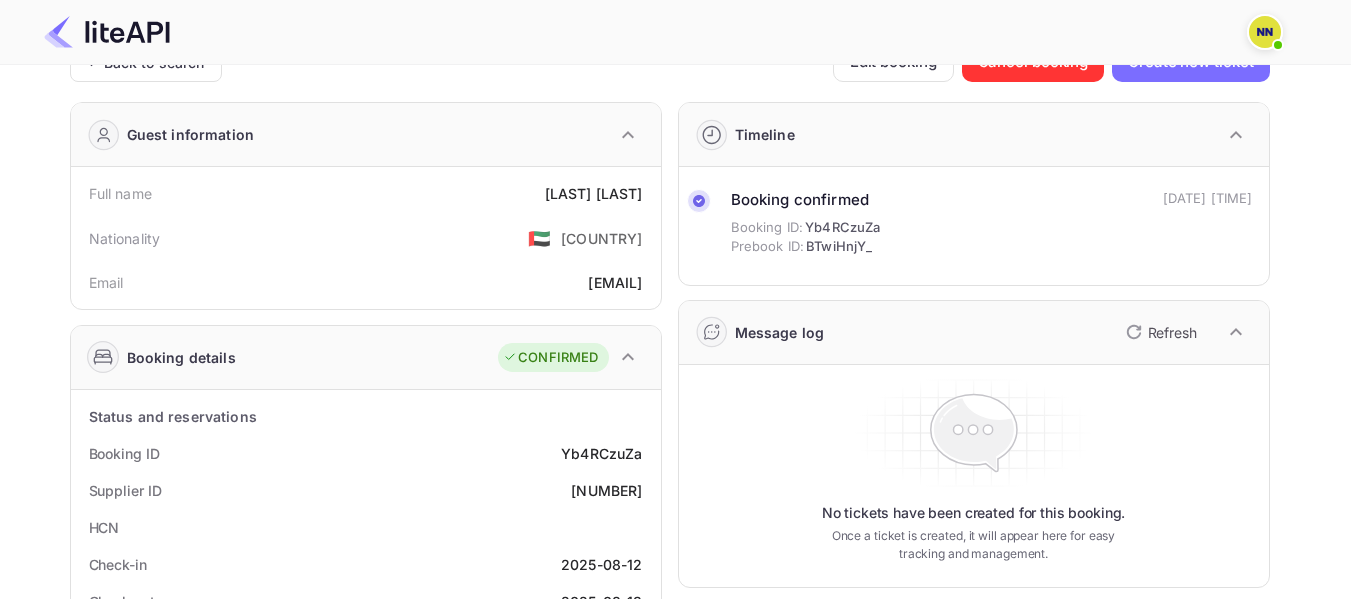 scroll, scrollTop: 0, scrollLeft: 0, axis: both 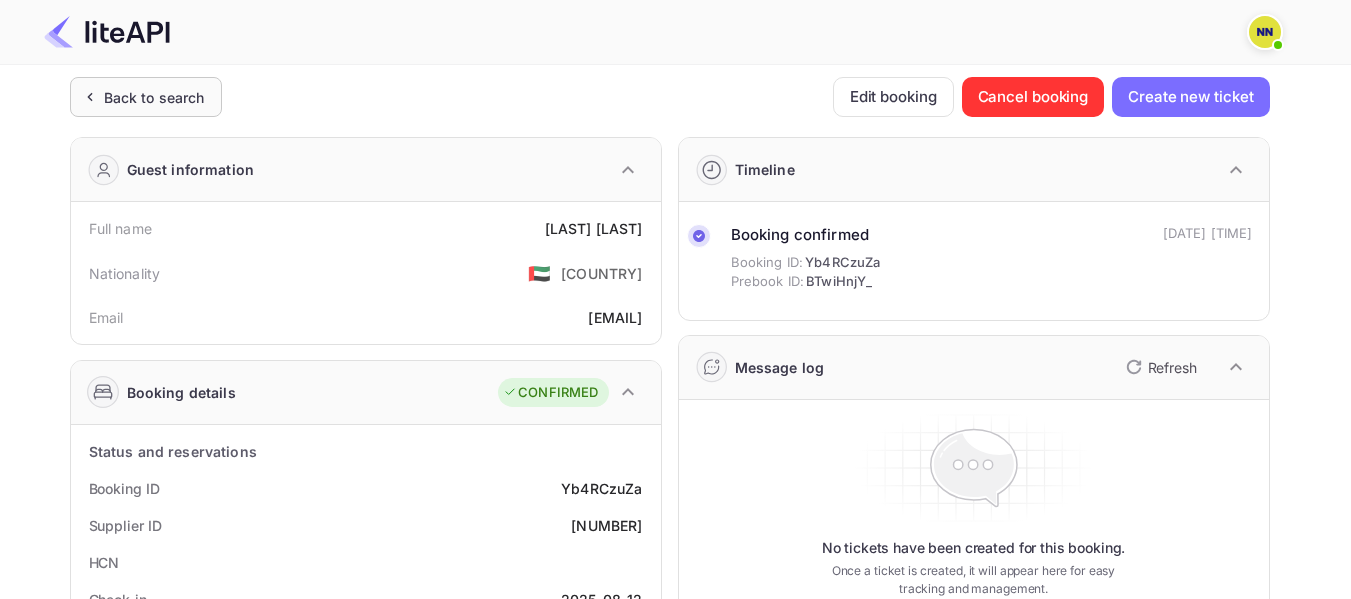 click on "Back to search" at bounding box center (154, 97) 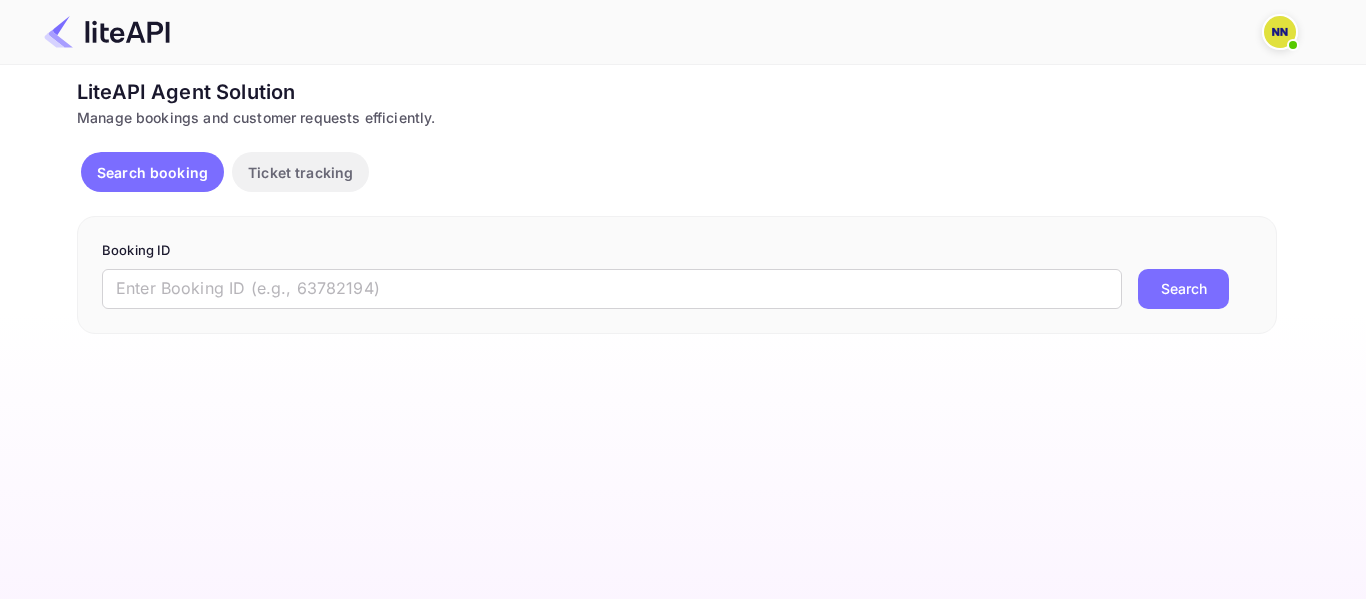 click on "Search booking" at bounding box center [152, 172] 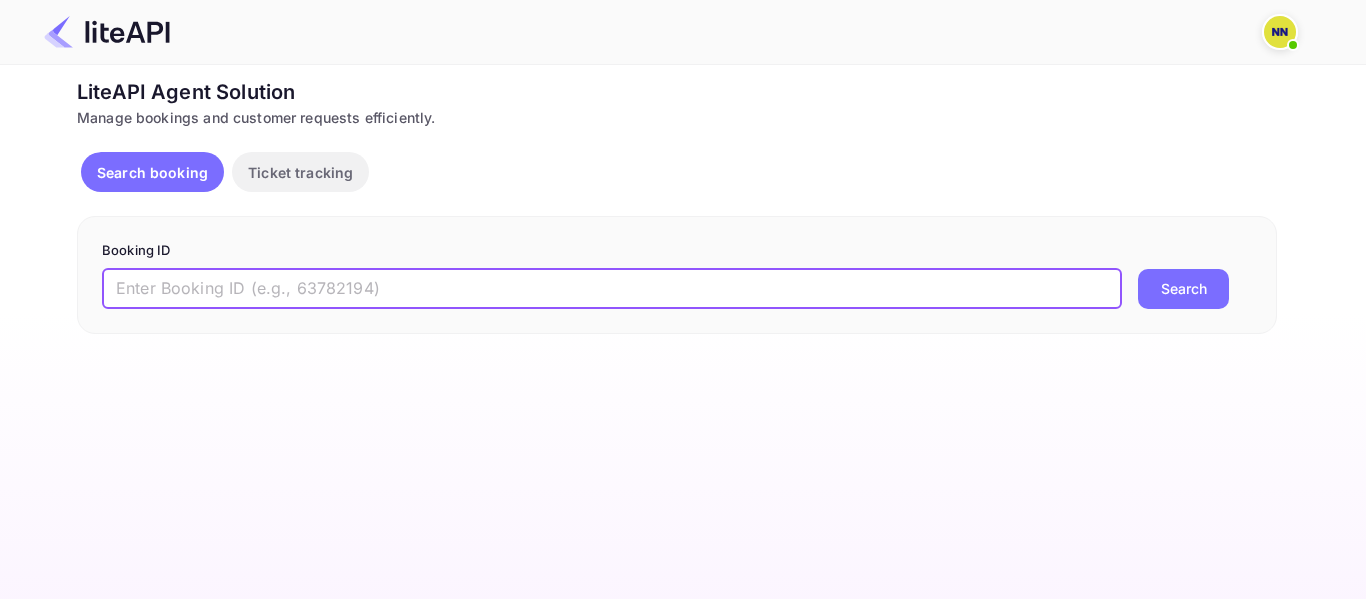 click at bounding box center (612, 289) 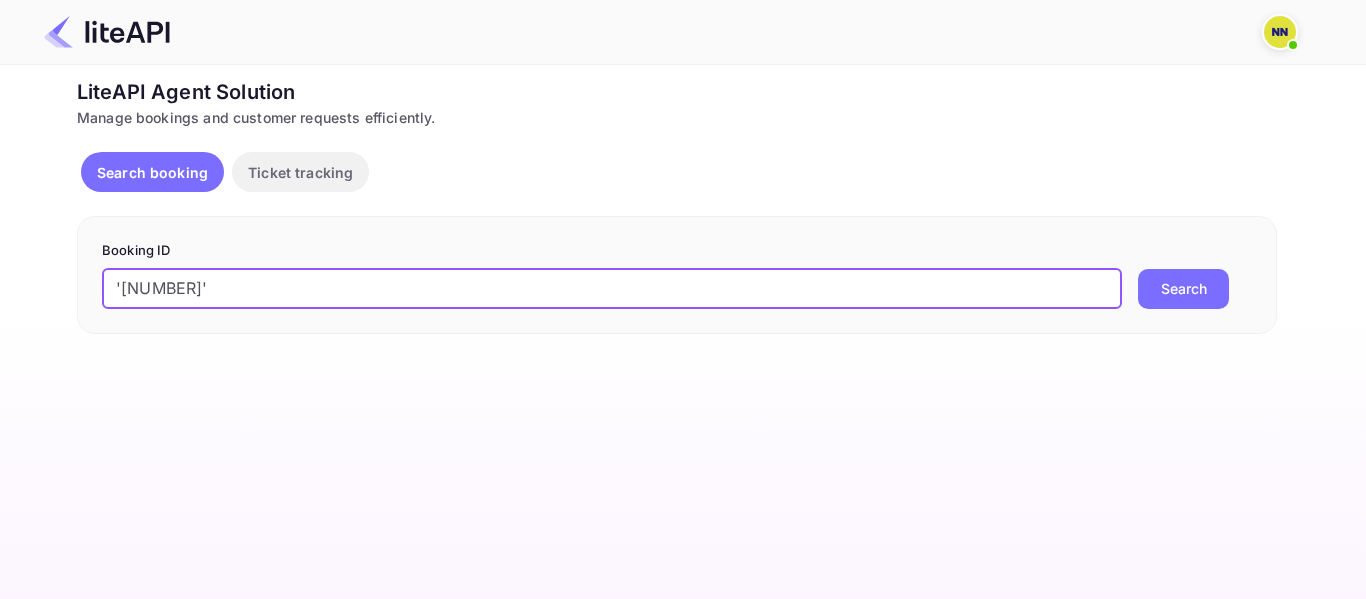 drag, startPoint x: 119, startPoint y: 288, endPoint x: 107, endPoint y: 288, distance: 12 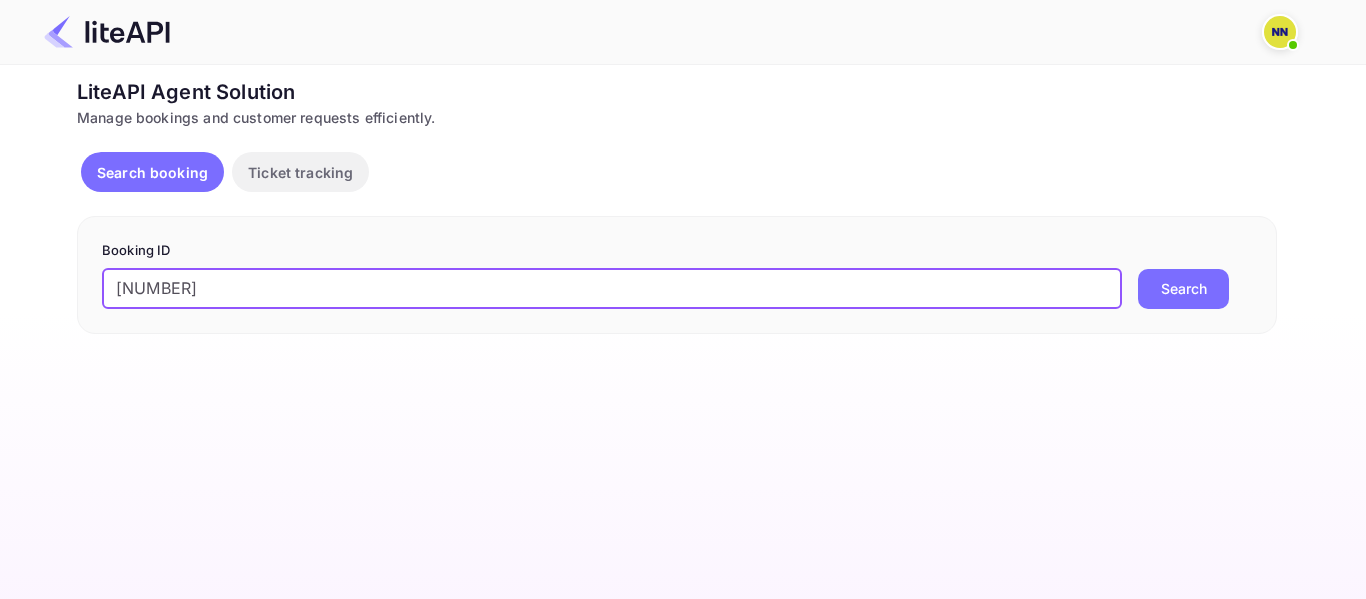 type on "8768236" 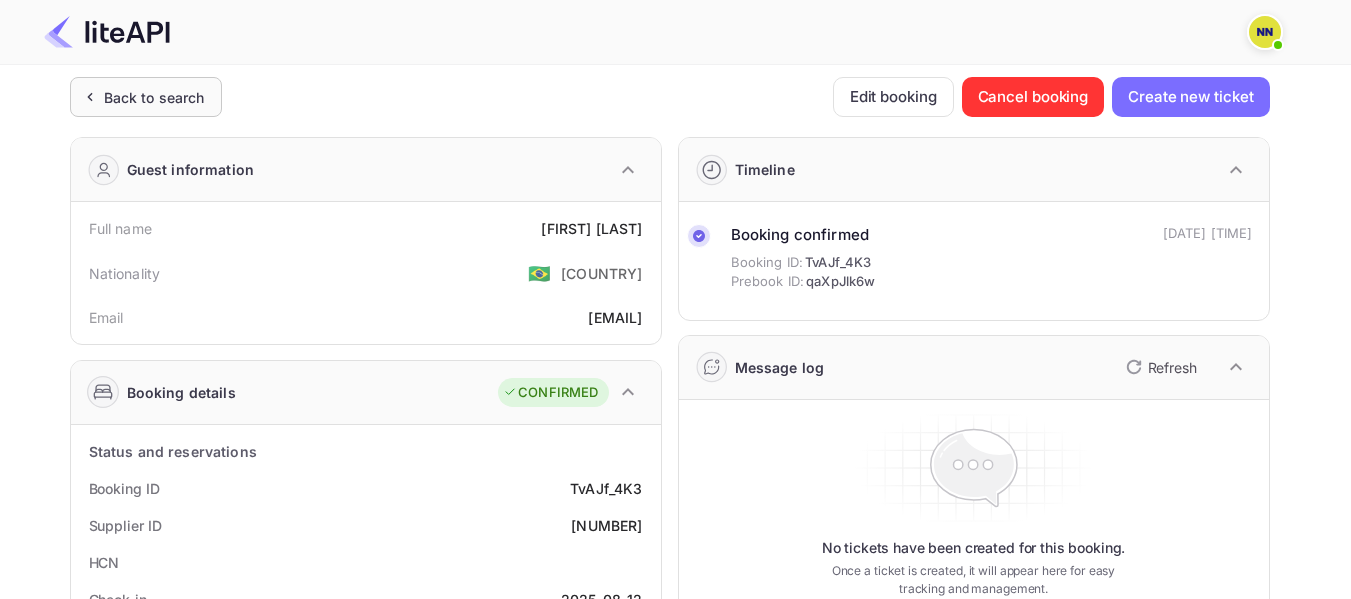 click 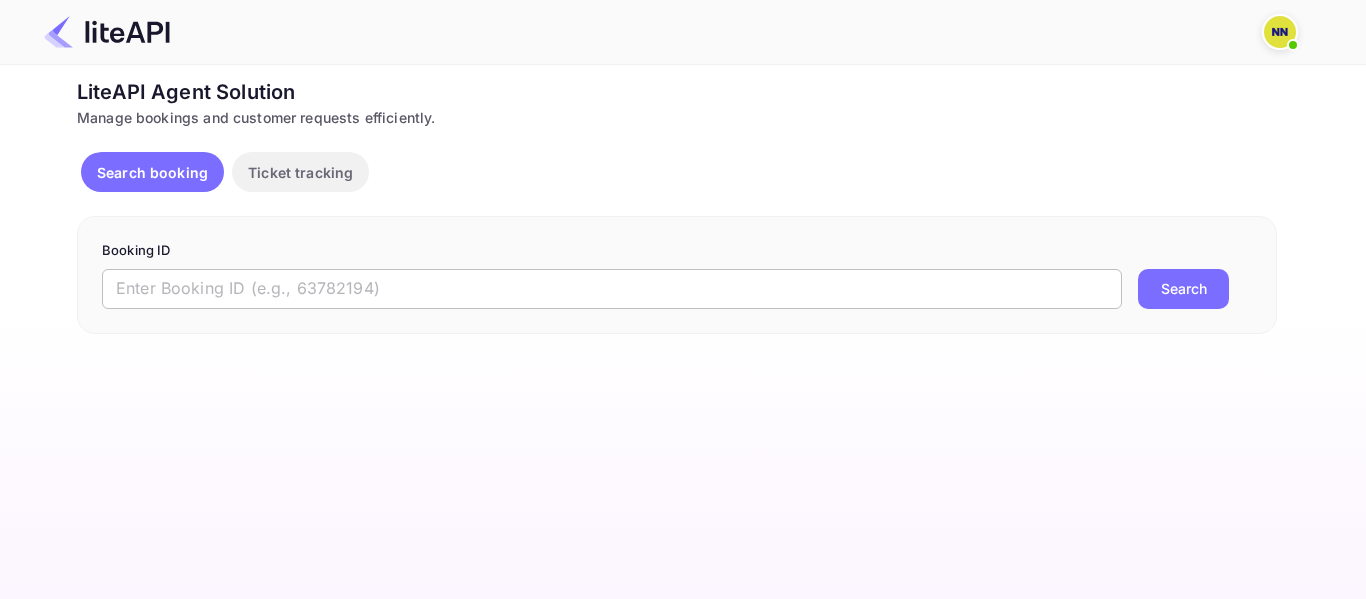 click at bounding box center [612, 289] 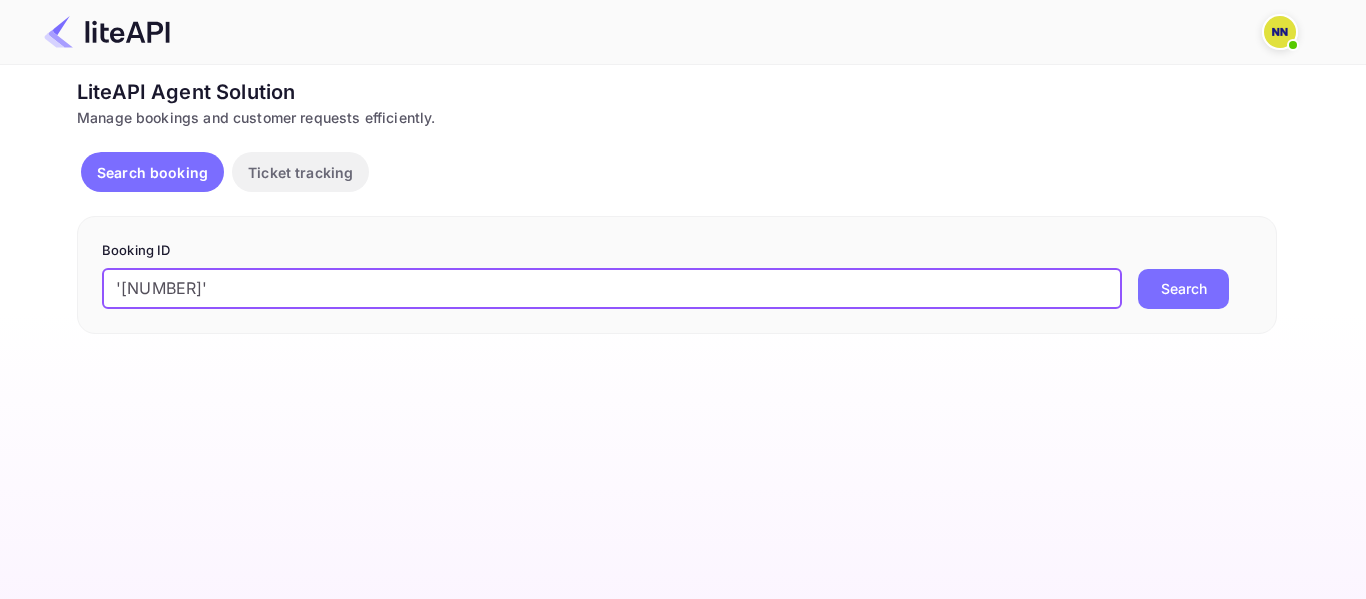 drag, startPoint x: 111, startPoint y: 292, endPoint x: 121, endPoint y: 288, distance: 10.770329 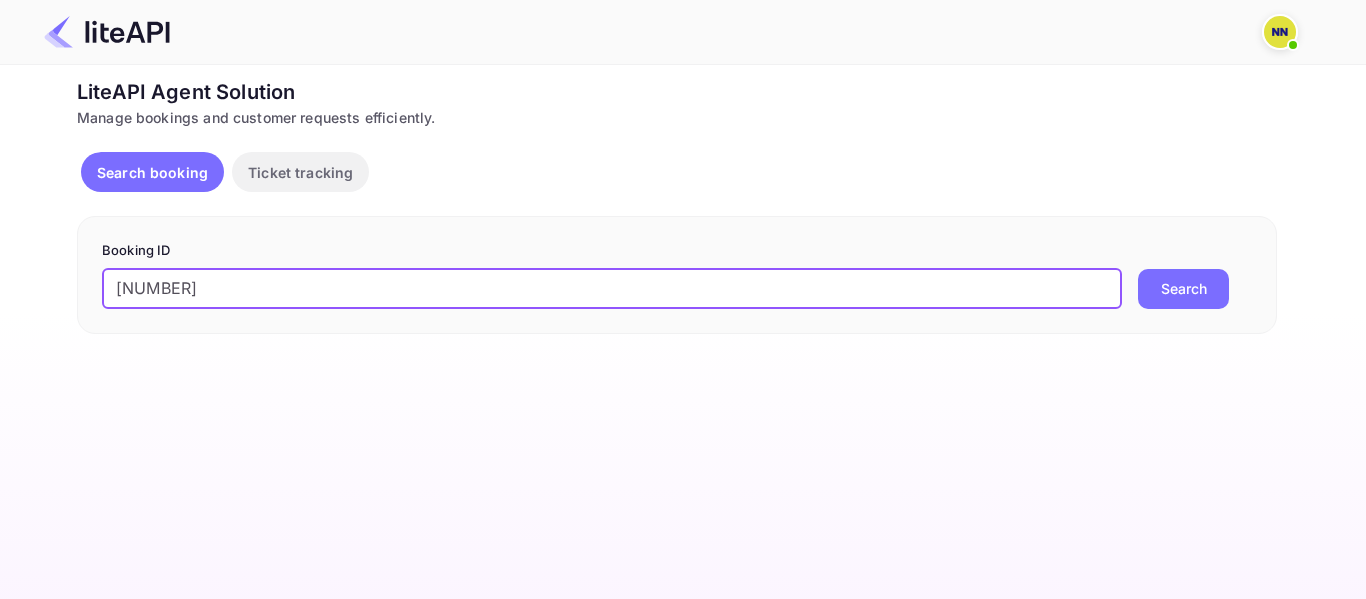 type on "8744735" 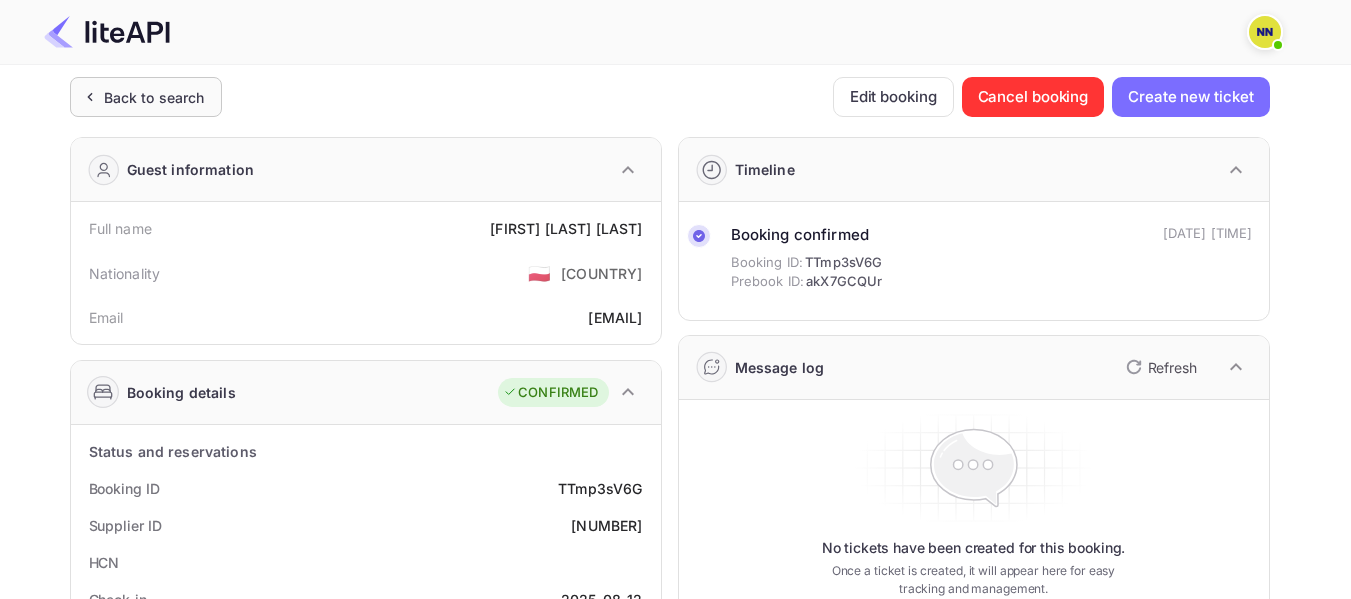 click on "Back to search" at bounding box center [154, 97] 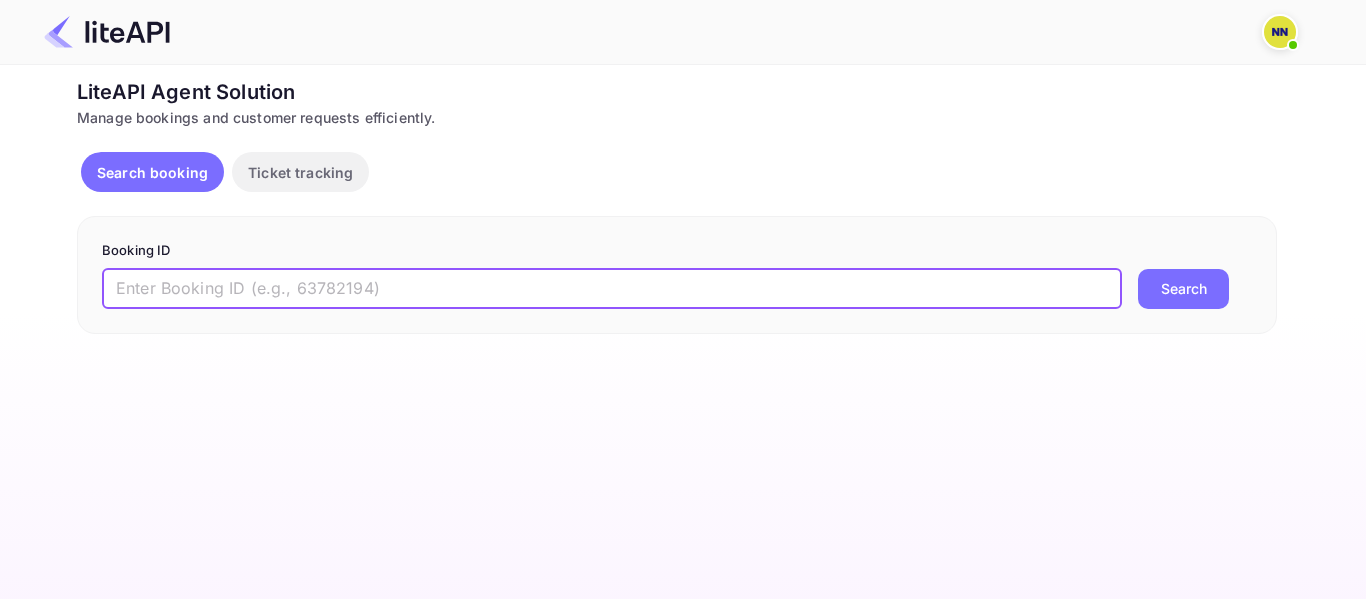 click at bounding box center [612, 289] 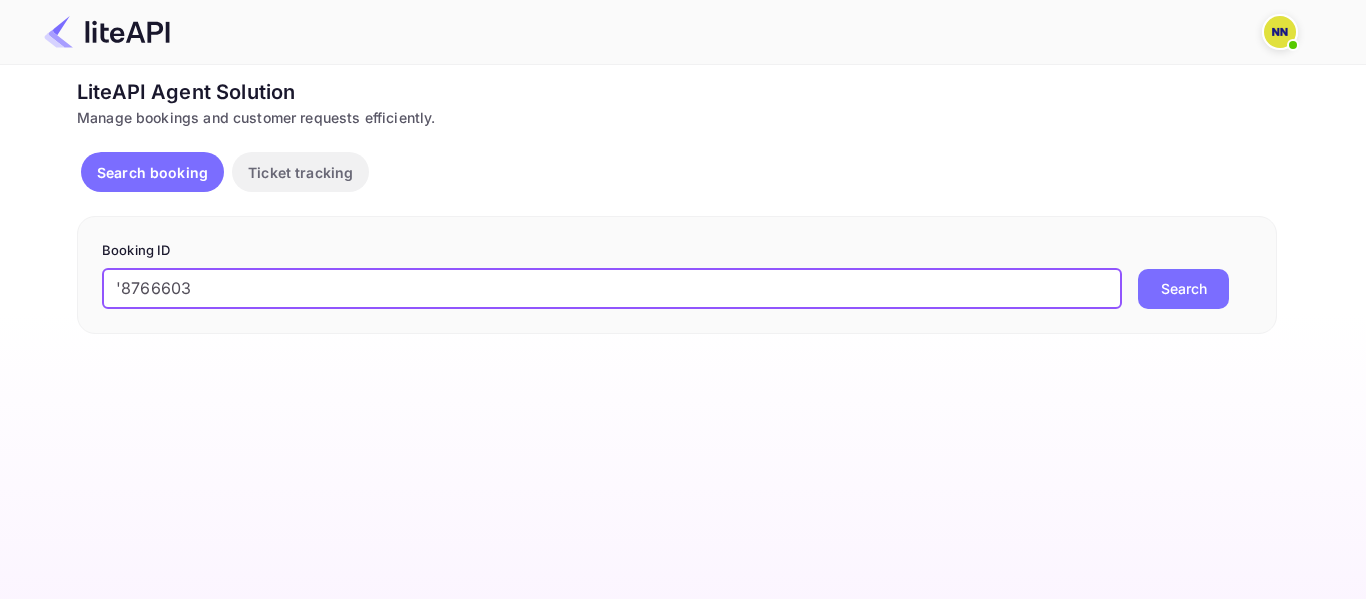 drag, startPoint x: 112, startPoint y: 289, endPoint x: 123, endPoint y: 289, distance: 11 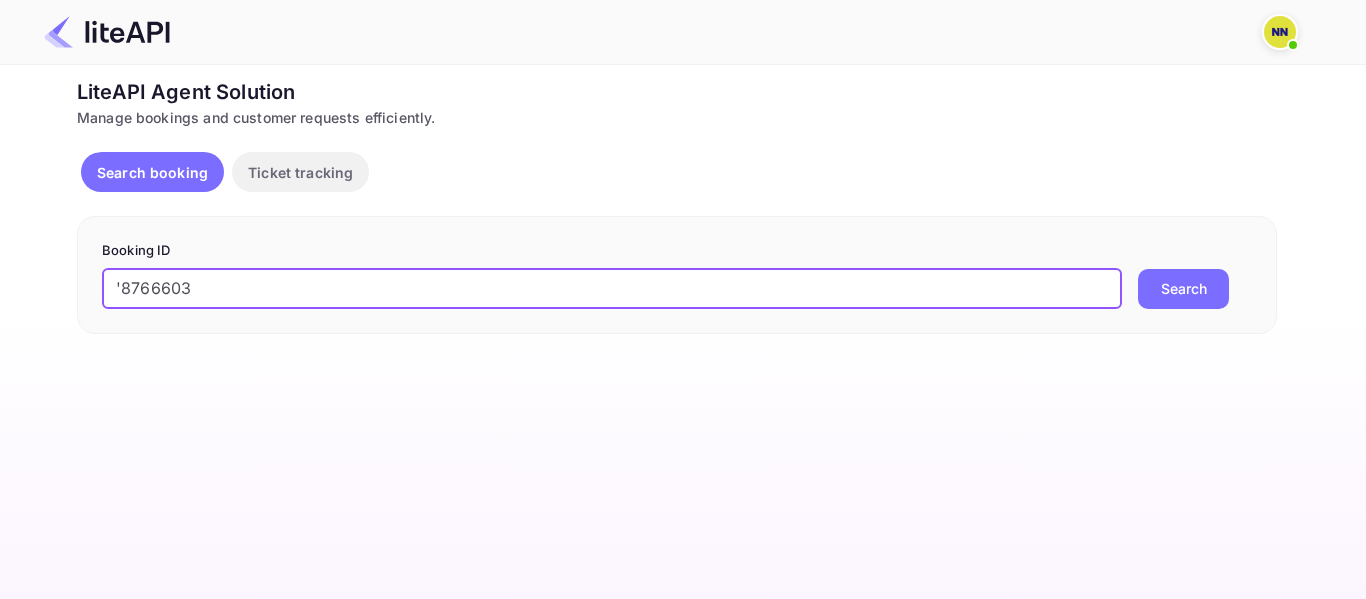 click on "'8766603" at bounding box center [612, 289] 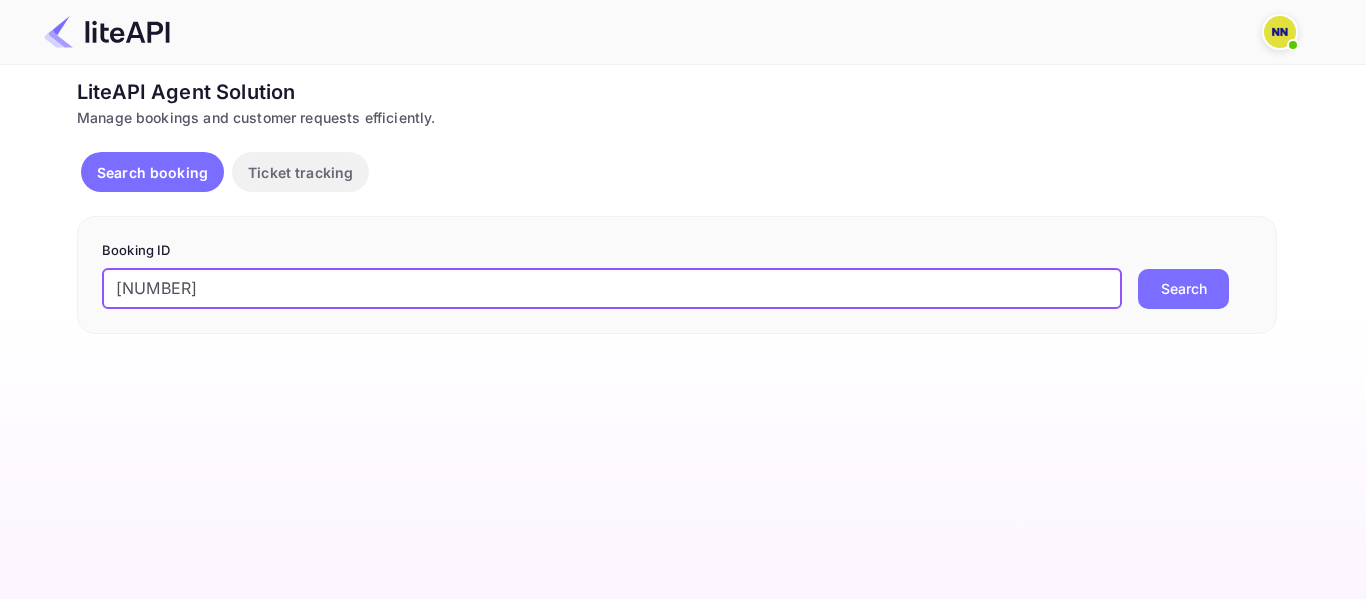 type on "8766603" 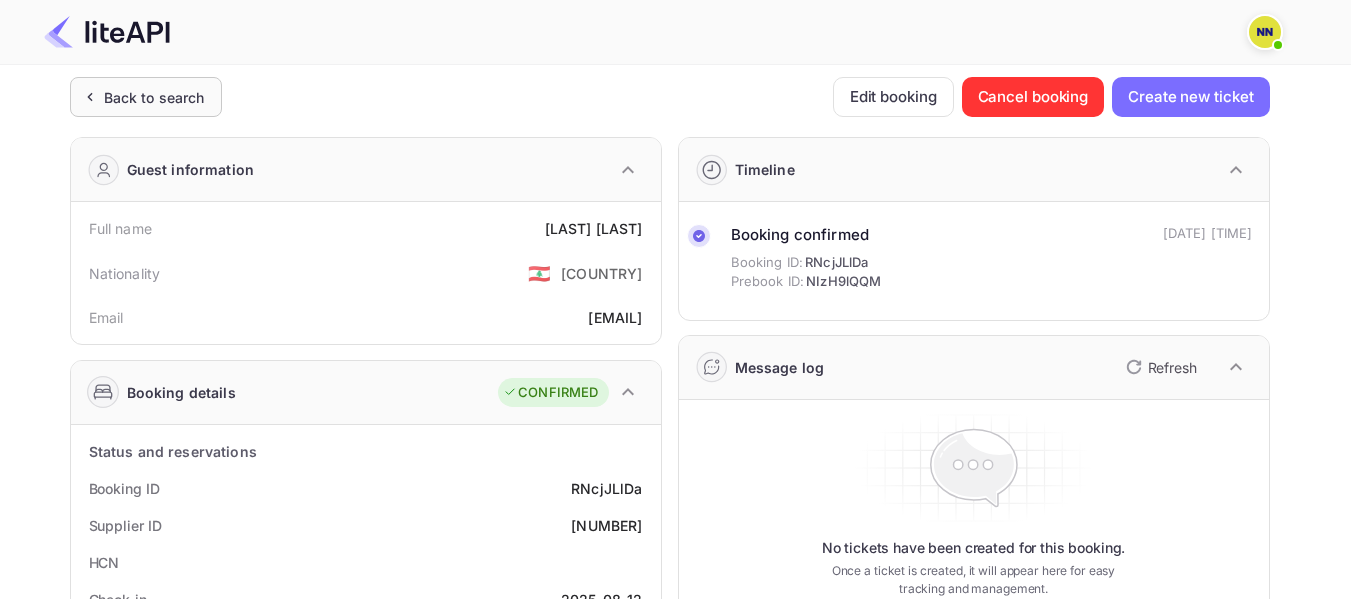 click on "Back to search" at bounding box center [154, 97] 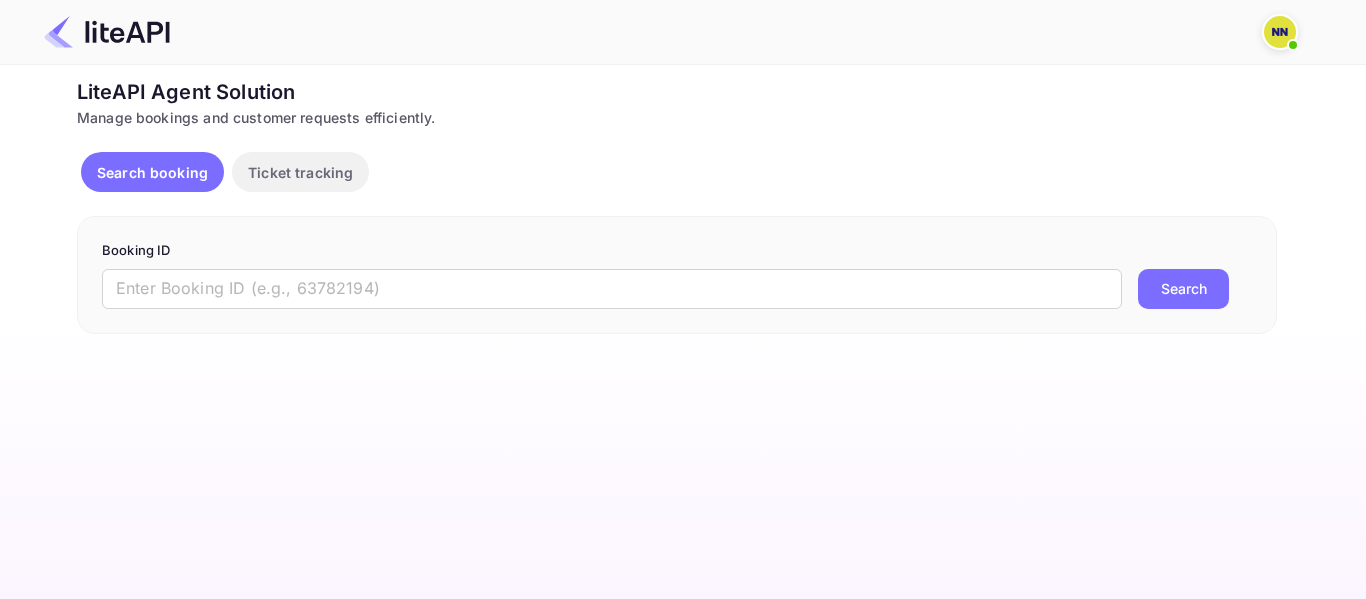 click on "Booking ID ​ Search" at bounding box center [677, 275] 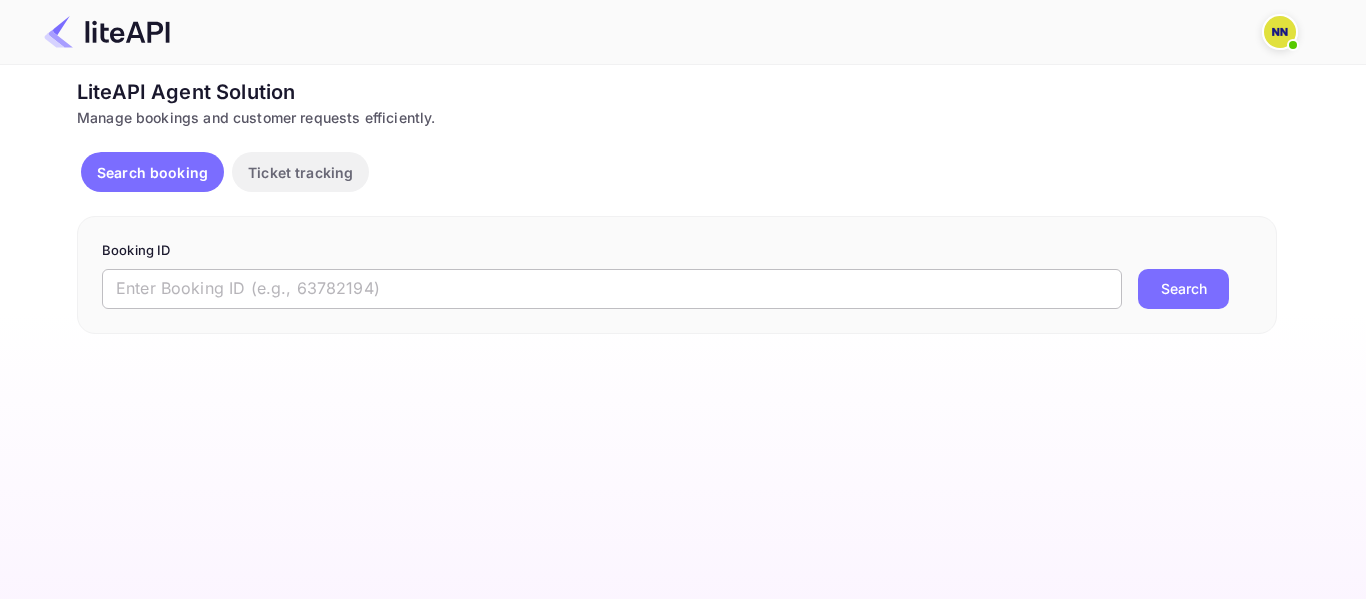 click at bounding box center (612, 289) 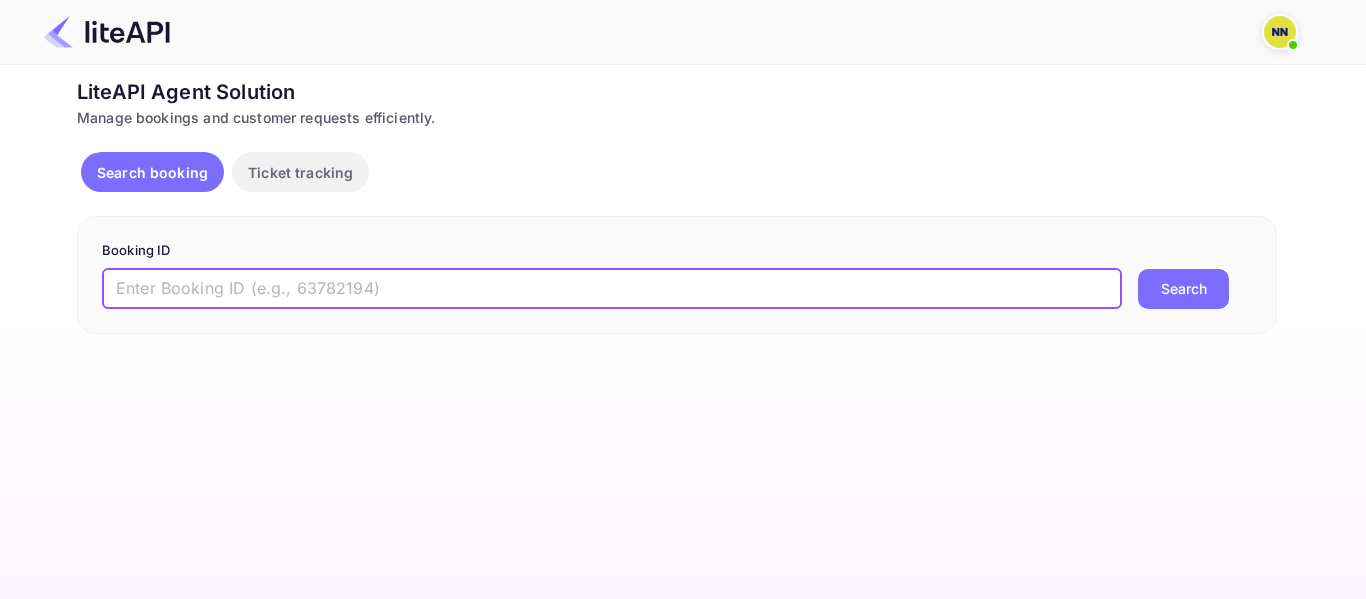 paste on "'8364589" 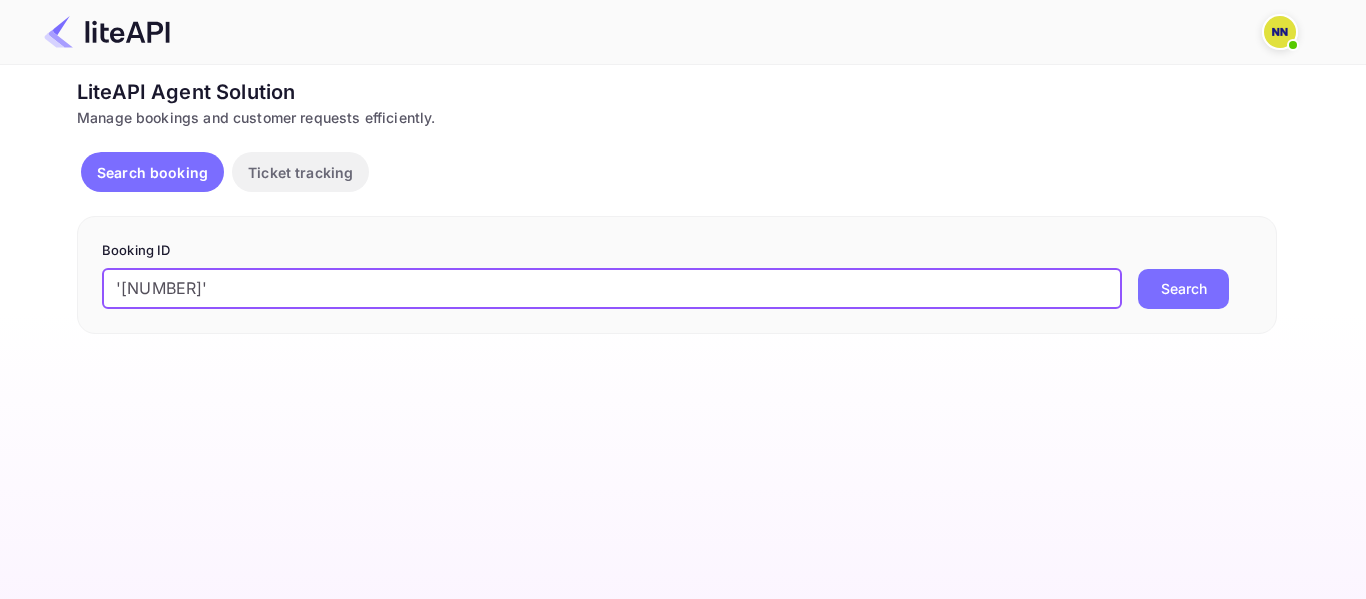 drag, startPoint x: 111, startPoint y: 283, endPoint x: 121, endPoint y: 282, distance: 10.049875 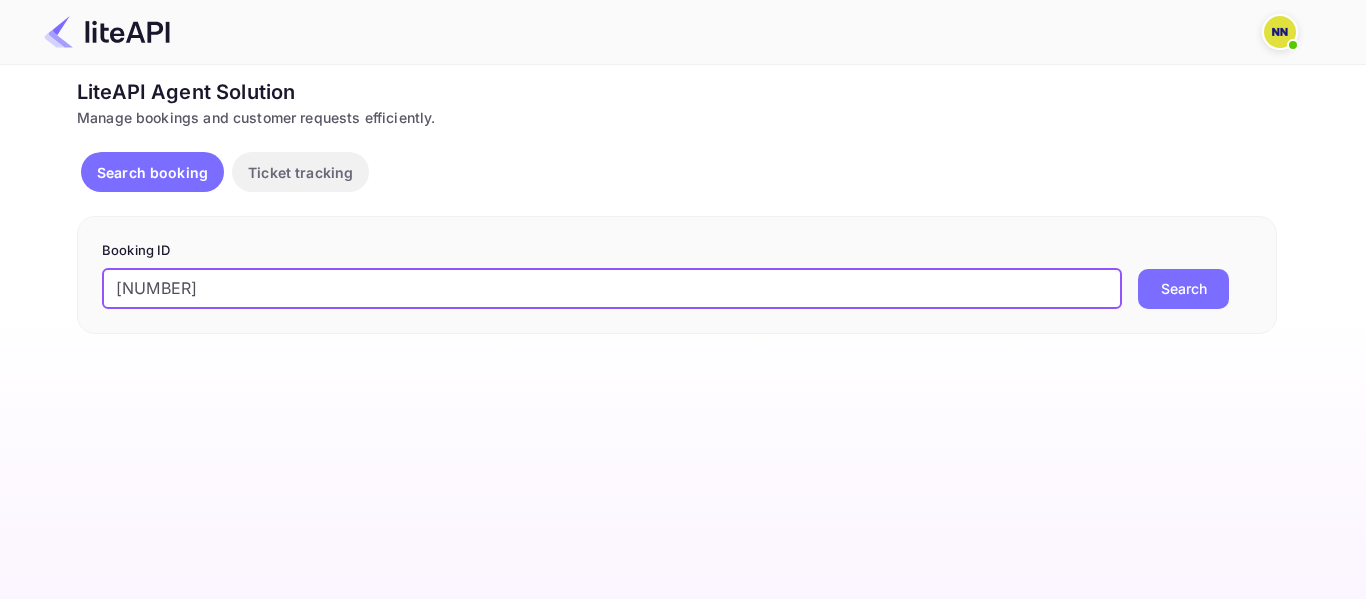 type on "8364589" 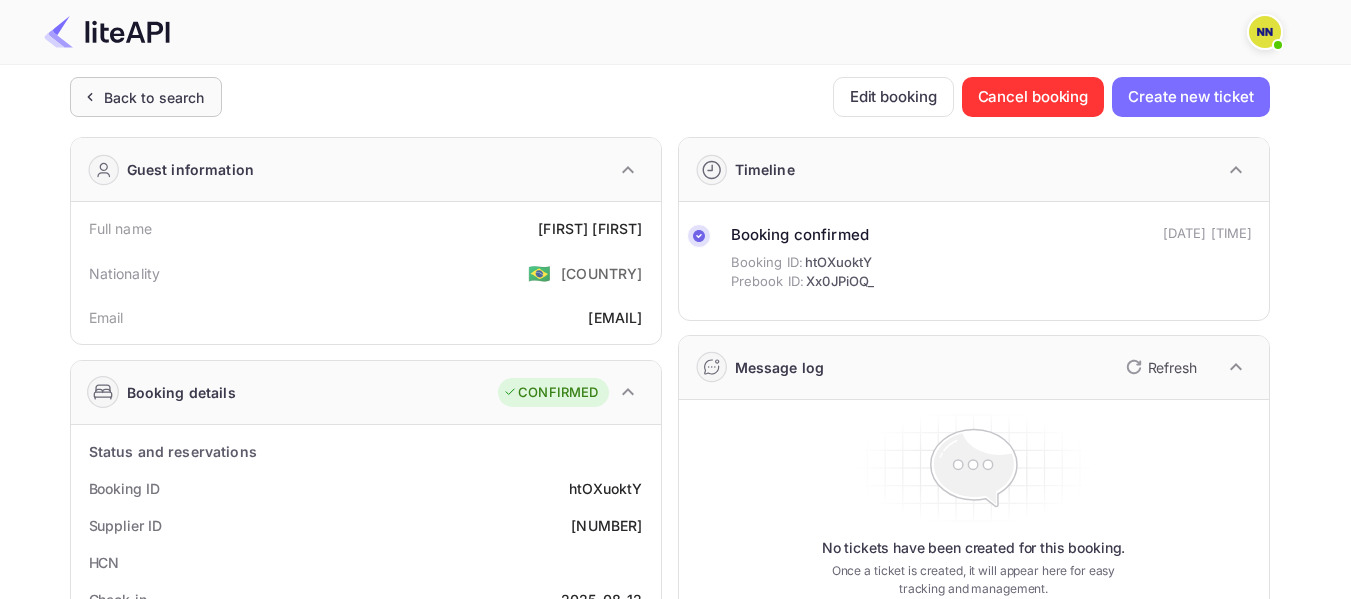 click on "Back to search" at bounding box center [154, 97] 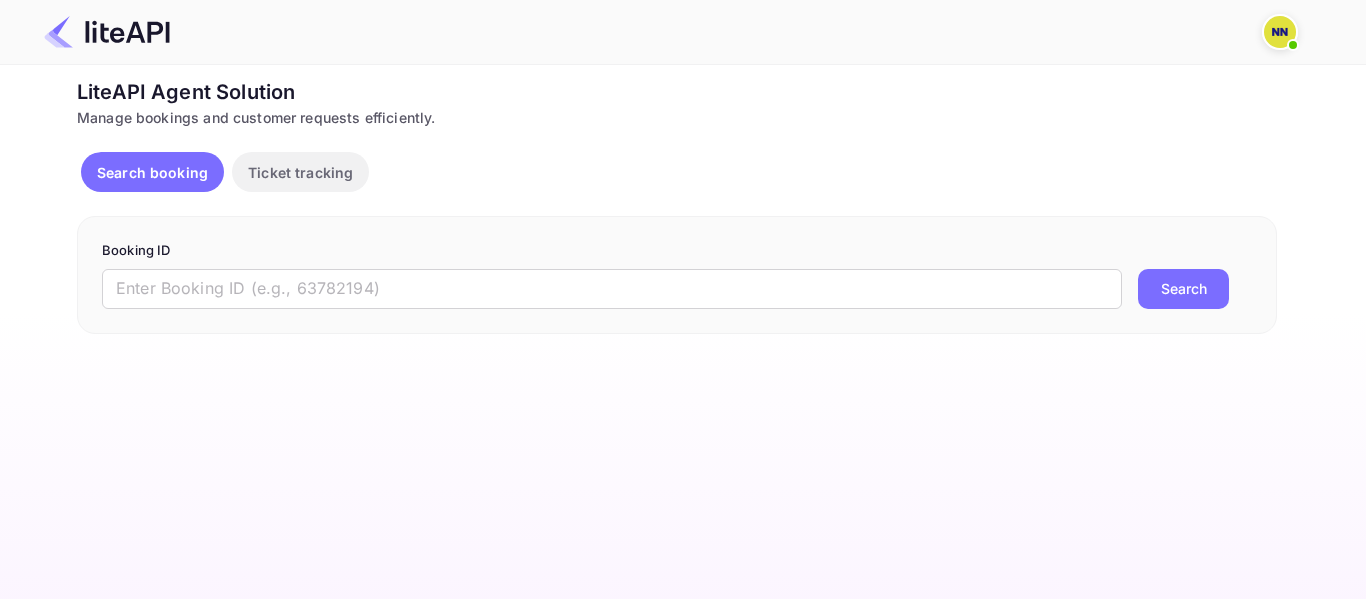 click on "Booking ID ​ Search" at bounding box center (677, 275) 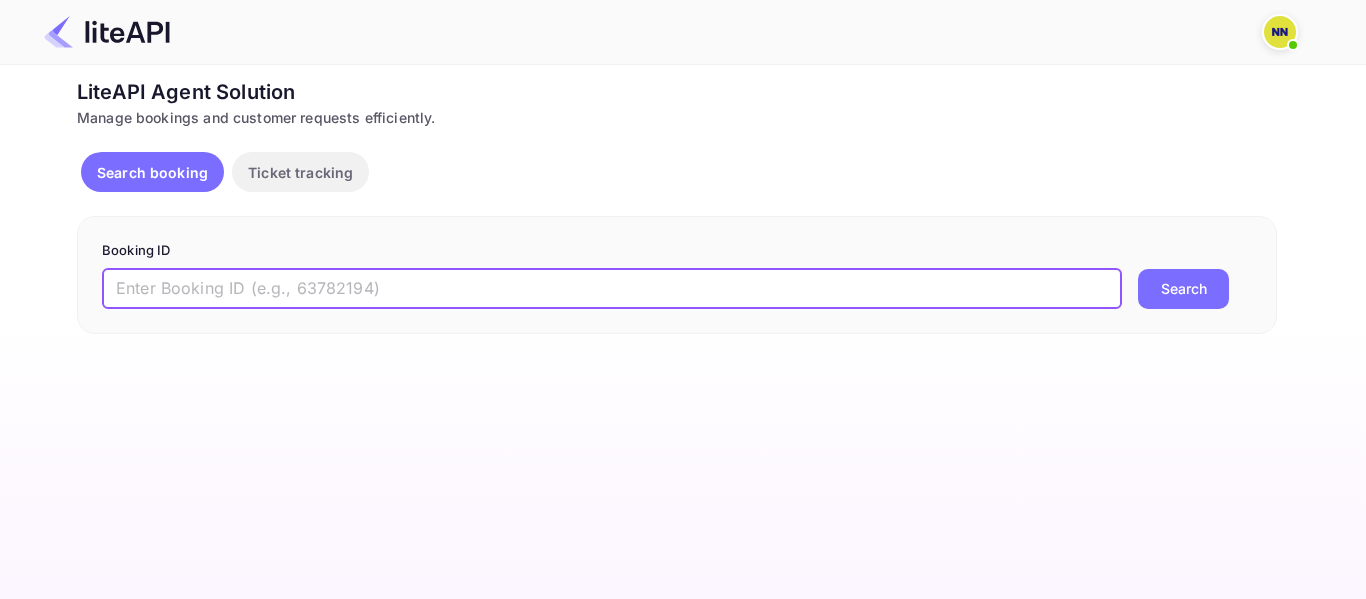 click at bounding box center [612, 289] 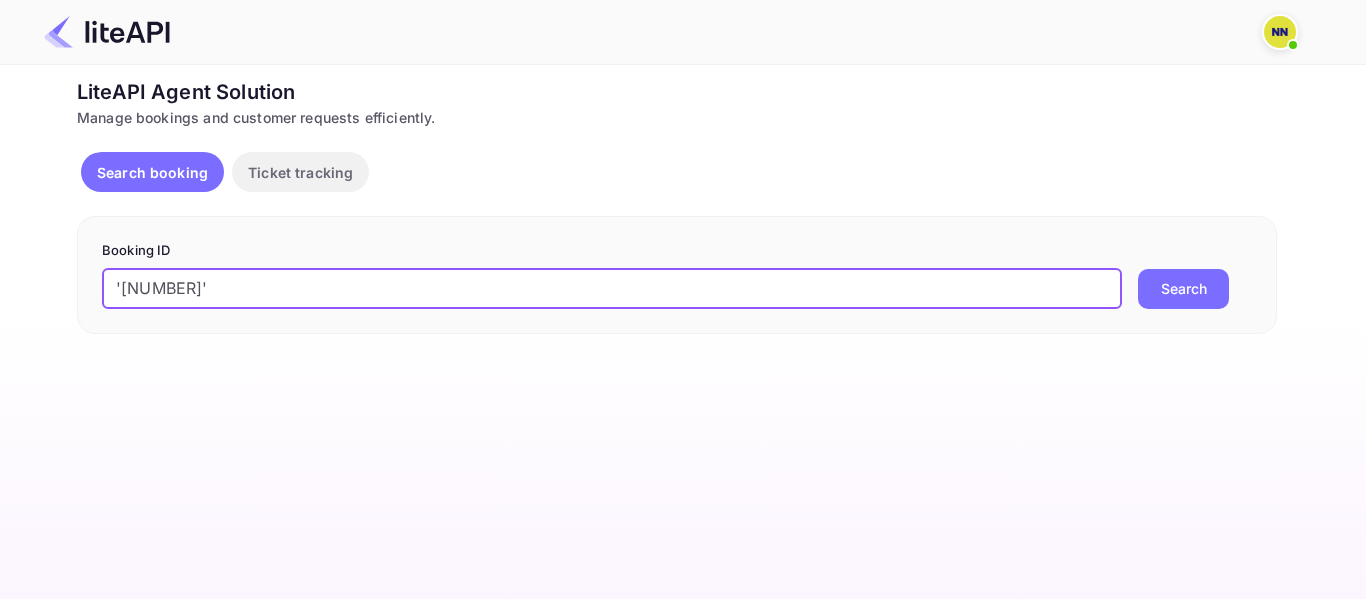 click on "'8501370" at bounding box center (612, 289) 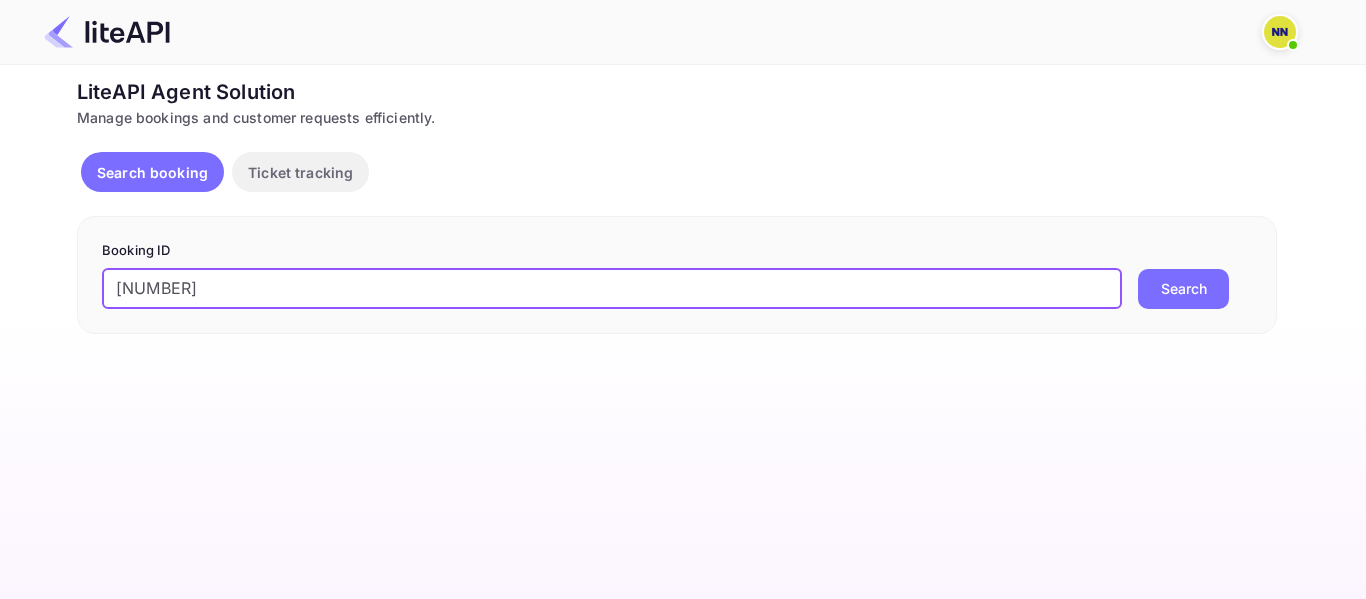 type on "8501370" 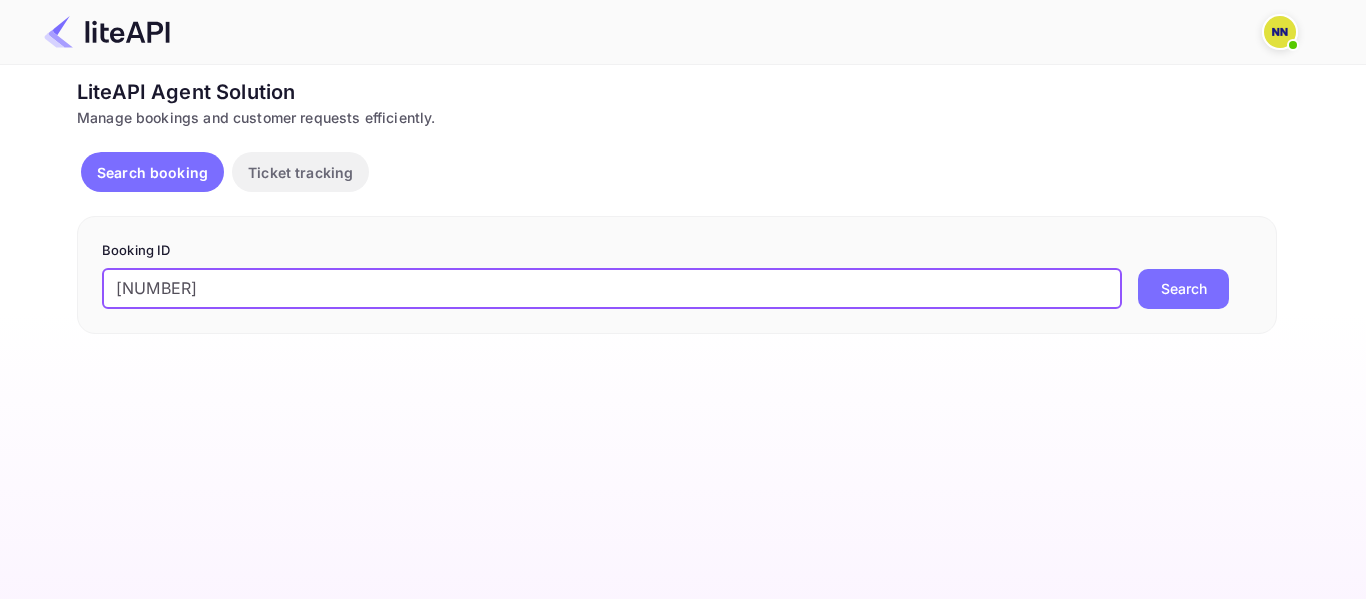 click on "Search" at bounding box center [1183, 289] 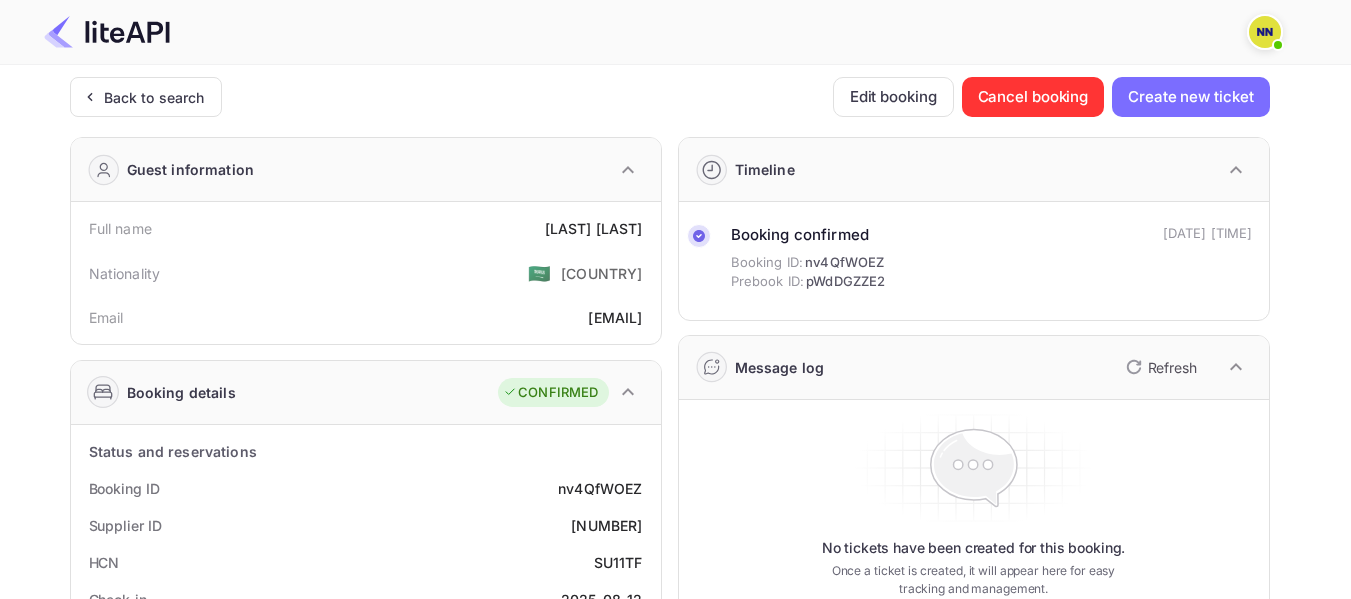 click on "8501370" at bounding box center (606, 525) 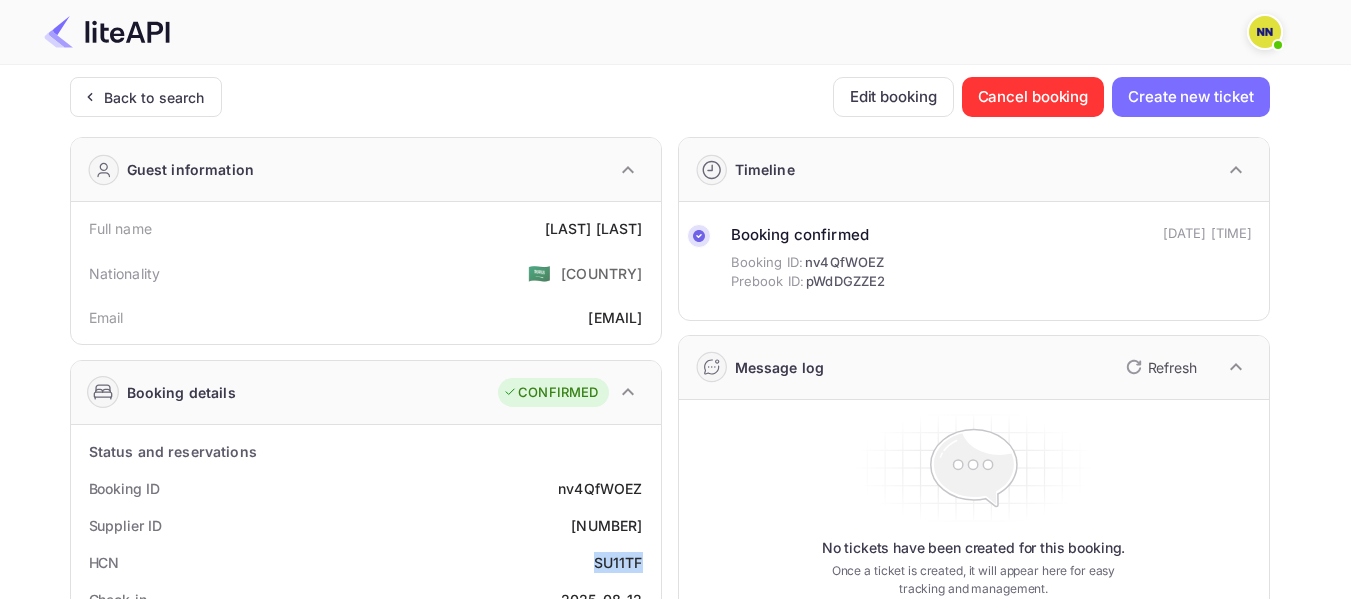 scroll, scrollTop: 0, scrollLeft: 0, axis: both 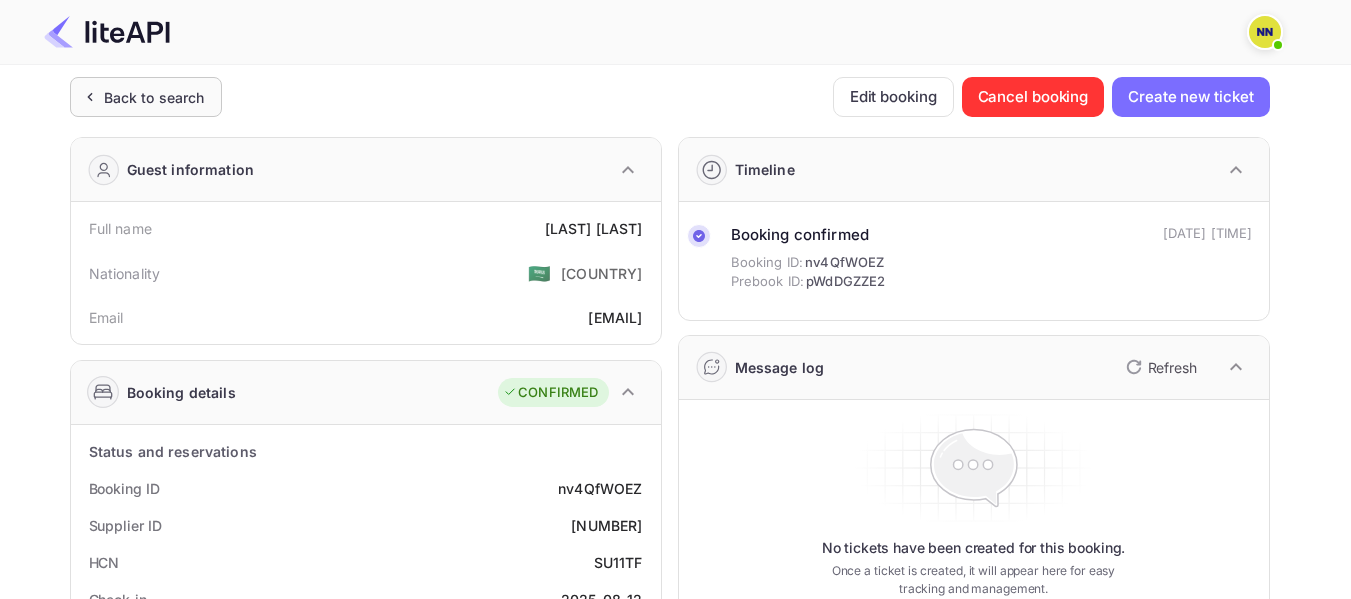click on "Back to search" at bounding box center [154, 97] 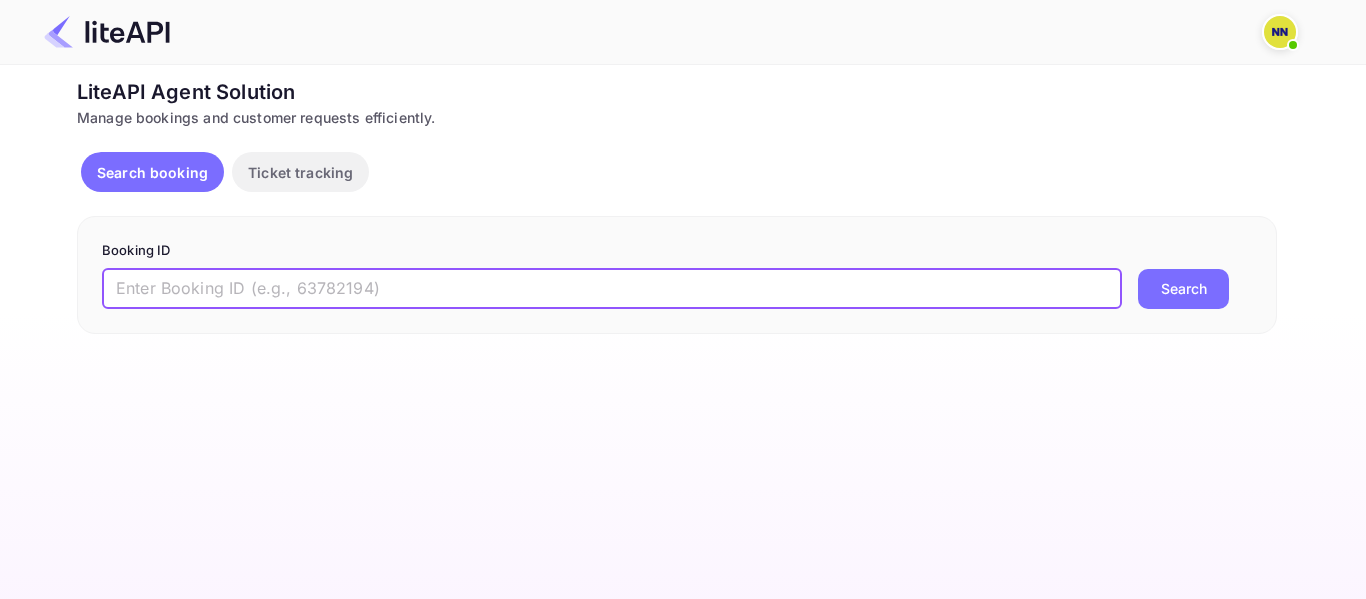 click at bounding box center (612, 289) 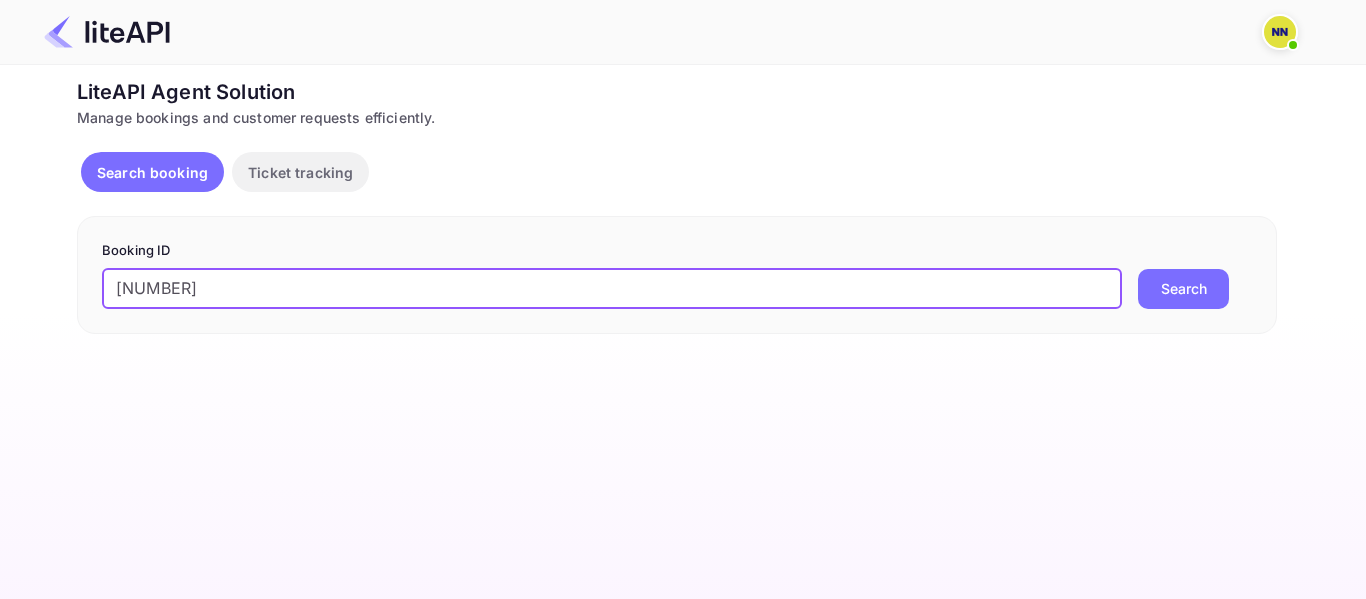 click on "[NUMBER]" at bounding box center (612, 289) 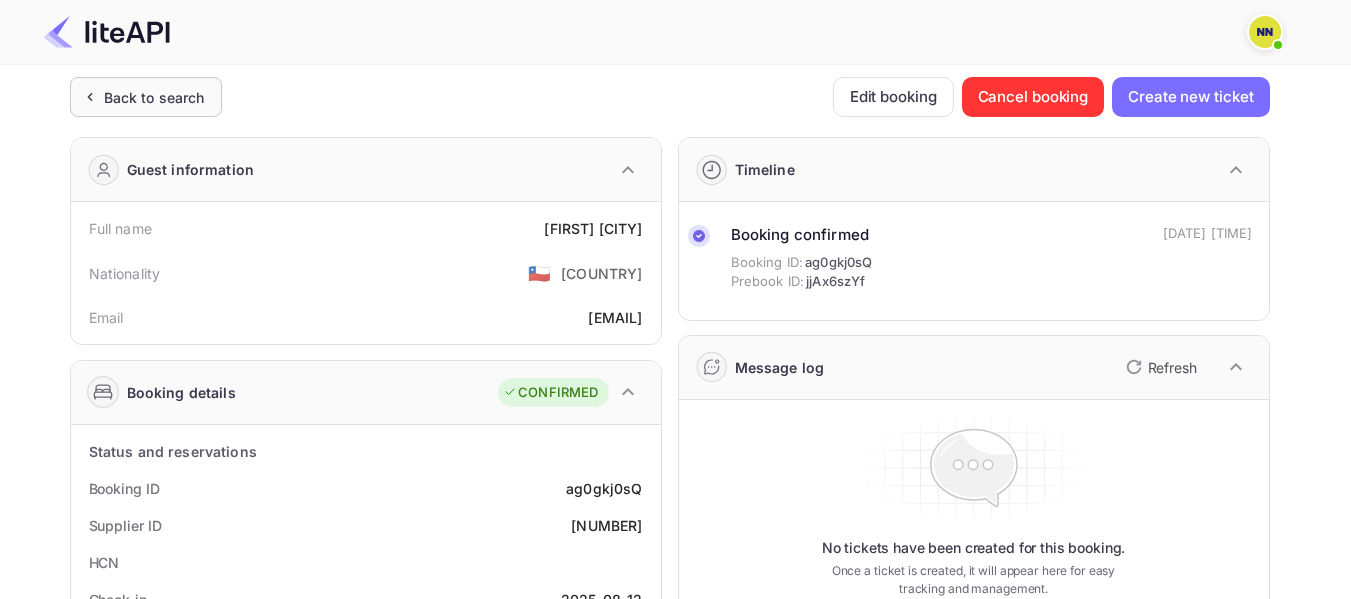 click on "Back to search" at bounding box center (154, 97) 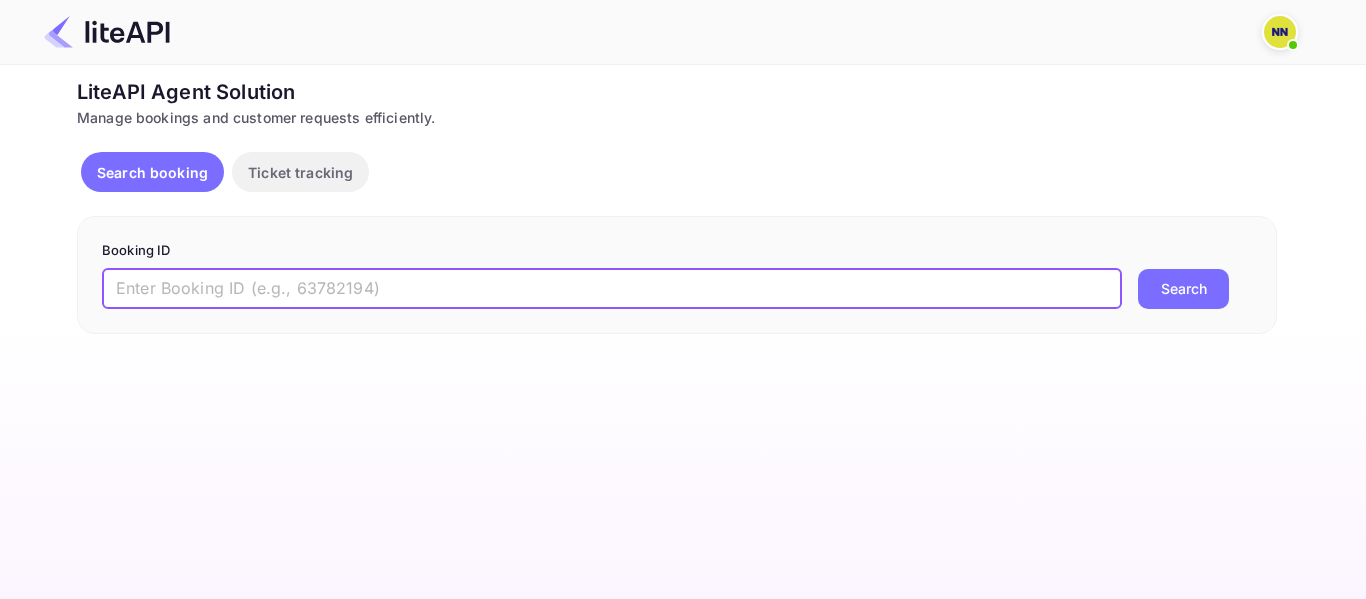 click at bounding box center [612, 289] 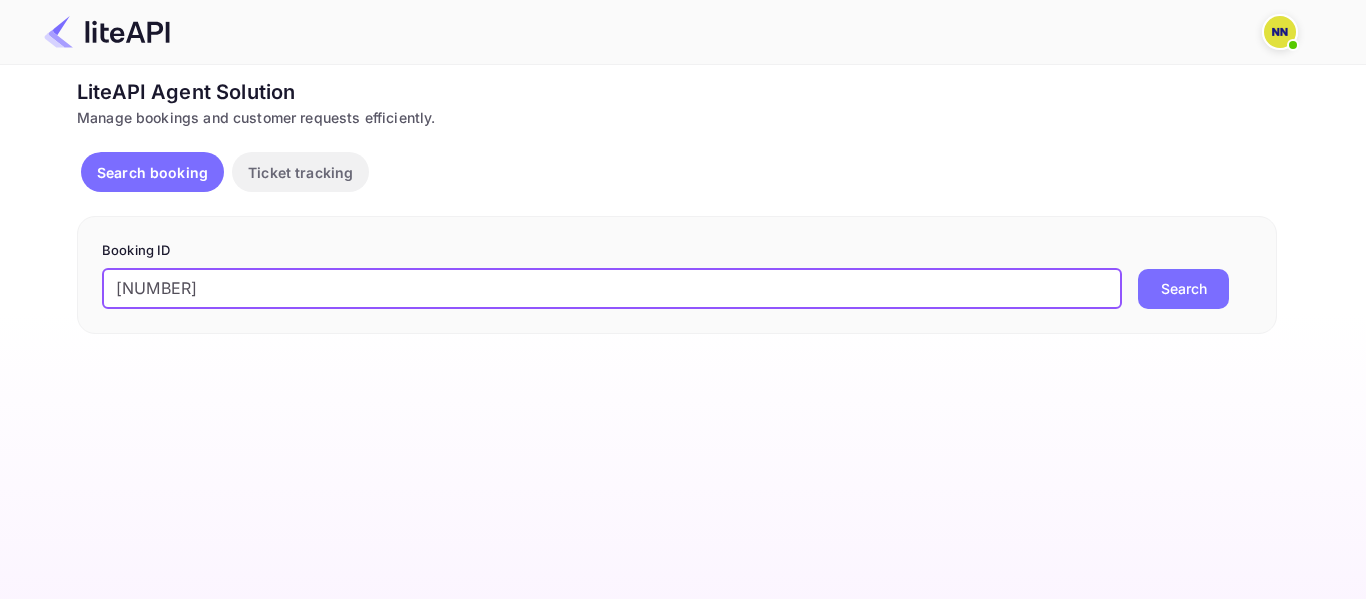 drag, startPoint x: 125, startPoint y: 288, endPoint x: 112, endPoint y: 287, distance: 13.038404 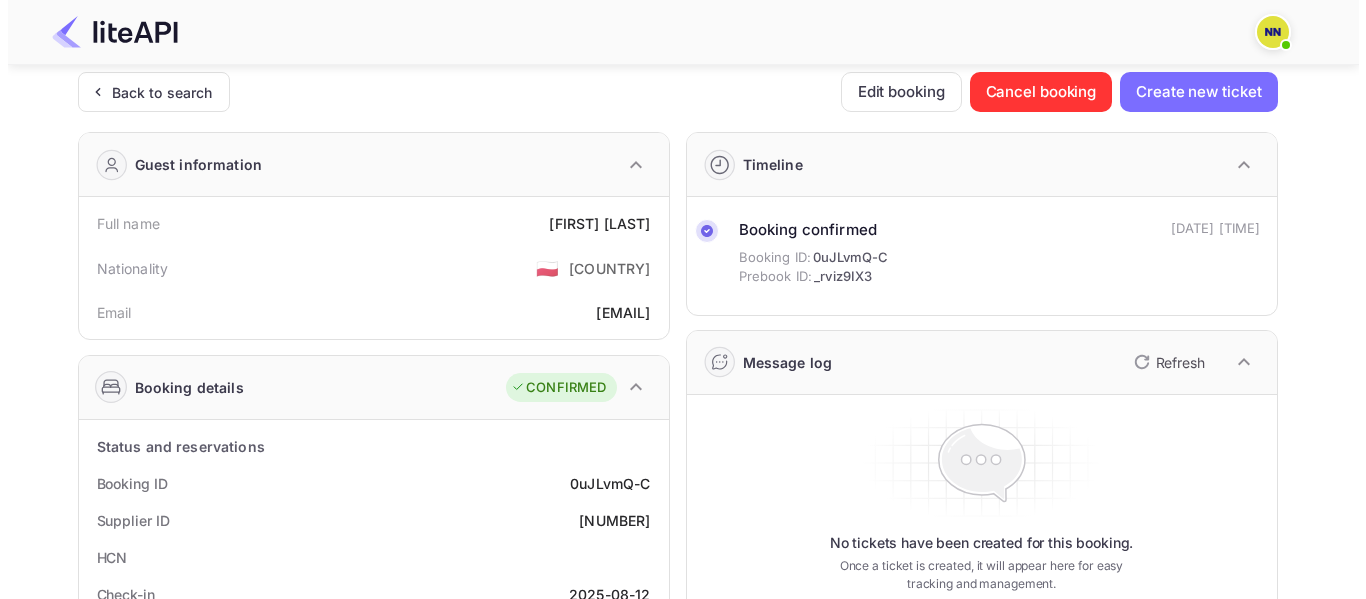 scroll, scrollTop: 0, scrollLeft: 0, axis: both 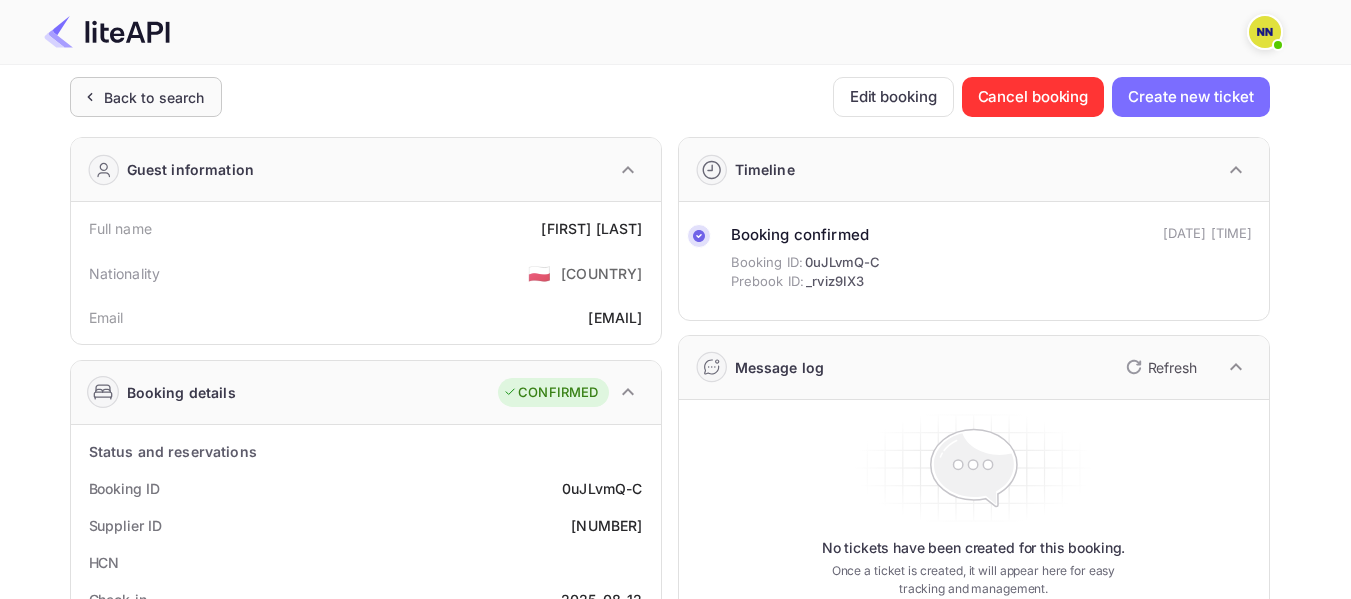 click on "Back to search" at bounding box center [154, 97] 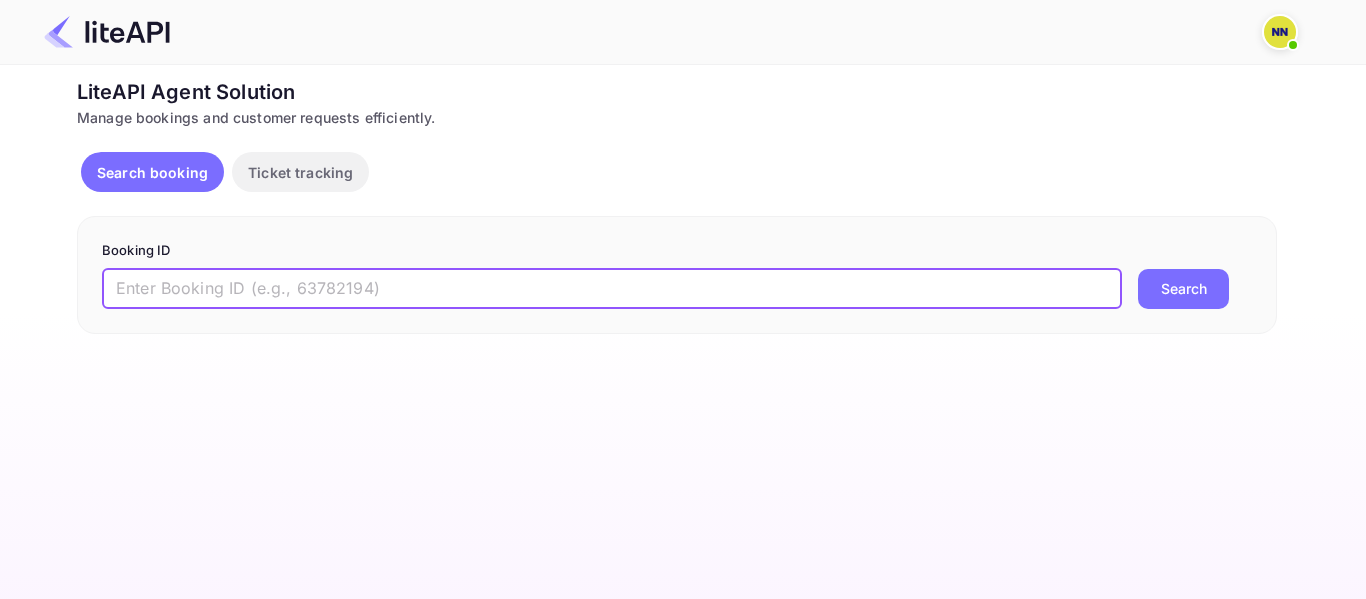 click at bounding box center [612, 289] 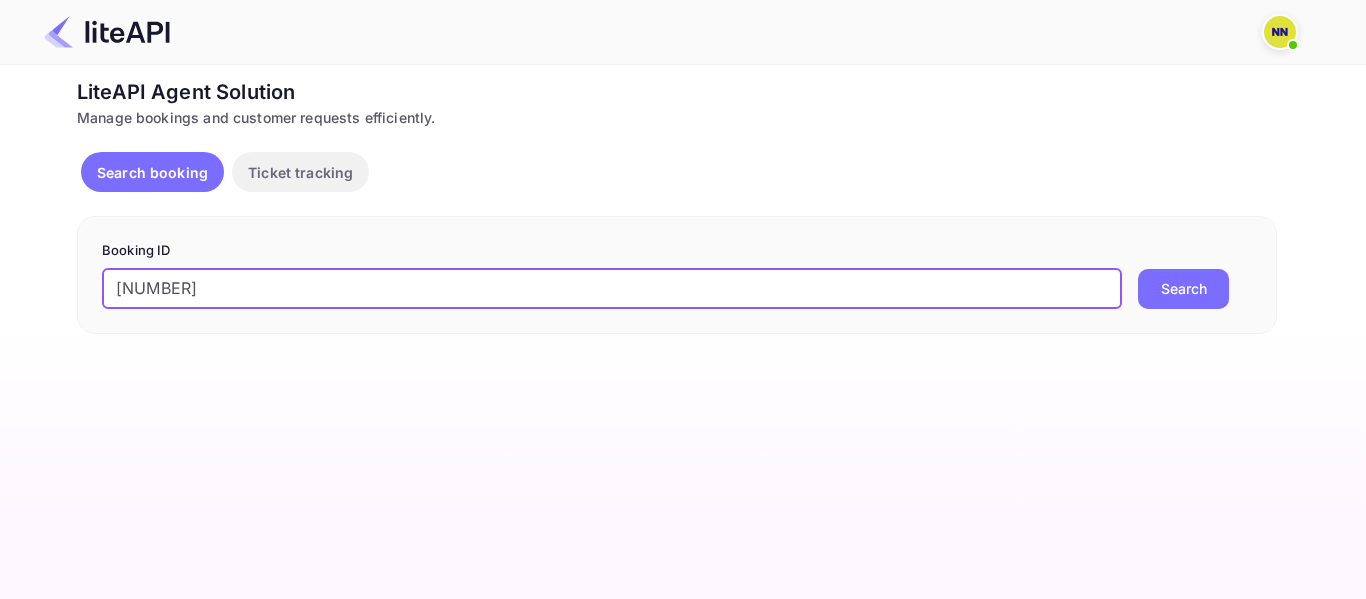 drag, startPoint x: 125, startPoint y: 282, endPoint x: 98, endPoint y: 285, distance: 27.166155 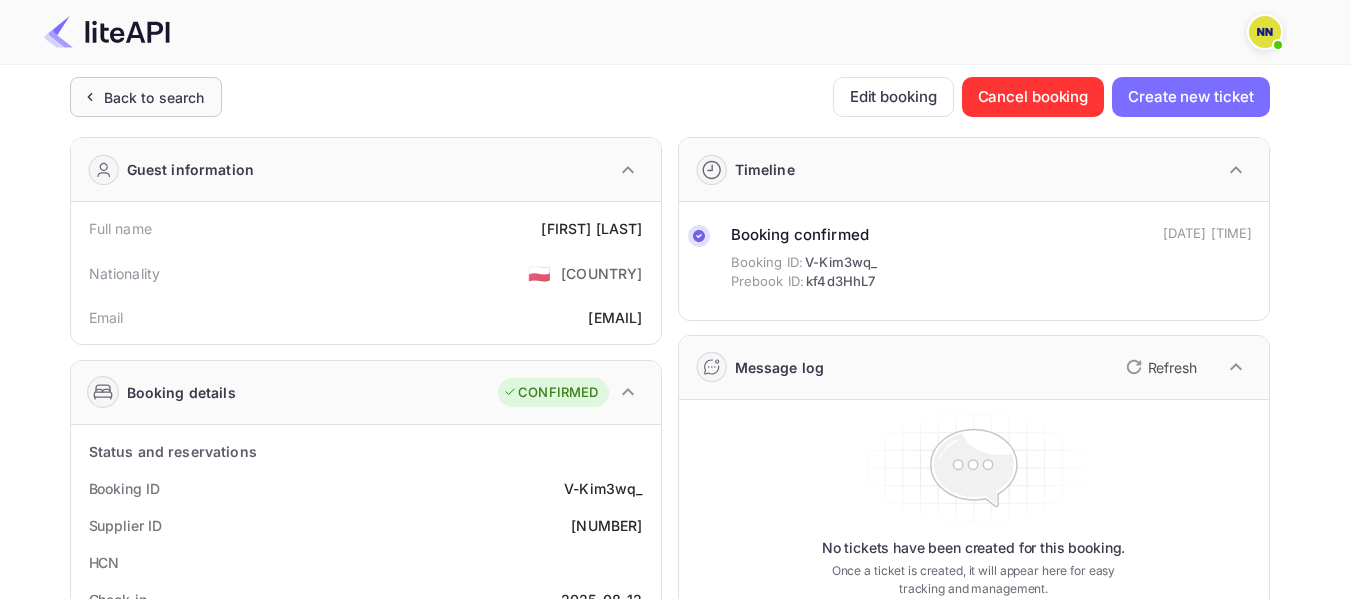 click on "Back to search" at bounding box center [154, 97] 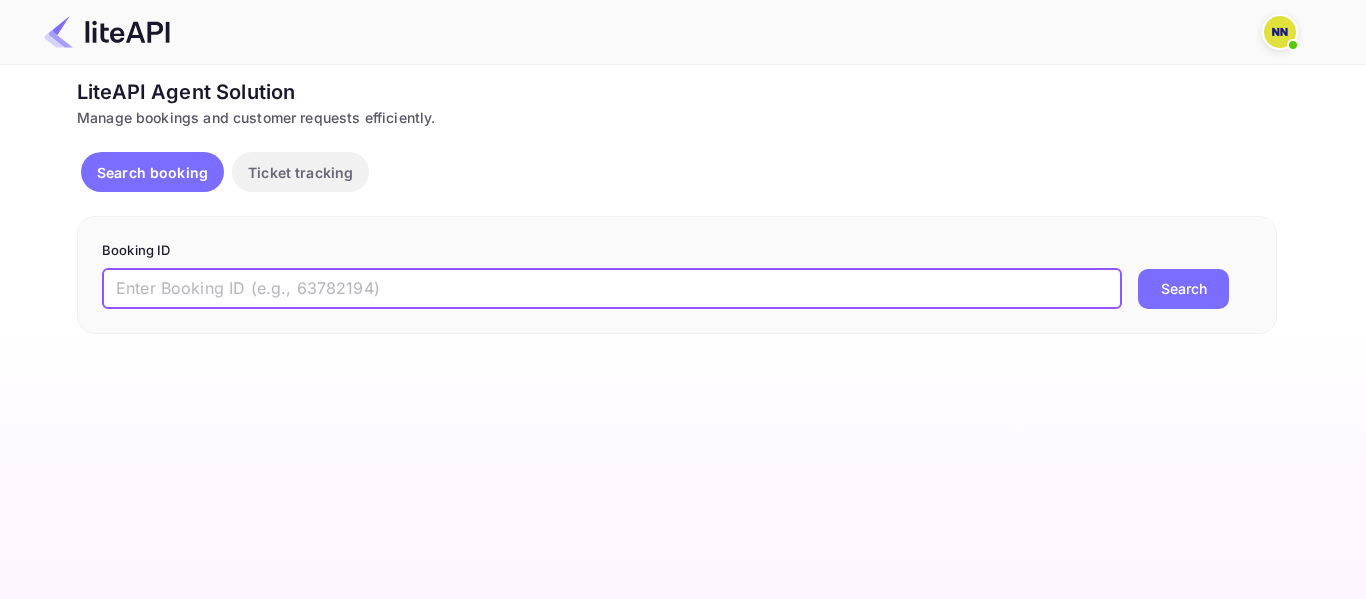 click at bounding box center (612, 289) 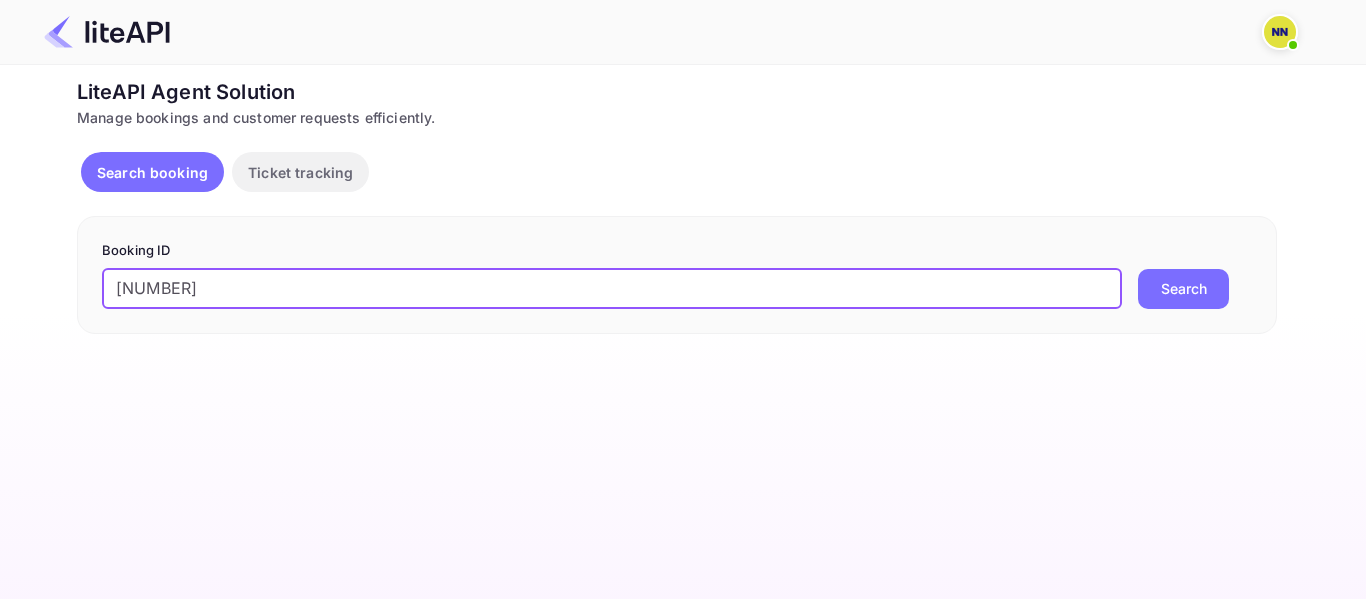 drag, startPoint x: 117, startPoint y: 285, endPoint x: 100, endPoint y: 286, distance: 17.029387 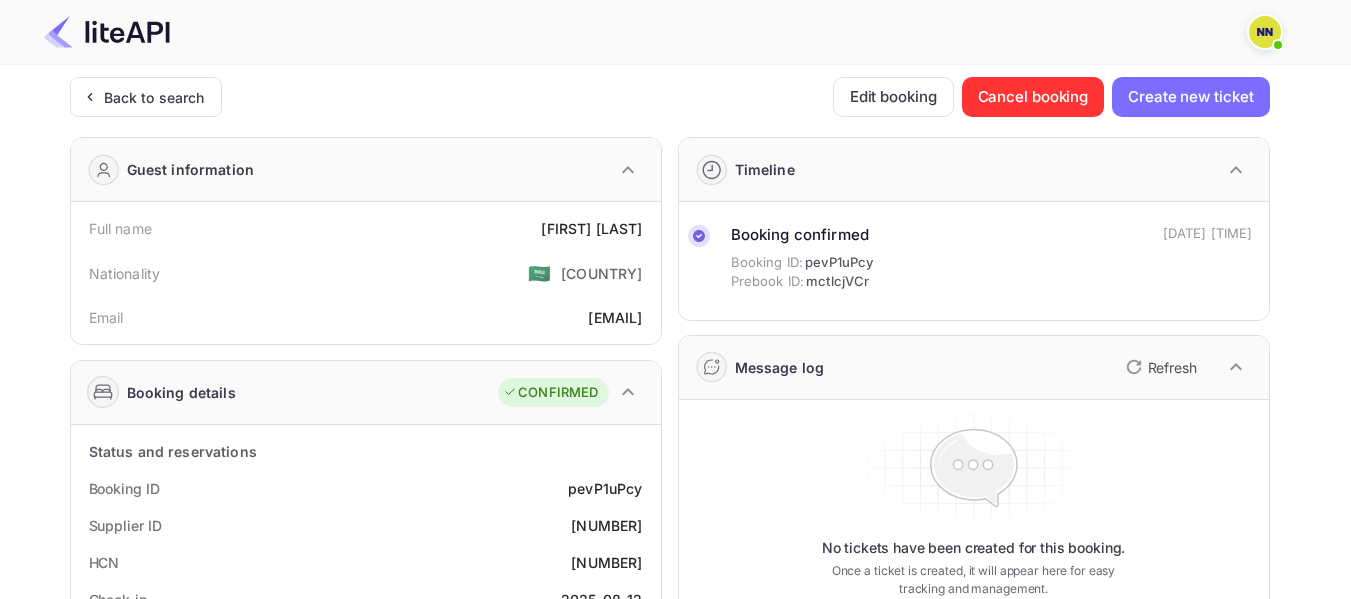 click on "[NUMBER]" at bounding box center (606, 562) 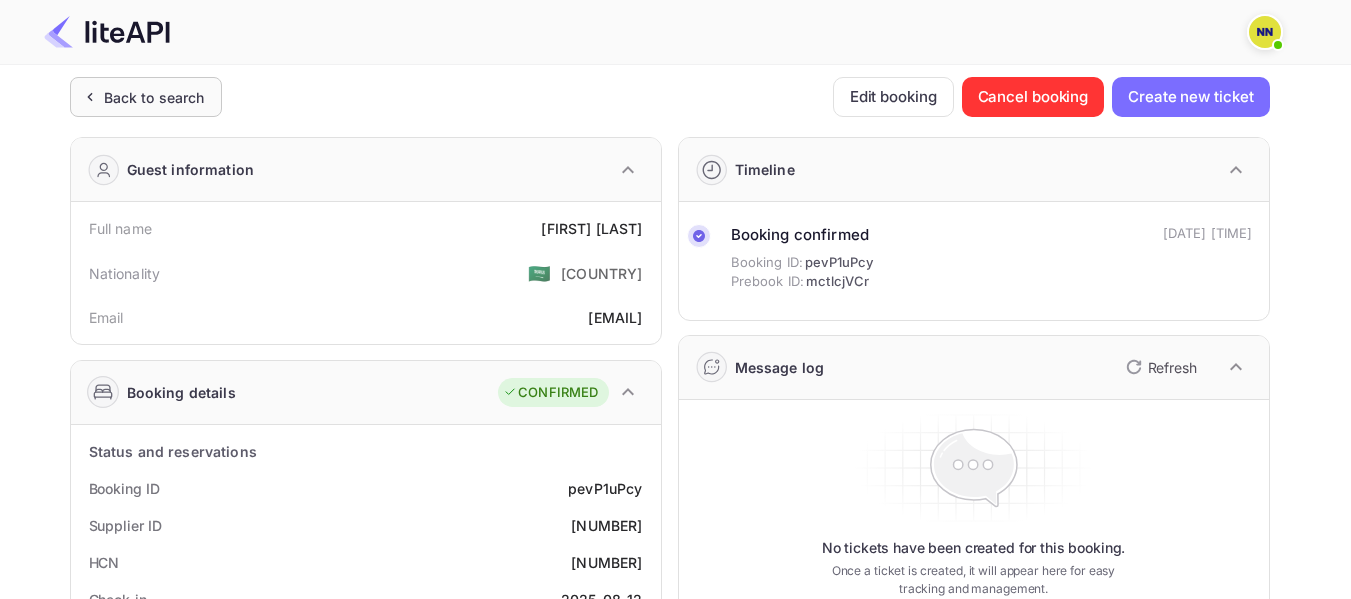 click on "Back to search" at bounding box center (154, 97) 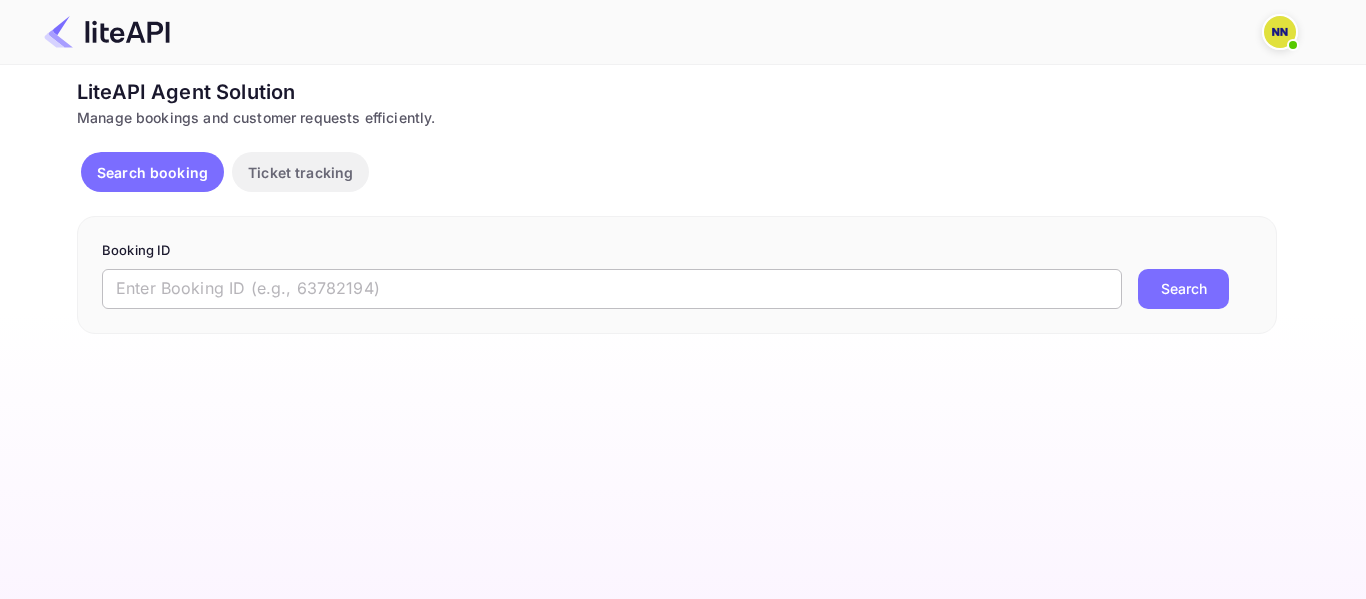 click at bounding box center [612, 289] 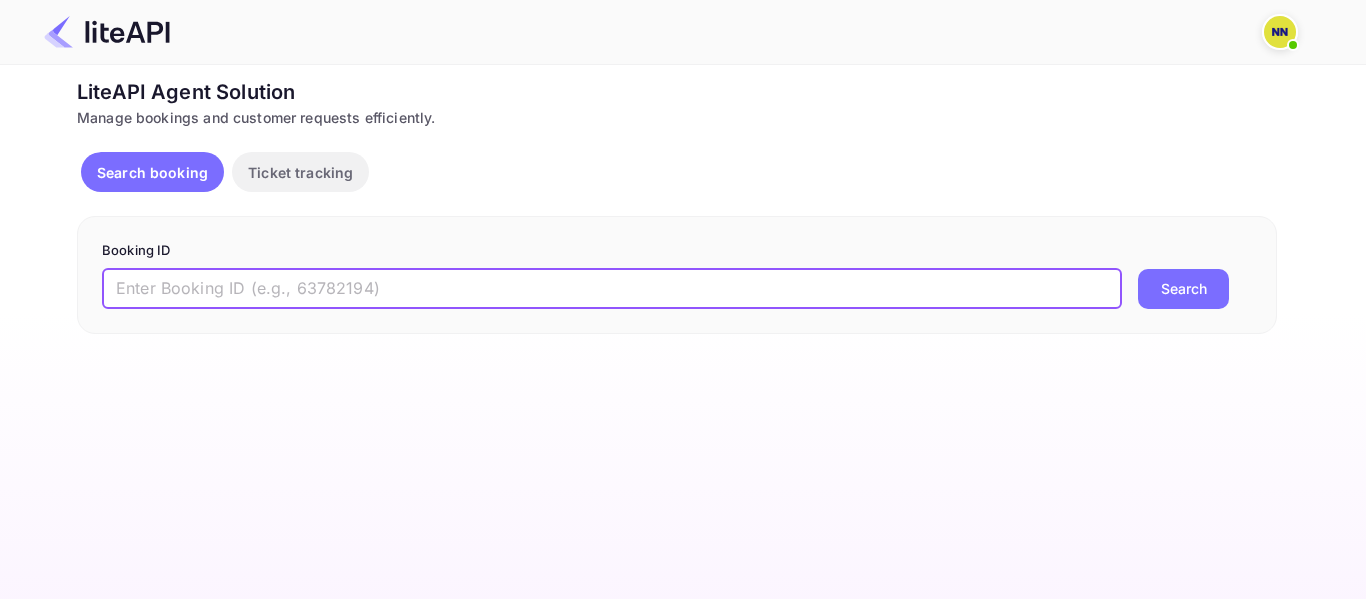 paste on "[NUMBER]" 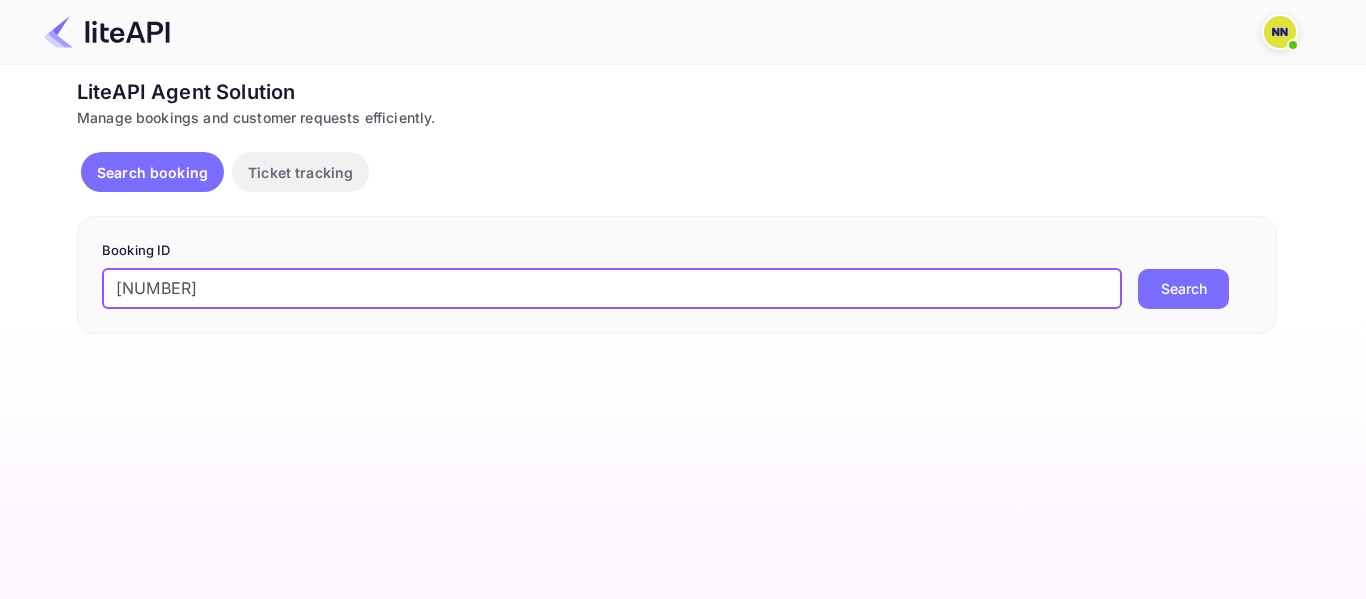 drag, startPoint x: 111, startPoint y: 286, endPoint x: 122, endPoint y: 282, distance: 11.7046995 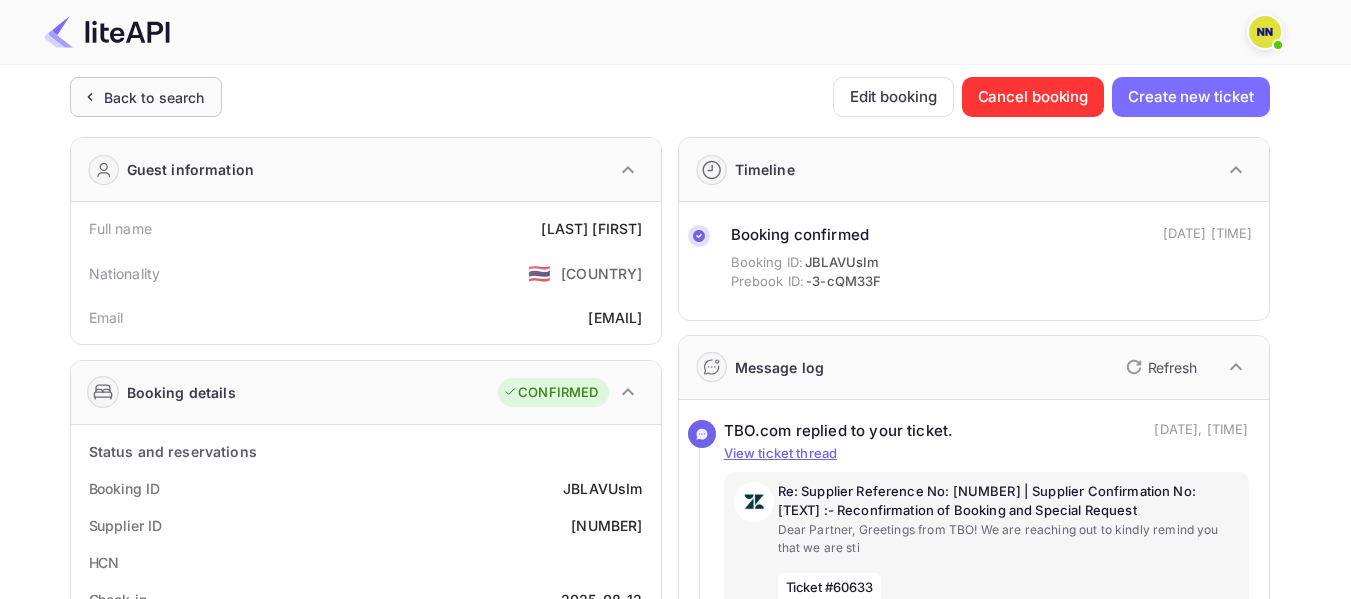 click on "Back to search" at bounding box center [154, 97] 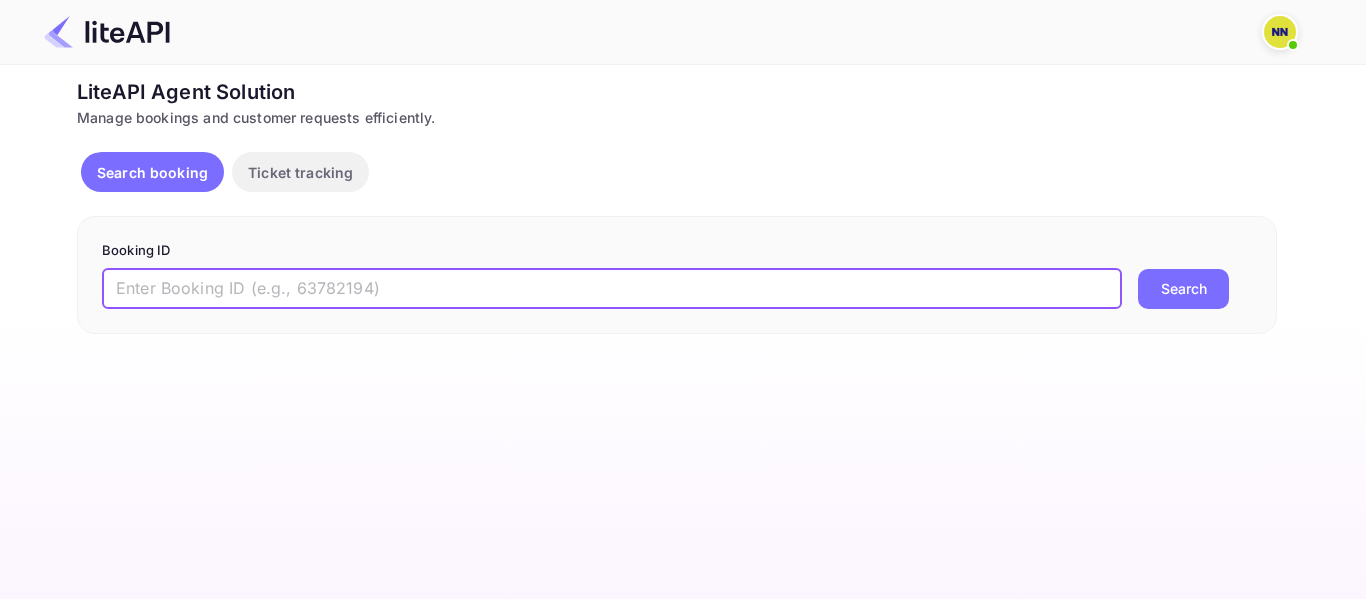 click at bounding box center [612, 289] 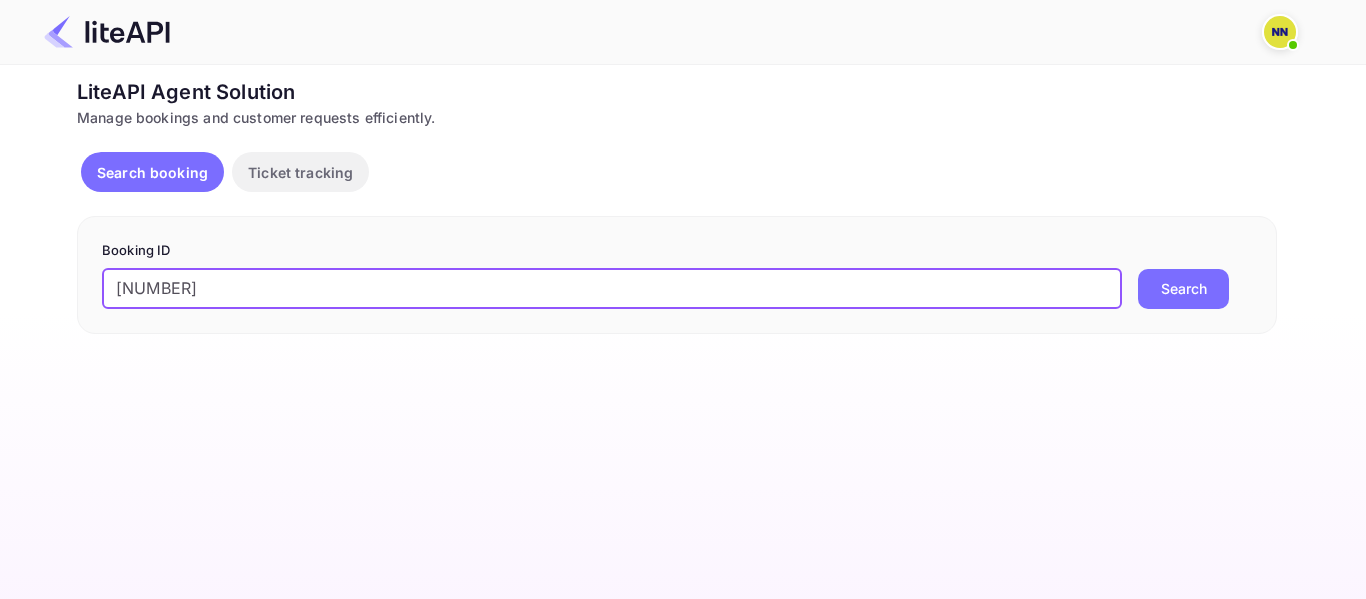 drag, startPoint x: 122, startPoint y: 288, endPoint x: 98, endPoint y: 296, distance: 25.298222 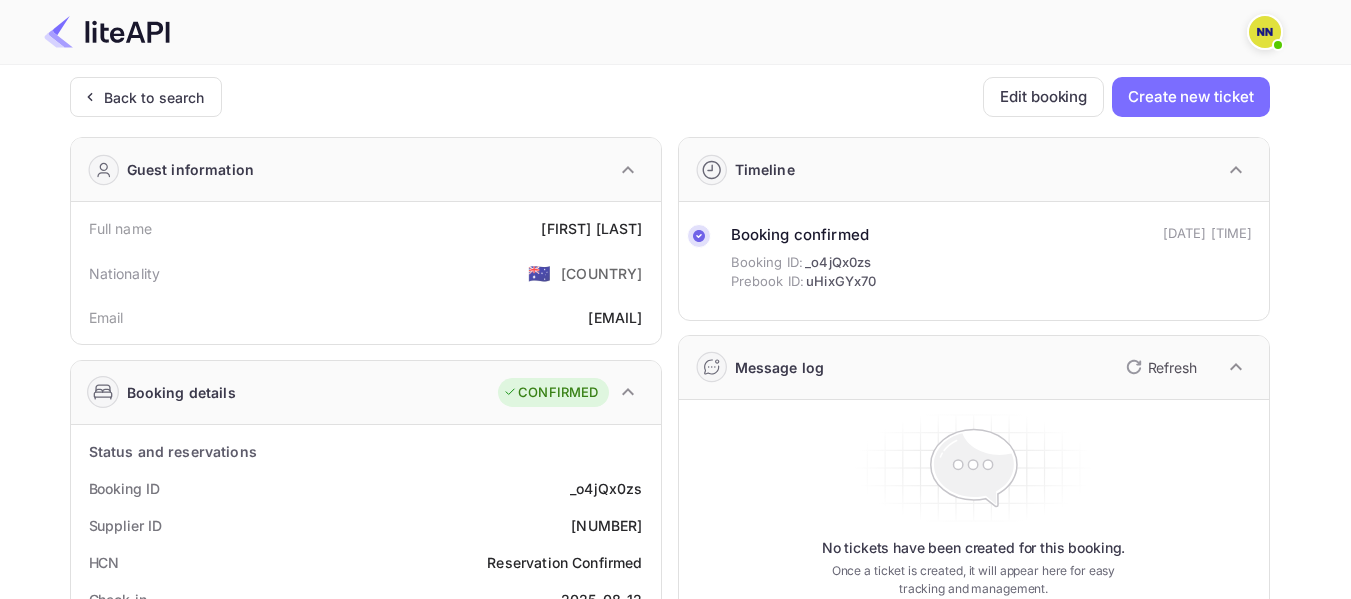 click on "Reservation Confirmed" at bounding box center (564, 562) 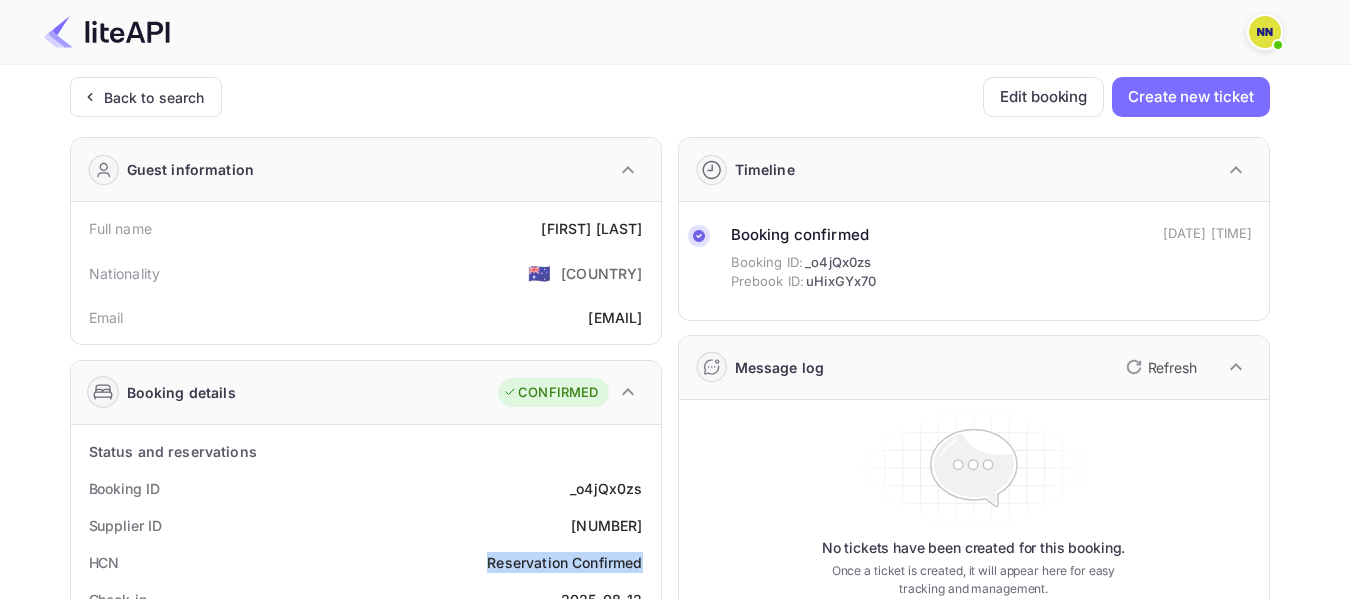 drag, startPoint x: 541, startPoint y: 557, endPoint x: 610, endPoint y: 564, distance: 69.354164 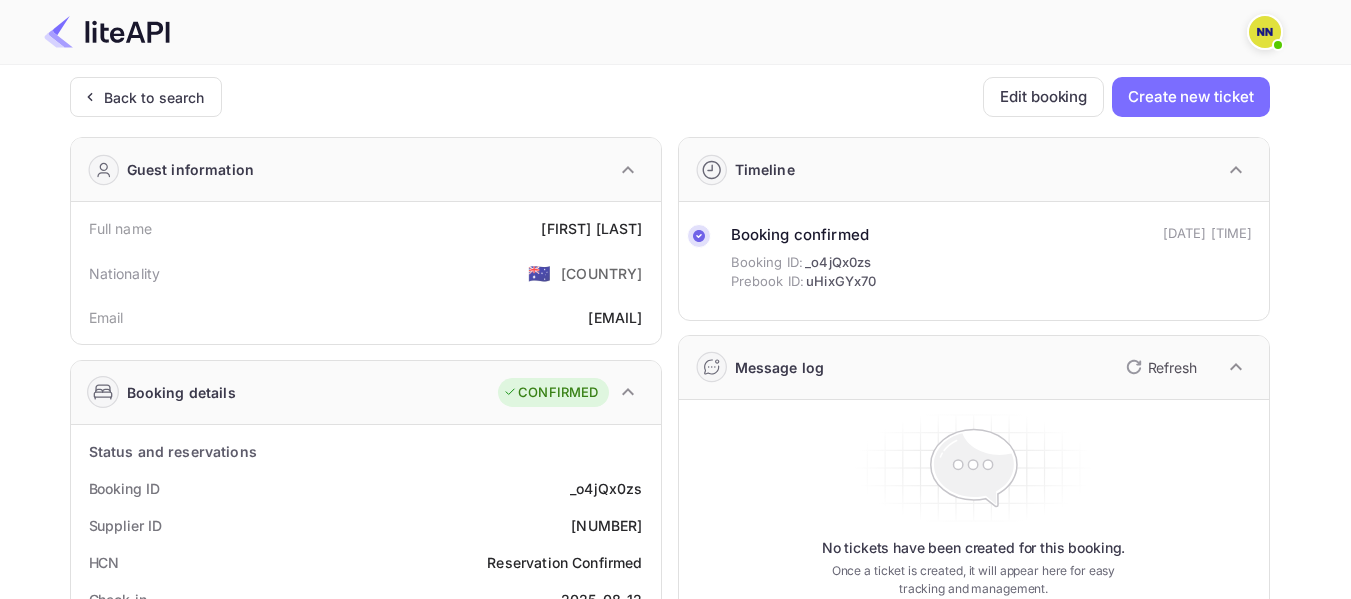 click on "[NUMBER]" at bounding box center (606, 525) 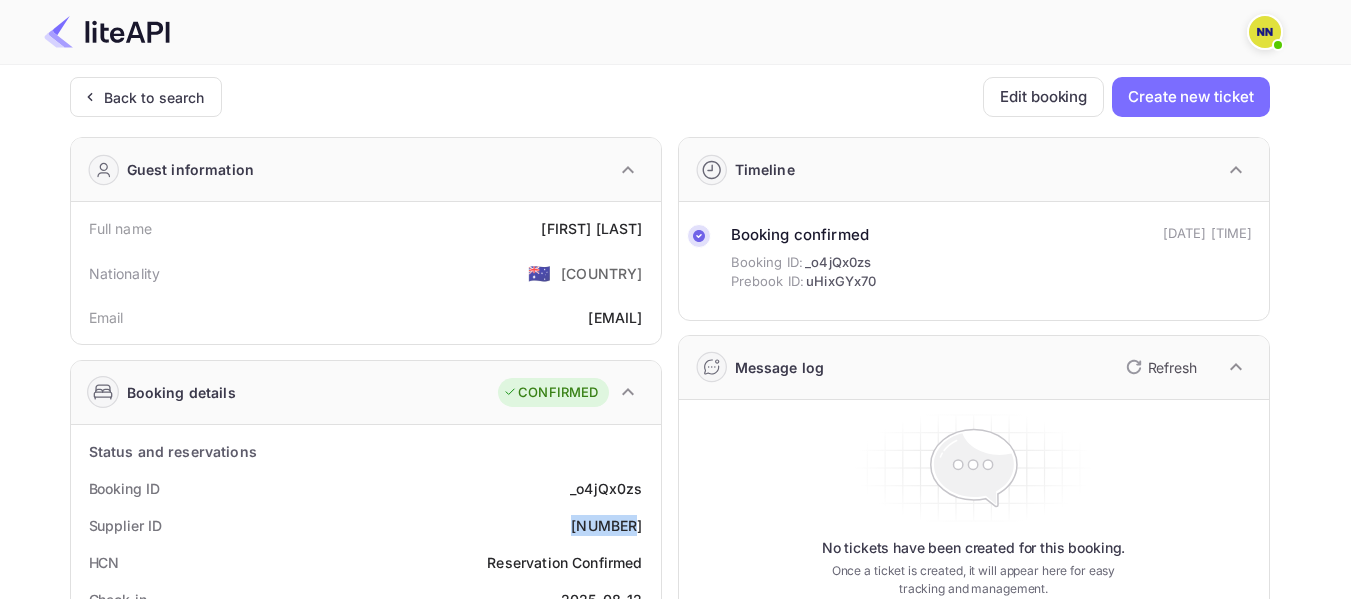 copy on "[NUMBER]" 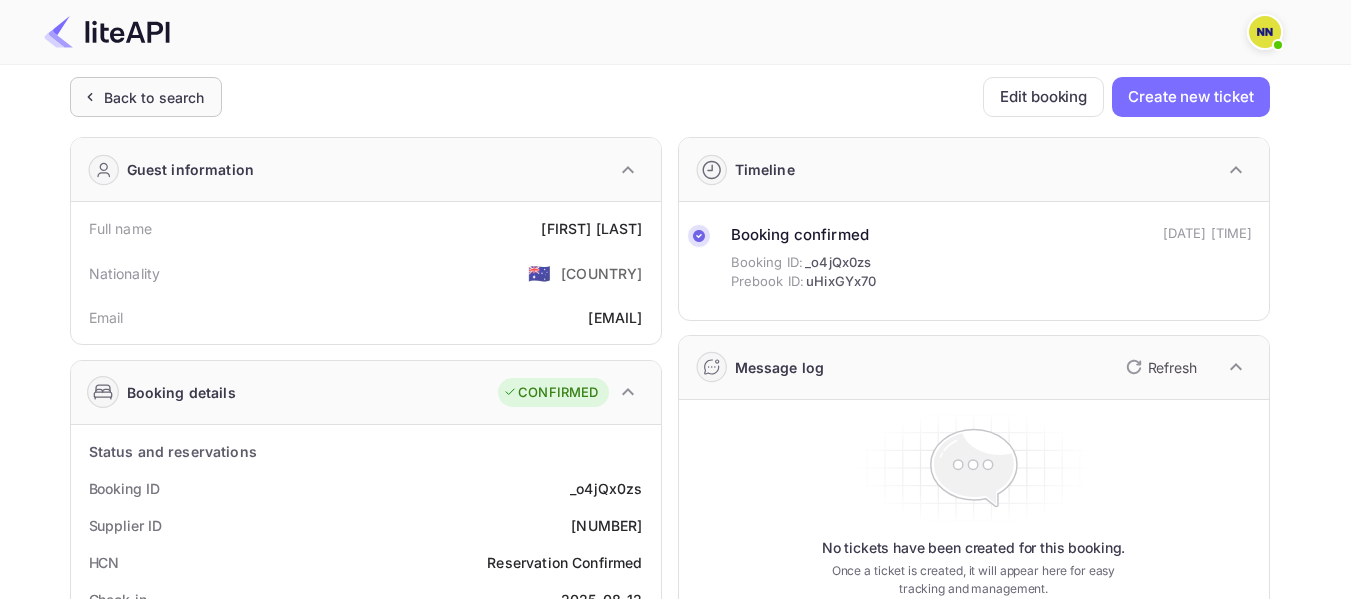 click on "Back to search" at bounding box center [154, 97] 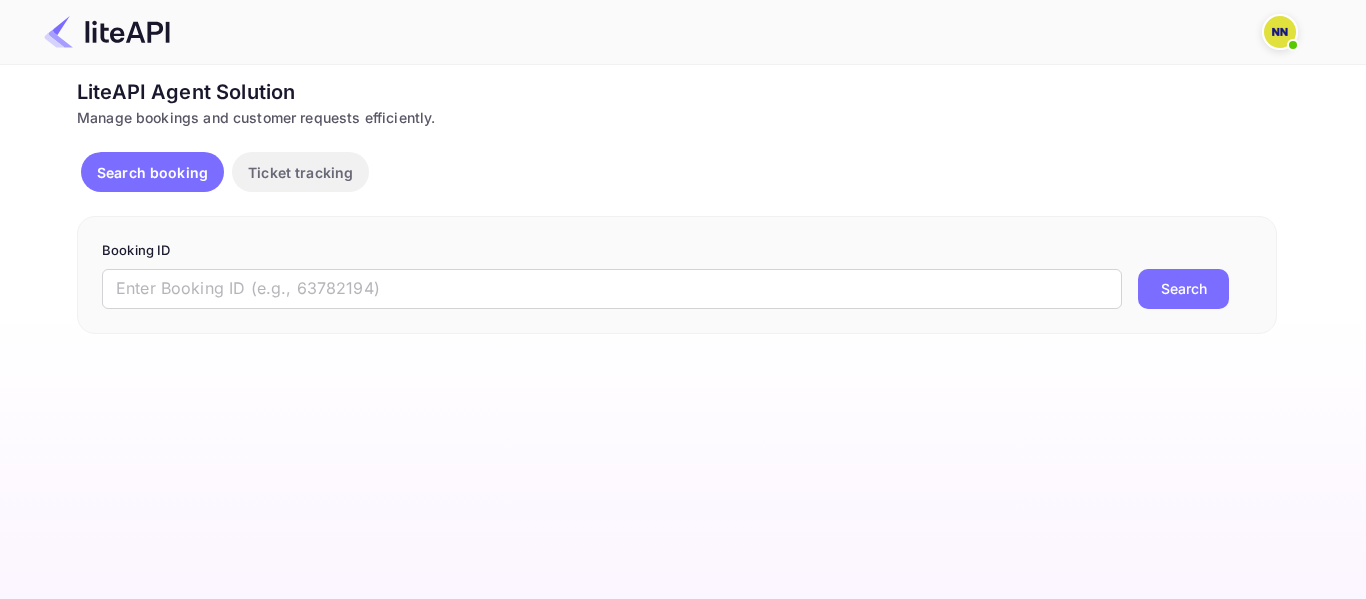 scroll, scrollTop: 0, scrollLeft: 0, axis: both 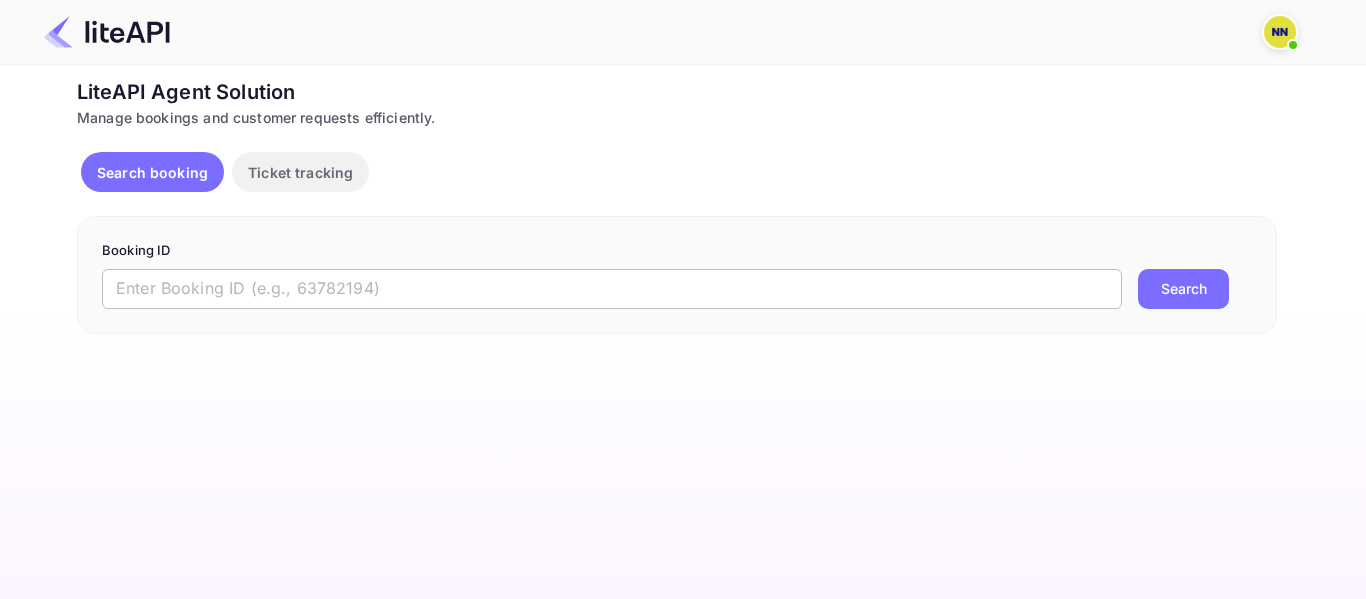 click at bounding box center [612, 289] 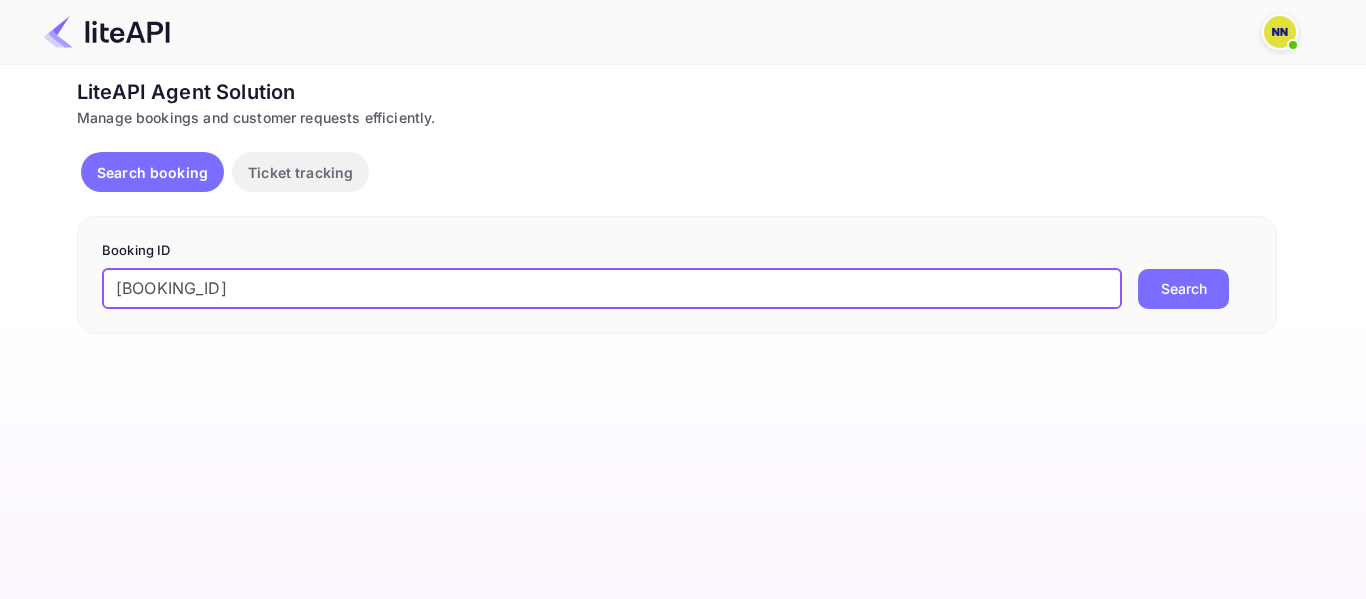 drag, startPoint x: 119, startPoint y: 289, endPoint x: 94, endPoint y: 292, distance: 25.179358 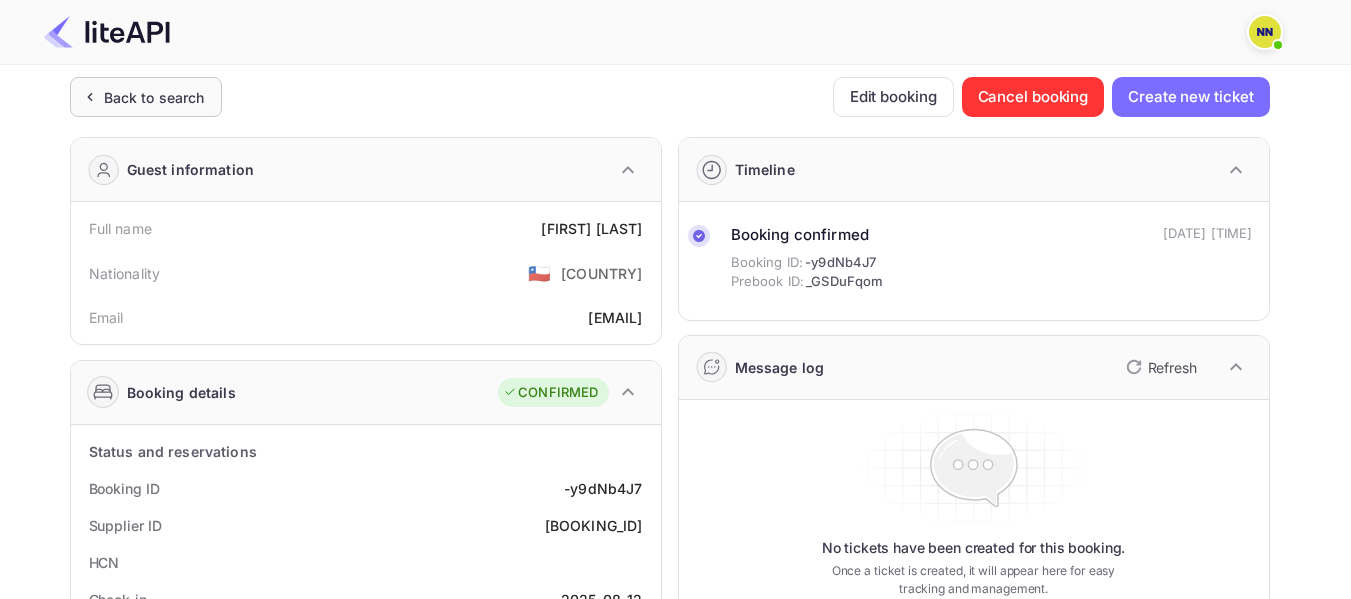 click on "Back to search" at bounding box center (154, 97) 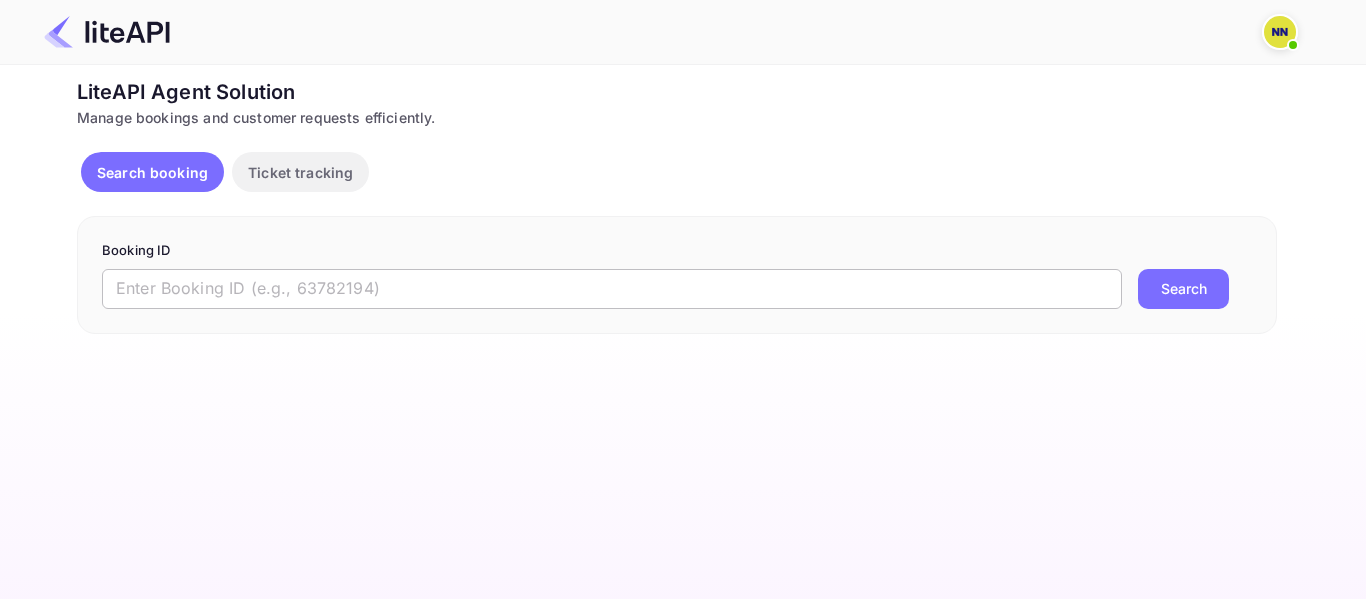 click at bounding box center (612, 289) 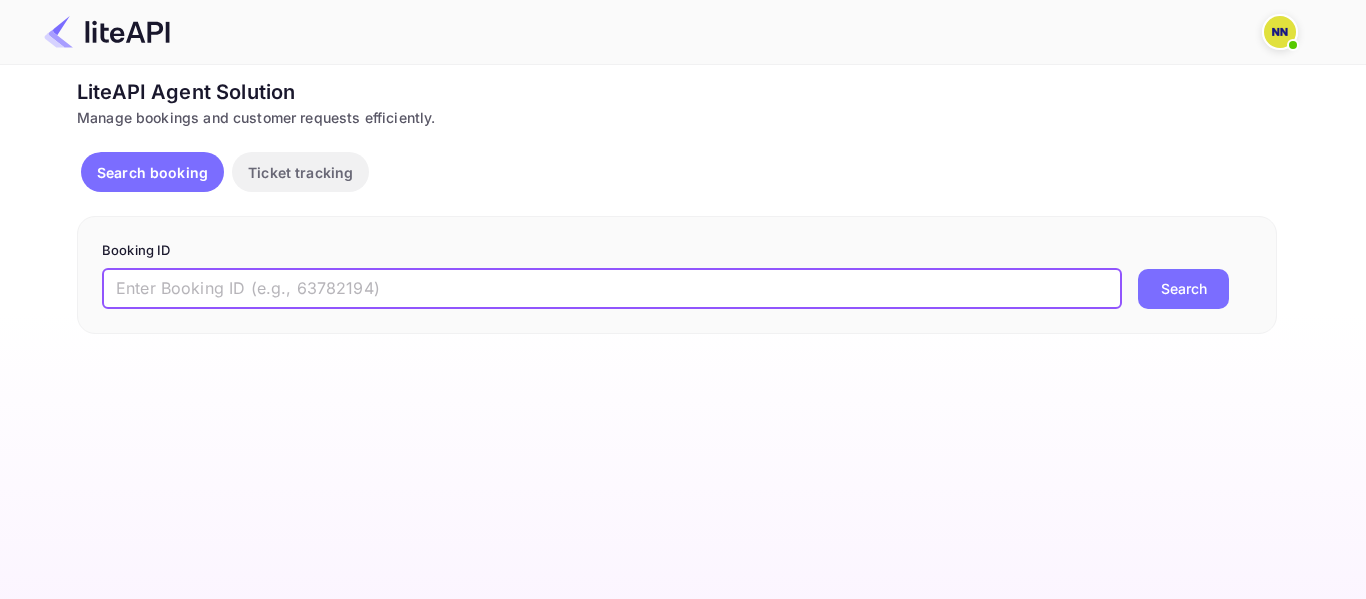 paste on "[BOOKING_ID]" 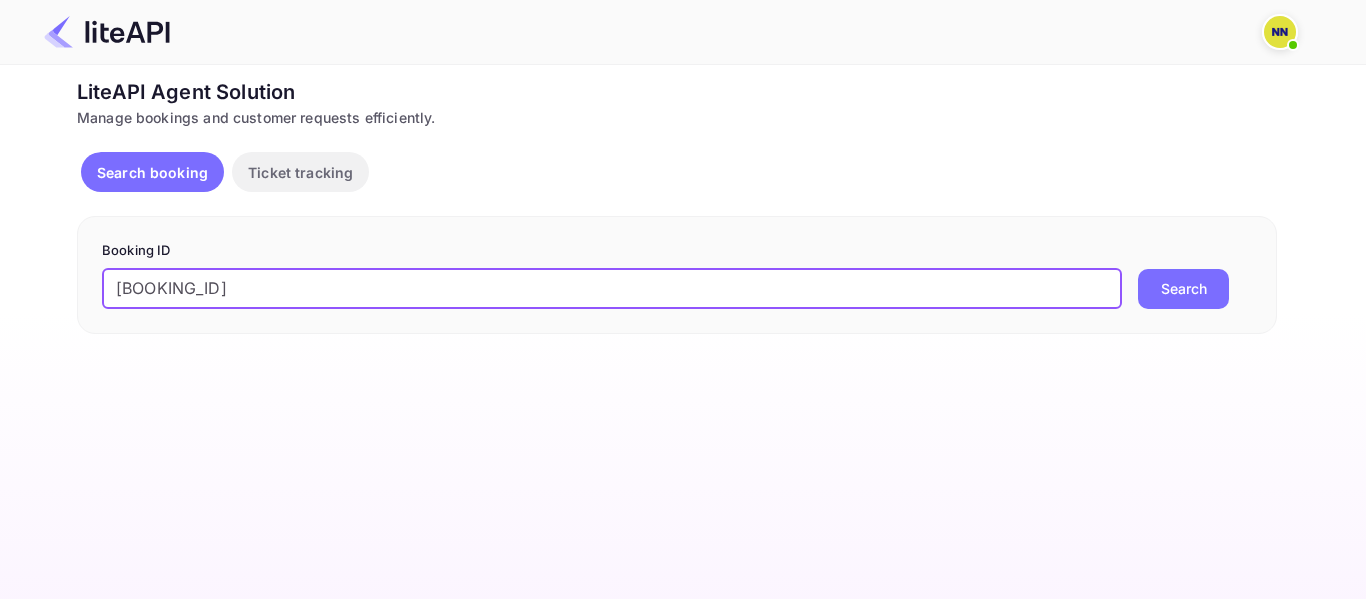 drag, startPoint x: 123, startPoint y: 290, endPoint x: 104, endPoint y: 289, distance: 19.026299 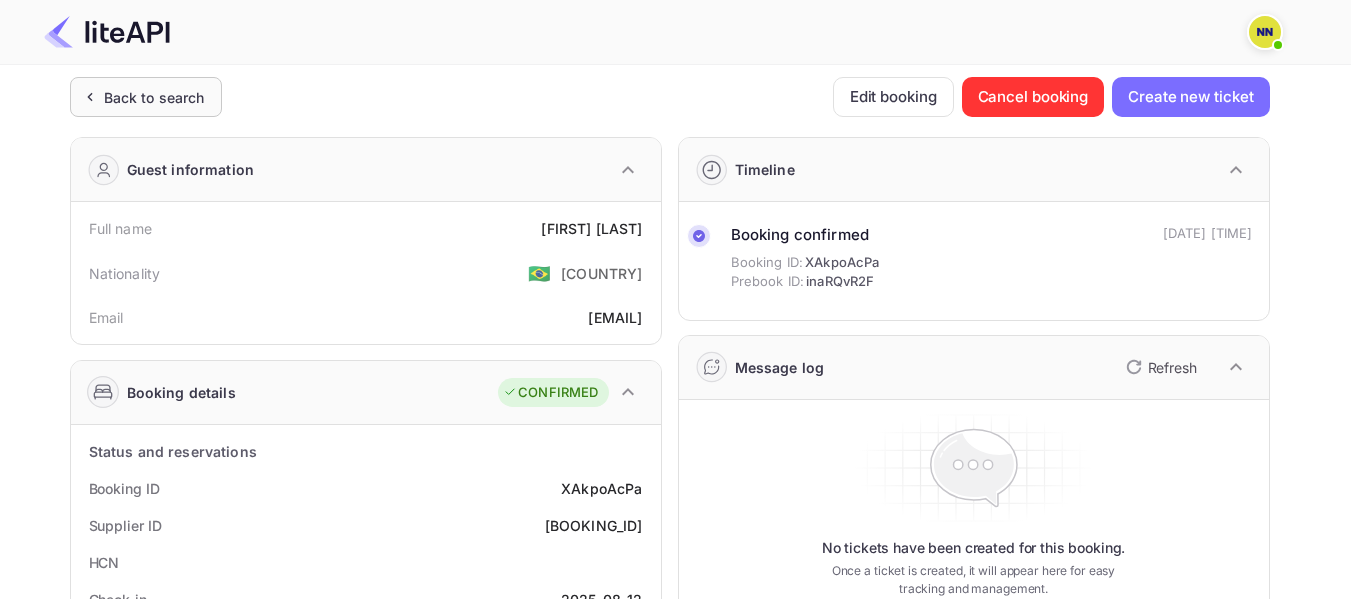 click on "Back to search" at bounding box center [146, 97] 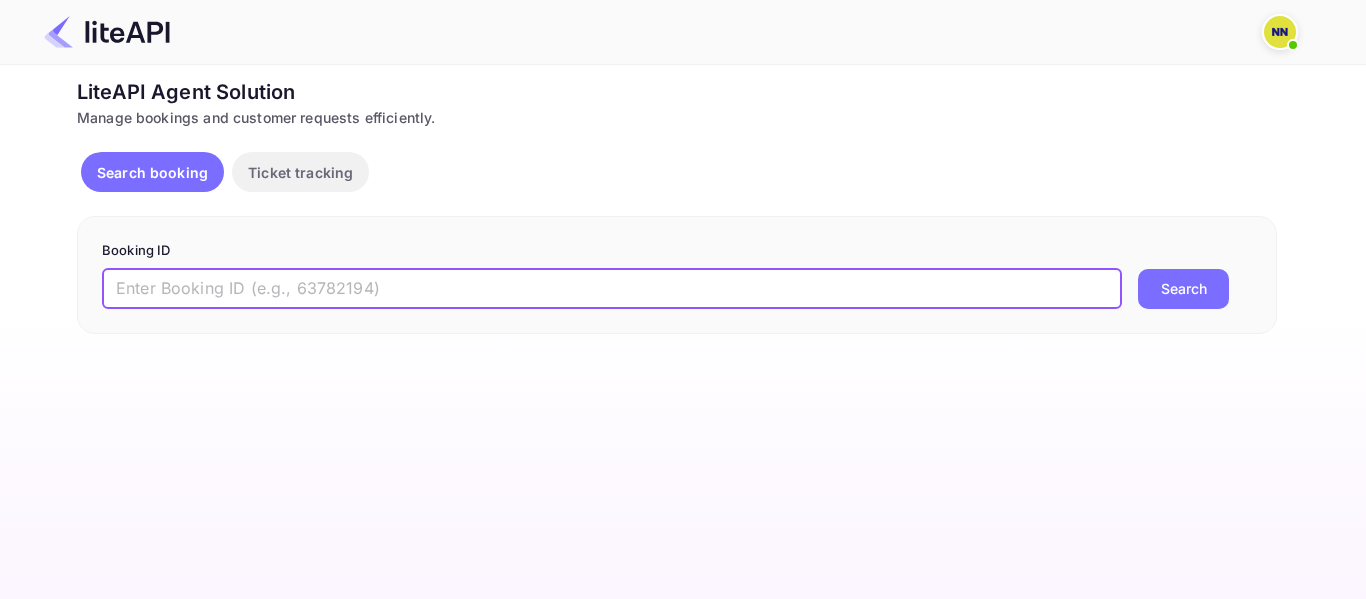click at bounding box center [612, 289] 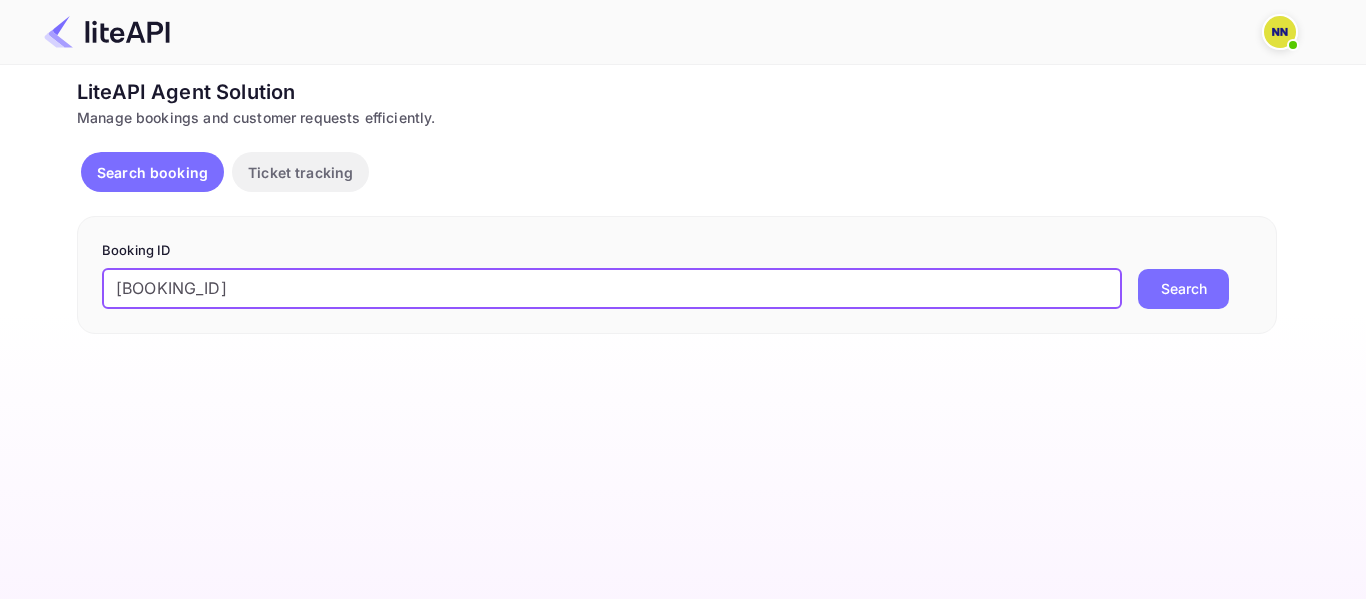 drag, startPoint x: 123, startPoint y: 287, endPoint x: 111, endPoint y: 288, distance: 12.0415945 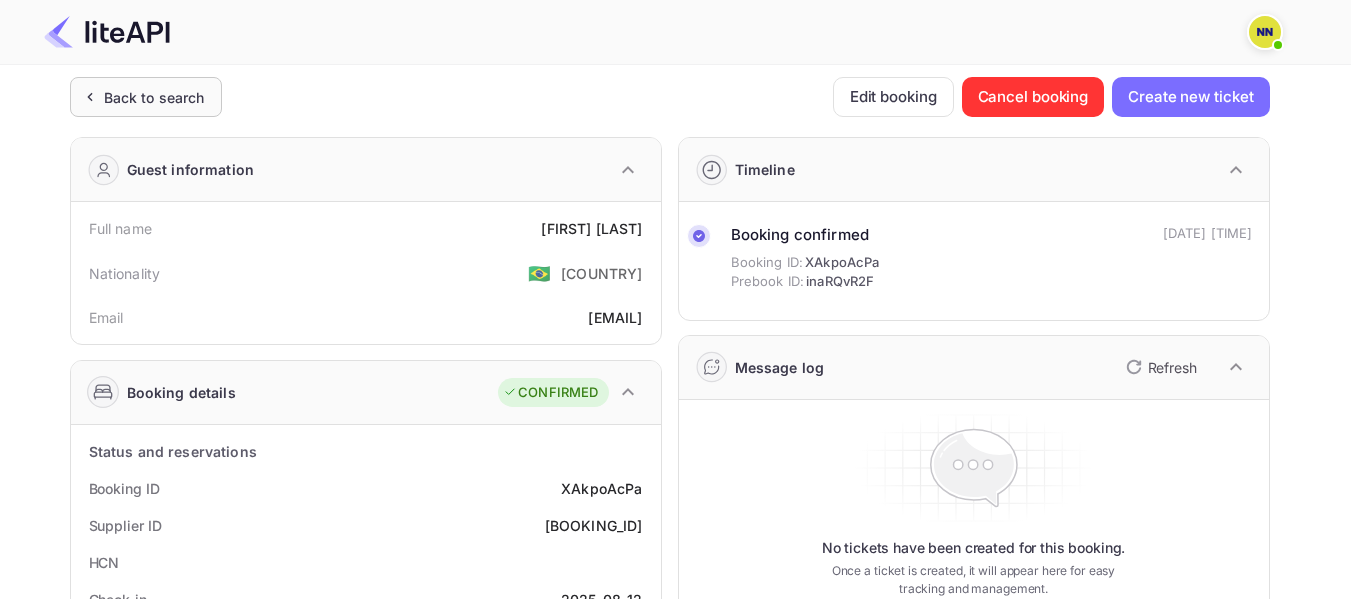 click on "Back to search" at bounding box center [146, 97] 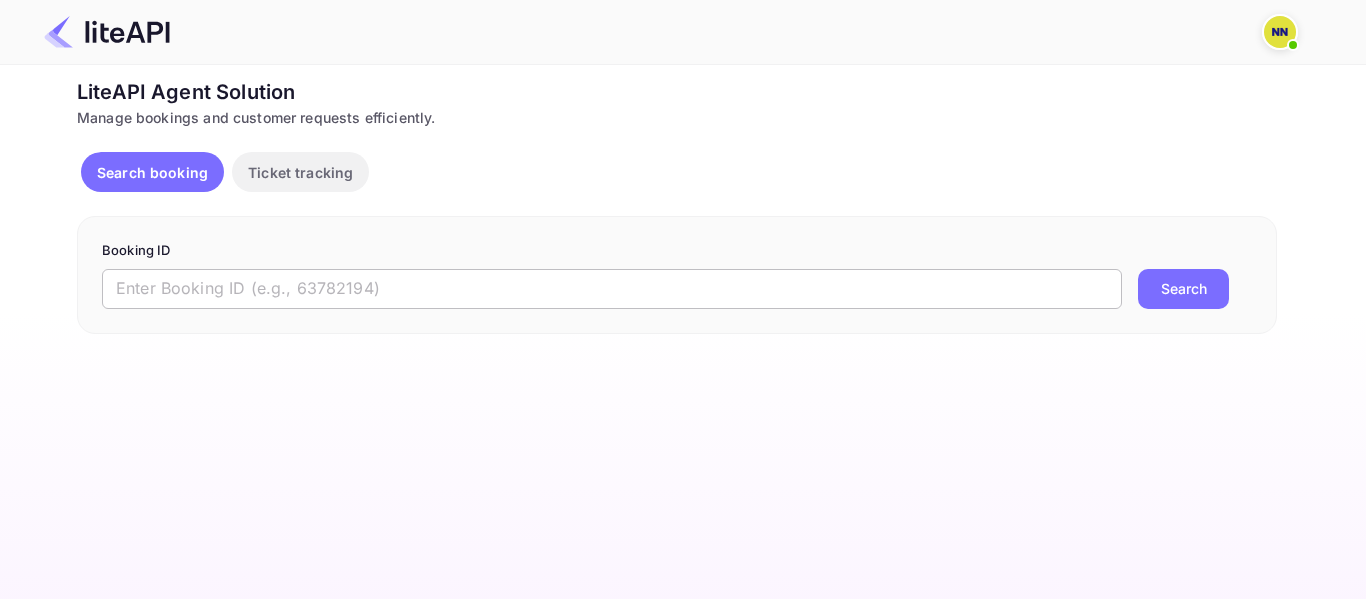 paste on "[BOOKING_ID]" 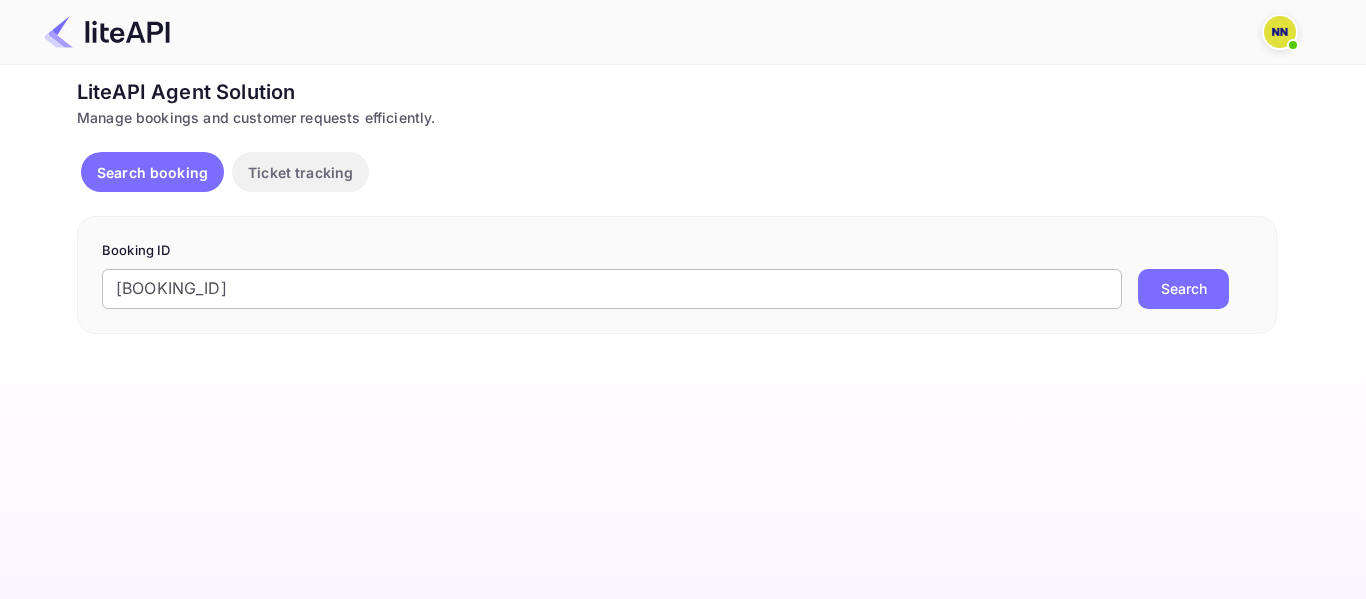 click on "[BOOKING_ID]" at bounding box center [612, 289] 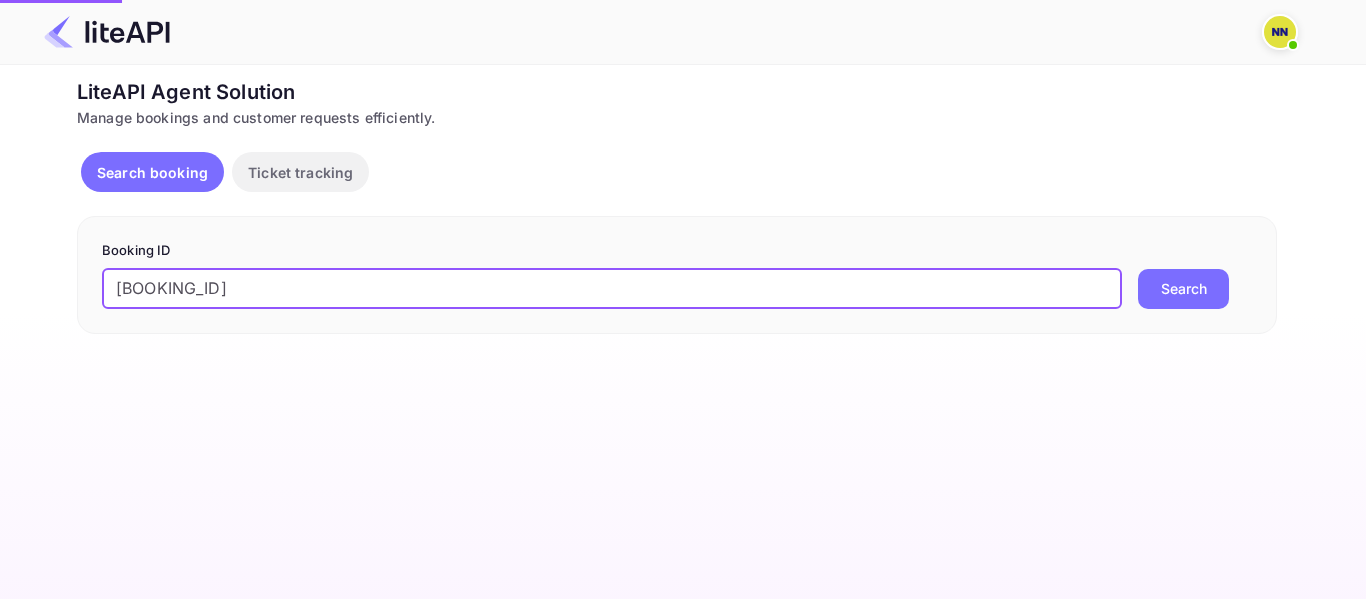 click on "Booking ID [BOOKING_ID] ​ Search" at bounding box center (677, 275) 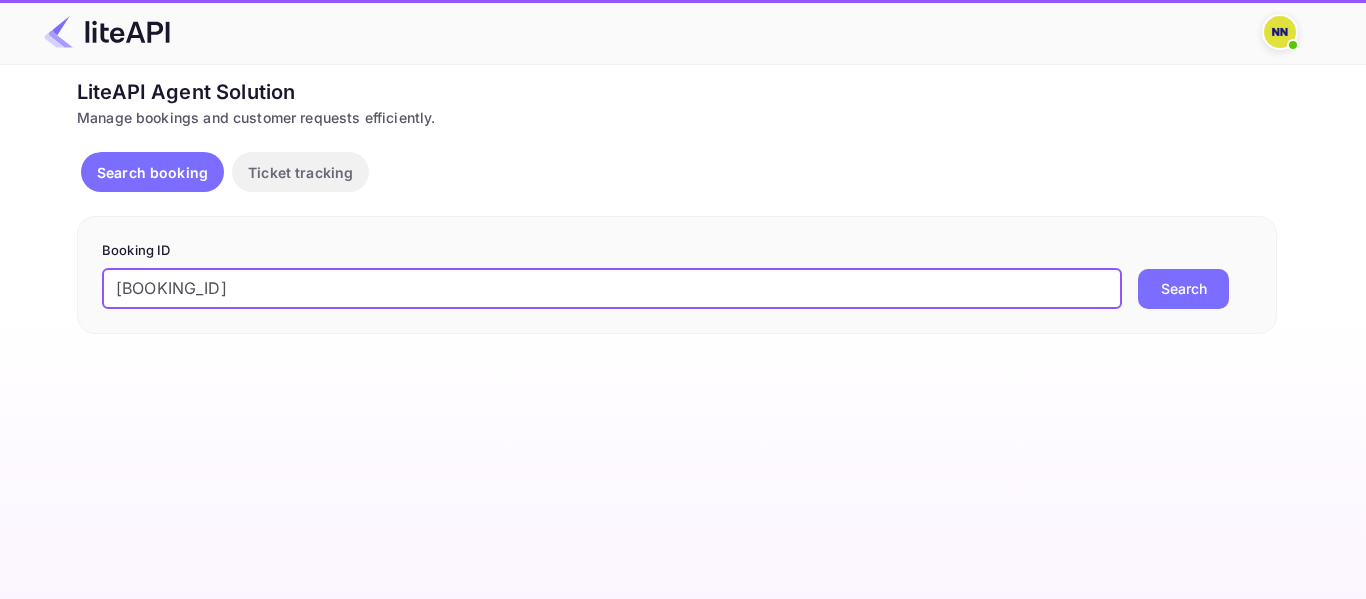 type on "[BOOKING_ID]" 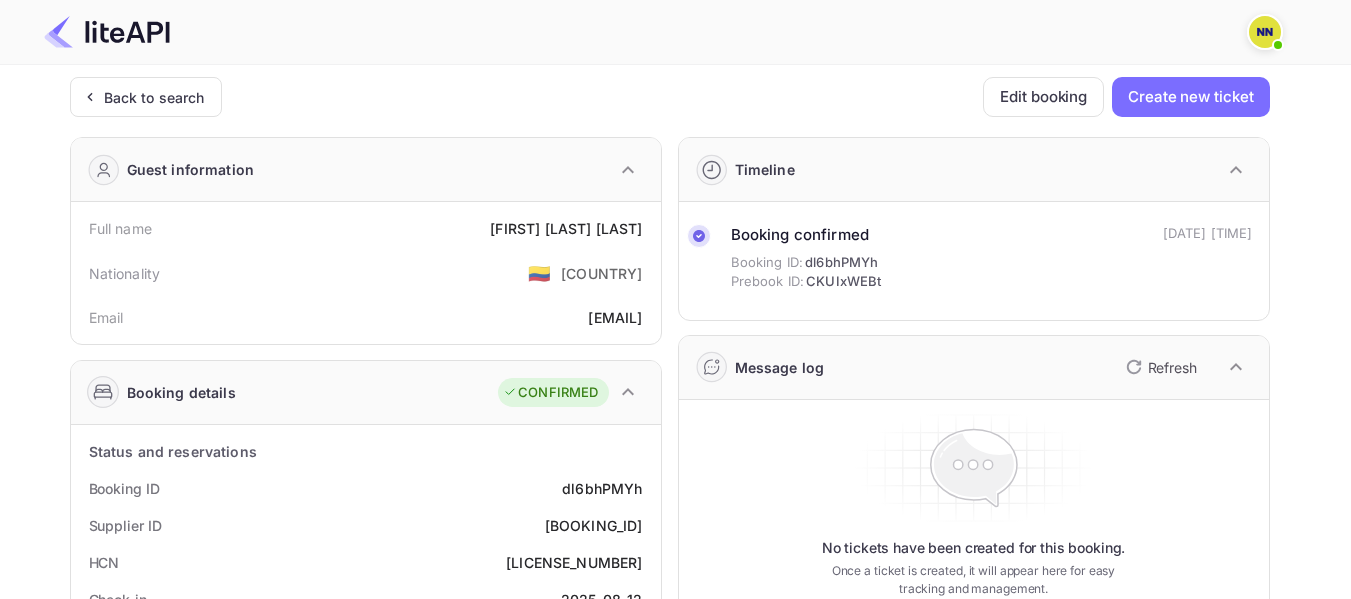 click on "[LICENSE_NUMBER]" at bounding box center [574, 562] 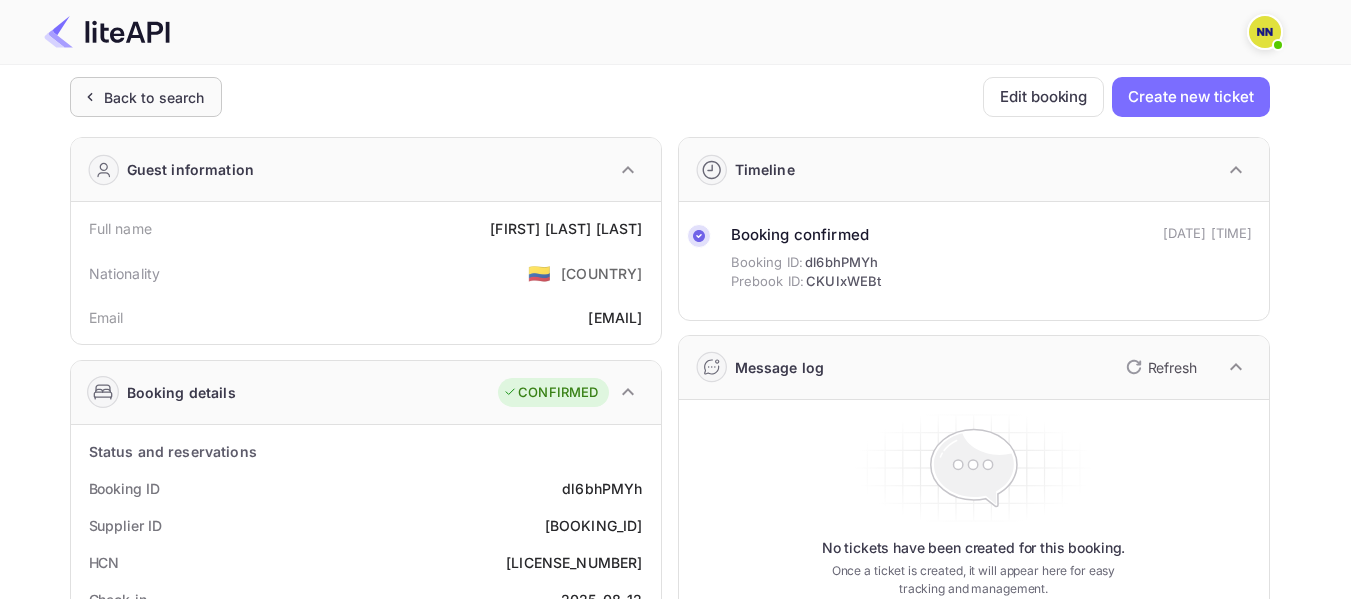 click on "Back to search" at bounding box center [154, 97] 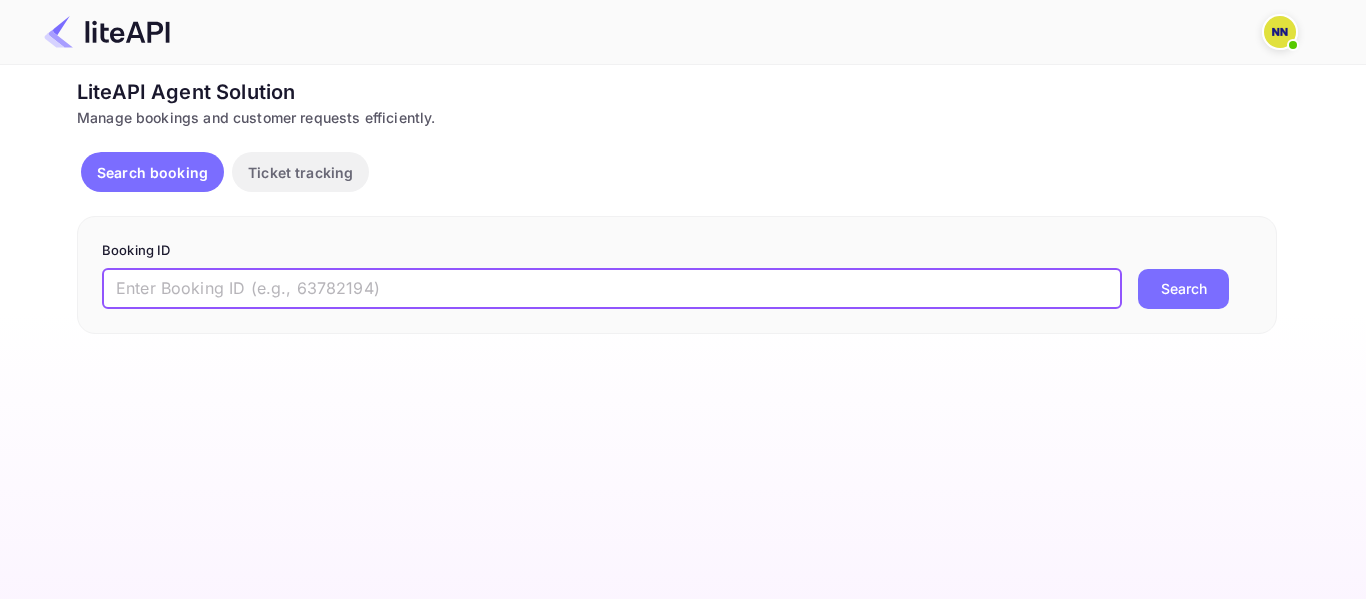 click at bounding box center [612, 289] 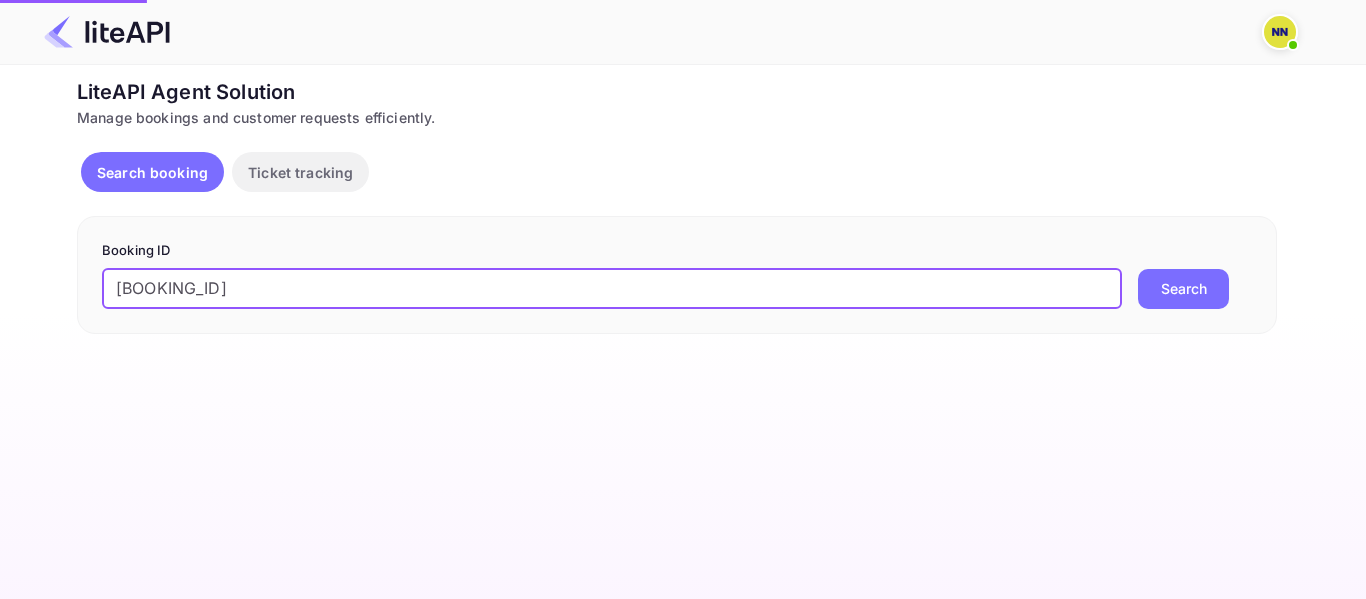 click on "[BOOKING_ID]" at bounding box center (612, 289) 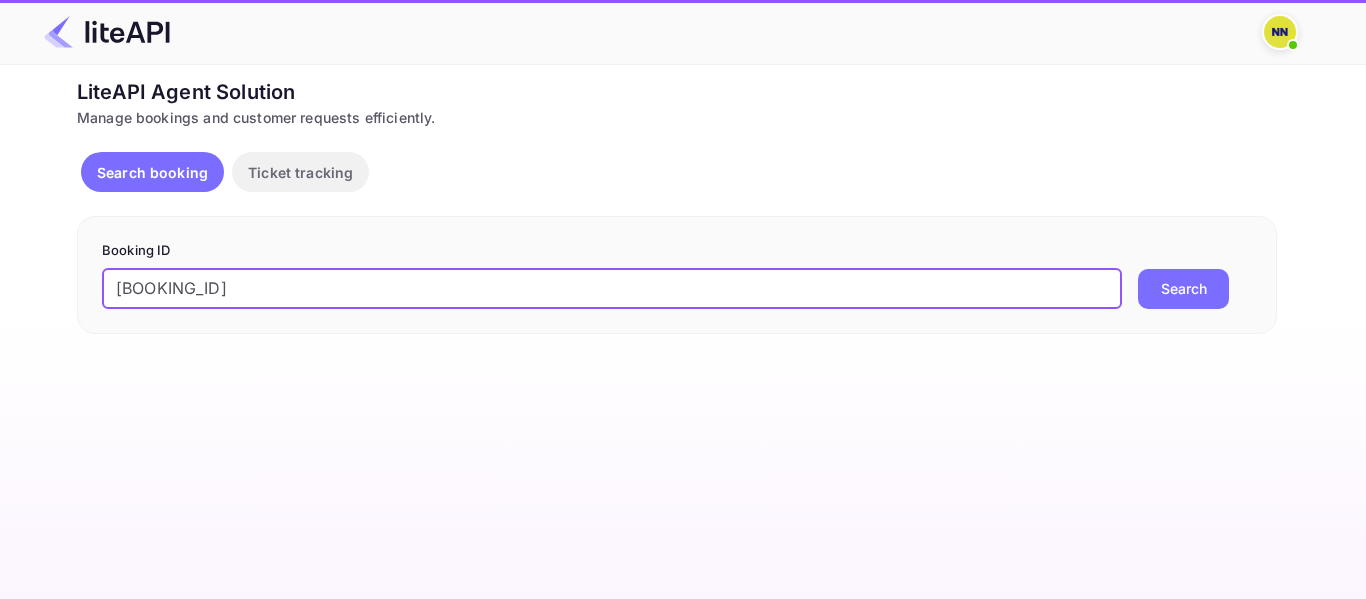 type on "[BOOKING_ID]" 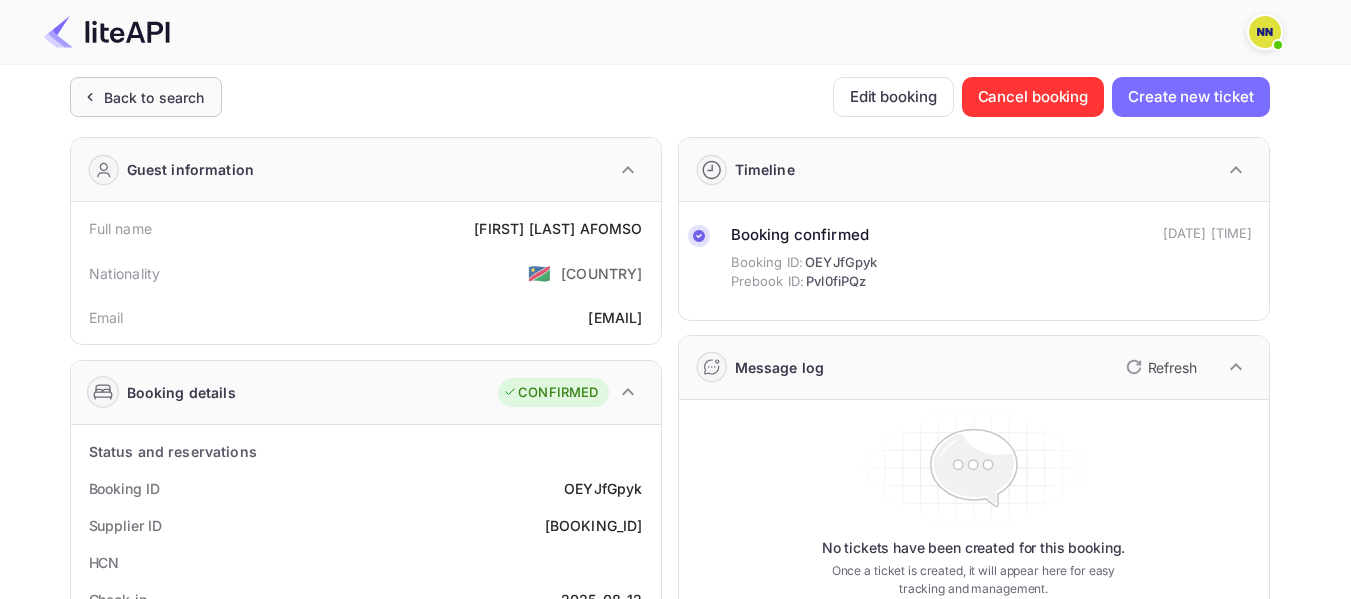 click on "Back to search" at bounding box center [154, 97] 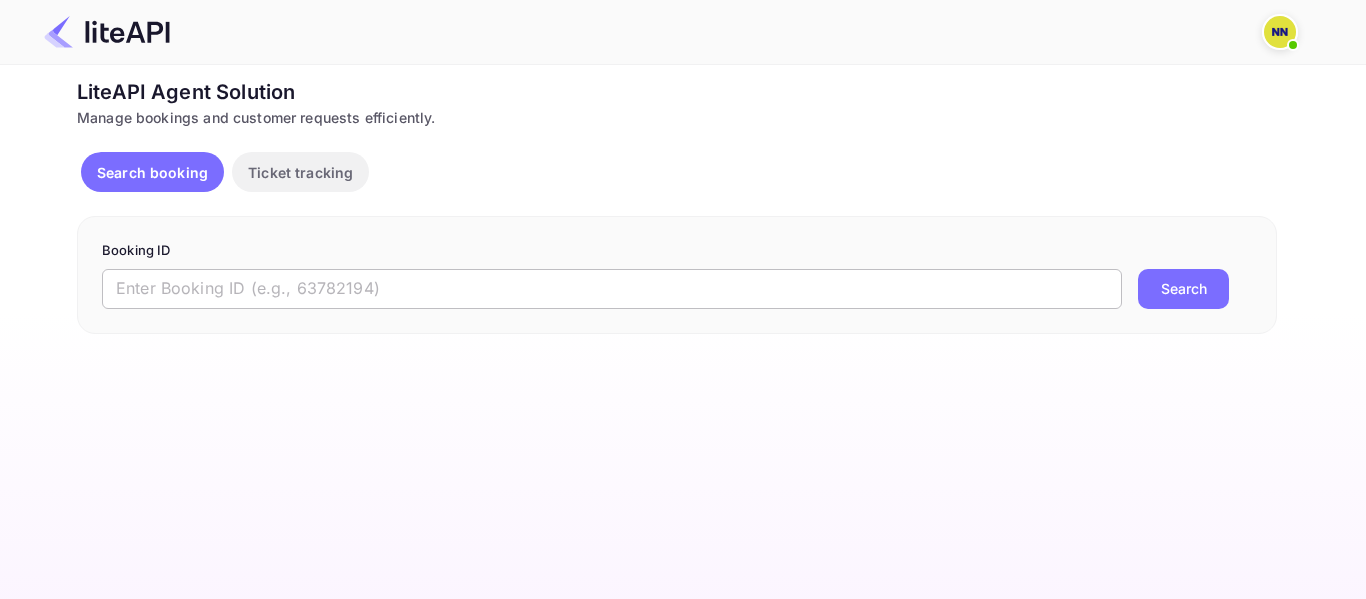 paste on "[BOOKING_ID]" 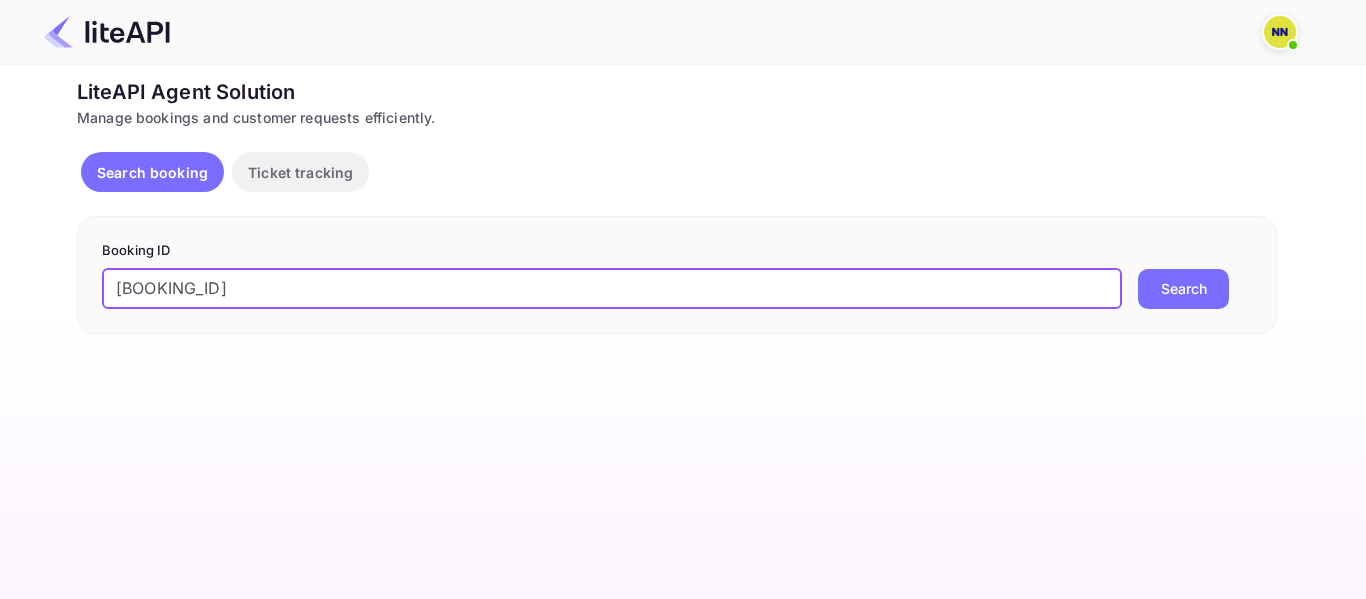 click on "[BOOKING_ID]" at bounding box center [612, 289] 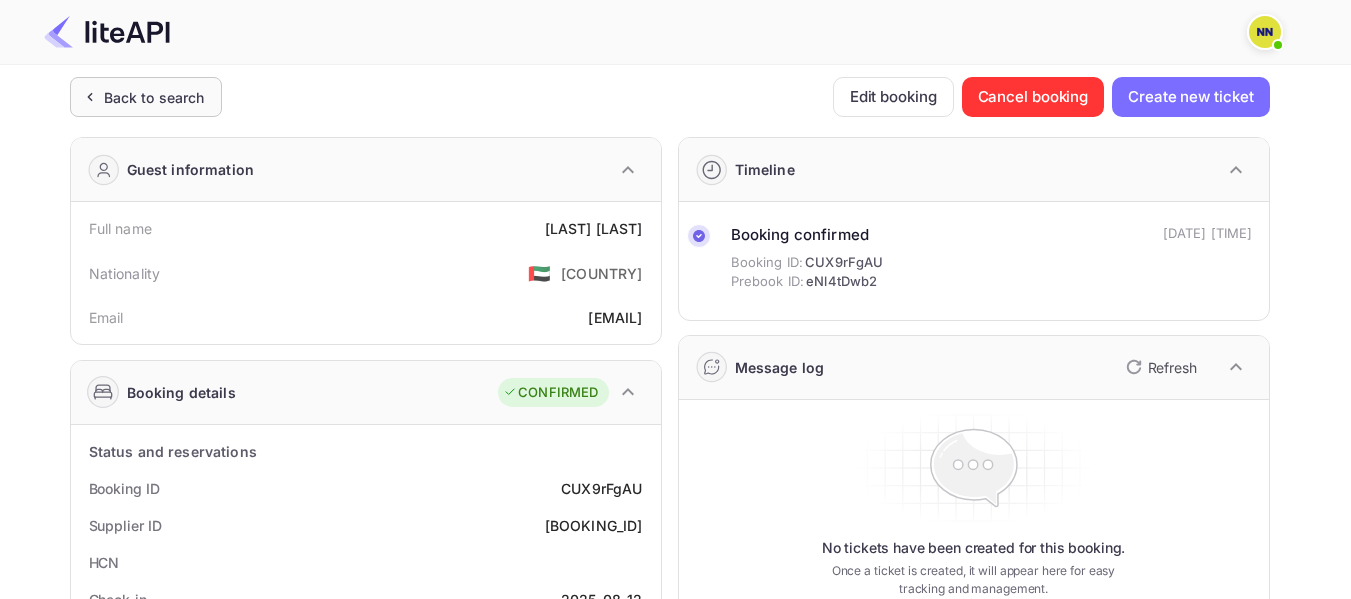 click on "Back to search" at bounding box center [154, 97] 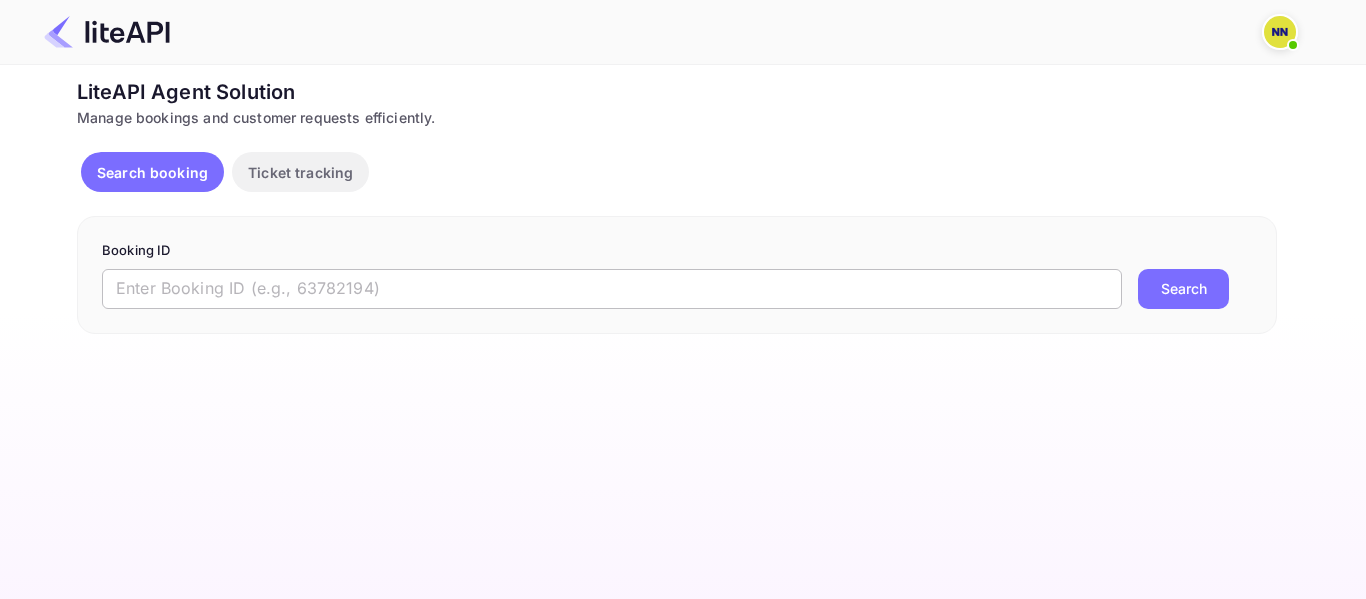 paste on "[BOOKING_ID]" 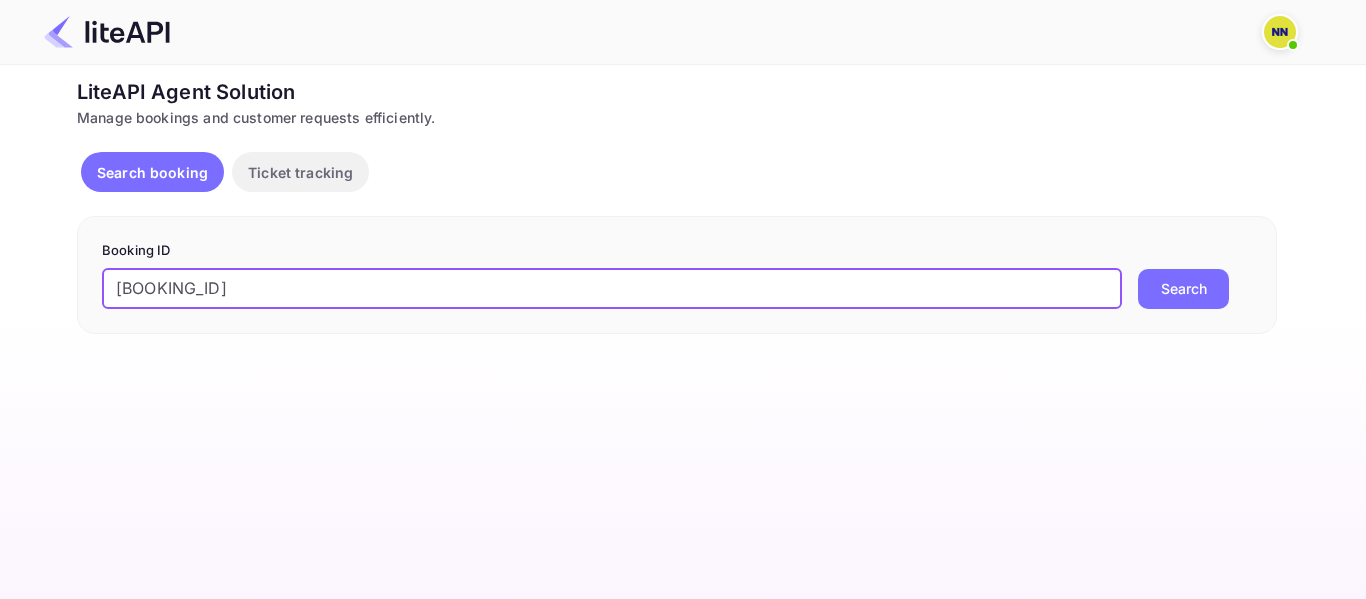 drag, startPoint x: 116, startPoint y: 288, endPoint x: 101, endPoint y: 290, distance: 15.132746 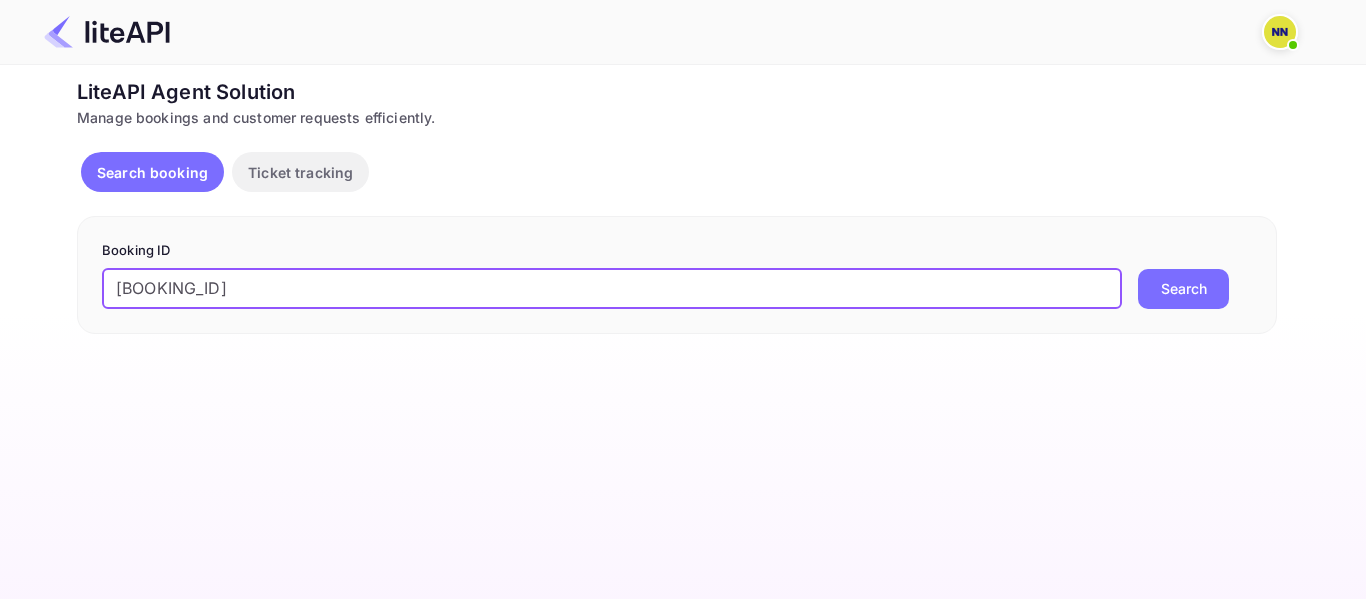 type on "[BOOKING_ID]" 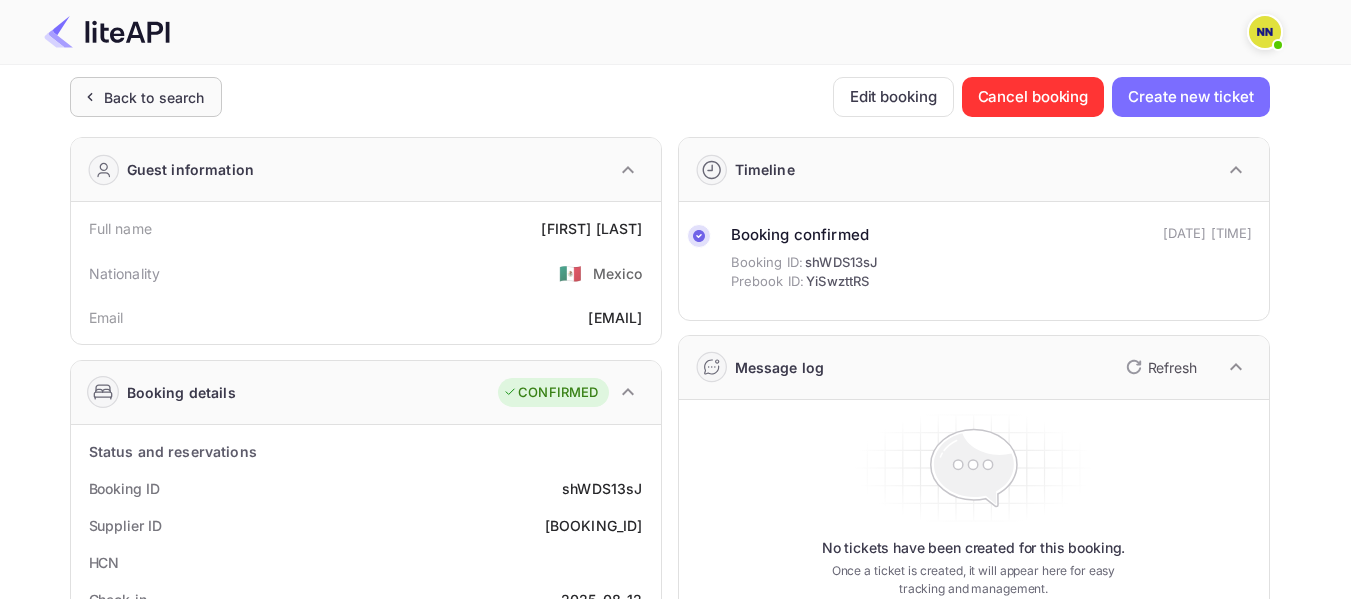 click on "Back to search" at bounding box center [154, 97] 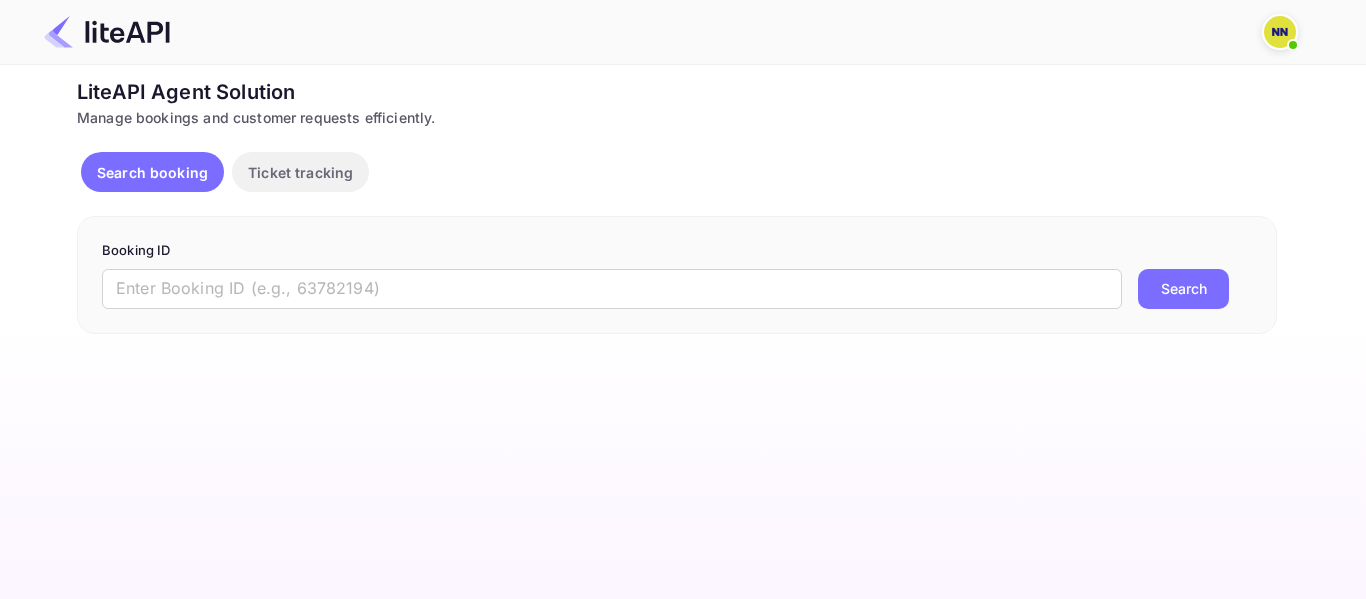 scroll, scrollTop: 0, scrollLeft: 0, axis: both 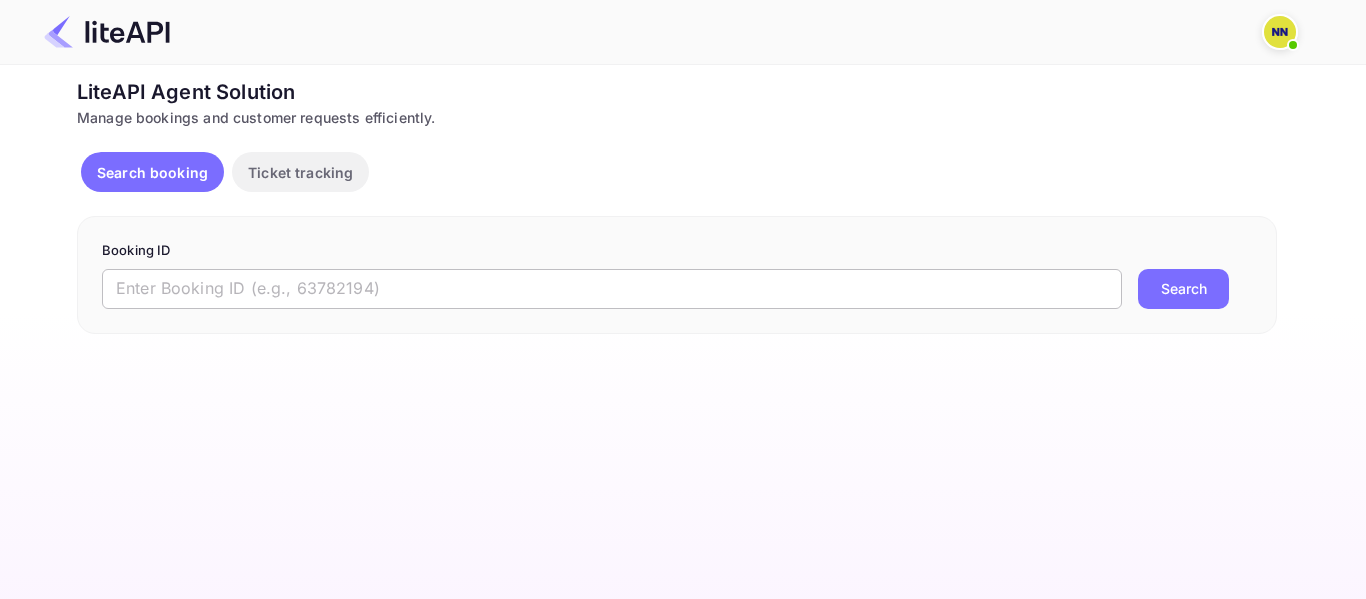 click at bounding box center (612, 289) 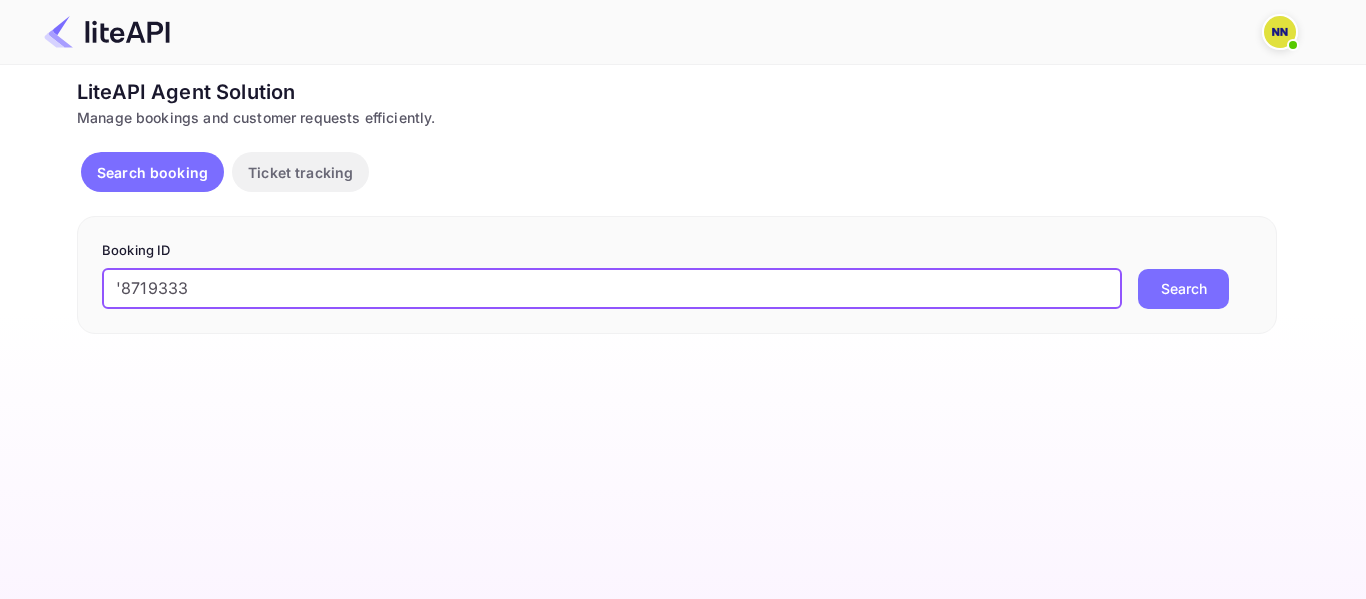 drag, startPoint x: 126, startPoint y: 287, endPoint x: 110, endPoint y: 288, distance: 16.03122 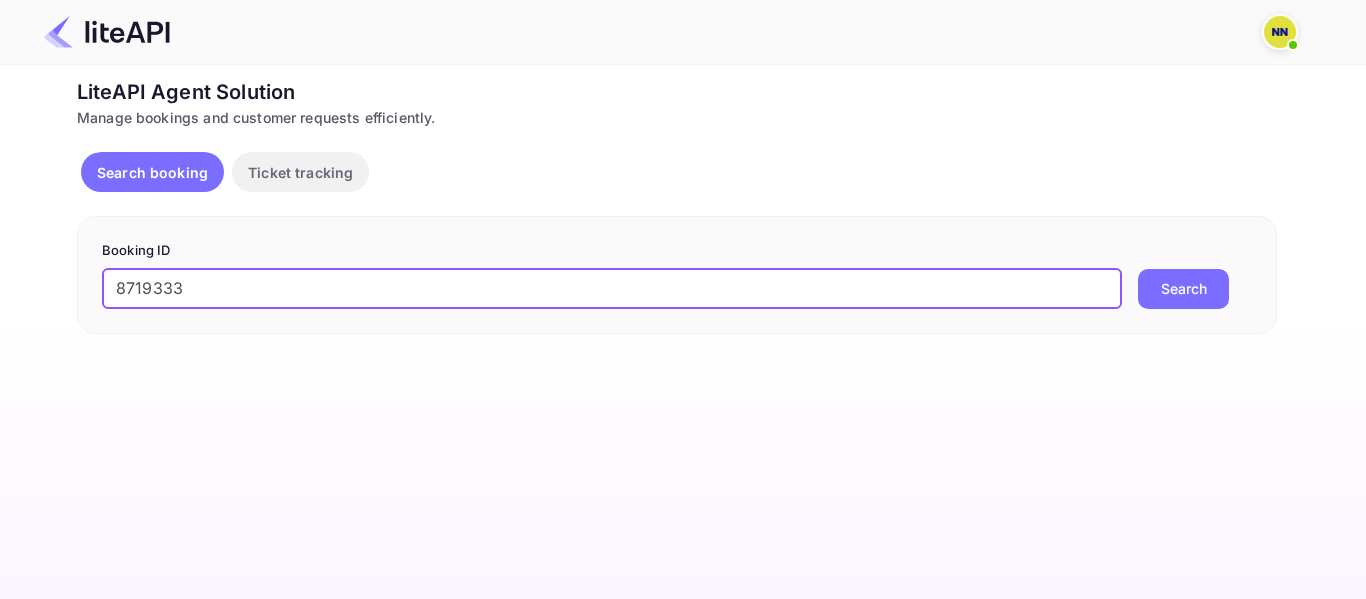 type on "8719333" 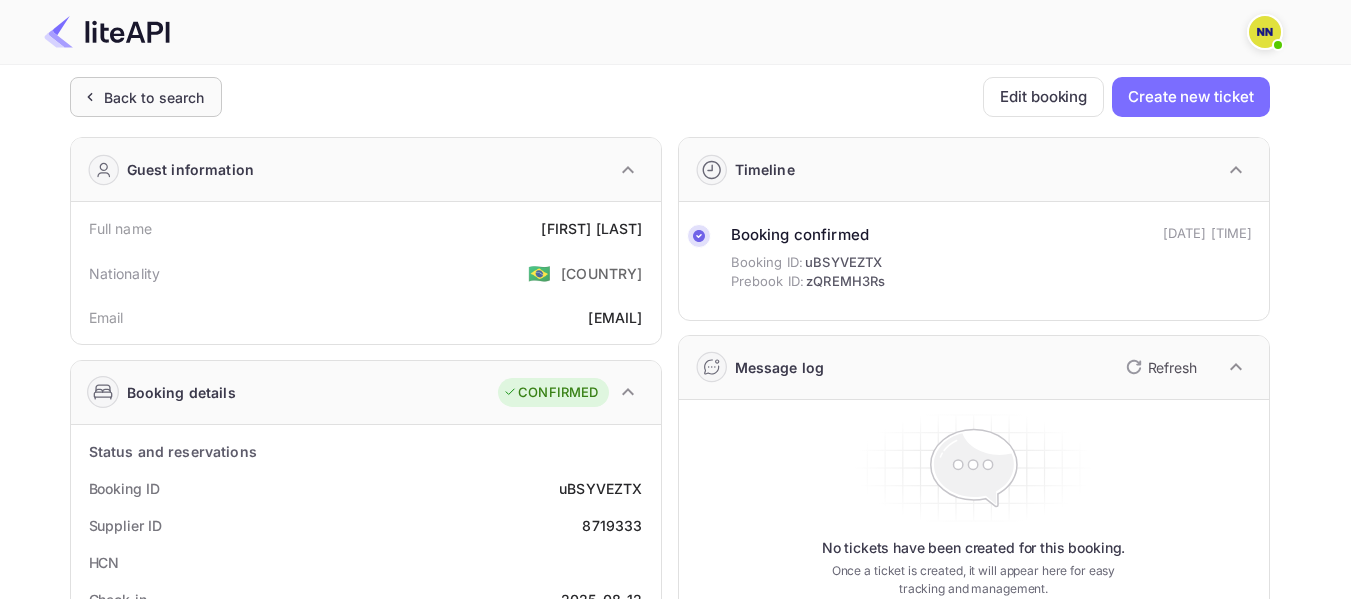 click on "Back to search" at bounding box center (146, 97) 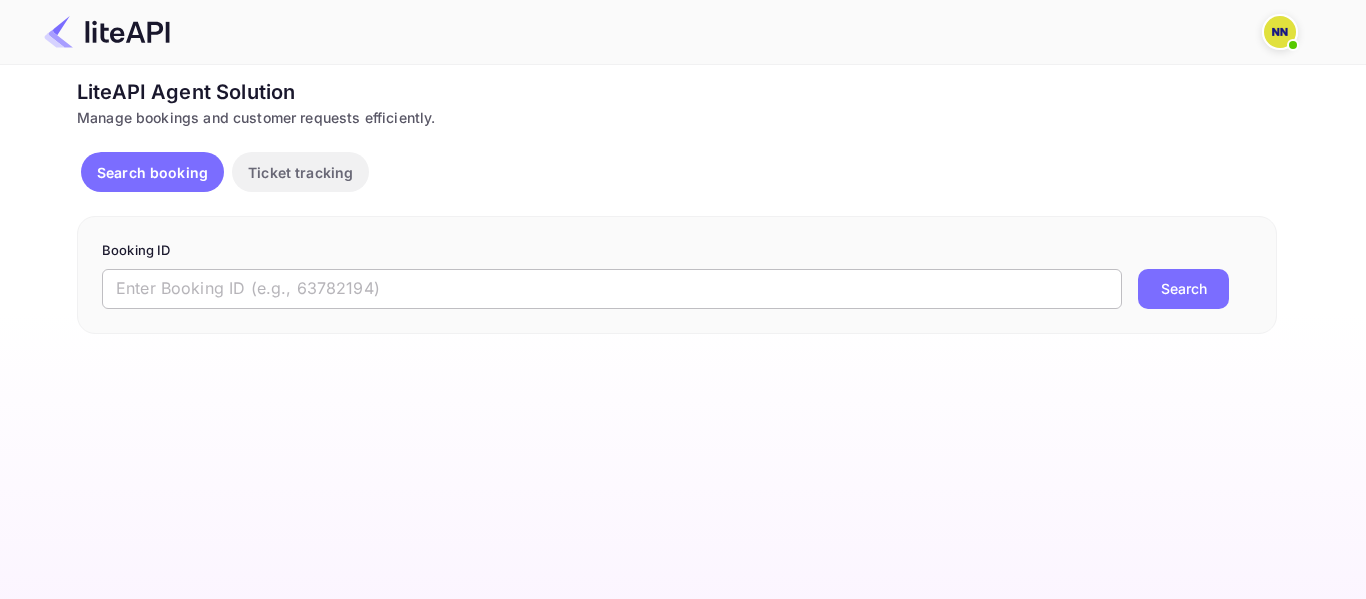 click at bounding box center (612, 289) 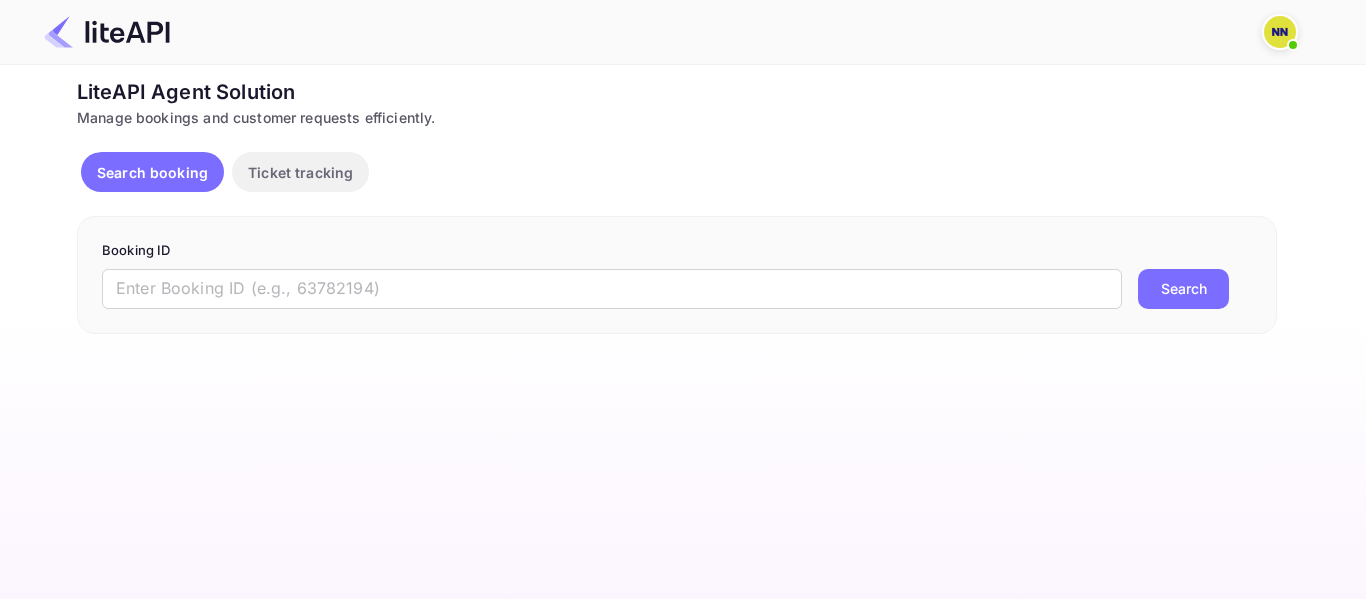 paste on "'8753457" 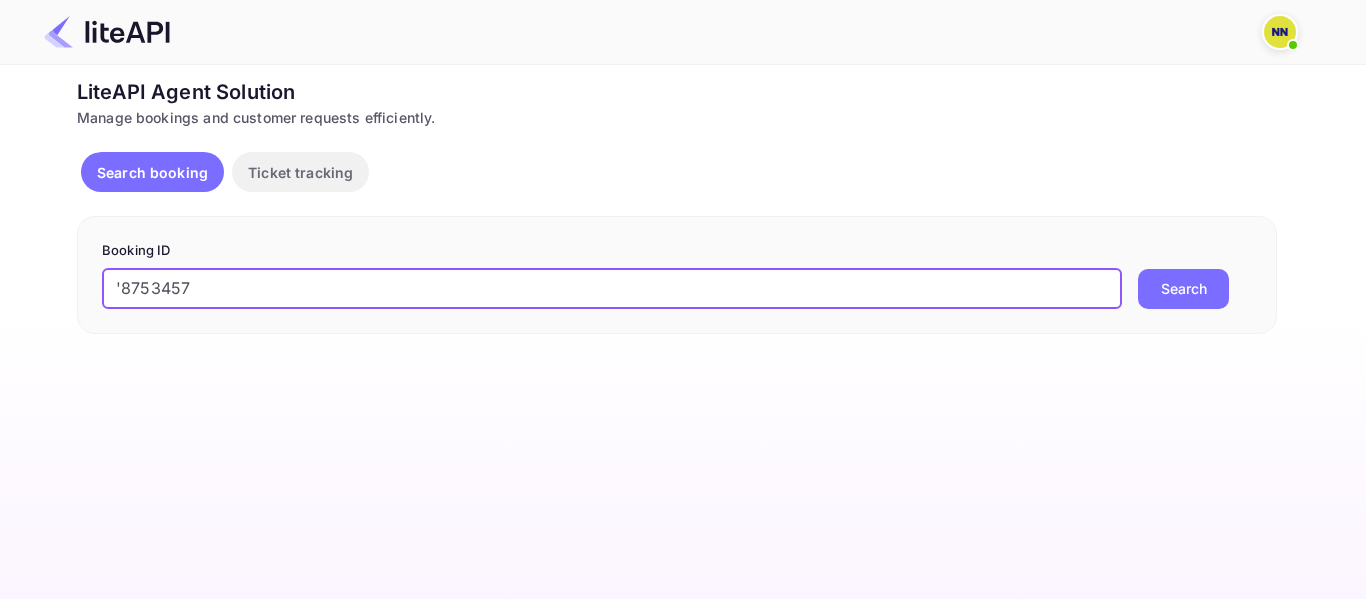 click on "'8753457" at bounding box center [612, 289] 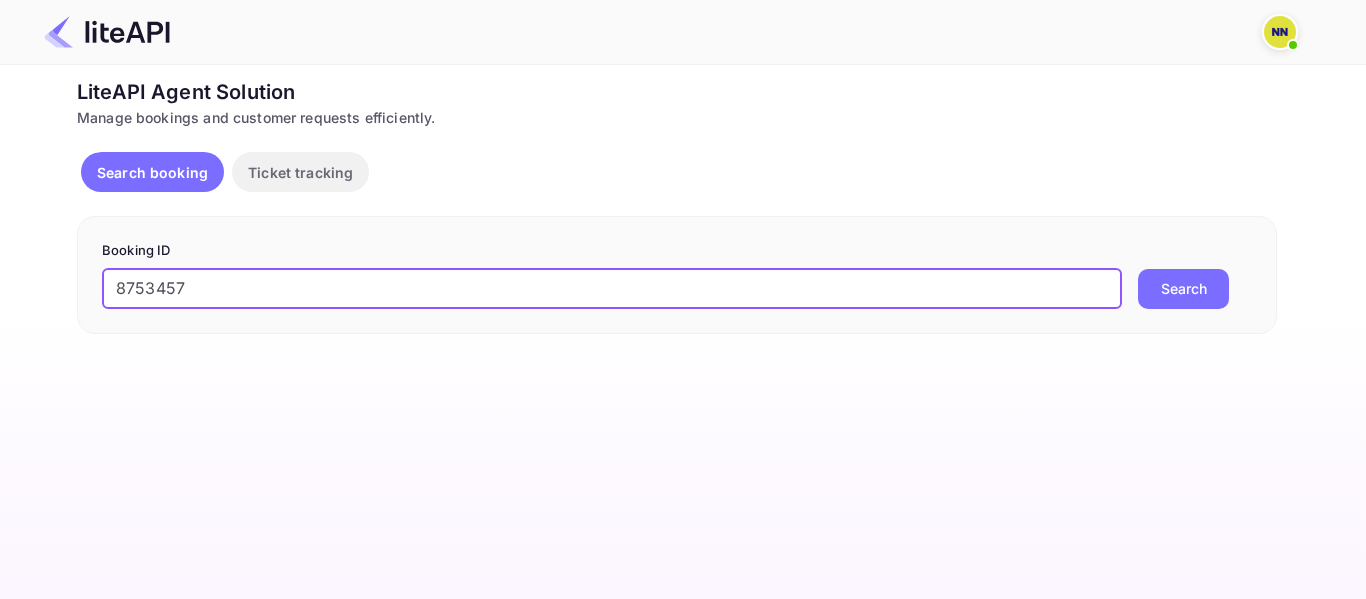 type on "8753457" 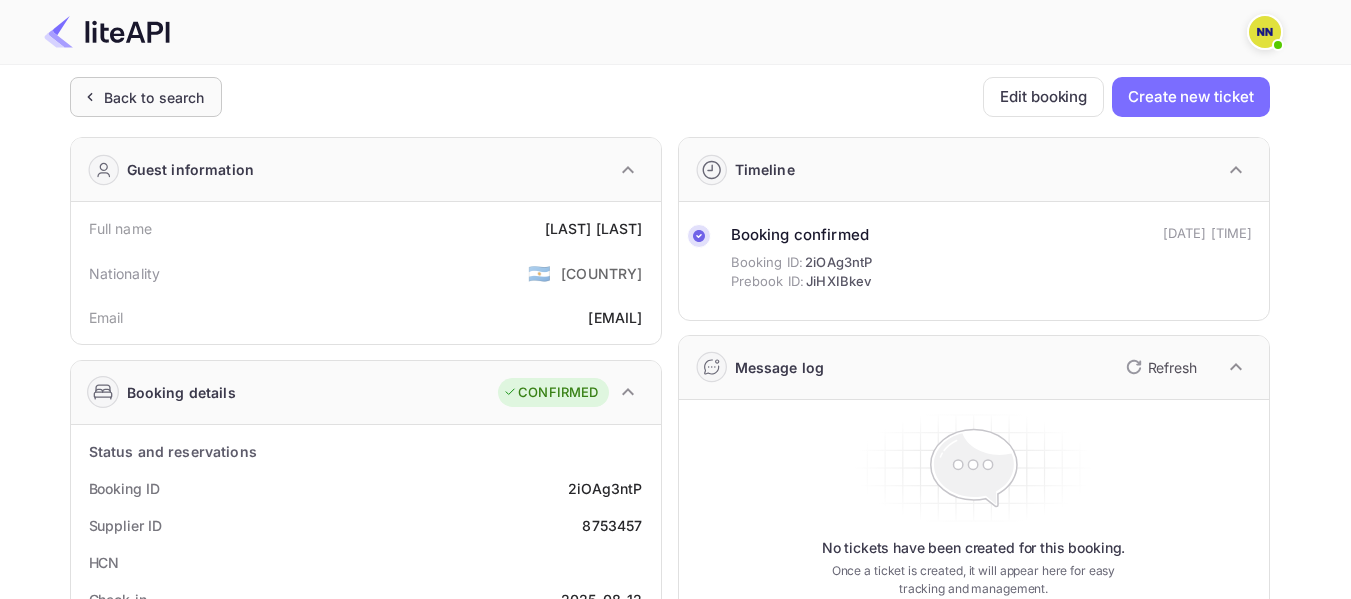 click on "Back to search" at bounding box center [146, 97] 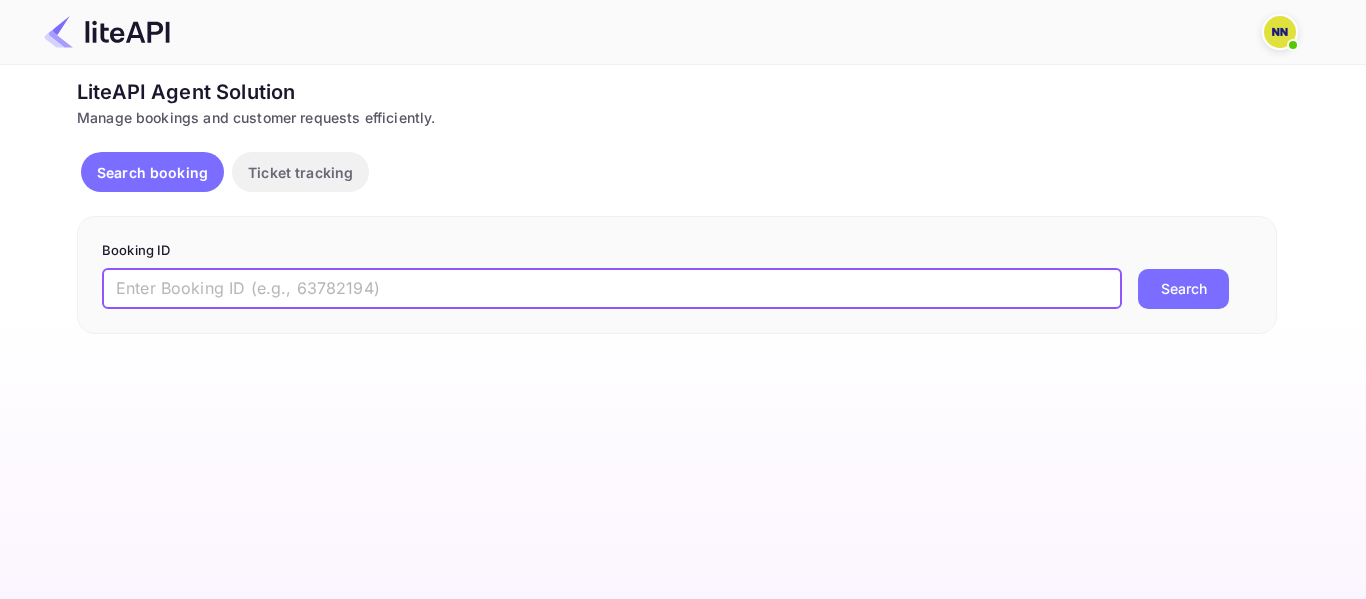 click at bounding box center [612, 289] 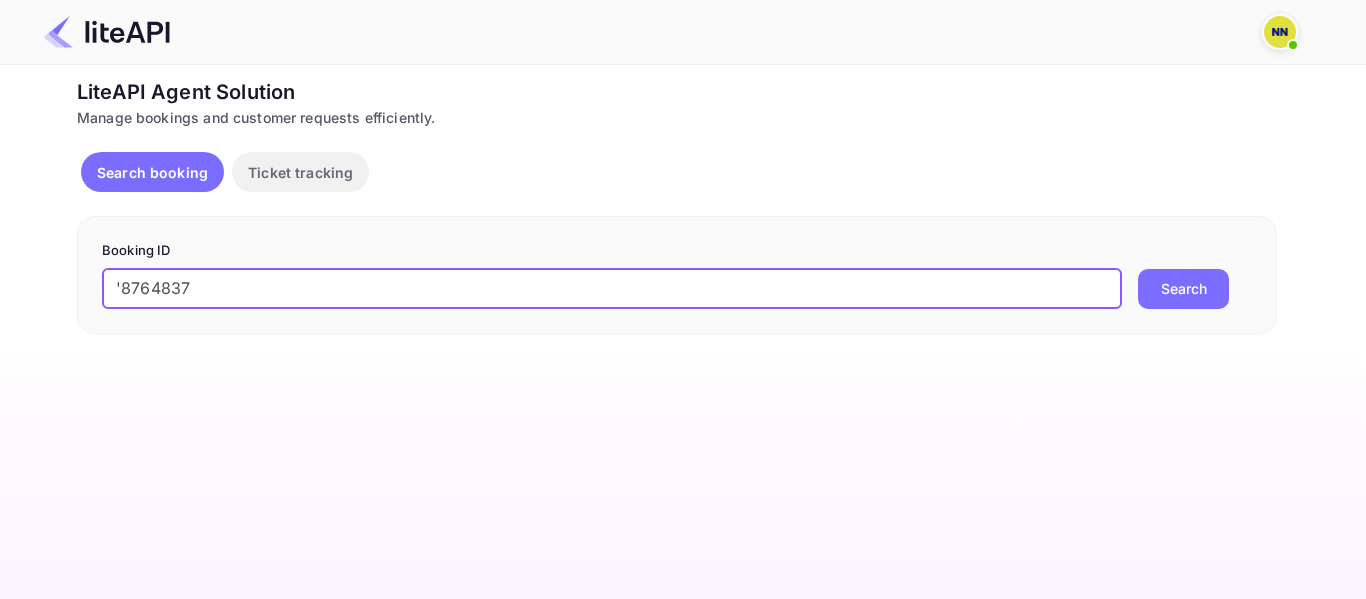drag, startPoint x: 106, startPoint y: 280, endPoint x: 120, endPoint y: 279, distance: 14.035668 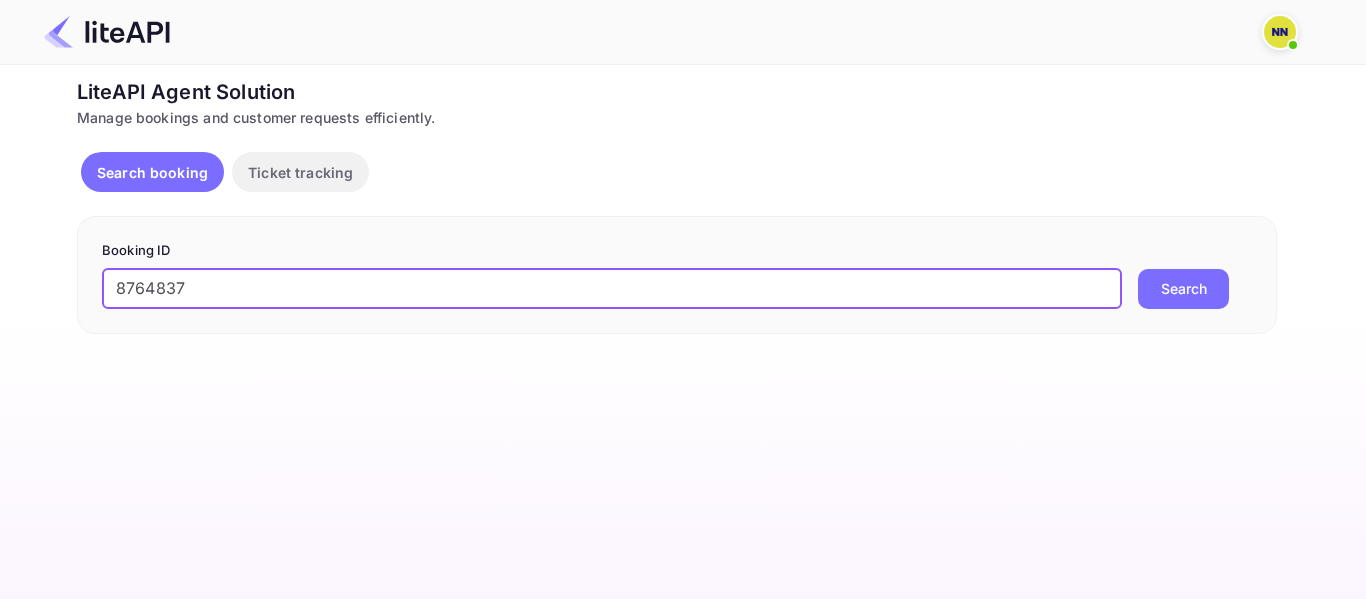 type on "8764837" 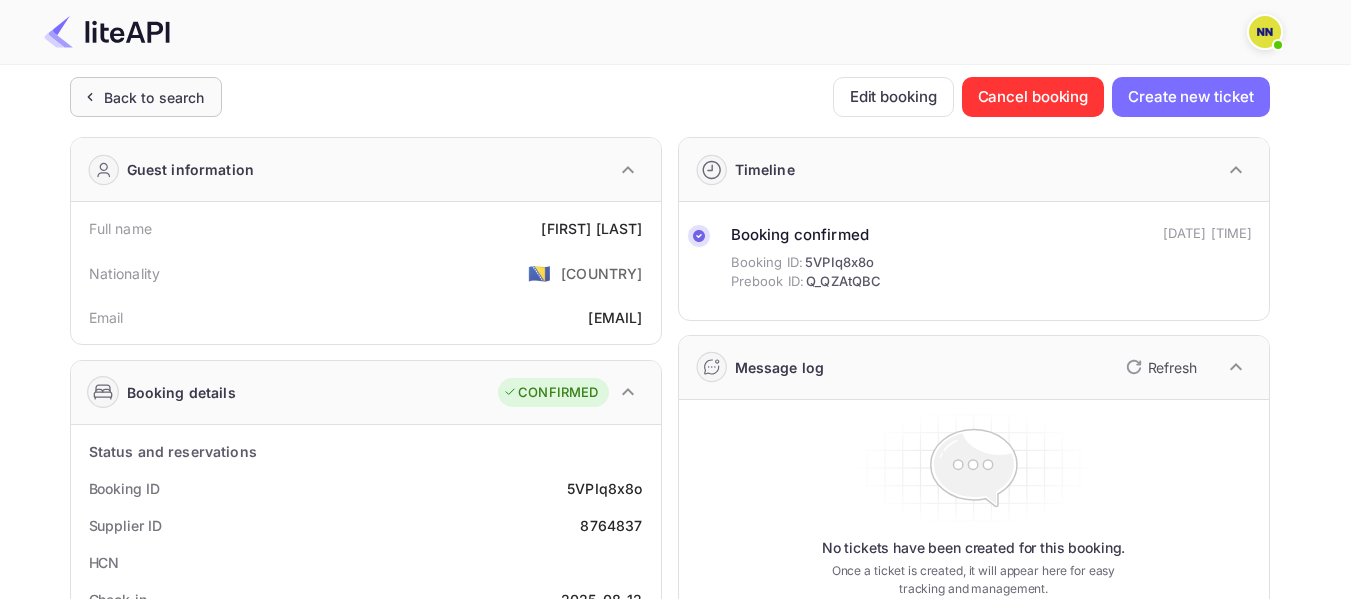 click on "Back to search" at bounding box center (146, 97) 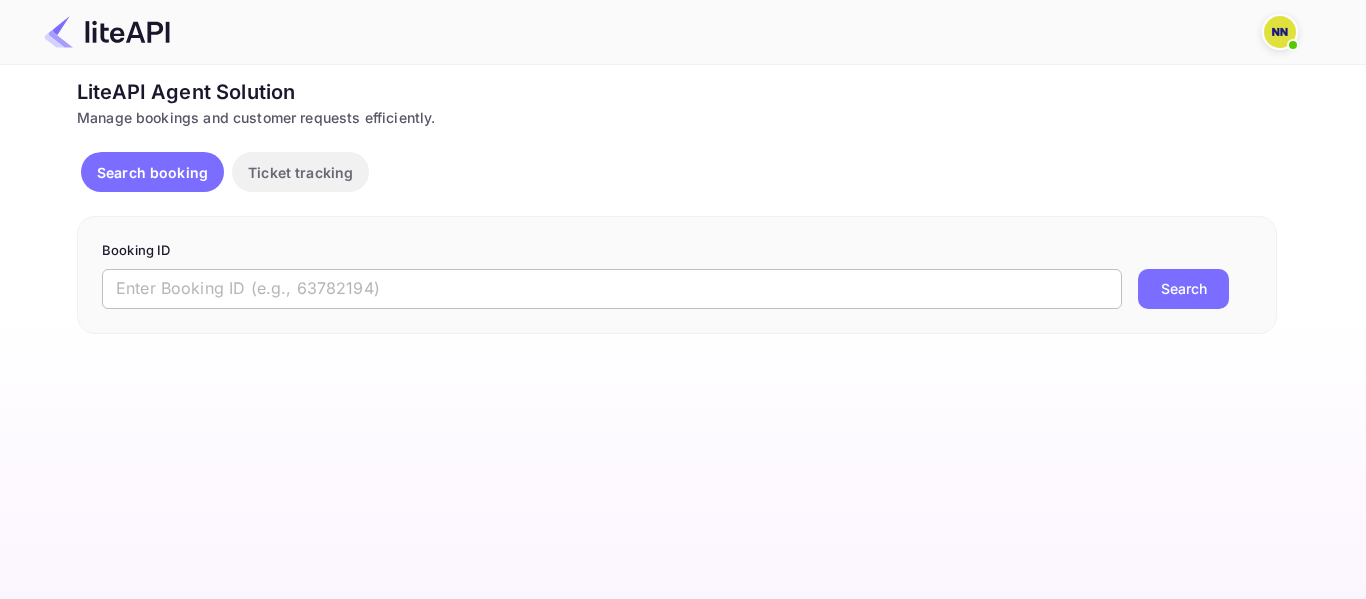 paste on "'8606454" 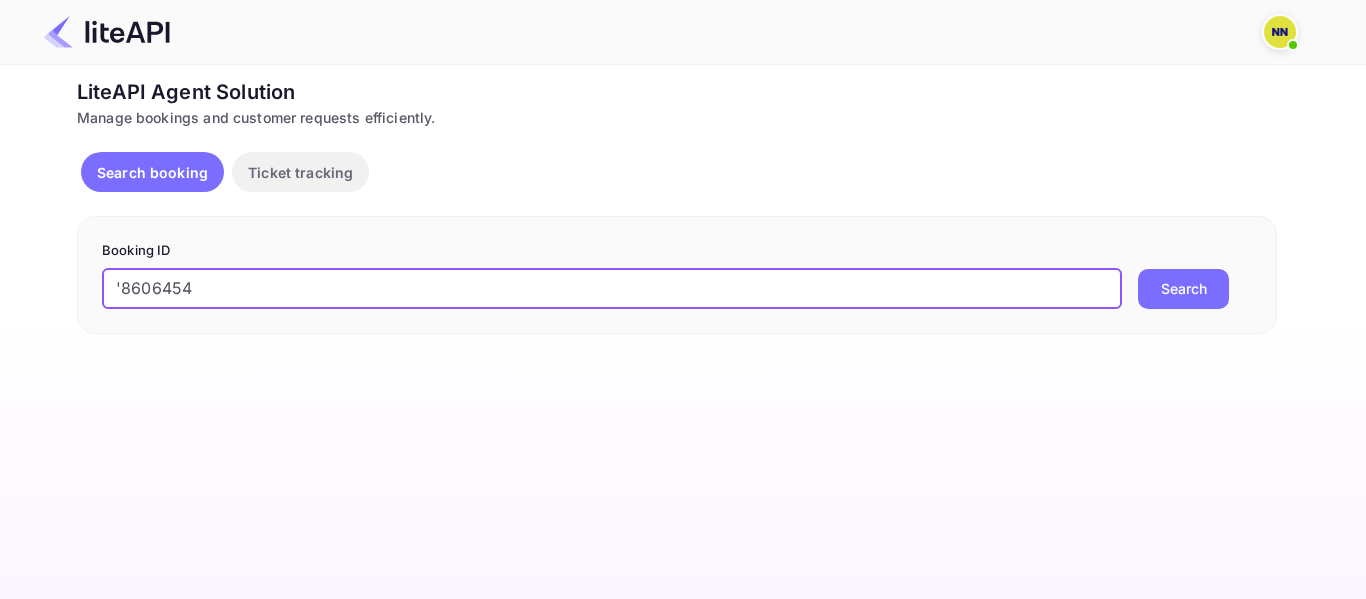 click on "'8606454" at bounding box center (612, 289) 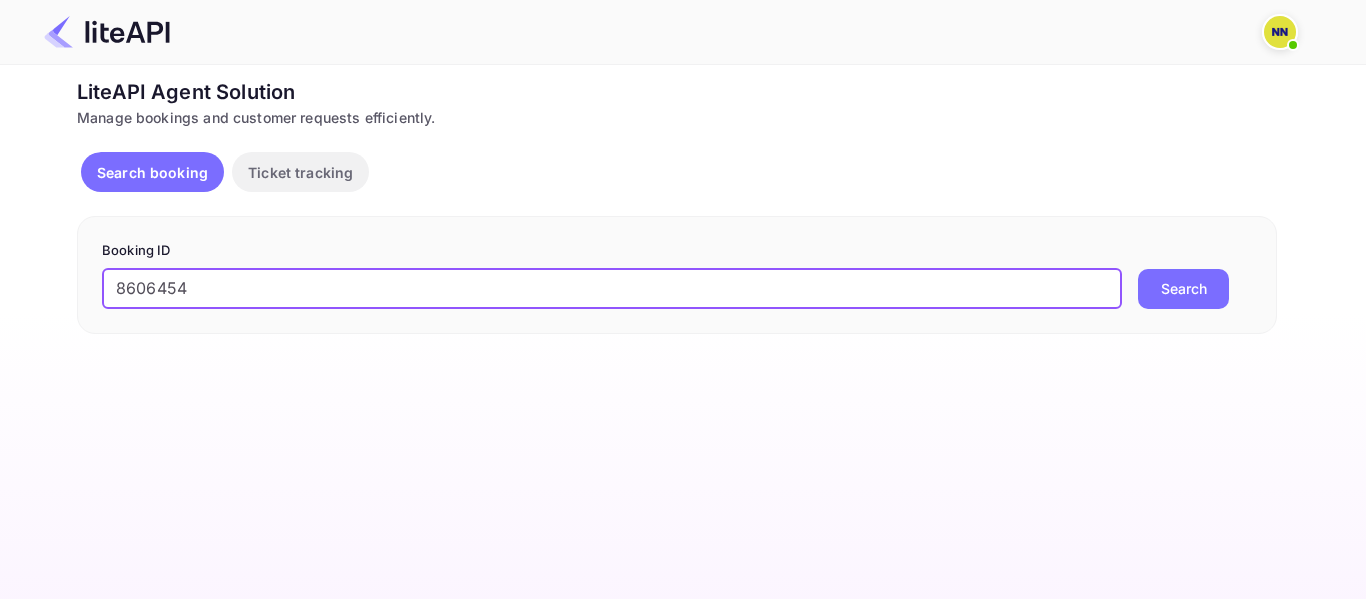 type on "8606454" 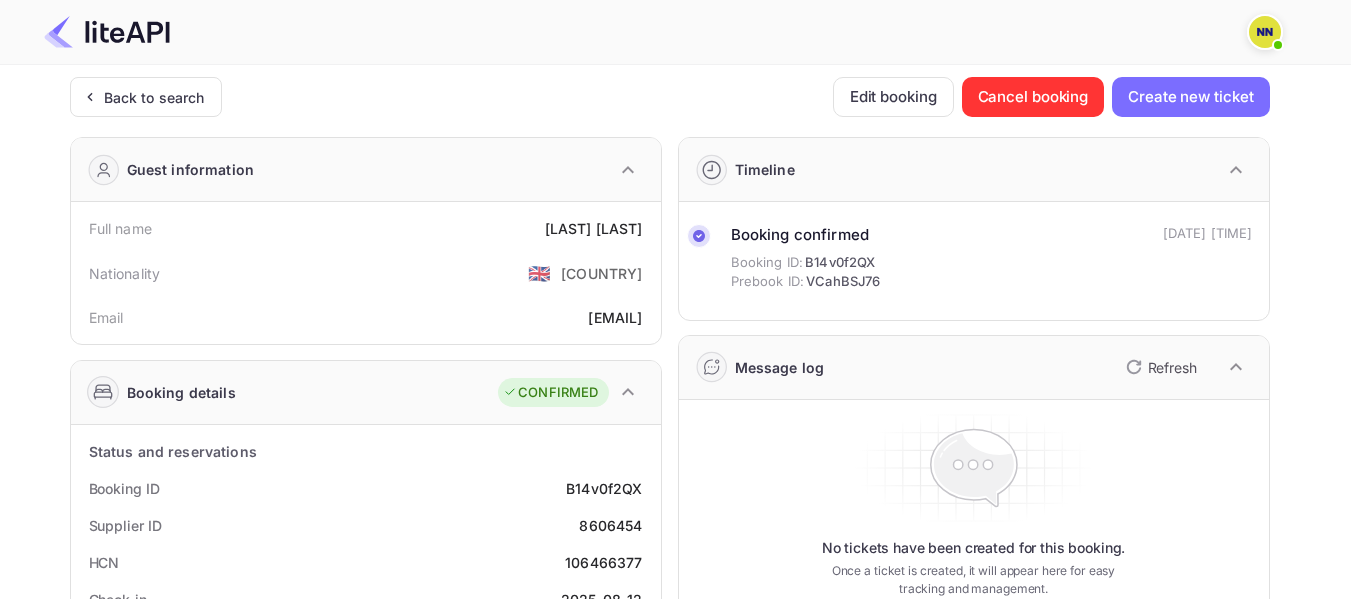 click on "106466377" at bounding box center [603, 562] 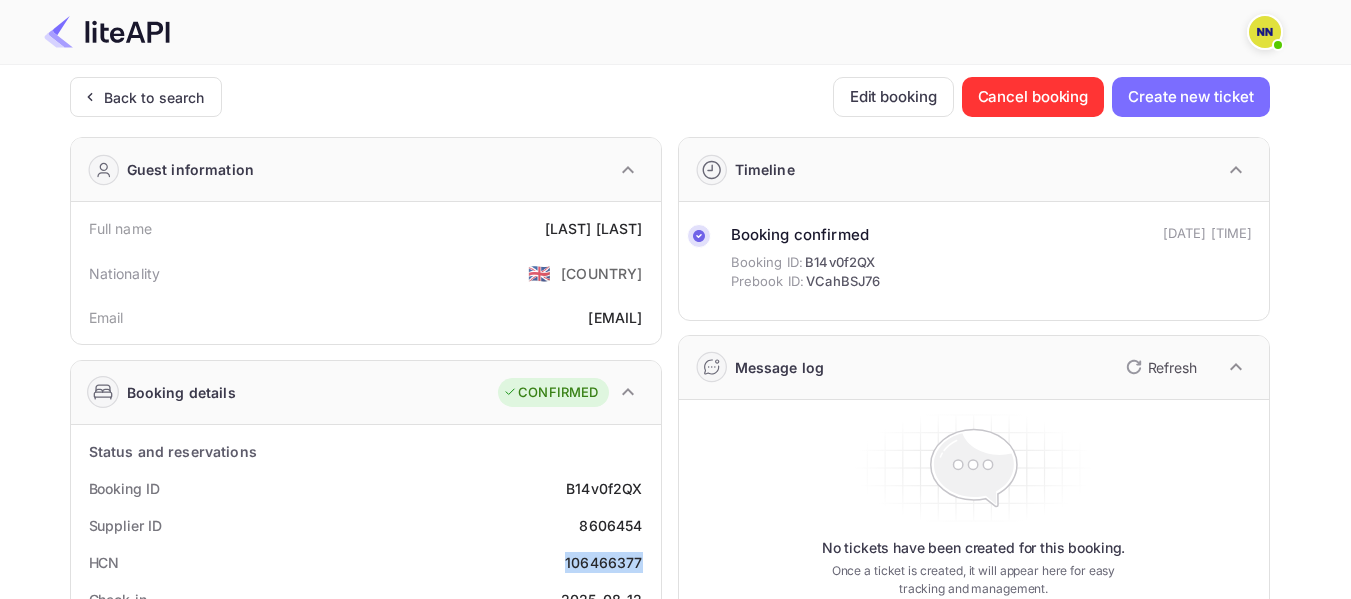 copy on "106466377" 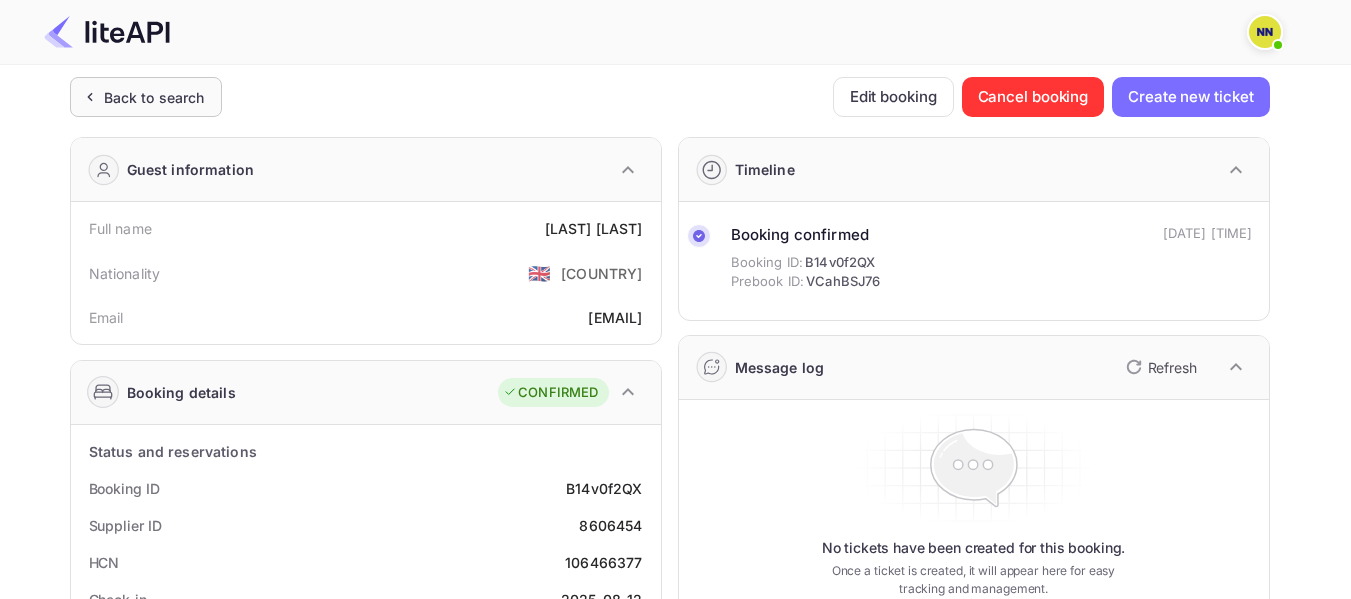 click on "Back to search" at bounding box center (154, 97) 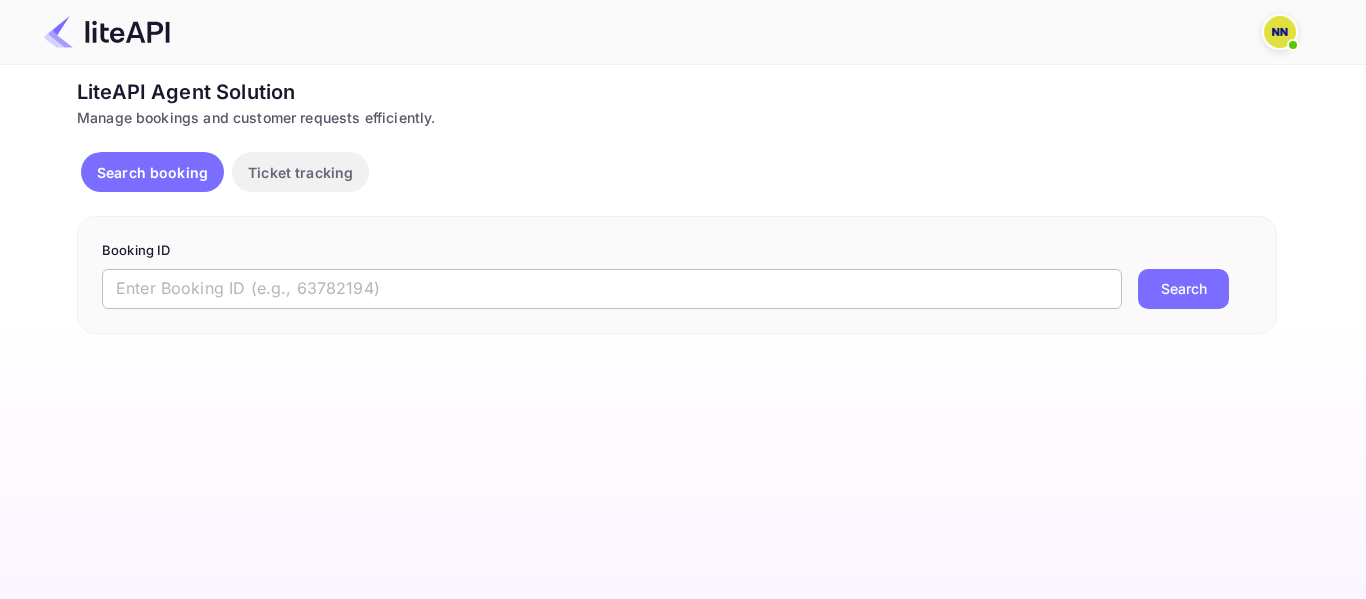 paste on "'8472153" 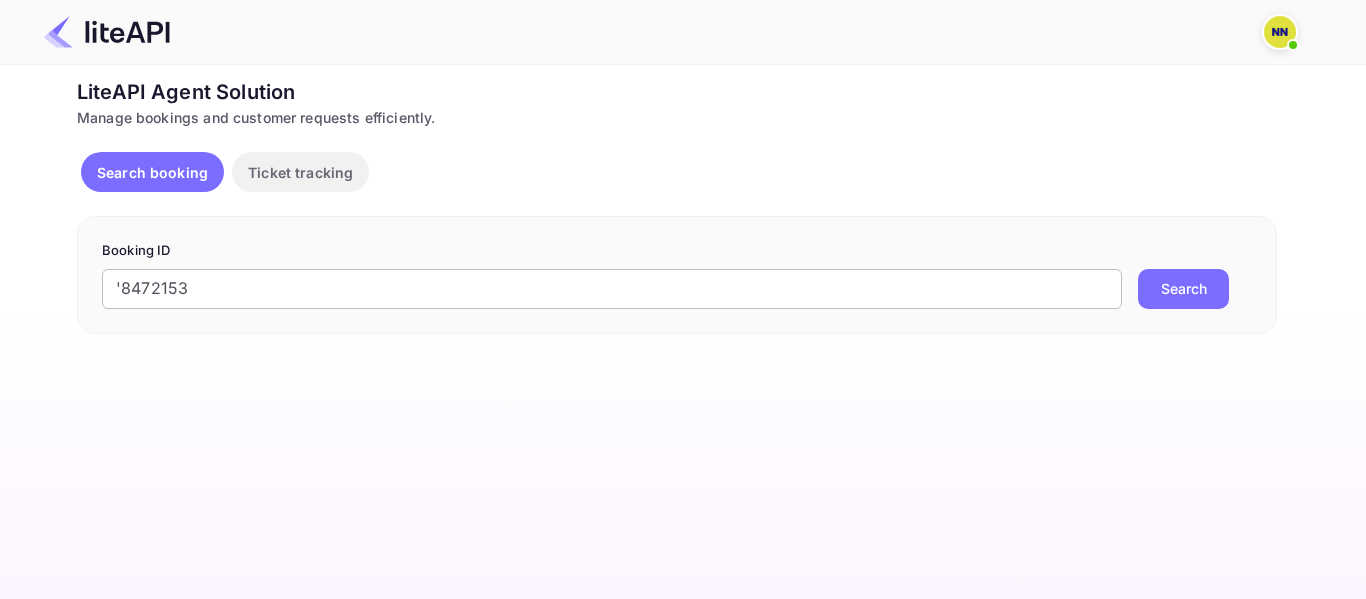 click on "'8472153" at bounding box center [612, 289] 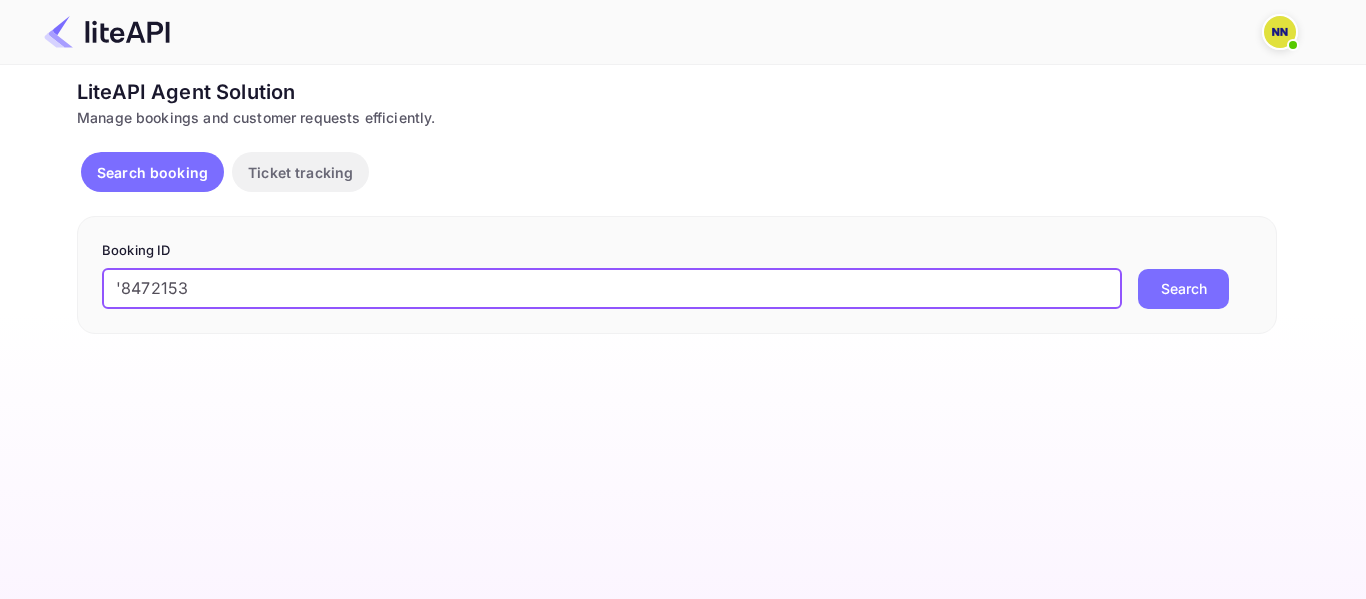 drag, startPoint x: 113, startPoint y: 286, endPoint x: 102, endPoint y: 286, distance: 11 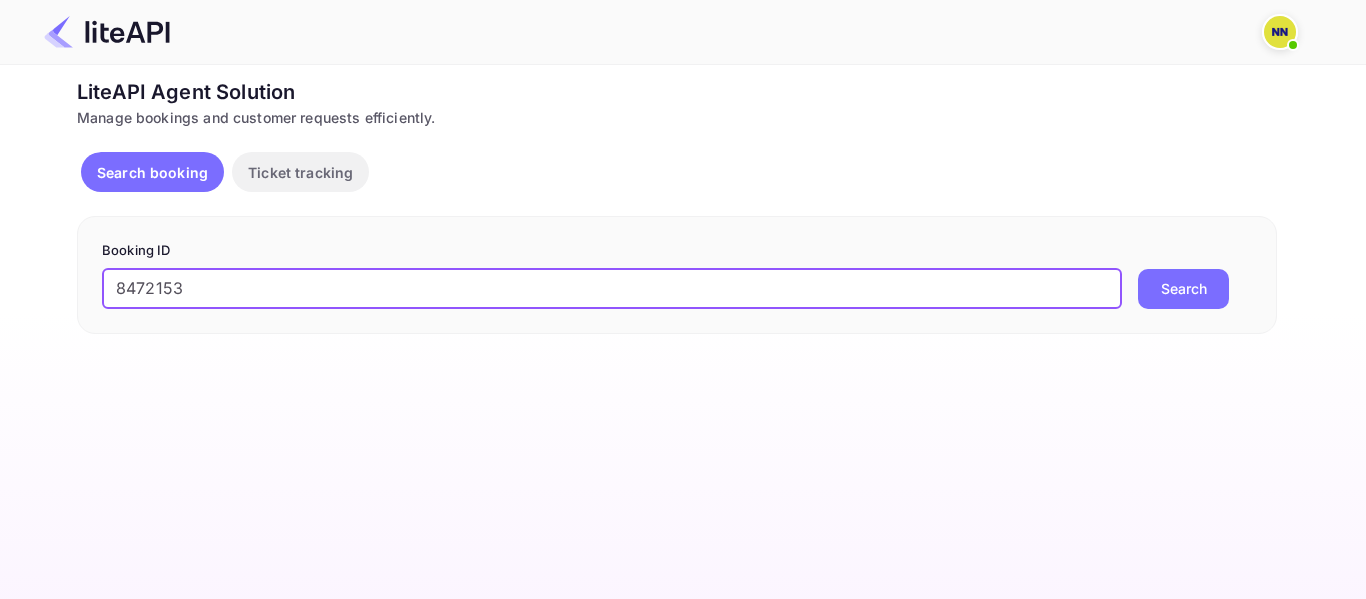 type on "8472153" 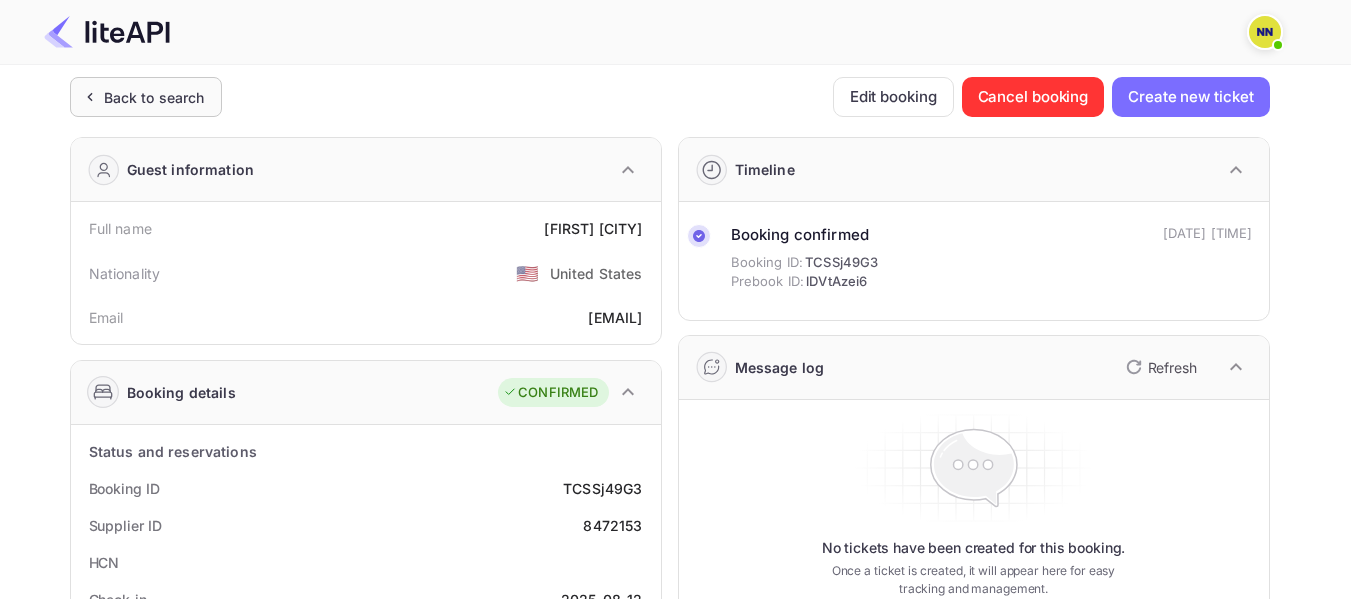 click on "Back to search" at bounding box center [154, 97] 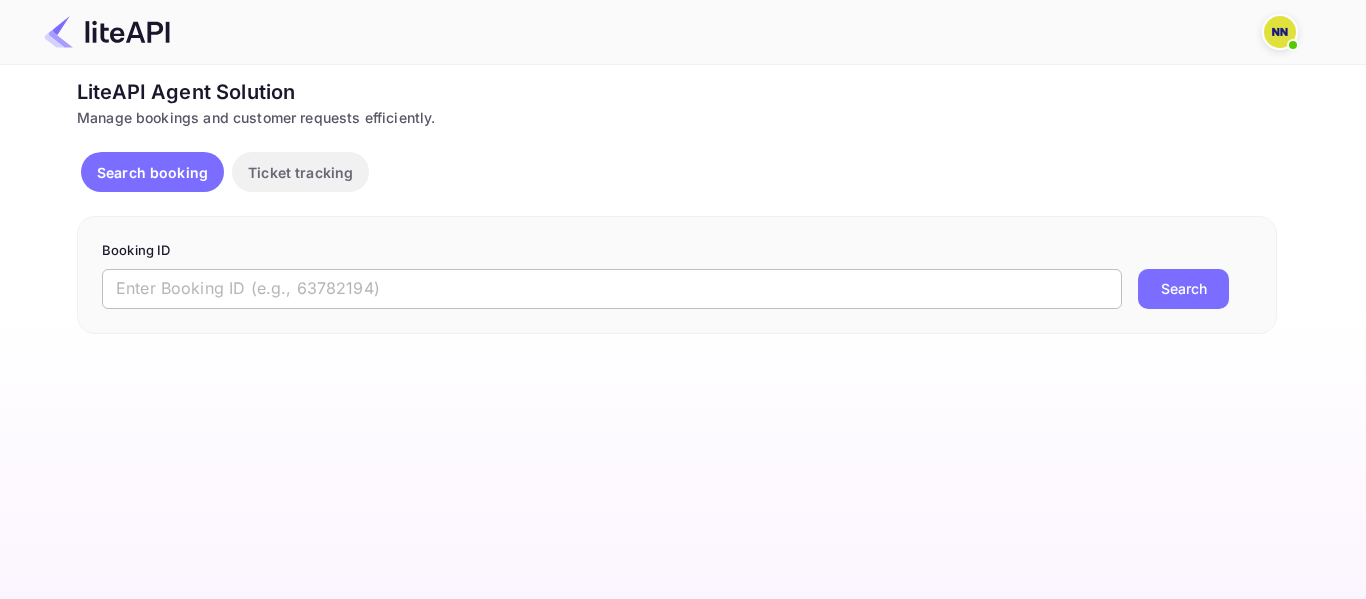 click at bounding box center [612, 289] 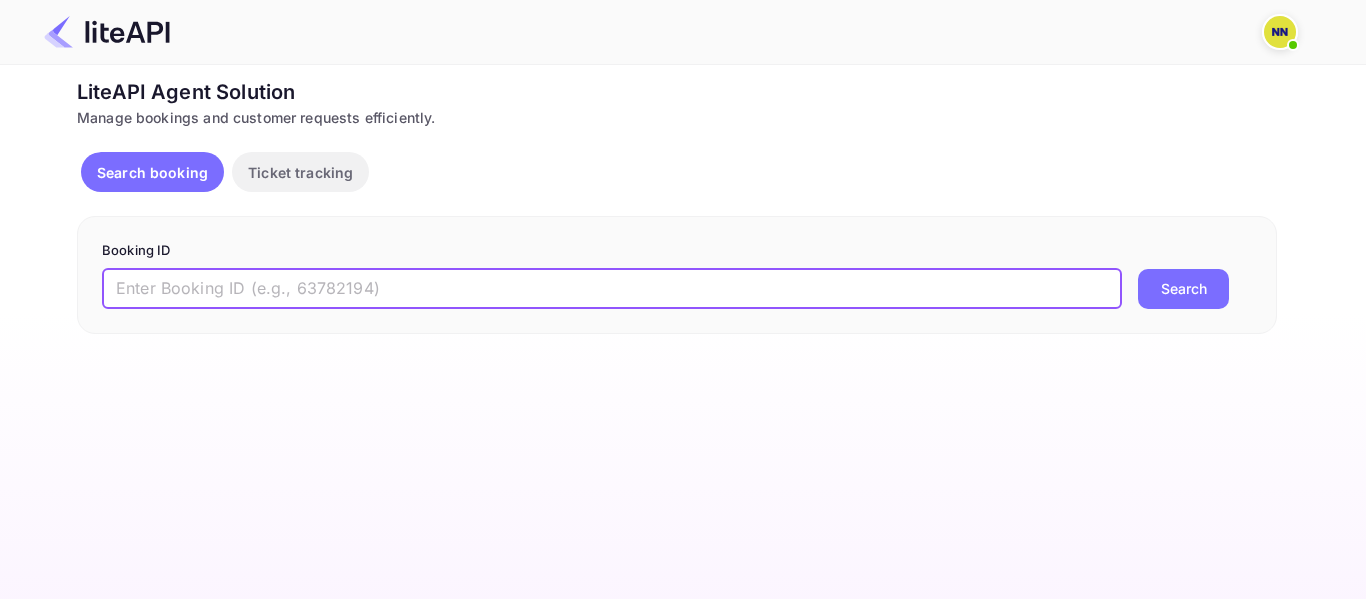 paste on "'8765005" 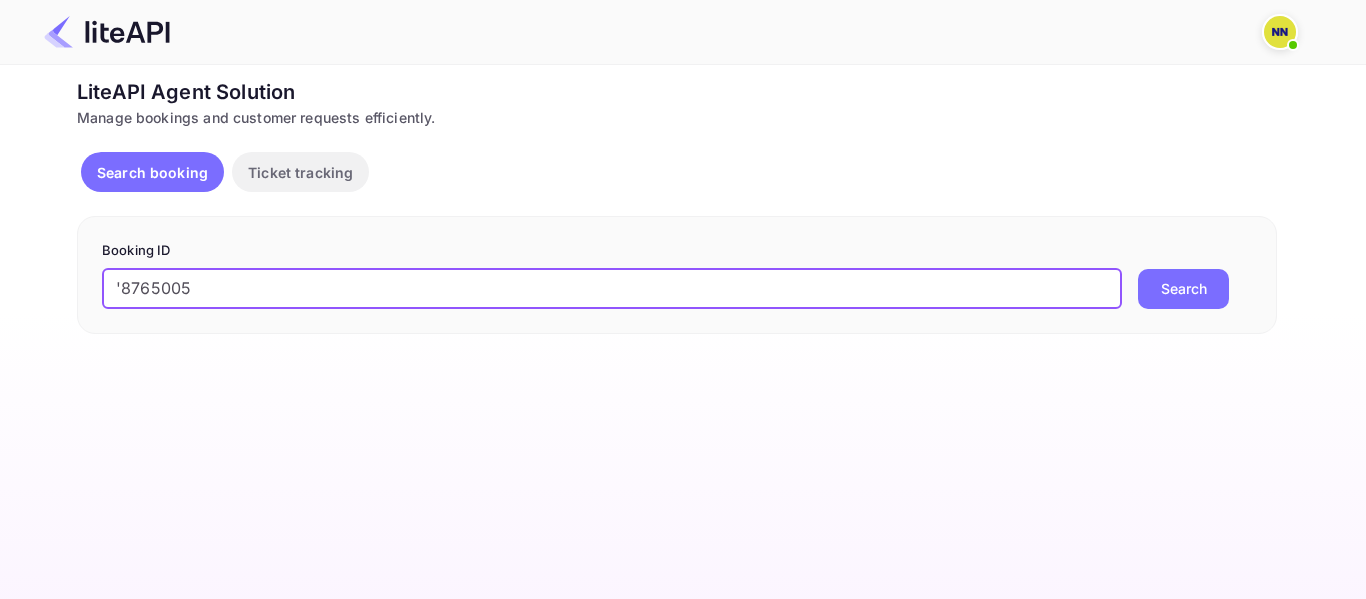 drag, startPoint x: 127, startPoint y: 286, endPoint x: 104, endPoint y: 288, distance: 23.086792 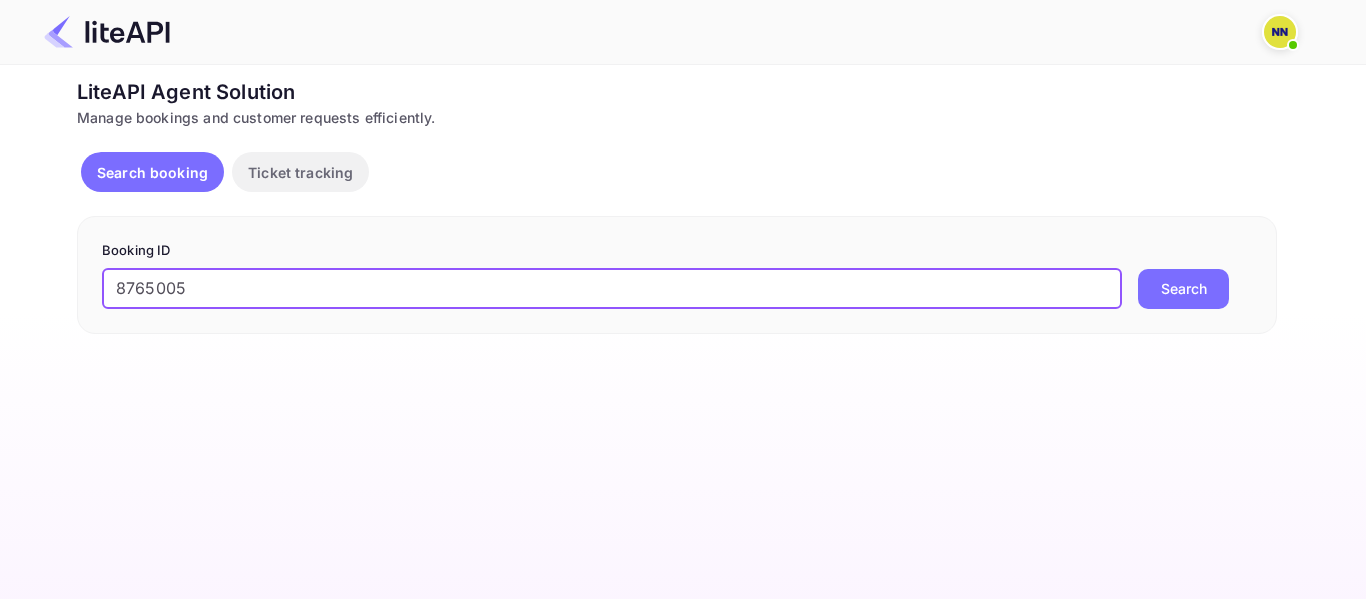 type on "8765005" 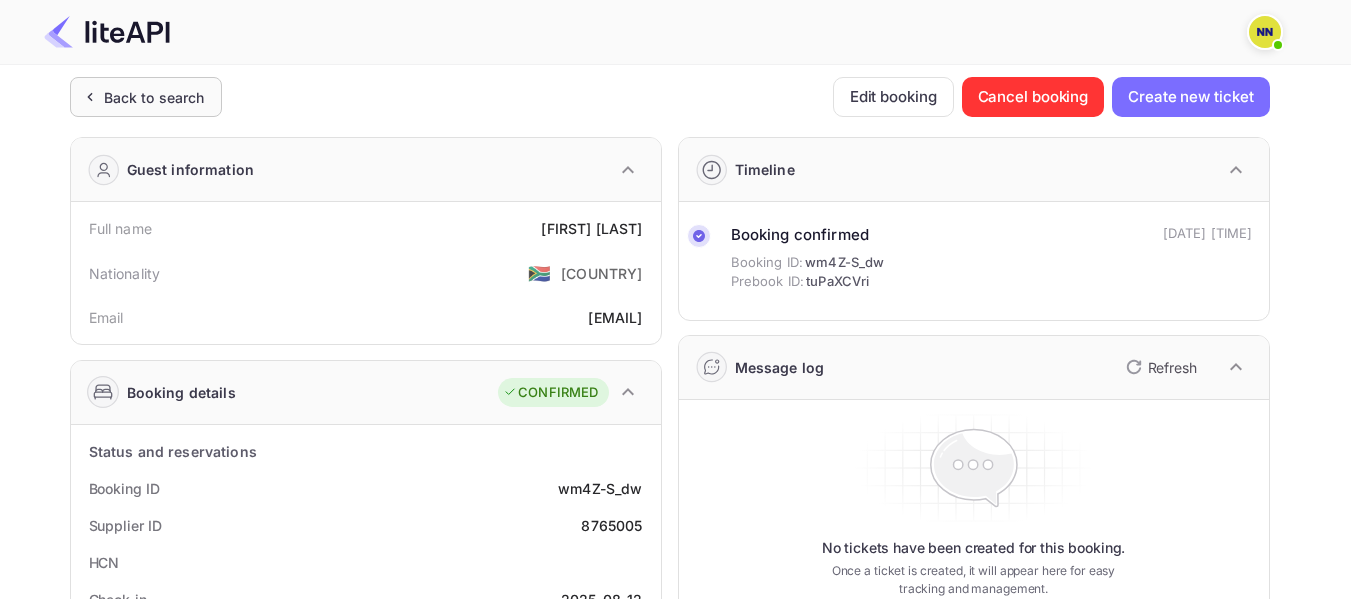 click on "Back to search" at bounding box center [154, 97] 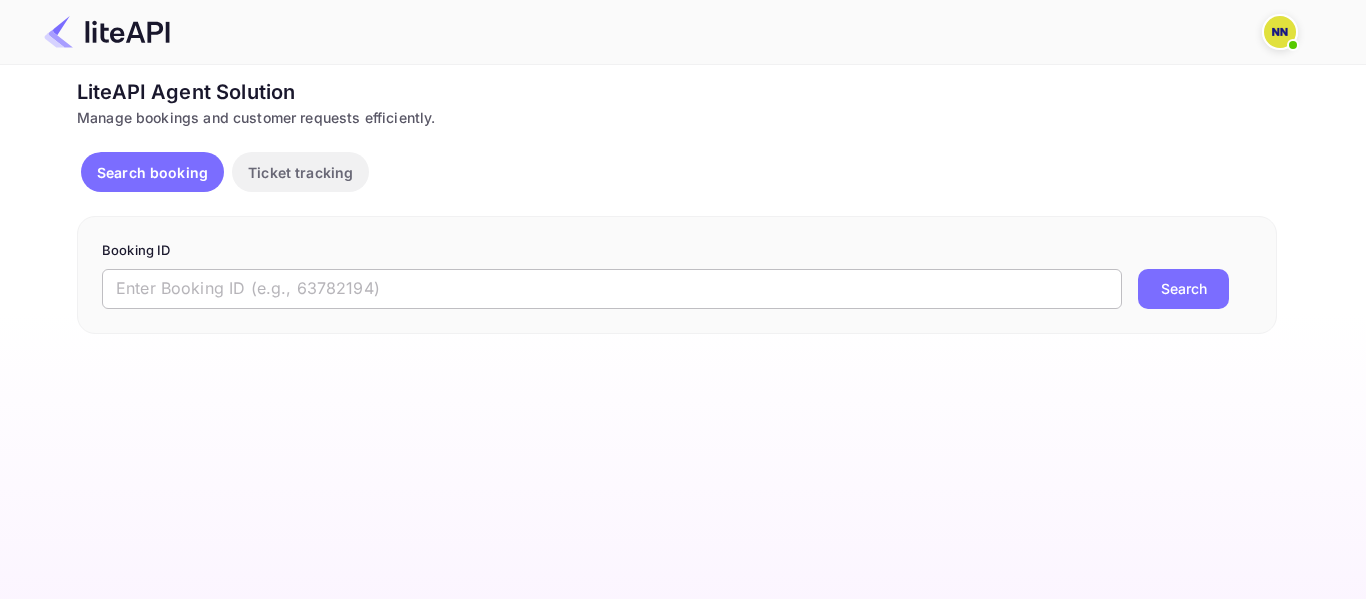 paste on "'8764941" 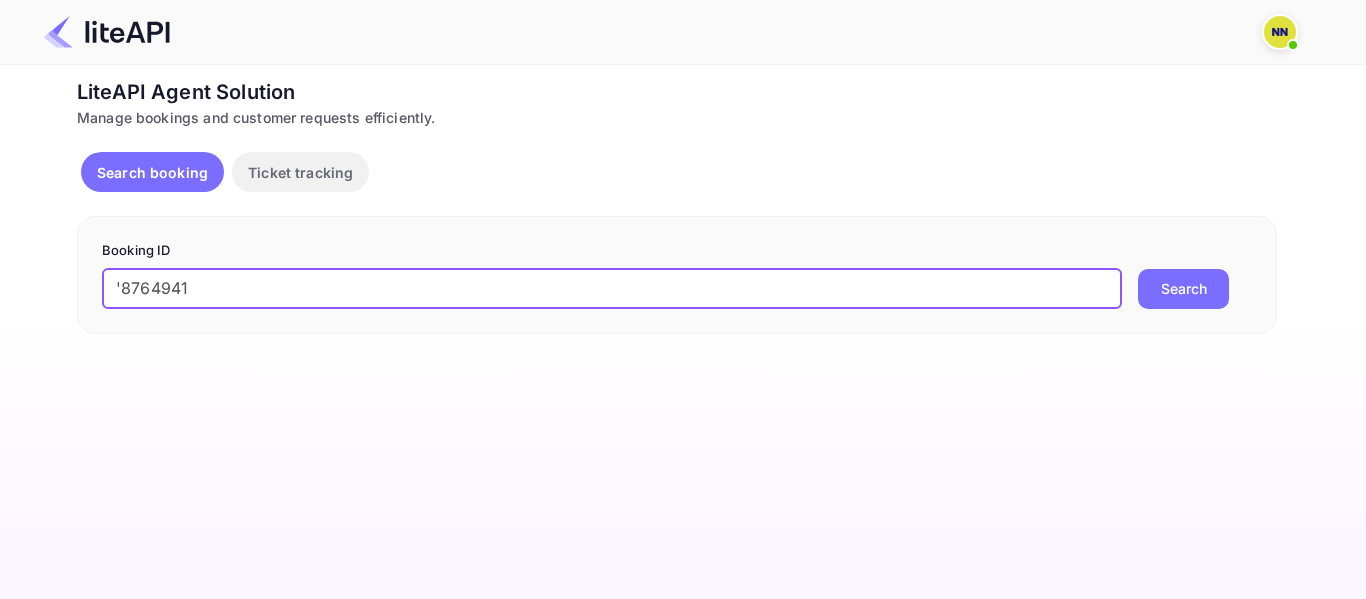 drag, startPoint x: 124, startPoint y: 288, endPoint x: 104, endPoint y: 288, distance: 20 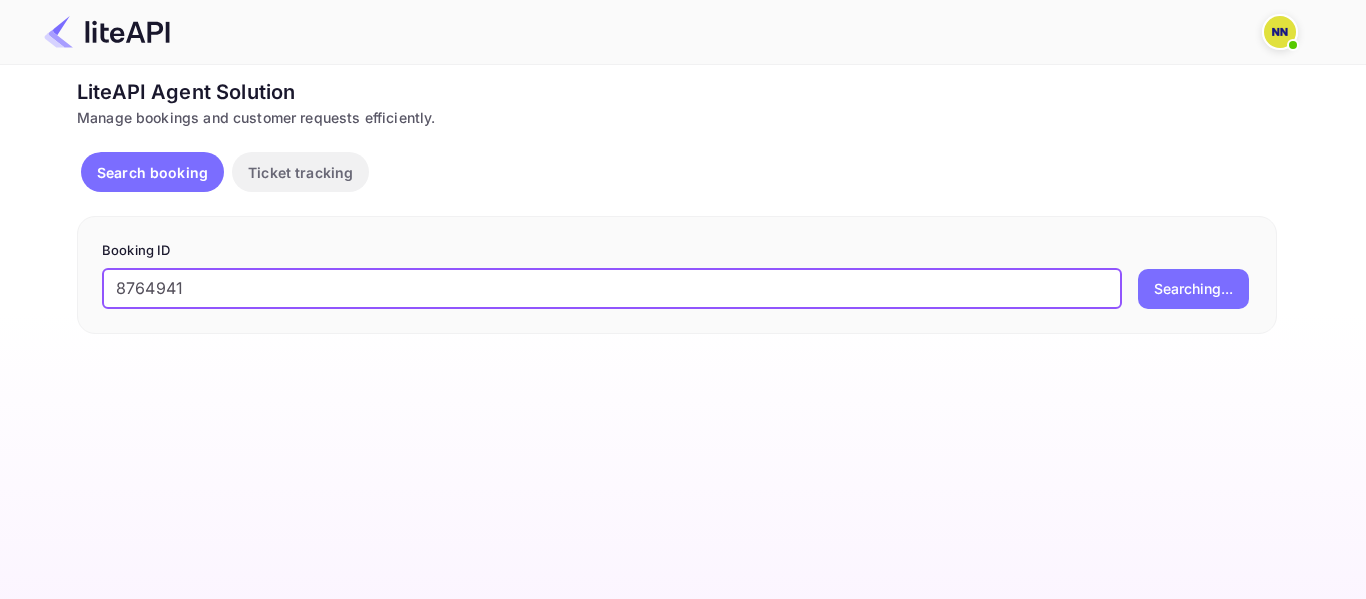 scroll, scrollTop: 0, scrollLeft: 0, axis: both 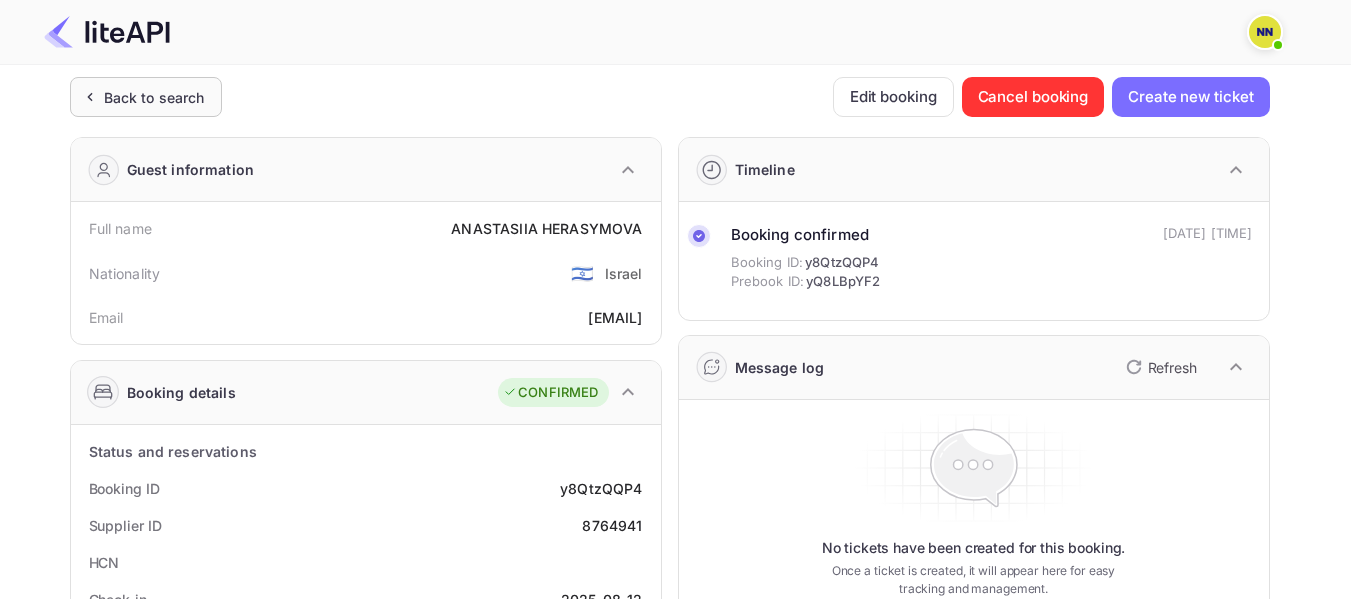 click on "Back to search" at bounding box center [154, 97] 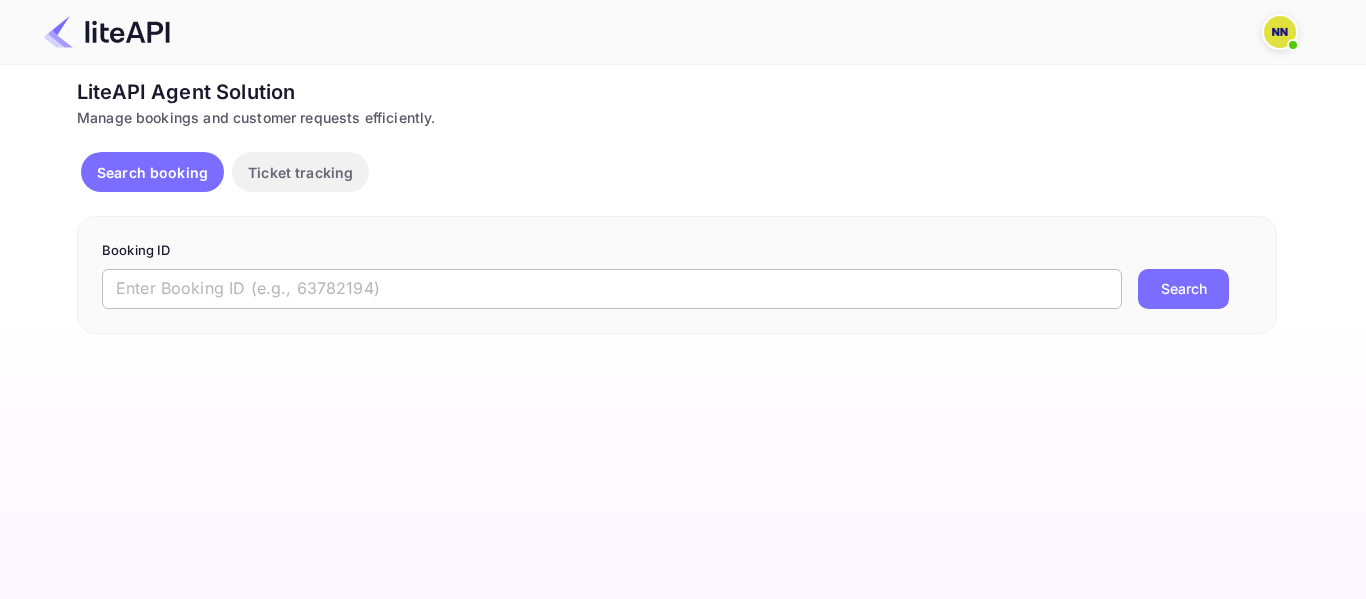 click at bounding box center [612, 289] 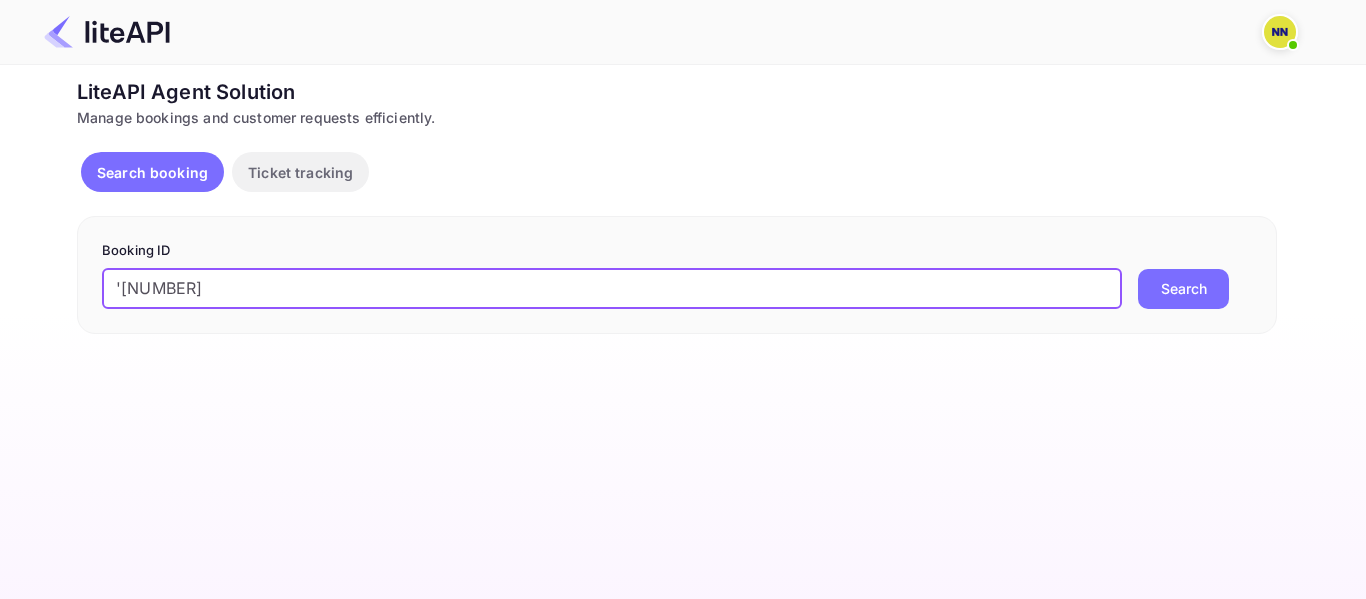 drag, startPoint x: 124, startPoint y: 287, endPoint x: 99, endPoint y: 287, distance: 25 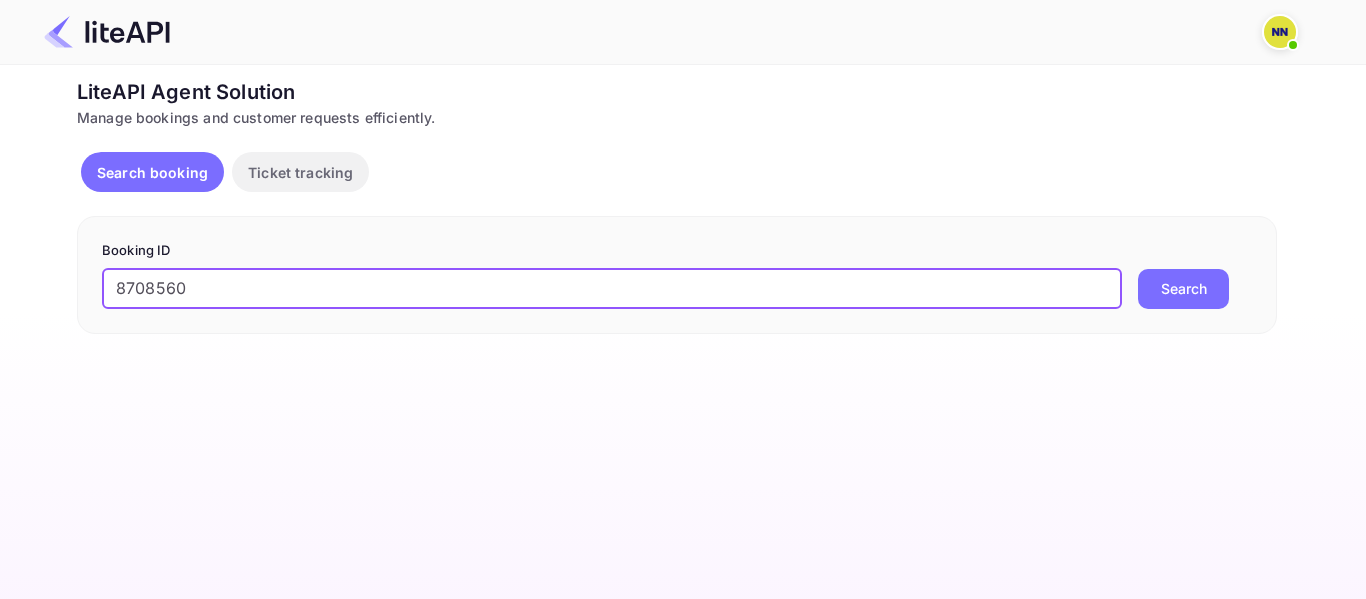 type on "8708560" 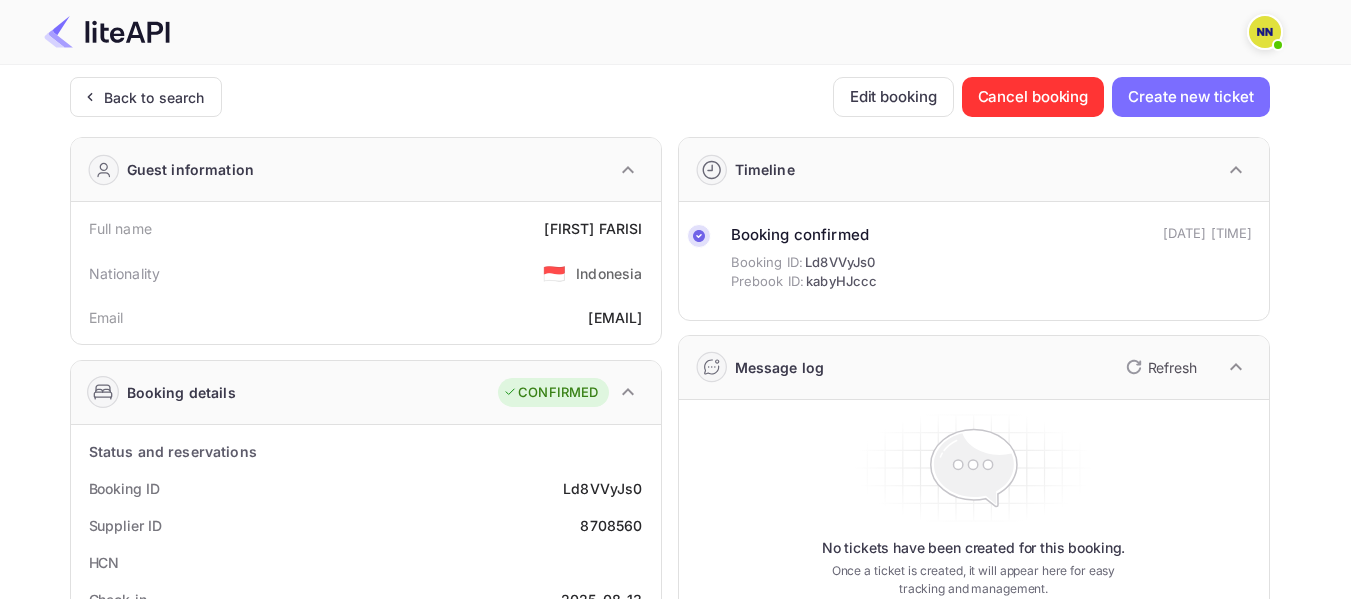 click on "Ticket   Affiliate URL https://www.nuitee.com/ Business partner name Nuitee Travel Customer Information   Calling from https://www.nuitee.com/ Back to search   Edit booking Cancel booking Create new ticket Guest information Full name [FIRST] [LAST] Nationality 🇮🇩 Indonesia Email [EMAIL] Booking details   CONFIRMED Status and reservations Booking ID [ID] Supplier ID [NUMBER] HCN Check-in [DATE] Check out [DATE] Room description Not specified Occupancies 2   Adults Price 116.88 Currency USD Refundability   Refundable Cancellation deadline [DATE] Special requests ,  Invoice Download pdf Voucher Download pdf Hotel Info Hotel ZTL Hotel City Shenzhen Country 🇨🇳 China Miscellaneous Voucher Discount Not applicable Addons Not applicable Addons amount Not applicable Timeline Booking confirmed Booking ID:   [ID] Prebook ID:   [ID] [DATE] [TIME] Message log Refresh No tickets have been created for this booking." at bounding box center (663, 748) 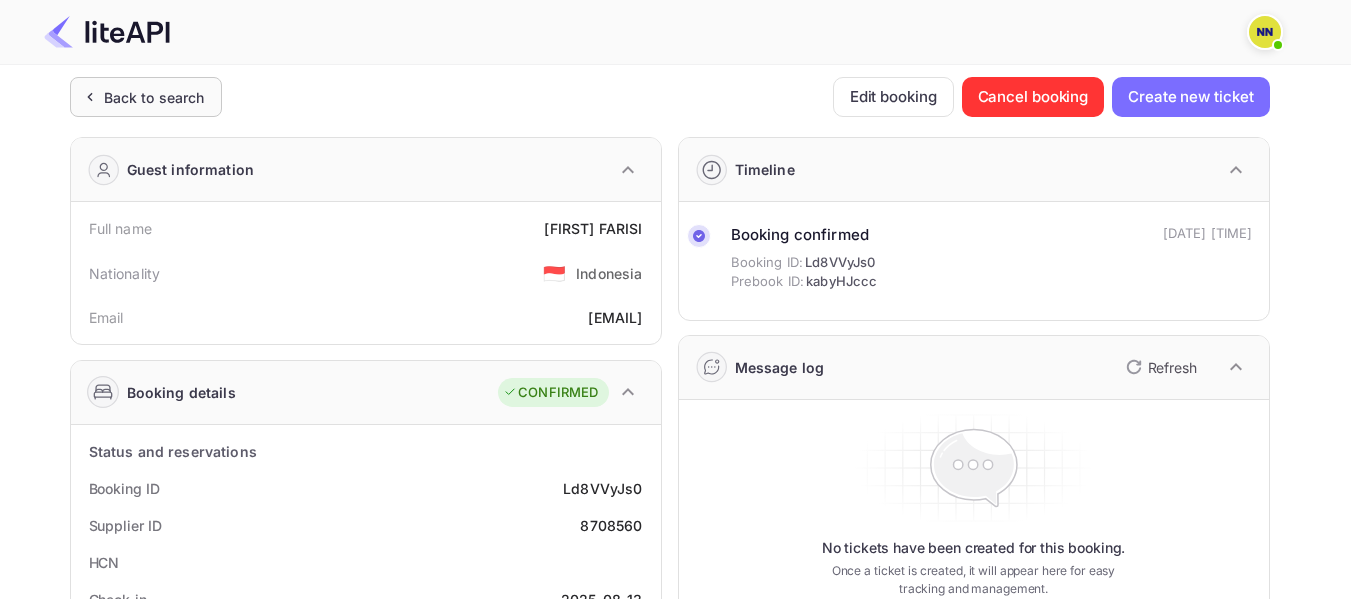 click on "Back to search" at bounding box center [154, 97] 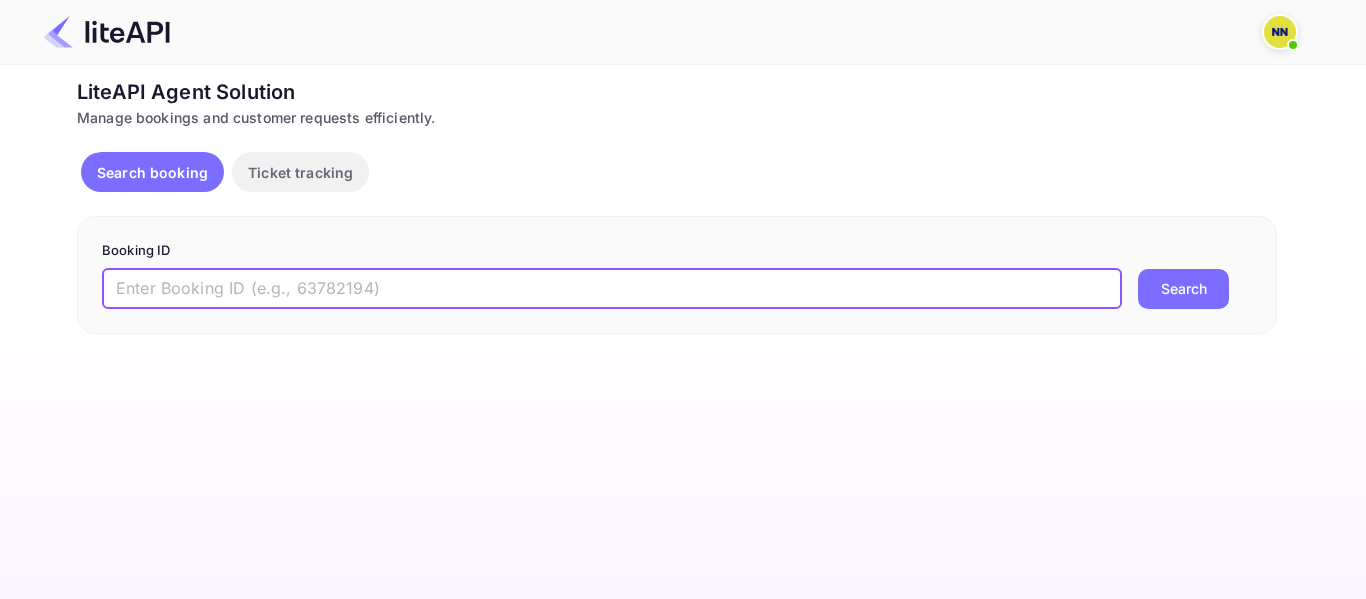 click at bounding box center (612, 289) 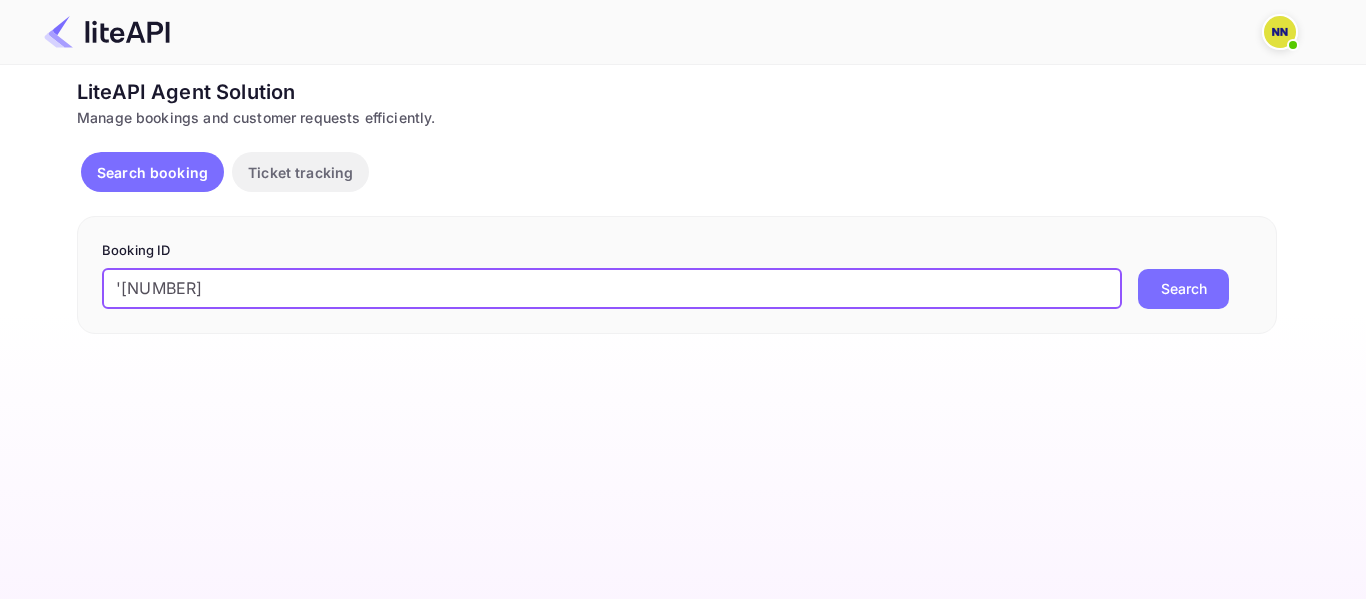 click on "'[NUMBER]" at bounding box center (612, 289) 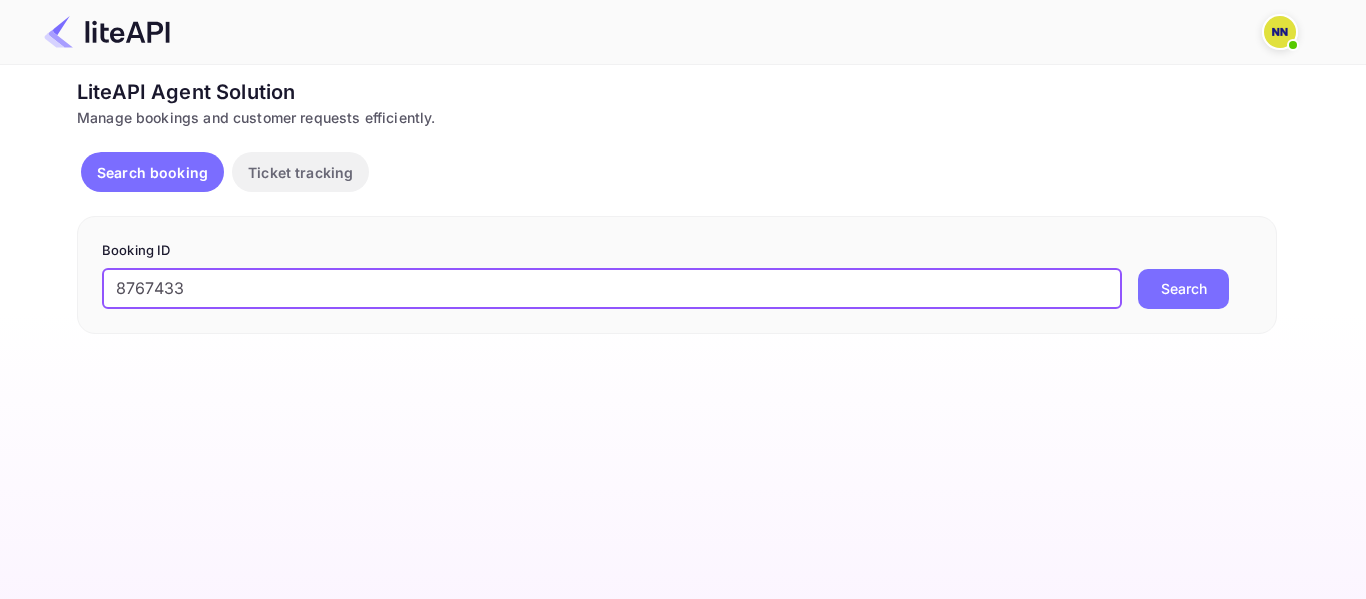 type on "8767433" 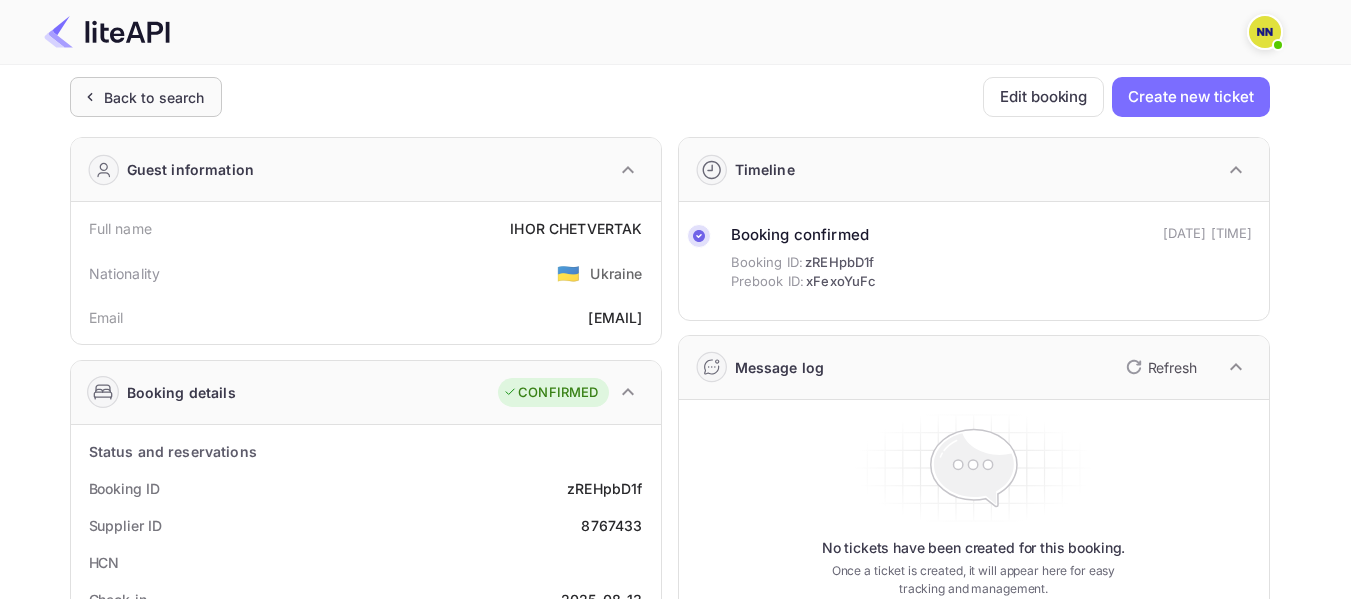 click on "Back to search" at bounding box center [154, 97] 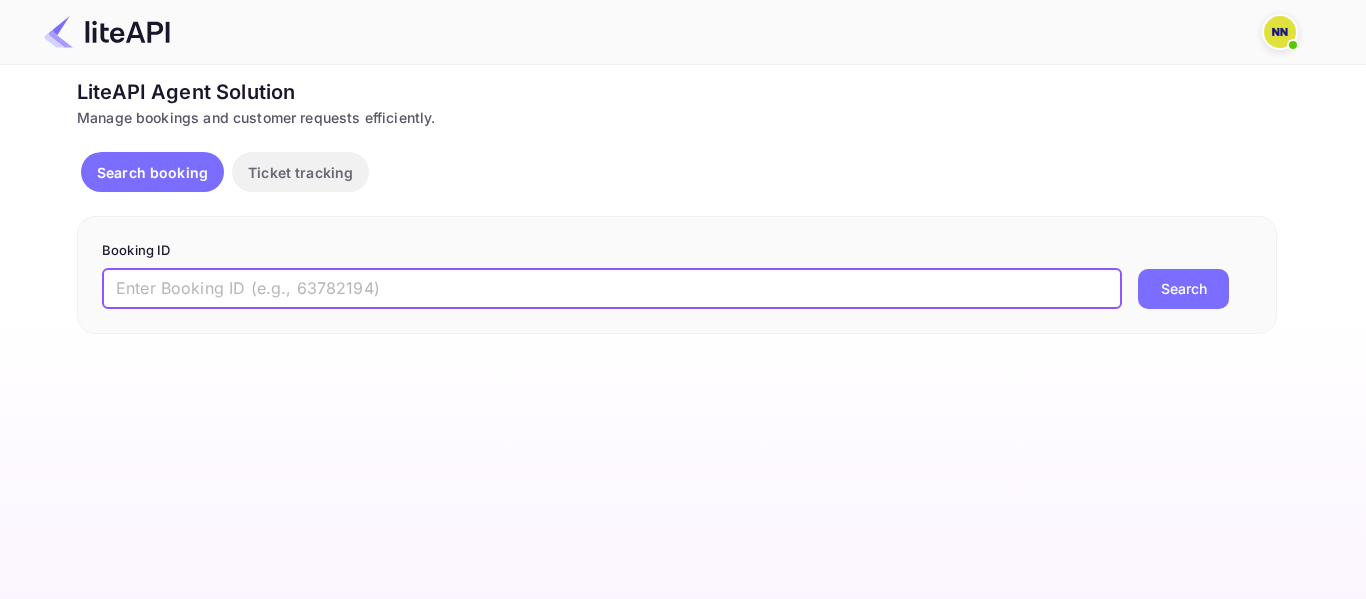 click at bounding box center (612, 289) 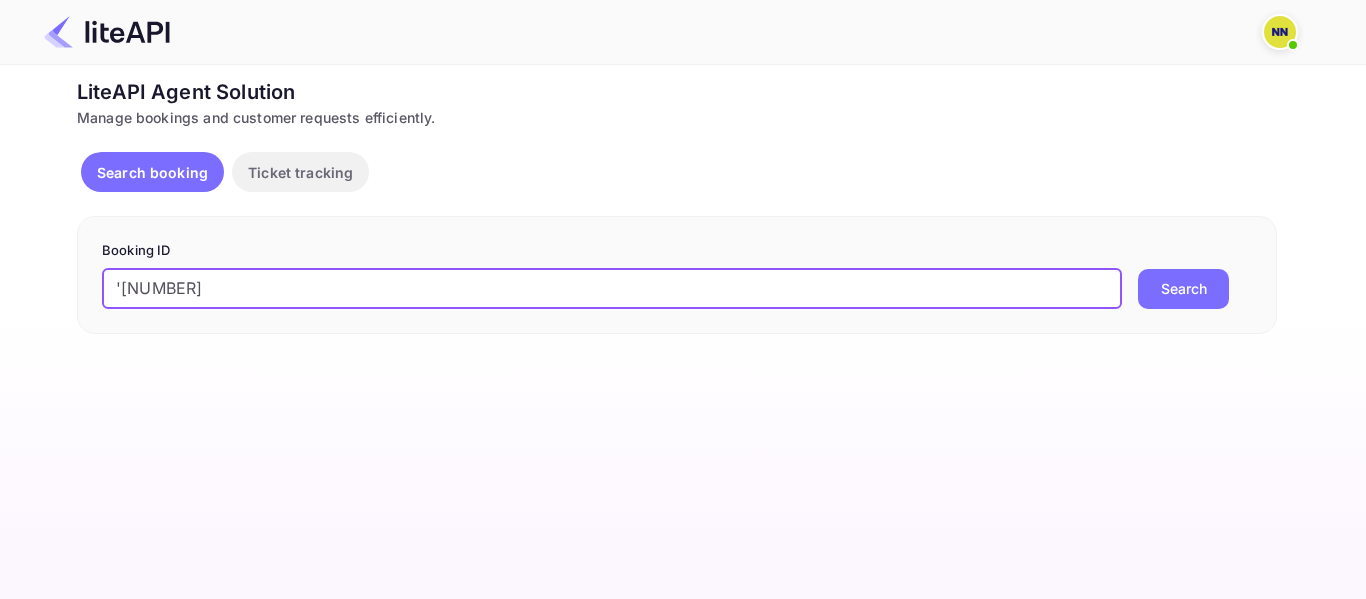 drag, startPoint x: 120, startPoint y: 289, endPoint x: 105, endPoint y: 290, distance: 15.033297 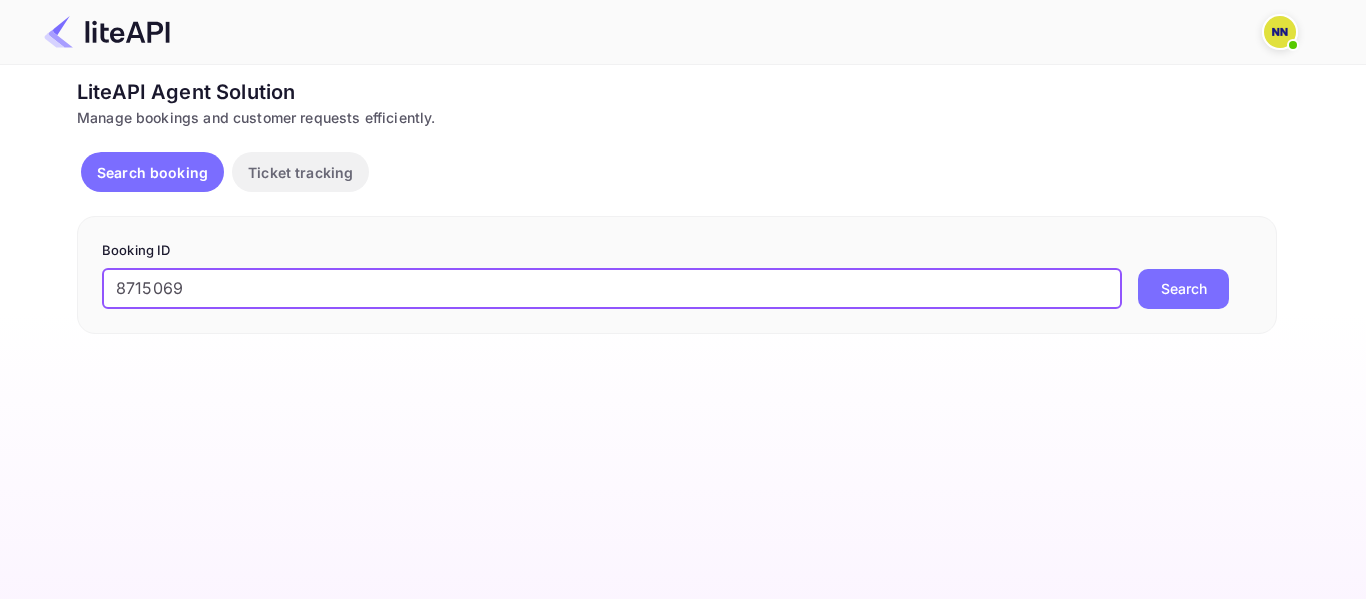 type on "8715069" 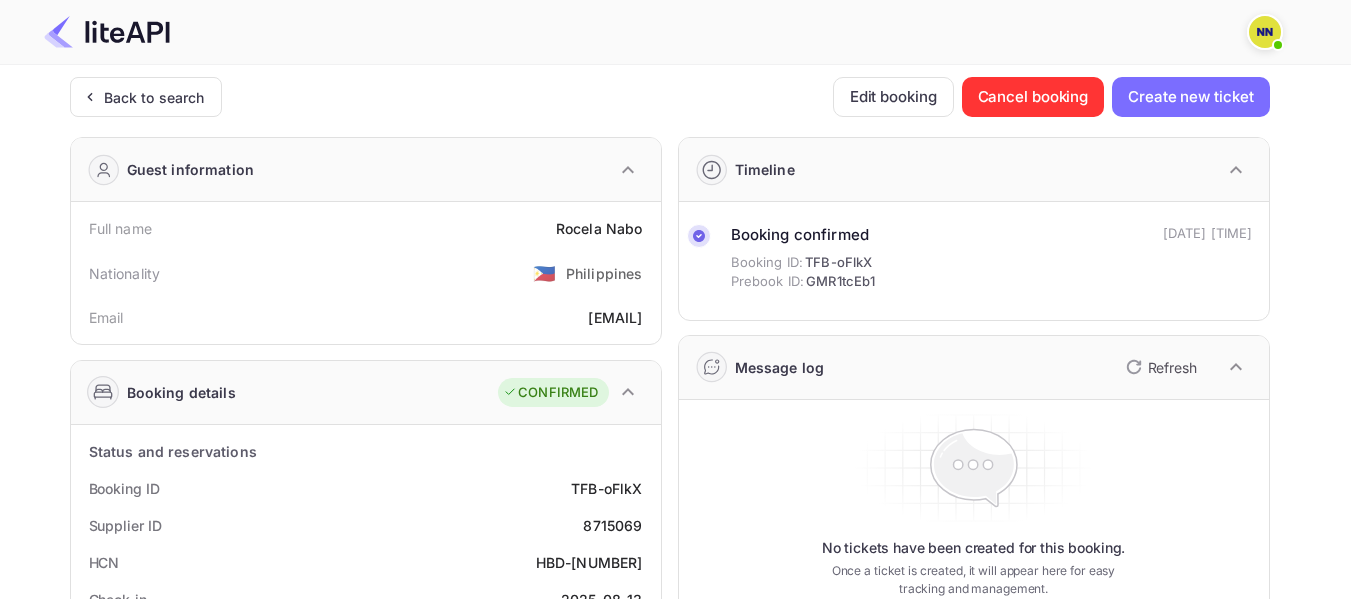 click on "HBD-[NUMBER]" at bounding box center [589, 562] 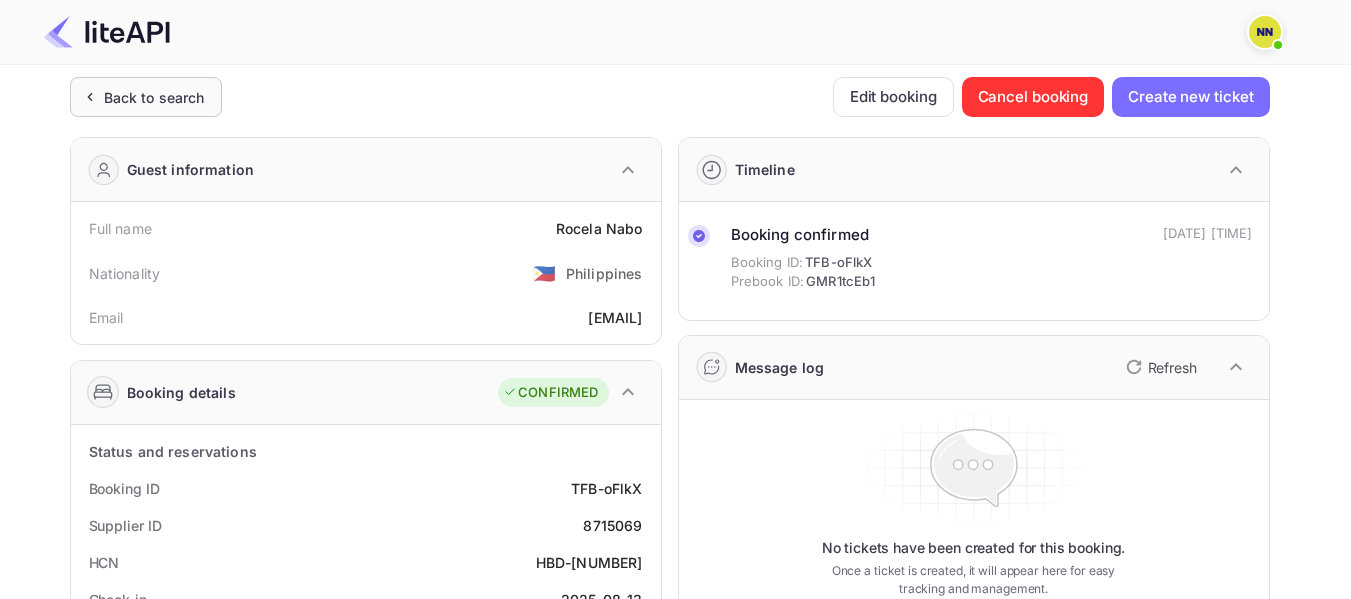 click on "Back to search" at bounding box center (146, 97) 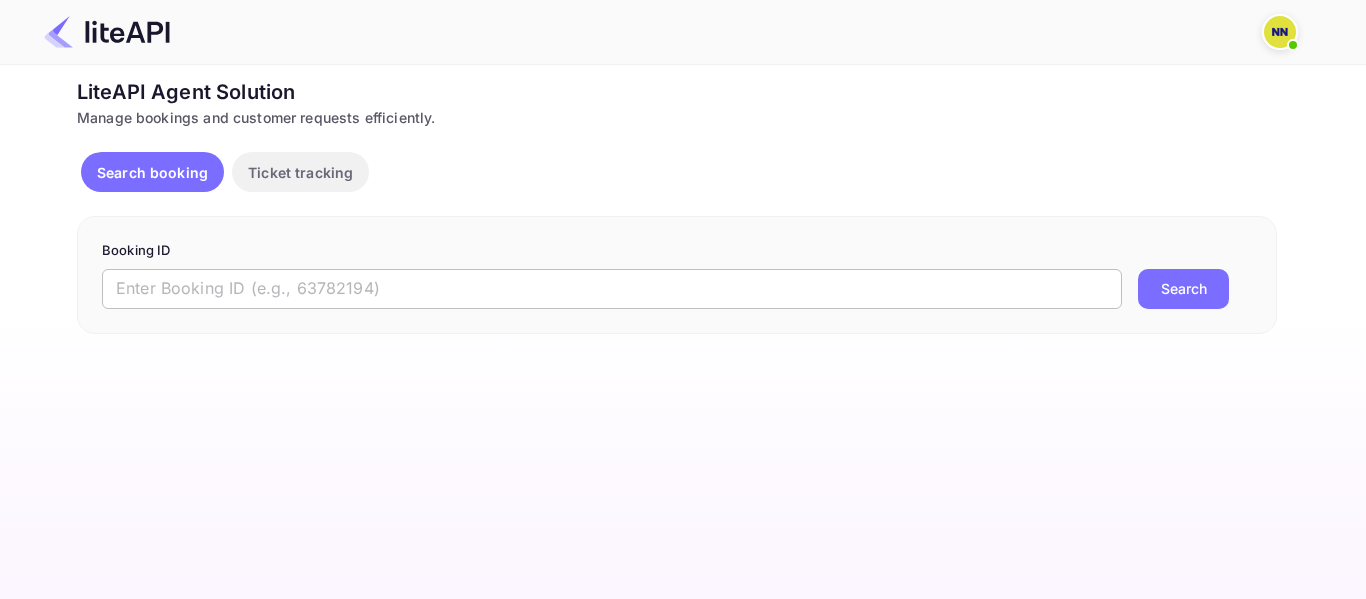 drag, startPoint x: 186, startPoint y: 312, endPoint x: 186, endPoint y: 292, distance: 20 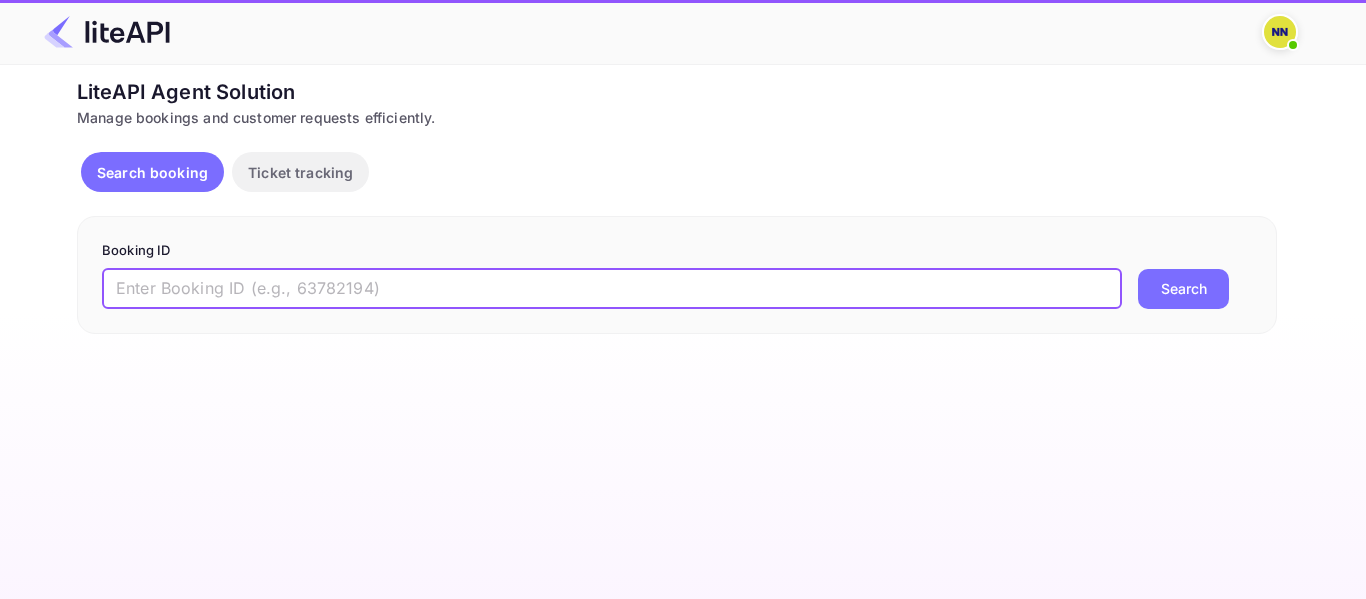 click at bounding box center [612, 289] 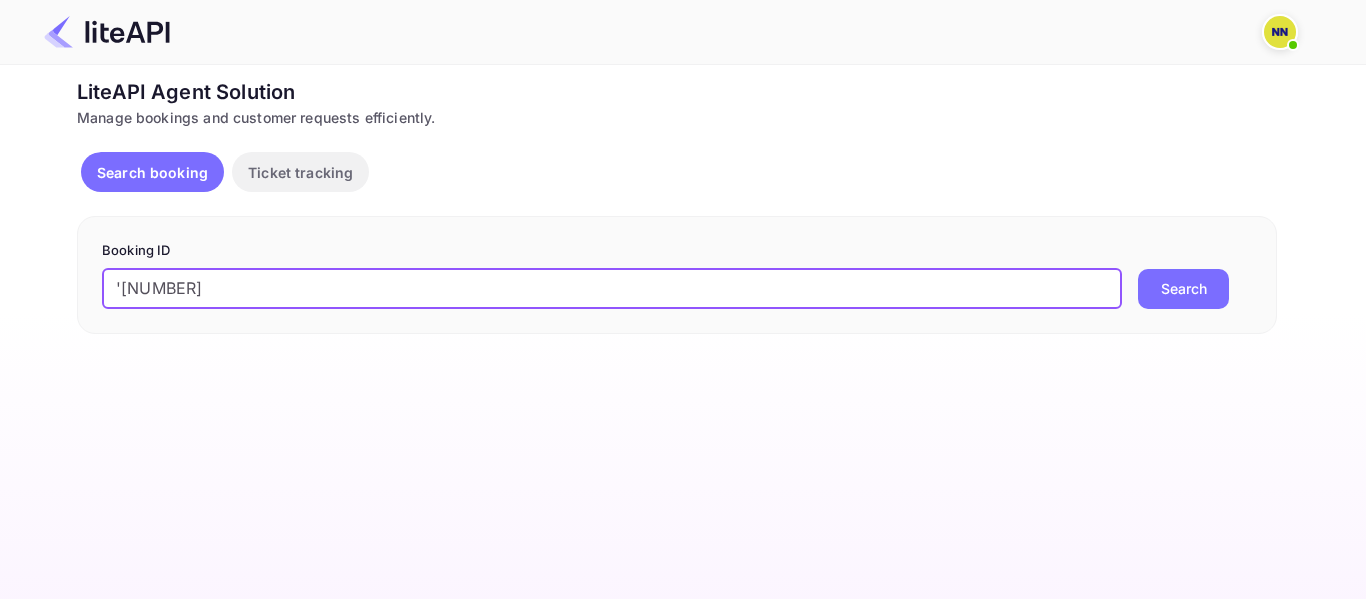 click on "'[NUMBER]" at bounding box center (612, 289) 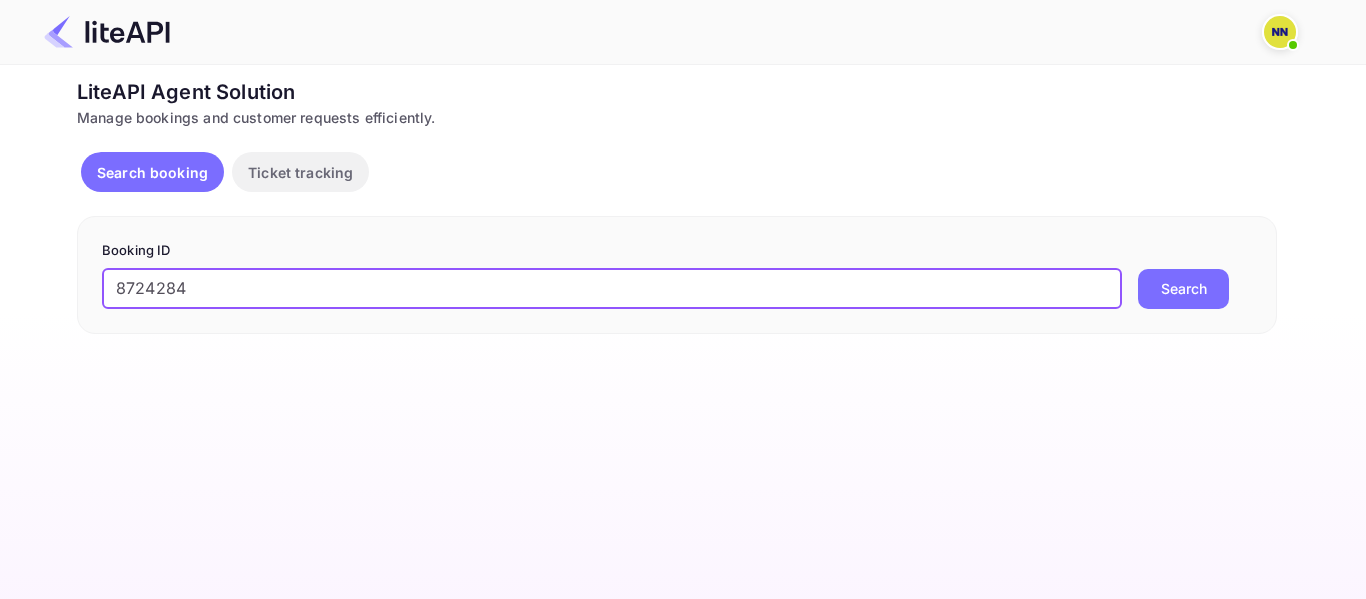 type on "8724284" 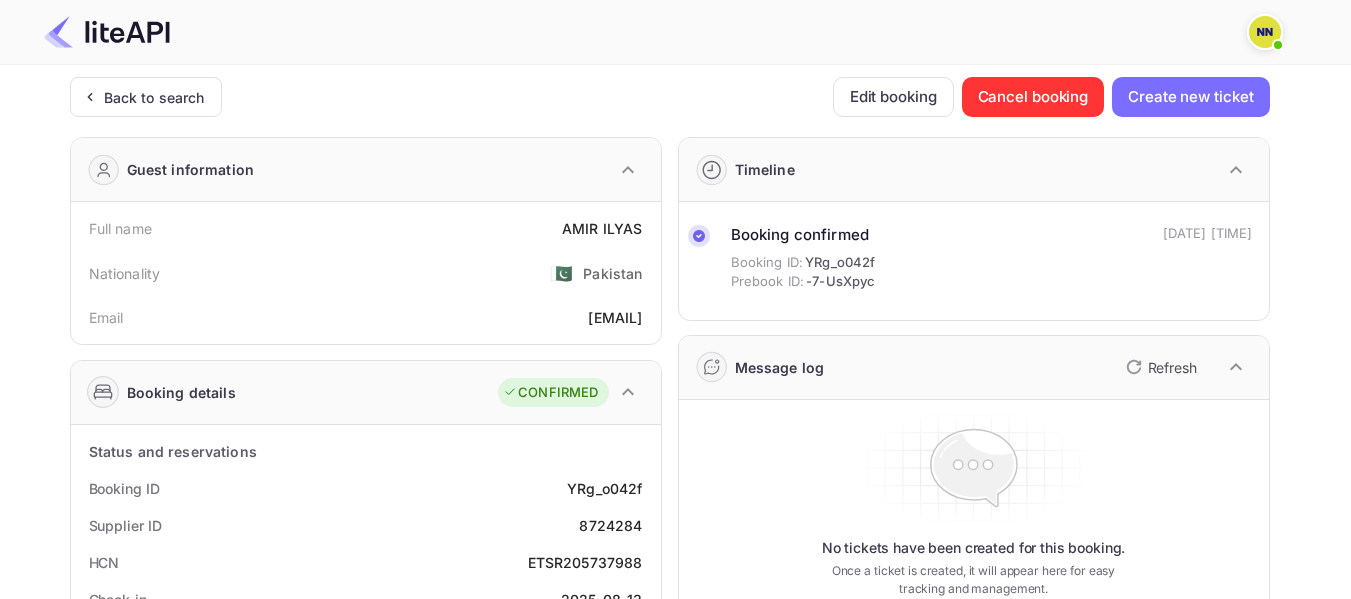 click on "ETSR205737988" at bounding box center (585, 562) 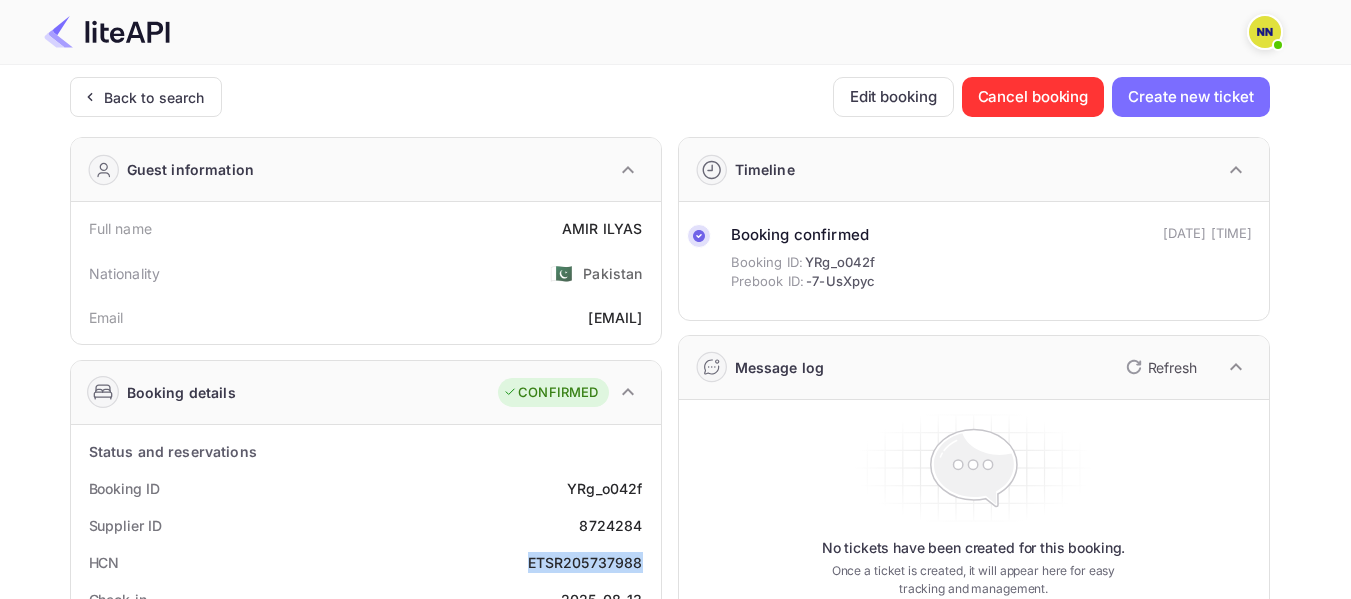 copy on "ETSR205737988" 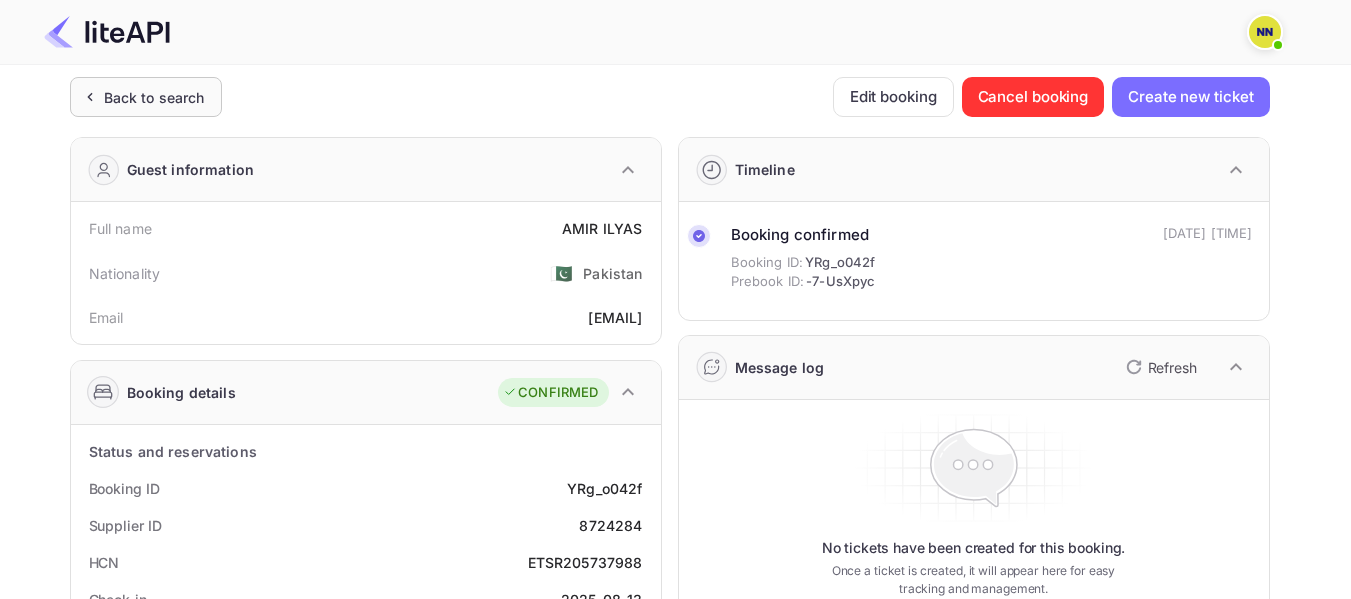 click on "Back to search" at bounding box center (146, 97) 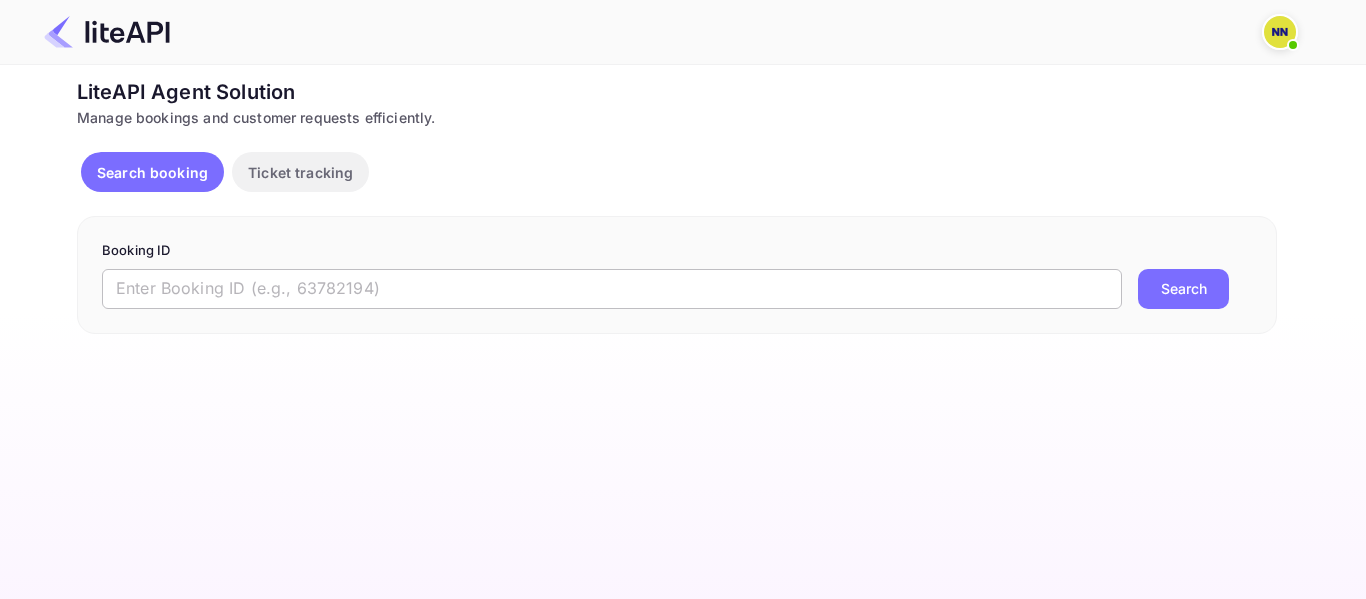 click at bounding box center [612, 289] 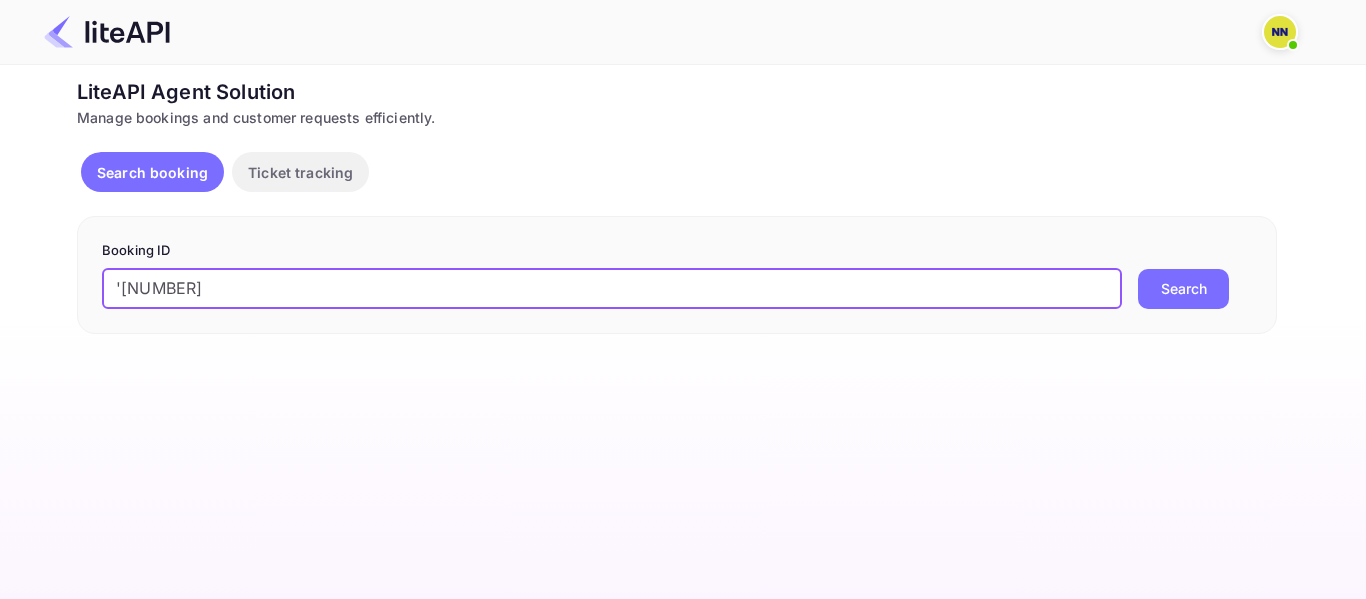 click on "Booking ID '[NUMBER] ​ Search" at bounding box center (677, 275) 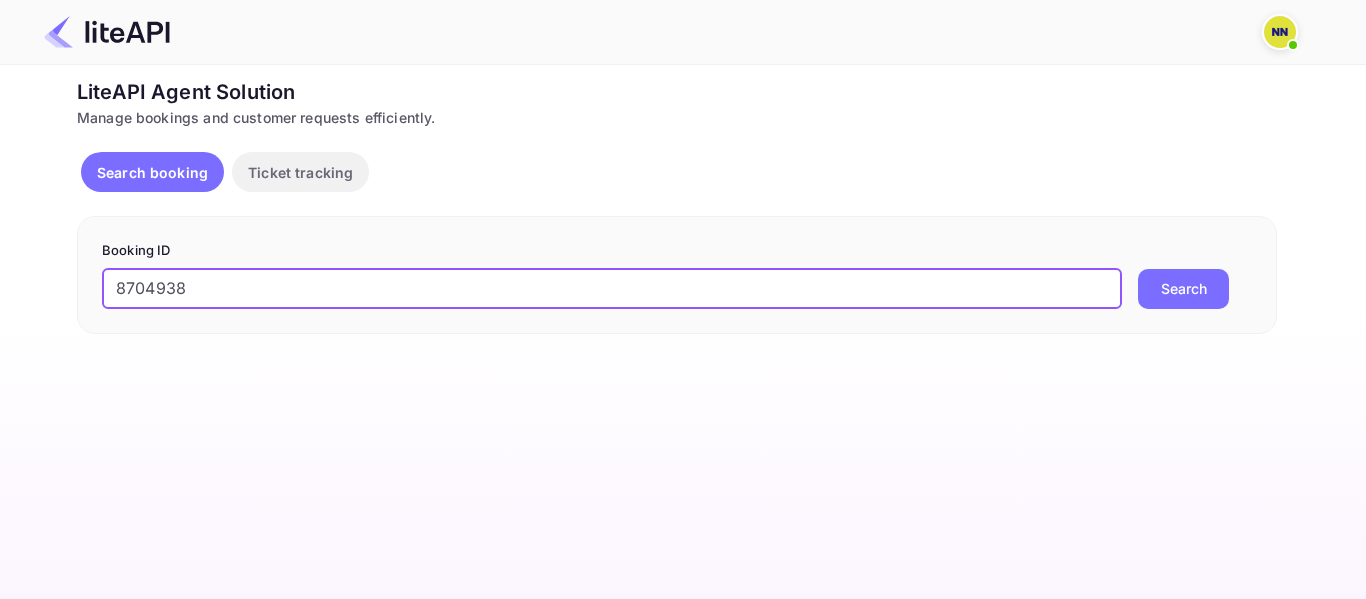 type on "8704938" 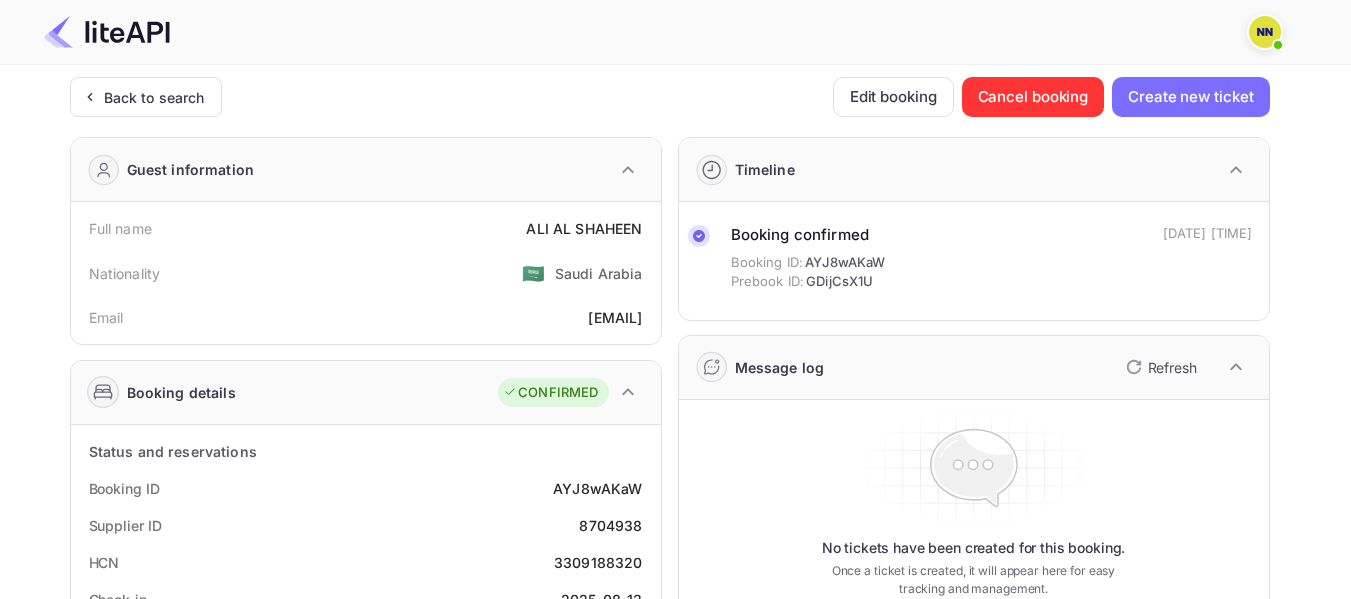 click on "3309188320" at bounding box center (598, 562) 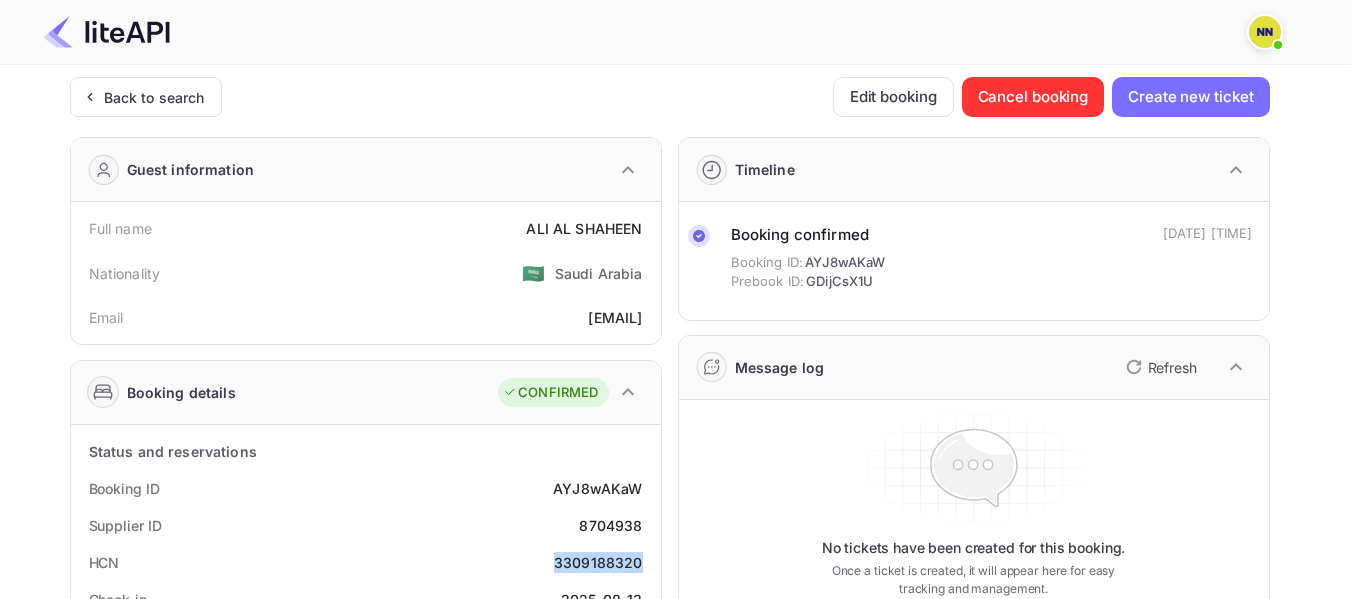 copy on "3309188320" 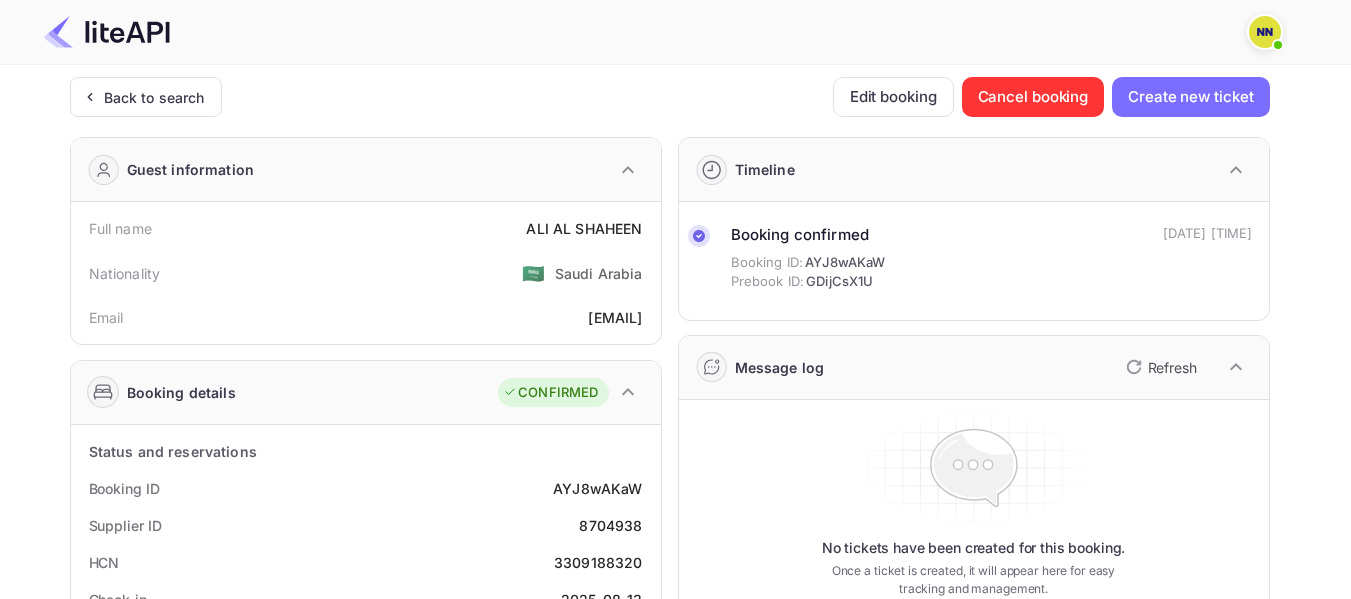 click on "Back to search   Edit booking Cancel booking Create new ticket Guest information Full name ALI   AL SHAHEEN Nationality 🇸🇦 Saudi Arabia Email ops@tbo.com Booking details   CONFIRMED Status and reservations Booking ID AYJ8wAKaW Supplier ID 8704938 HCN 3309188320 Check-in 2025-08-13 Check out 2025-08-16 Room description Not specified Occupancies 2   Adults Price 650.38 Currency USD Refundability   Refundable Cancellation deadline 2025-08-10 Special requests ,  Invoice Download pdf Voucher Download pdf Hotel Info Hotel Doubletree by Hilton Vienna Schonbrunn City Vienna Country 🇦🇹 Austria Miscellaneous Voucher Discount Not applicable Addons Not applicable Addons amount Not applicable Timeline Booking confirmed Booking ID:   AYJ8wAKaW Prebook ID:   GDijCsX1U 04 Aug 2025 18:14 Message log Refresh No tickets have been created for this booking. Once a ticket is created, it will appear here for easy tracking and management." at bounding box center (670, 754) 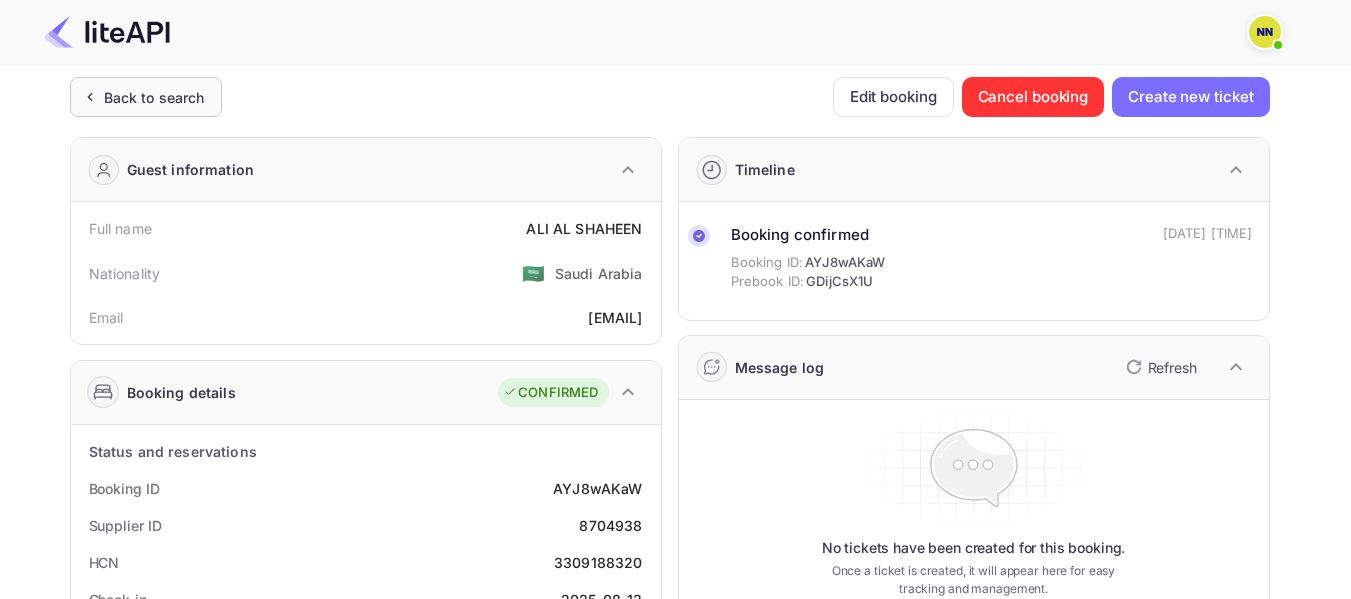 click on "Back to search" at bounding box center [154, 97] 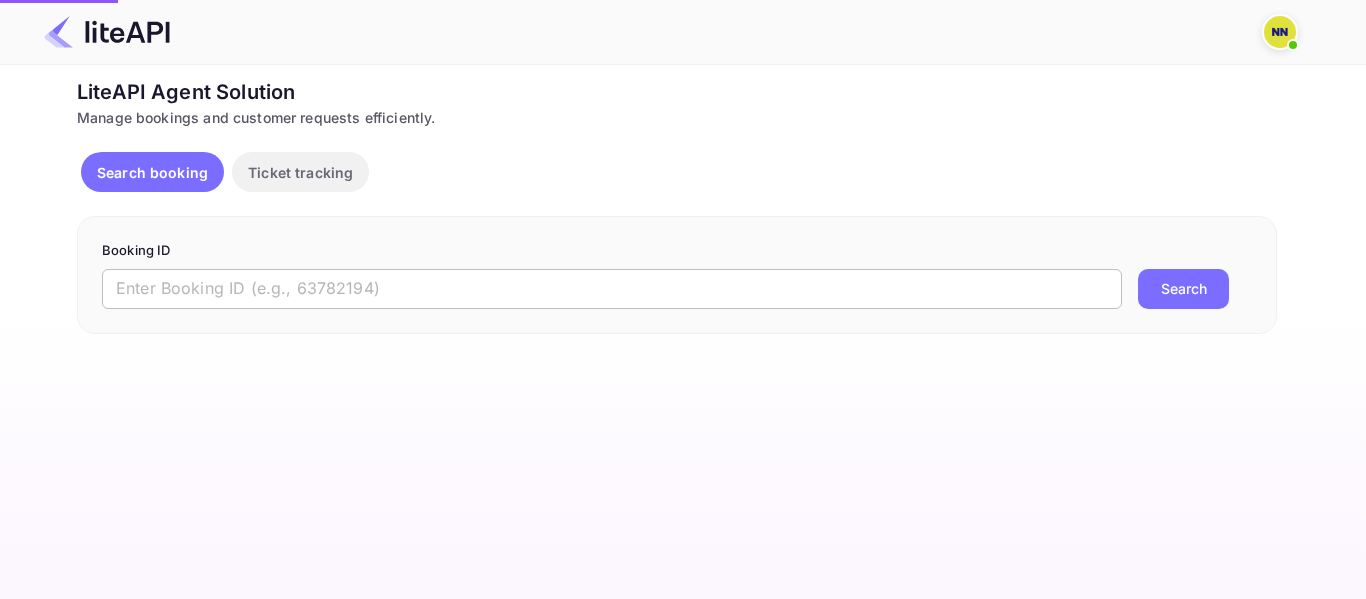 click at bounding box center (612, 289) 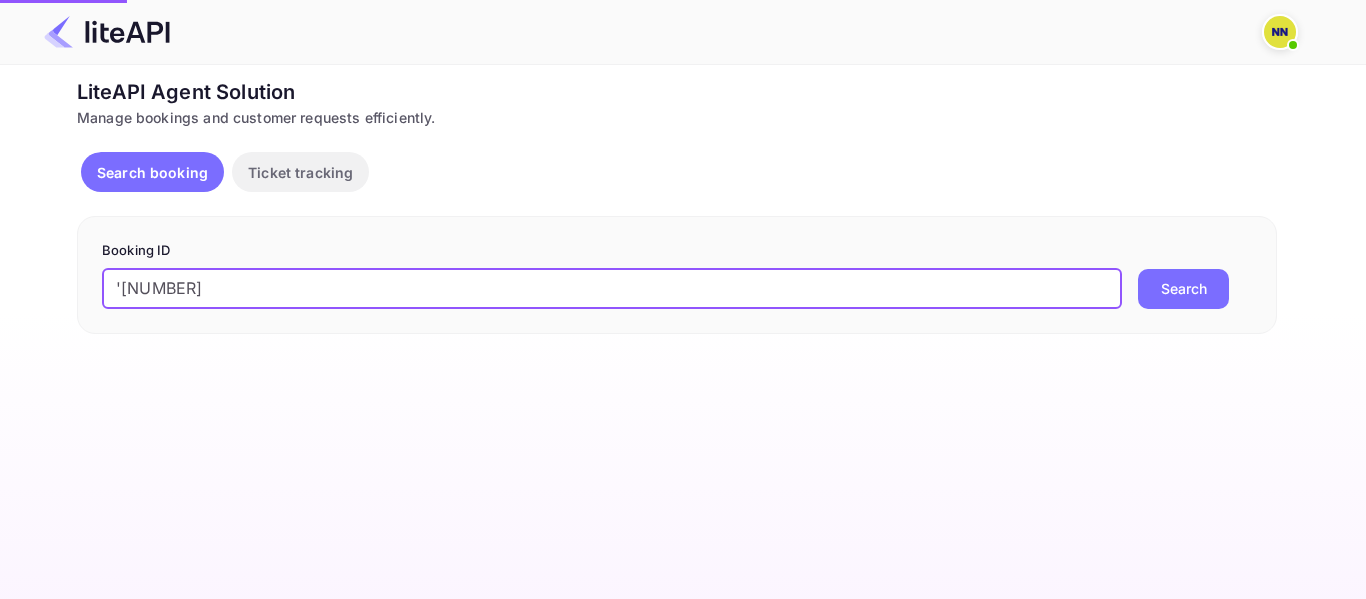 click on "'7848950" at bounding box center [612, 289] 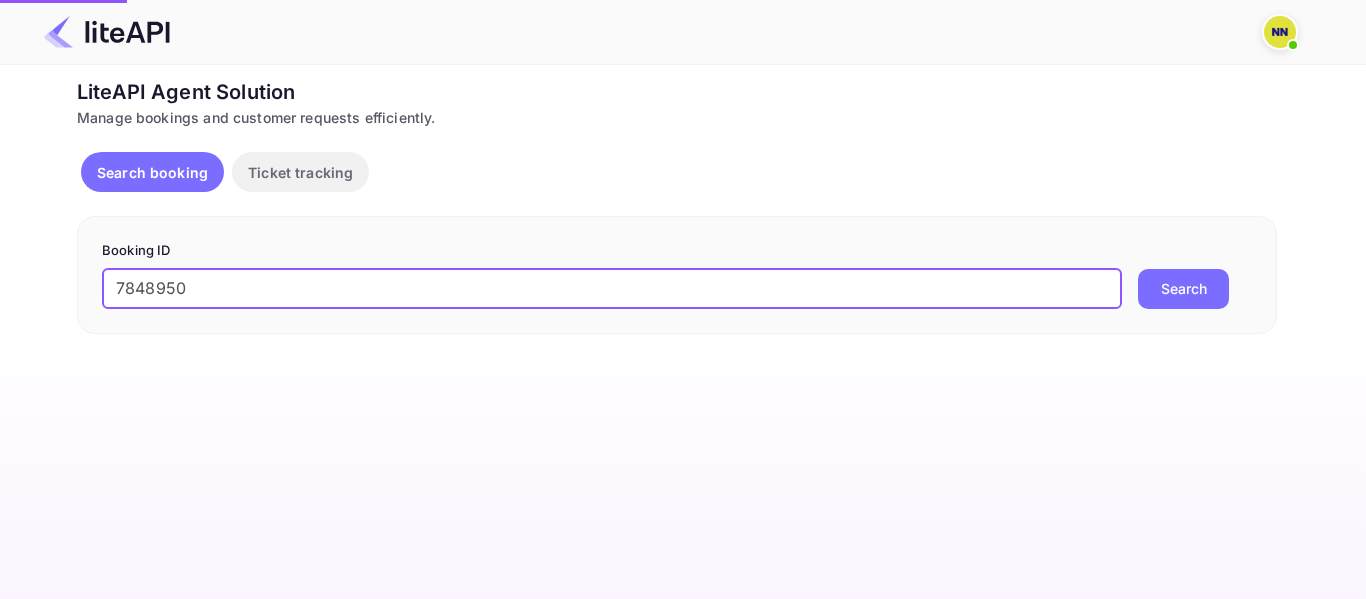 type on "7848950" 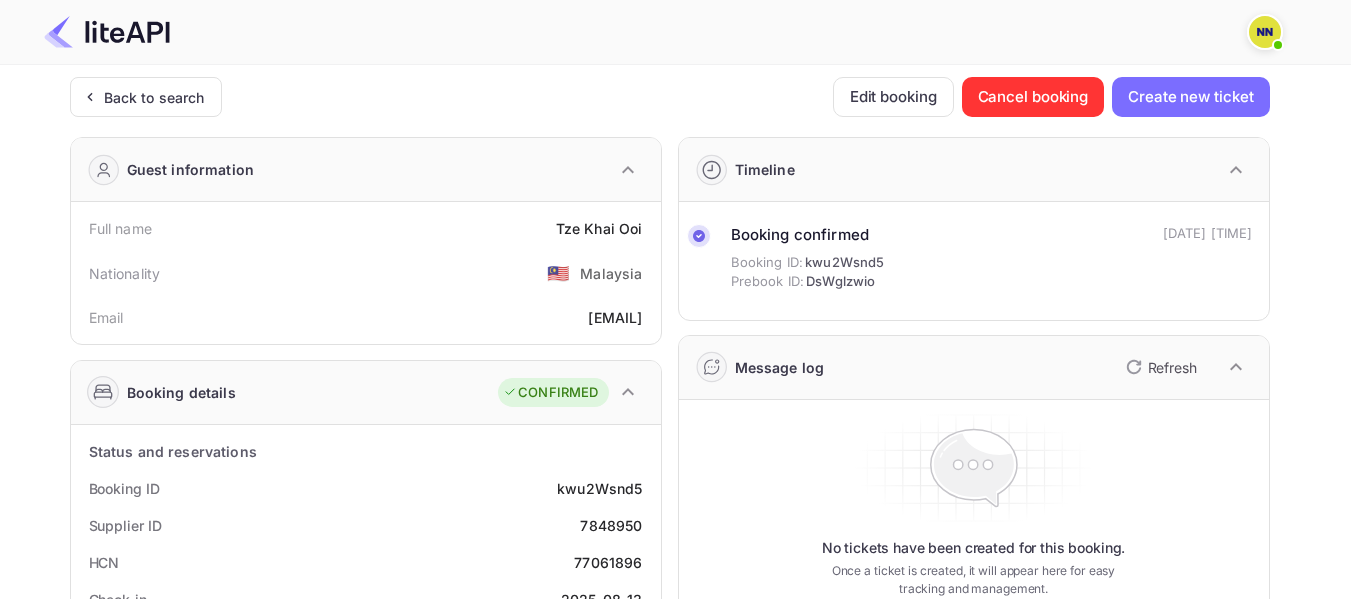 click on "77061896" at bounding box center [608, 562] 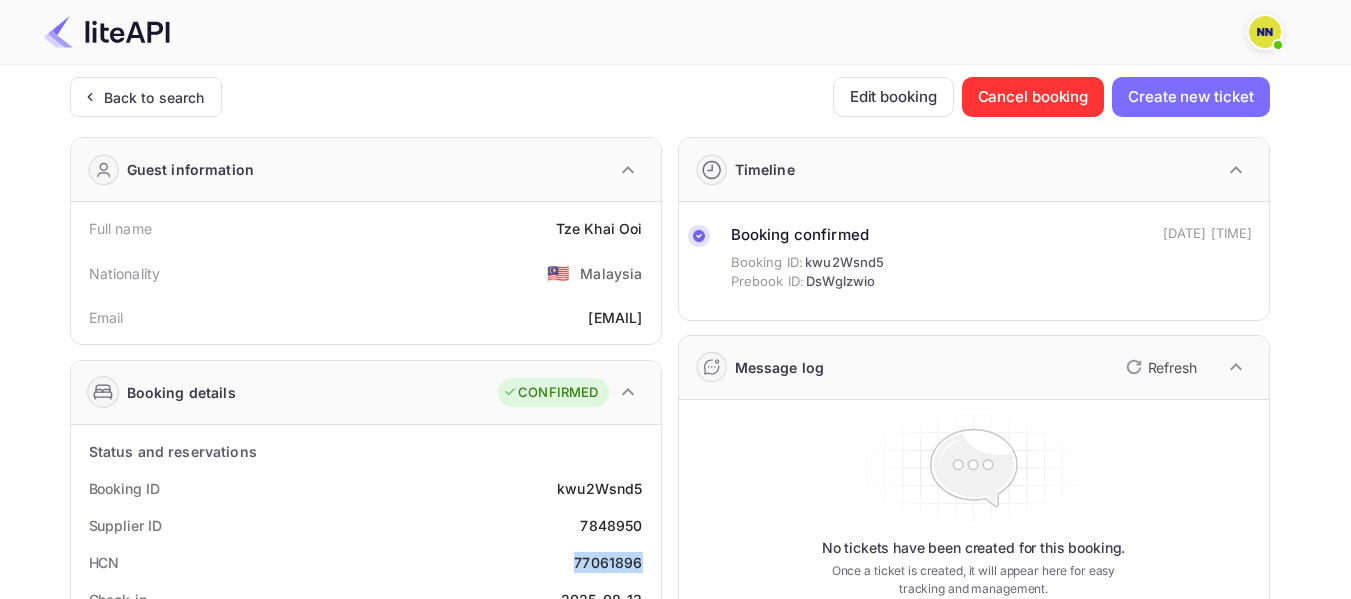 copy on "77061896" 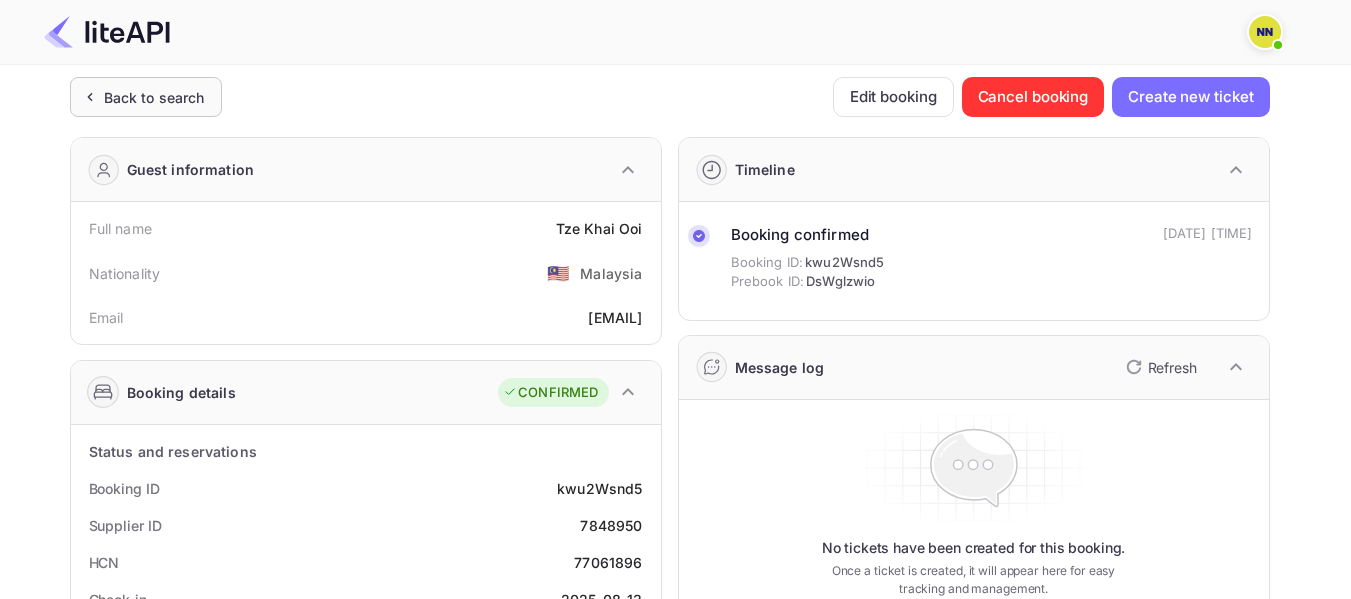 click on "Back to search" at bounding box center (154, 97) 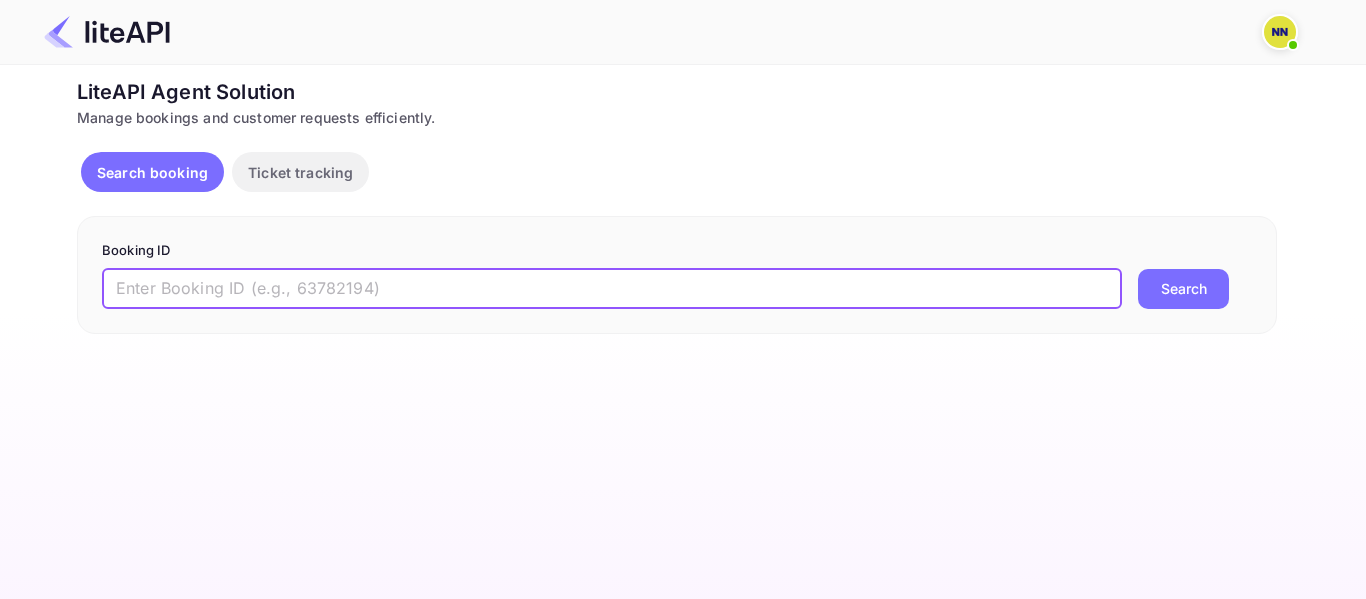 click at bounding box center [612, 289] 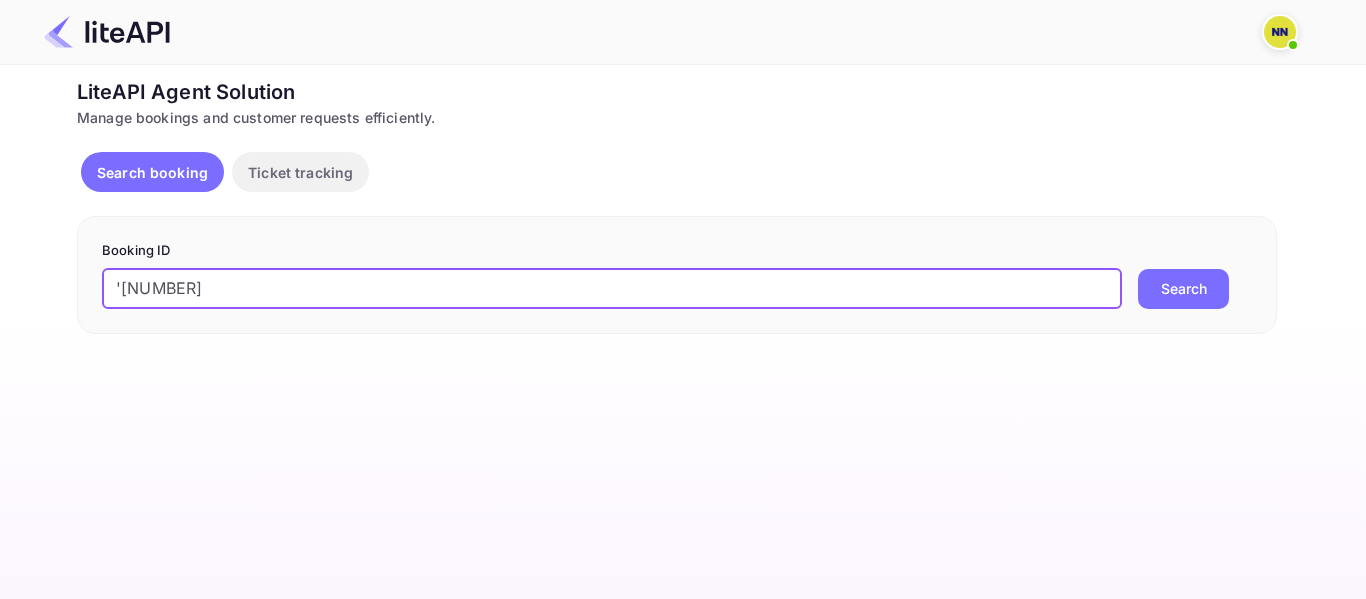 drag, startPoint x: 113, startPoint y: 285, endPoint x: 95, endPoint y: 287, distance: 18.110771 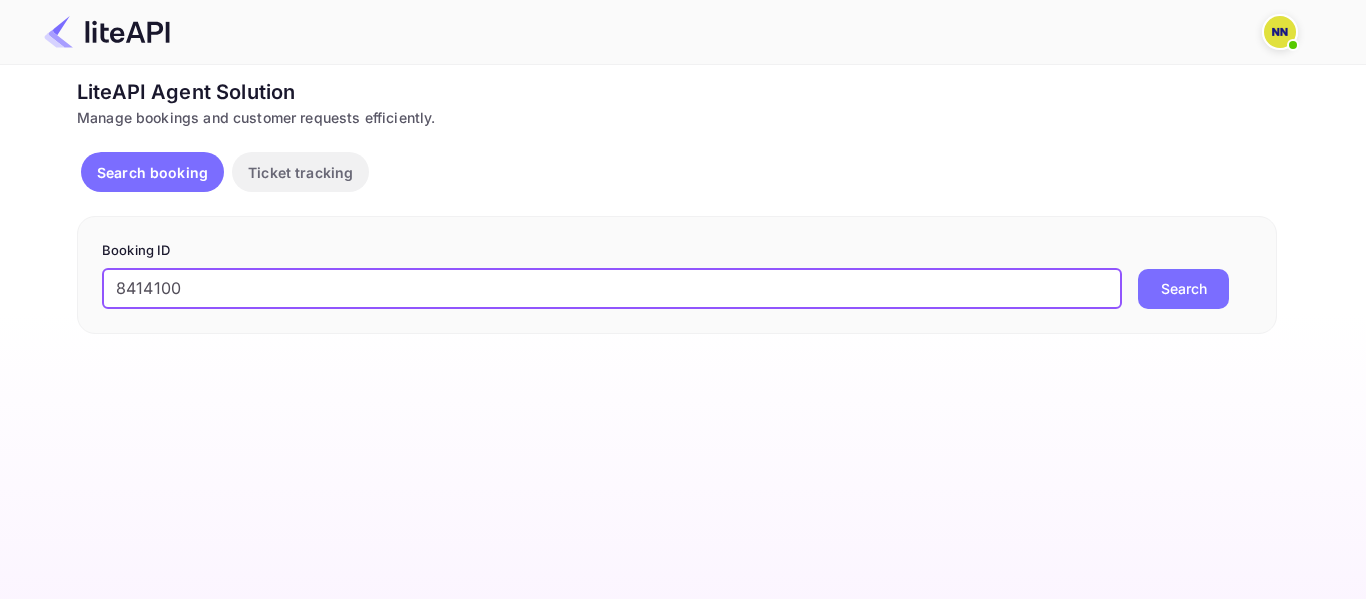 type on "8414100" 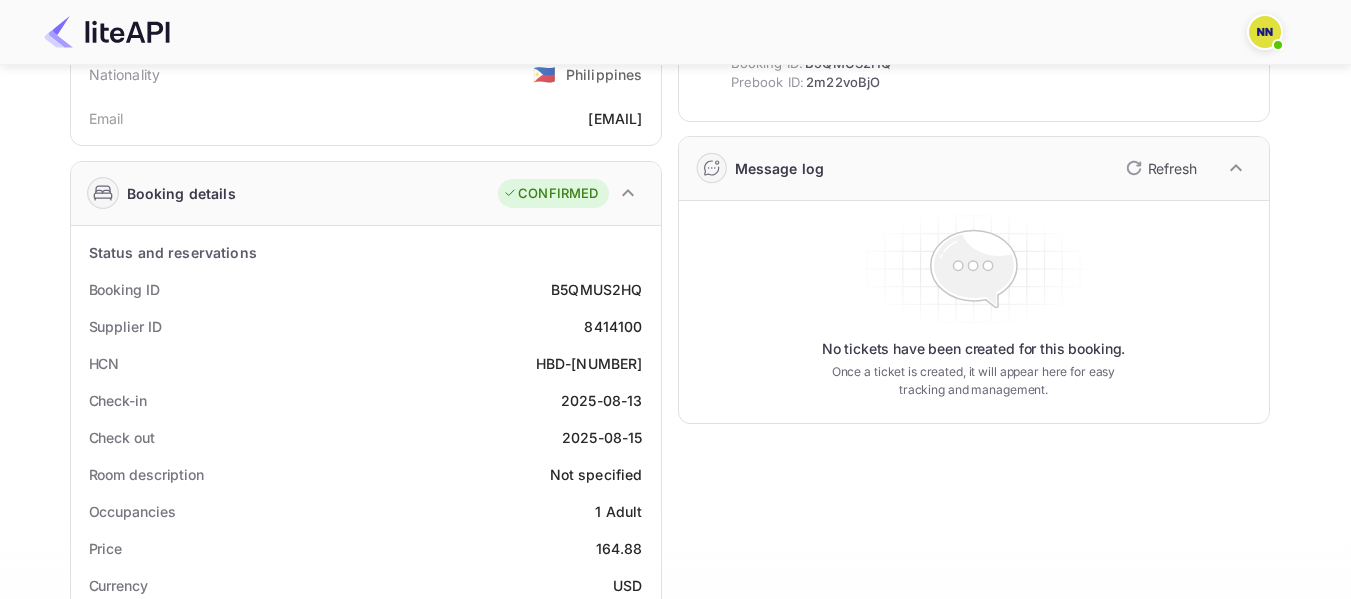 scroll, scrollTop: 200, scrollLeft: 0, axis: vertical 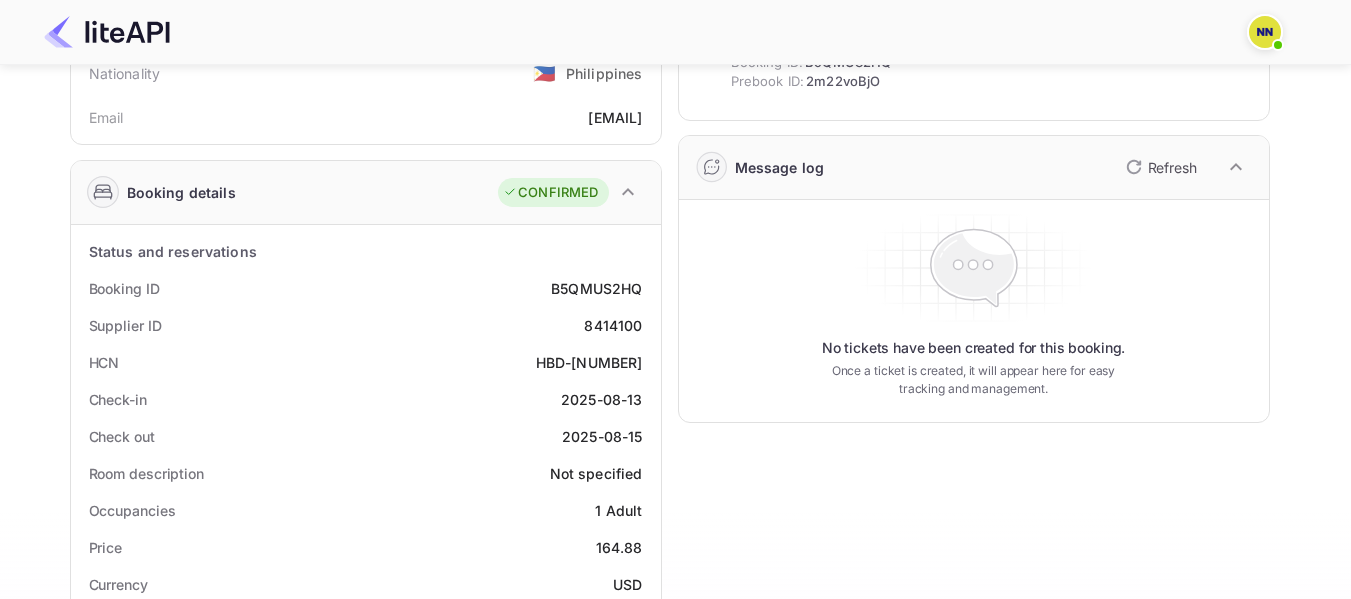 click on "HBD-560922-318-4132022" at bounding box center [589, 362] 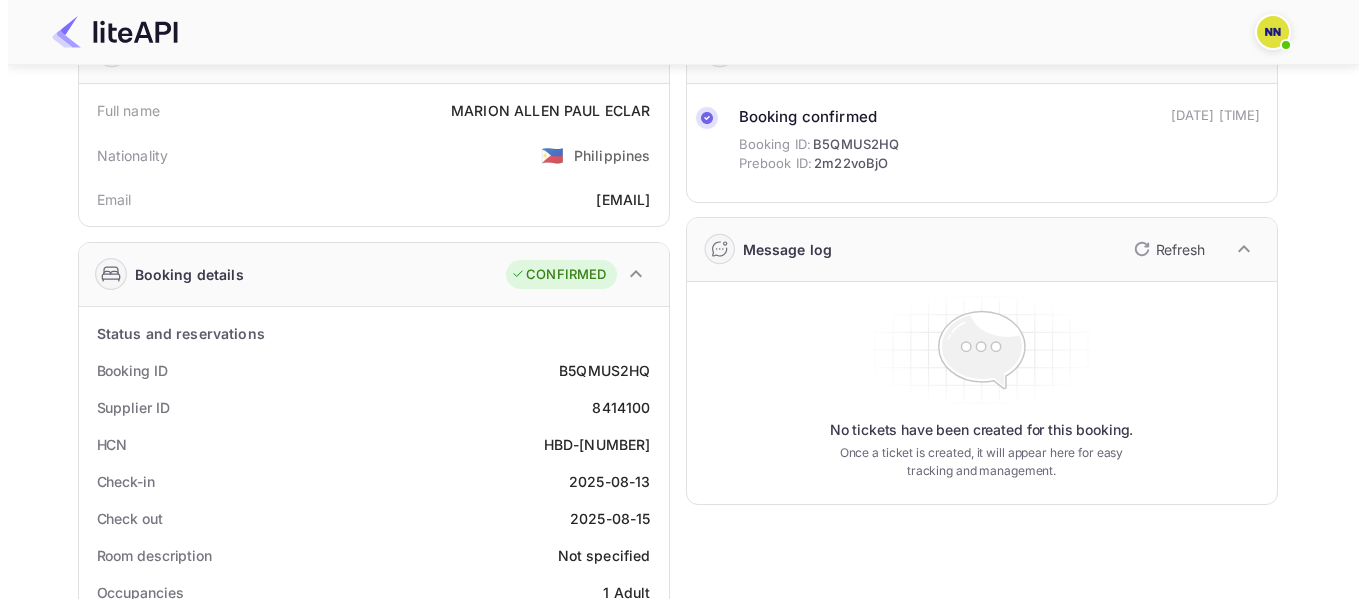 scroll, scrollTop: 0, scrollLeft: 0, axis: both 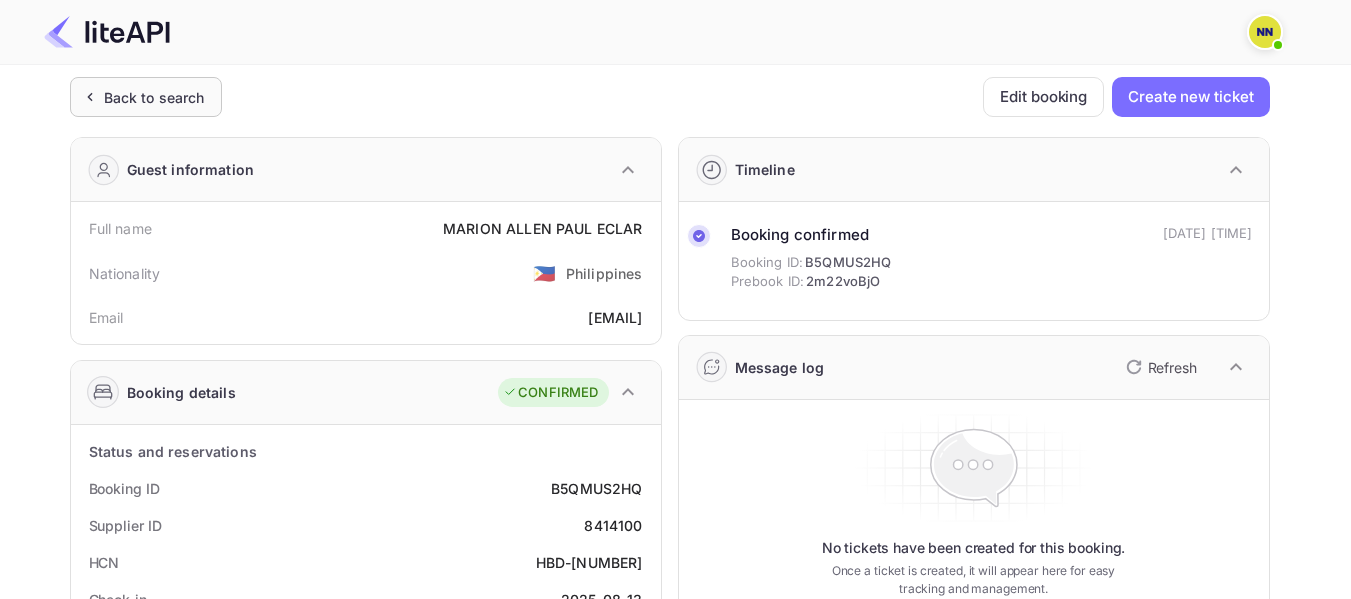 click on "Back to search" at bounding box center (146, 97) 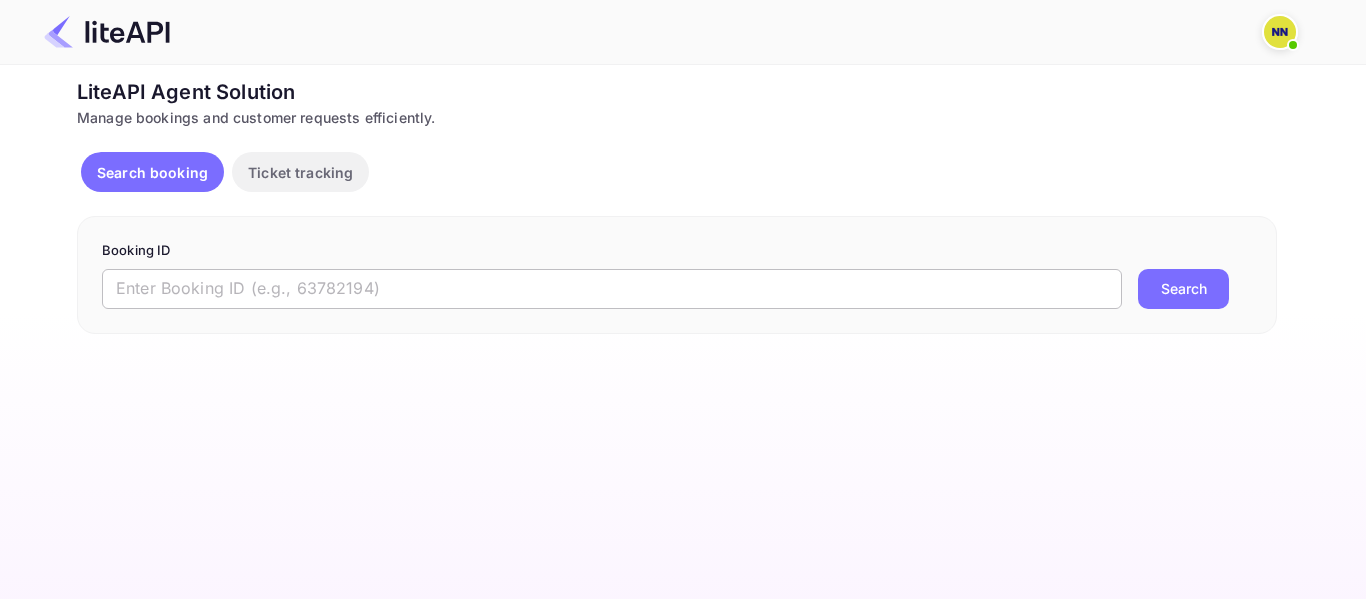 click at bounding box center [612, 289] 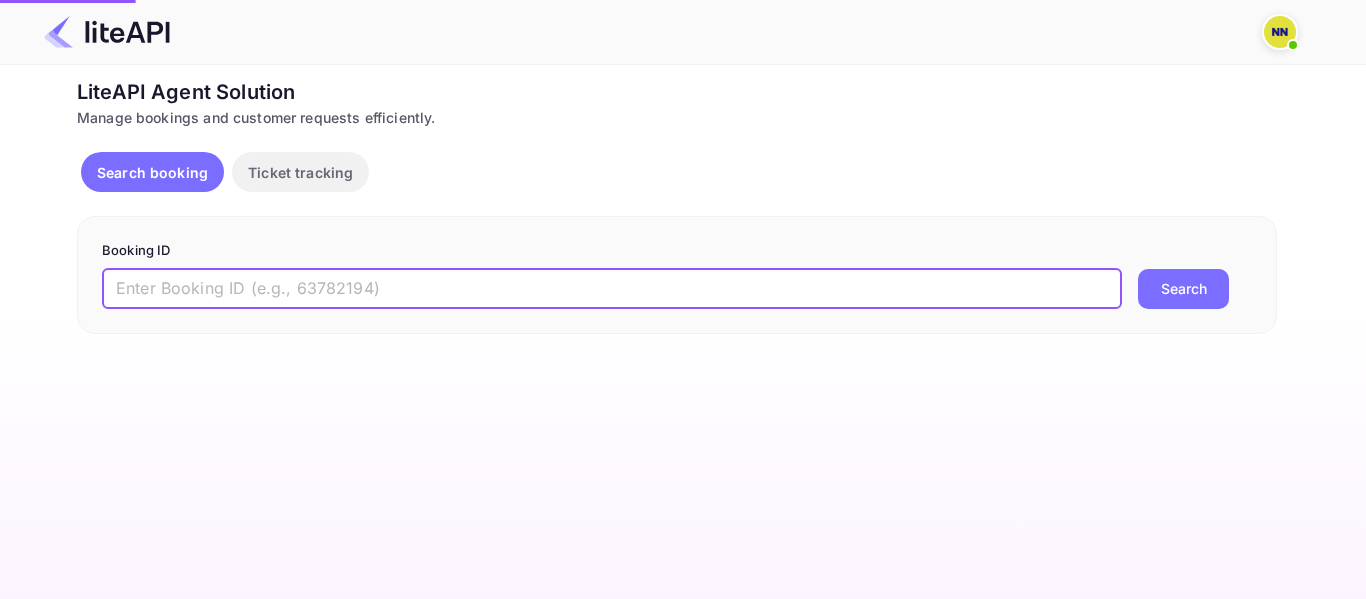 paste on "'8648692" 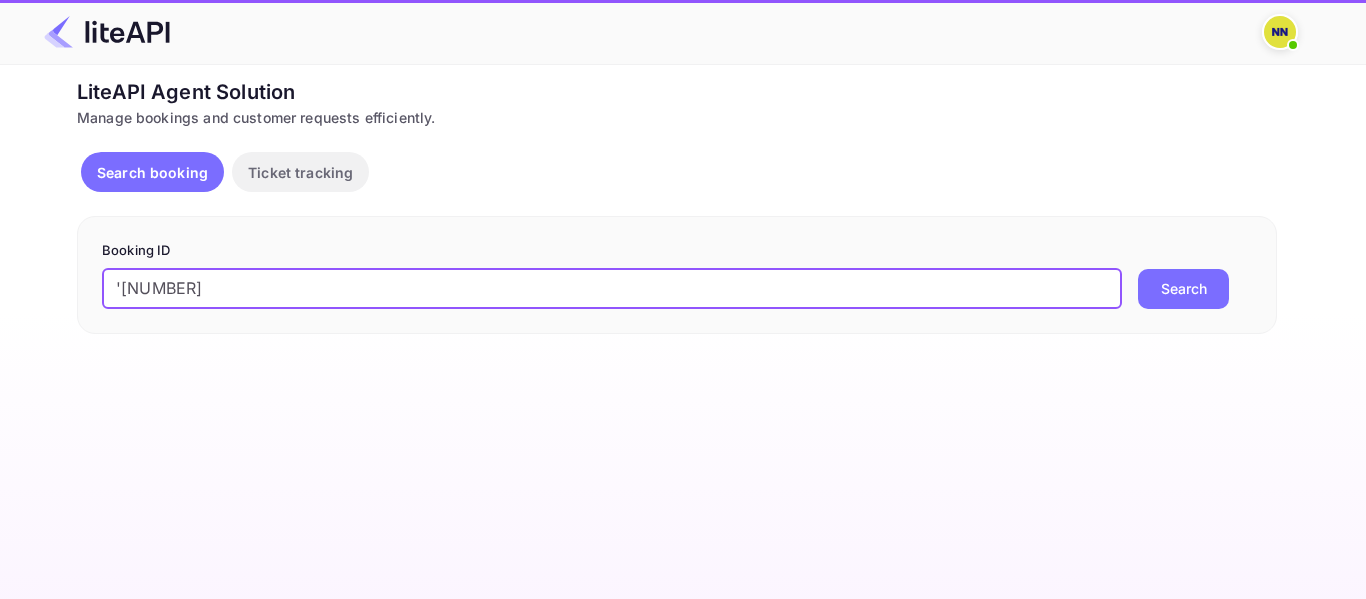 drag, startPoint x: 124, startPoint y: 284, endPoint x: 82, endPoint y: 290, distance: 42.426407 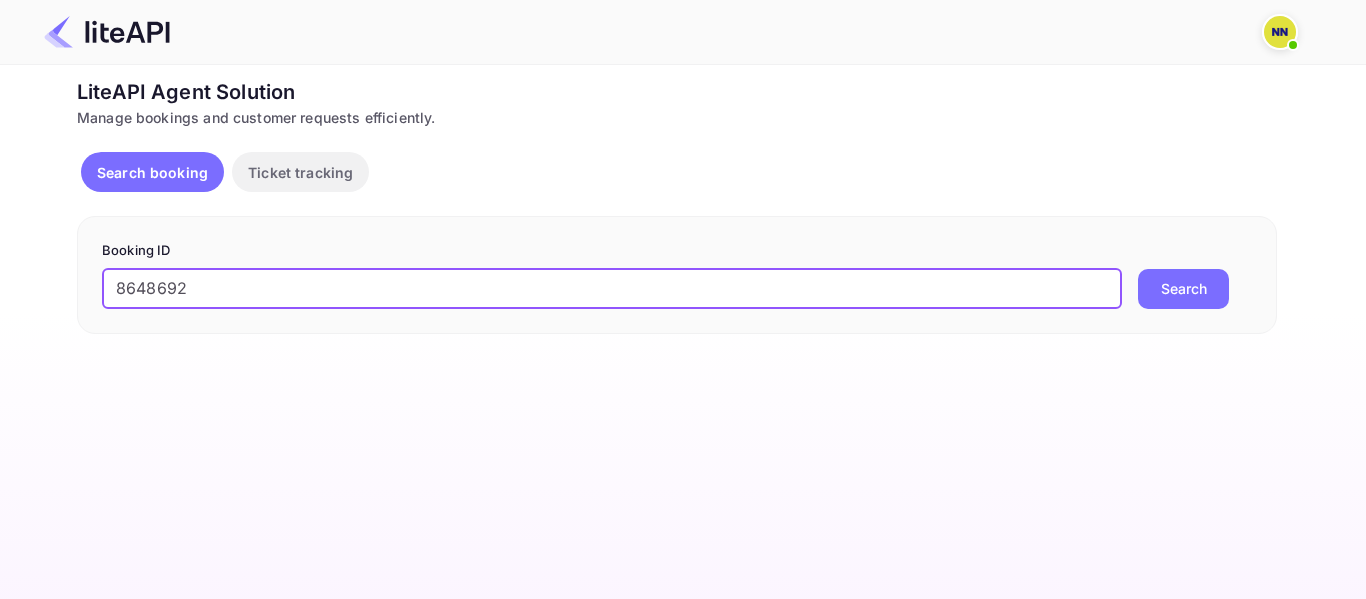 type on "8648692" 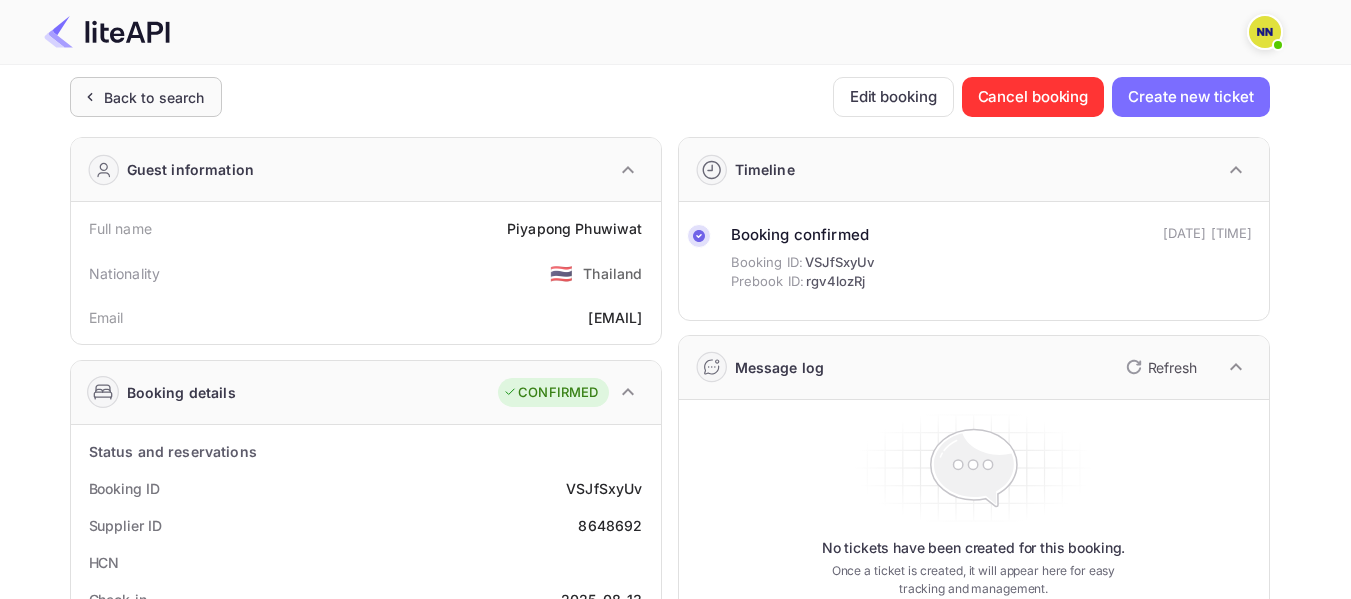 click on "Back to search" at bounding box center (154, 97) 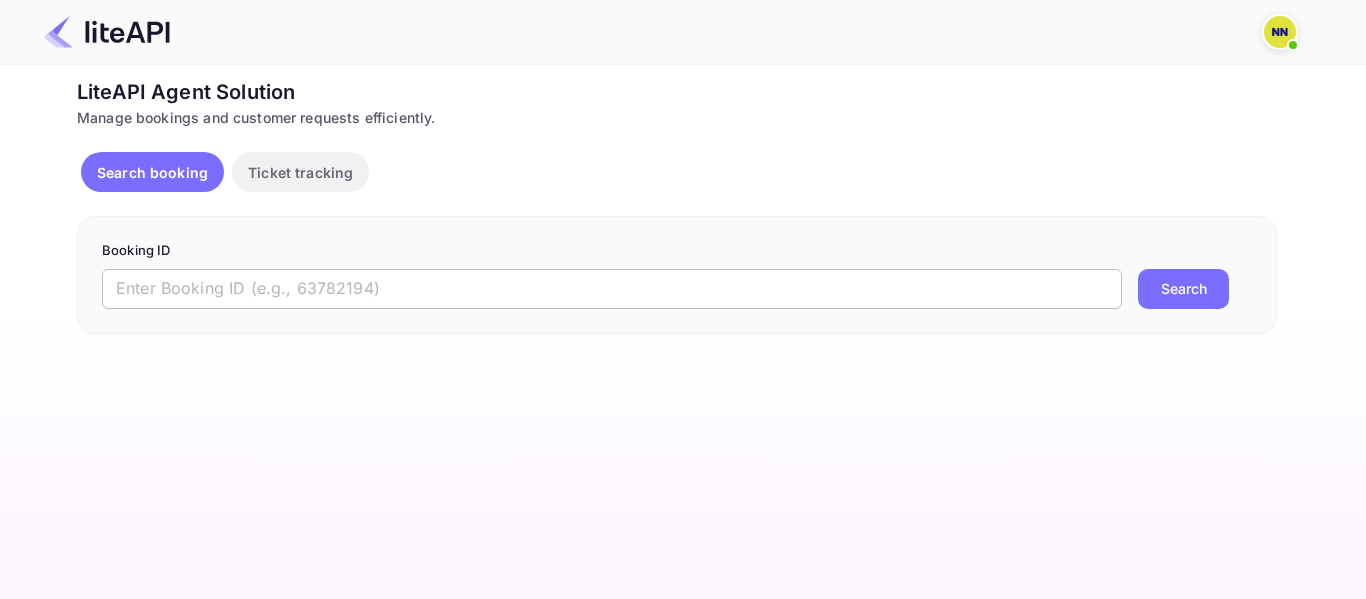 scroll, scrollTop: 0, scrollLeft: 0, axis: both 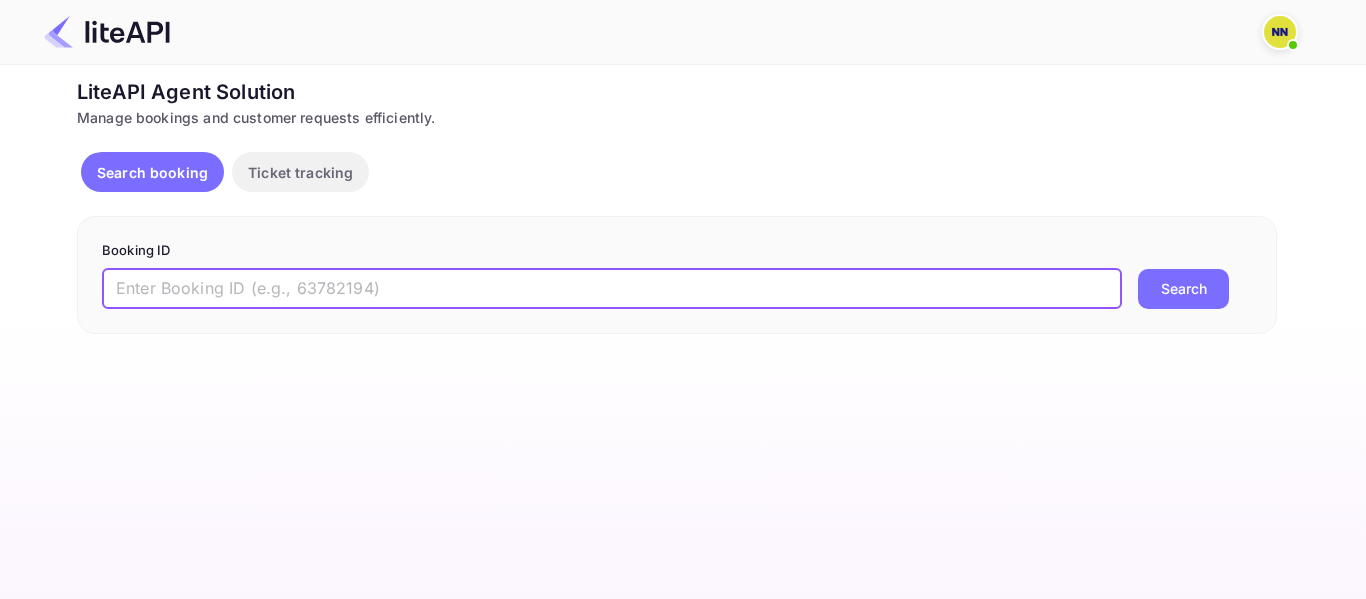 click at bounding box center (612, 289) 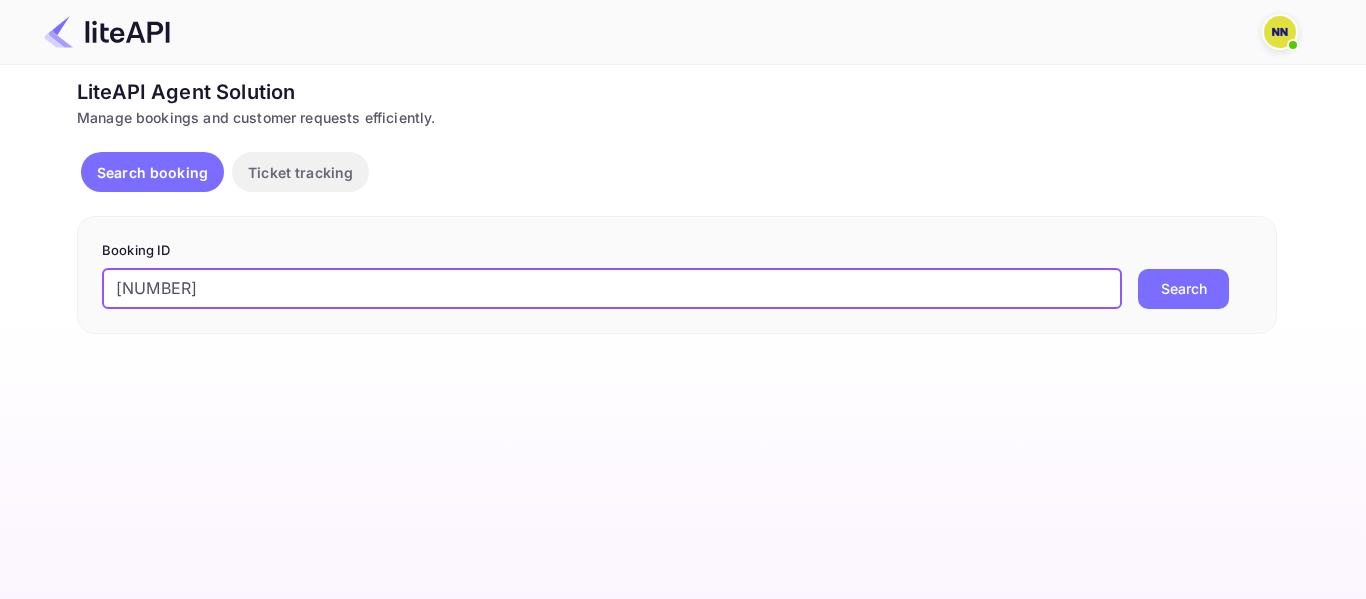 drag, startPoint x: 120, startPoint y: 290, endPoint x: 106, endPoint y: 286, distance: 14.56022 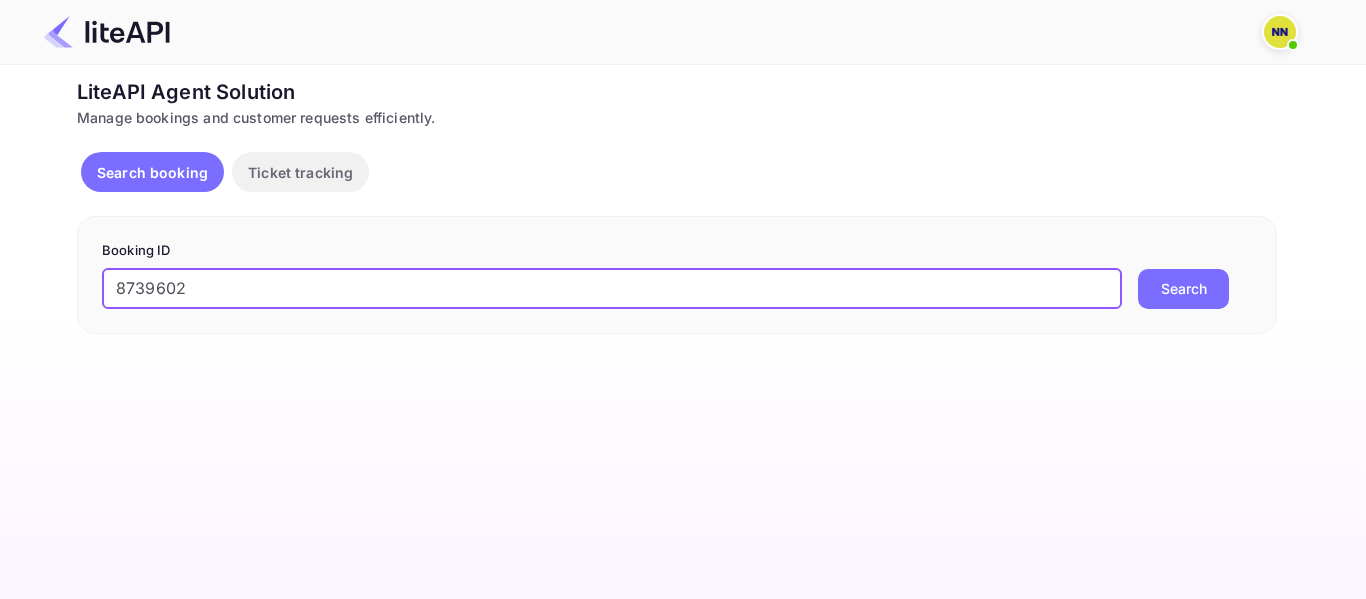 type on "8739602" 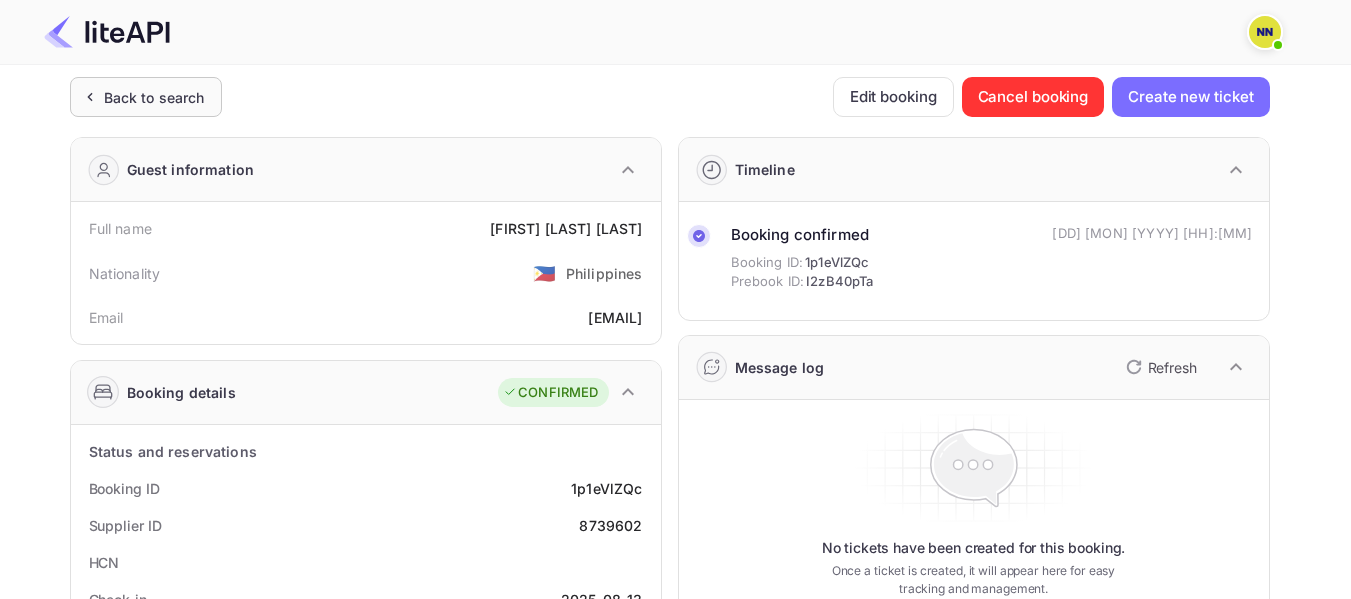 click on "Back to search" at bounding box center (154, 97) 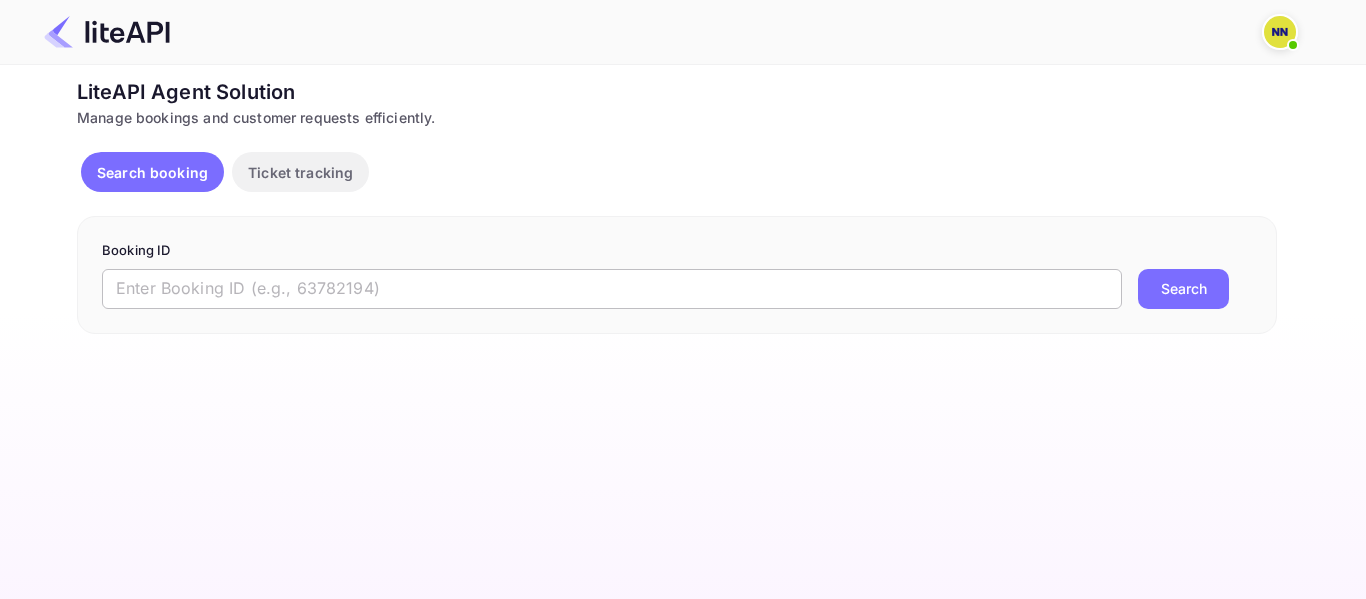 click at bounding box center [612, 289] 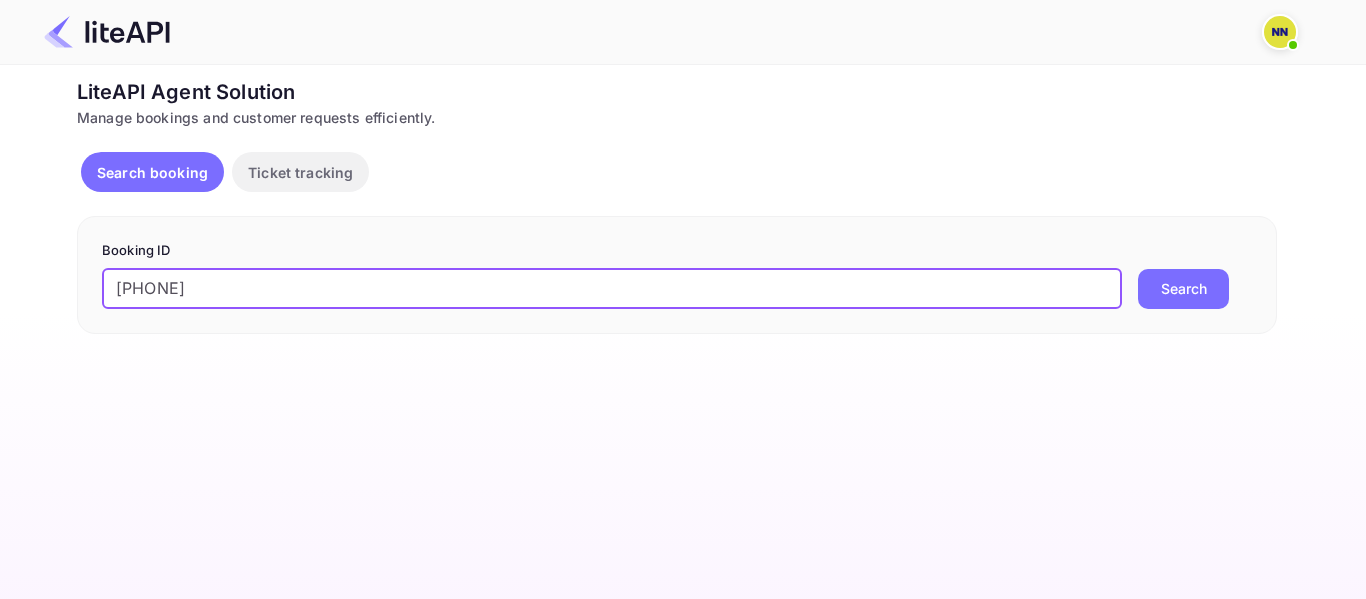 drag, startPoint x: 125, startPoint y: 285, endPoint x: 102, endPoint y: 284, distance: 23.021729 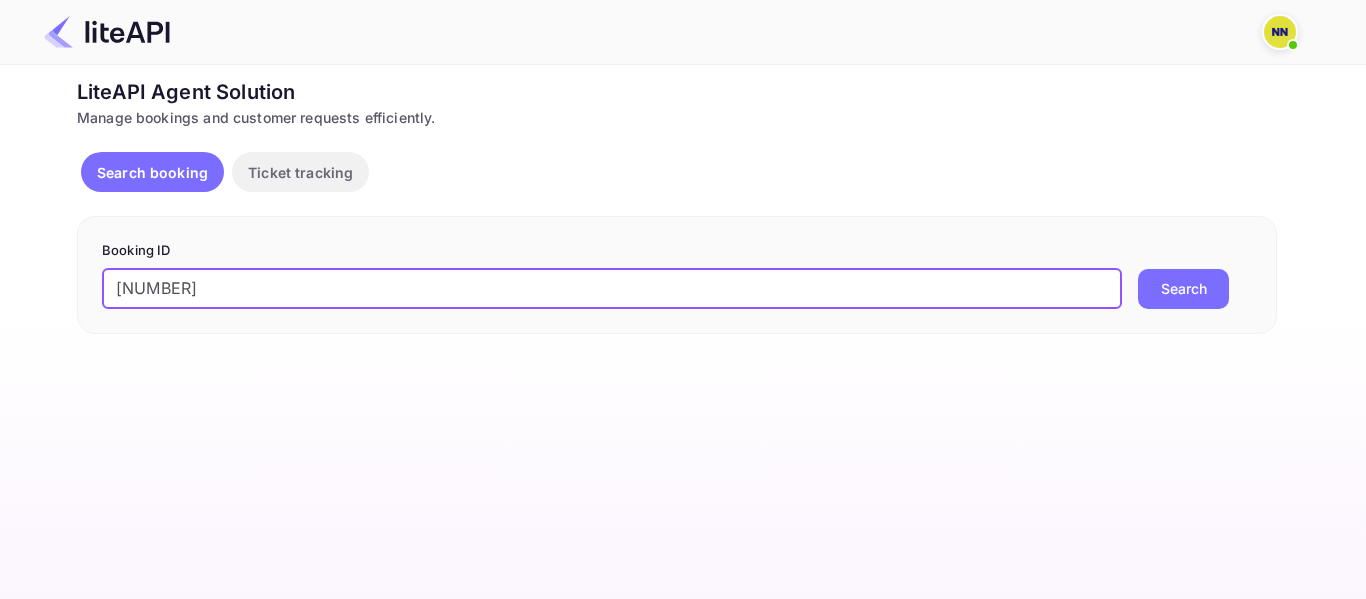 type on "[NUMBER]" 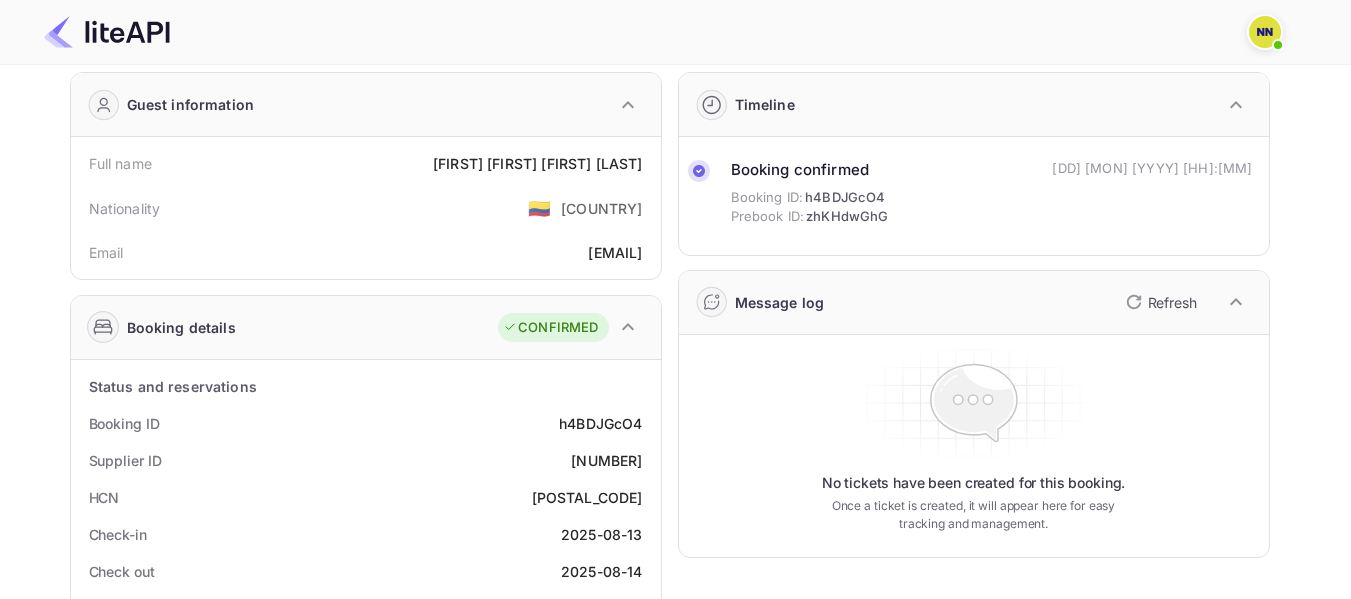 scroll, scrollTop: 100, scrollLeft: 0, axis: vertical 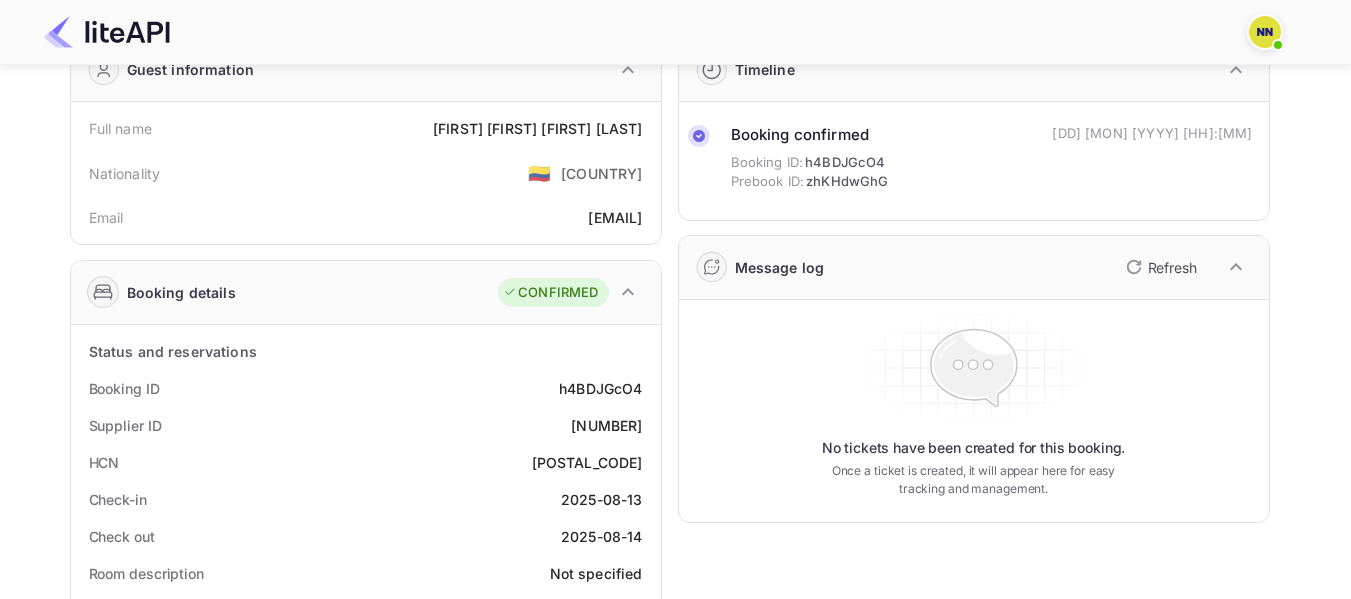 click on "[POSTAL_CODE]" at bounding box center (587, 462) 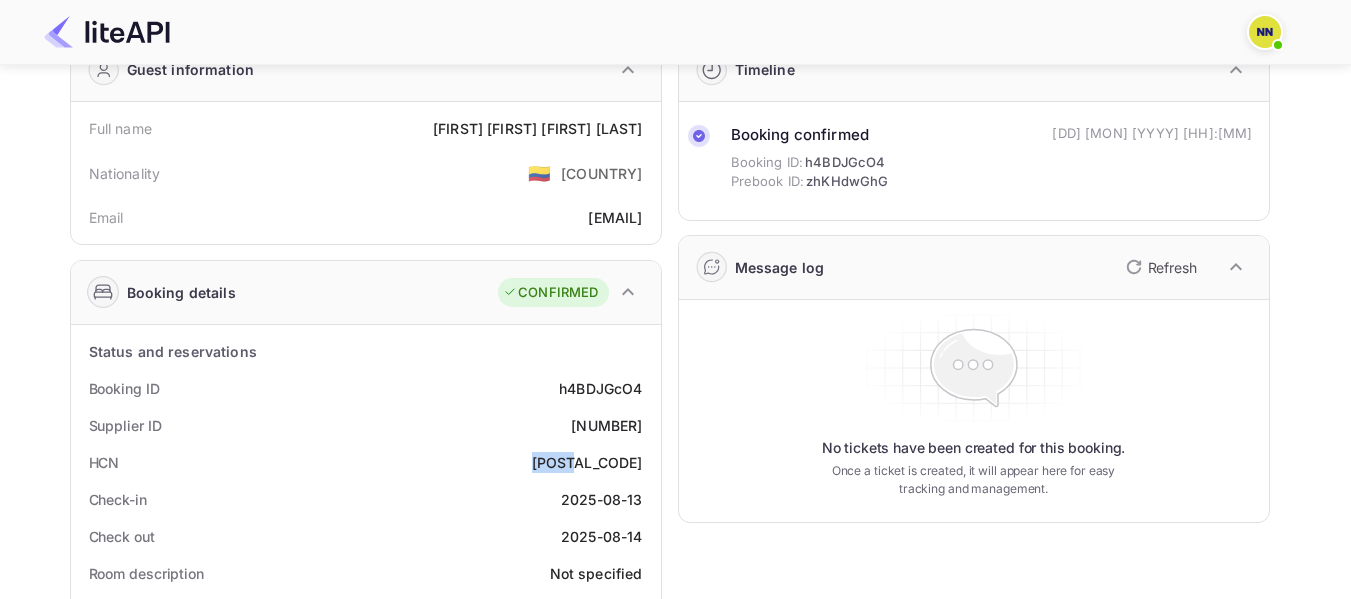 click on "[POSTAL_CODE]" at bounding box center [587, 462] 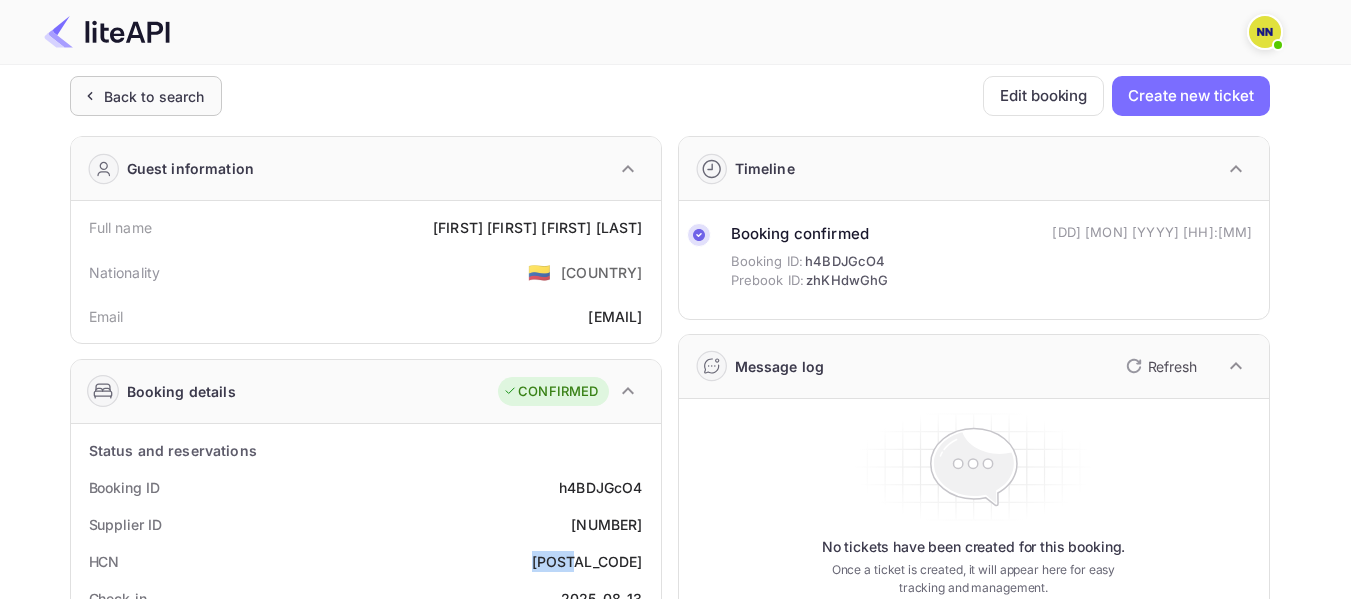 scroll, scrollTop: 0, scrollLeft: 0, axis: both 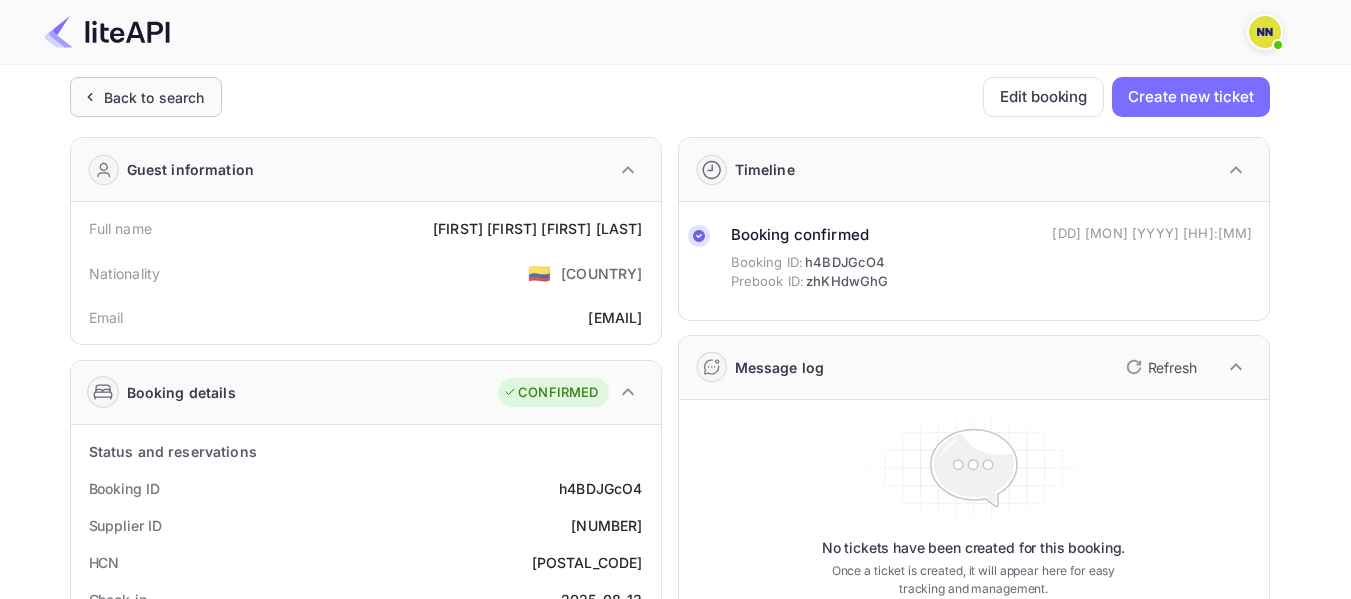 click on "Back to search" at bounding box center [154, 97] 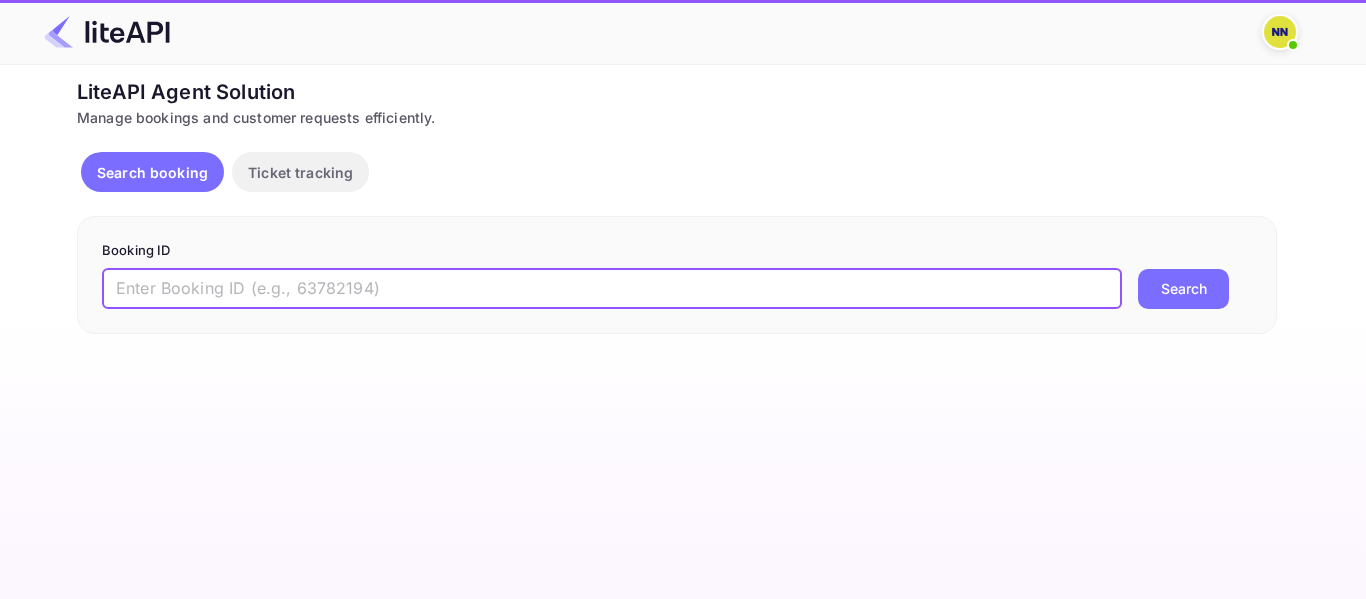 click at bounding box center [612, 289] 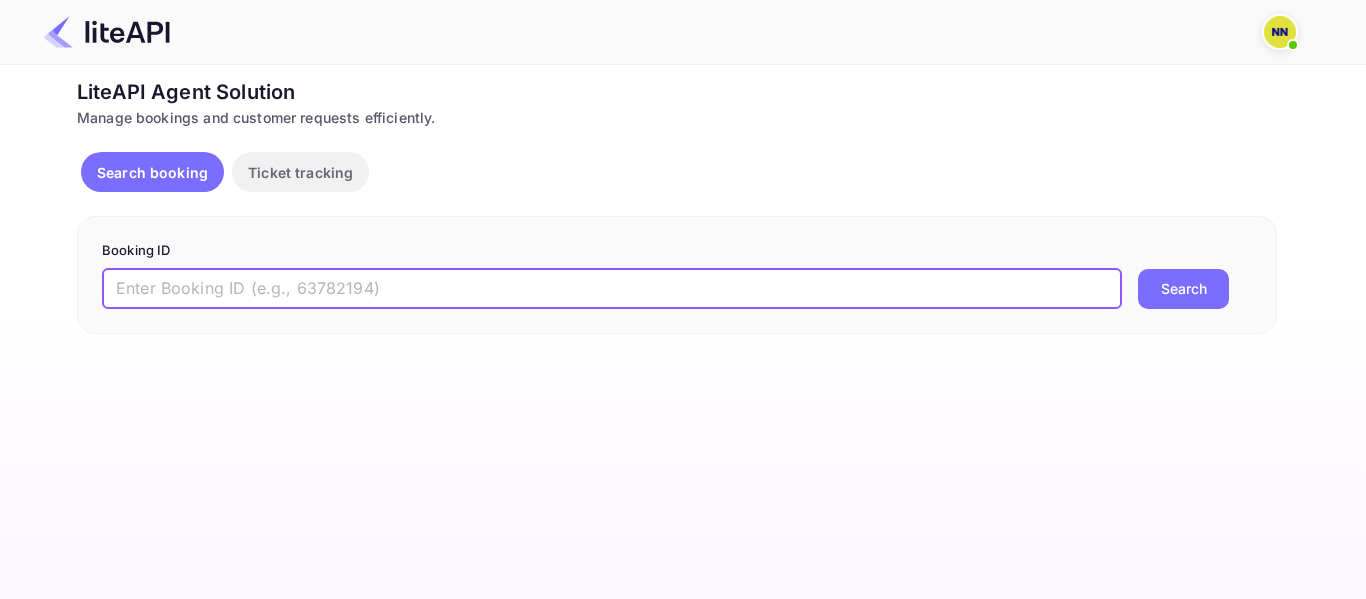 paste on "[NUMBER]" 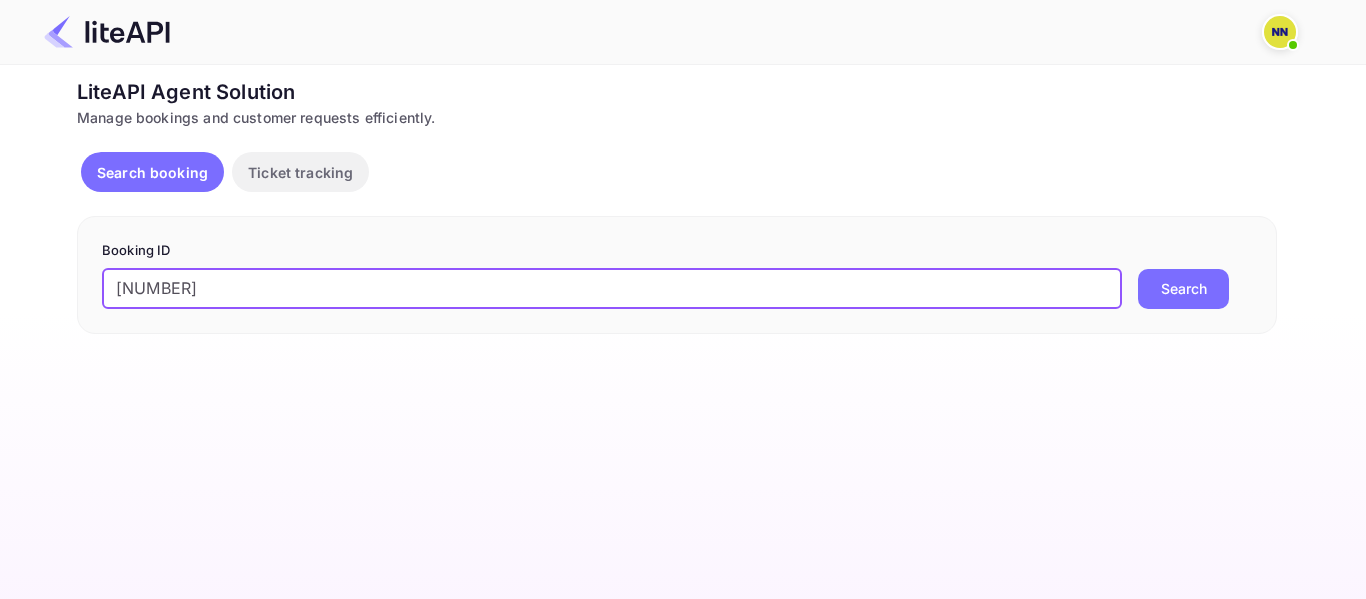 click on "[NUMBER]" at bounding box center (612, 289) 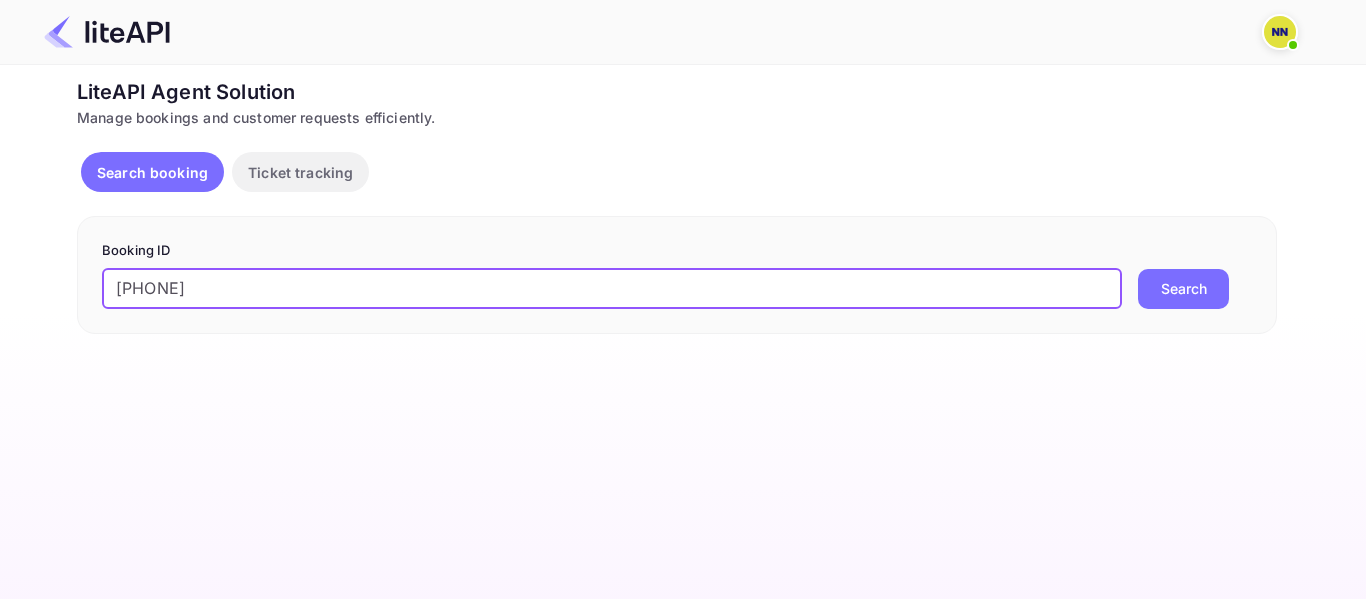 type on "[PHONE]" 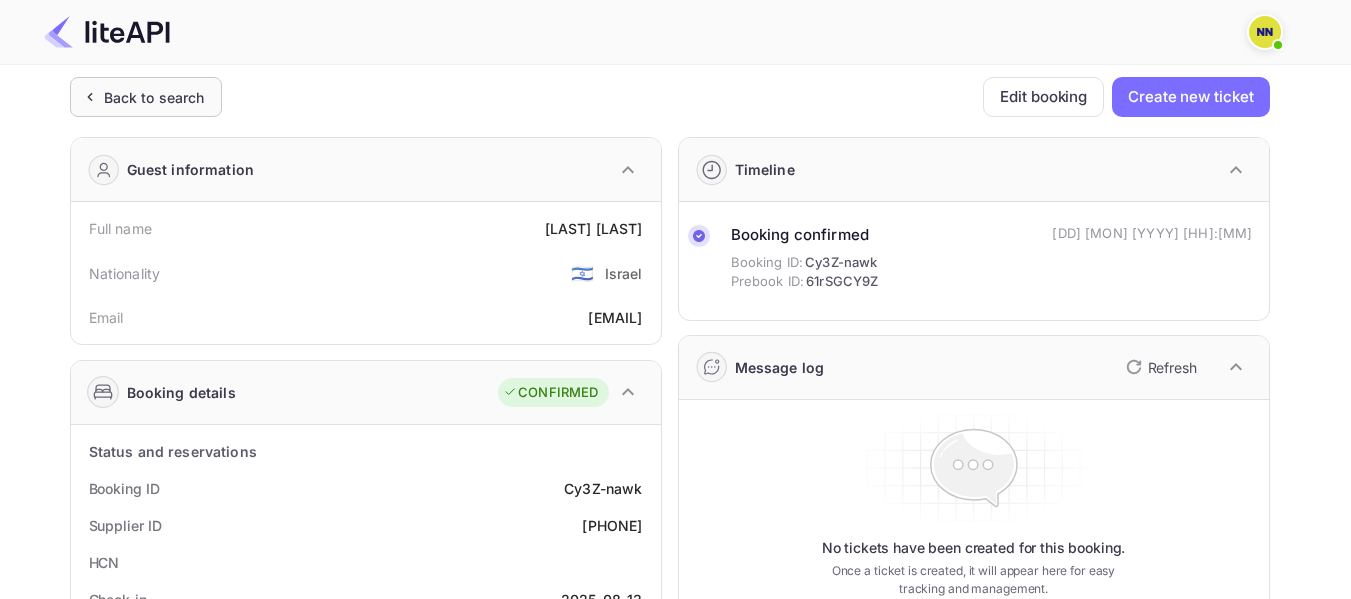 click on "Back to search" at bounding box center (154, 97) 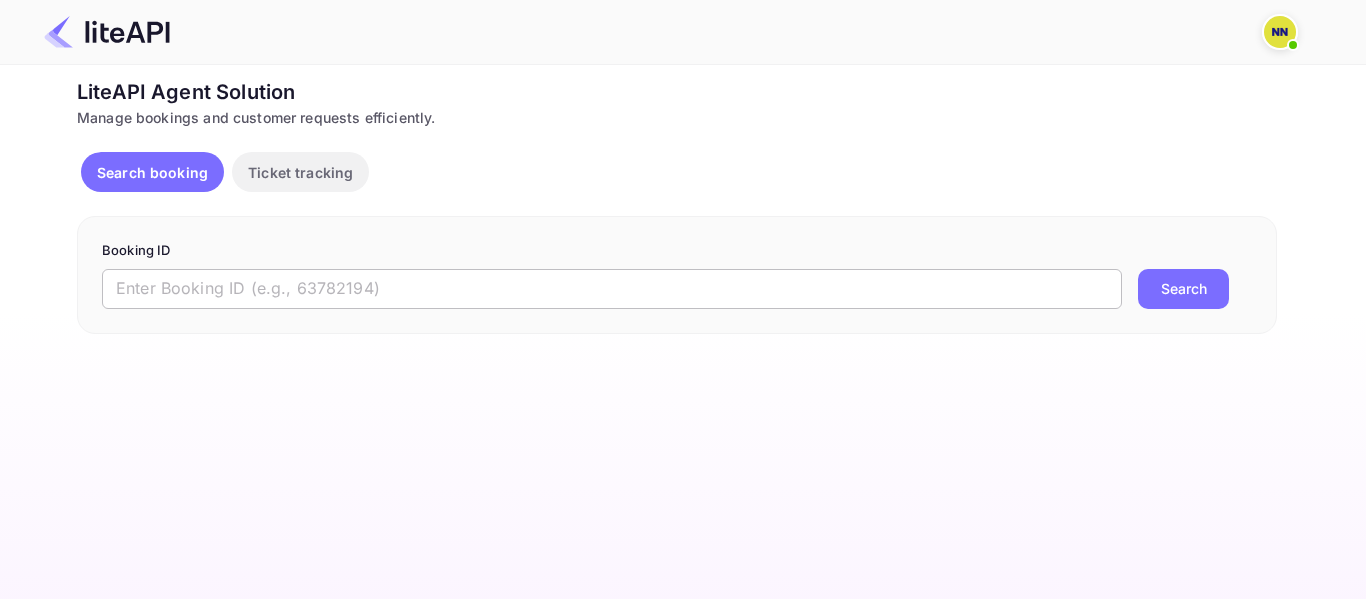 click at bounding box center [612, 289] 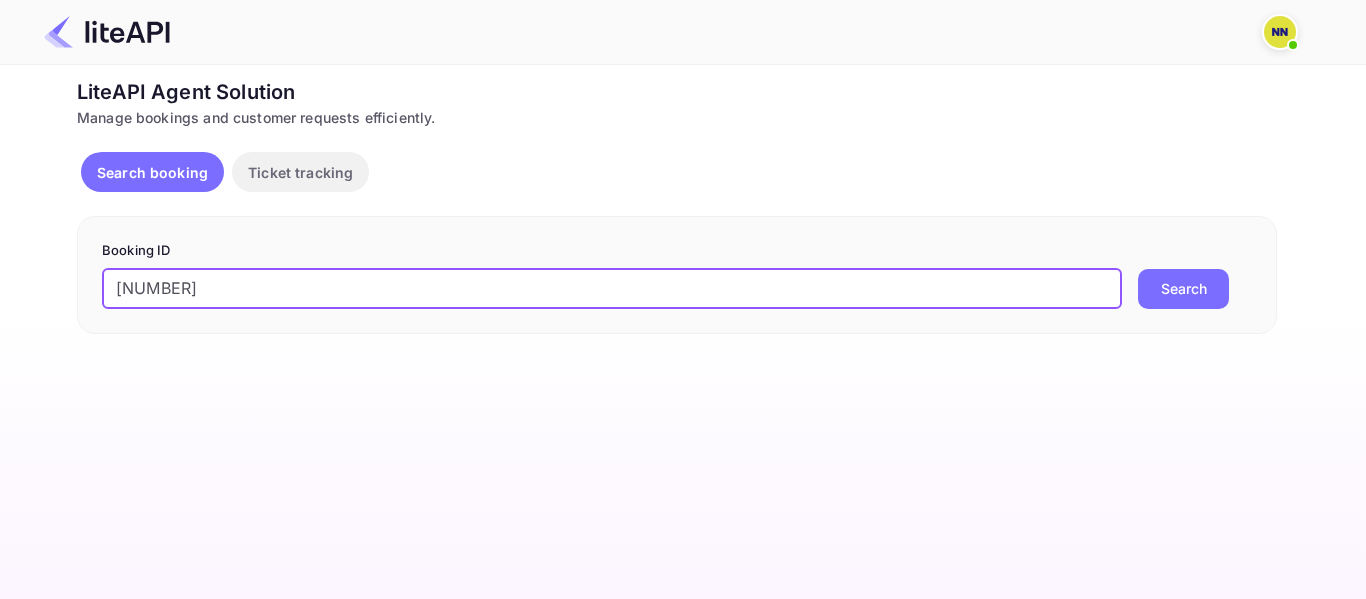 click on "[NUMBER]" at bounding box center (612, 289) 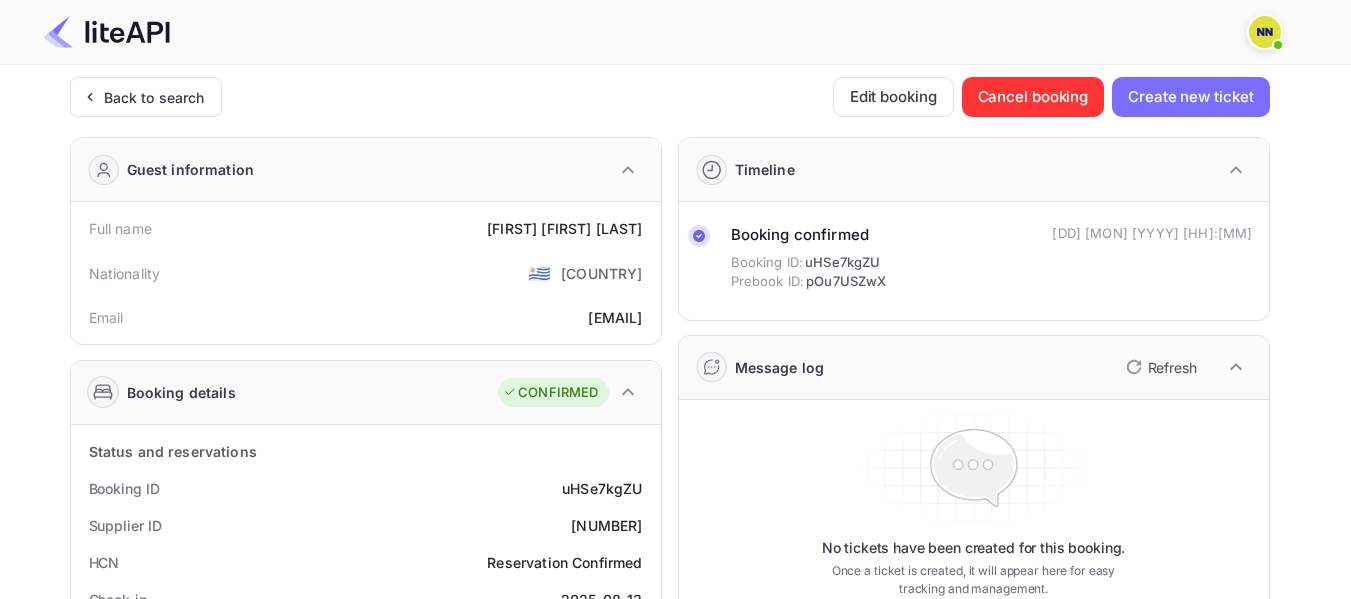 click on "[NUMBER]" at bounding box center (606, 525) 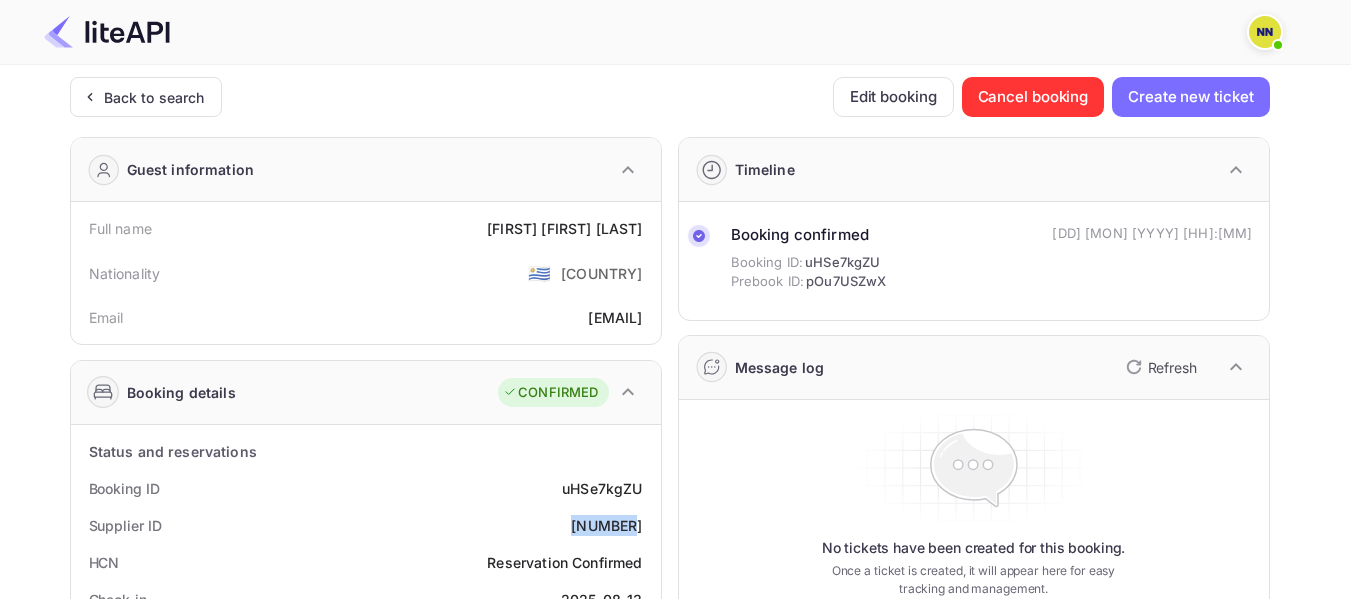 copy on "[NUMBER]" 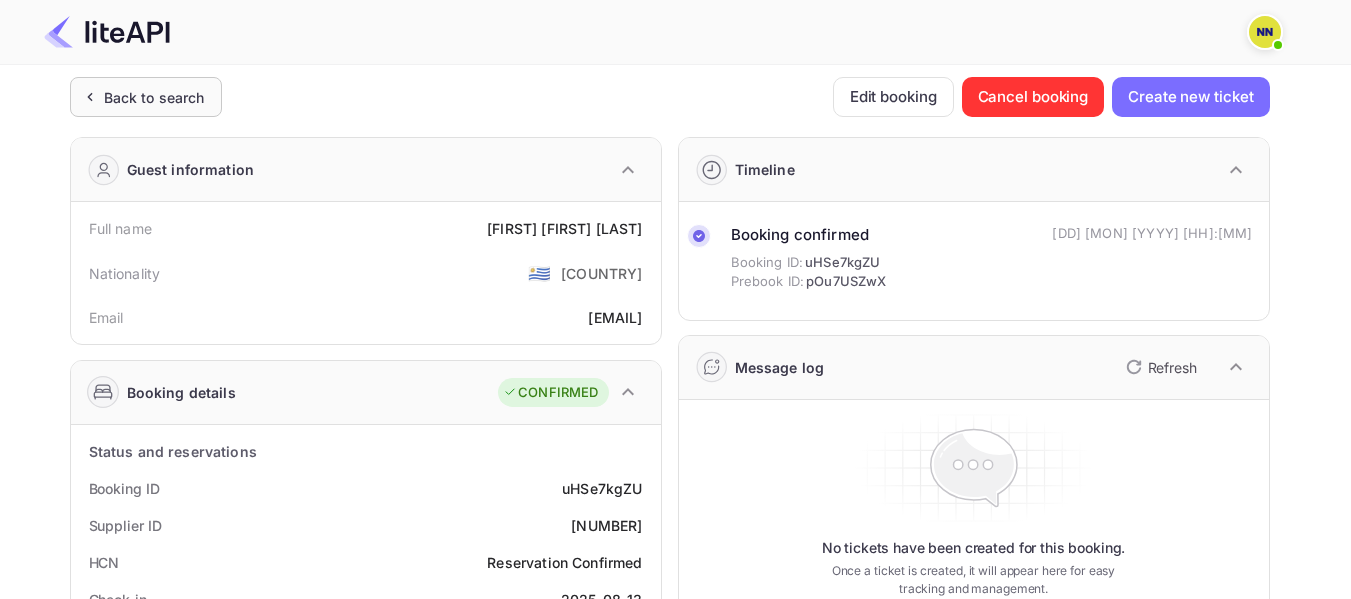 click on "Back to search" at bounding box center [154, 97] 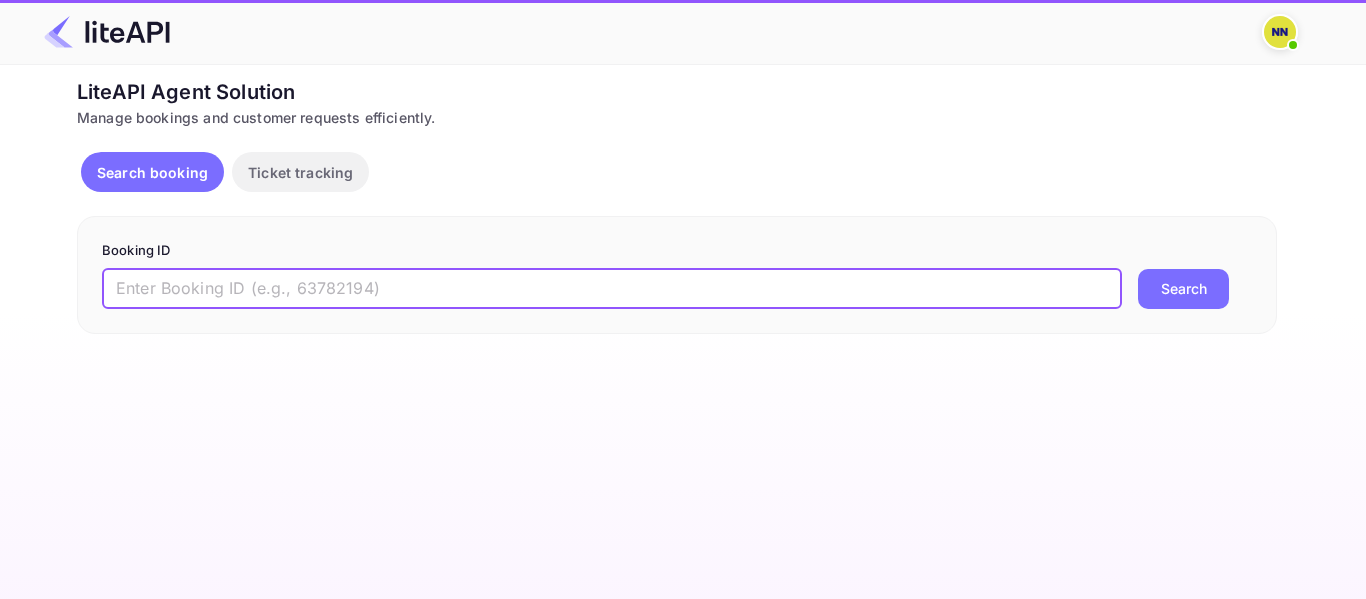 click at bounding box center (612, 289) 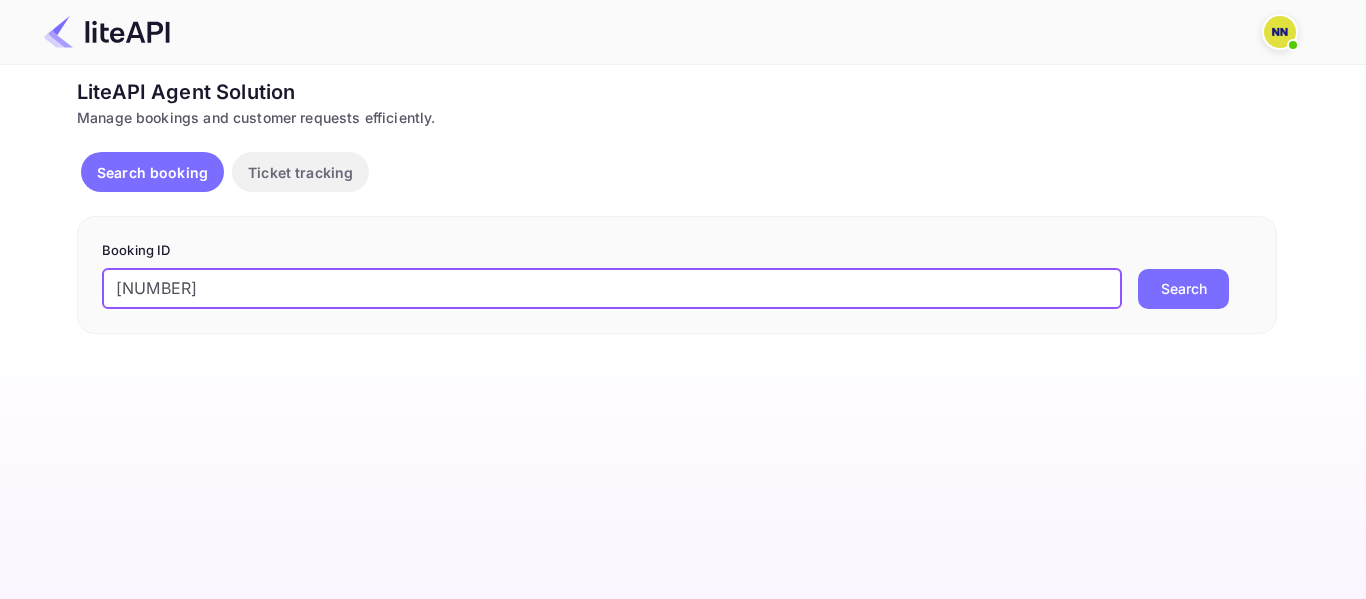 click on "'8631710" at bounding box center [612, 289] 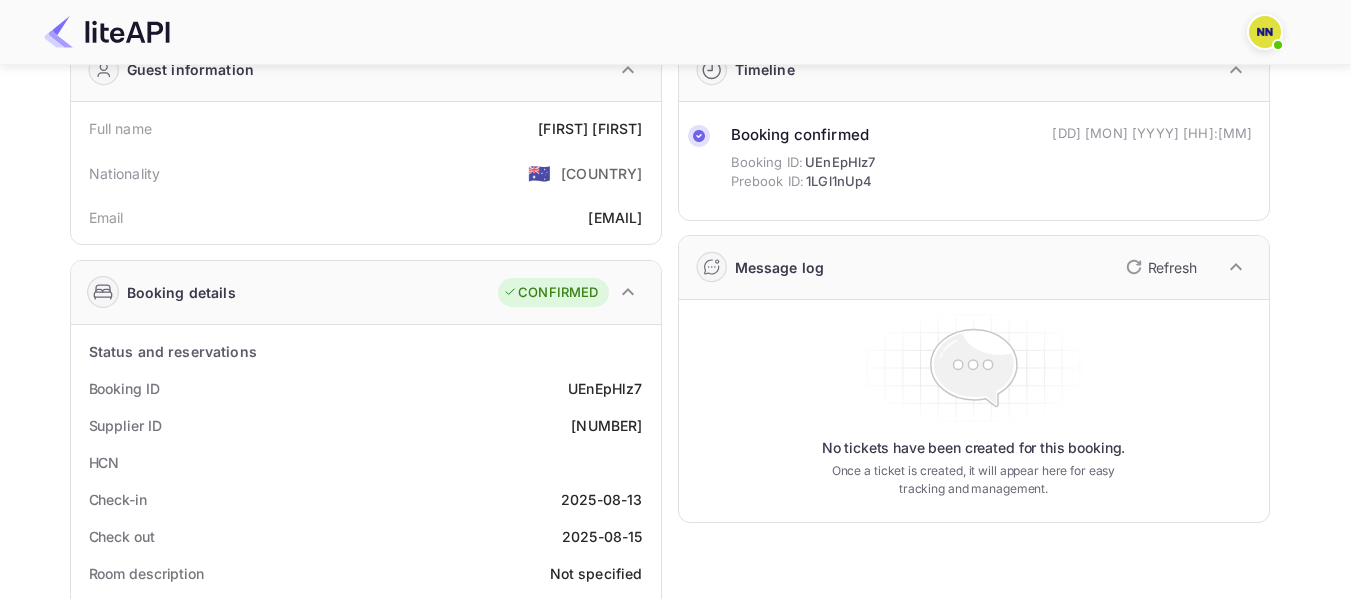 click on "Guest information" at bounding box center (191, 69) 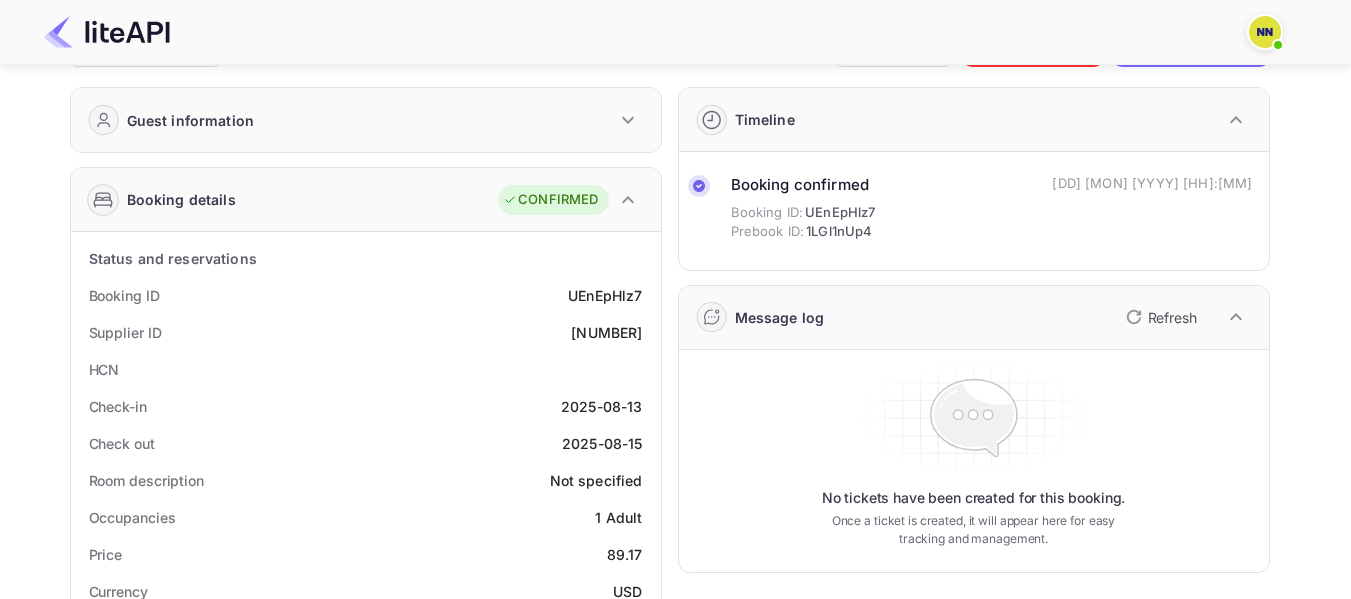 scroll, scrollTop: 0, scrollLeft: 0, axis: both 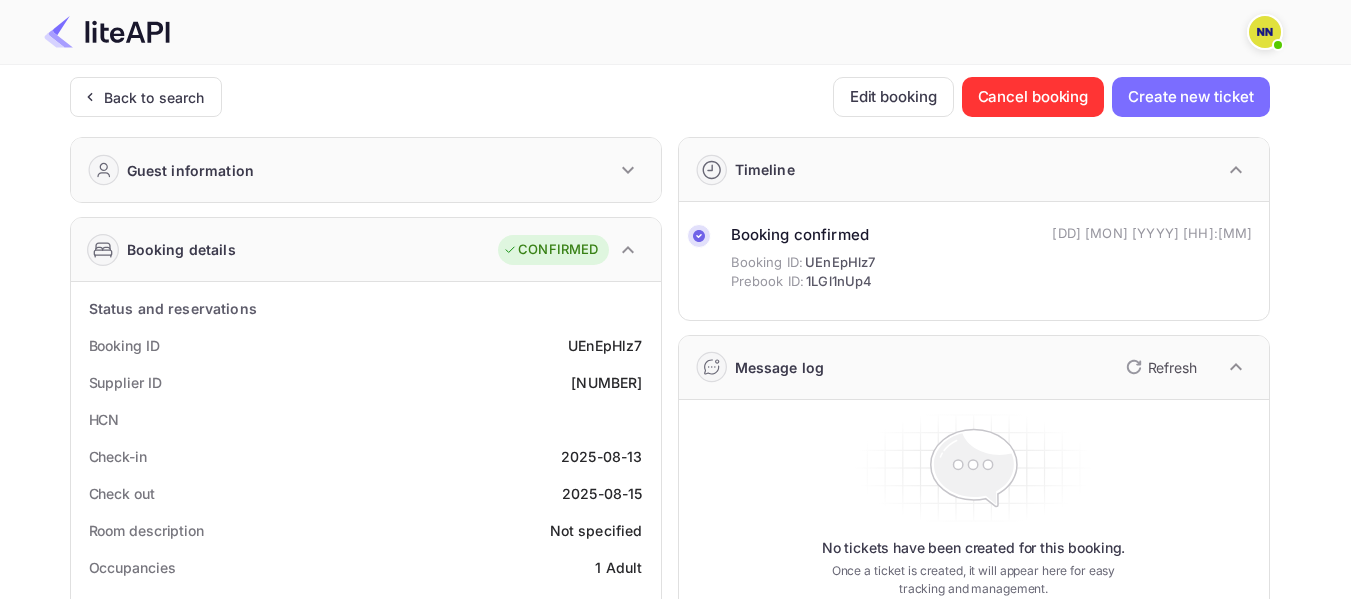drag, startPoint x: 165, startPoint y: 99, endPoint x: 649, endPoint y: 354, distance: 547.0658 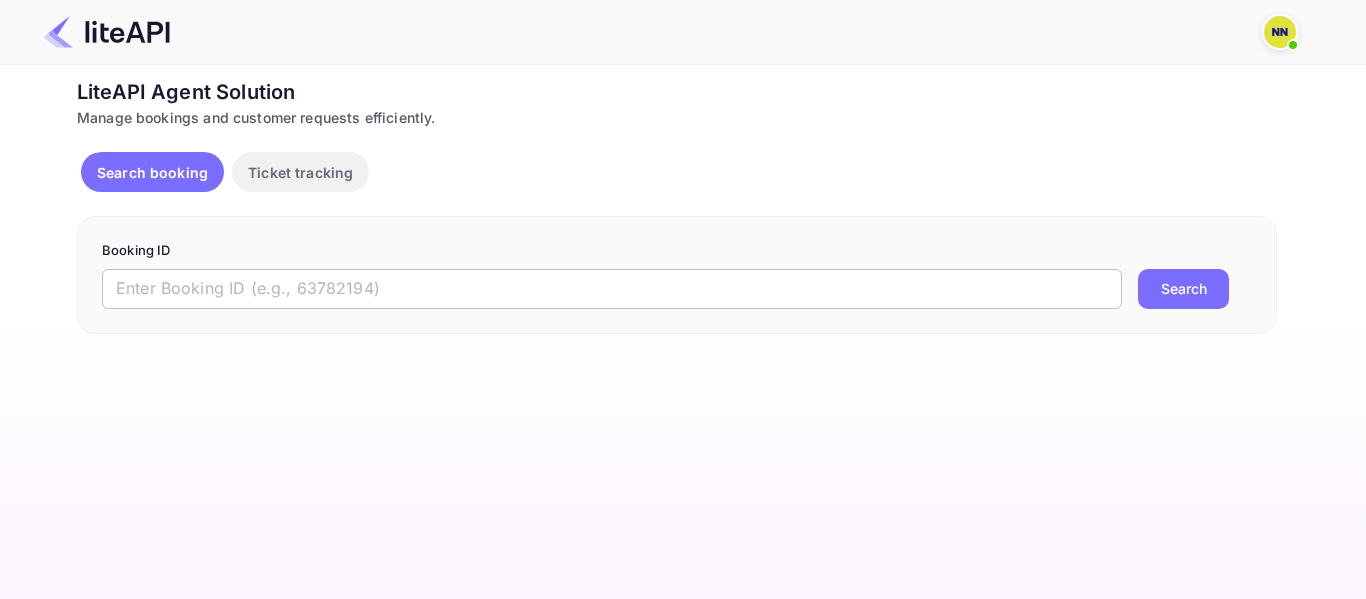 drag, startPoint x: 296, startPoint y: 282, endPoint x: 229, endPoint y: 288, distance: 67.26812 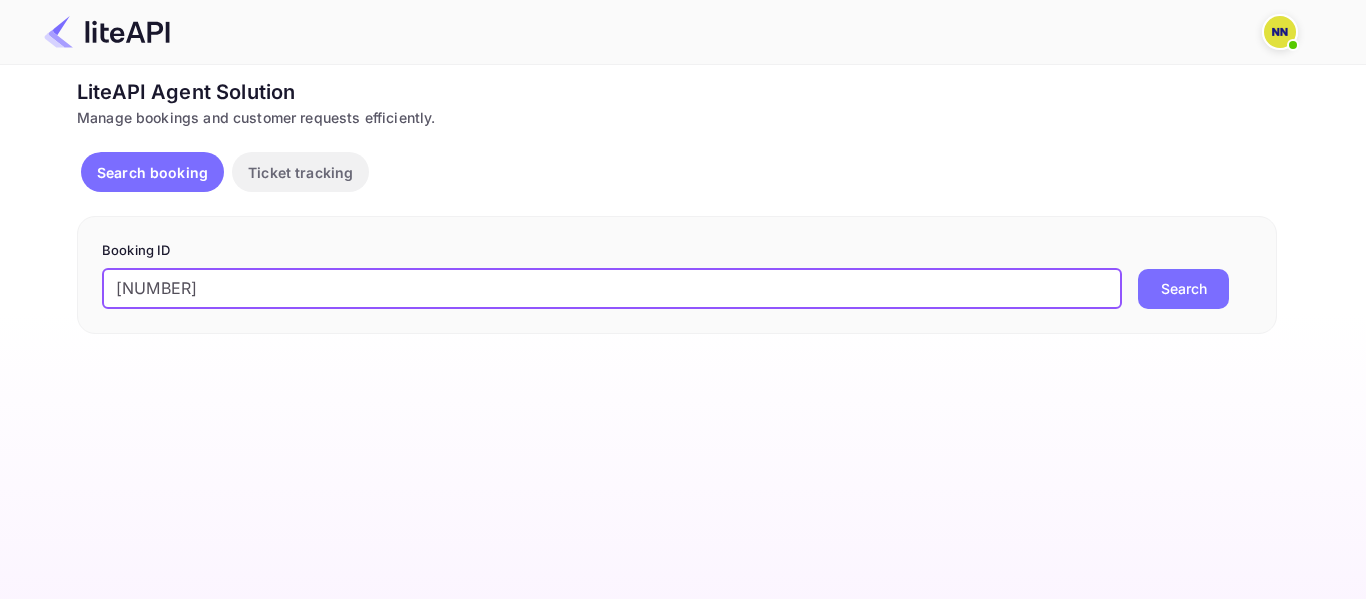 click on "'7737546" at bounding box center (612, 289) 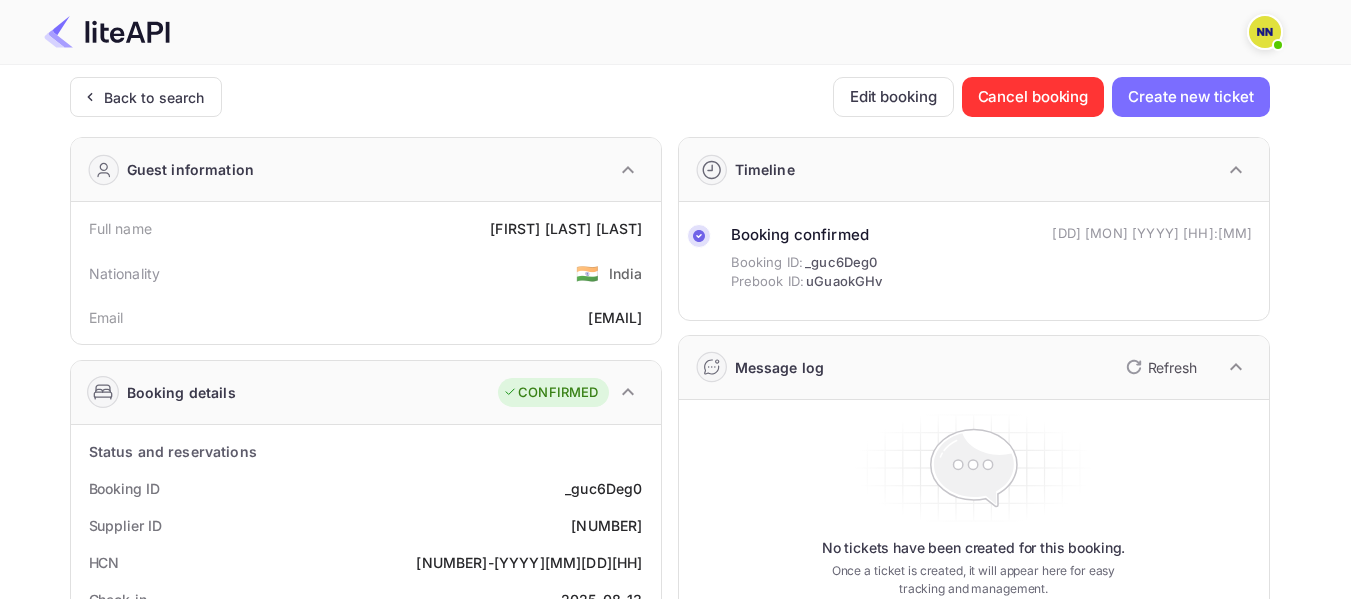 click on "1804847-2025073105" at bounding box center (529, 562) 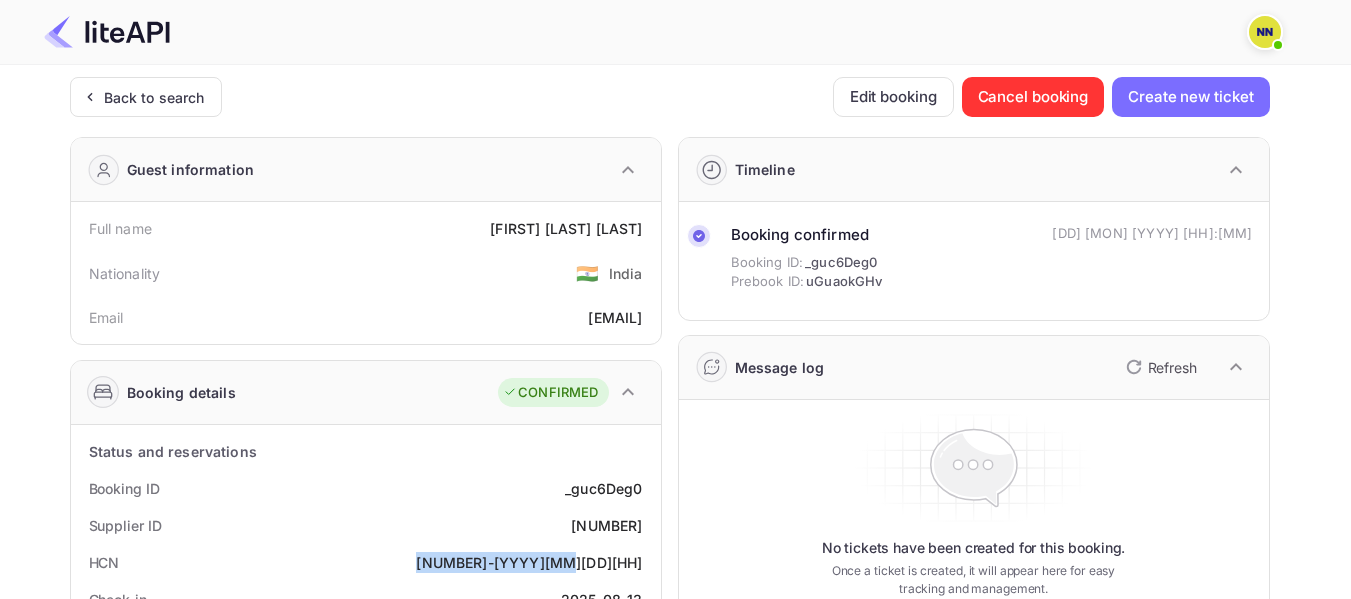 copy on "1804847-2025073105" 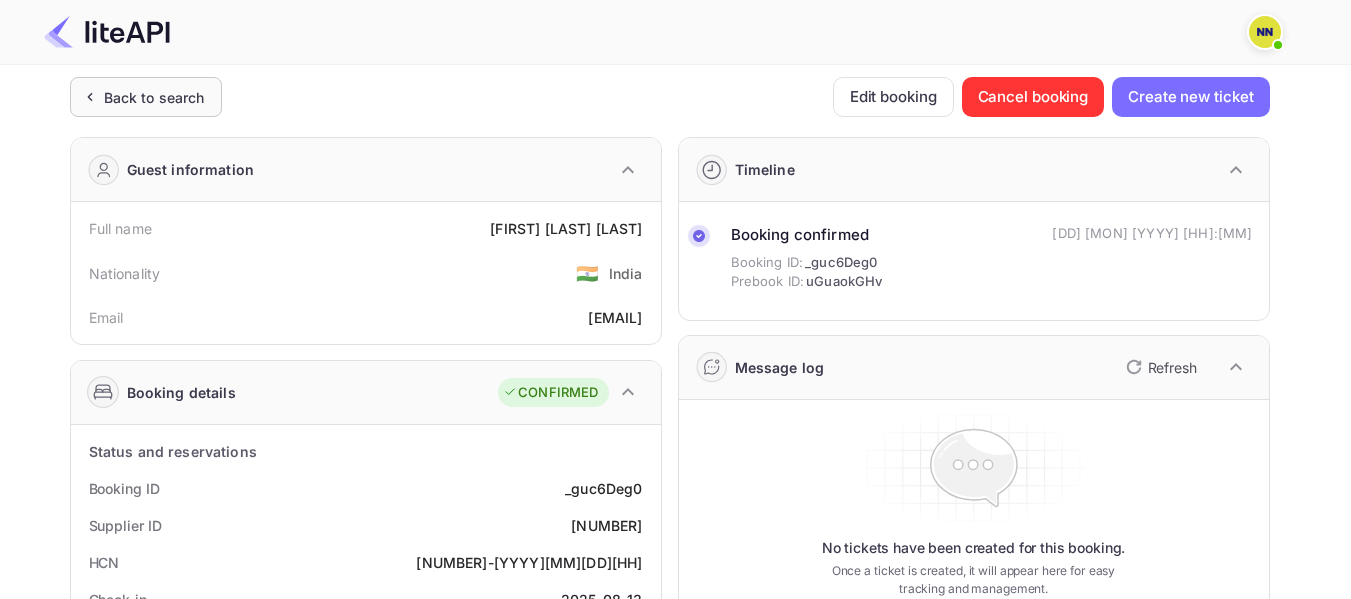 click on "Back to search" at bounding box center [154, 97] 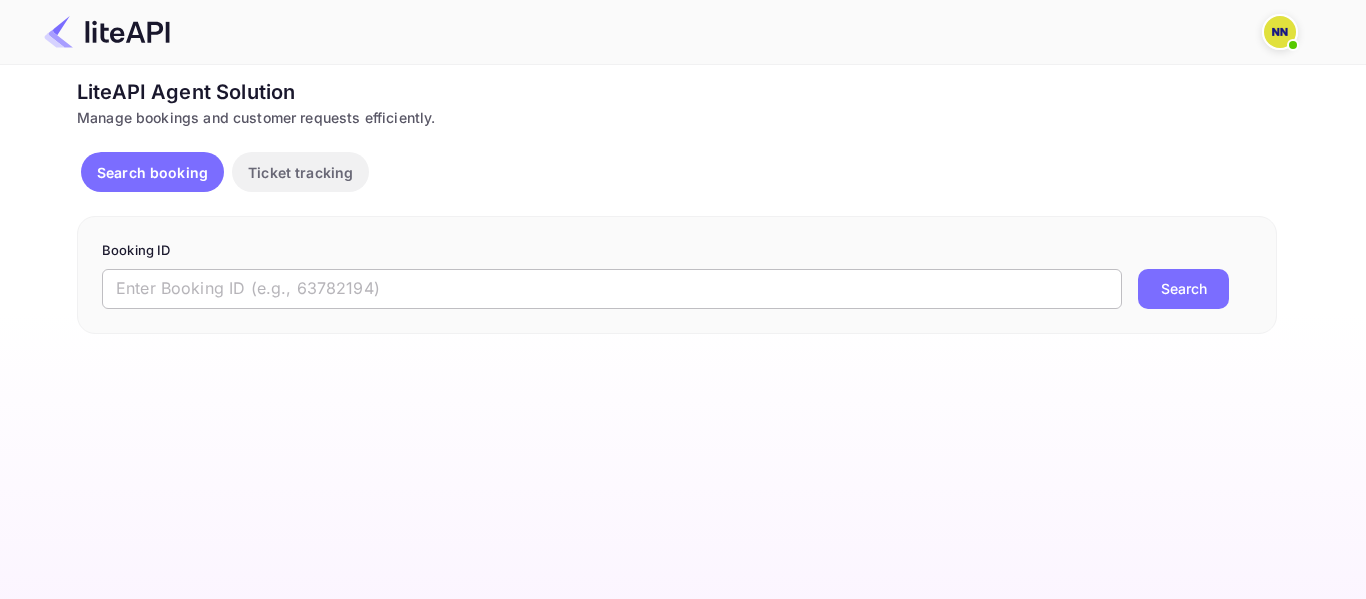 click at bounding box center (612, 289) 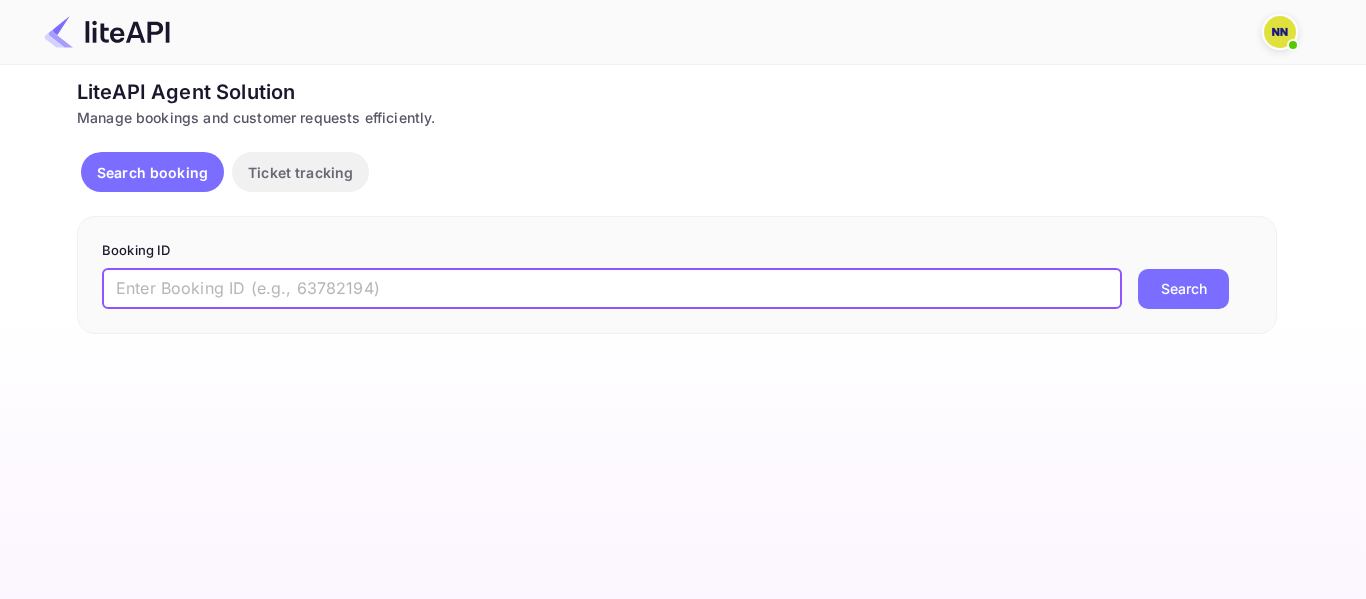 paste on "'7997448" 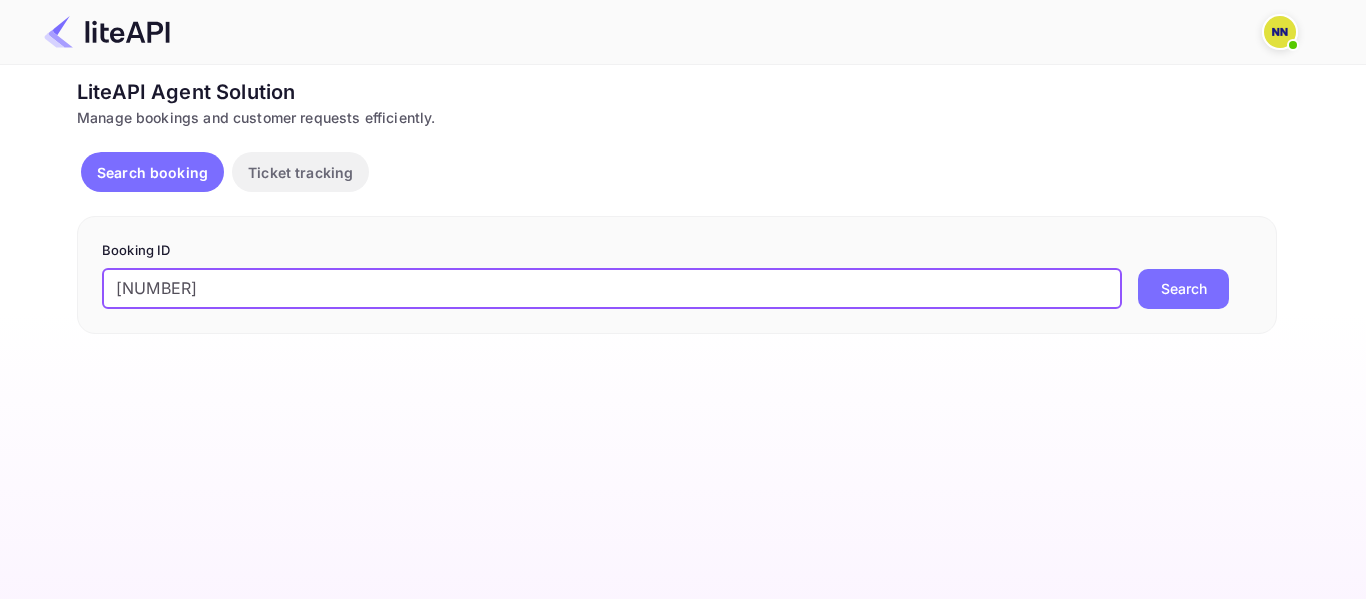 drag, startPoint x: 115, startPoint y: 284, endPoint x: 103, endPoint y: 284, distance: 12 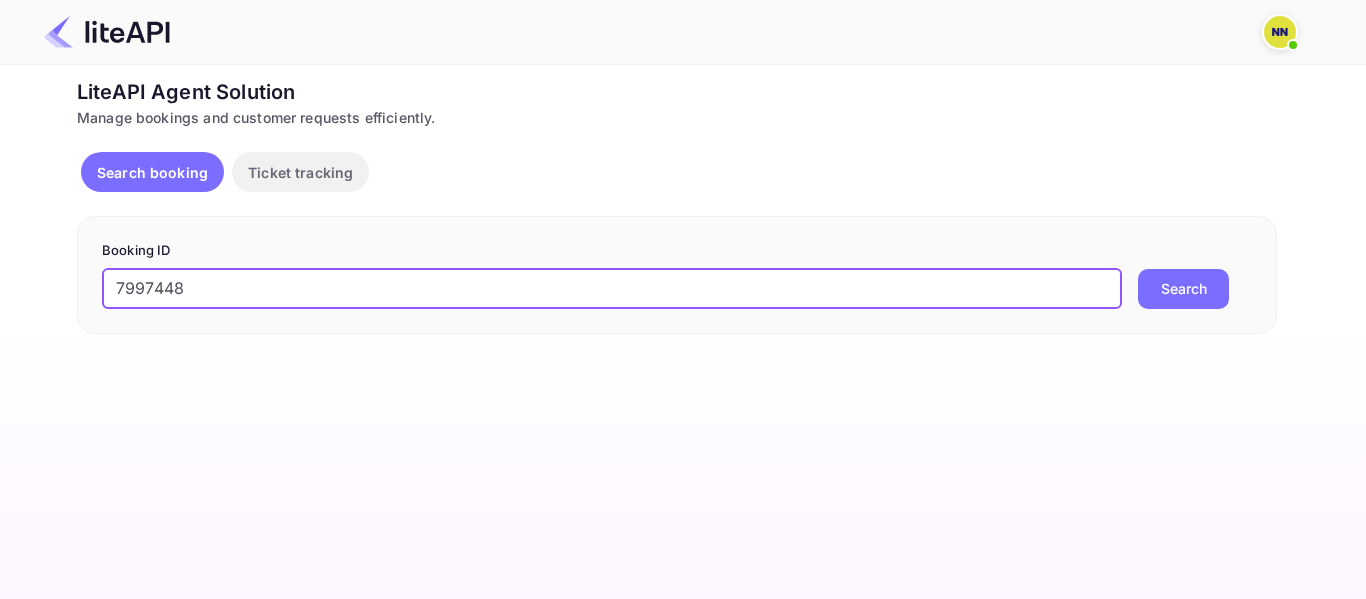 type on "7997448" 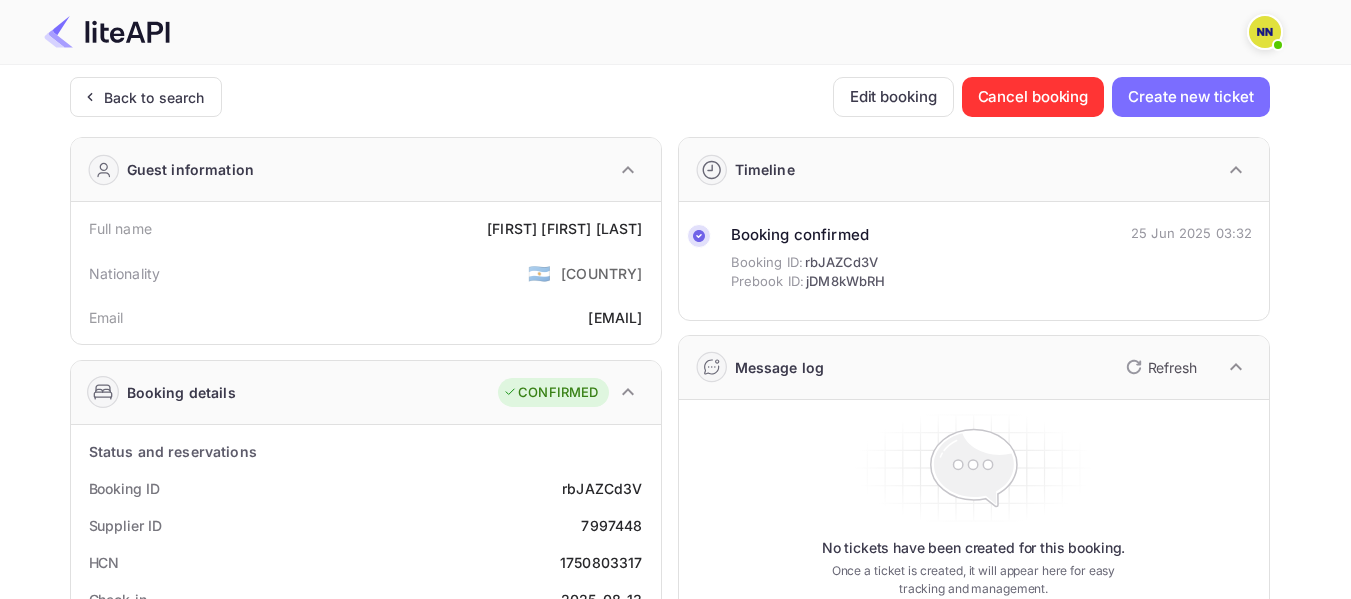 click on "1750803317" at bounding box center (601, 562) 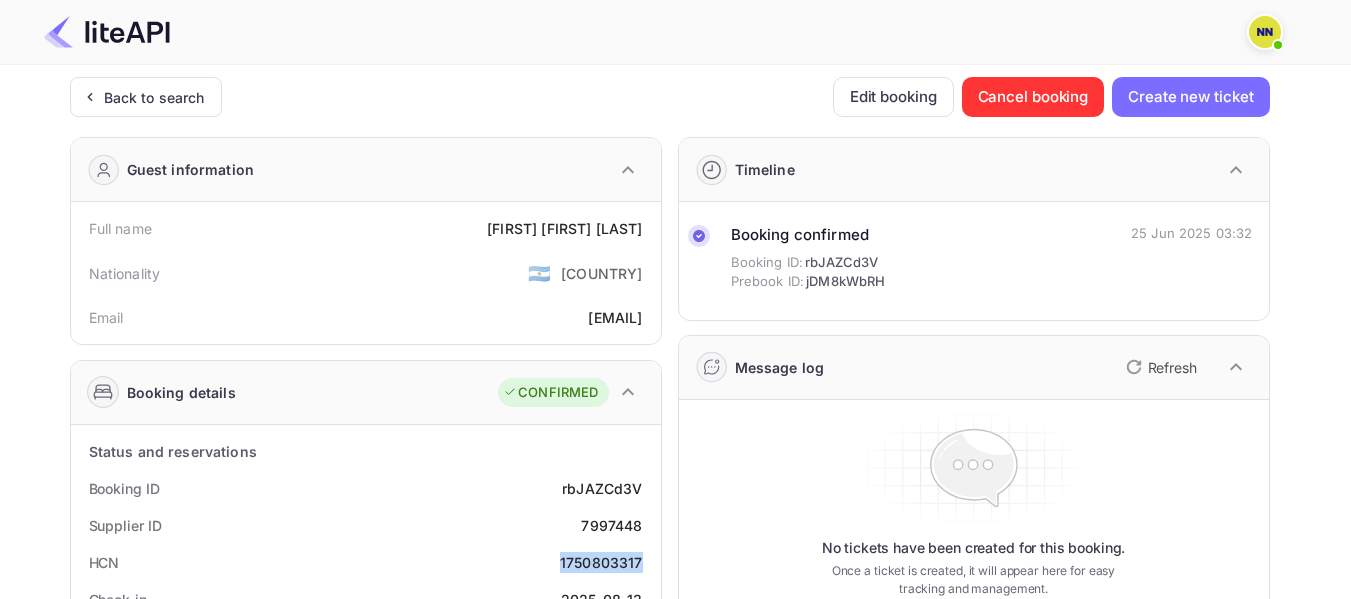 copy on "1750803317" 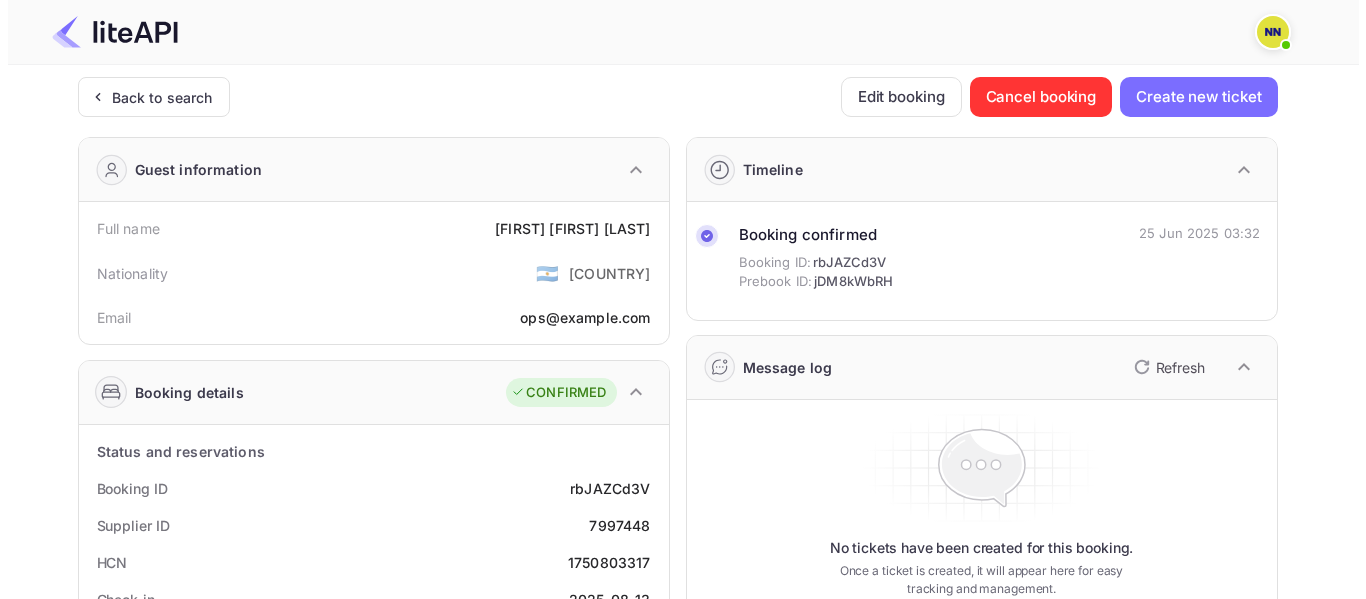 scroll, scrollTop: 0, scrollLeft: 0, axis: both 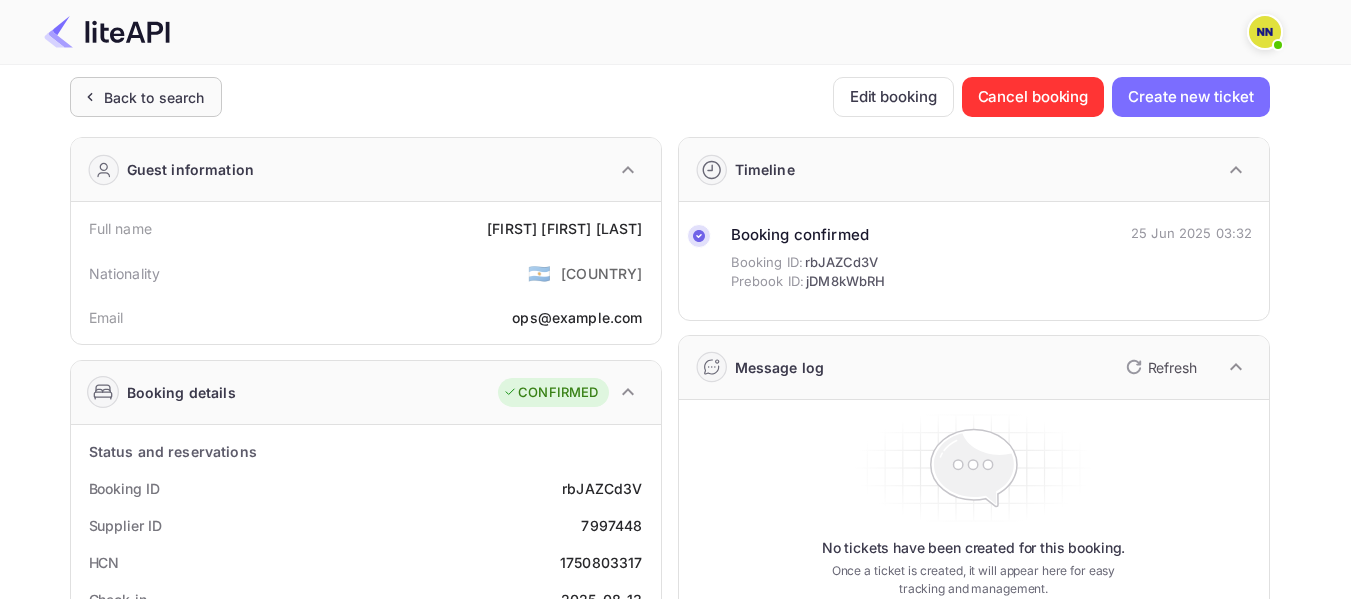 click on "Back to search" at bounding box center [146, 97] 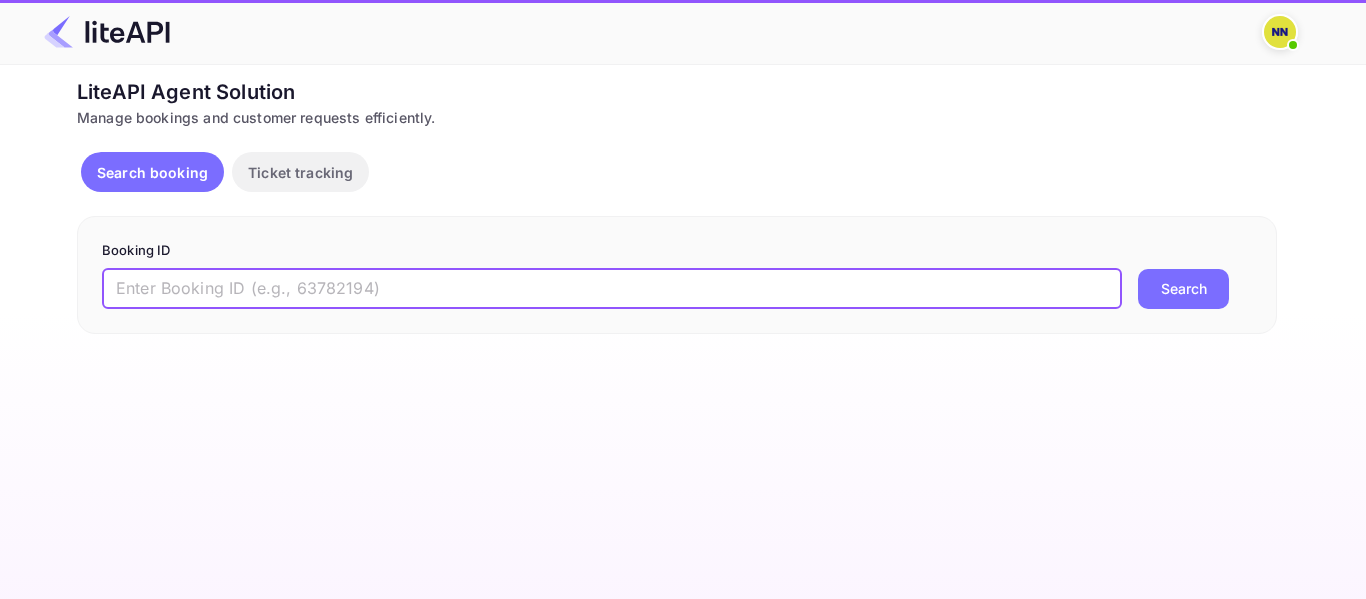 click at bounding box center [612, 289] 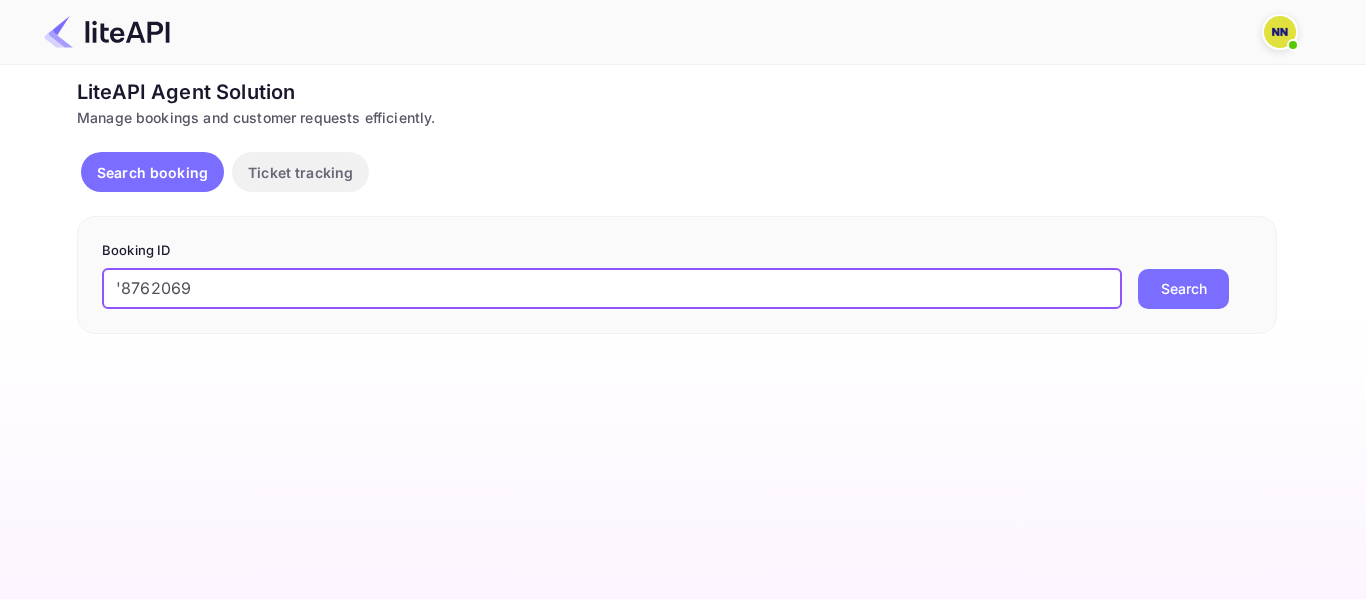 click on "'8762069" at bounding box center (612, 289) 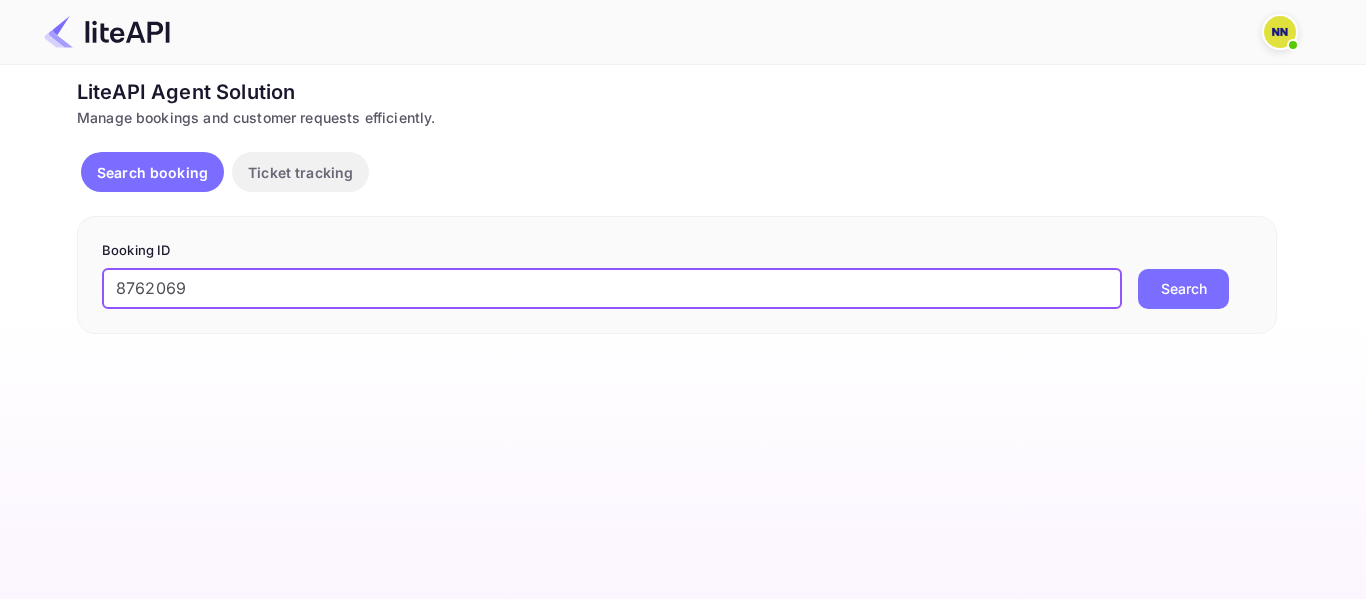 type on "8762069" 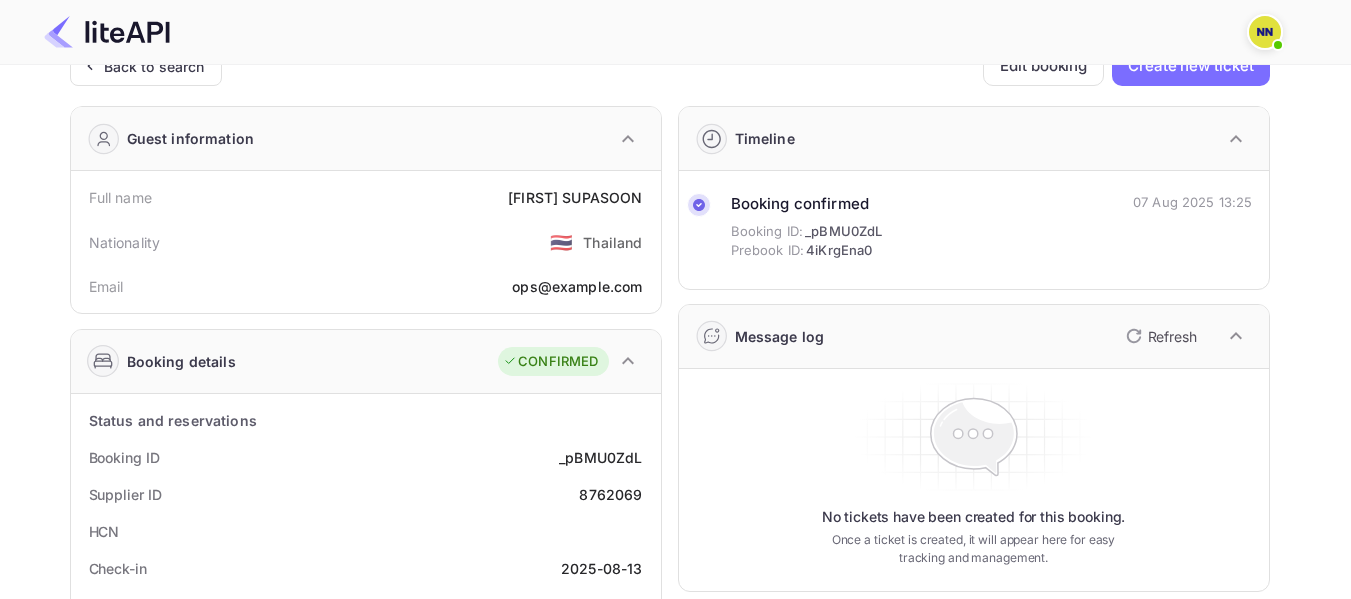 scroll, scrollTop: 0, scrollLeft: 0, axis: both 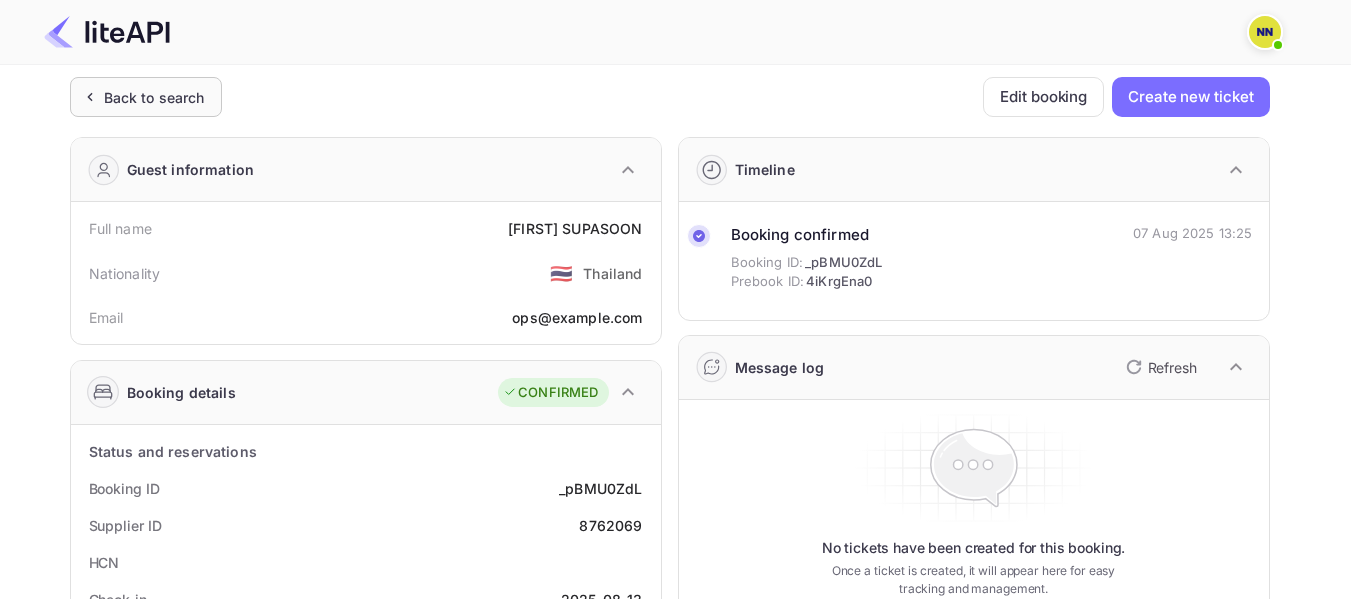click on "Back to search" at bounding box center (146, 97) 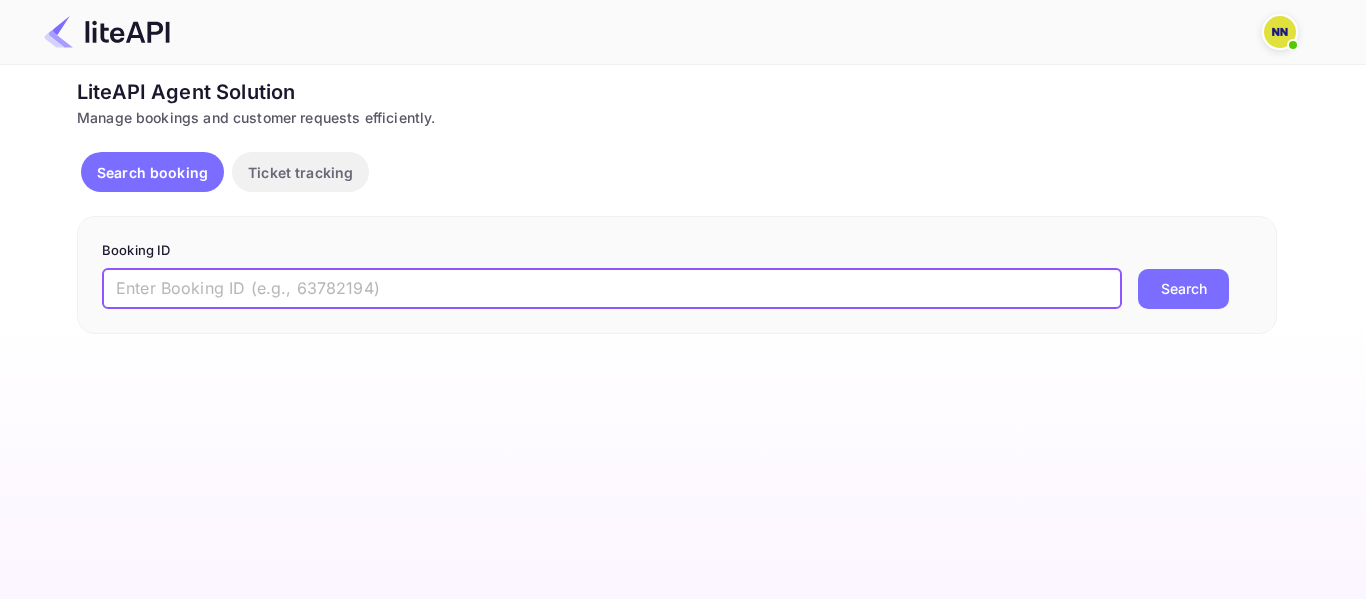 click at bounding box center (612, 289) 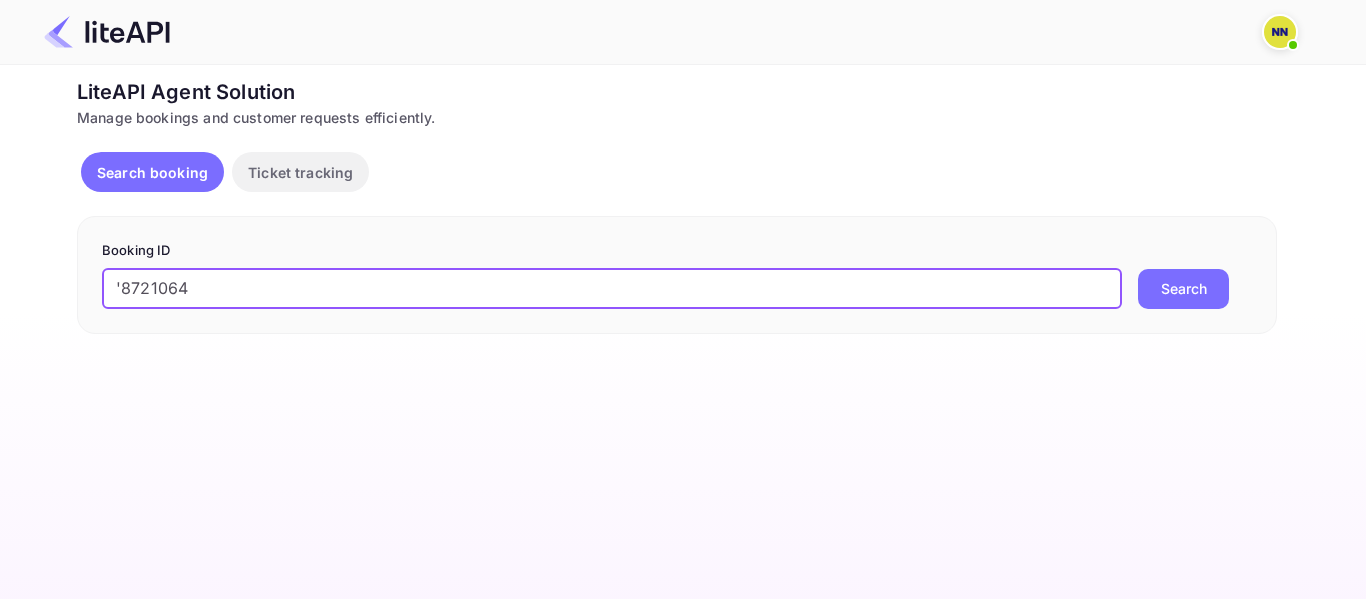 drag, startPoint x: 120, startPoint y: 289, endPoint x: 102, endPoint y: 287, distance: 18.110771 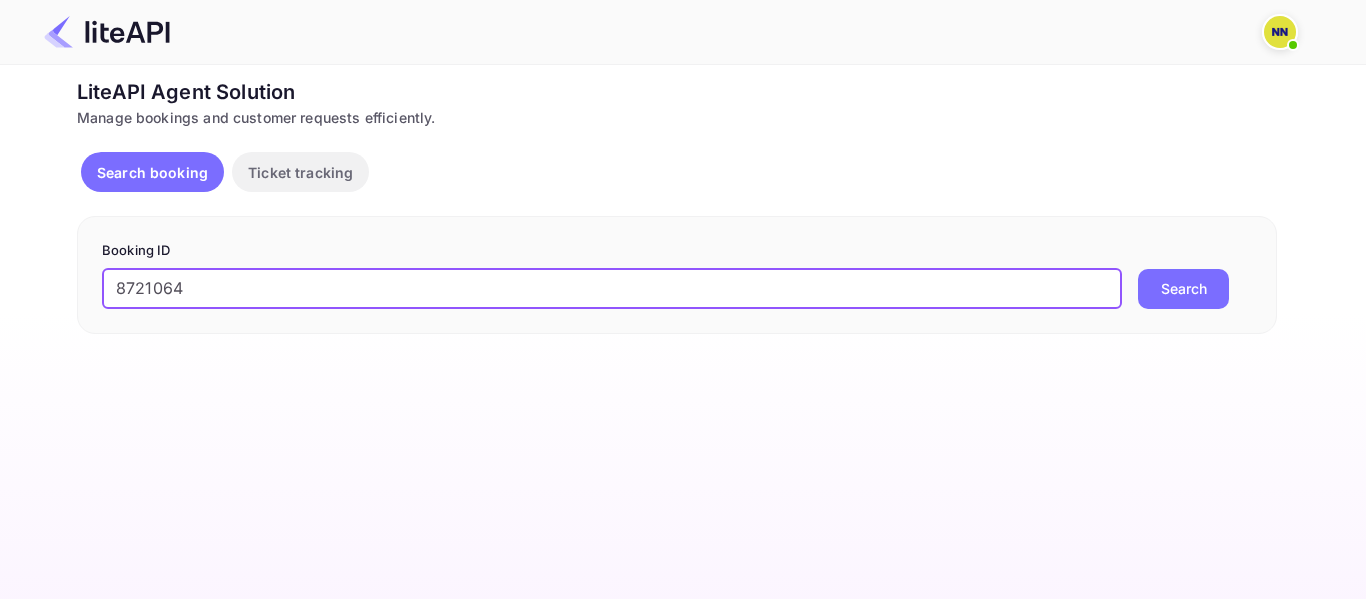 type on "8721064" 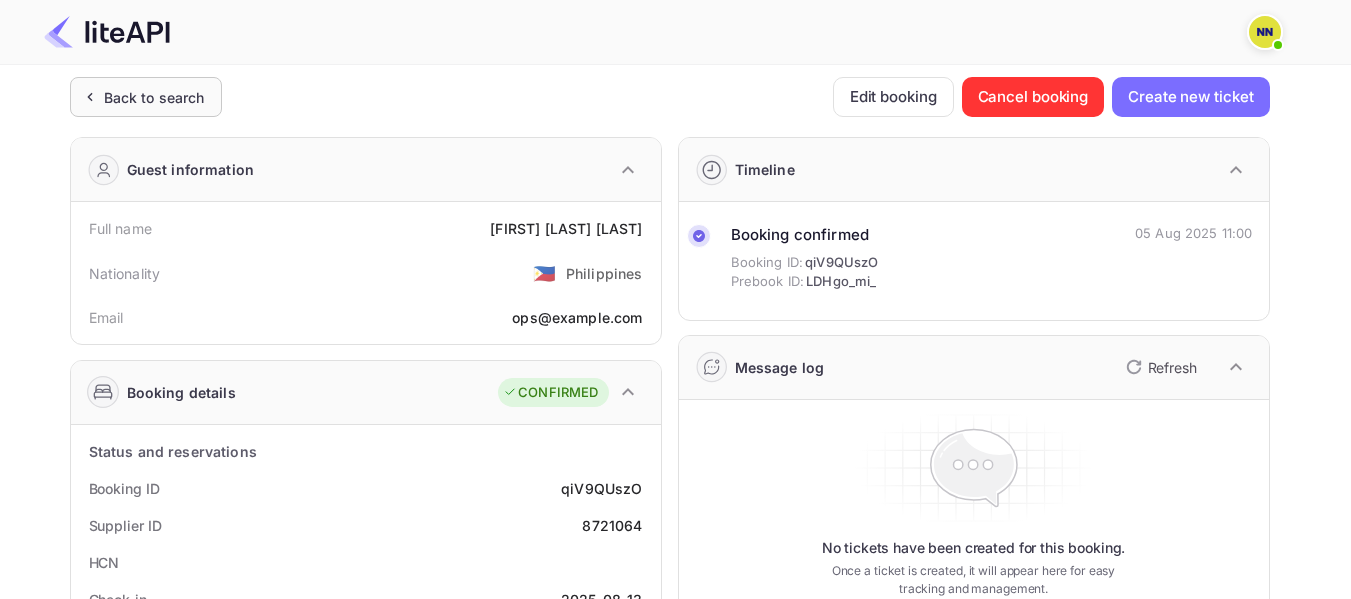 click on "Back to search" at bounding box center (154, 97) 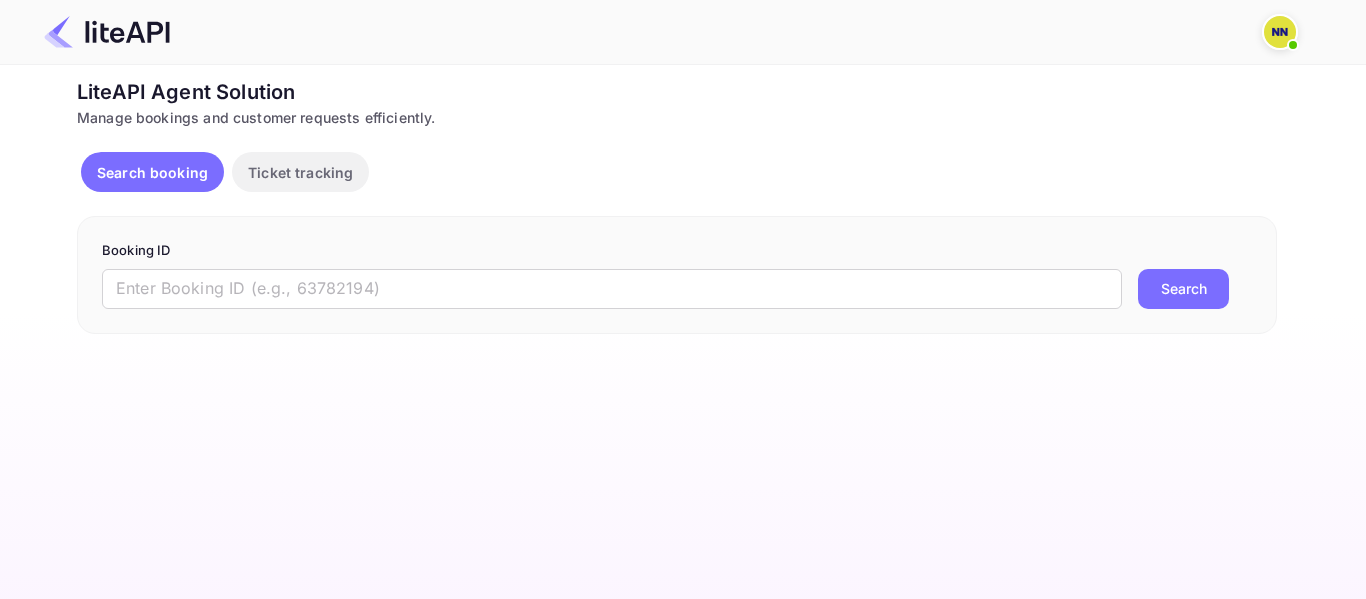 click on "Ticket Affiliate URL https://www.nuitee.com/ Business partner name Nuitee Travel Customer Information Calling from https://www.nuitee.com/ LiteAPI Agent Solution Manage bookings and customer requests efficiently. Search booking Ticket tracking Booking ID Search Materio - React Admin Template Materio Admin is the most developer friendly highly customizable Admin Dashboard Template based on MUI and NextJS. Click on below buttons to explore PRO version. Demo Download" at bounding box center [683, 332] 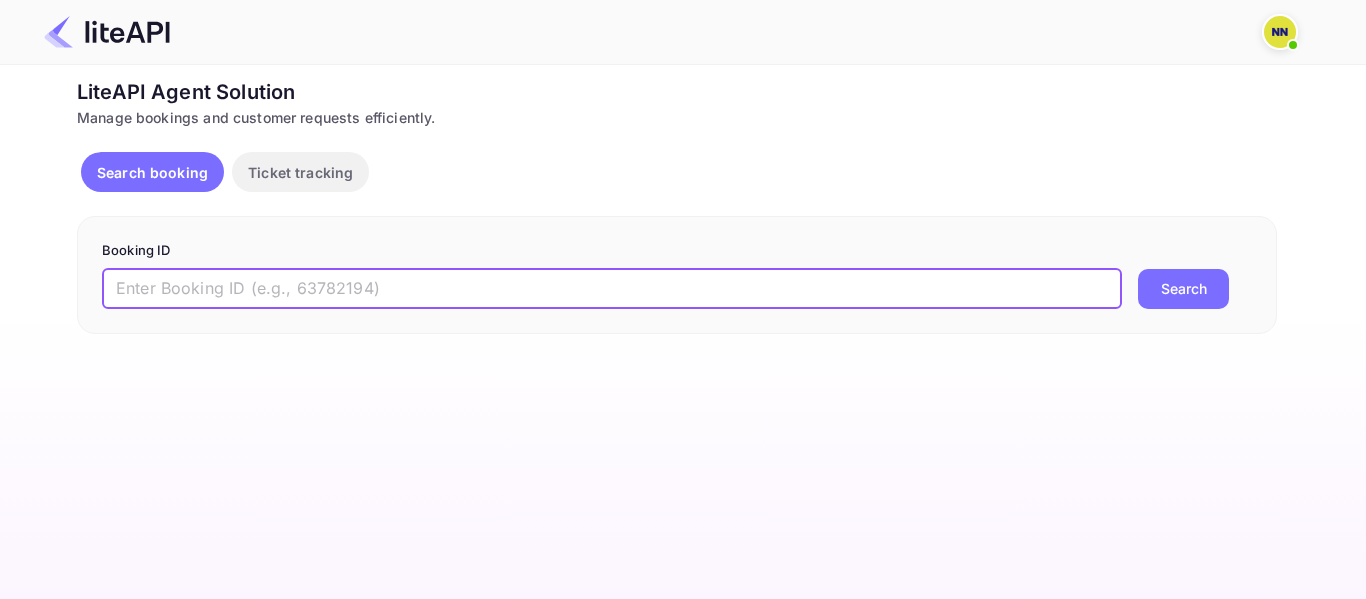 drag, startPoint x: 237, startPoint y: 287, endPoint x: 104, endPoint y: 296, distance: 133.30417 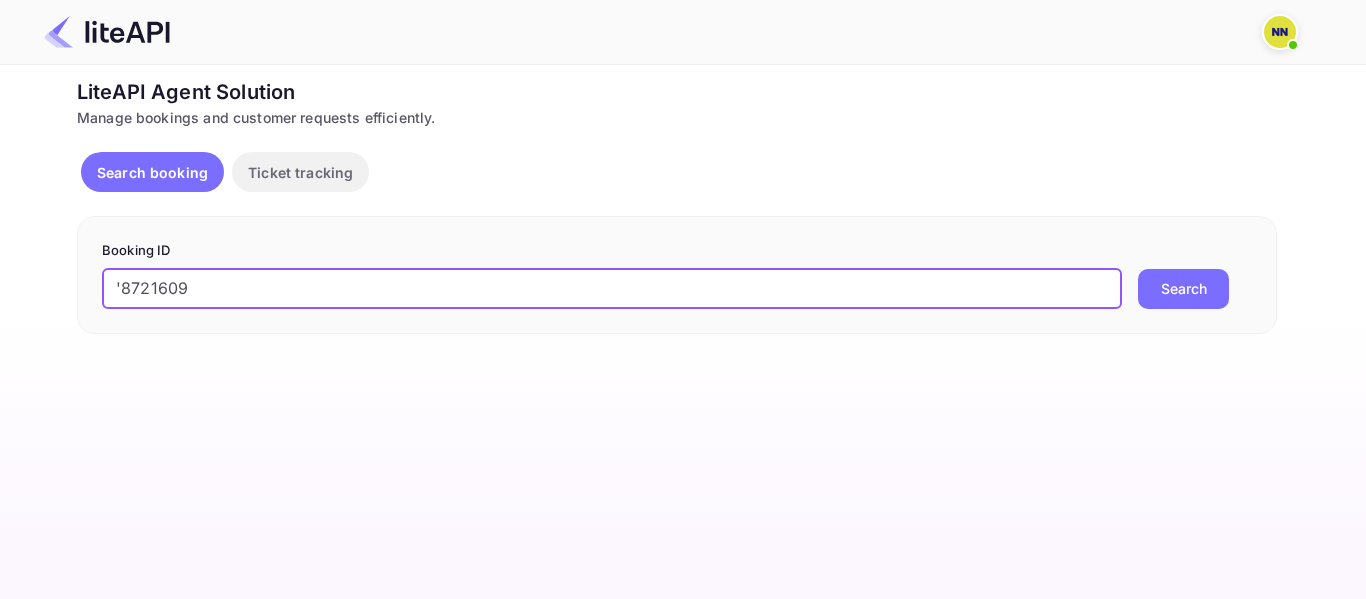 click on "'8721609" at bounding box center [612, 289] 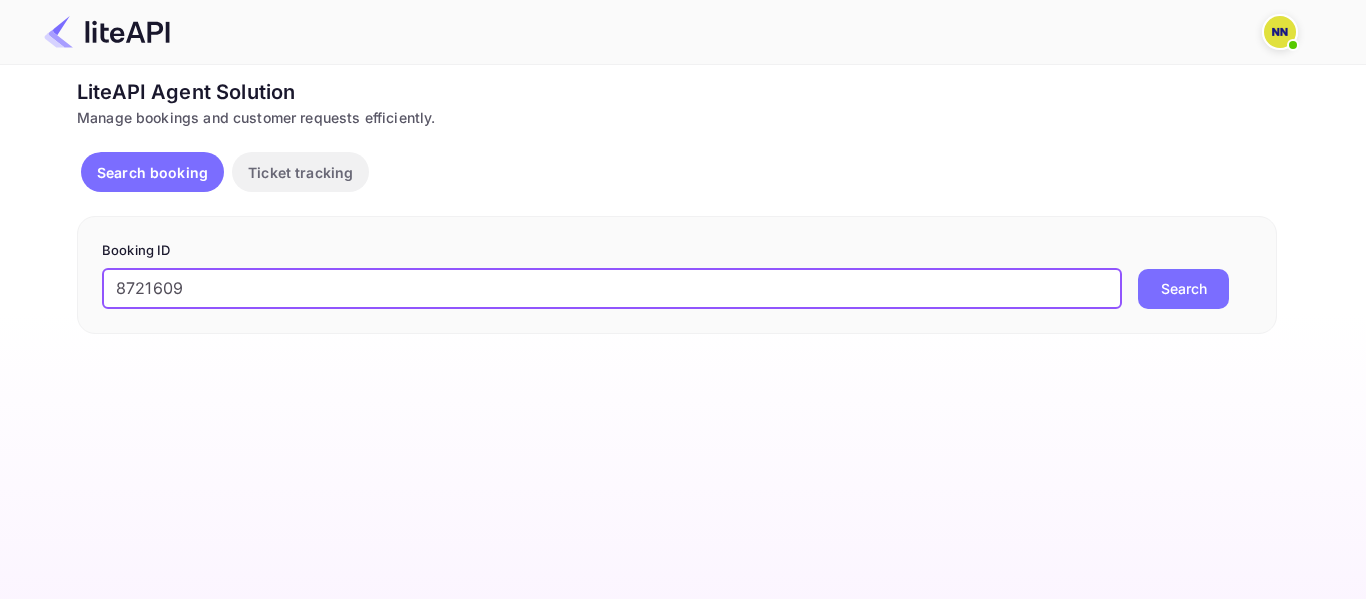 type on "8721609" 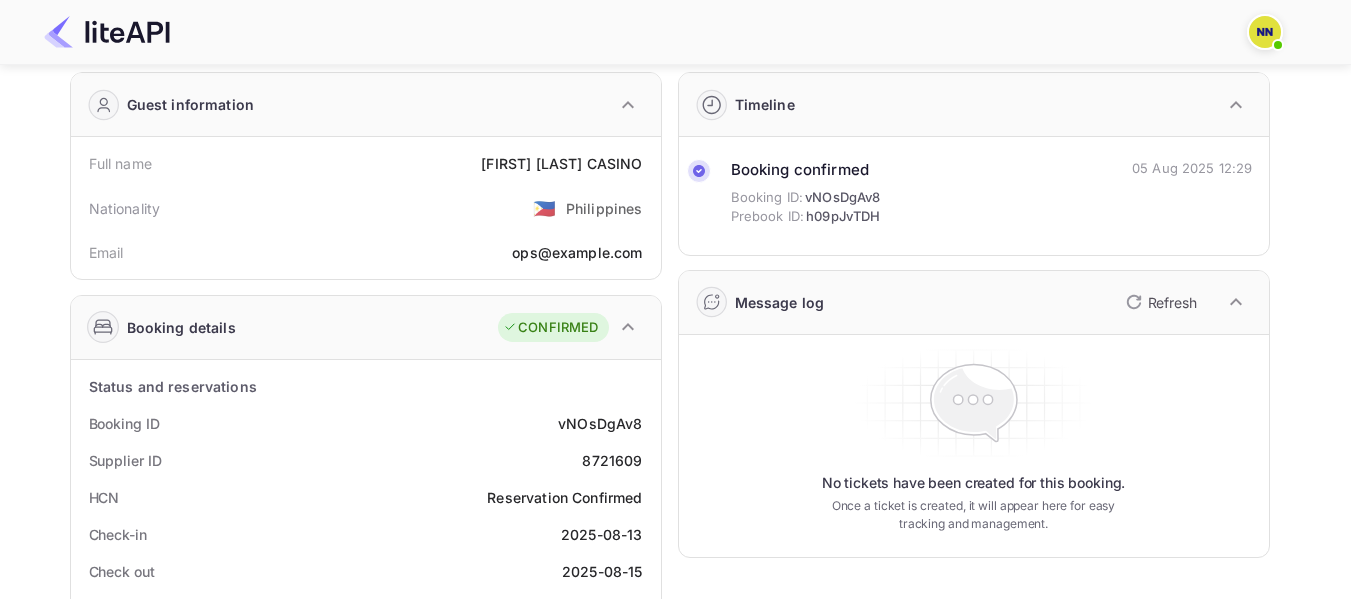 scroll, scrollTop: 100, scrollLeft: 0, axis: vertical 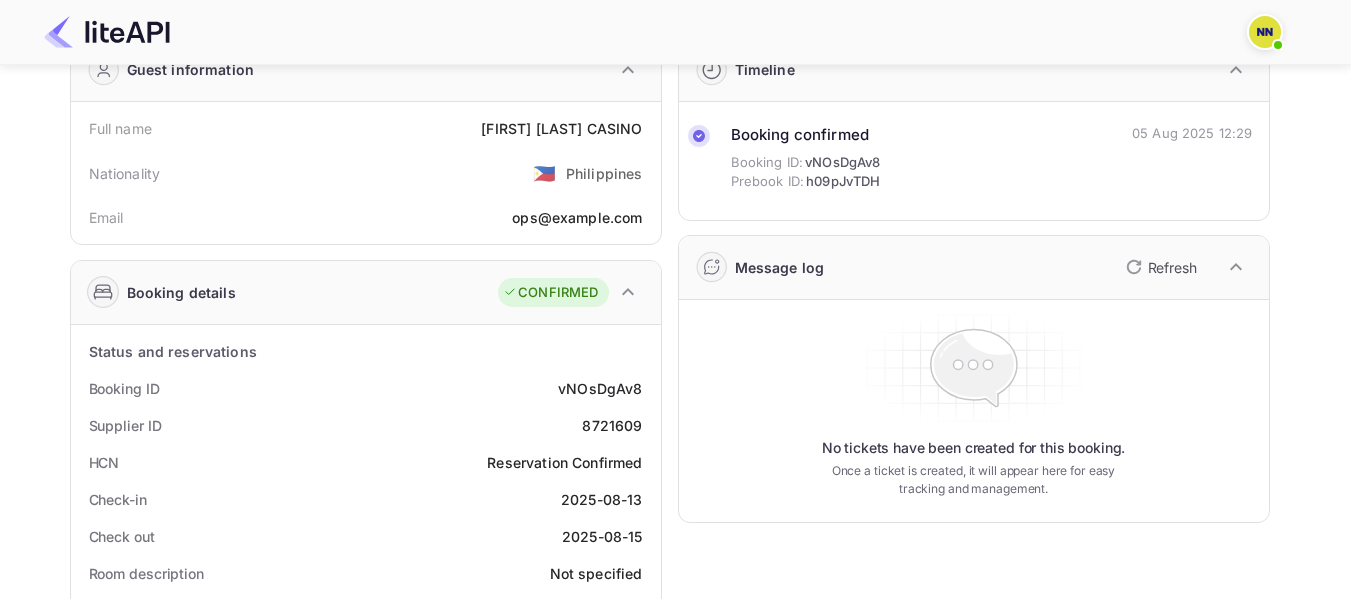 click on "8721609" at bounding box center (612, 425) 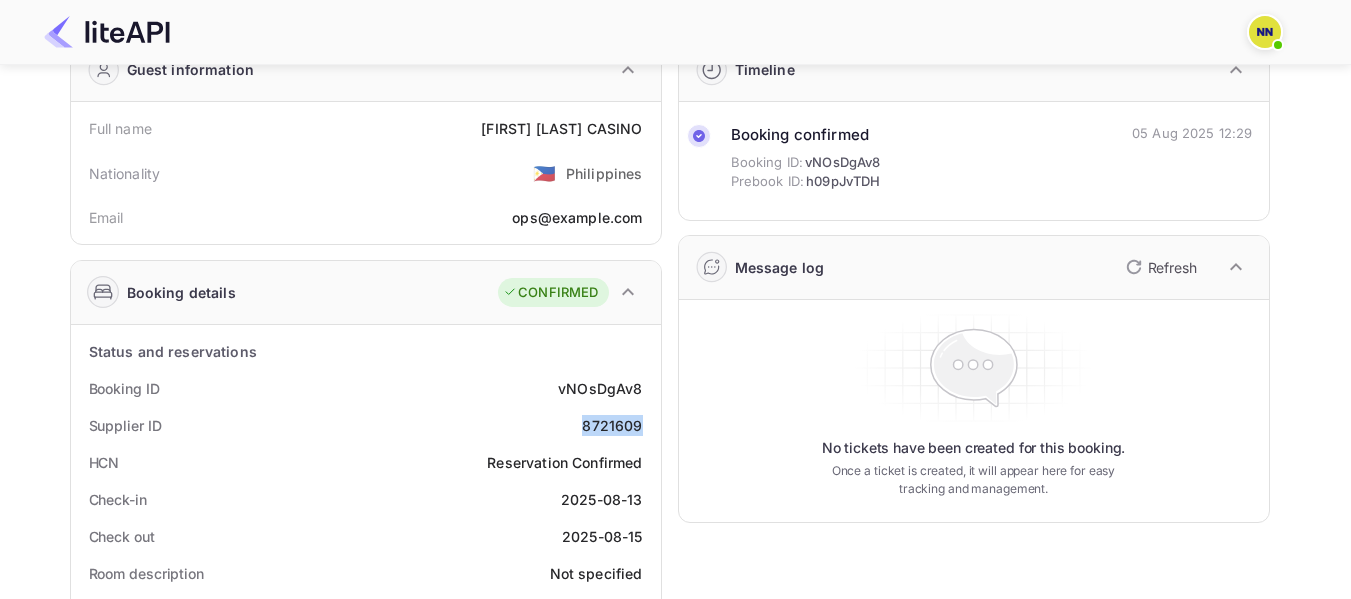 copy on "8721609" 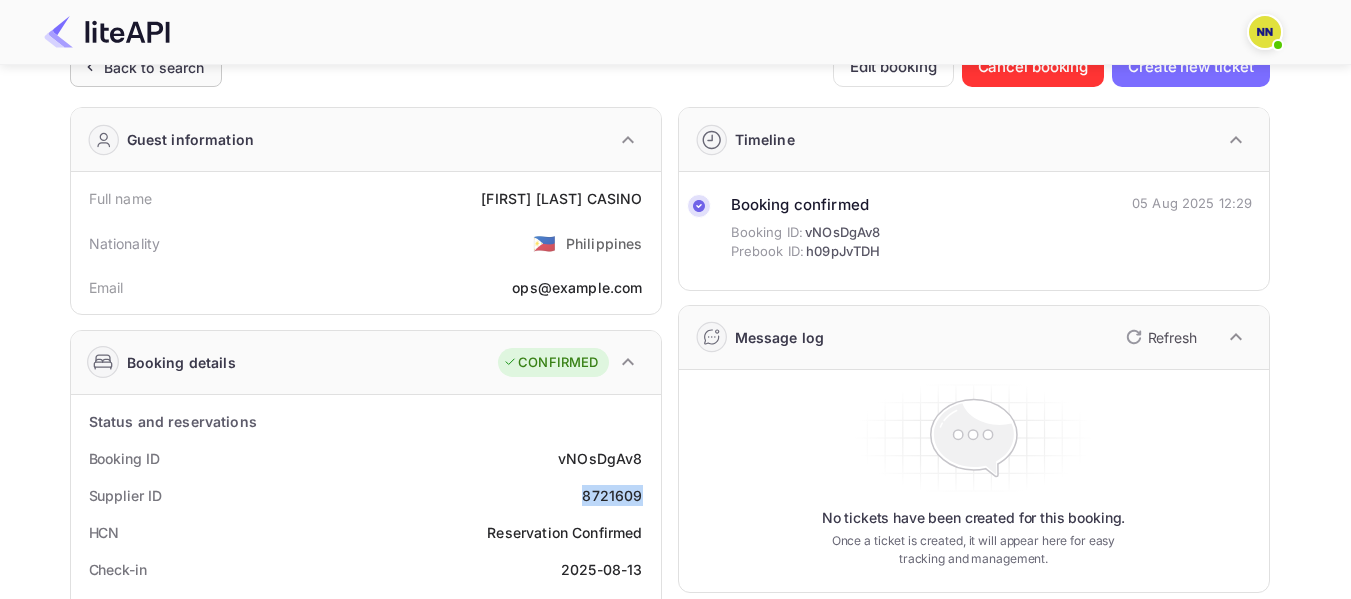 scroll, scrollTop: 0, scrollLeft: 0, axis: both 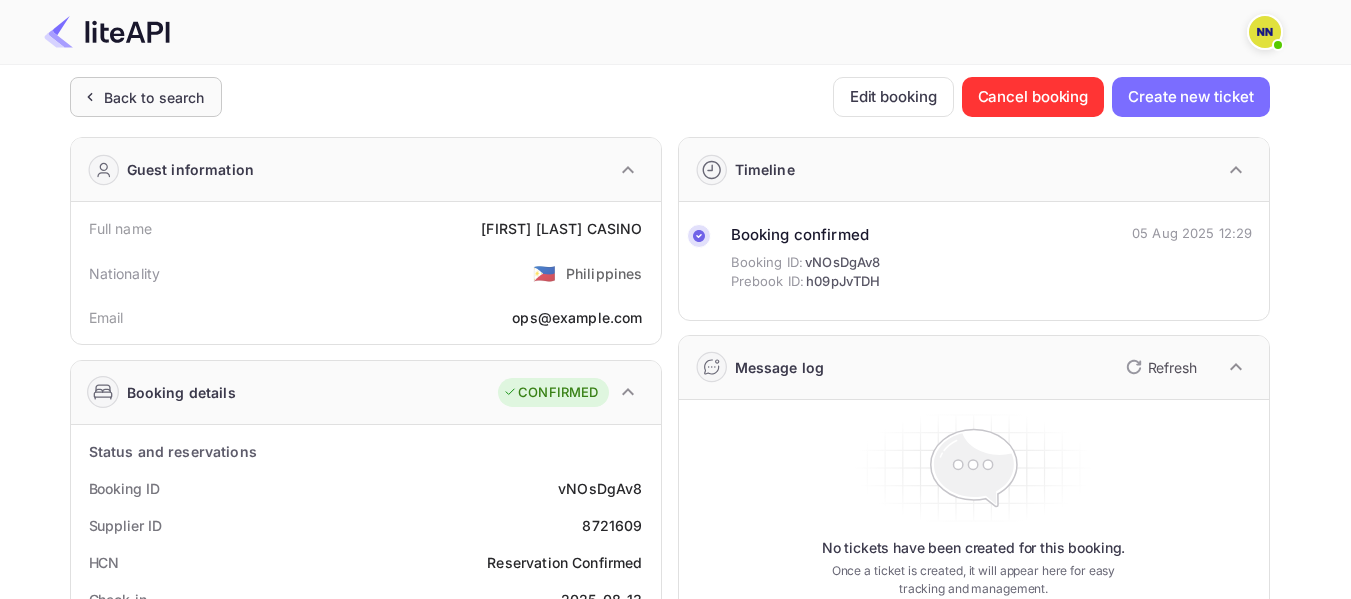 click on "Back to search" at bounding box center [154, 97] 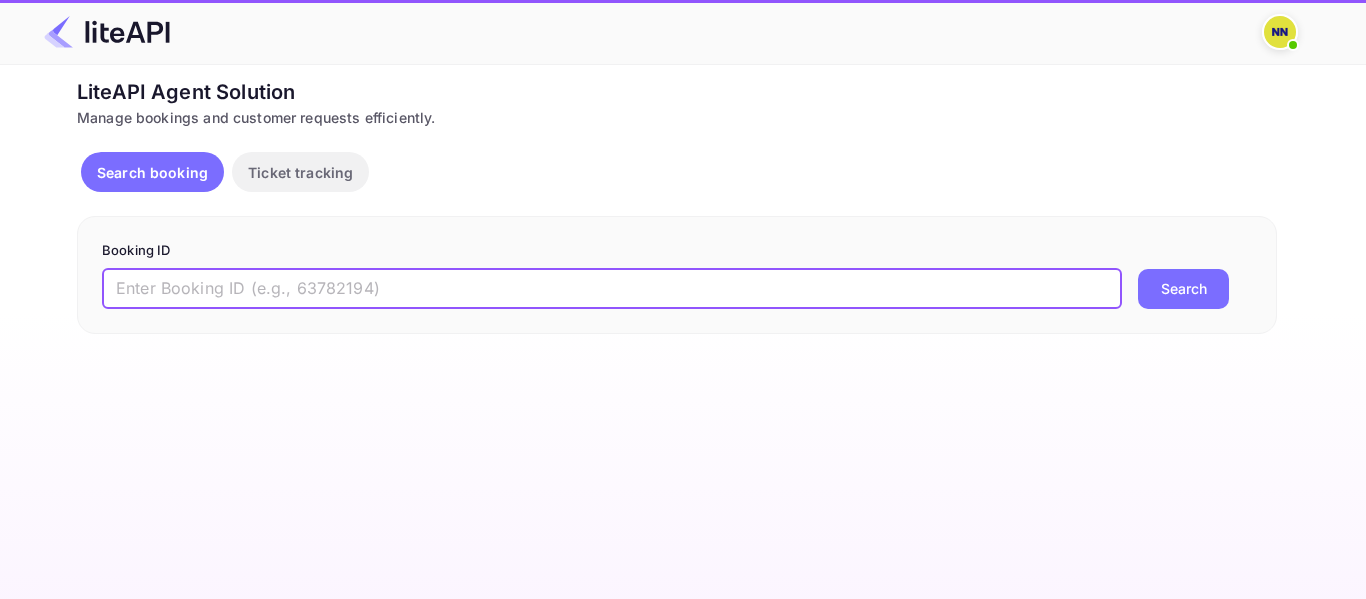 click at bounding box center (612, 289) 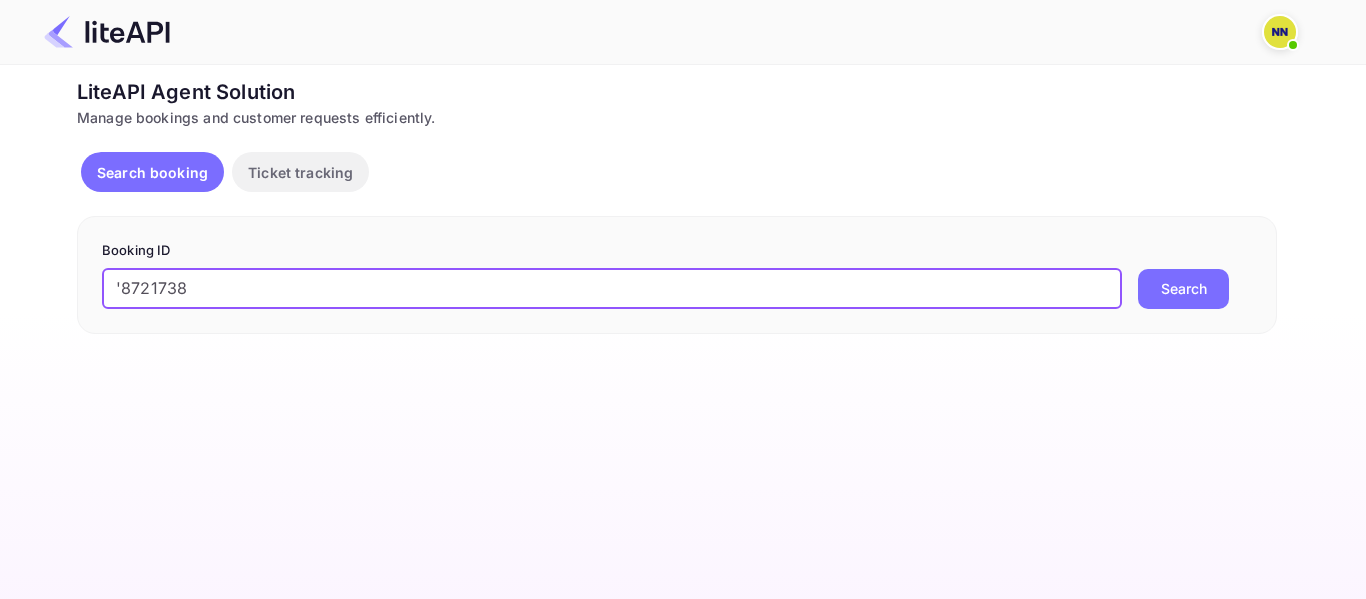 drag, startPoint x: 120, startPoint y: 286, endPoint x: 110, endPoint y: 285, distance: 10.049875 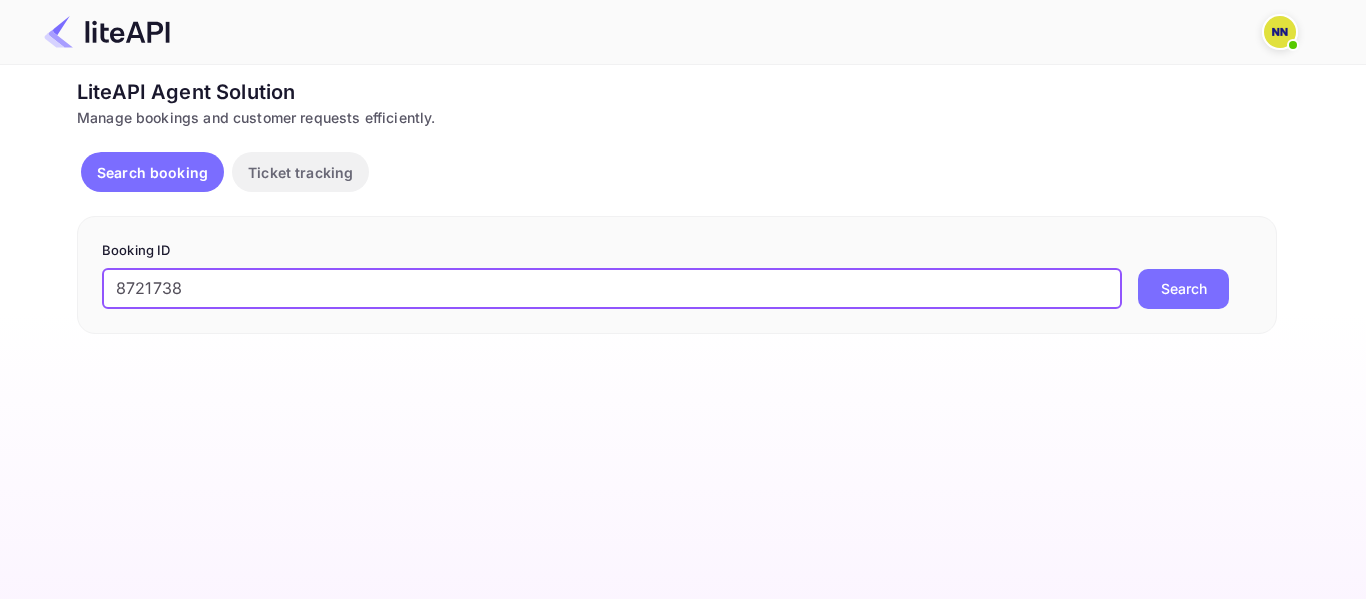 type on "8721738" 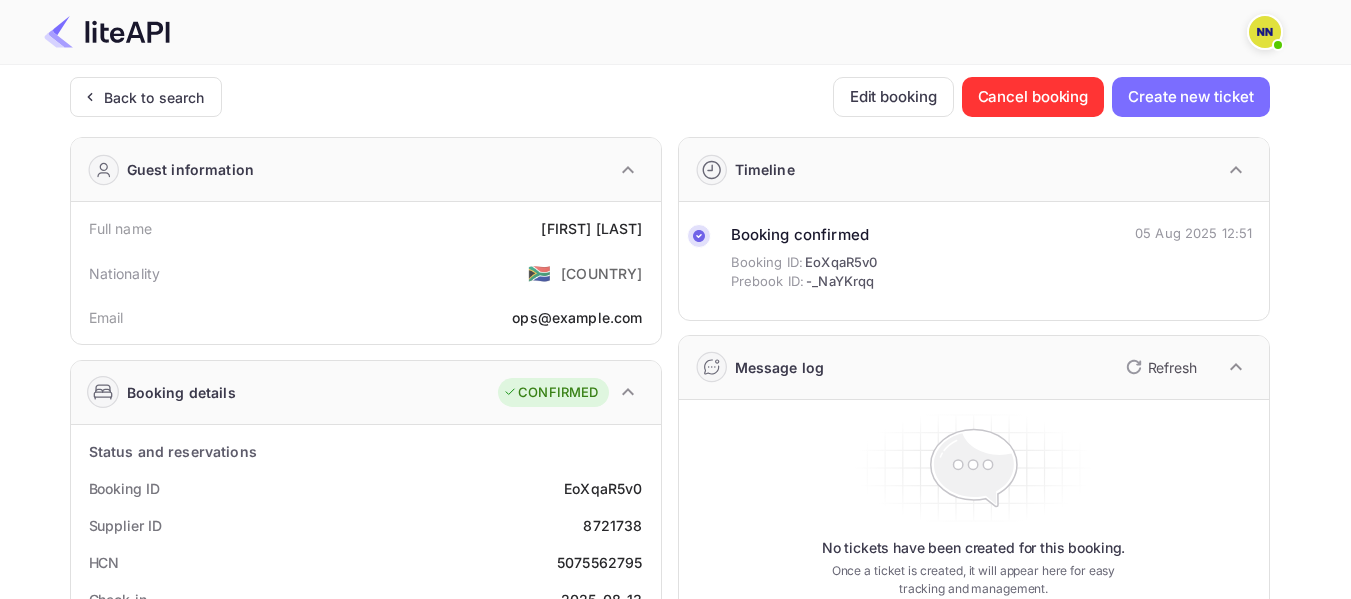 click on "5075562795" at bounding box center [600, 562] 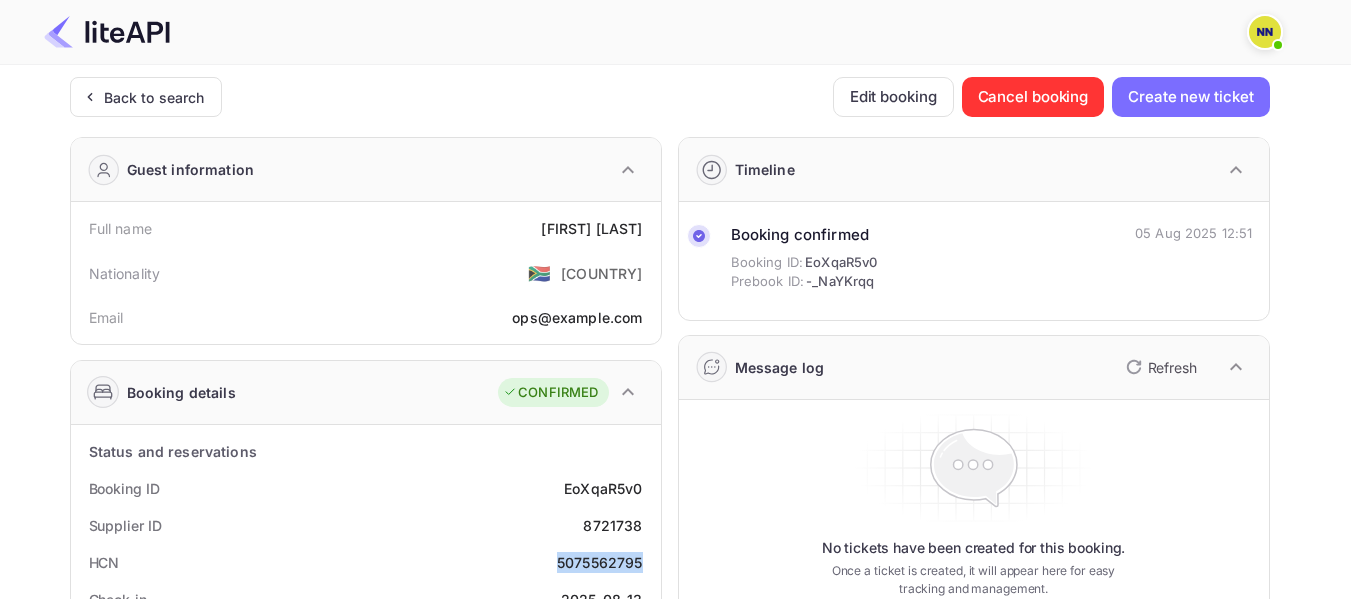 copy on "5075562795" 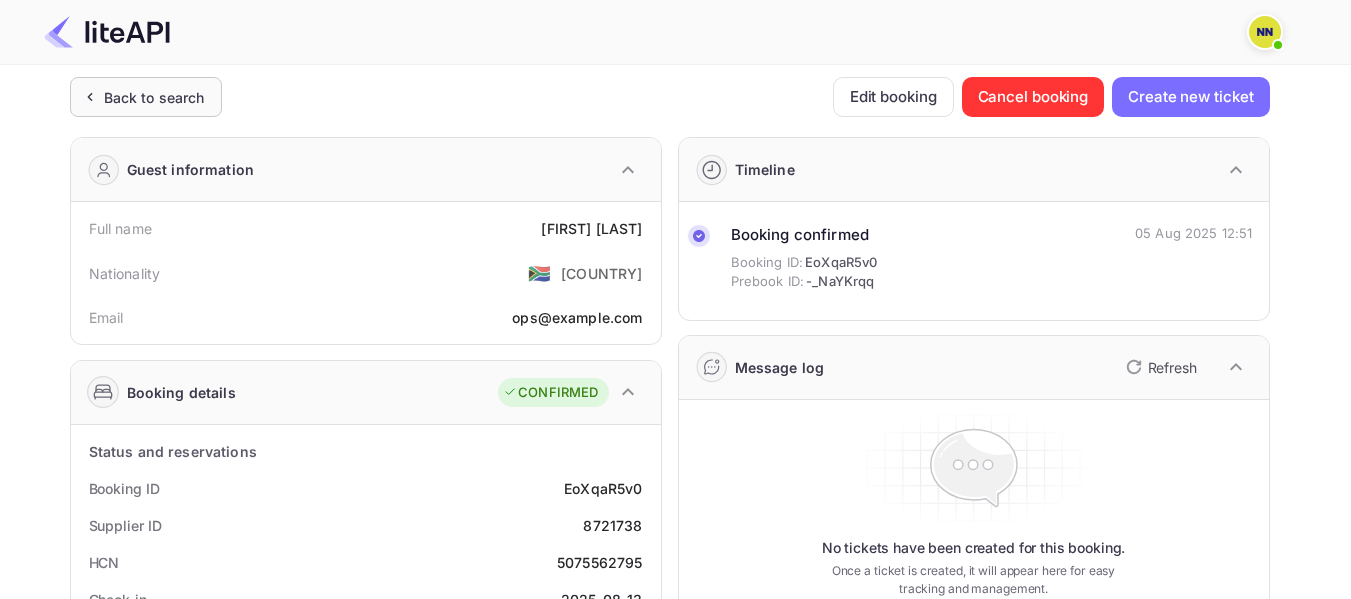 click on "Back to search" at bounding box center [154, 97] 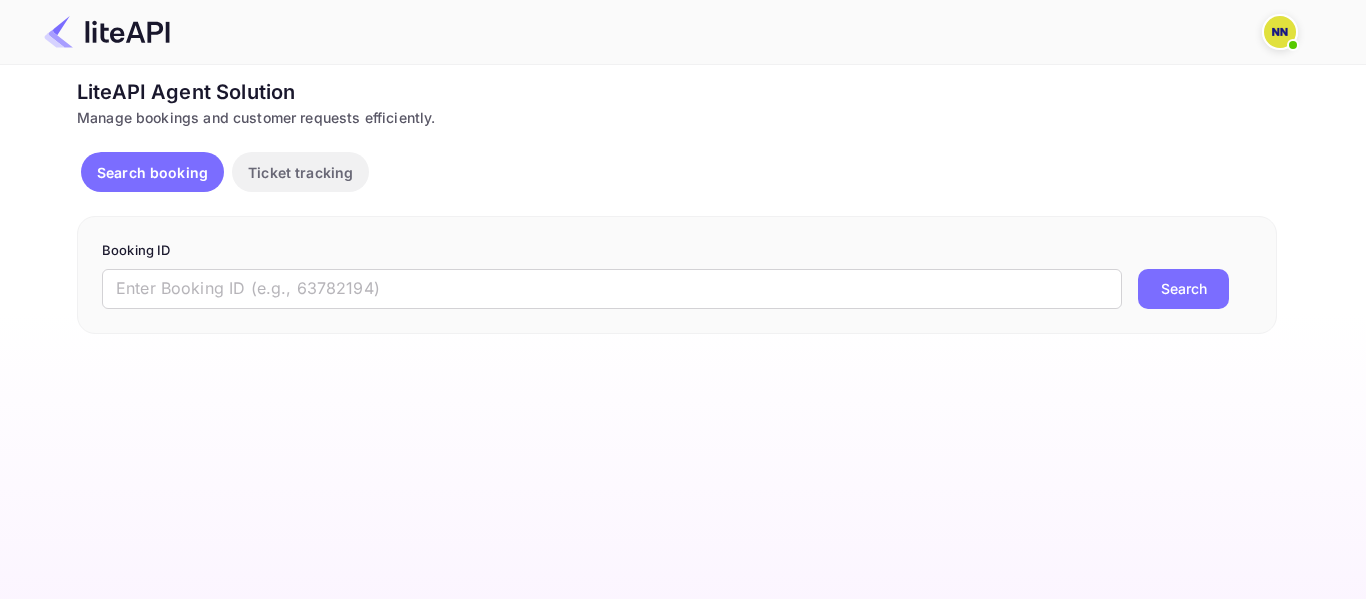 click on "Booking ID" at bounding box center [677, 251] 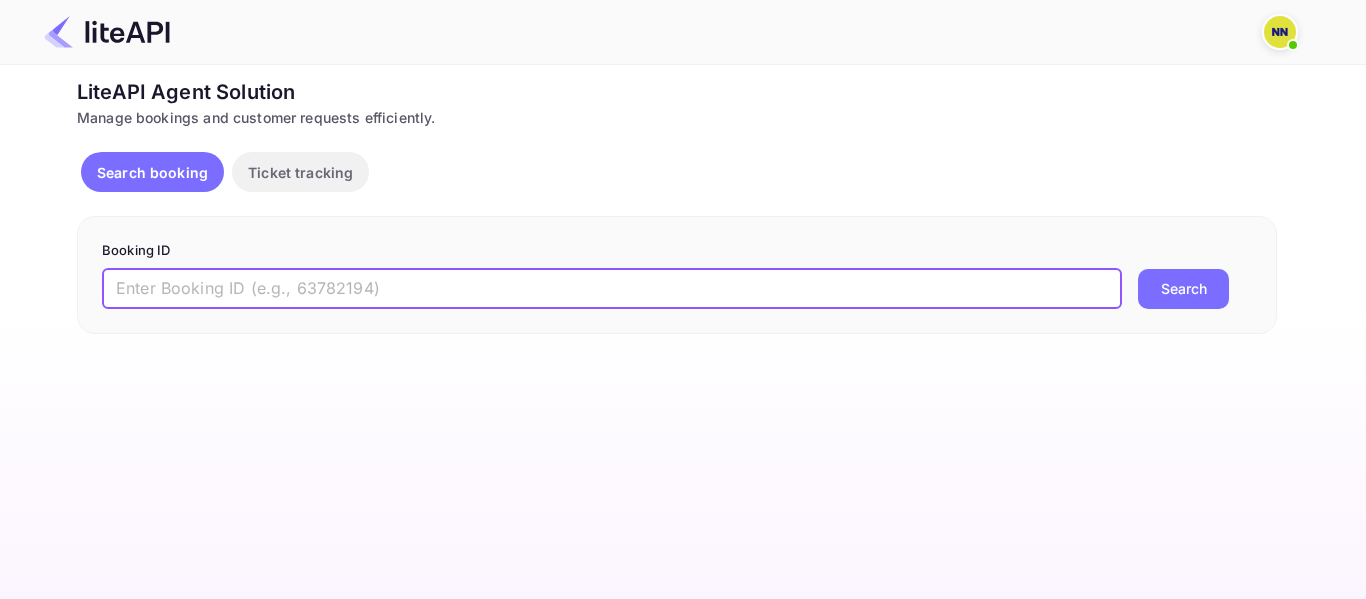 click at bounding box center (612, 289) 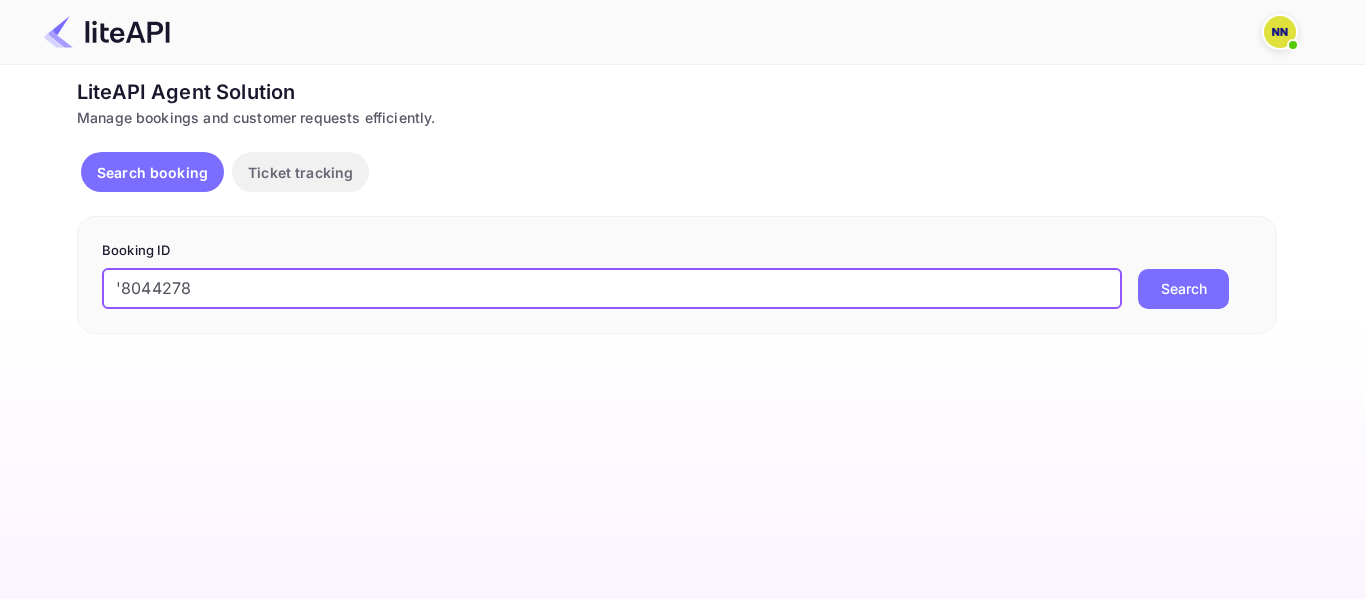 drag, startPoint x: 123, startPoint y: 285, endPoint x: 99, endPoint y: 285, distance: 24 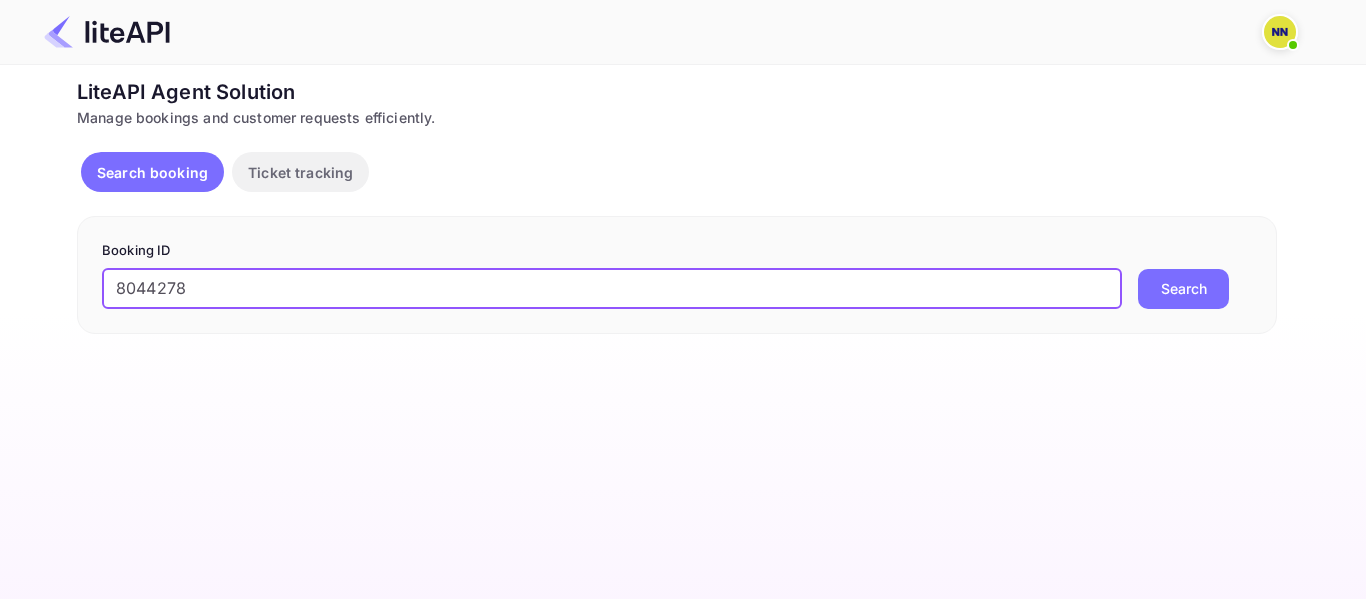 type on "8044278" 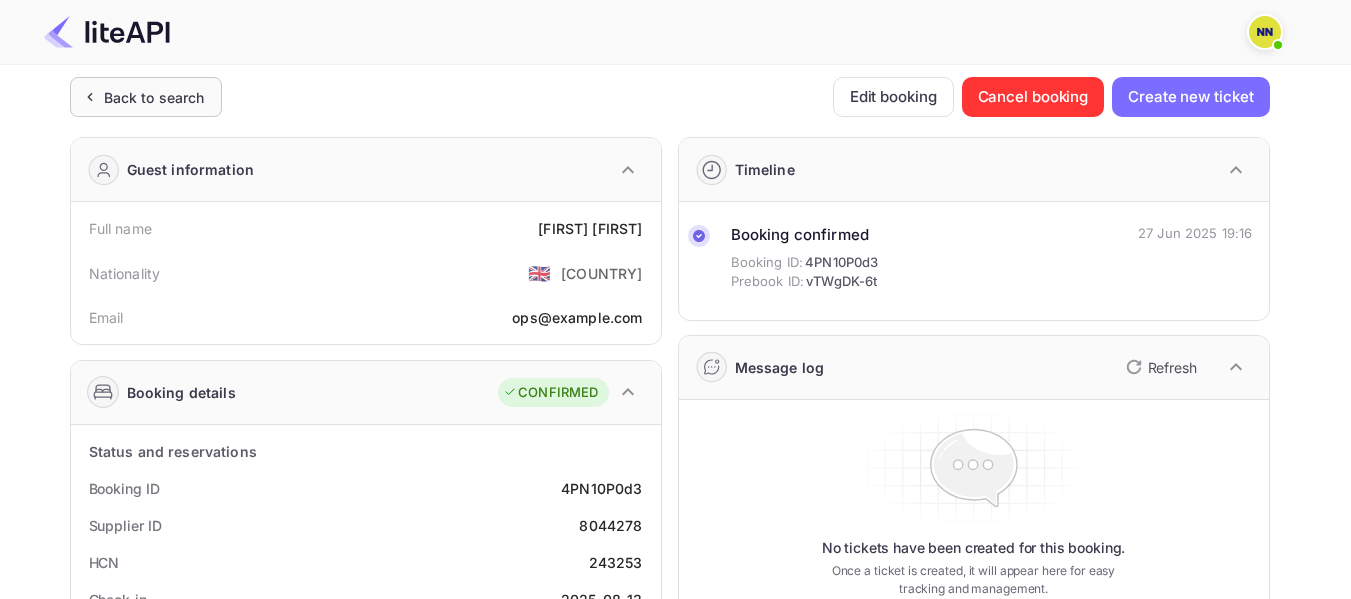 click on "Back to search" at bounding box center [154, 97] 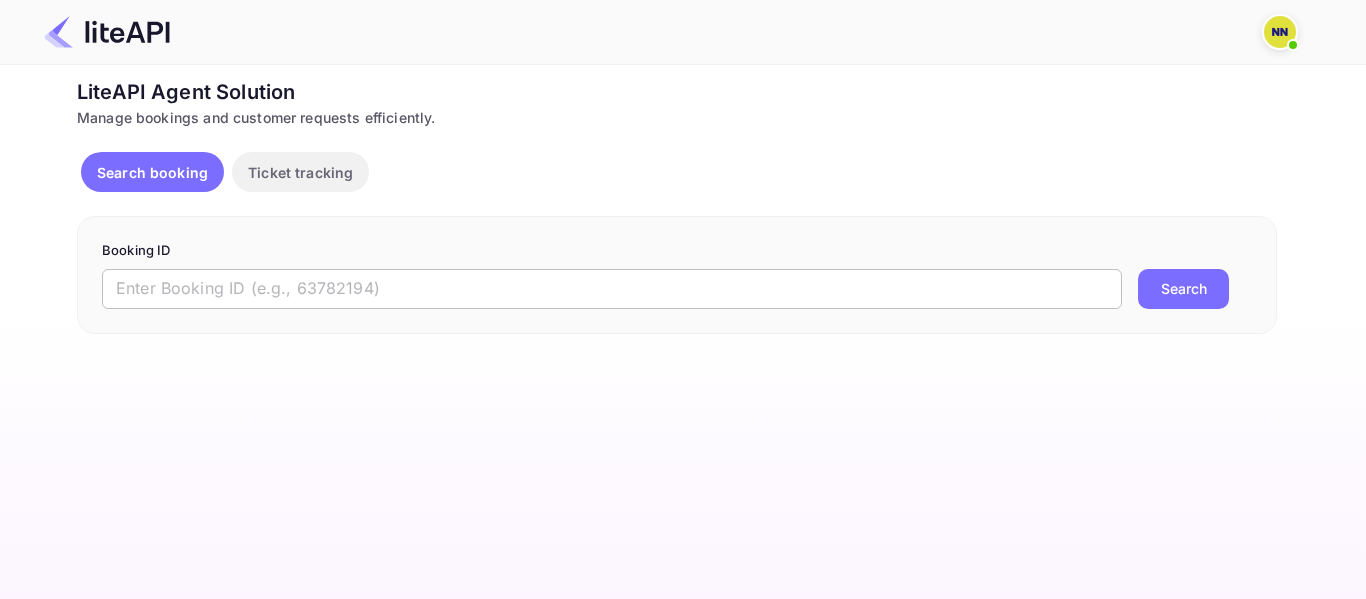 drag, startPoint x: 243, startPoint y: 282, endPoint x: 156, endPoint y: 288, distance: 87.20665 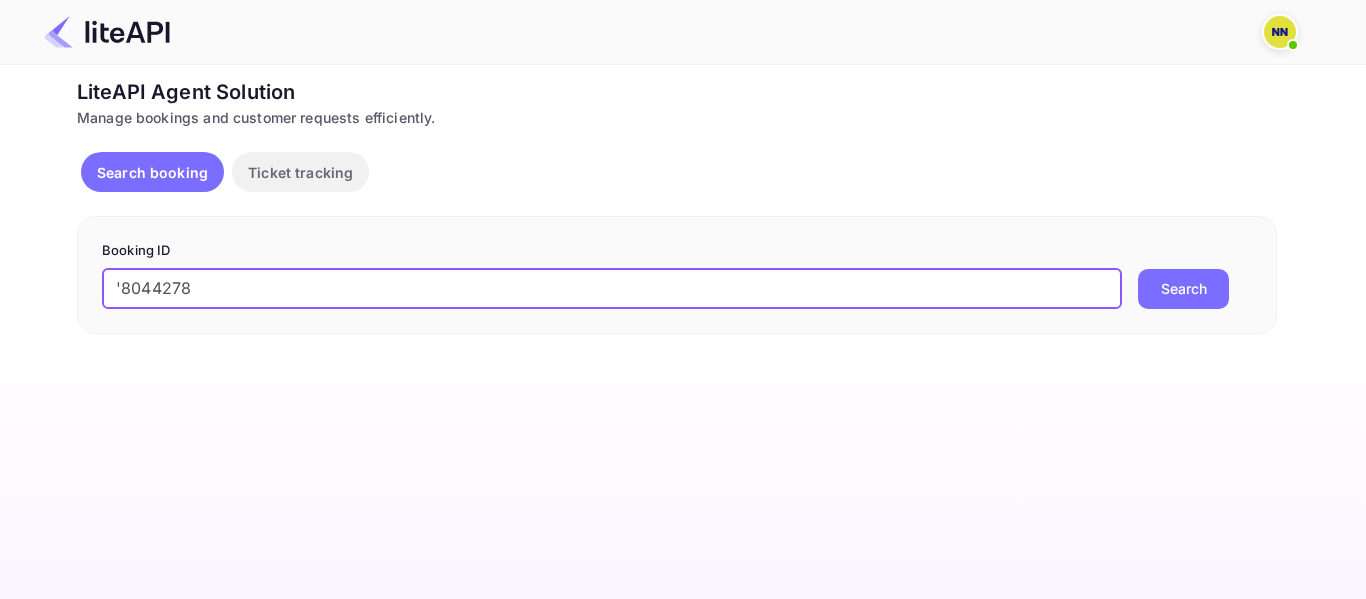 drag, startPoint x: 122, startPoint y: 285, endPoint x: 110, endPoint y: 285, distance: 12 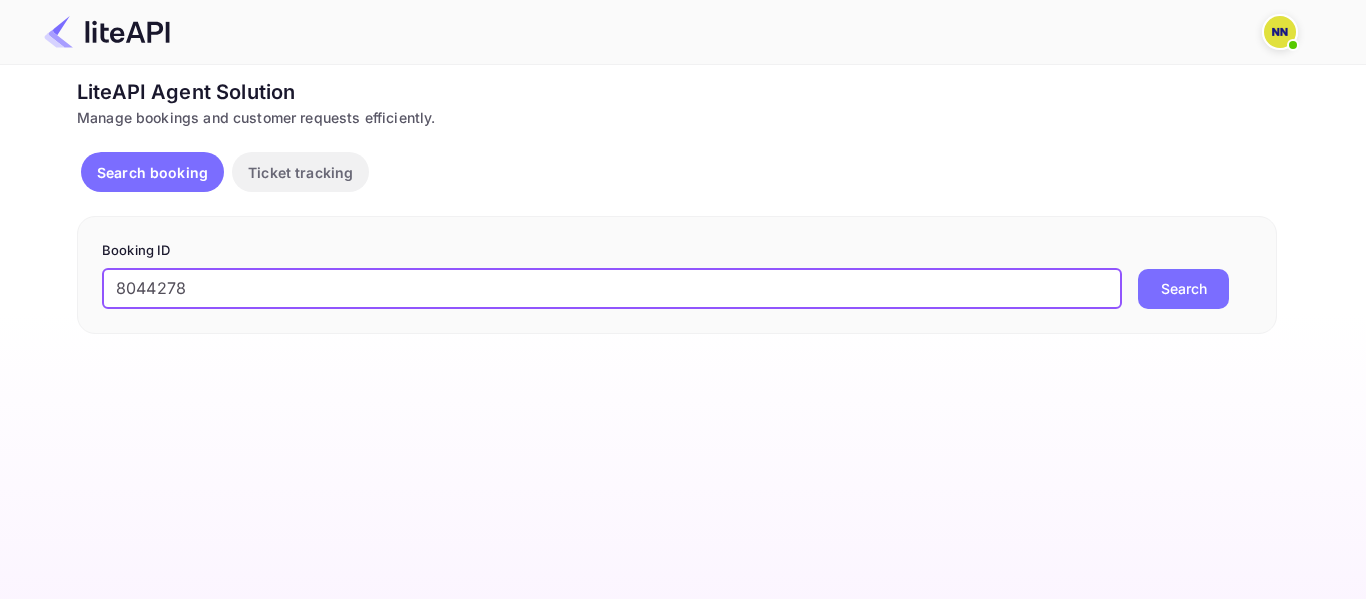 type on "8044278" 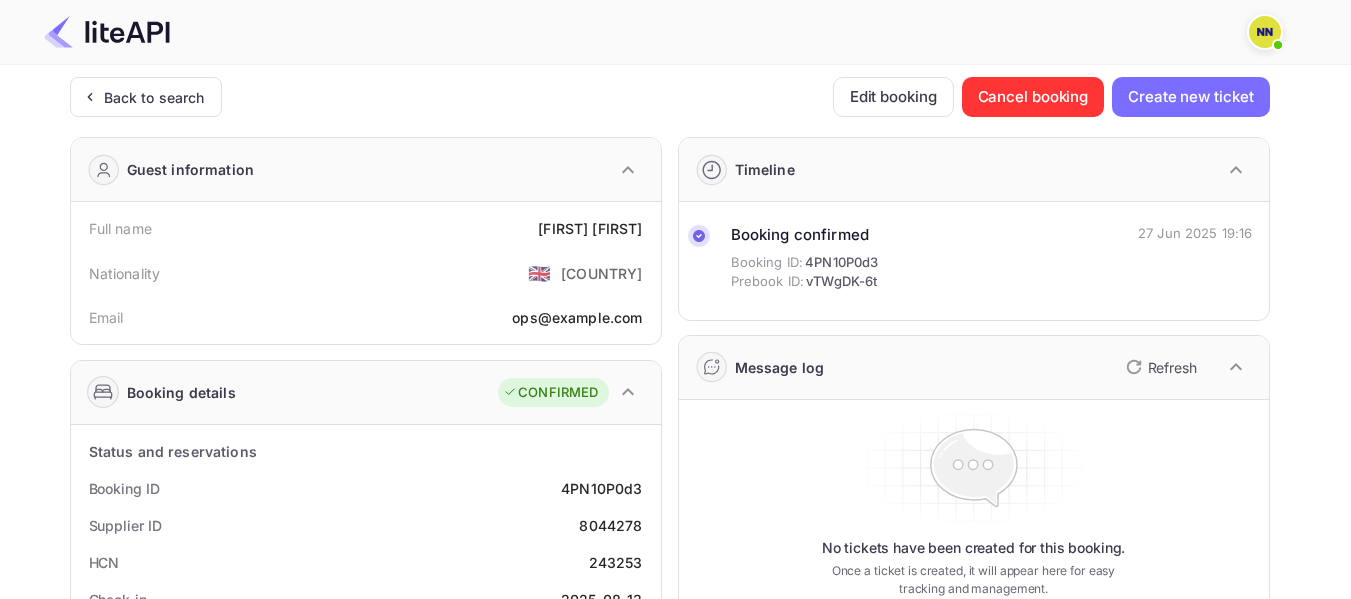 click on "243253" at bounding box center [616, 562] 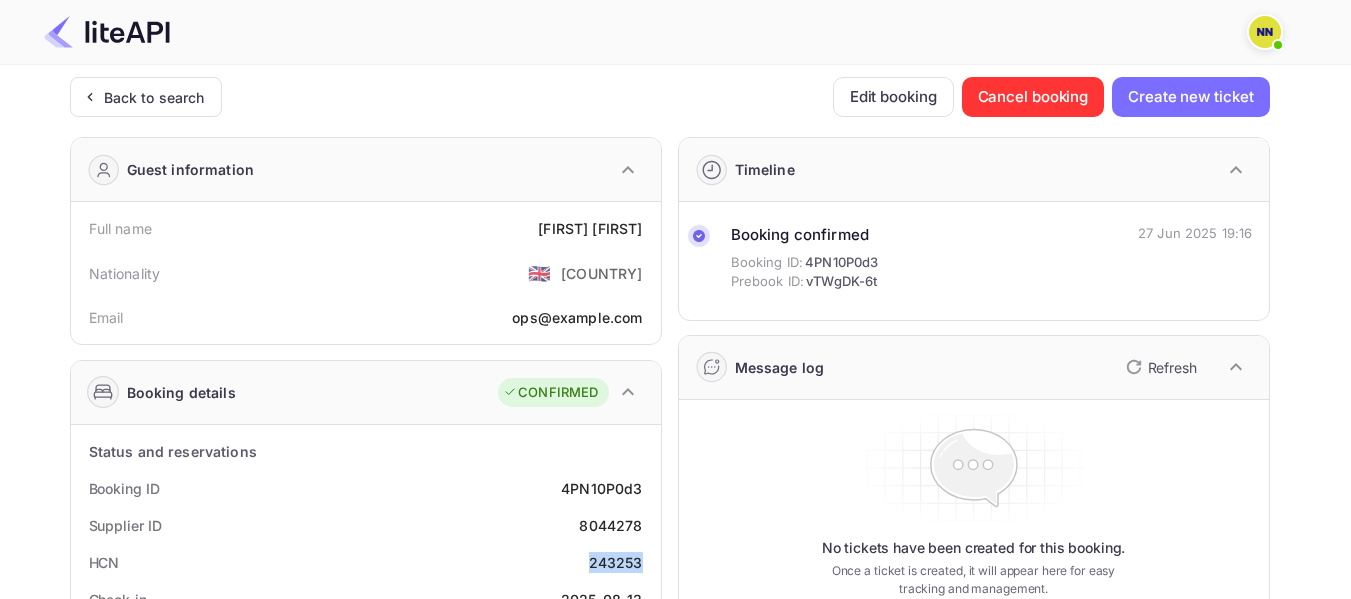 click on "243253" at bounding box center [616, 562] 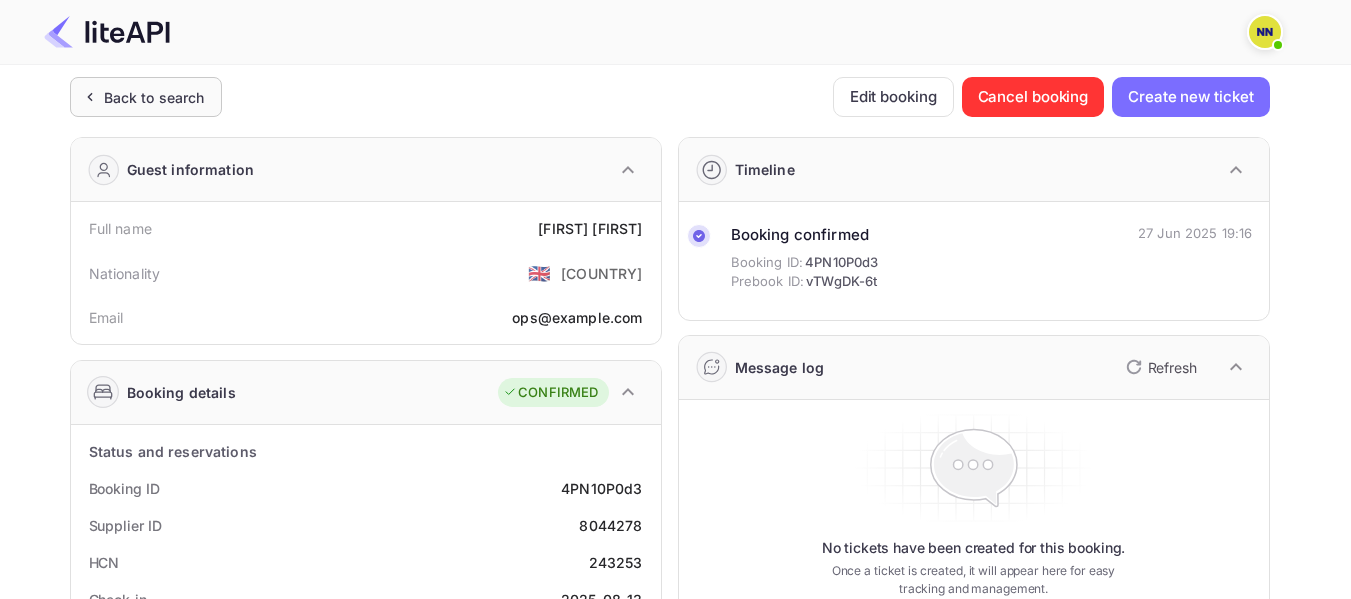 click on "Back to search" at bounding box center [146, 97] 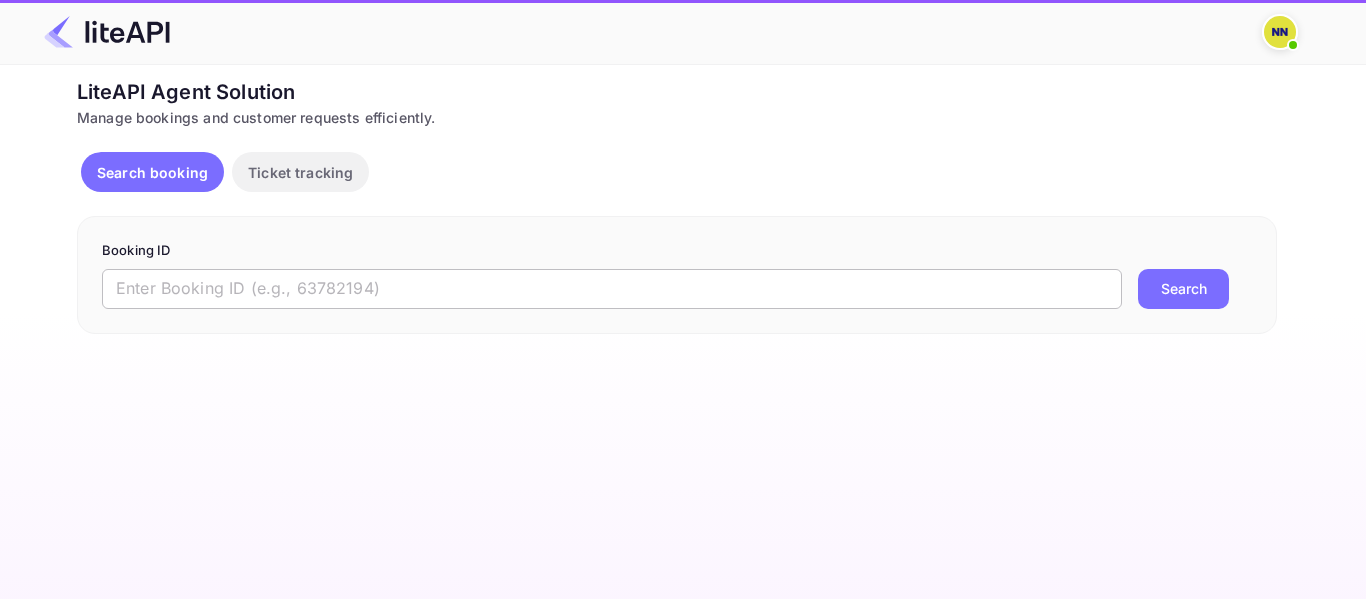 click at bounding box center [612, 289] 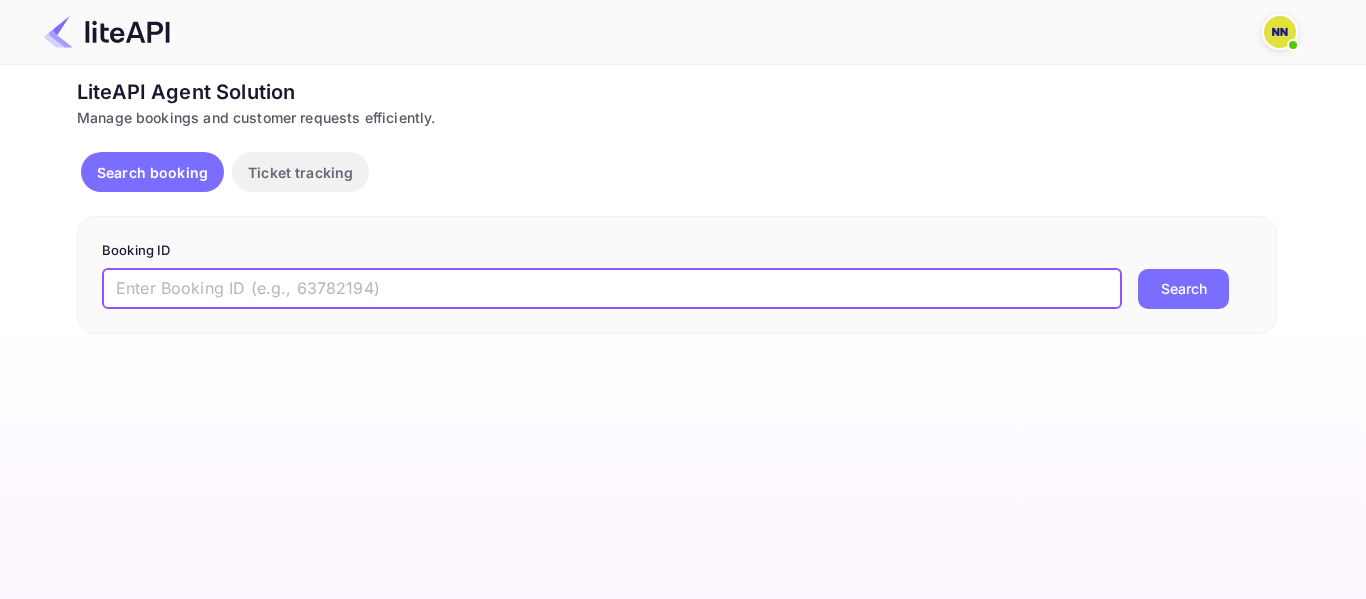 paste on "'8771781" 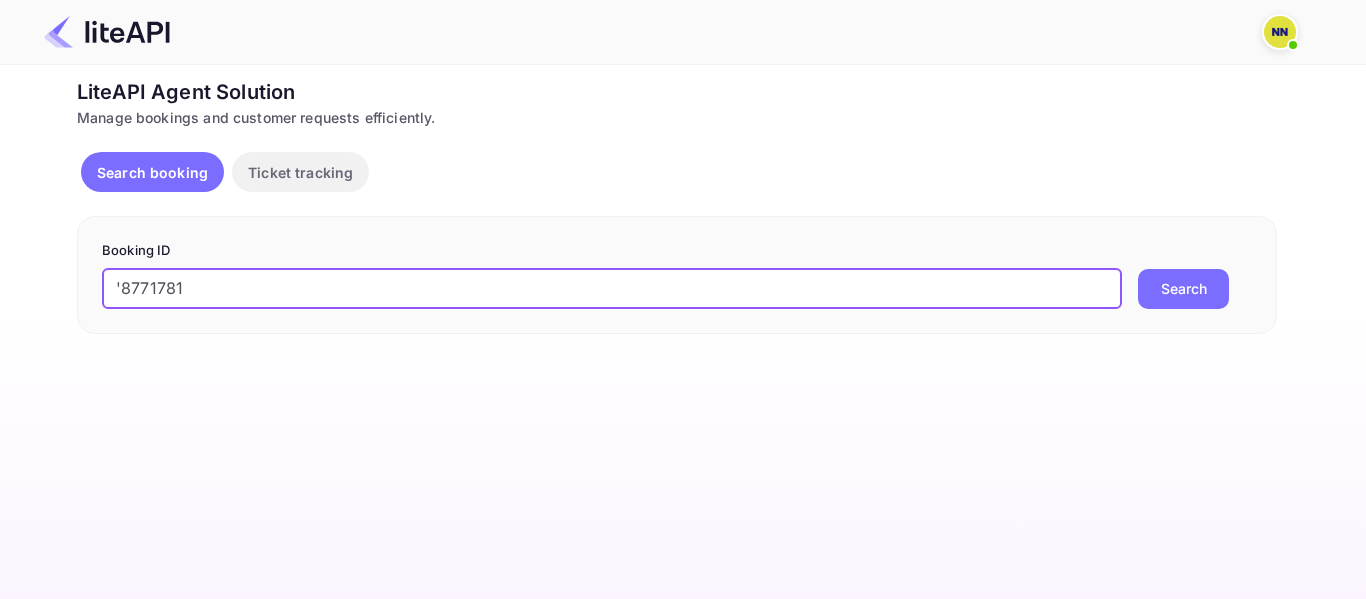 click on "'8771781" at bounding box center [612, 289] 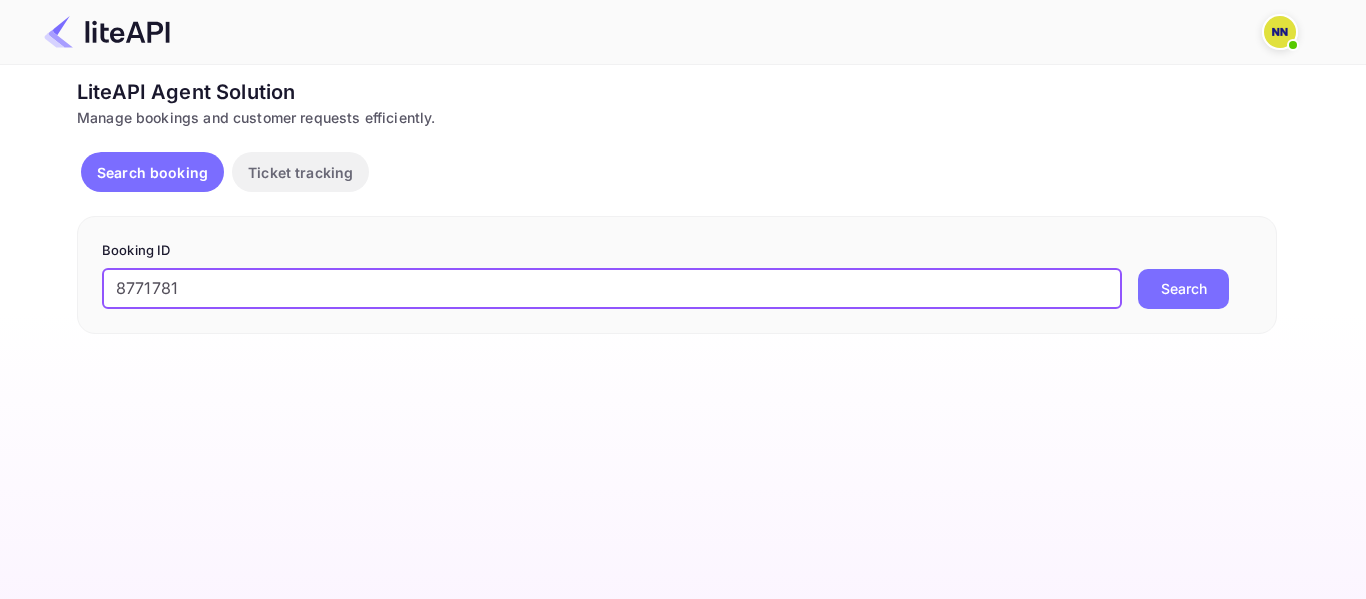 type on "8771781" 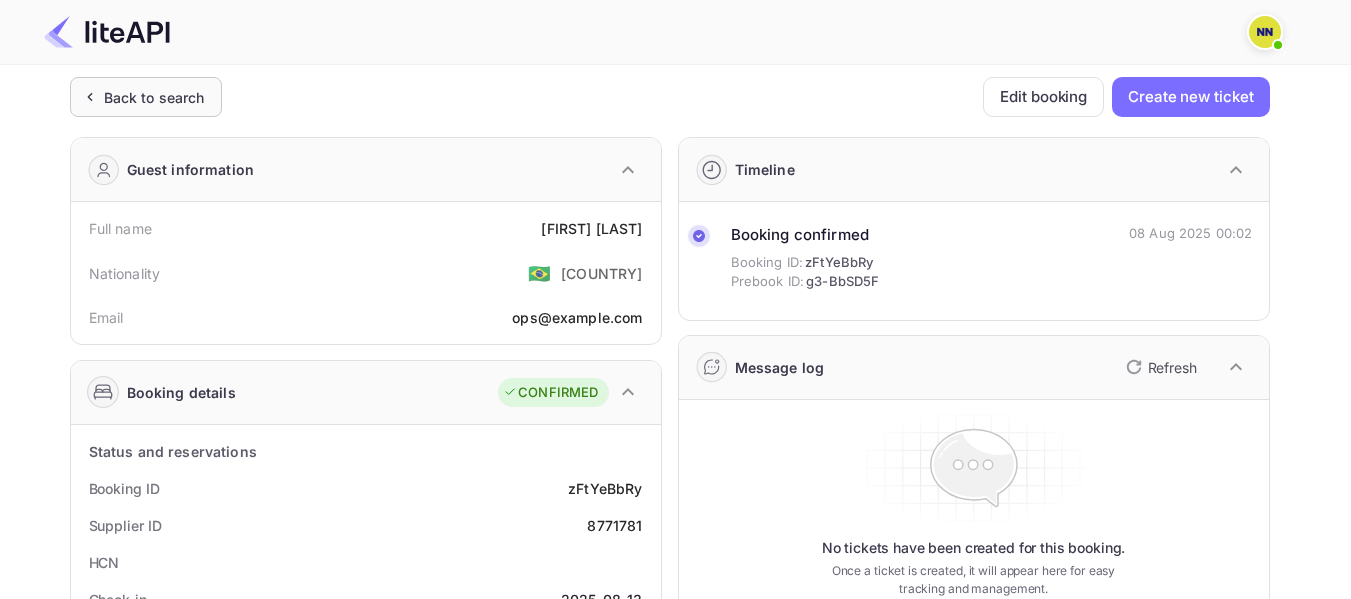 click on "Back to search" at bounding box center (154, 97) 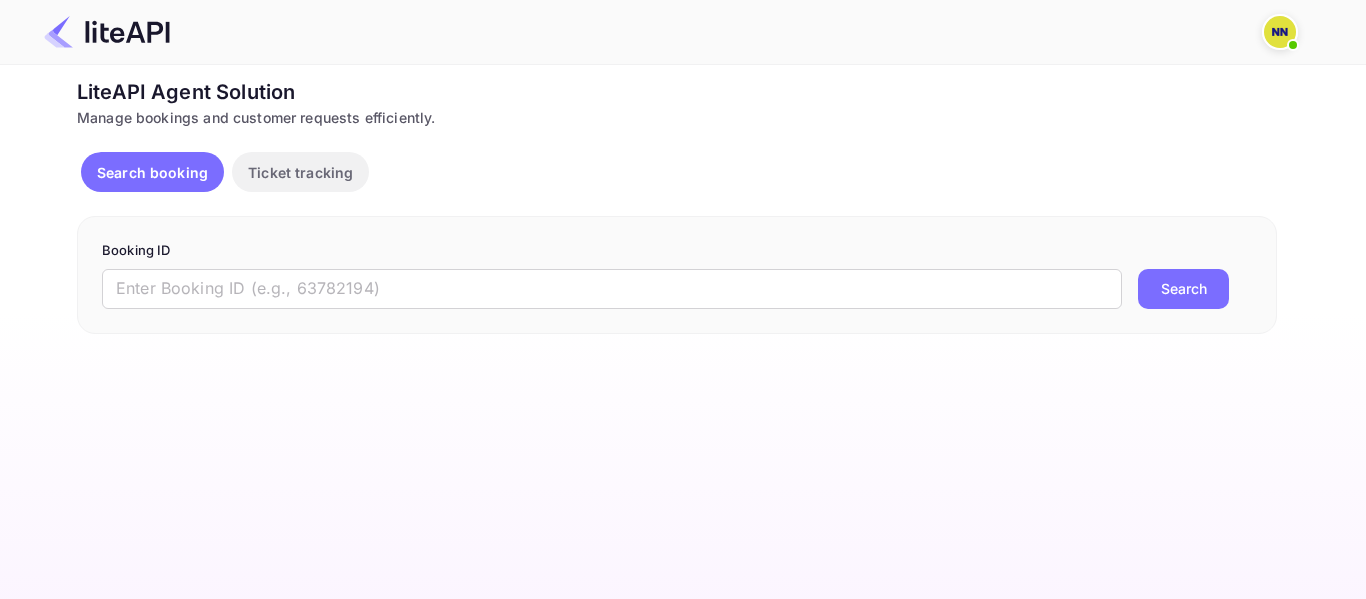 click on "Search booking Ticket tracking" at bounding box center (229, 176) 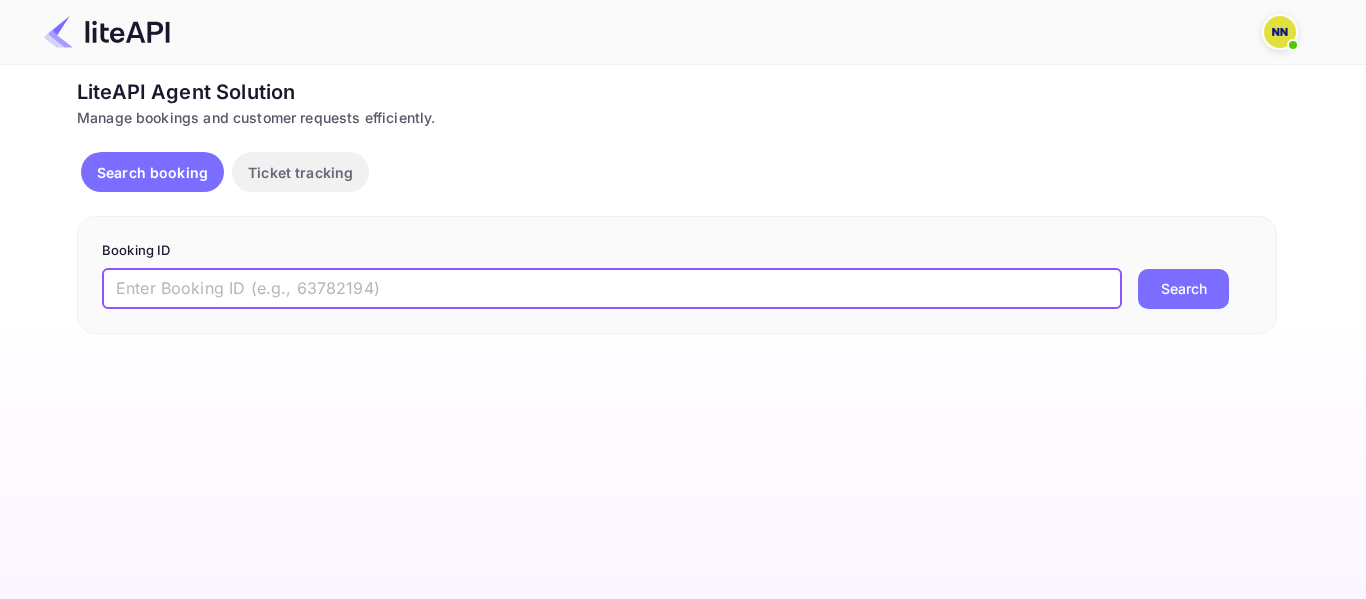 click at bounding box center (612, 289) 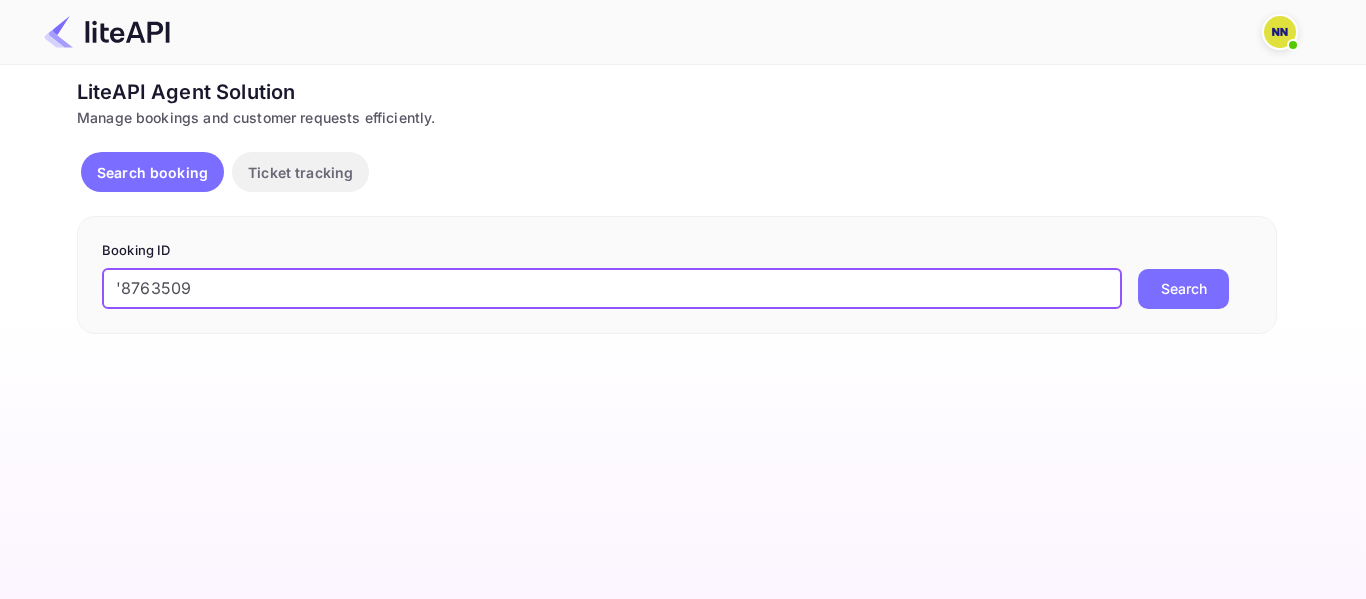 click on "'8763509" at bounding box center (612, 289) 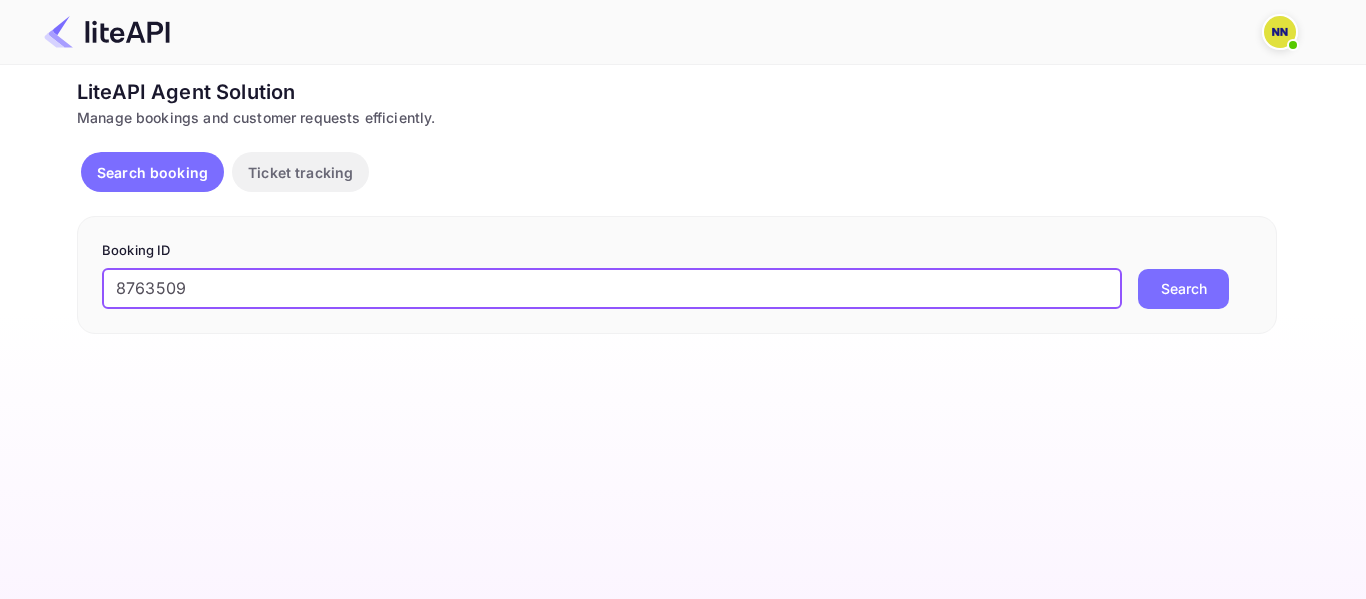 type on "8763509" 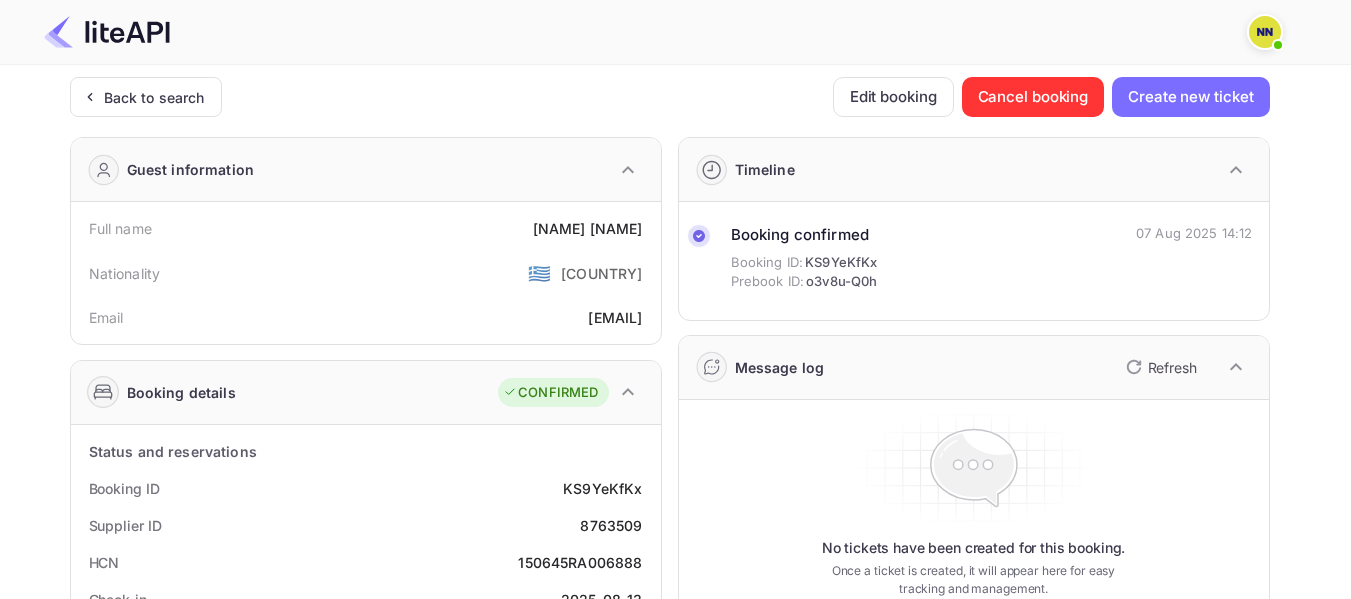 scroll, scrollTop: 0, scrollLeft: 0, axis: both 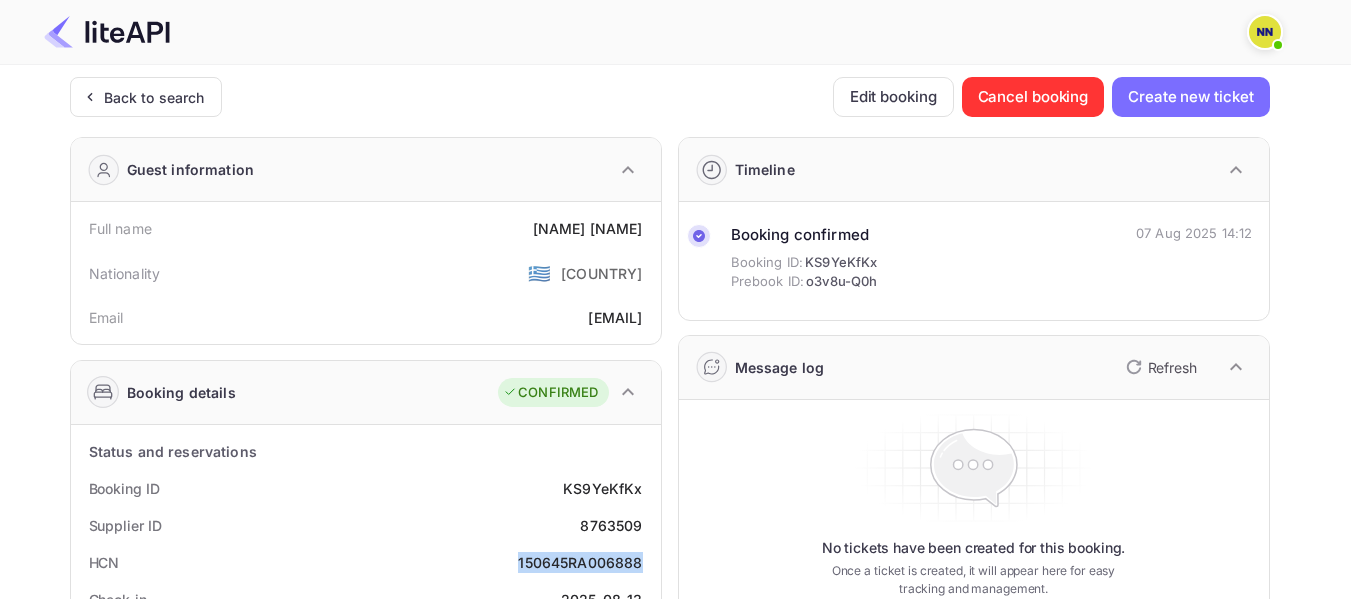copy on "150645RA006888" 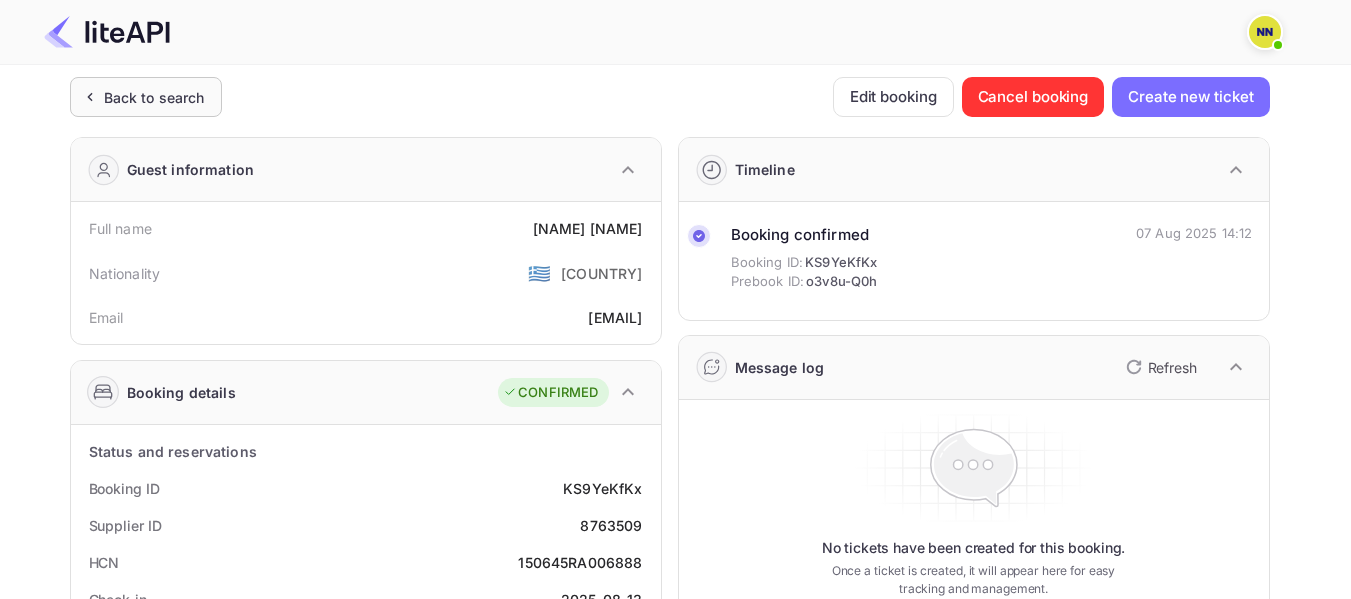 click on "Back to search" at bounding box center [146, 97] 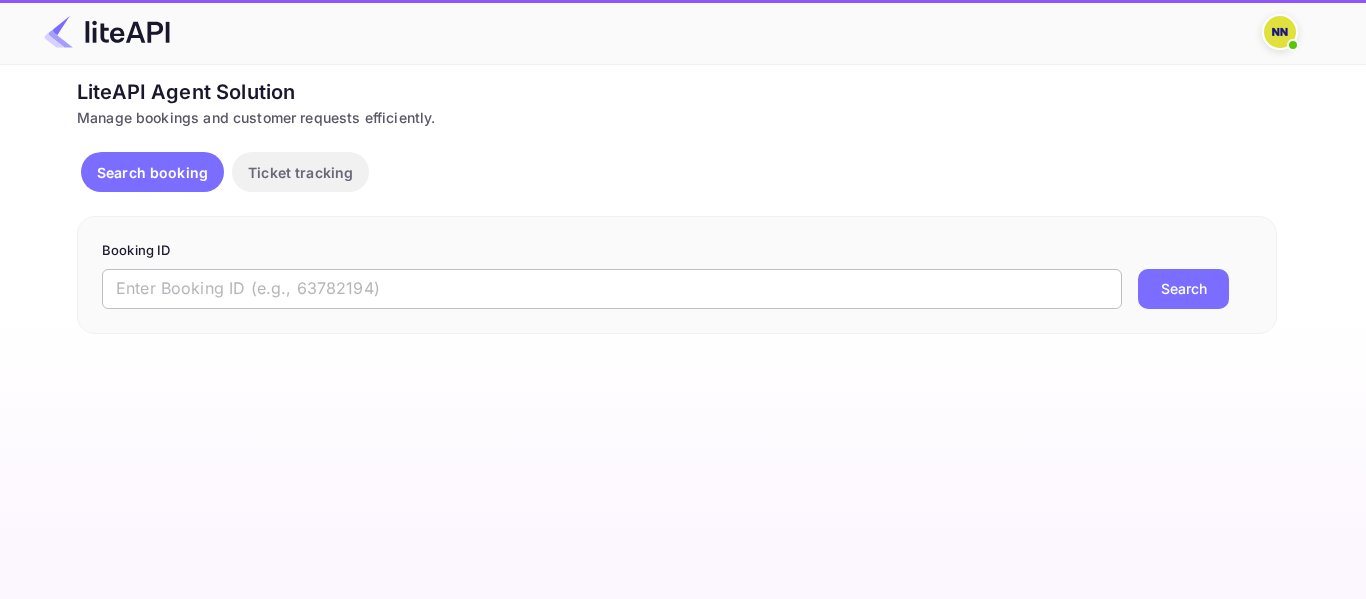 click at bounding box center [612, 289] 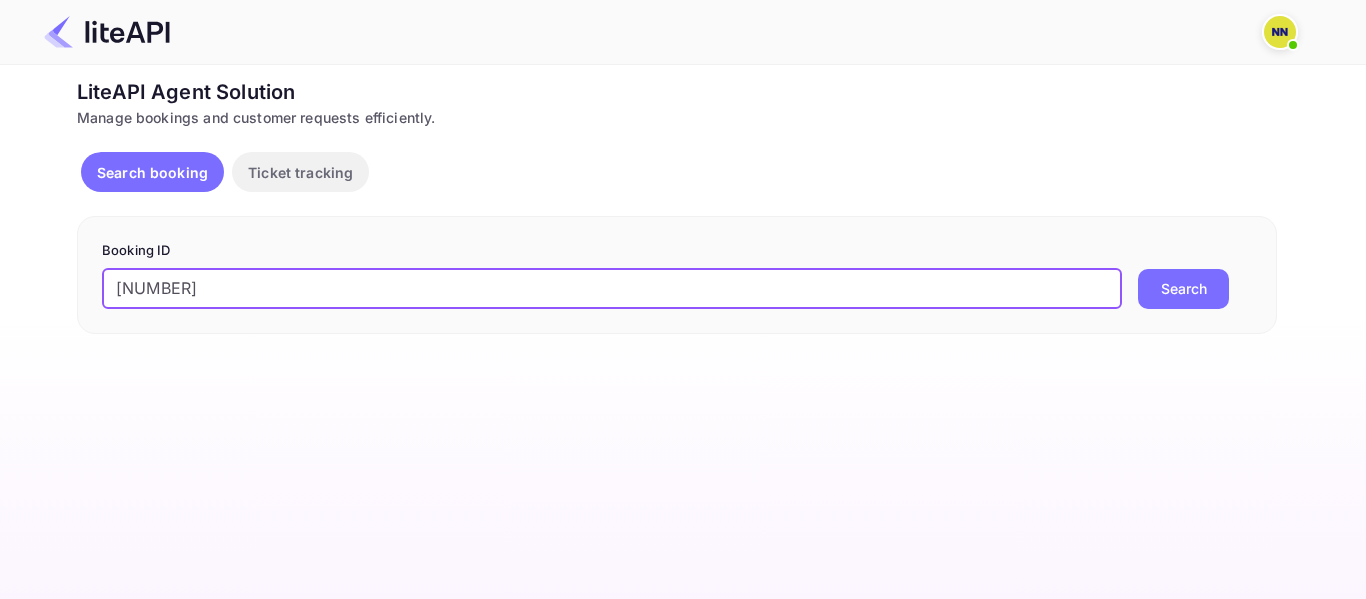 drag, startPoint x: 104, startPoint y: 286, endPoint x: 122, endPoint y: 286, distance: 18 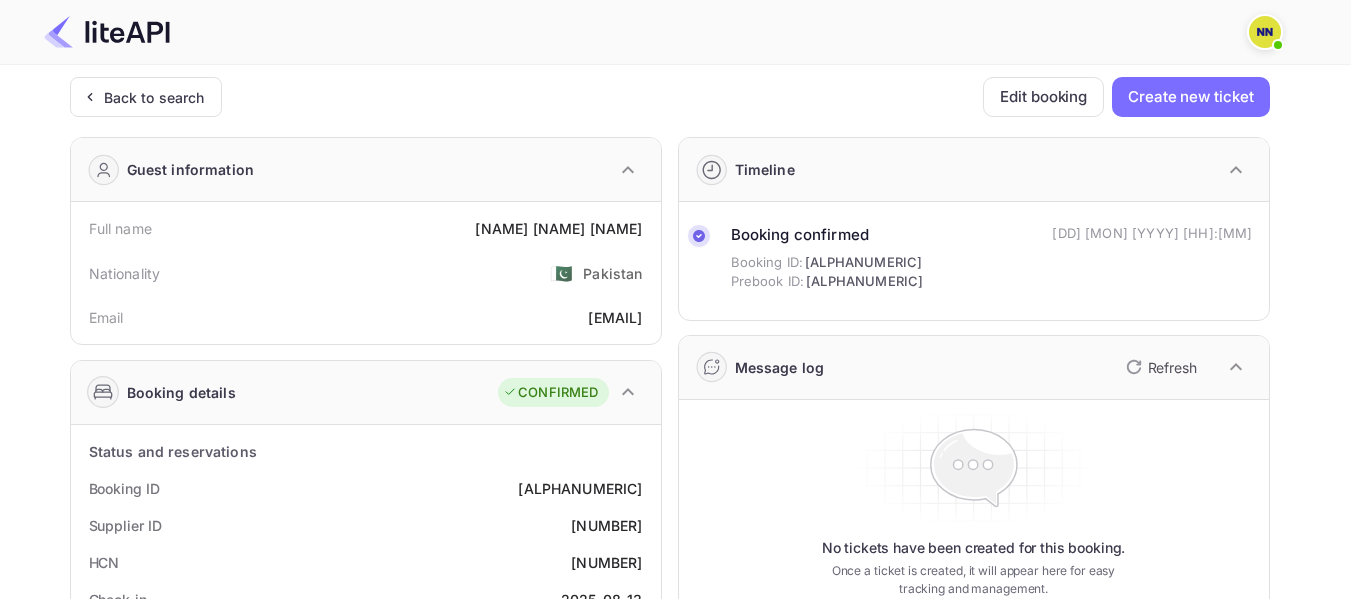 drag, startPoint x: 147, startPoint y: 98, endPoint x: 275, endPoint y: 130, distance: 131.93938 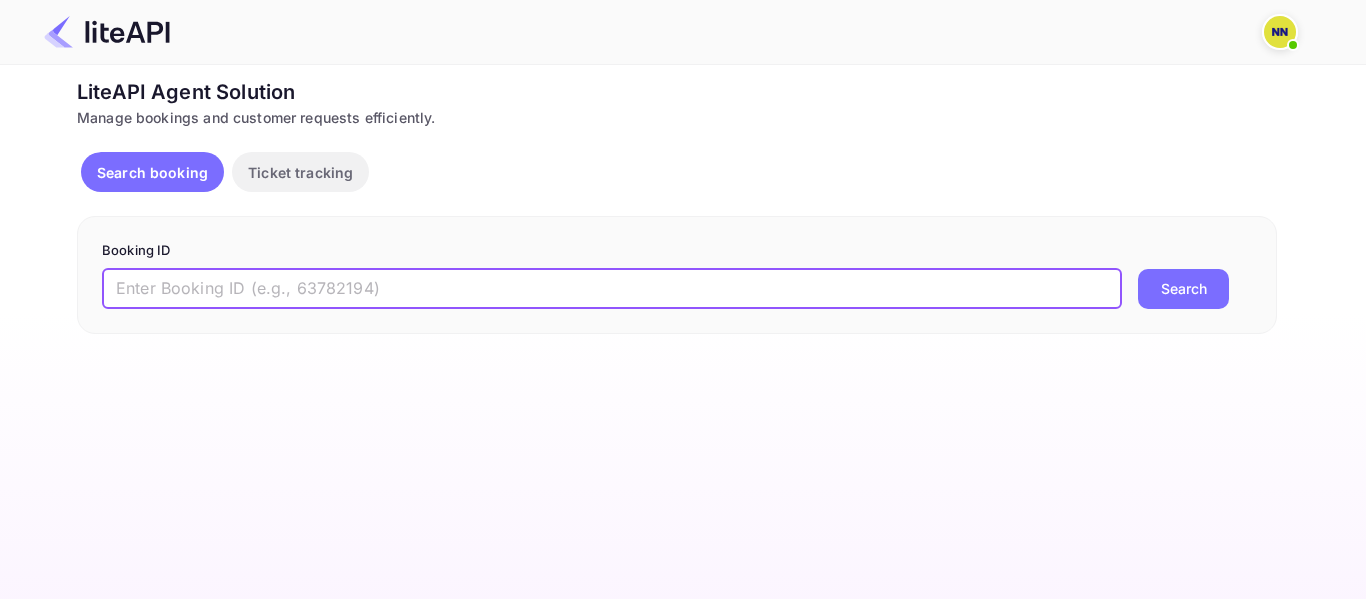 click at bounding box center (612, 289) 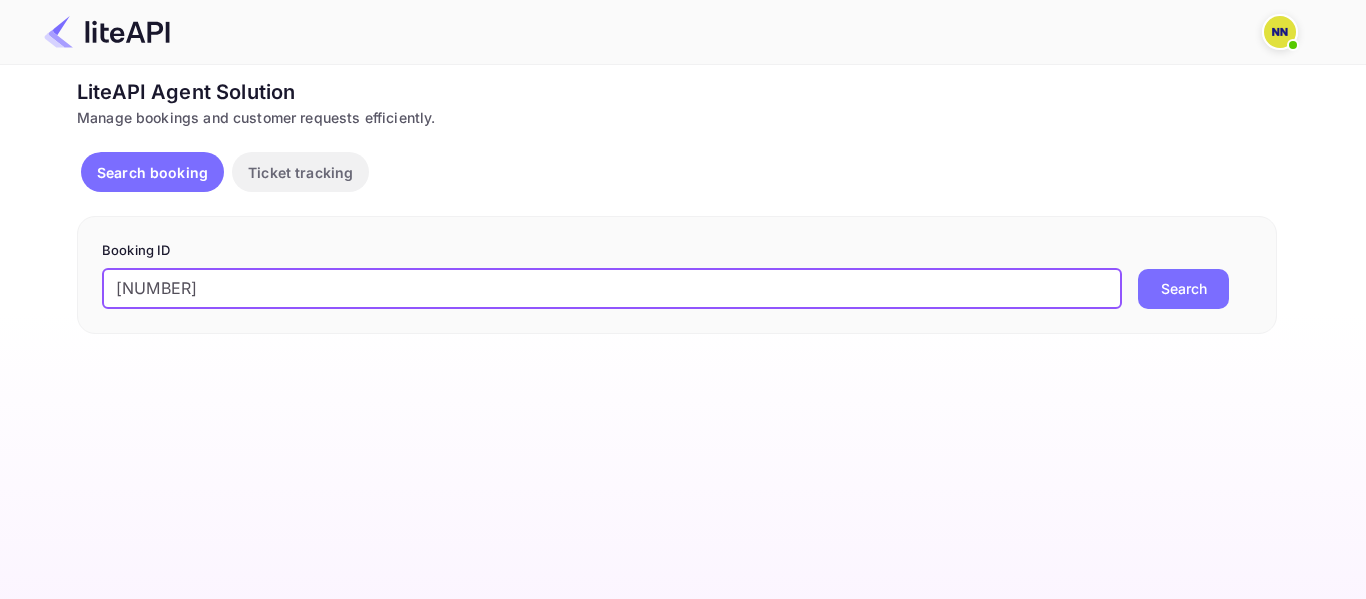 click on "'8764867" at bounding box center (612, 289) 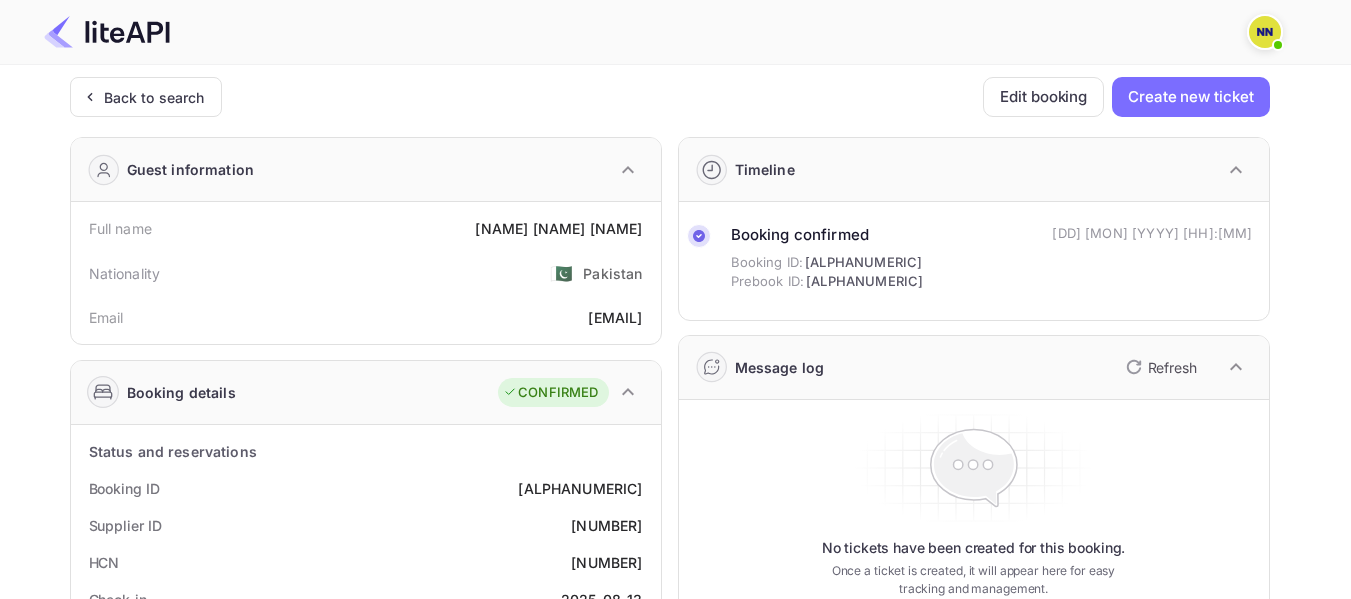 click on "1688891710590747" at bounding box center (606, 562) 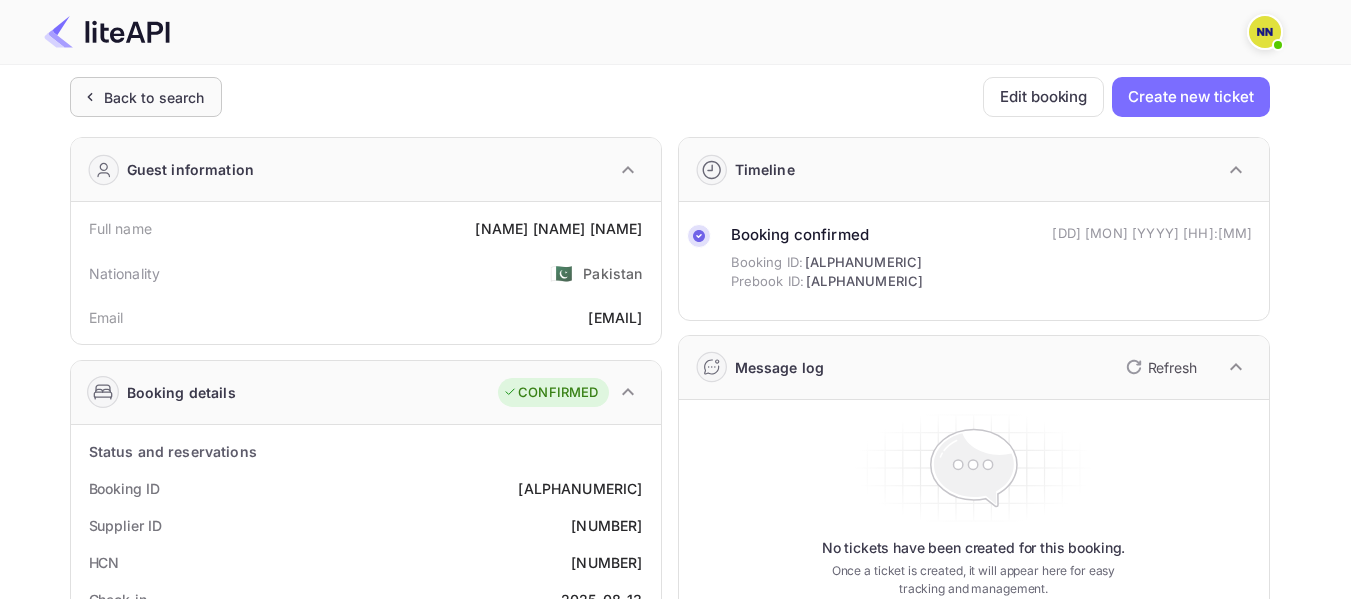 click on "Back to search" at bounding box center (146, 97) 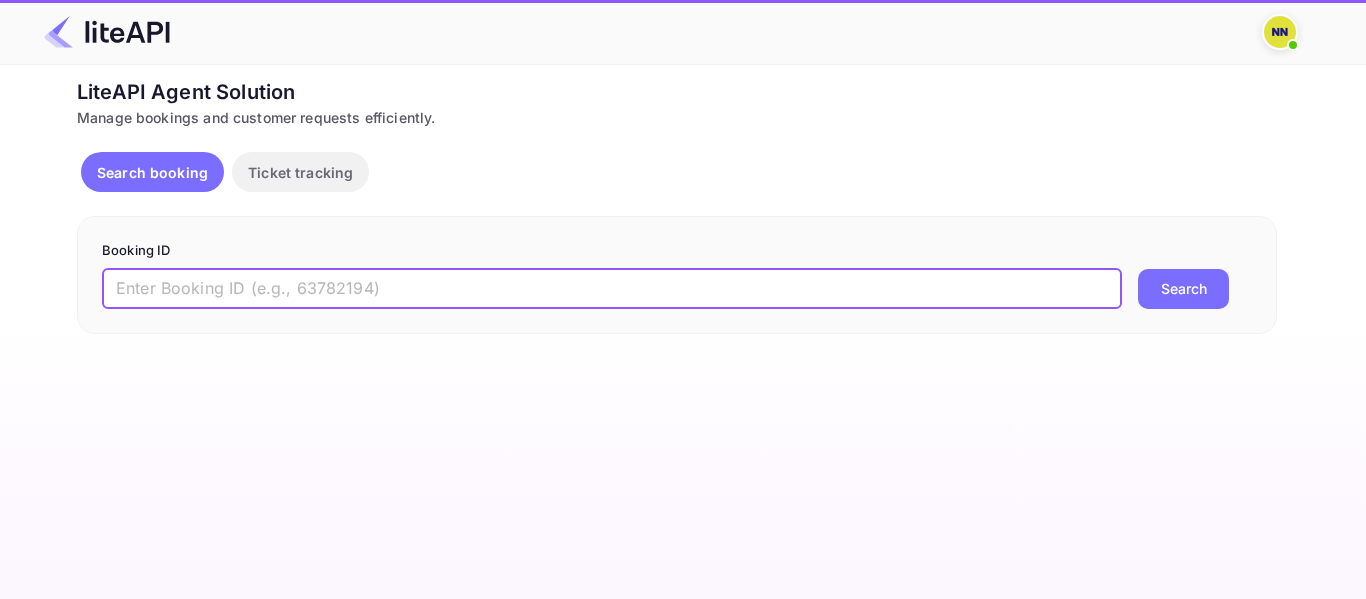 paste on "'8749230" 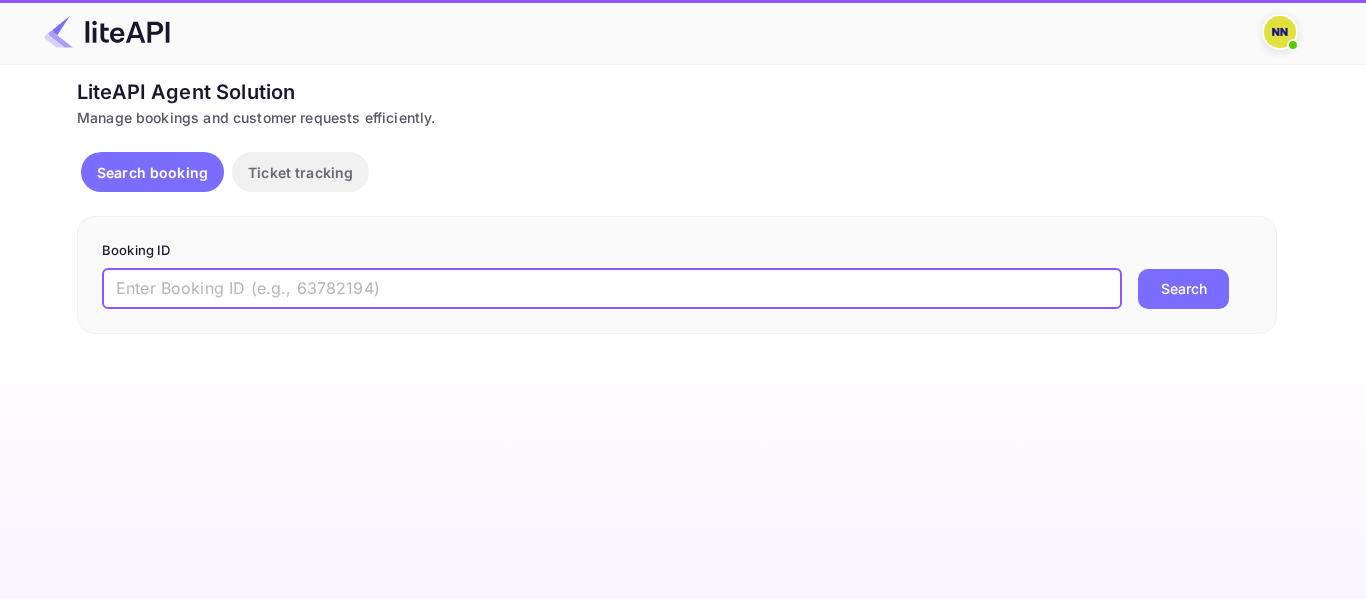 click at bounding box center (612, 289) 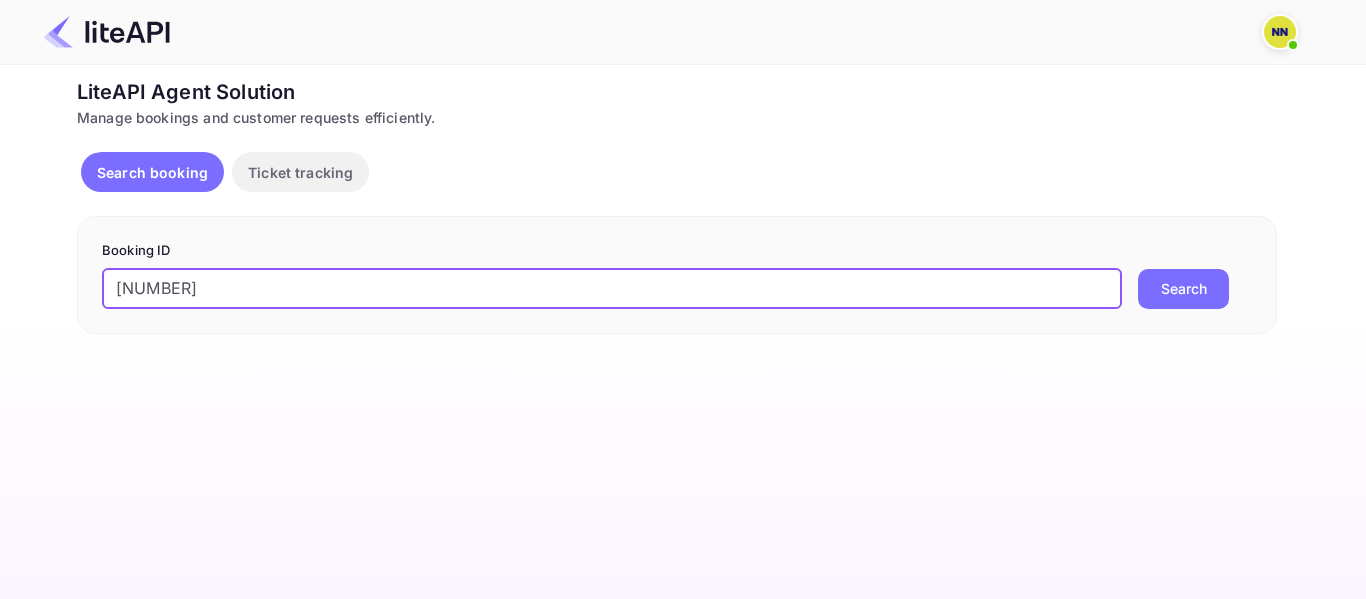 click on "'8749230" at bounding box center [612, 289] 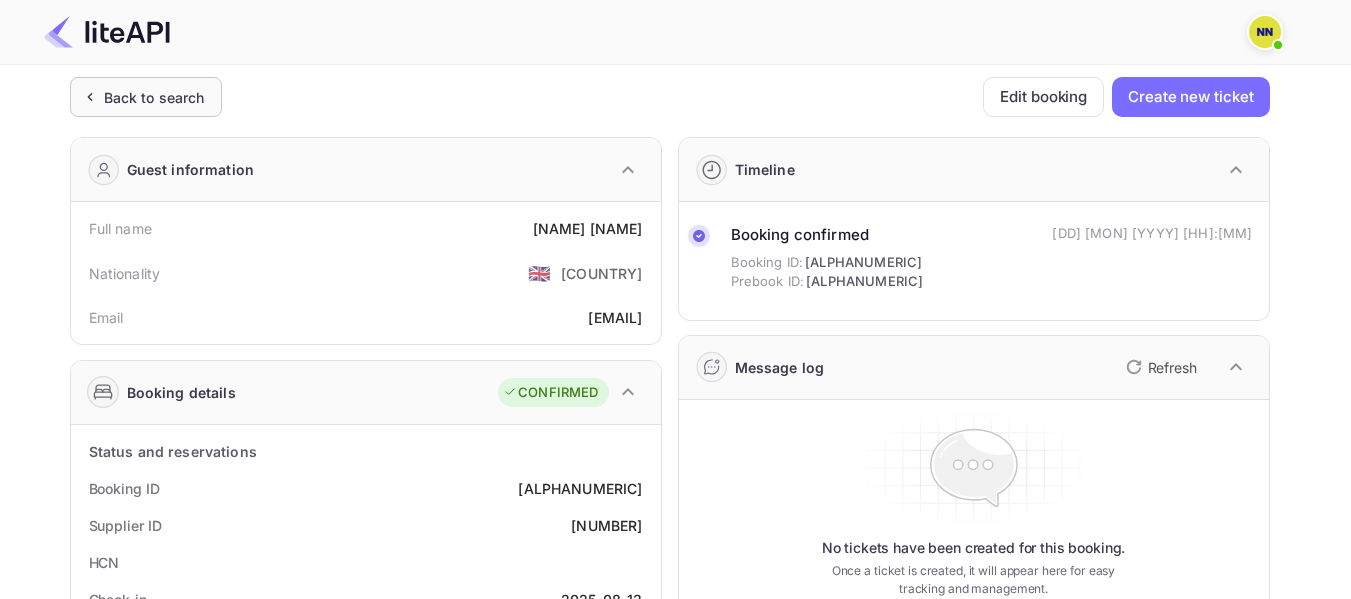 click on "Back to search" at bounding box center (154, 97) 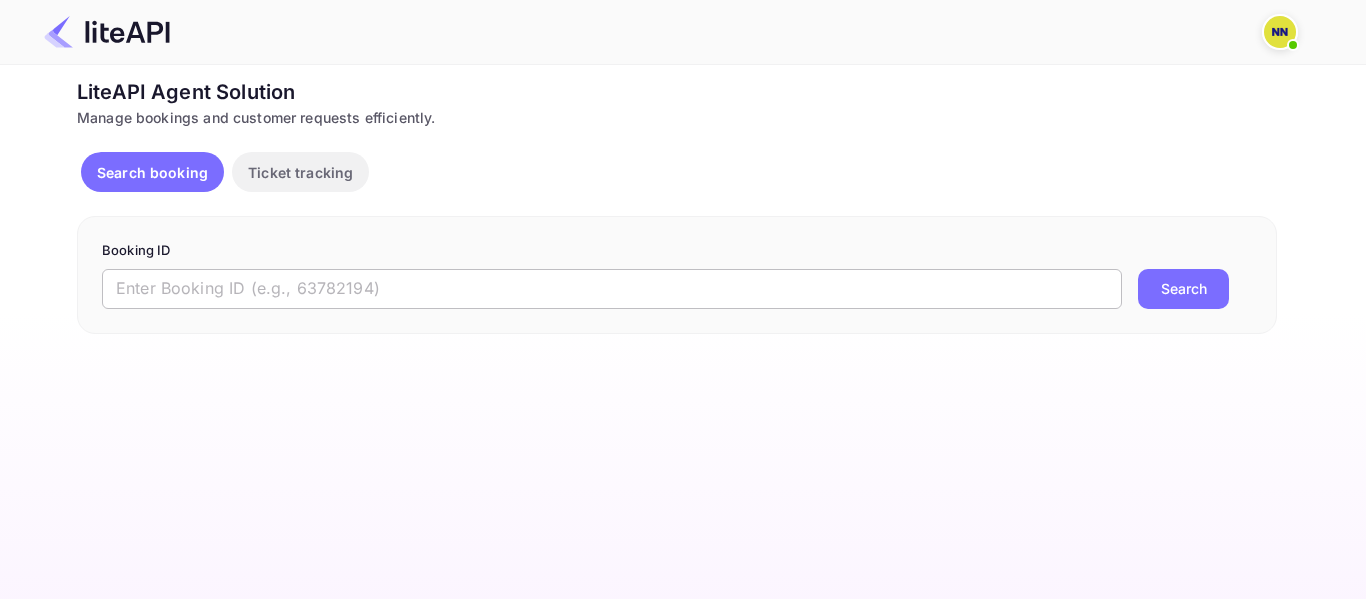 click at bounding box center (612, 289) 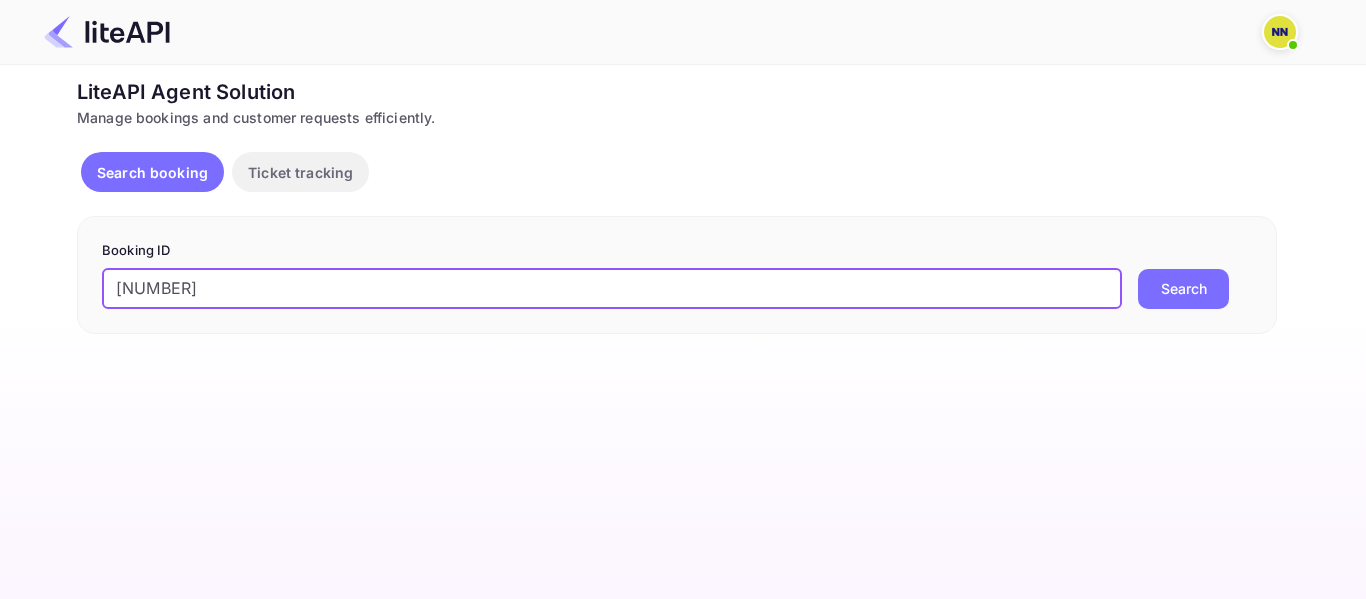 drag, startPoint x: 124, startPoint y: 285, endPoint x: 110, endPoint y: 285, distance: 14 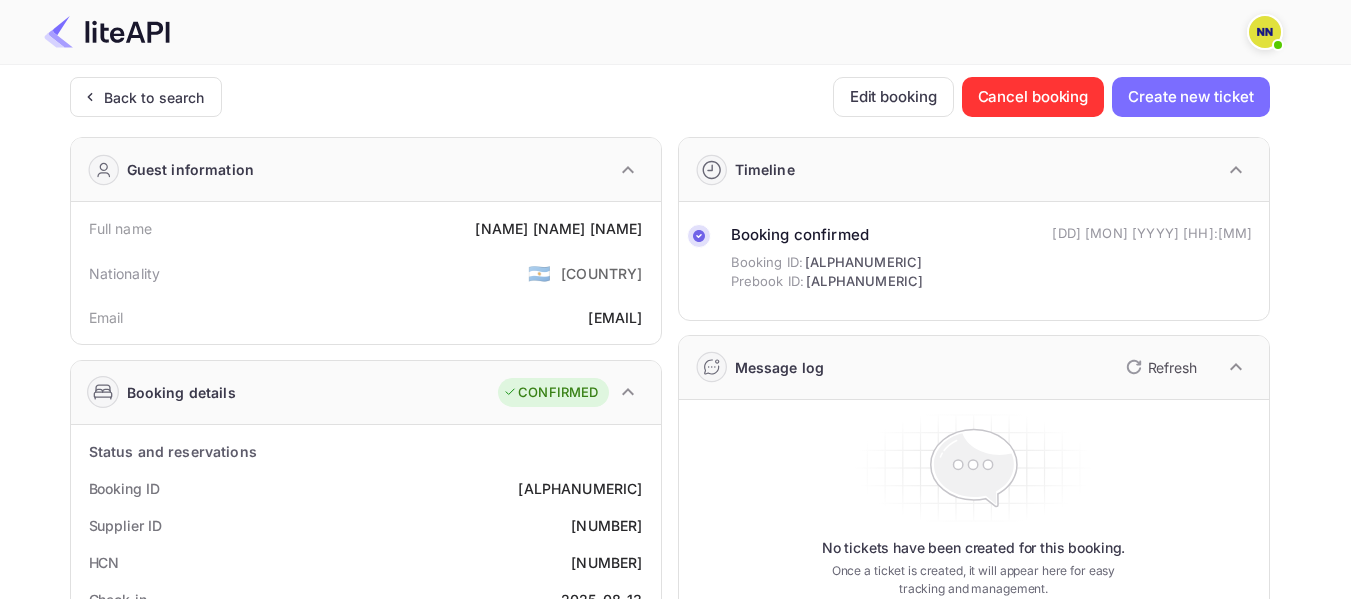 click on "3198" at bounding box center (606, 562) 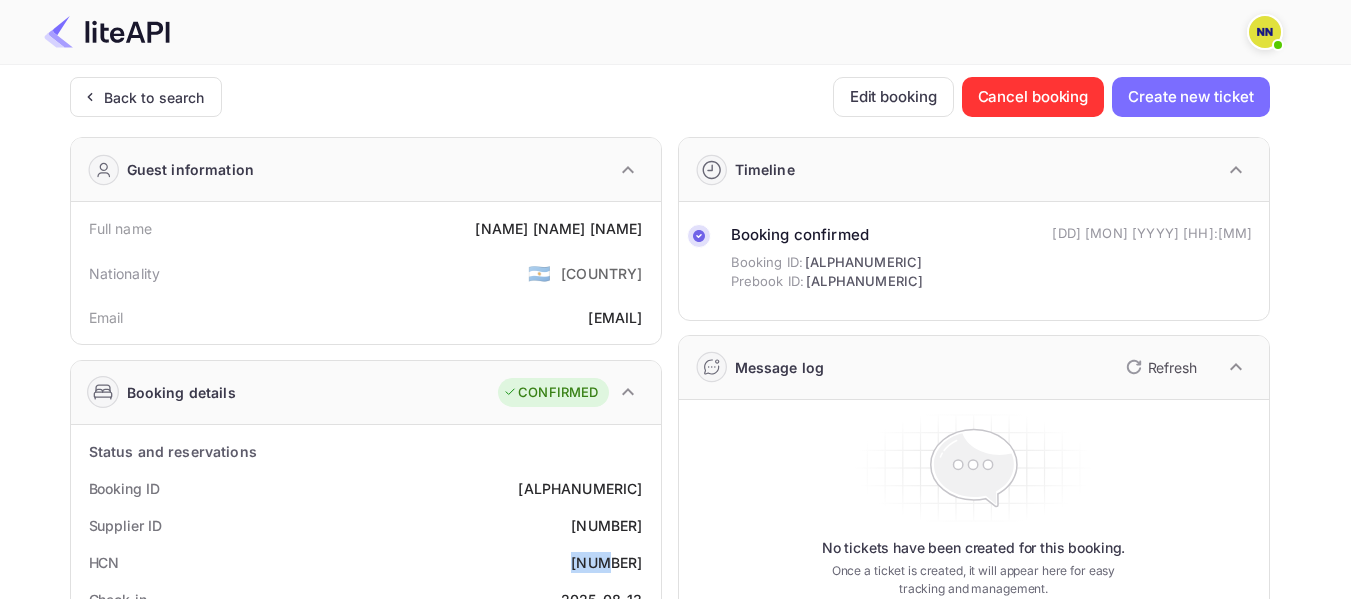 copy on "3198" 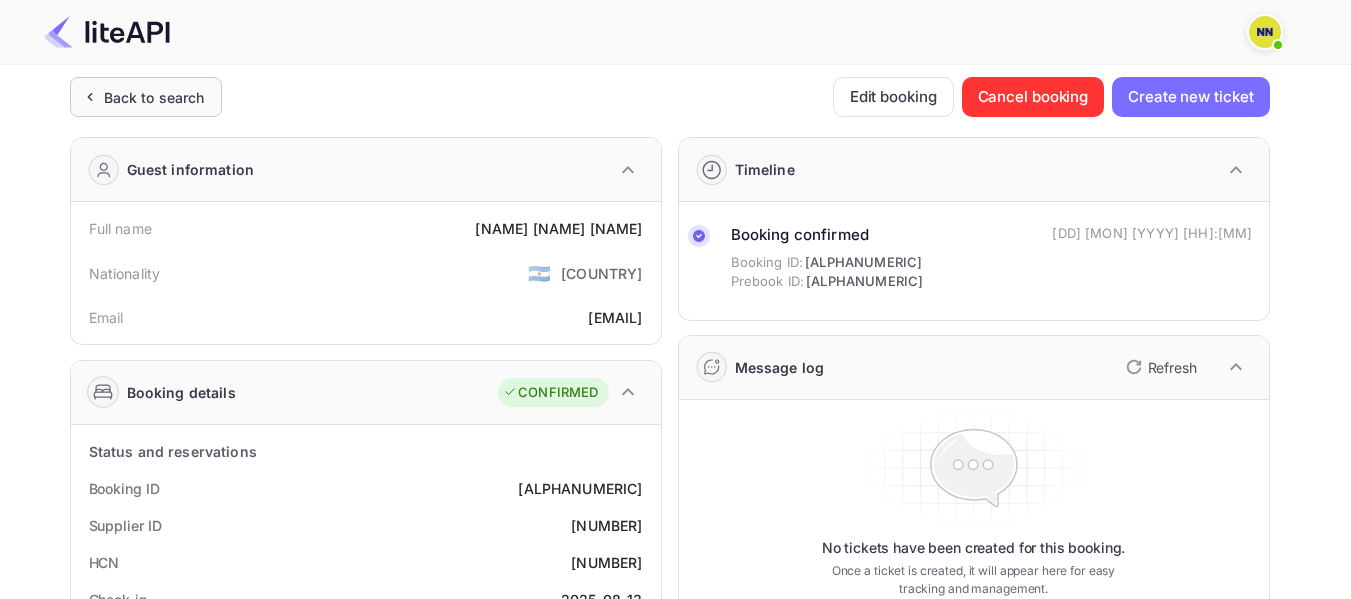 click on "Back to search" at bounding box center (154, 97) 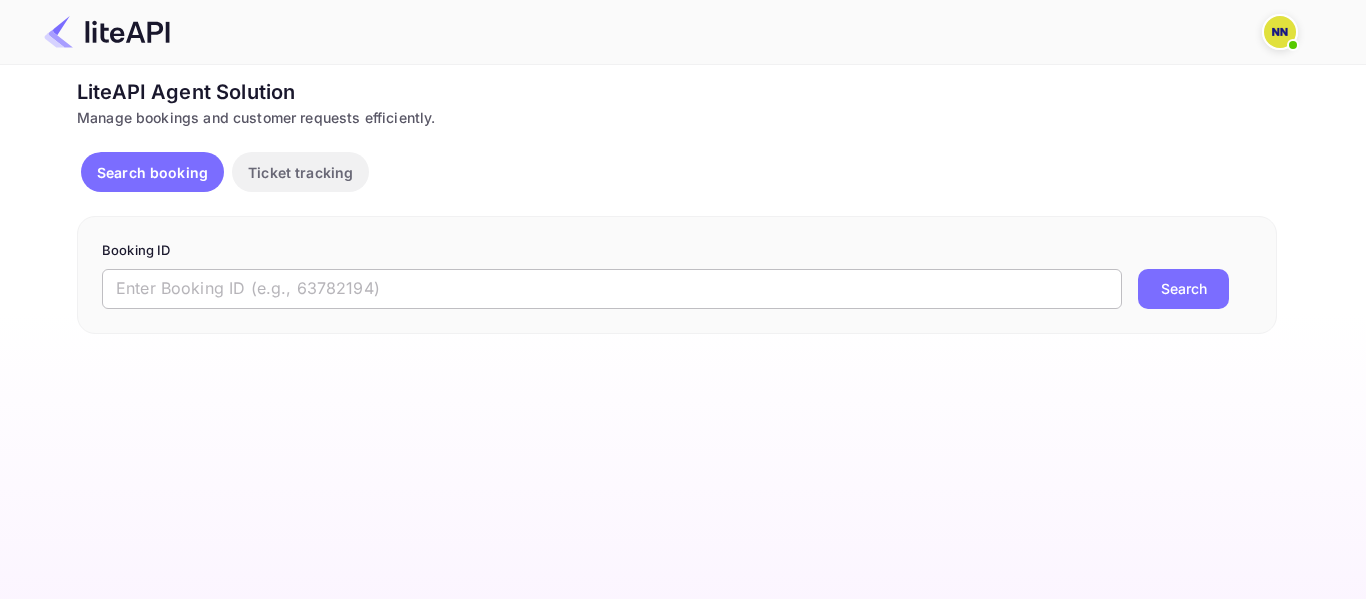 click at bounding box center [612, 289] 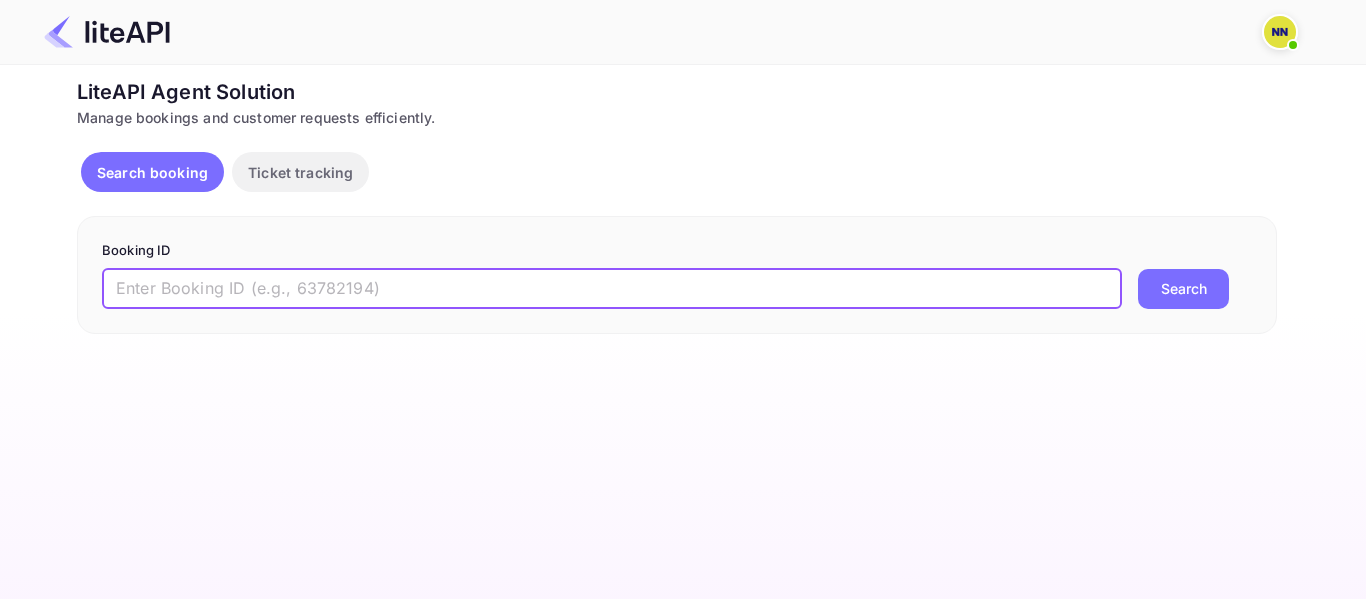 paste on "'7622948" 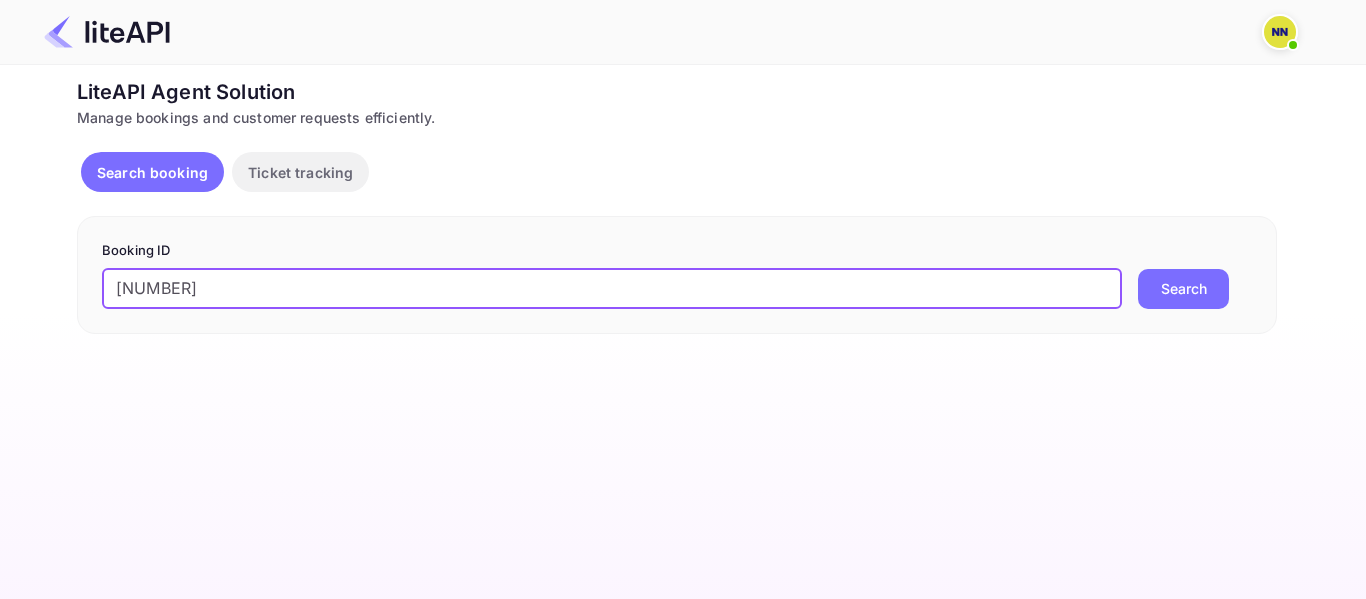 drag, startPoint x: 125, startPoint y: 287, endPoint x: 108, endPoint y: 288, distance: 17.029387 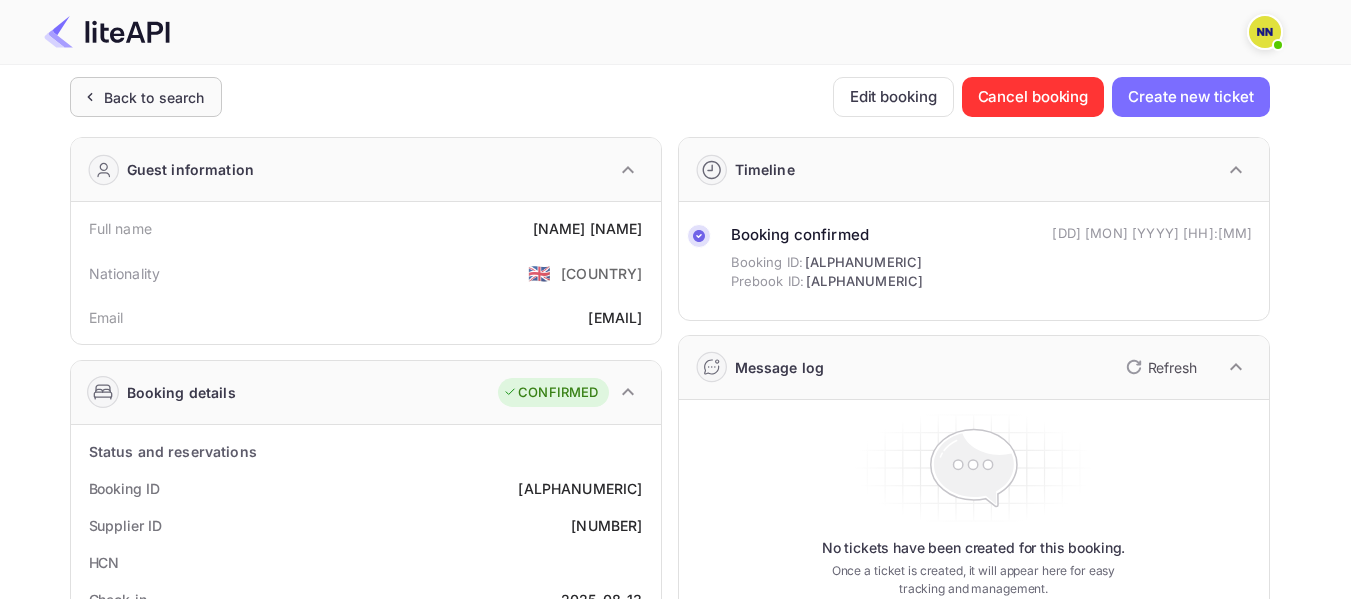 click on "Back to search" at bounding box center (154, 97) 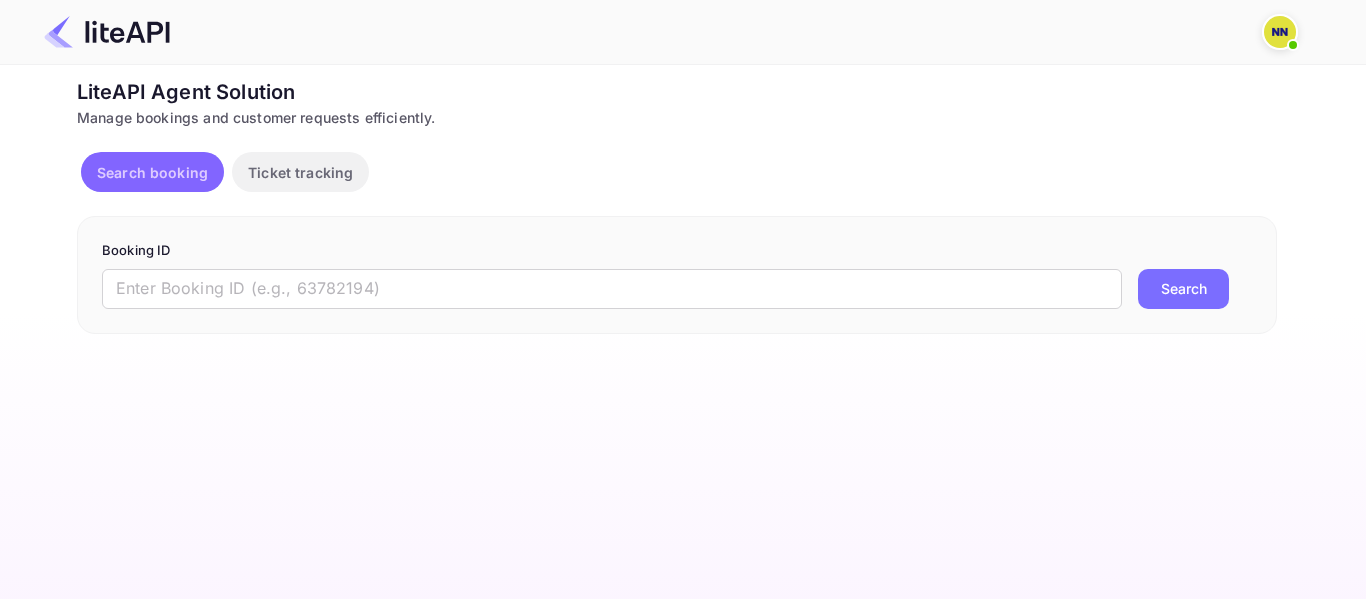 click on "Search booking" at bounding box center [152, 172] 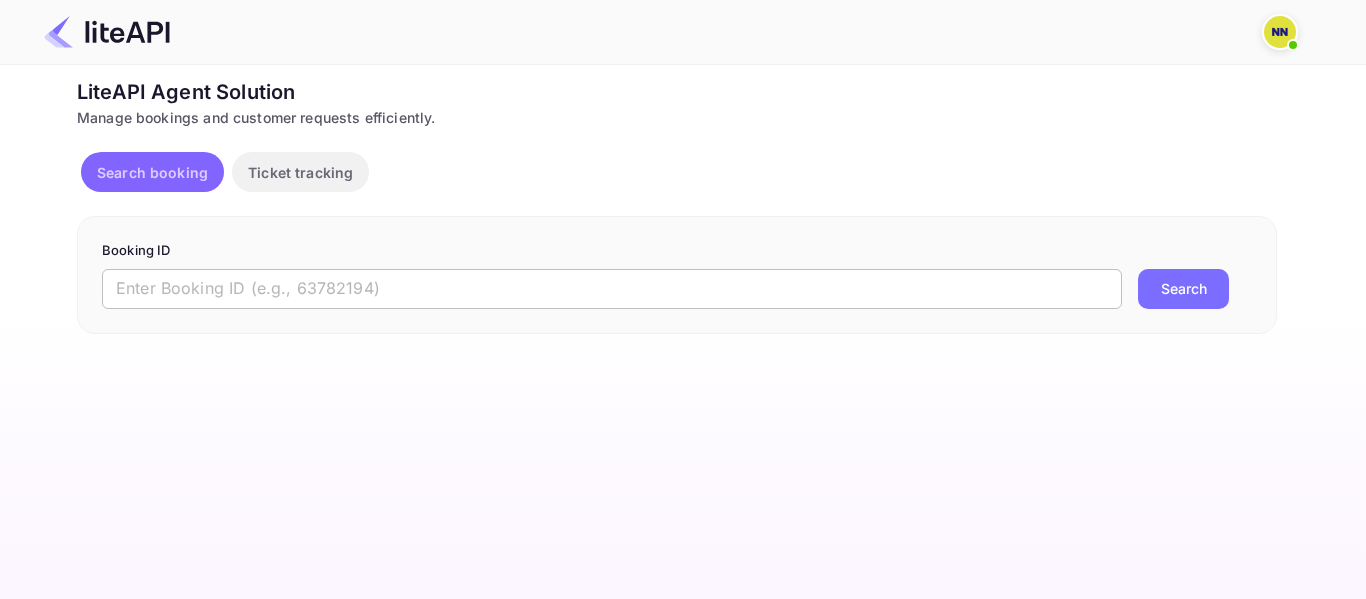 drag, startPoint x: 172, startPoint y: 168, endPoint x: 158, endPoint y: 276, distance: 108.903625 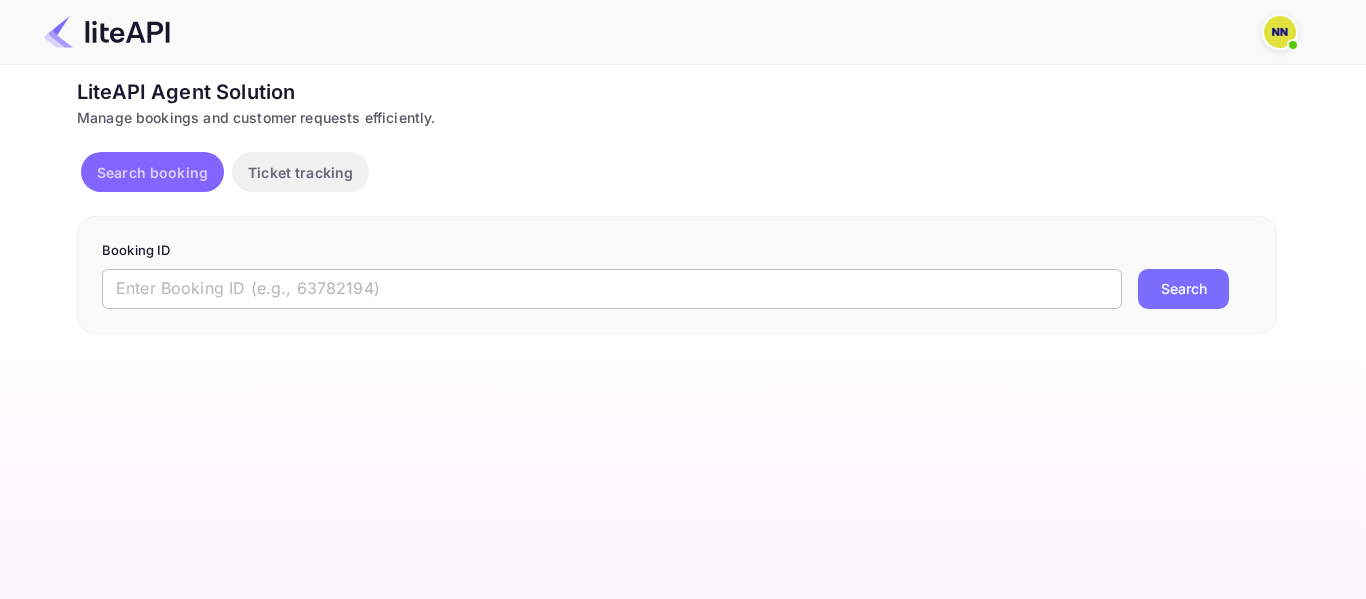 click on "LiteAPI Agent Solution Manage bookings and customer requests efficiently. Search booking Ticket tracking Booking ID ​ Search" at bounding box center (677, 205) 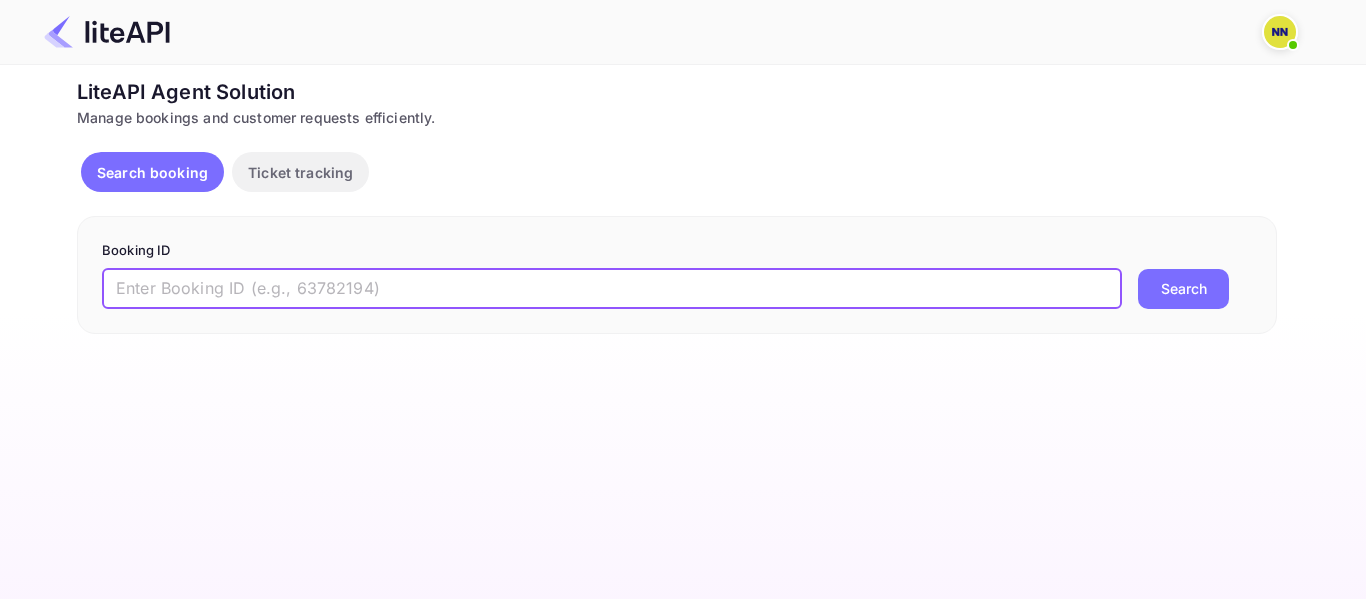 paste on "'7622948" 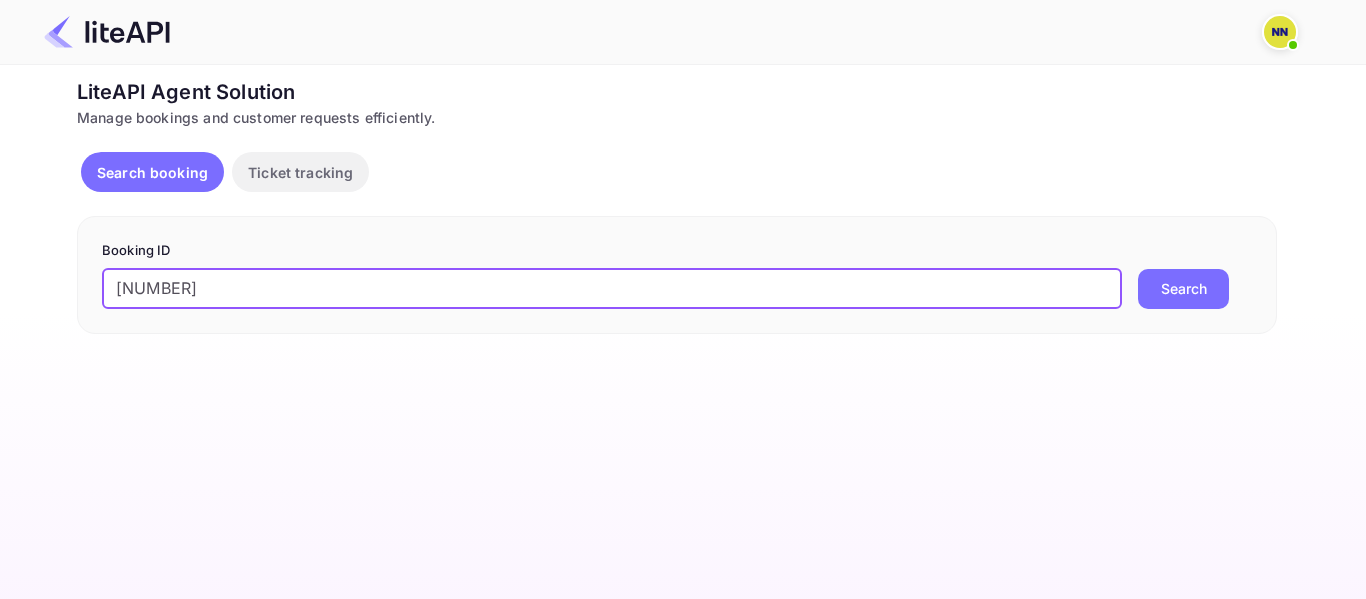 click on "'7622948" at bounding box center (612, 289) 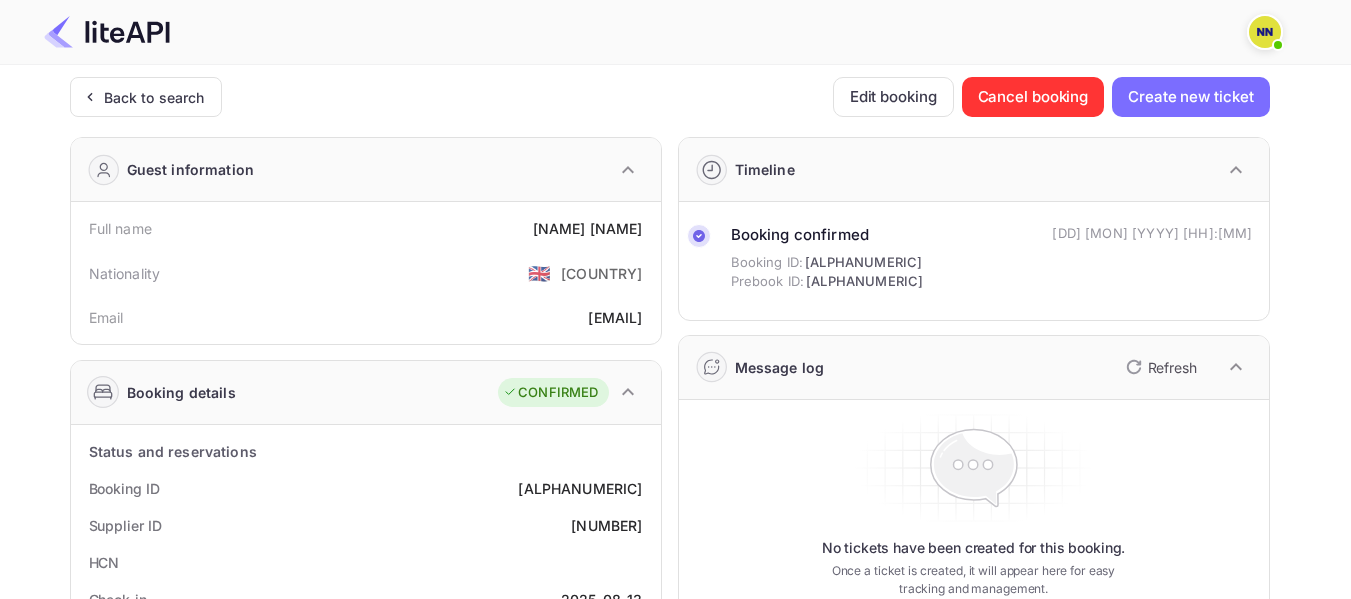 drag, startPoint x: 140, startPoint y: 91, endPoint x: 548, endPoint y: 362, distance: 489.801 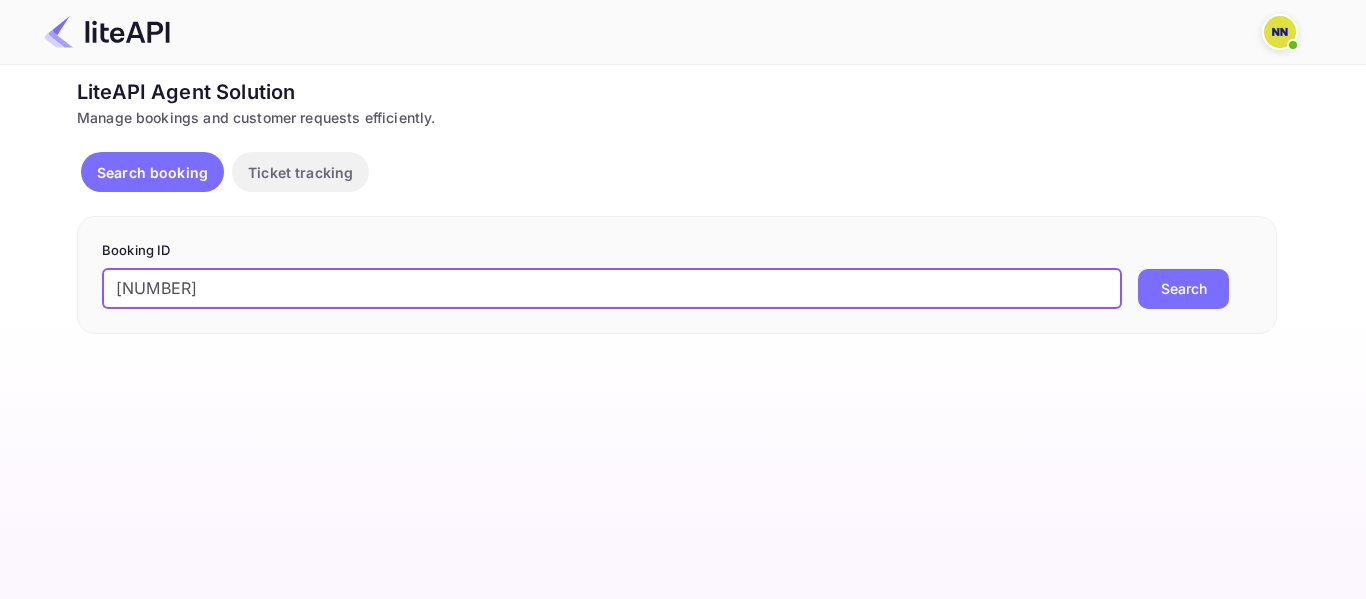 scroll, scrollTop: 0, scrollLeft: 0, axis: both 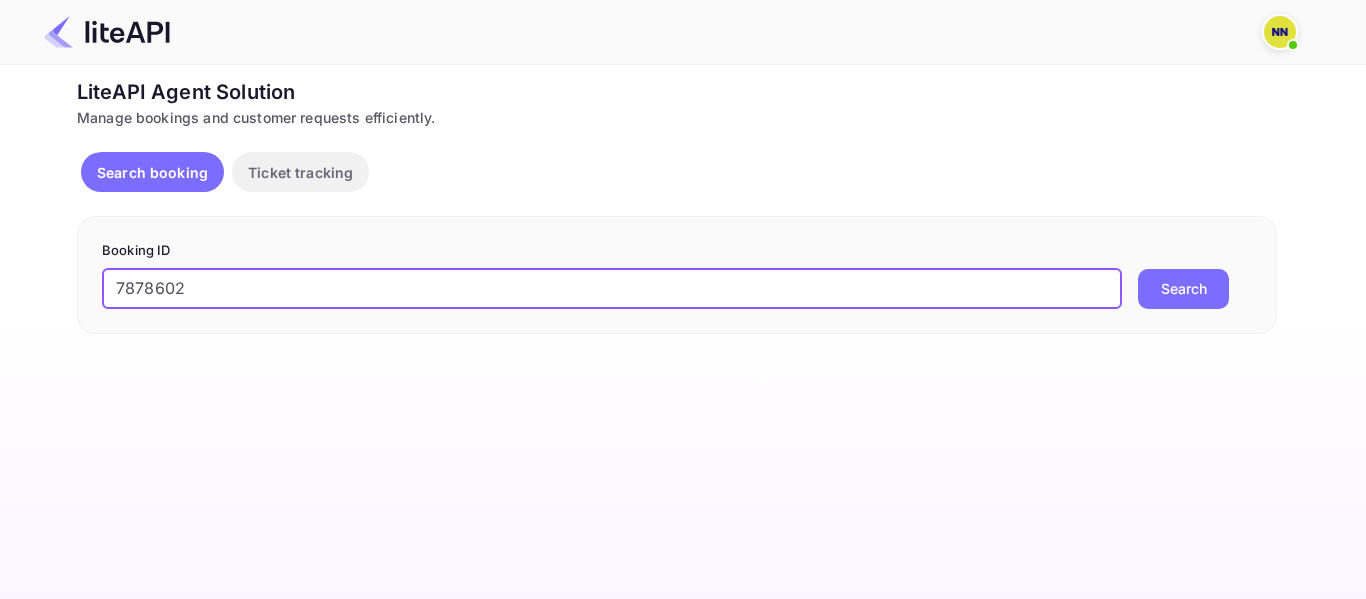 type on "7878602" 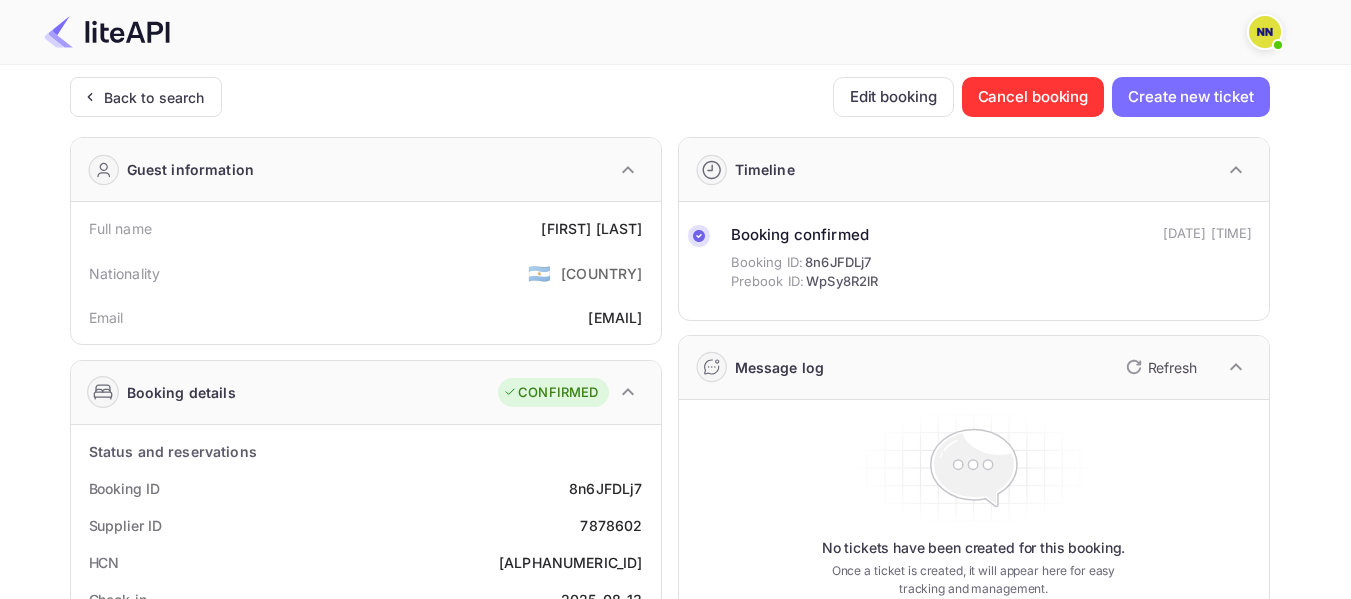 click on "[ALPHANUMERIC_ID]" at bounding box center (571, 562) 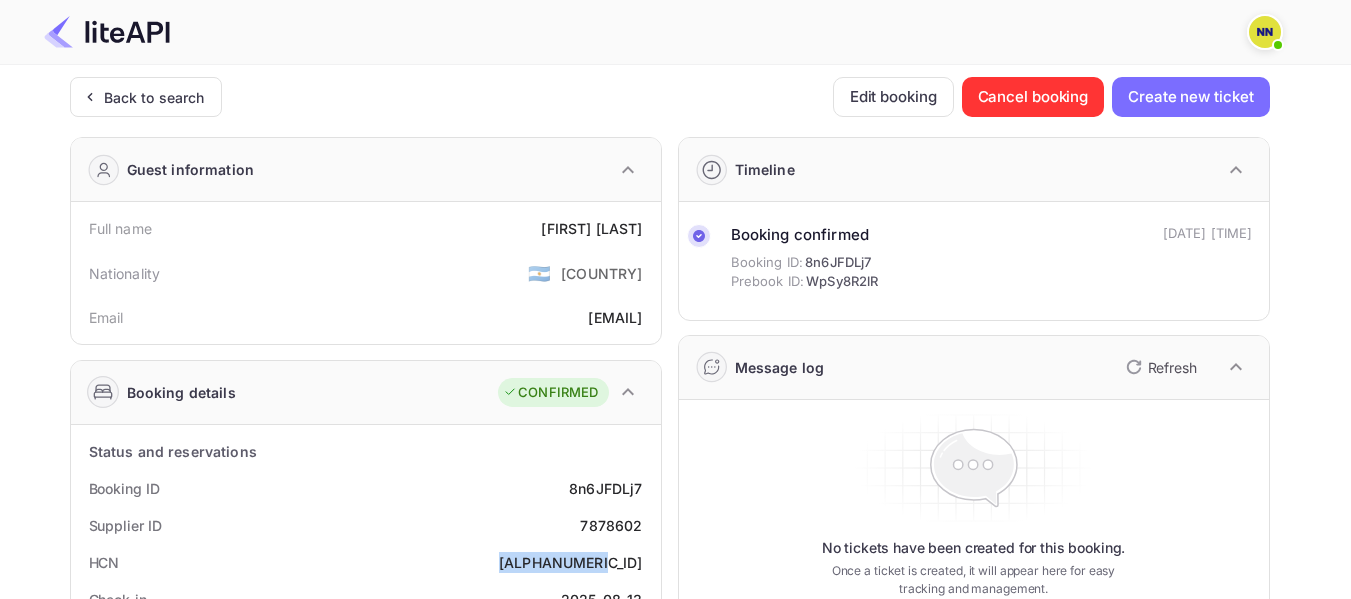 copy on "[ALPHANUMERIC_ID]" 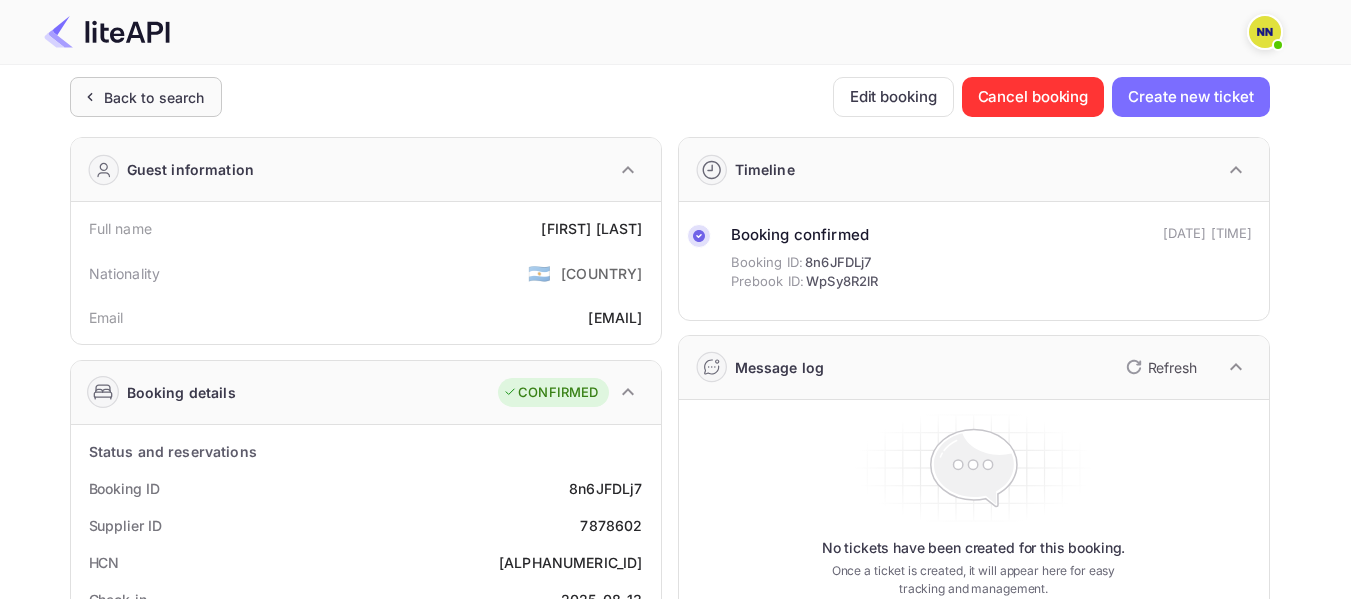 click on "Back to search" at bounding box center (146, 97) 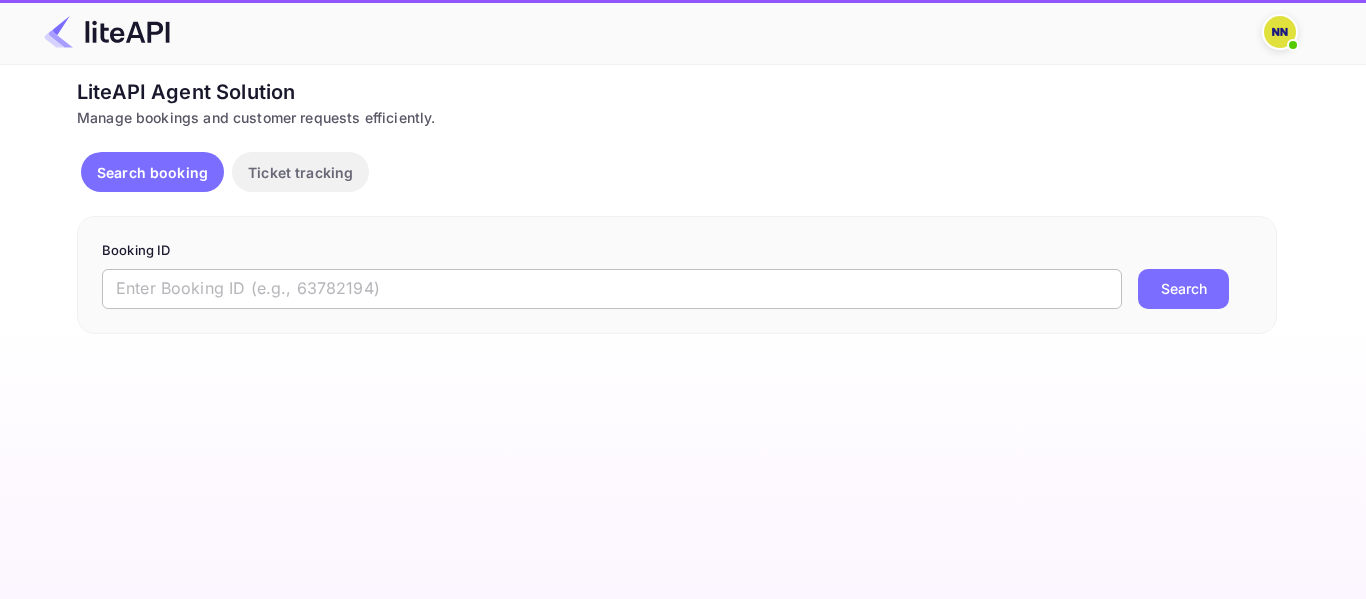 click at bounding box center (612, 289) 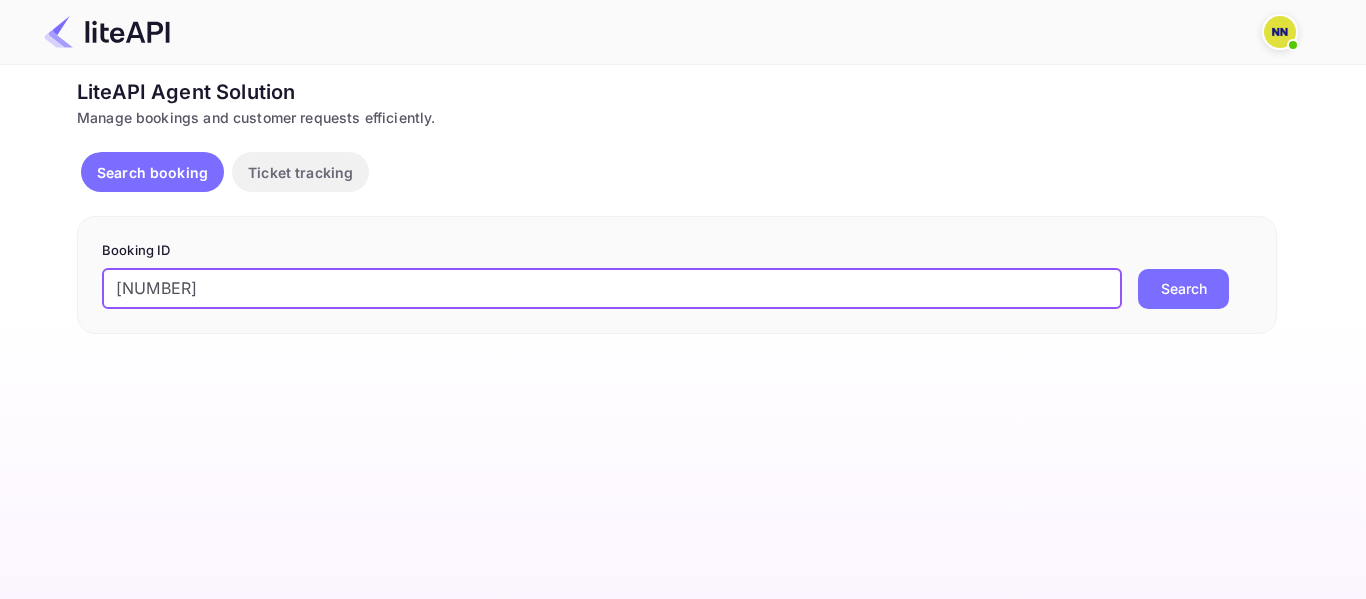 click on "[NUMBER]" at bounding box center [612, 289] 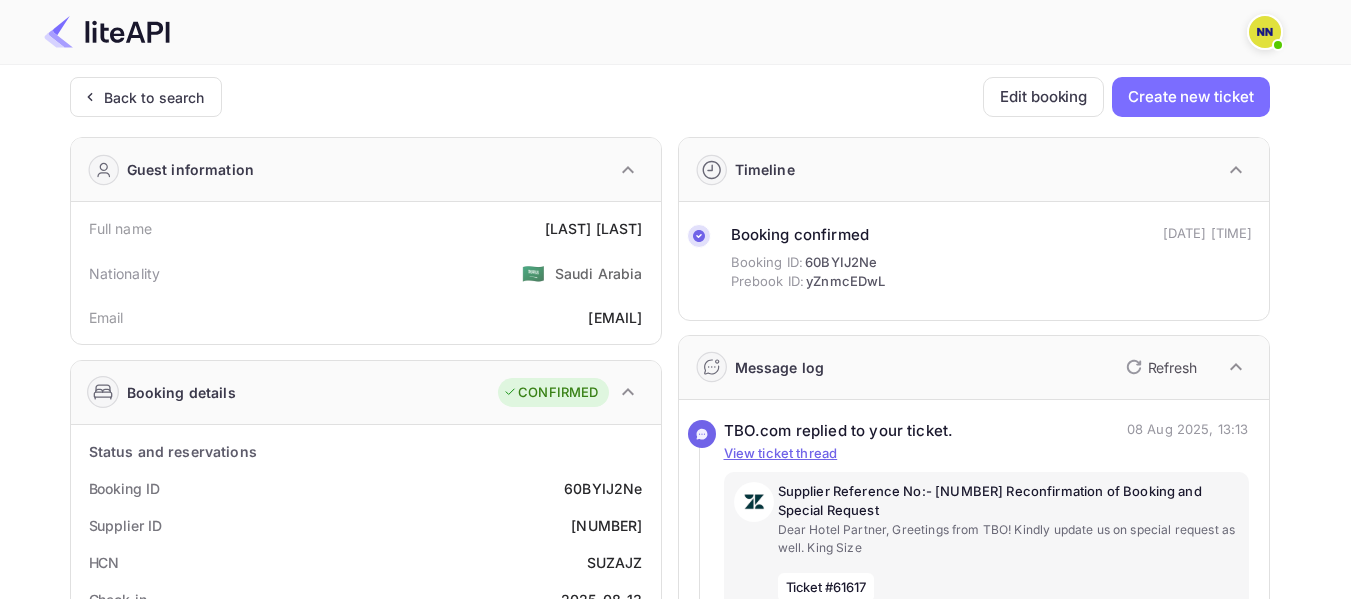 click on "SUZAJZ" at bounding box center [615, 562] 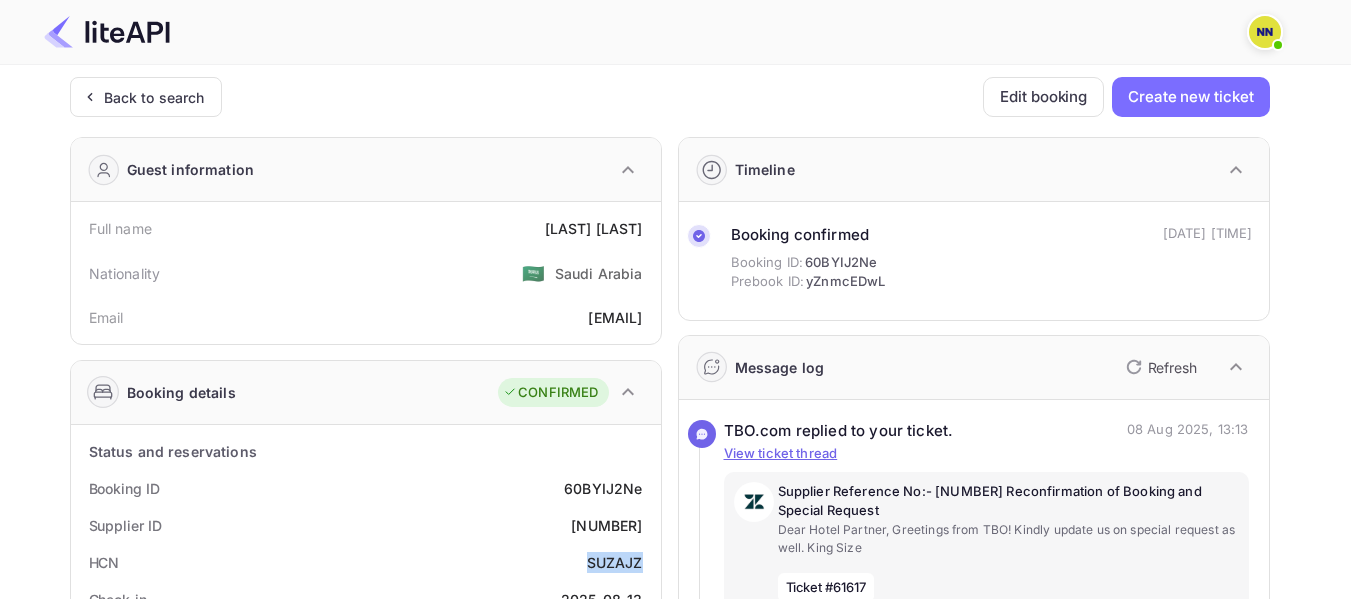 copy on "SUZAJZ" 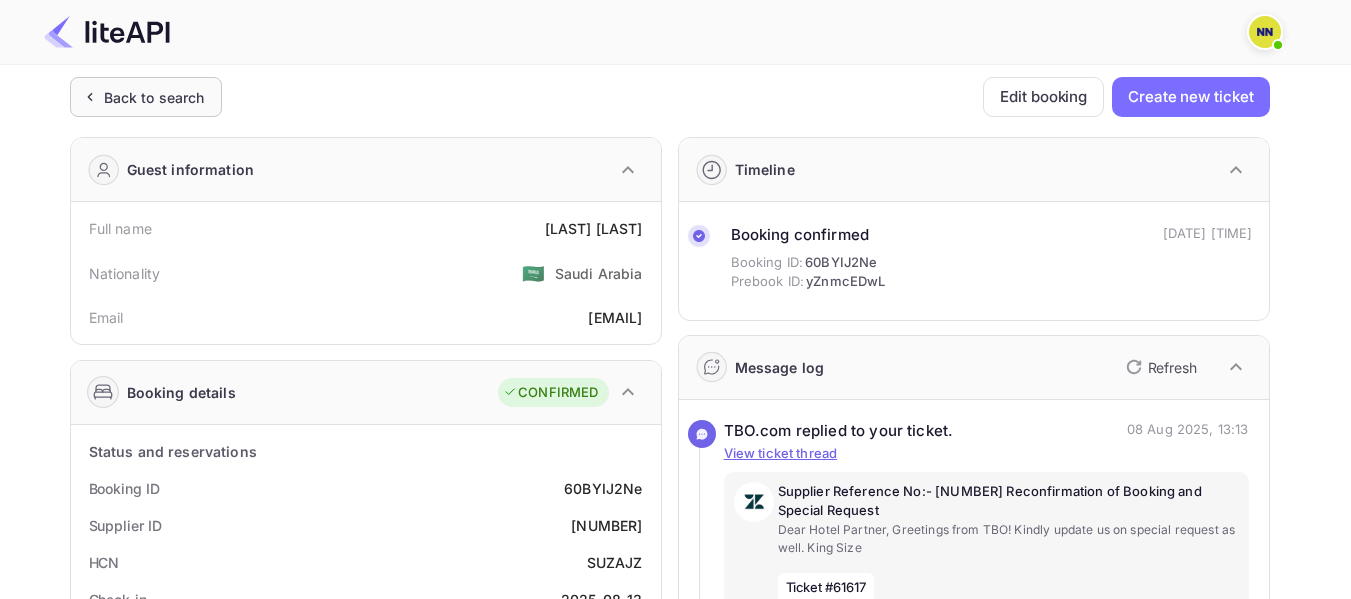 click on "Back to search" at bounding box center (154, 97) 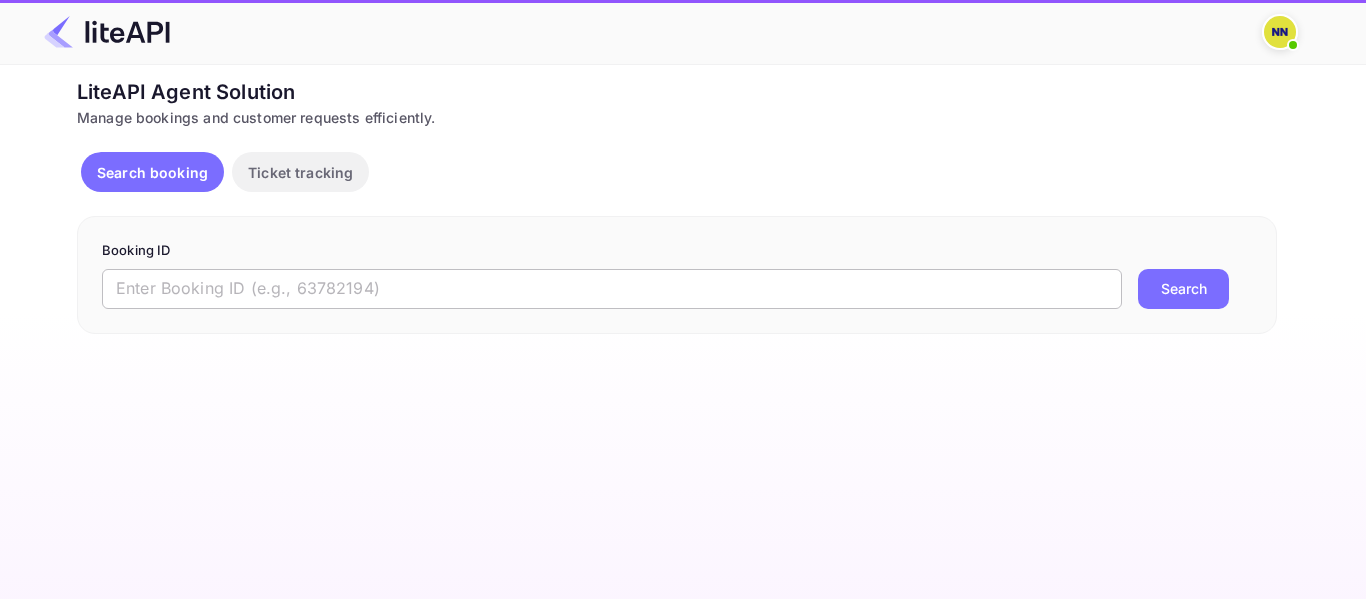 click at bounding box center [612, 289] 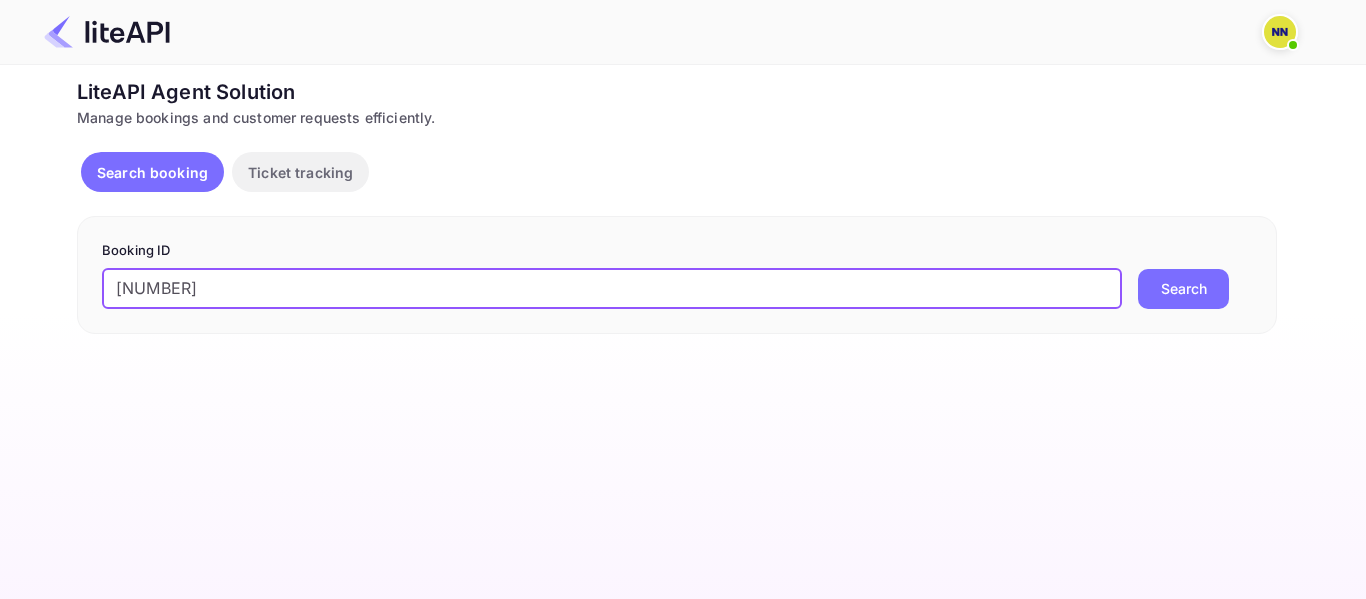click on "[NUMBER]" at bounding box center (612, 289) 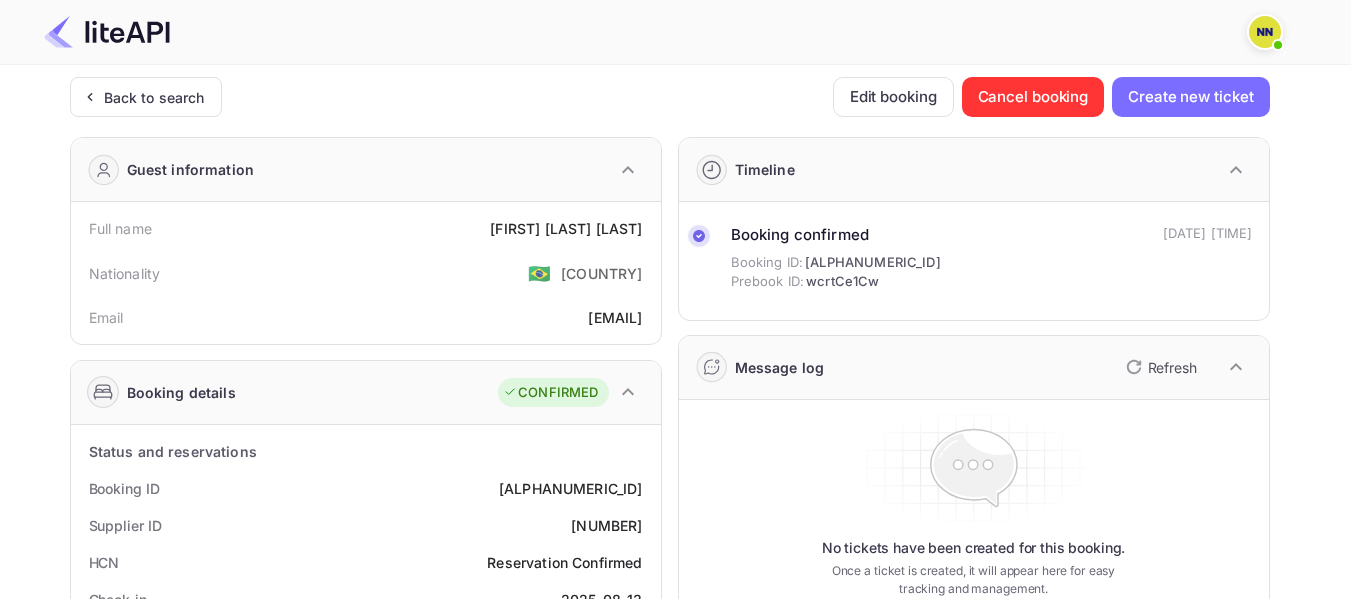 click on "Reservation Confirmed" at bounding box center (564, 562) 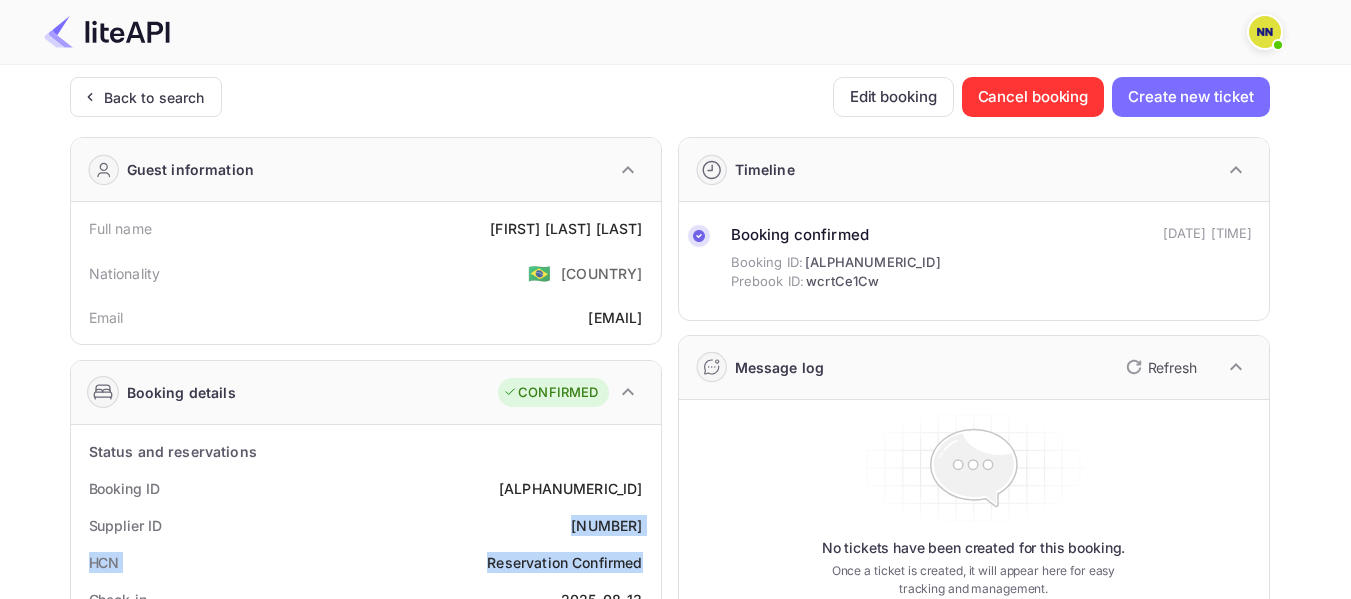 click on "[NUMBER]" at bounding box center [606, 525] 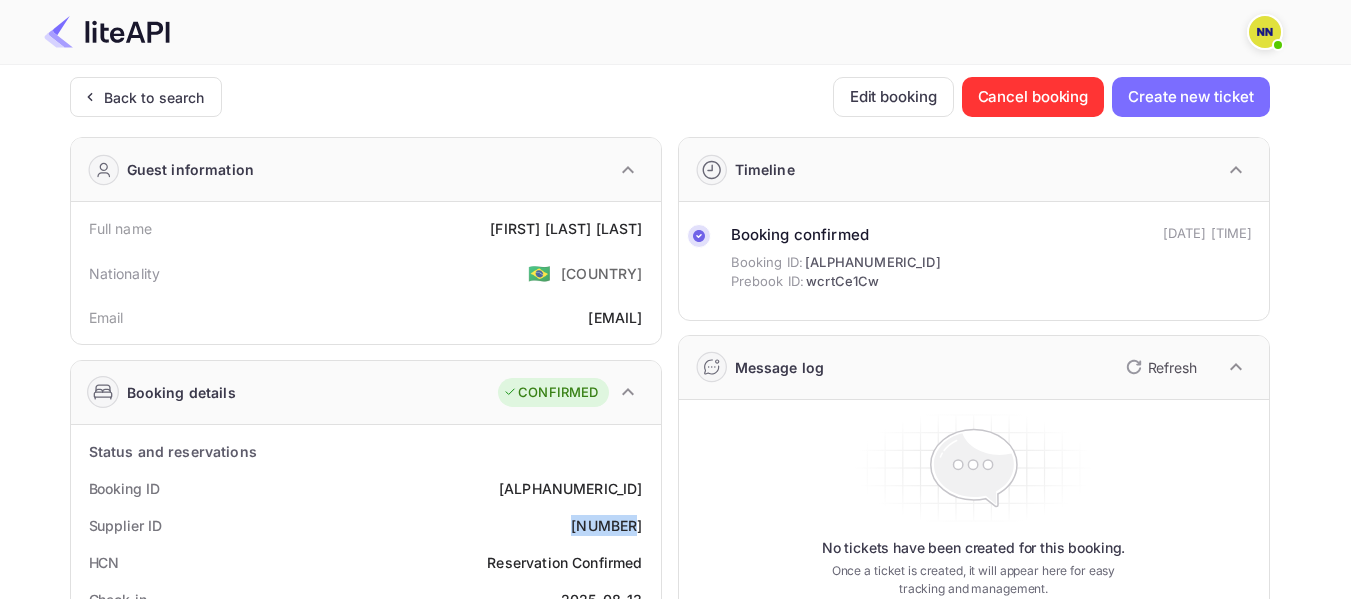 click on "[NUMBER]" at bounding box center [606, 525] 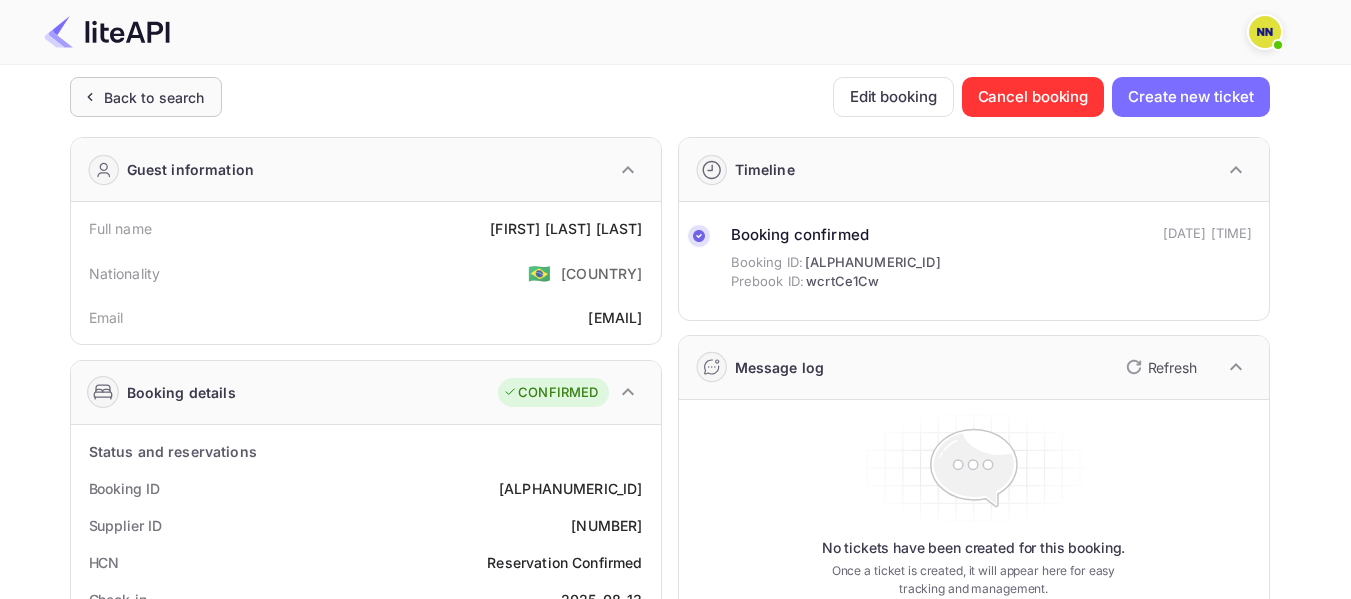 click on "Back to search" at bounding box center (146, 97) 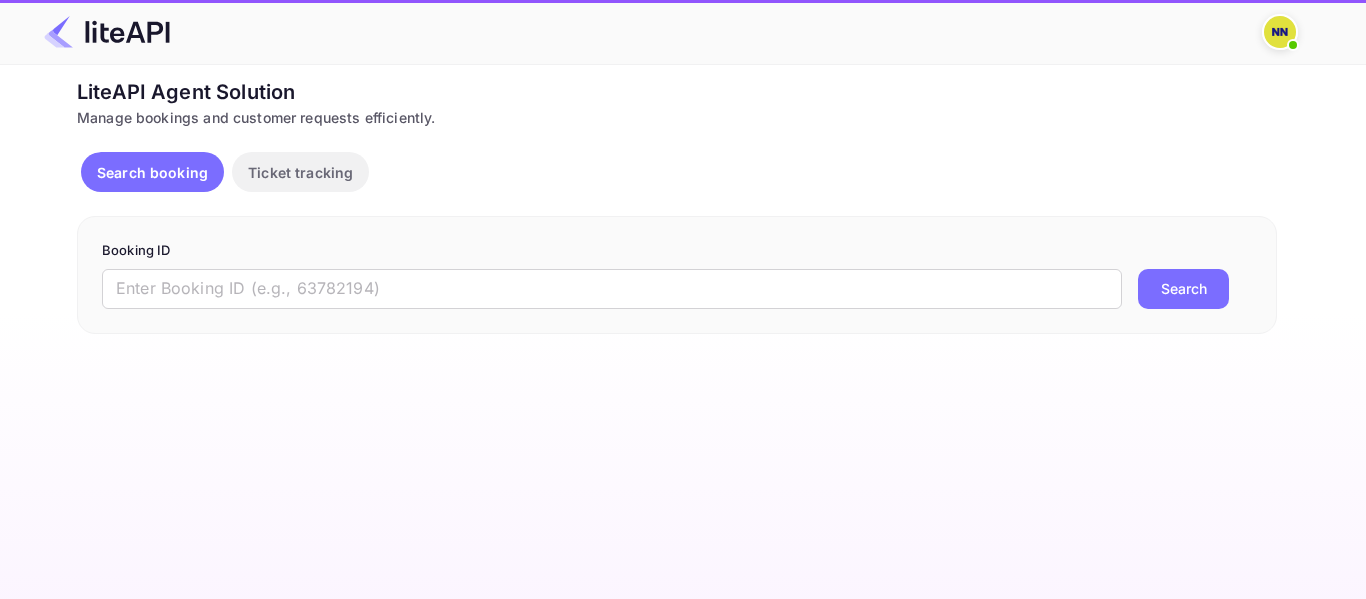 click on "Booking ID ​ Search" at bounding box center [677, 275] 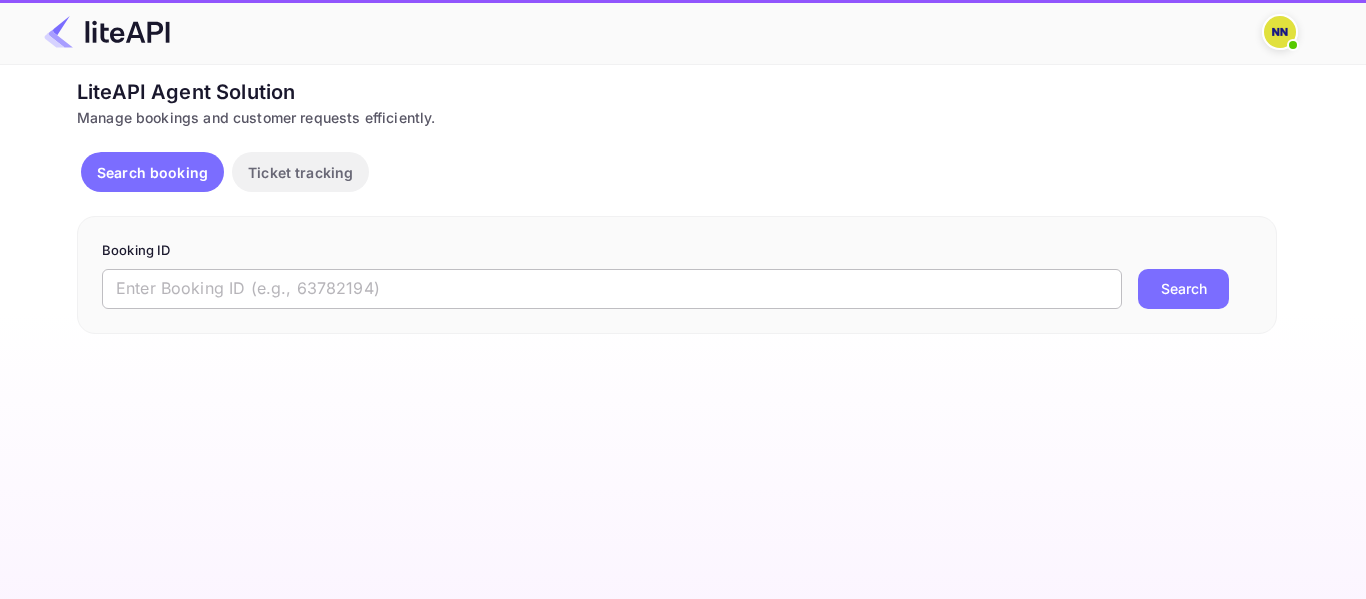 click at bounding box center (612, 289) 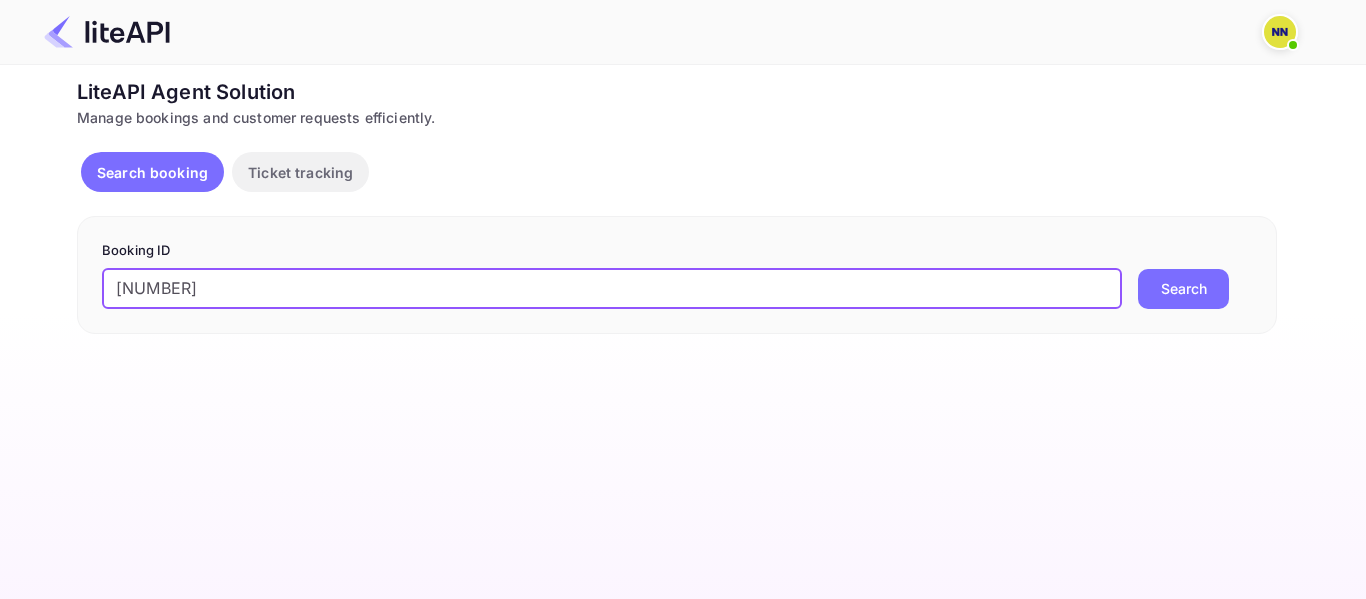 drag, startPoint x: 121, startPoint y: 292, endPoint x: 98, endPoint y: 290, distance: 23.086792 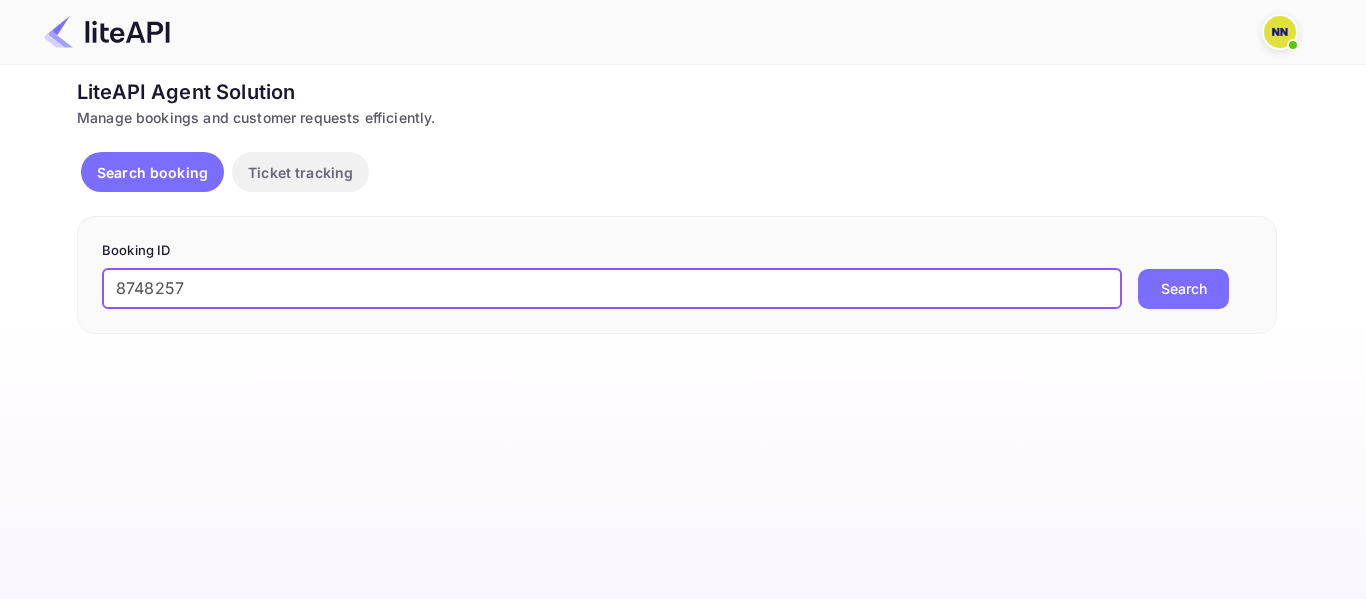 type on "8748257" 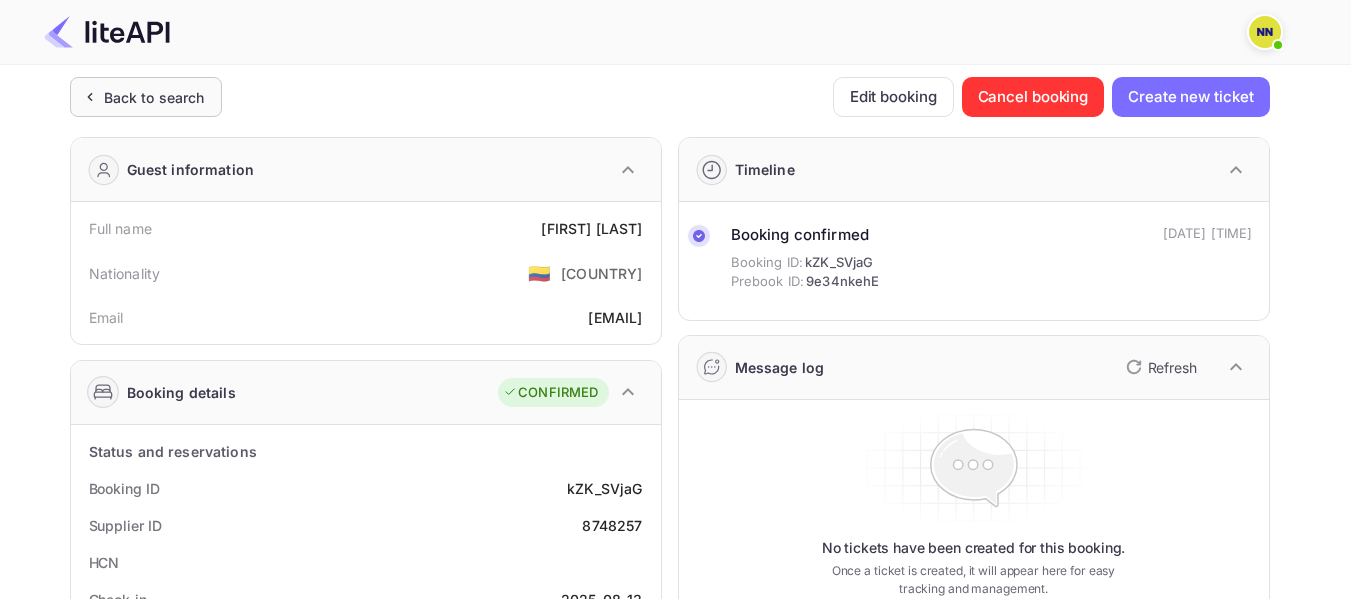 click on "Back to search" at bounding box center [154, 97] 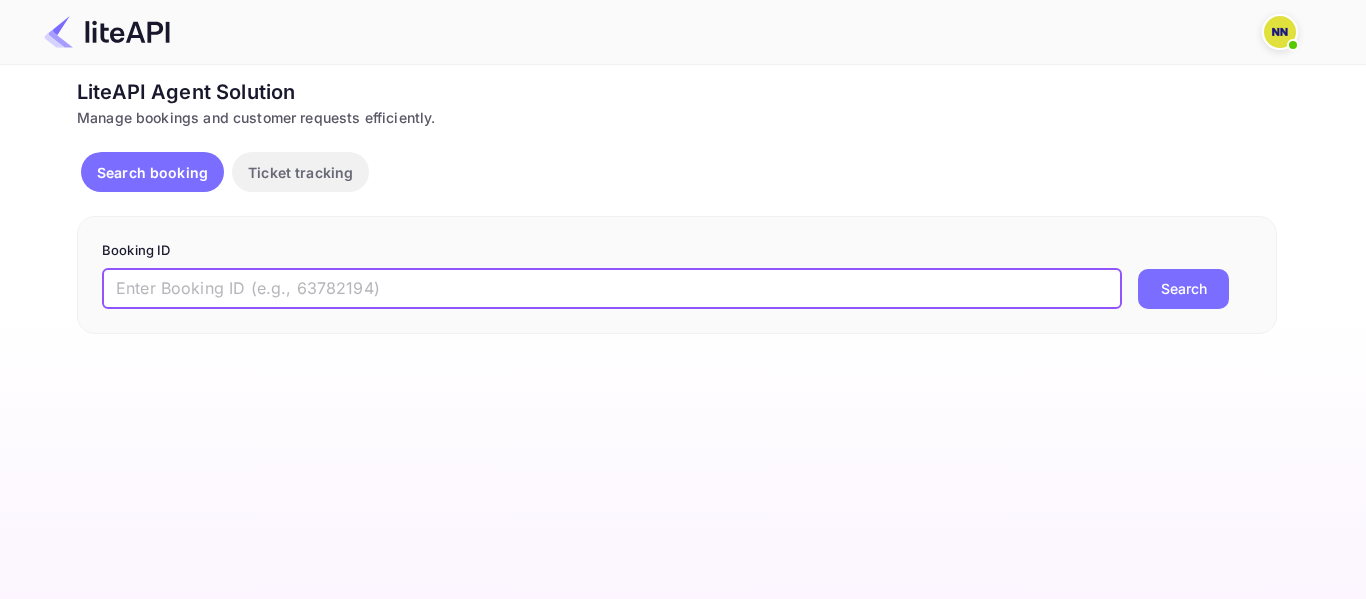 click at bounding box center (612, 289) 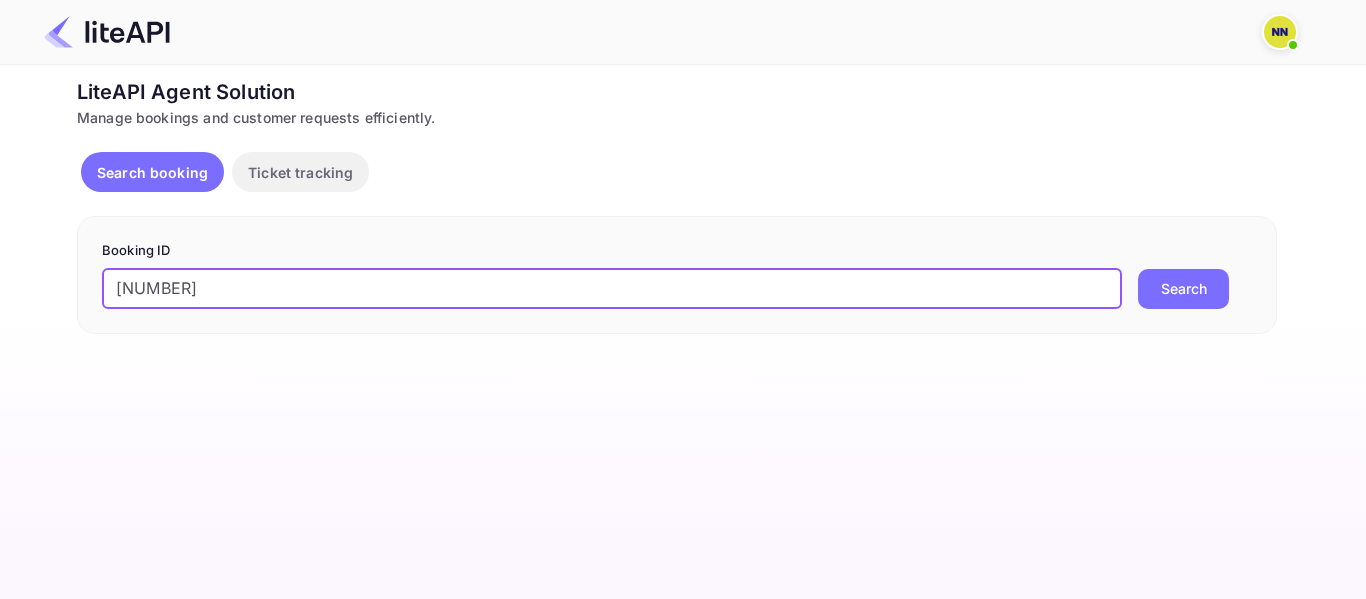 drag, startPoint x: 119, startPoint y: 280, endPoint x: 98, endPoint y: 281, distance: 21.023796 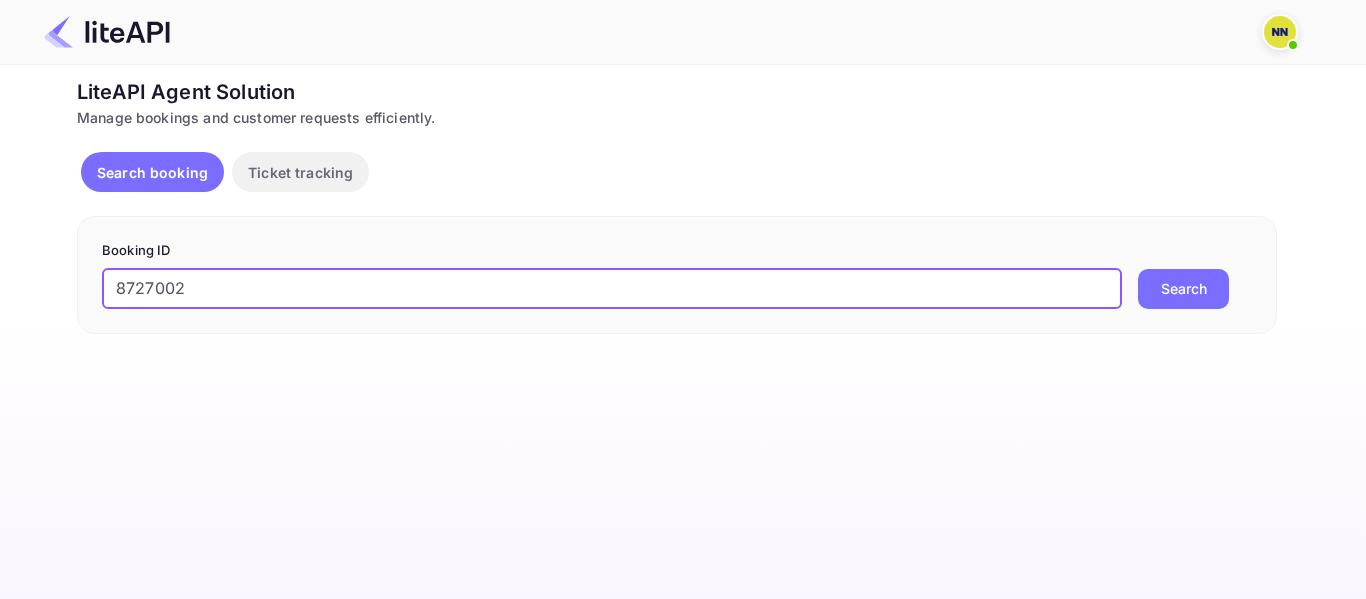 type on "8727002" 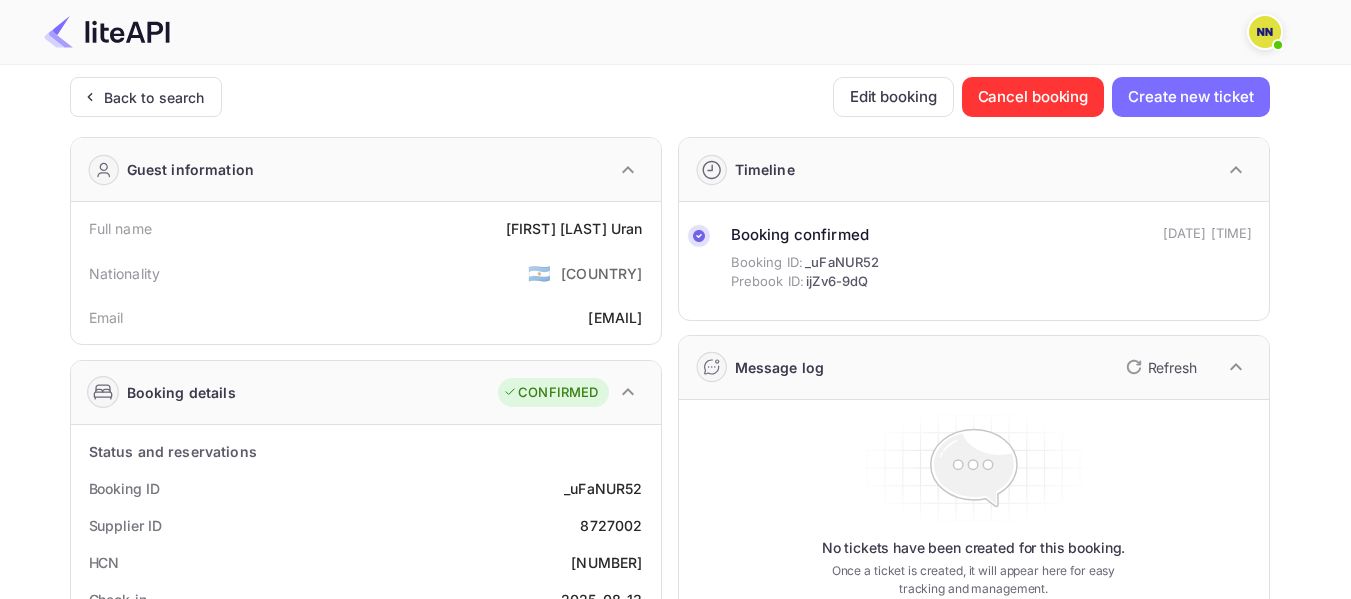 click on "[NUMBER]" at bounding box center [606, 562] 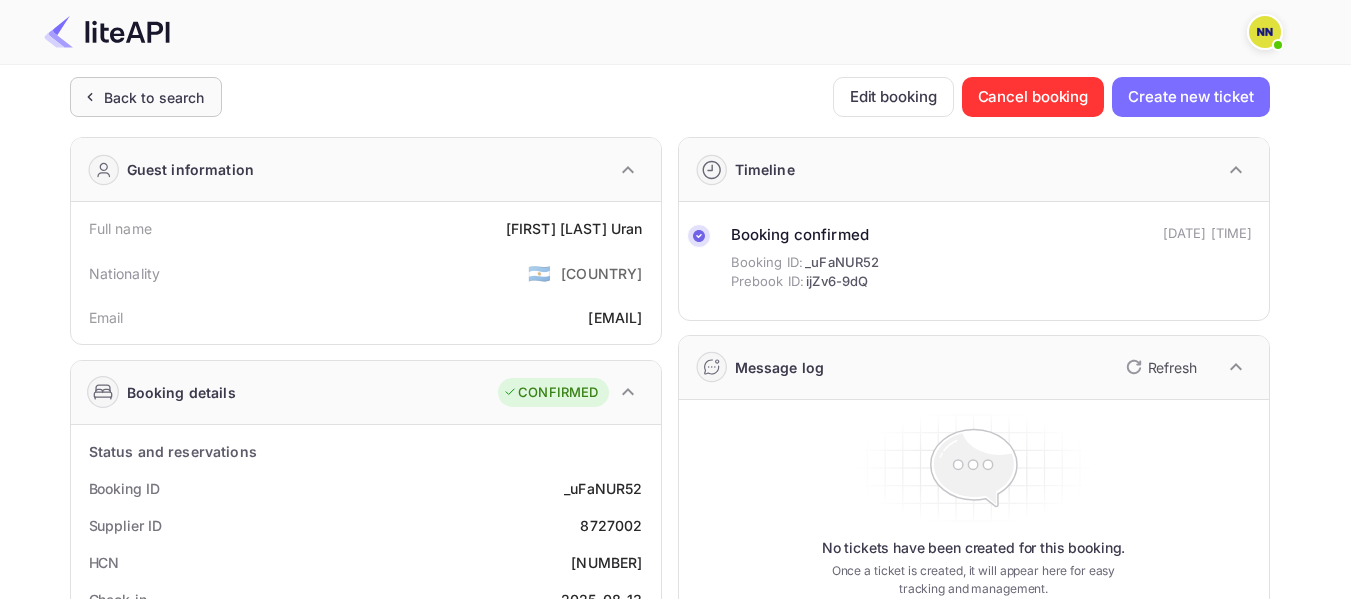 click on "Back to search" at bounding box center [154, 97] 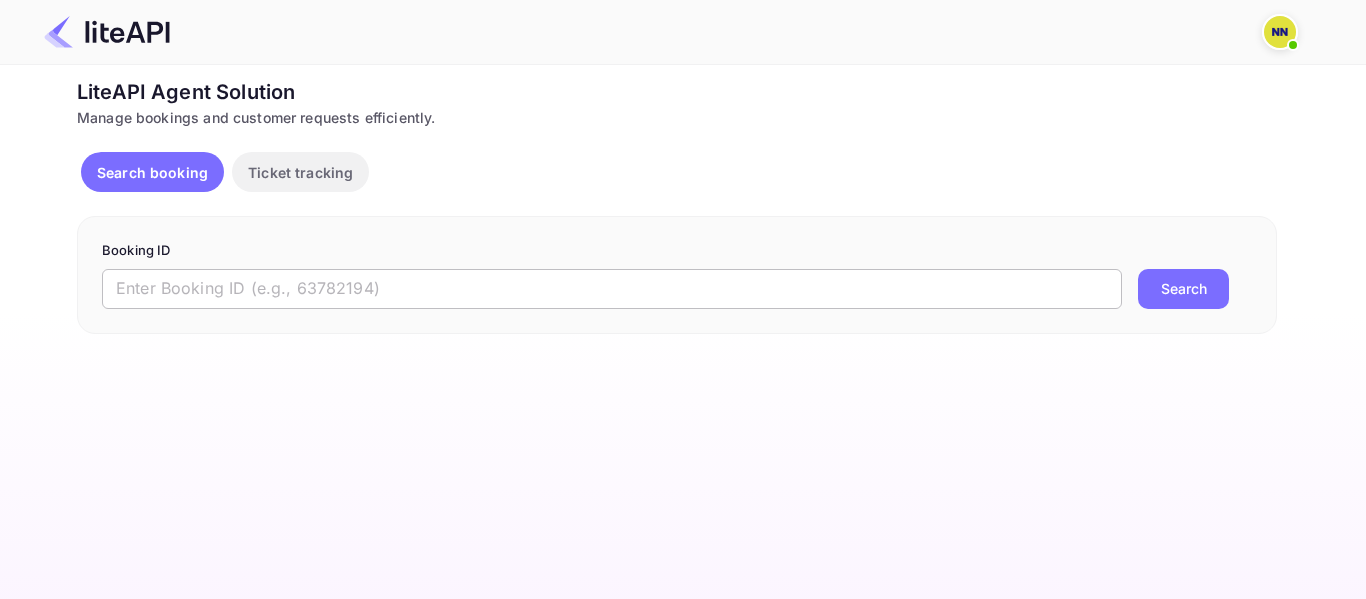 click at bounding box center (612, 289) 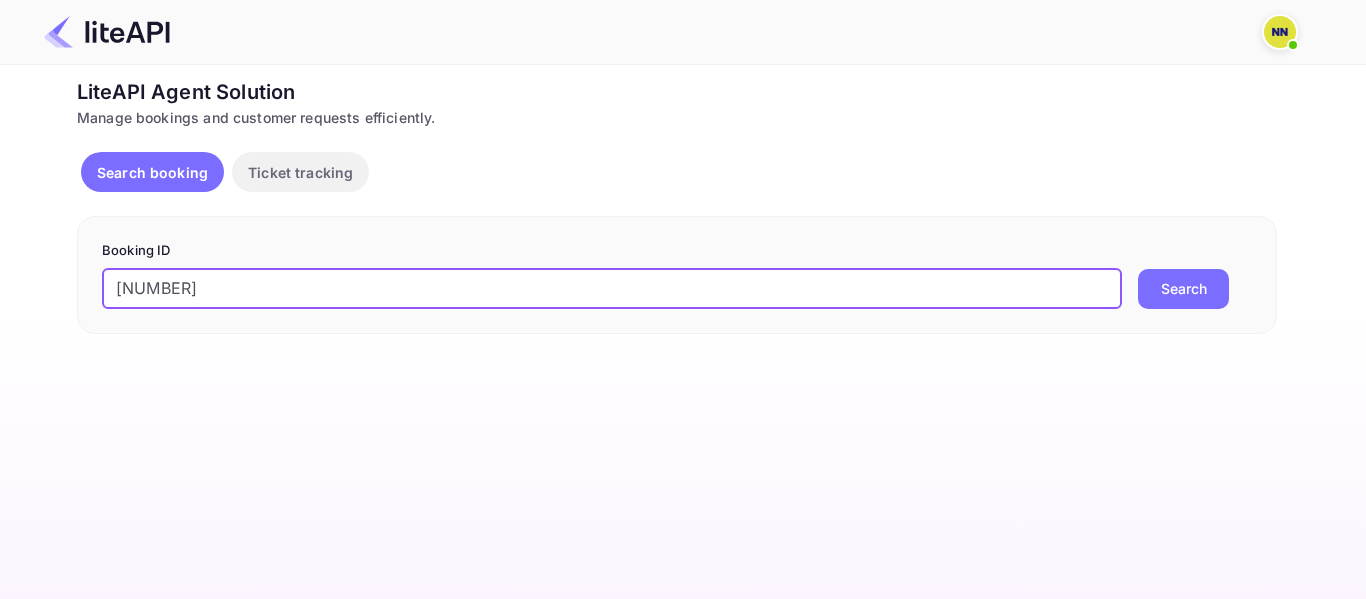click on "'8725298" at bounding box center (612, 289) 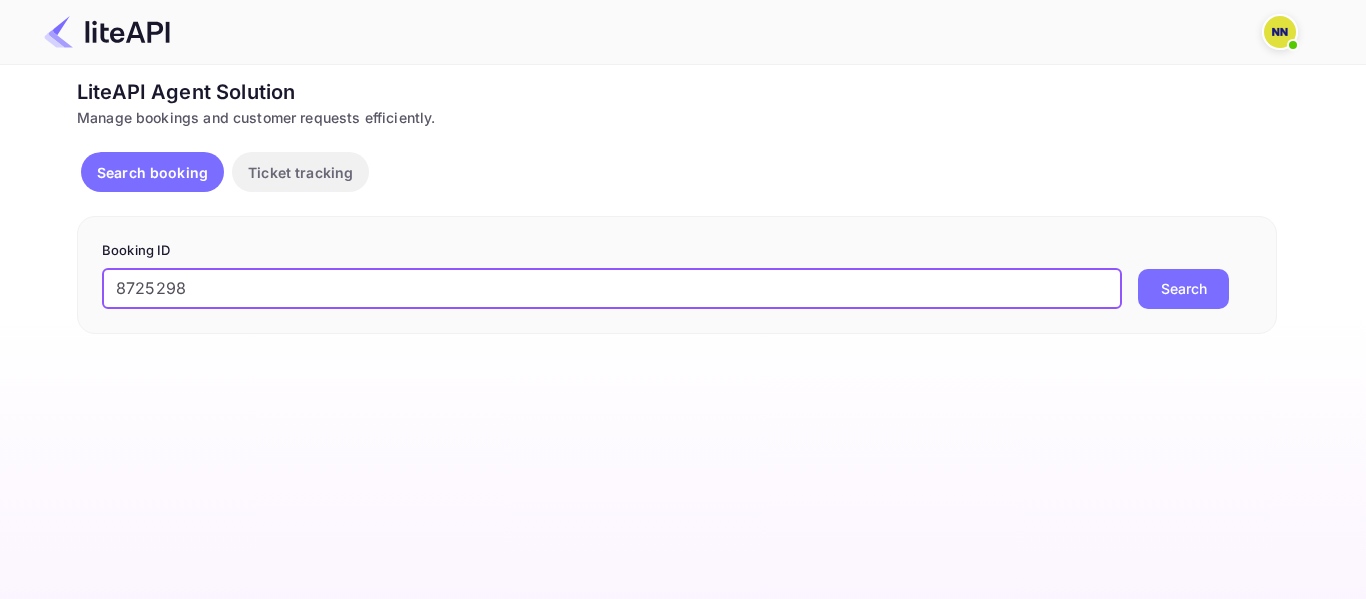 type on "8725298" 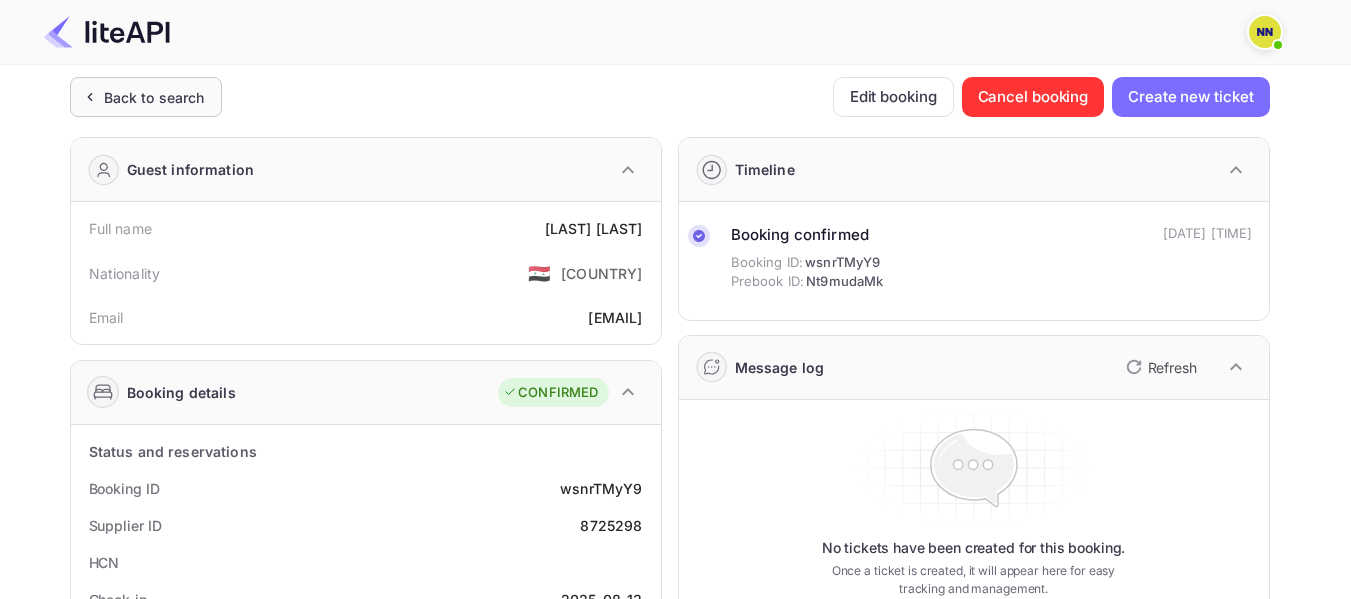 click on "Back to search" at bounding box center (154, 97) 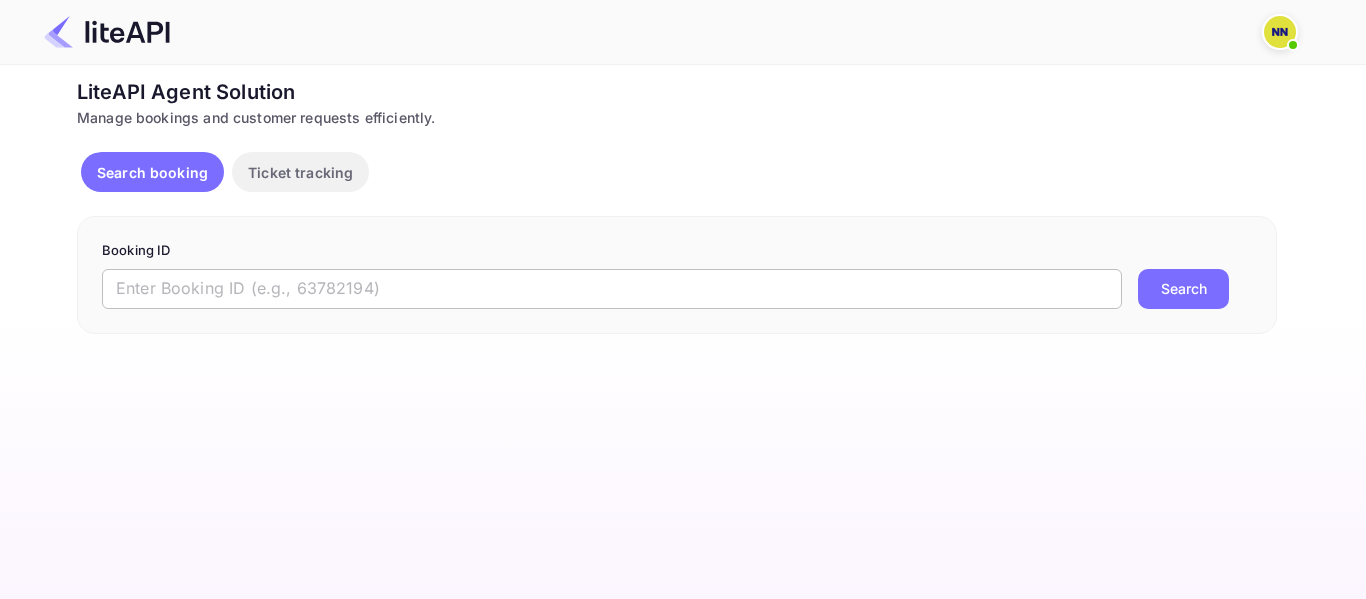 click at bounding box center [612, 289] 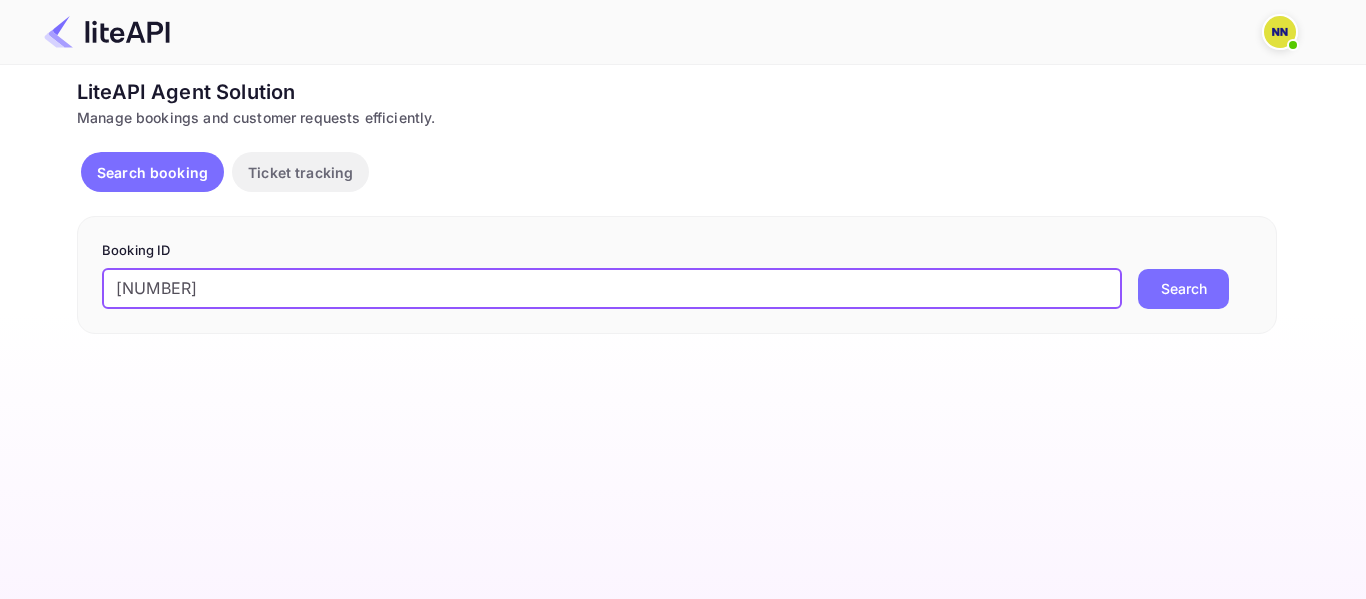 drag, startPoint x: 120, startPoint y: 279, endPoint x: 99, endPoint y: 280, distance: 21.023796 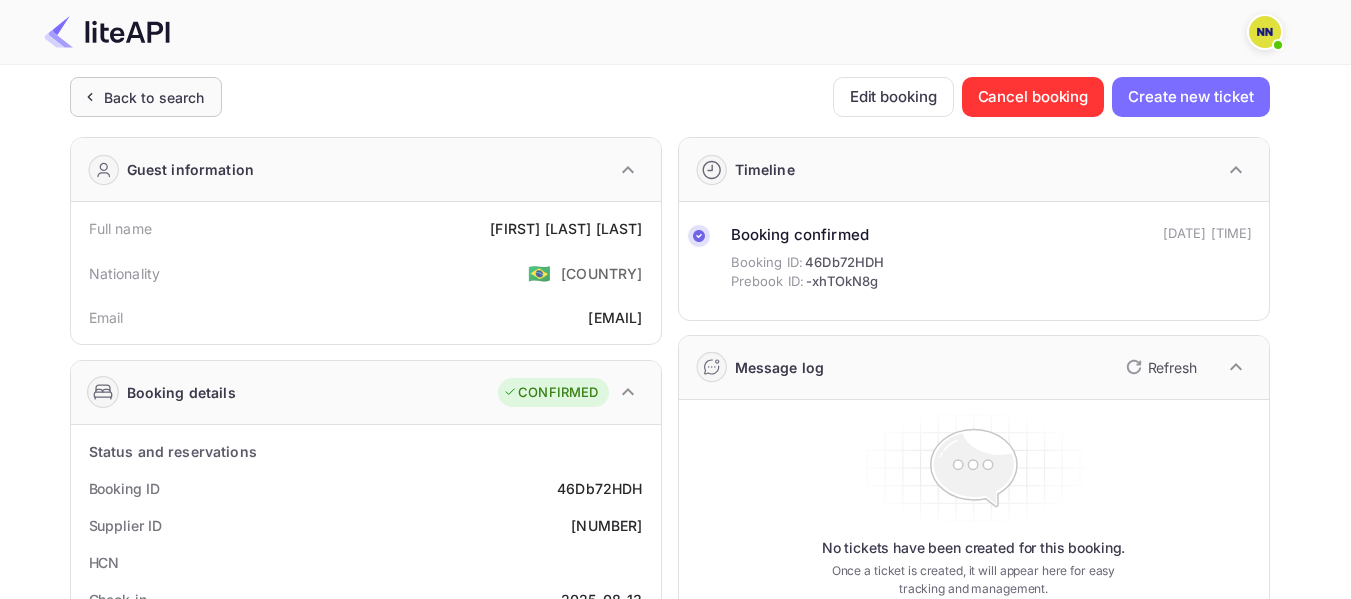 click on "Back to search" at bounding box center [154, 97] 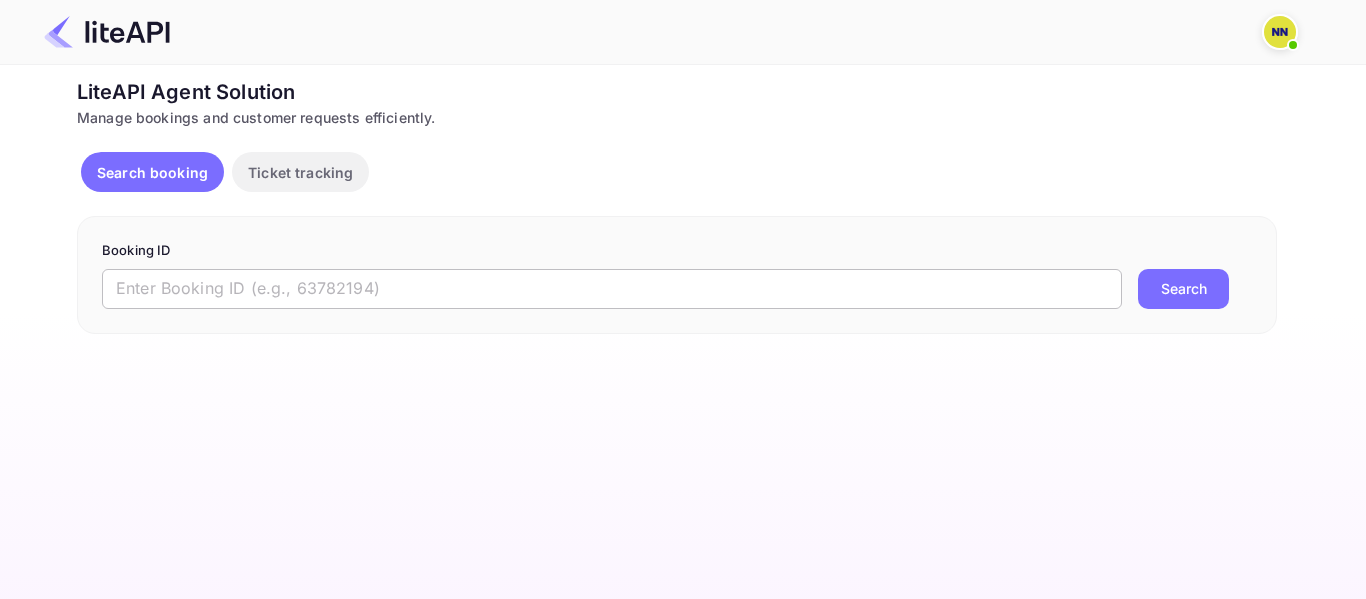 click at bounding box center [612, 289] 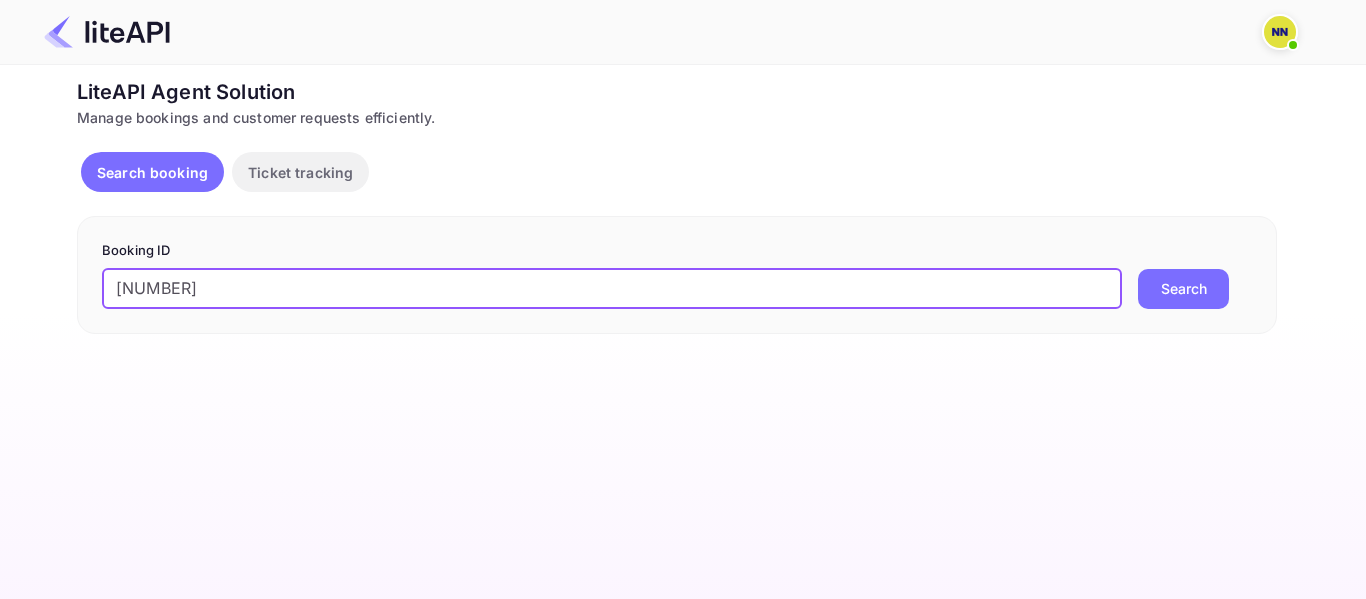 scroll, scrollTop: 0, scrollLeft: 0, axis: both 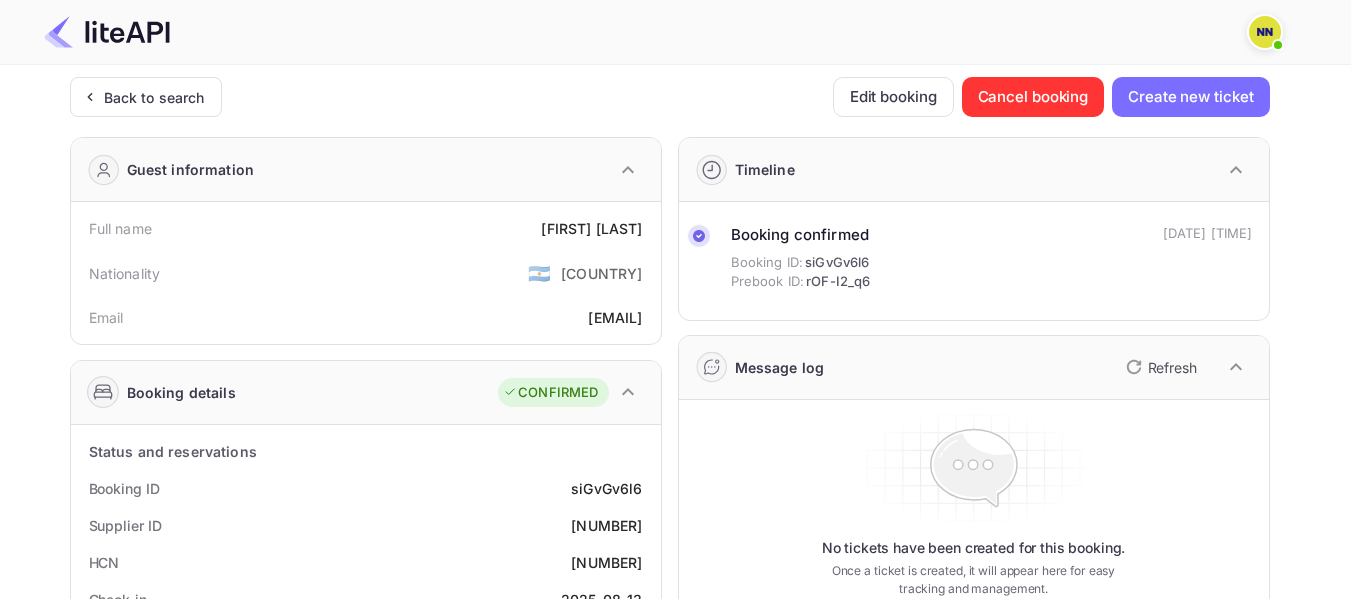 click on "[ID]" at bounding box center [366, 562] 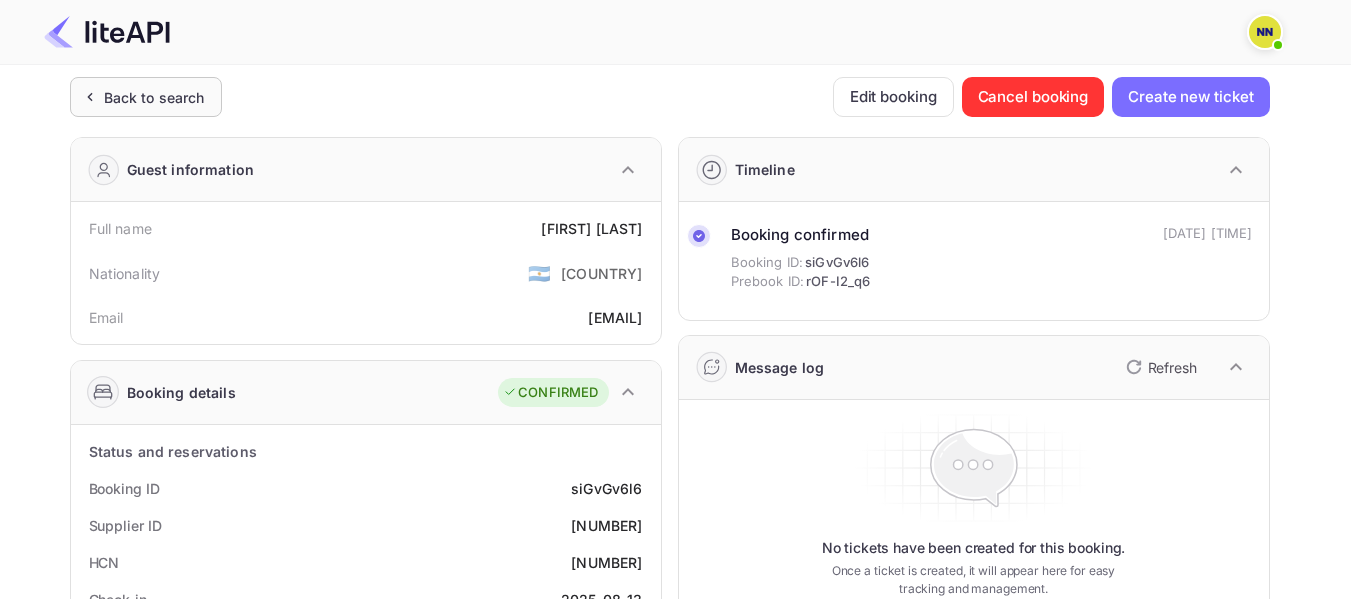 click on "Back to search" at bounding box center [146, 97] 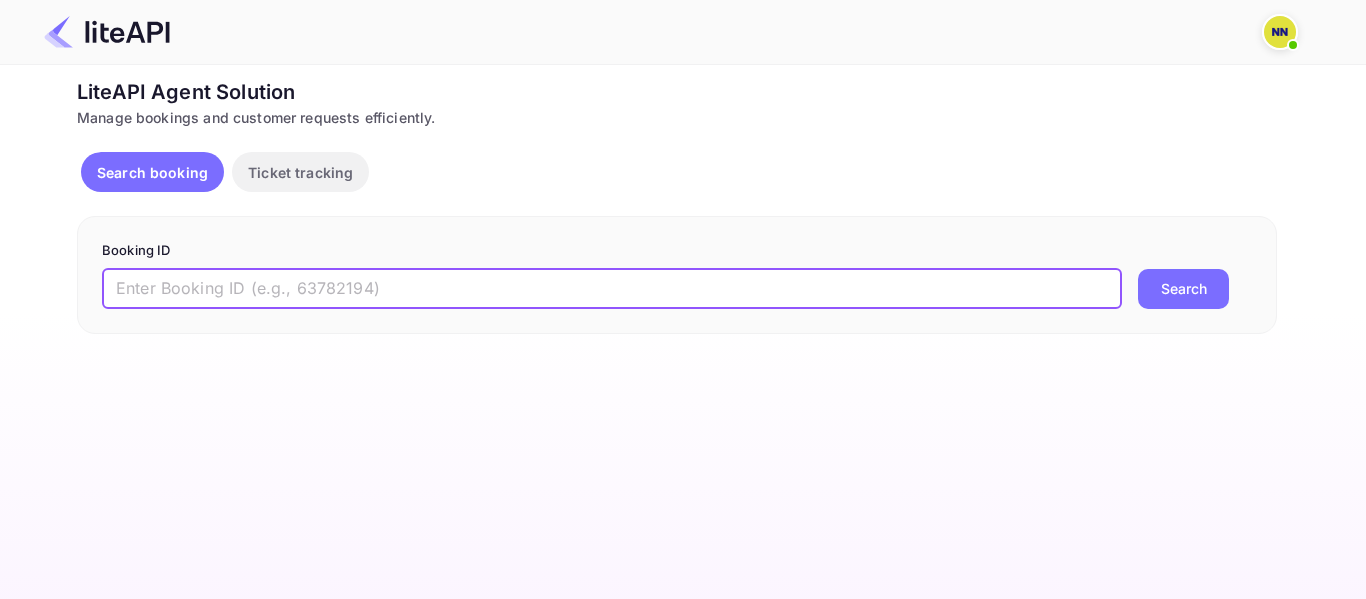 click at bounding box center (612, 289) 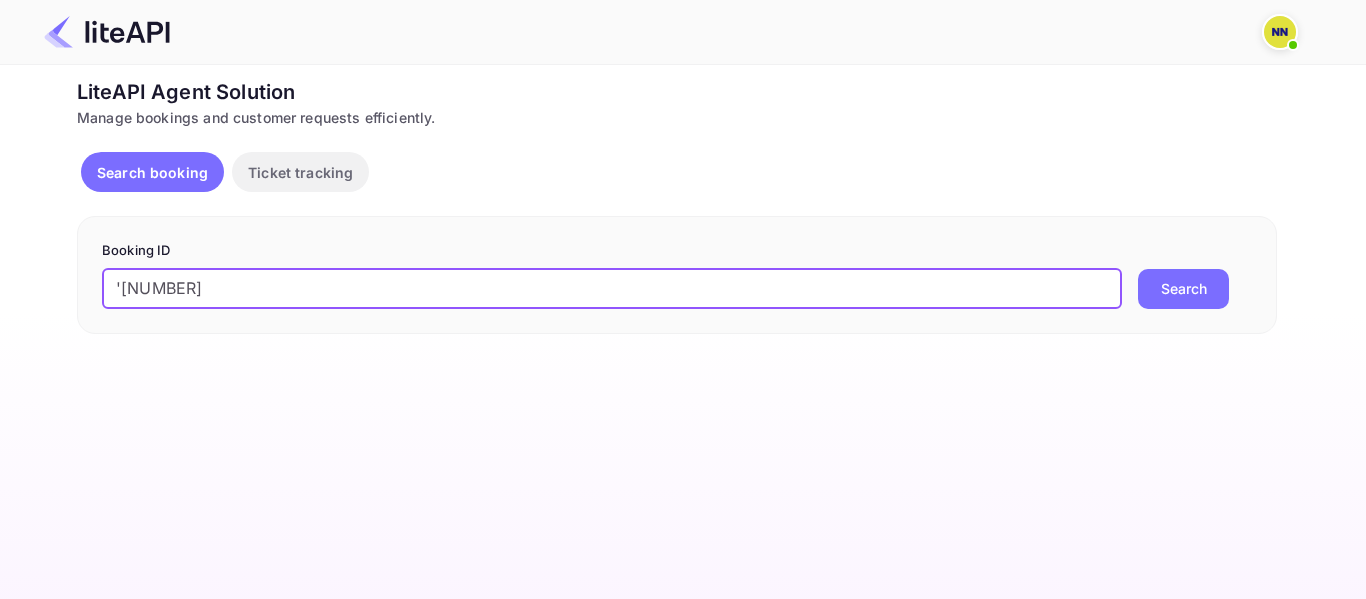 click on "'[NUMBER]" at bounding box center (612, 289) 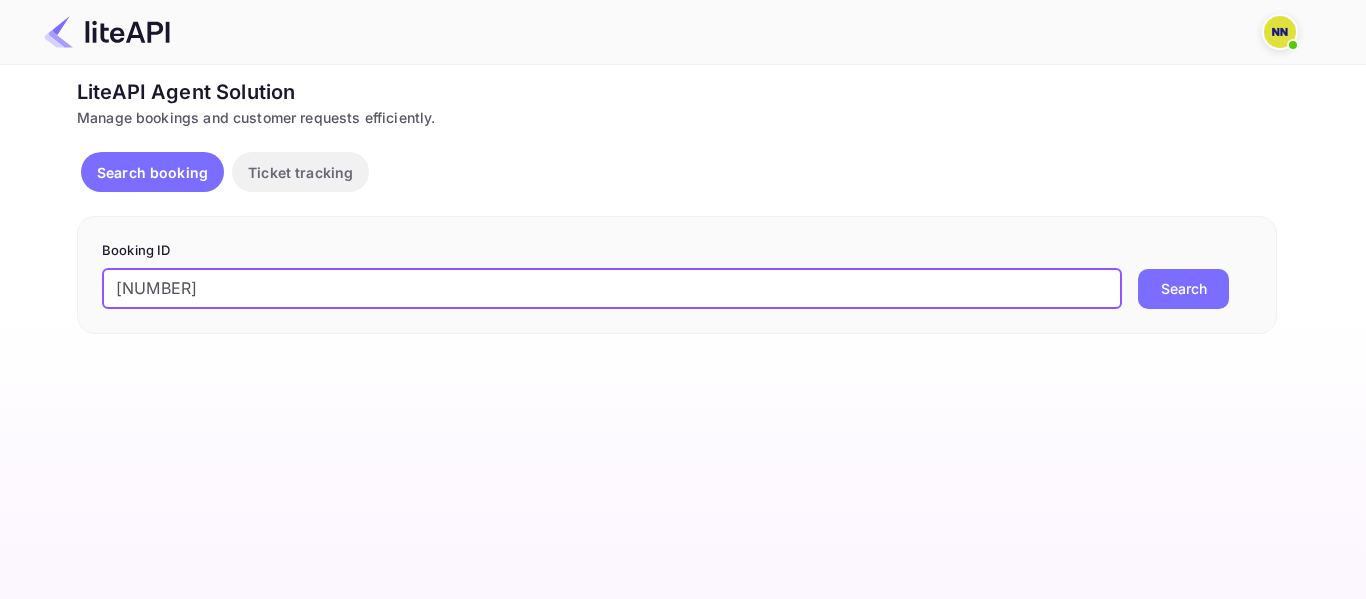 type on "[NUMBER]" 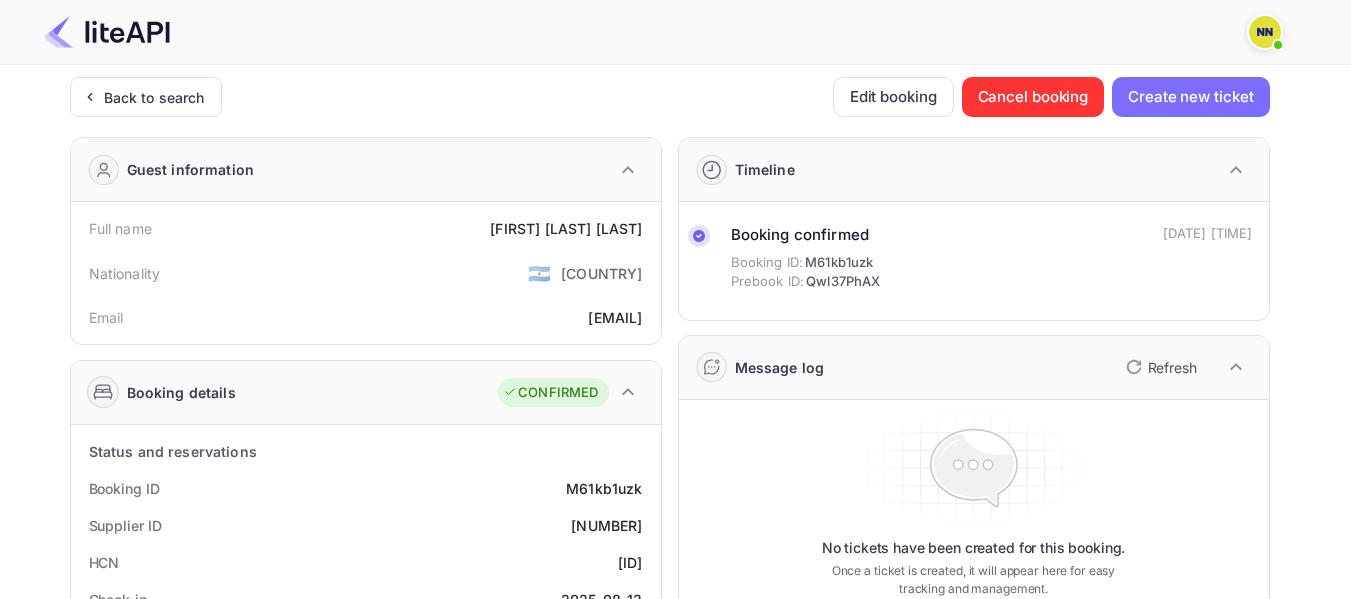 click on "[ID]" at bounding box center [630, 562] 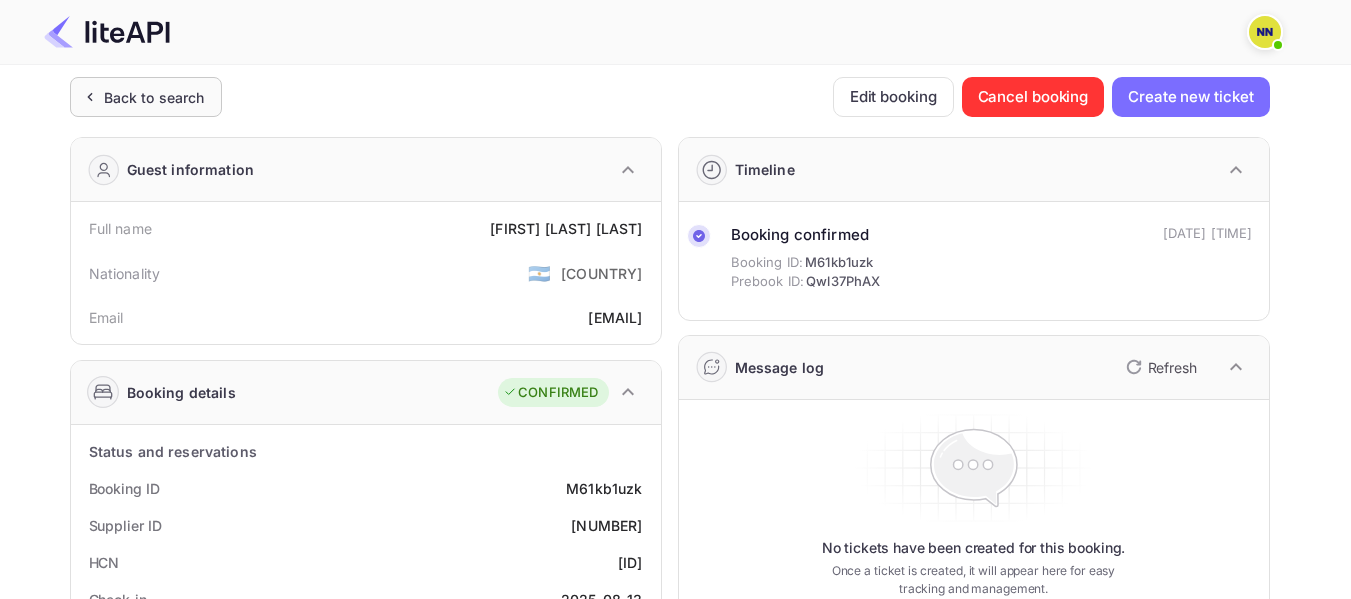 click on "Back to search" at bounding box center (146, 97) 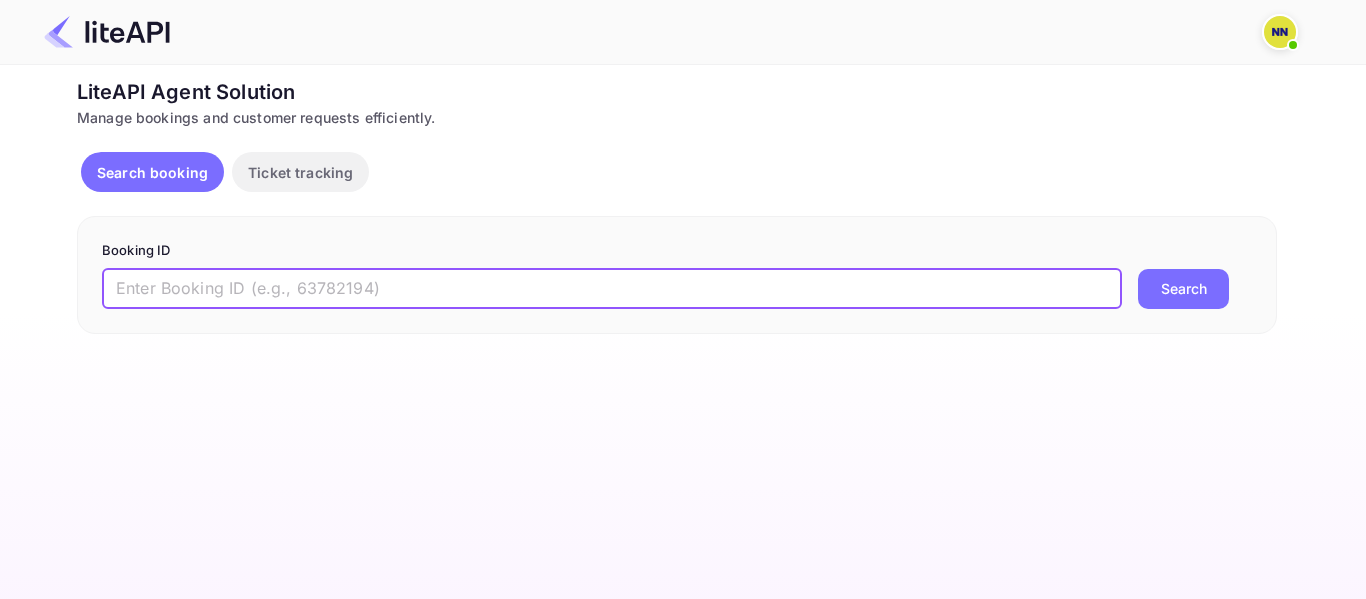 click at bounding box center (612, 289) 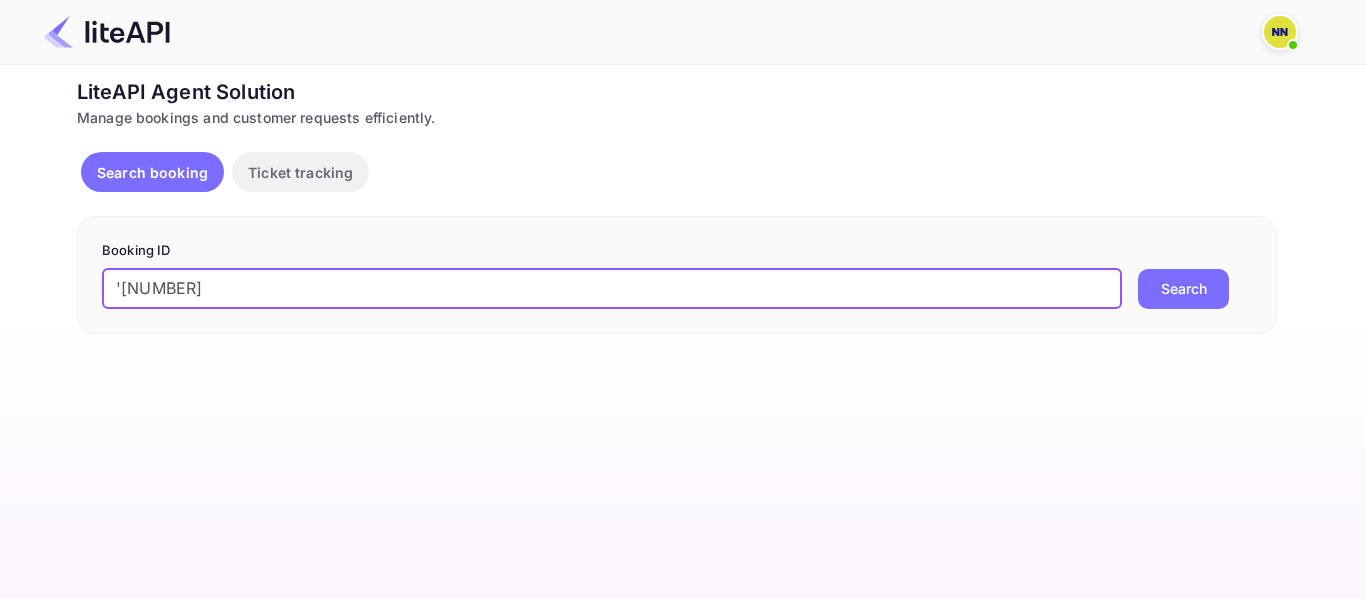 click on "'[NUMBER]" at bounding box center (612, 289) 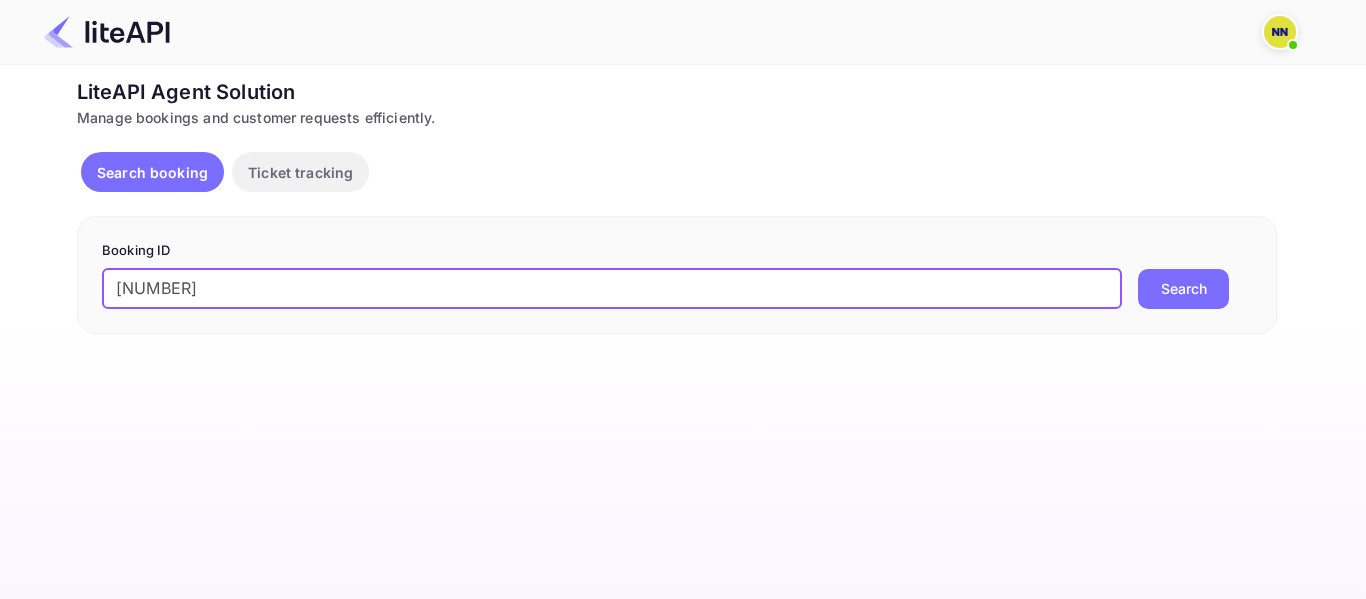 type on "[NUMBER]" 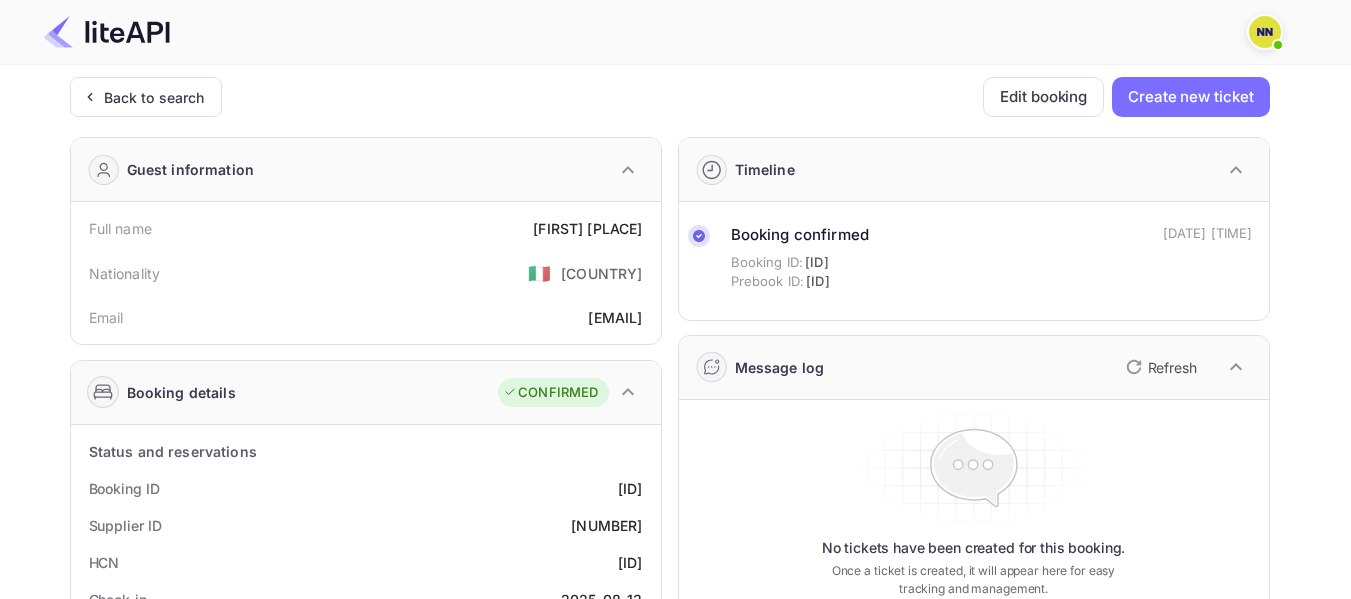 click on "[ID]" at bounding box center (630, 562) 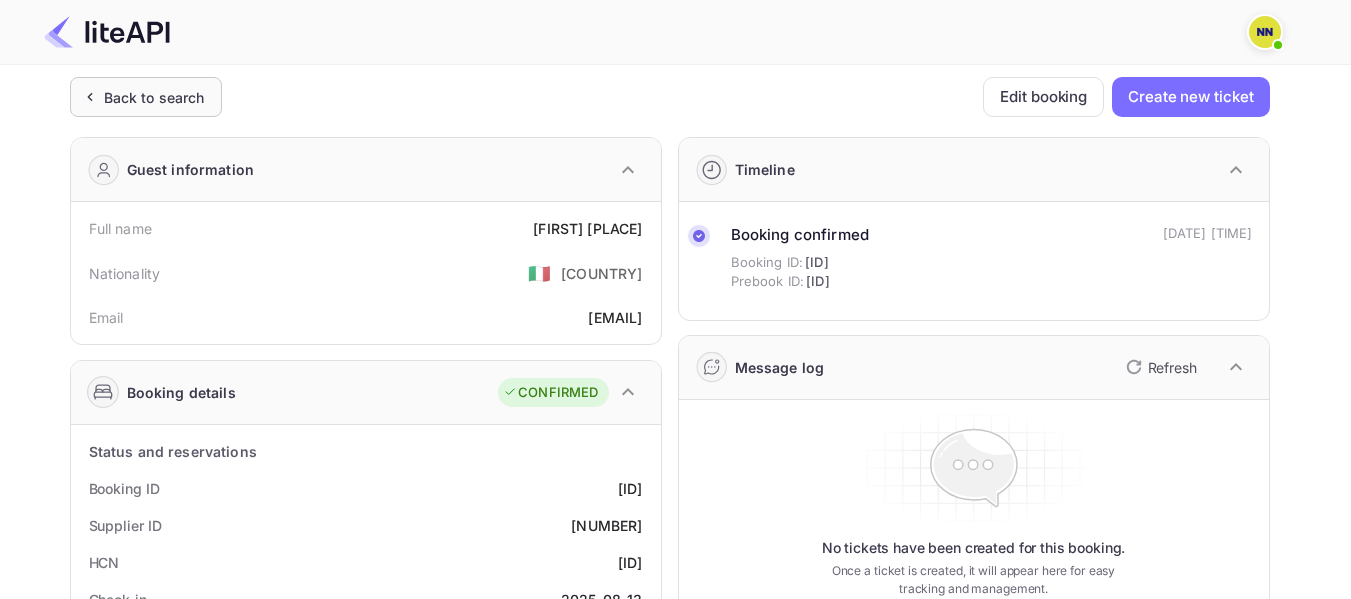 click on "Back to search" at bounding box center [154, 97] 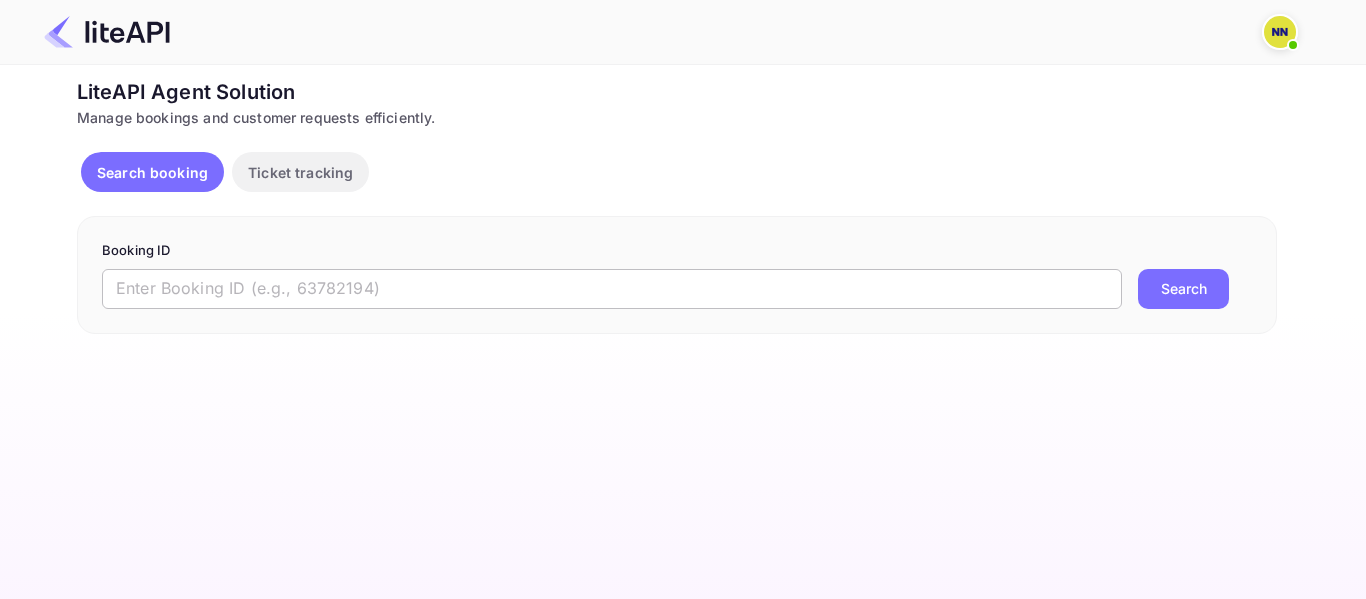 click at bounding box center (612, 289) 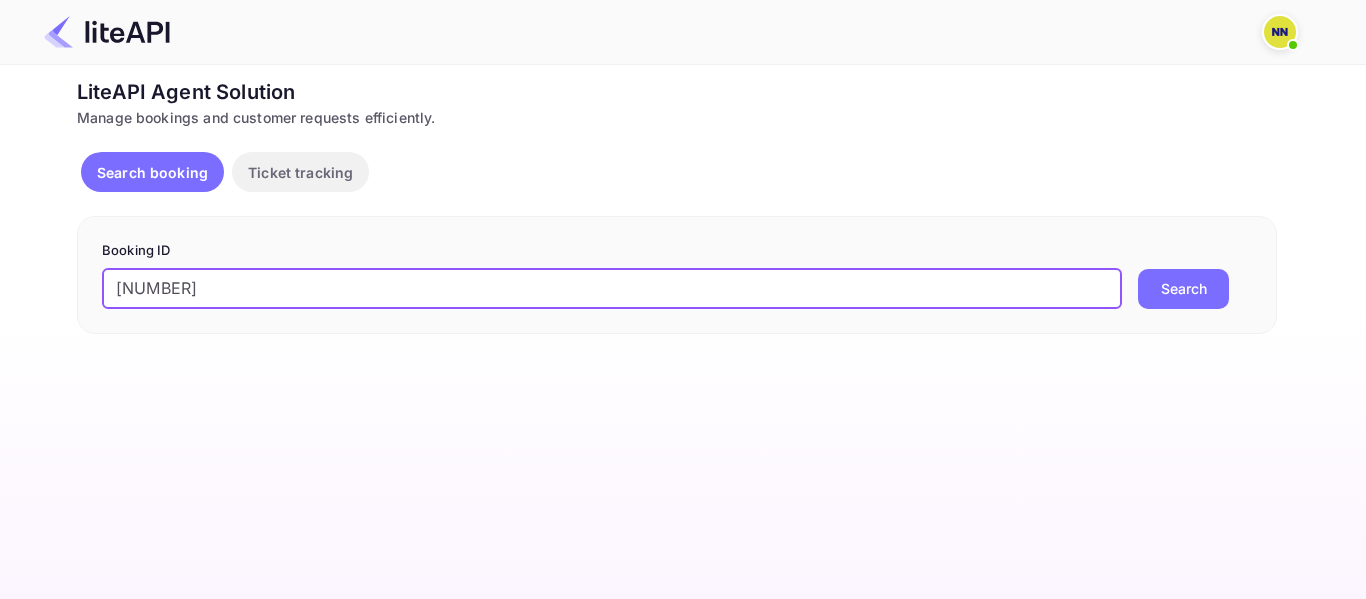 drag, startPoint x: 114, startPoint y: 286, endPoint x: 92, endPoint y: 286, distance: 22 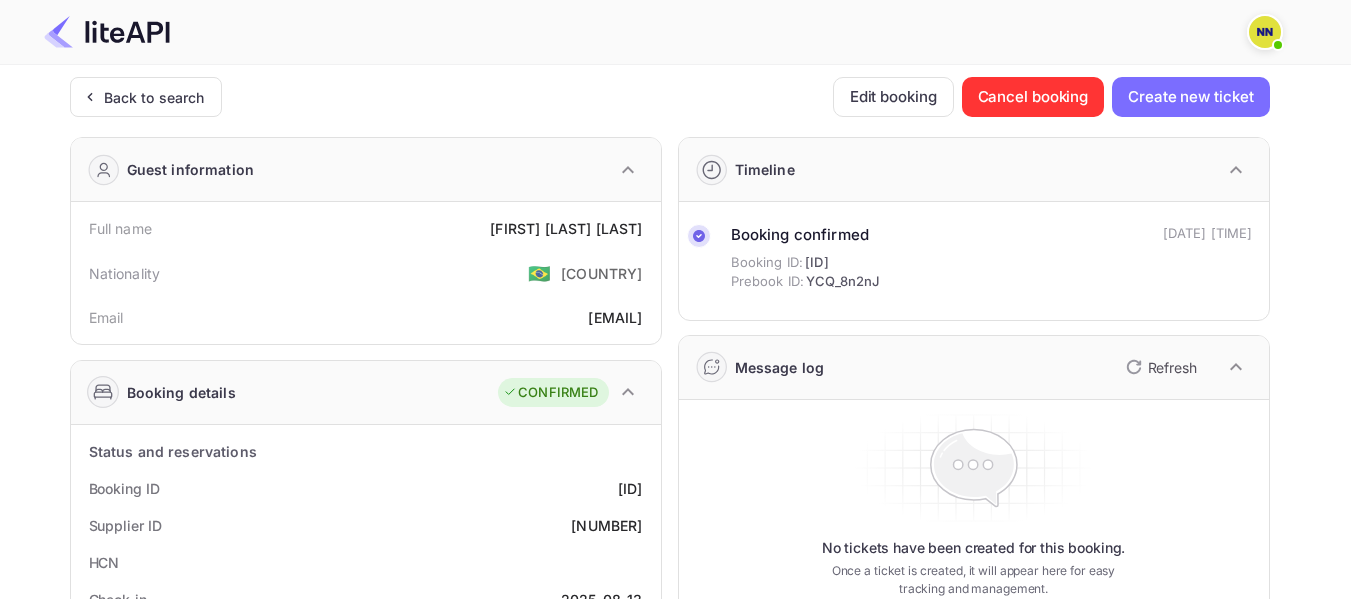 drag, startPoint x: 170, startPoint y: 98, endPoint x: 837, endPoint y: 508, distance: 782.93616 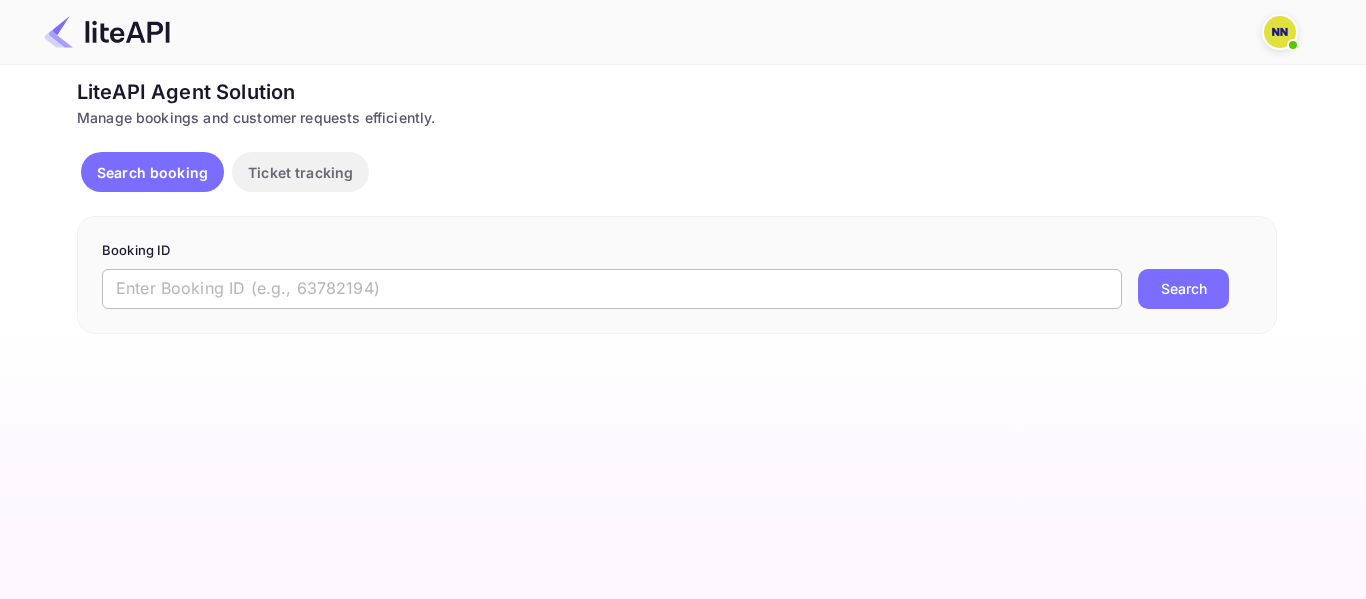 click at bounding box center (612, 289) 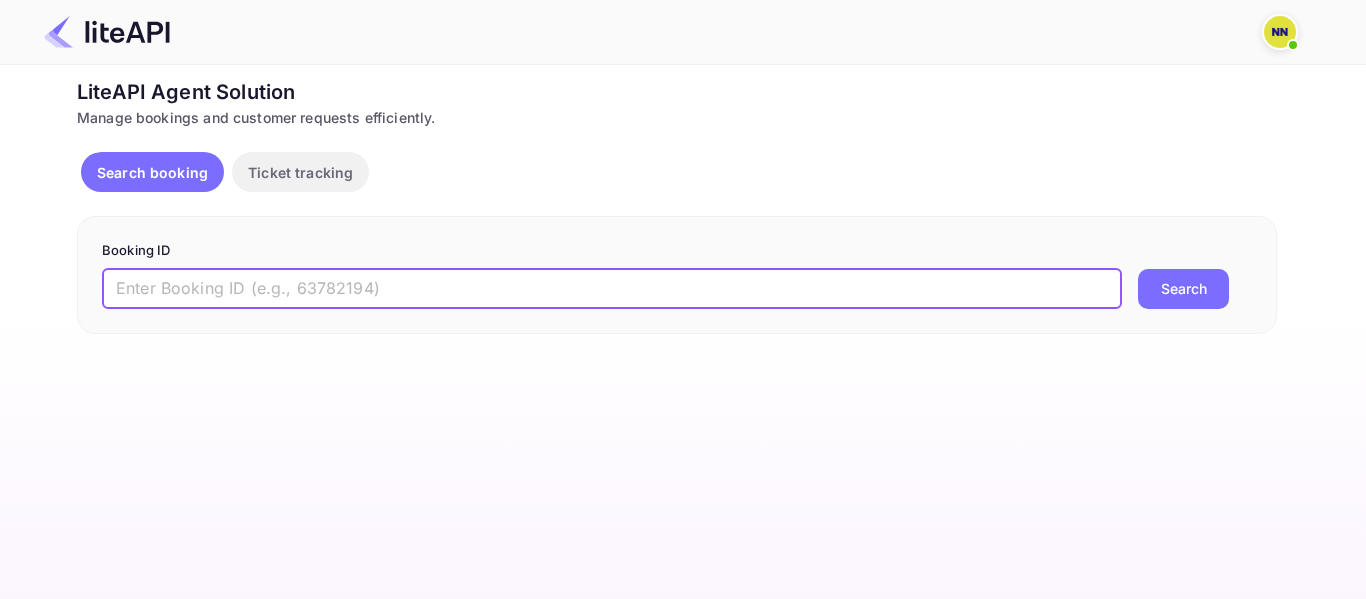 paste on "'8770136" 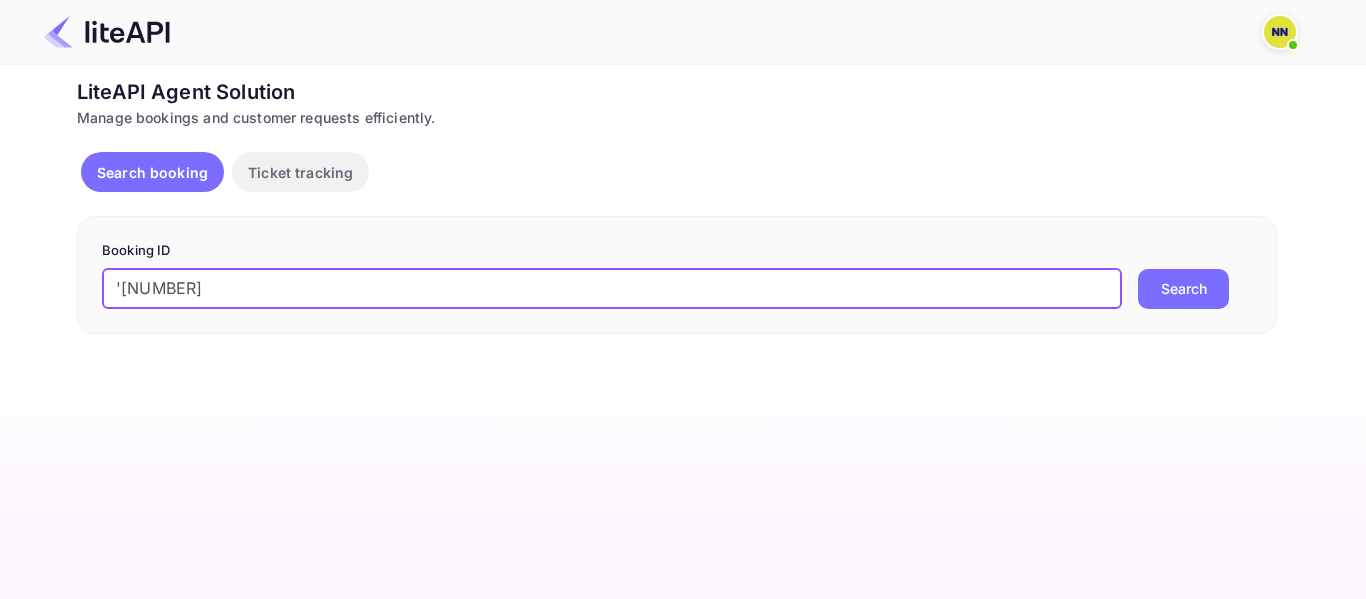 drag, startPoint x: 122, startPoint y: 285, endPoint x: 109, endPoint y: 285, distance: 13 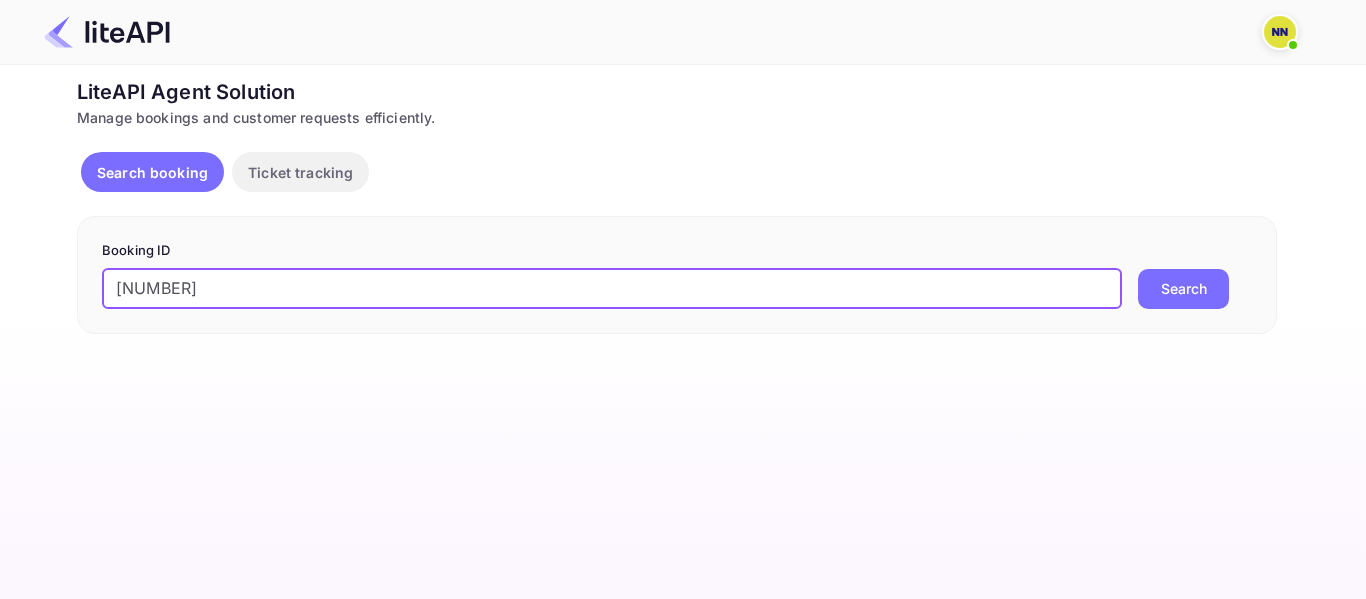 type on "8770136" 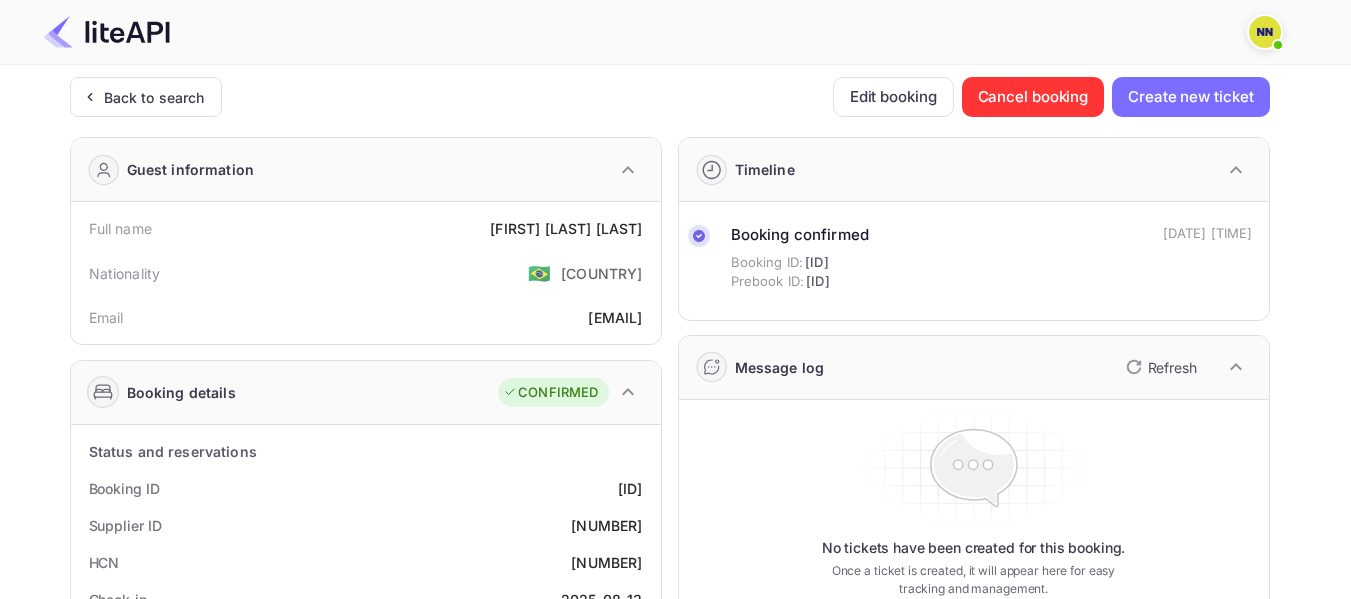 click on "444503273" at bounding box center [606, 562] 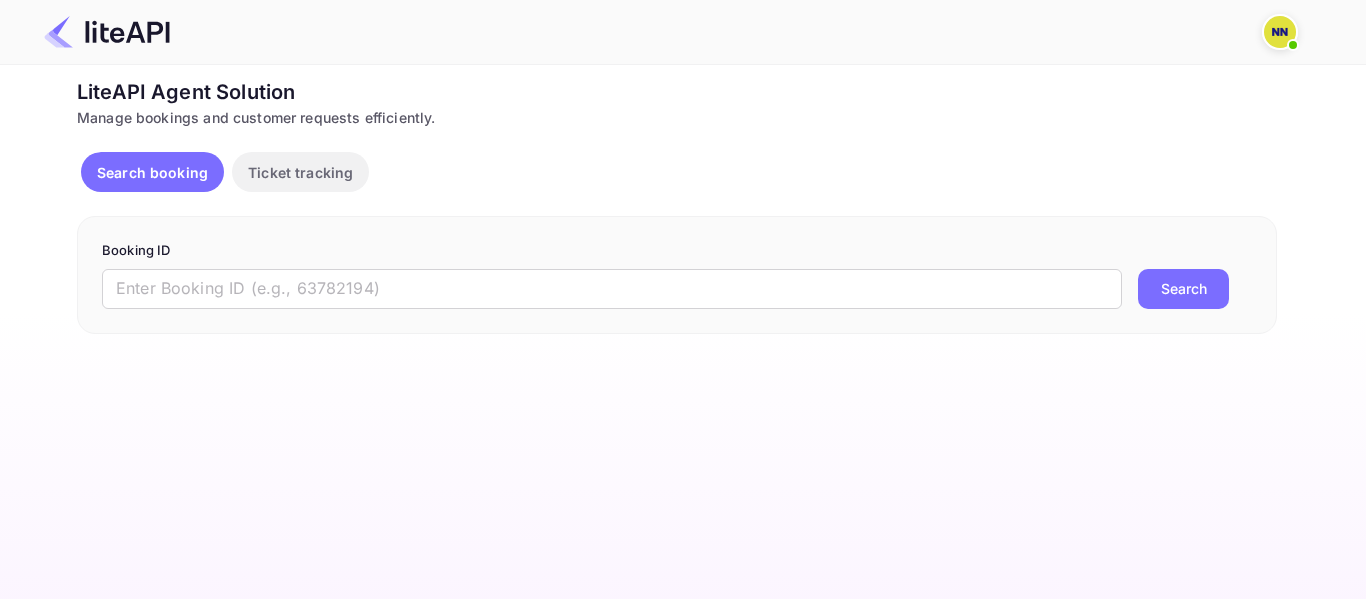 click on "Search booking" at bounding box center (152, 172) 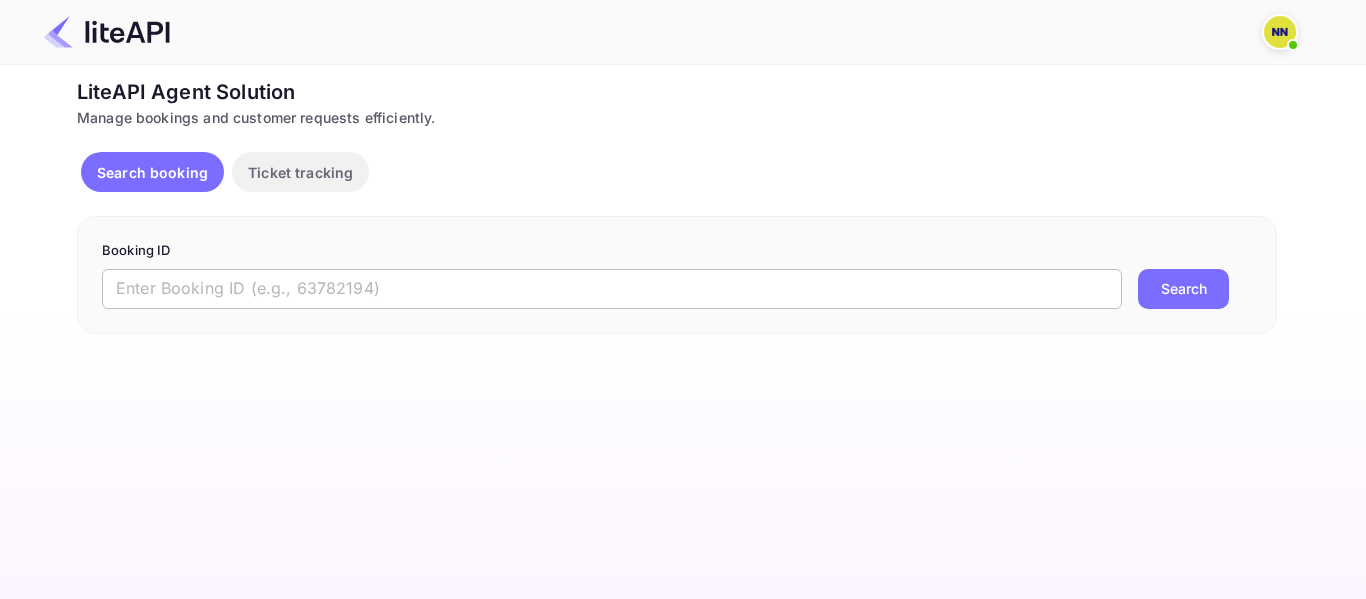 click at bounding box center (612, 289) 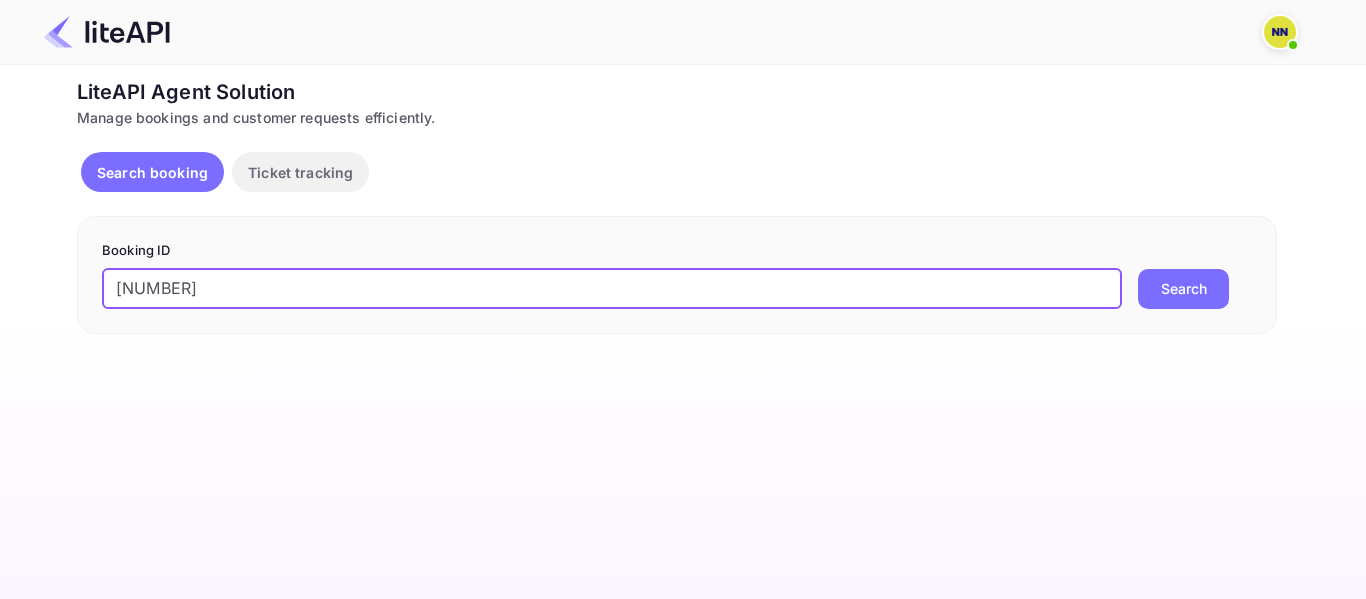 drag, startPoint x: 120, startPoint y: 290, endPoint x: 99, endPoint y: 290, distance: 21 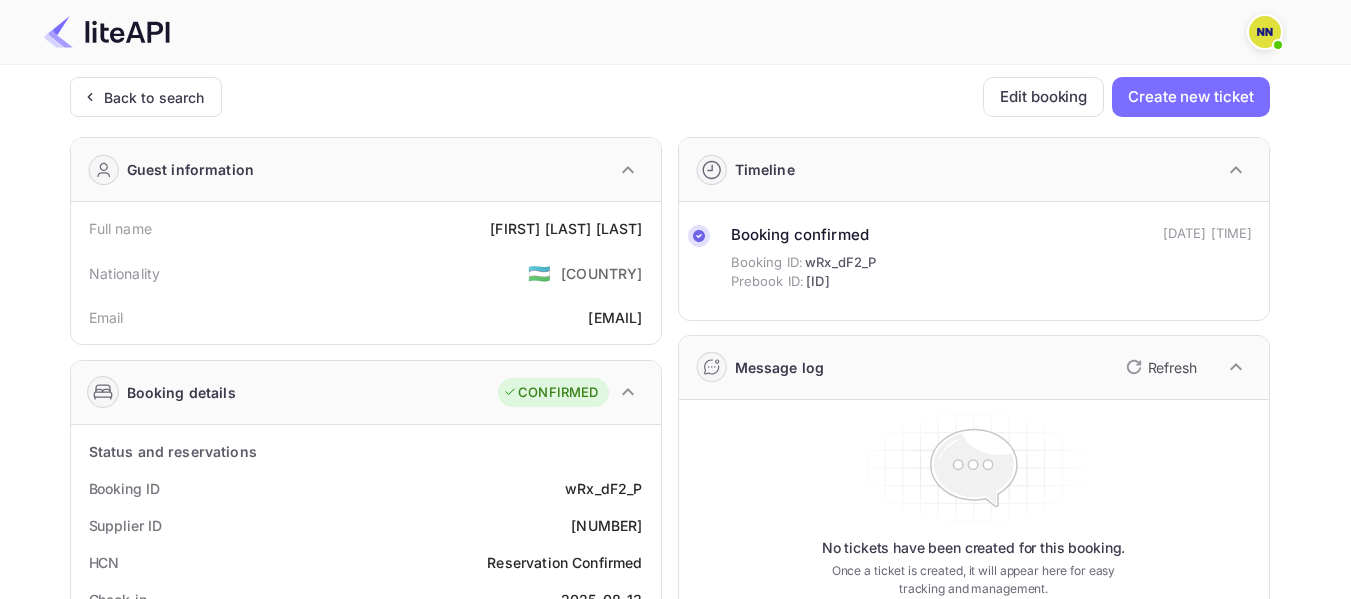 click on "Reservation Confirmed" at bounding box center (564, 562) 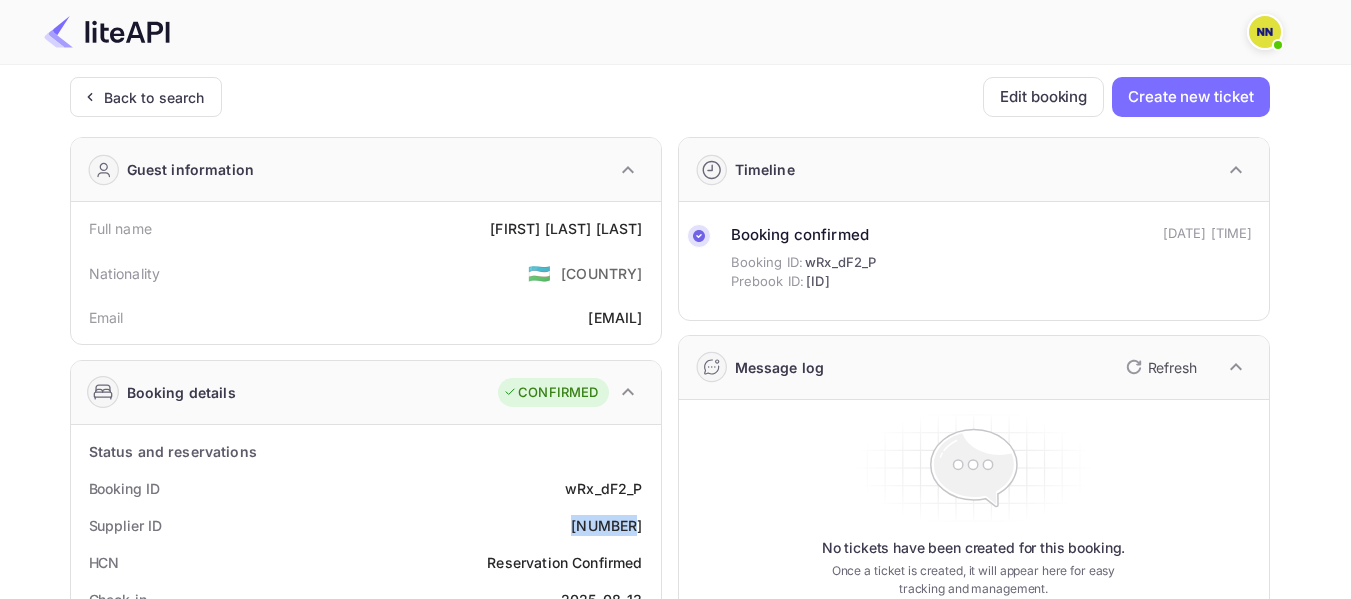 copy on "8631444" 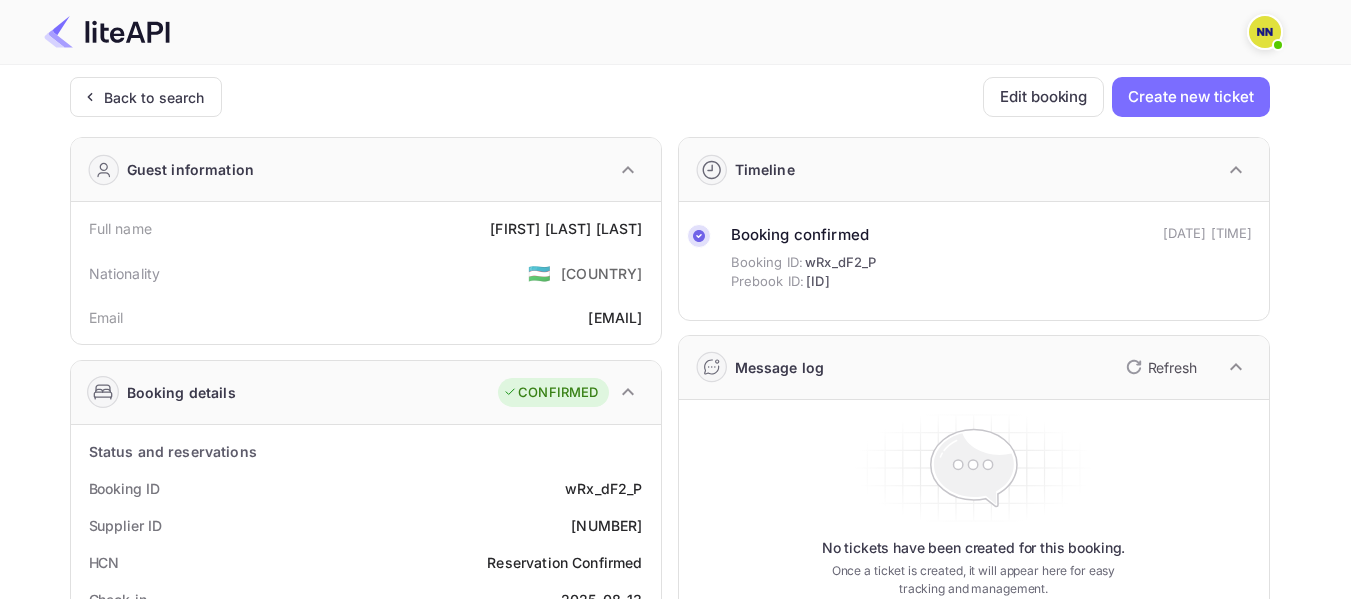 drag, startPoint x: 144, startPoint y: 102, endPoint x: 608, endPoint y: 365, distance: 533.3526 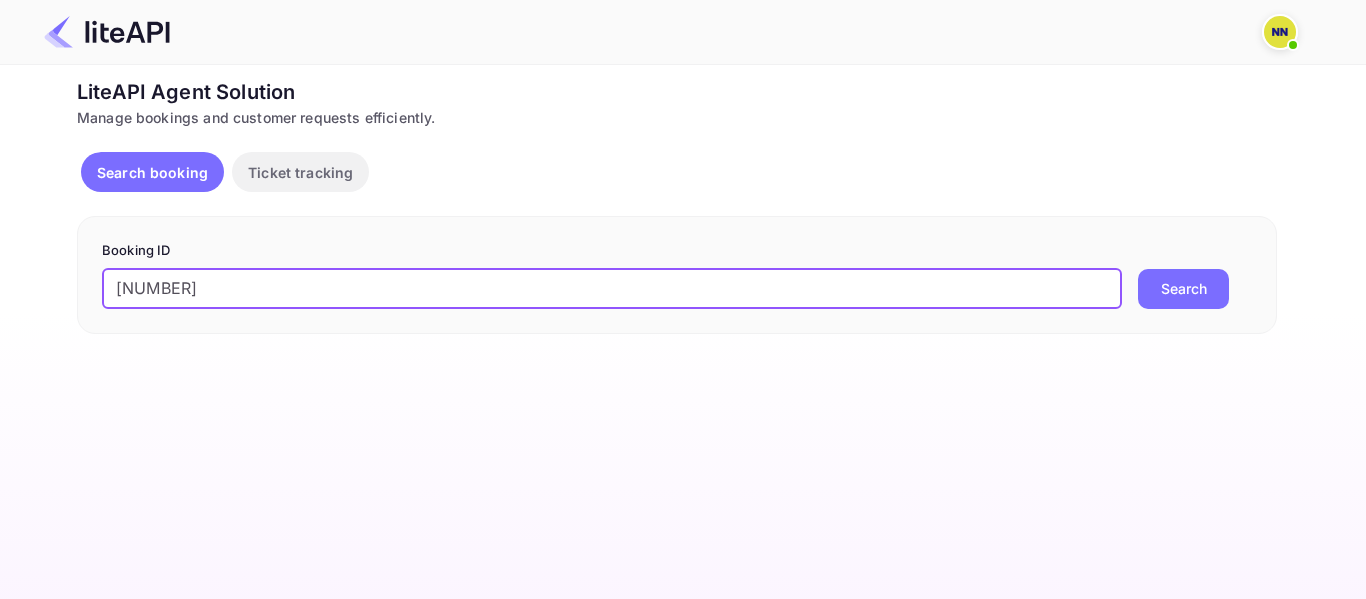 scroll, scrollTop: 0, scrollLeft: 0, axis: both 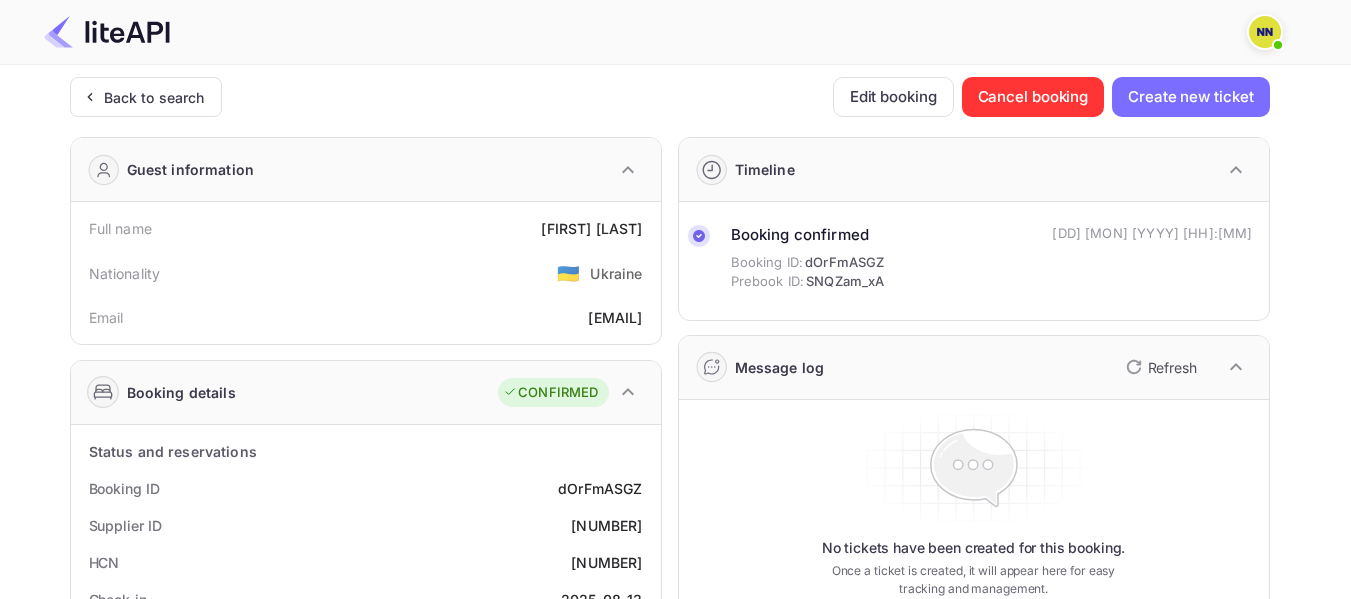 click on "1688891694249891" at bounding box center (606, 562) 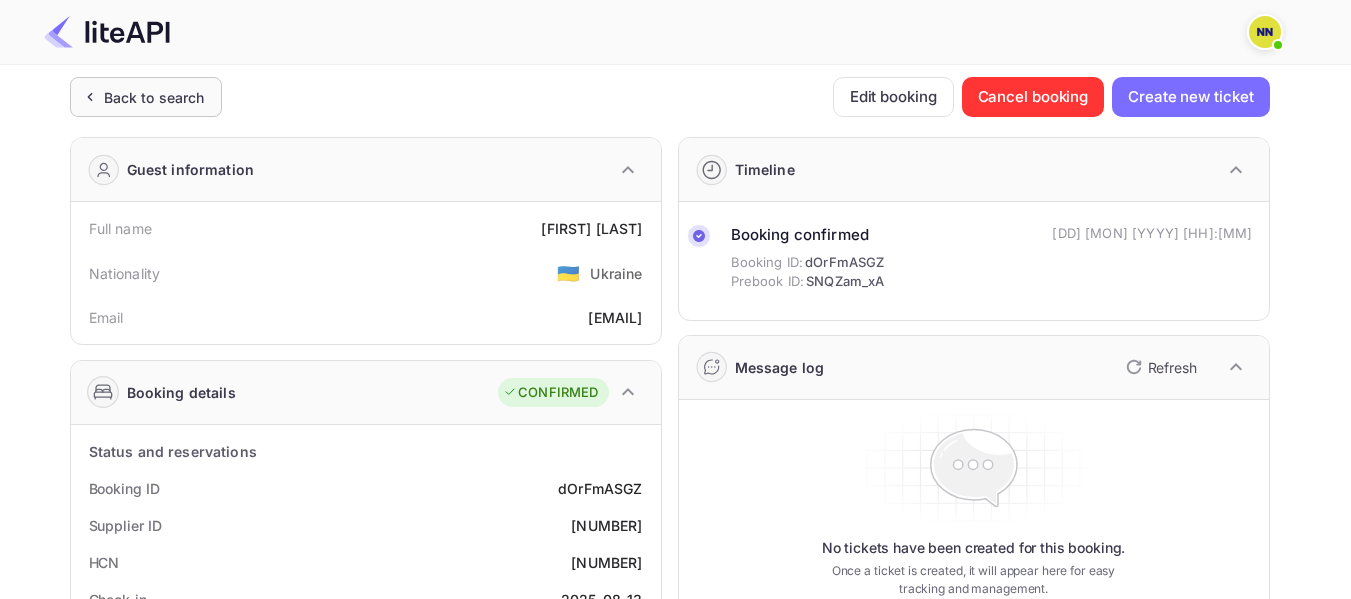 click on "Back to search" at bounding box center [154, 97] 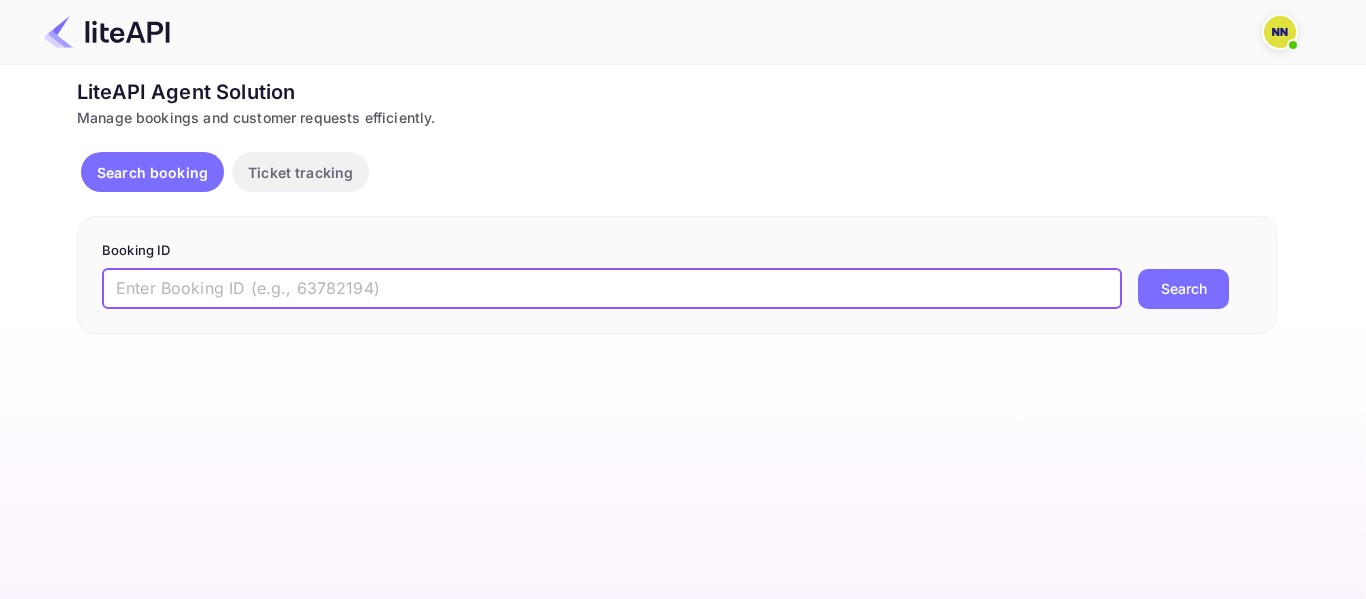 click at bounding box center [612, 289] 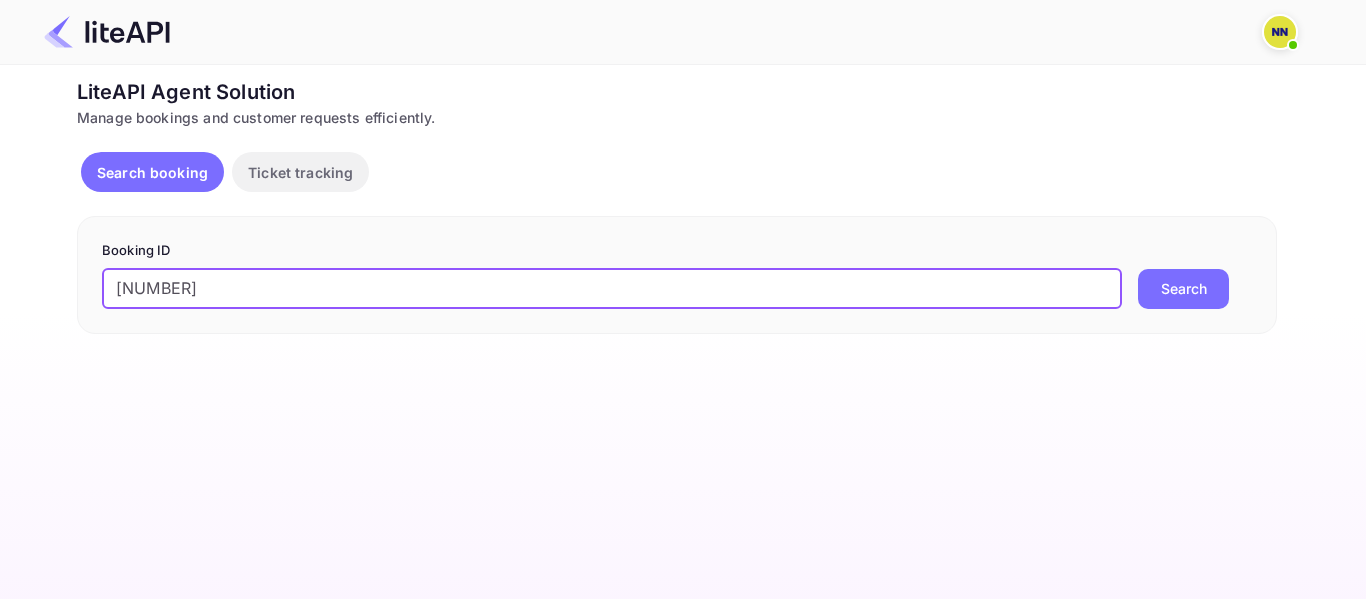 drag, startPoint x: 123, startPoint y: 283, endPoint x: 110, endPoint y: 285, distance: 13.152946 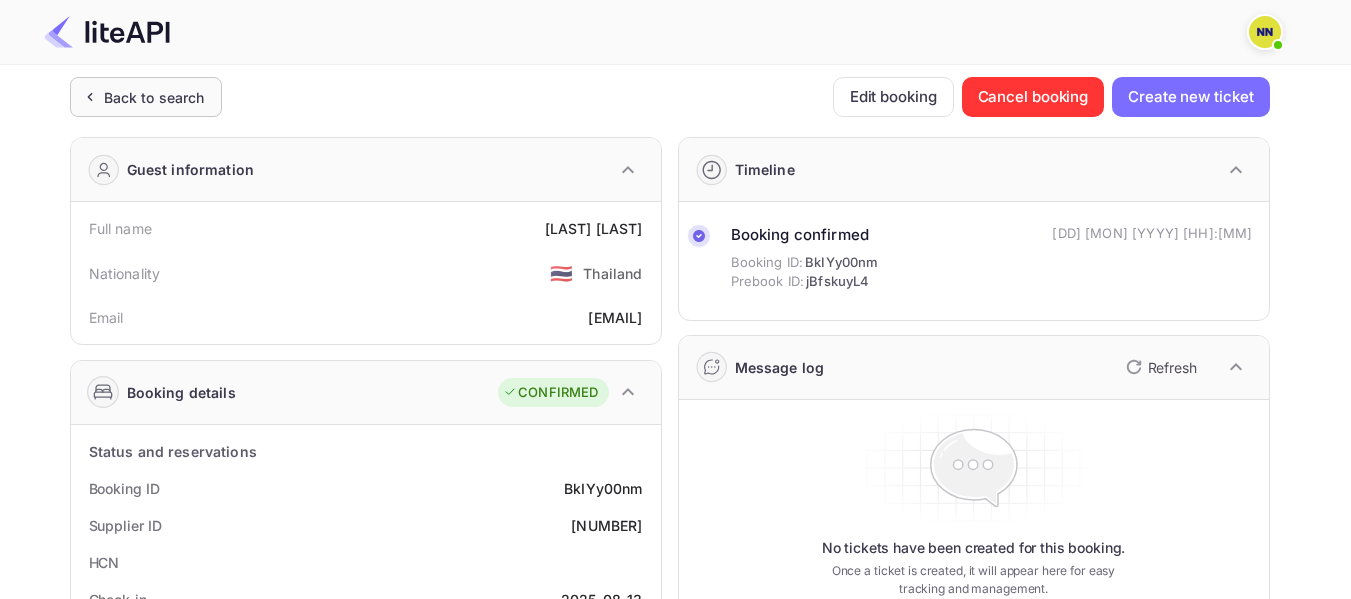 click on "Back to search" at bounding box center [154, 97] 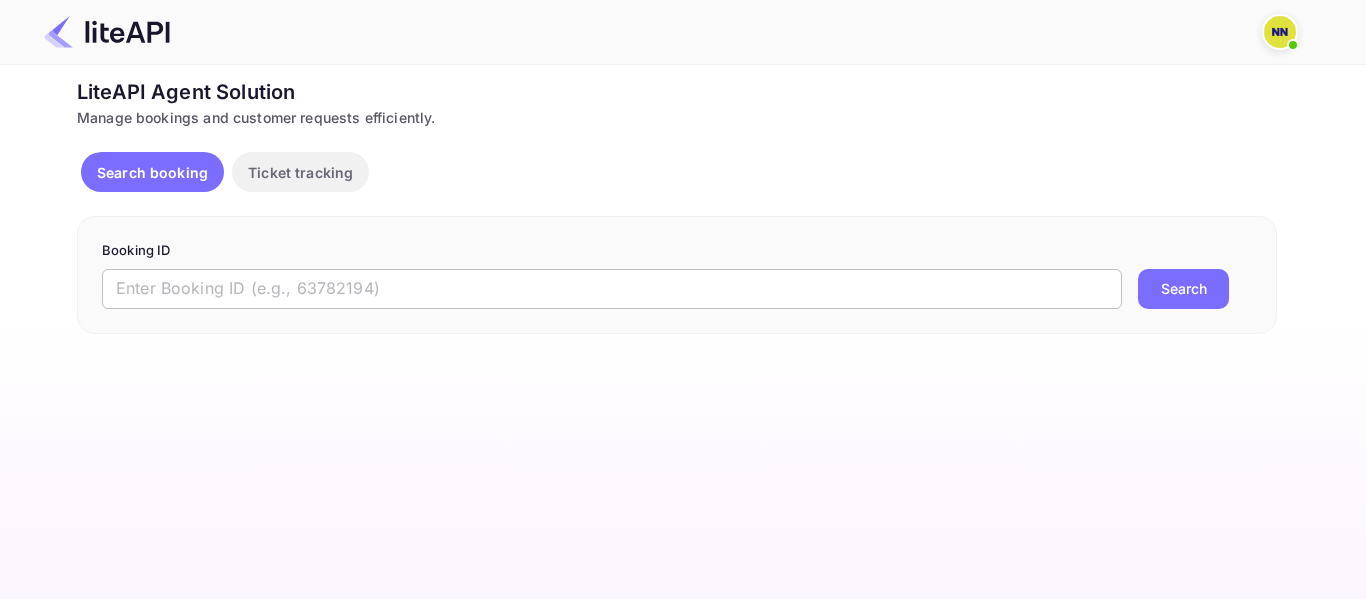 click at bounding box center (612, 289) 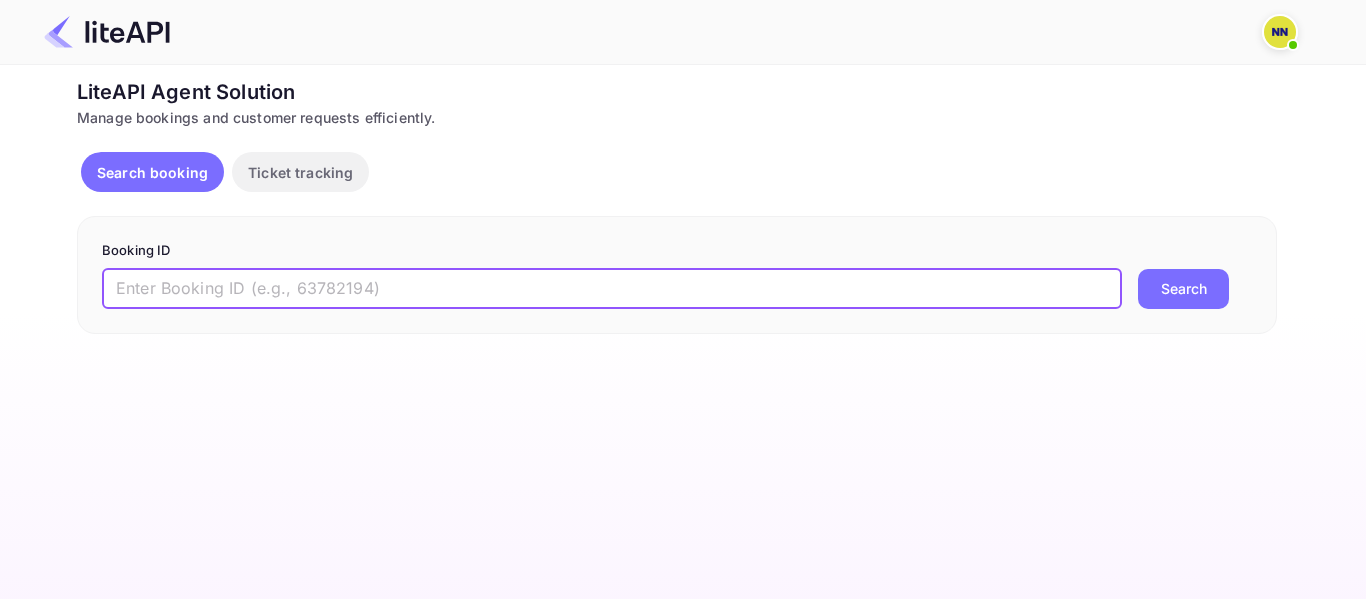 paste on "'7778722" 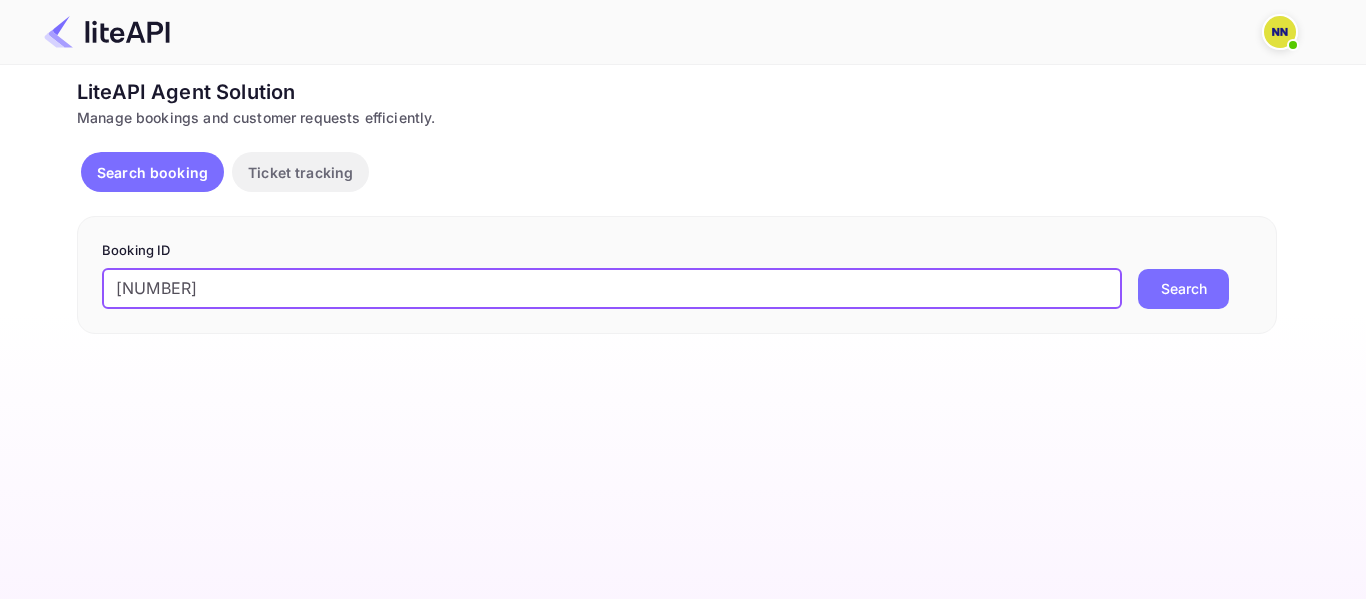 drag, startPoint x: 120, startPoint y: 284, endPoint x: 153, endPoint y: 289, distance: 33.37664 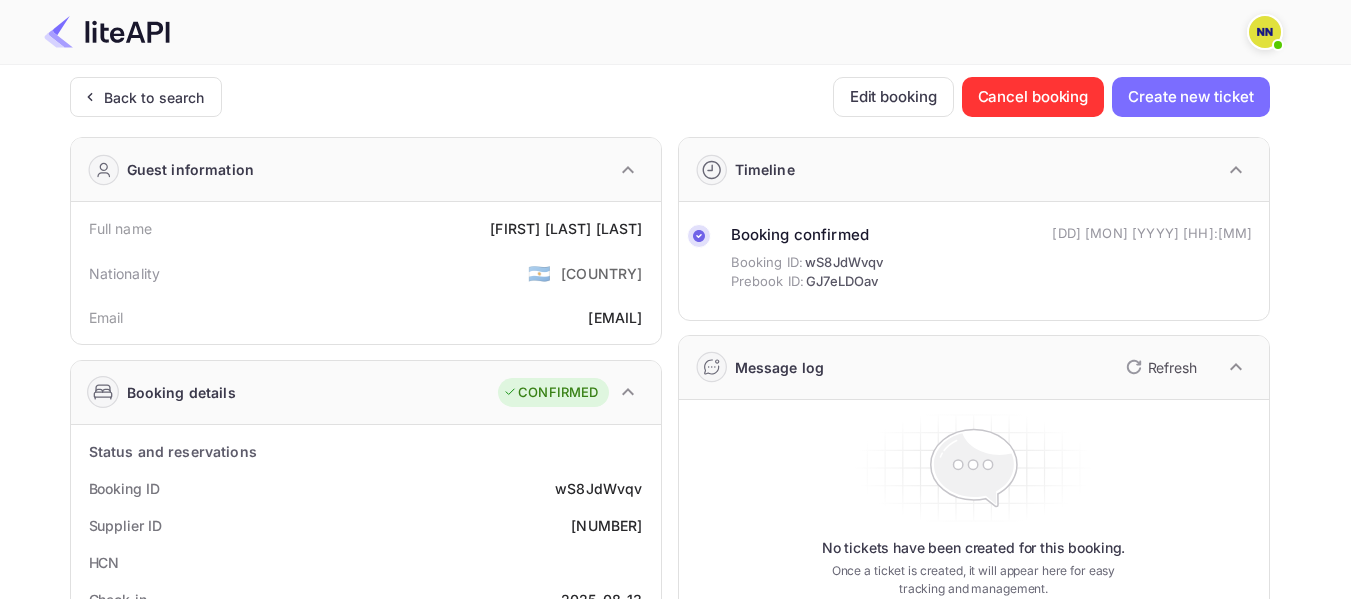 drag, startPoint x: 170, startPoint y: 99, endPoint x: 896, endPoint y: 481, distance: 820.3658 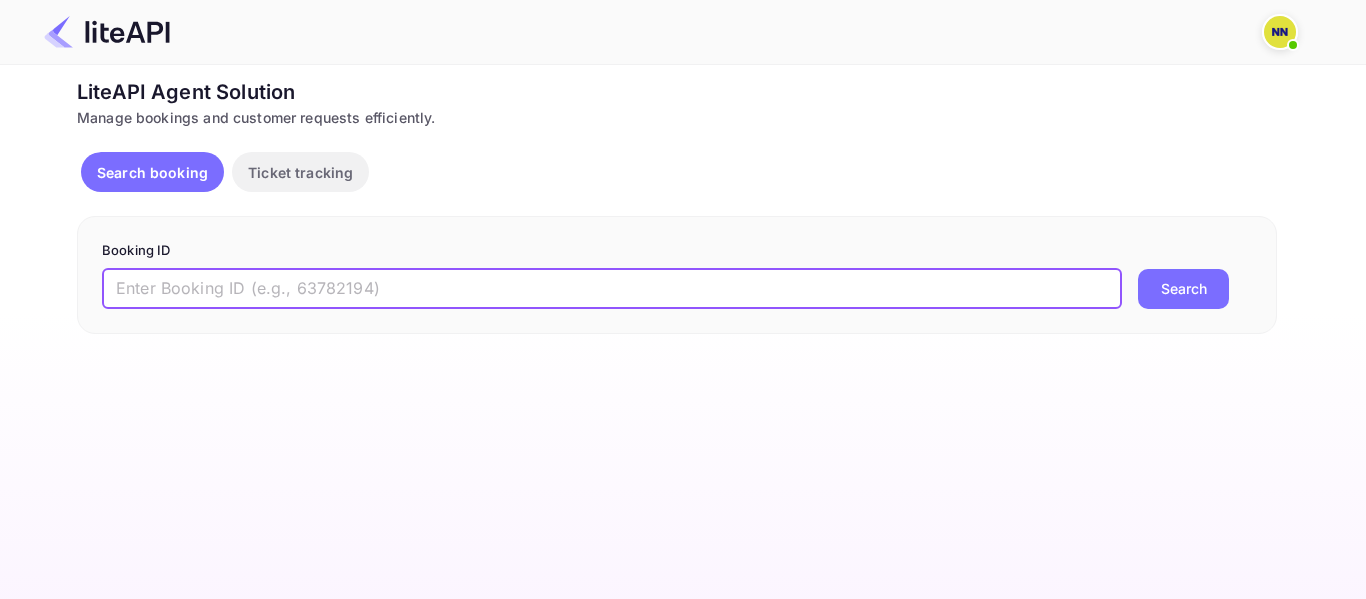 click at bounding box center (612, 289) 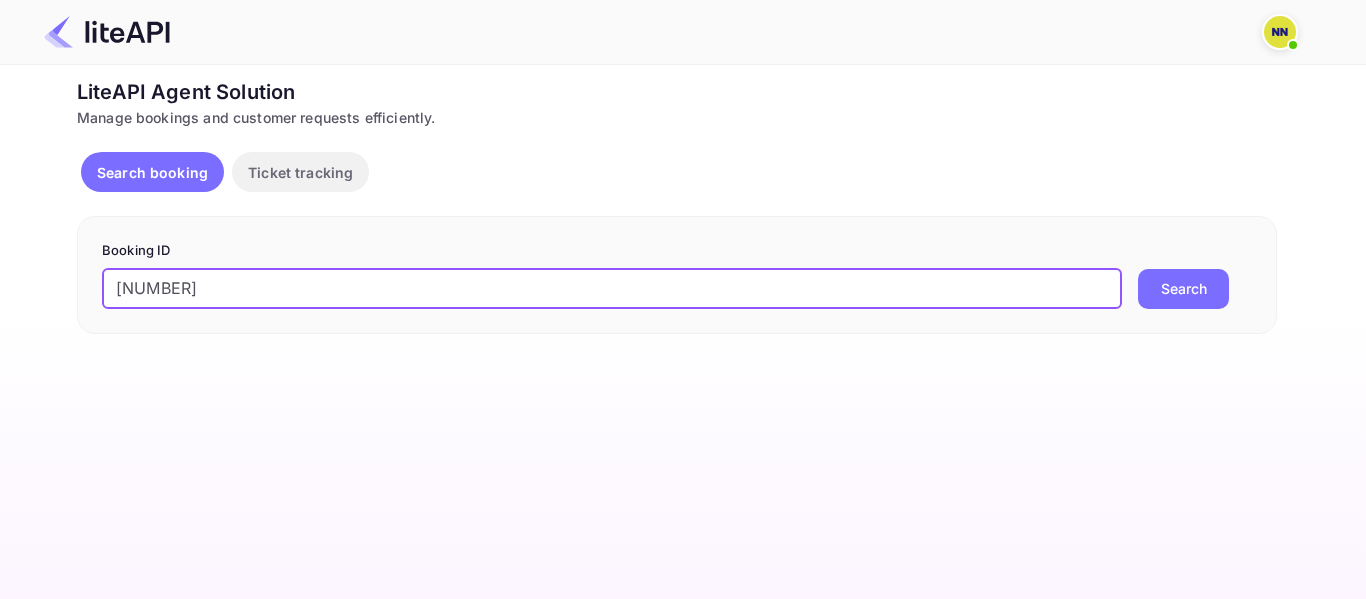 drag, startPoint x: 120, startPoint y: 282, endPoint x: 98, endPoint y: 276, distance: 22.803509 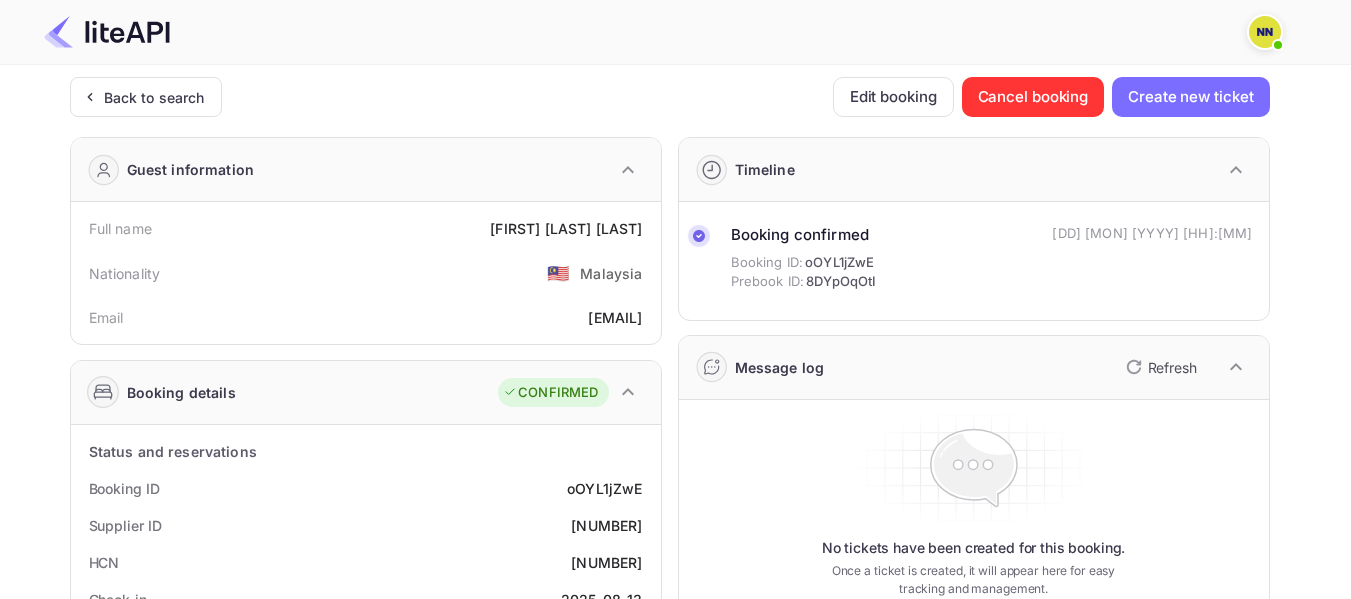 click on "1688891691701199" at bounding box center [606, 562] 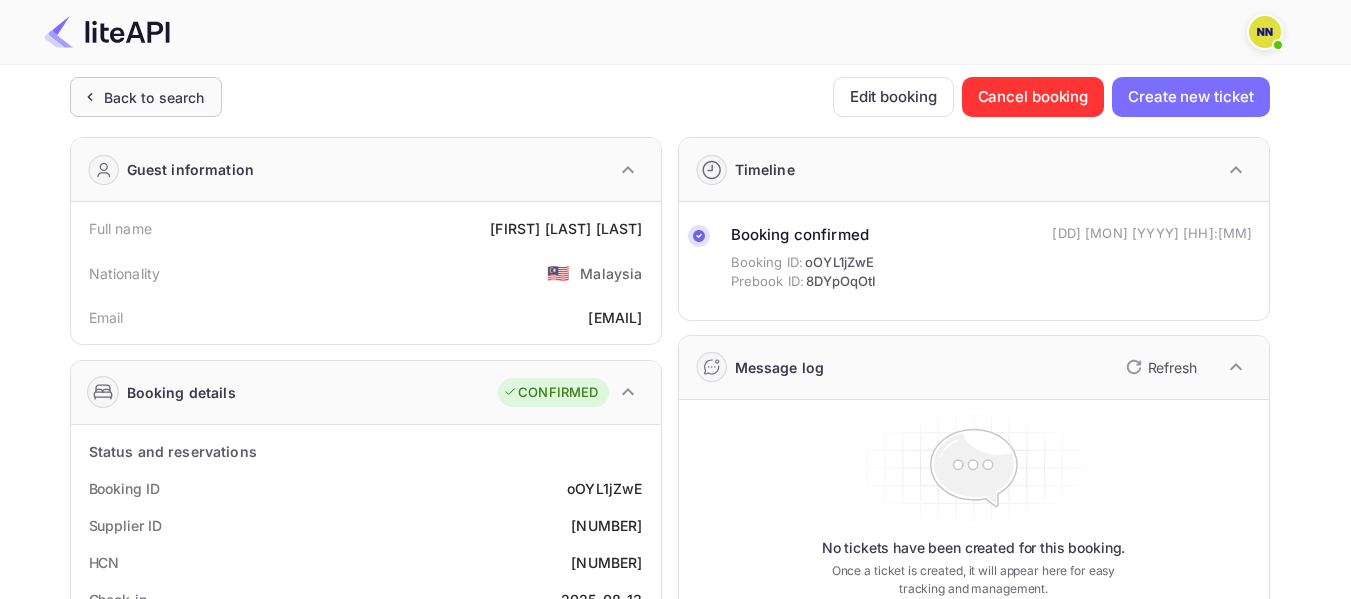 click on "Back to search" at bounding box center (154, 97) 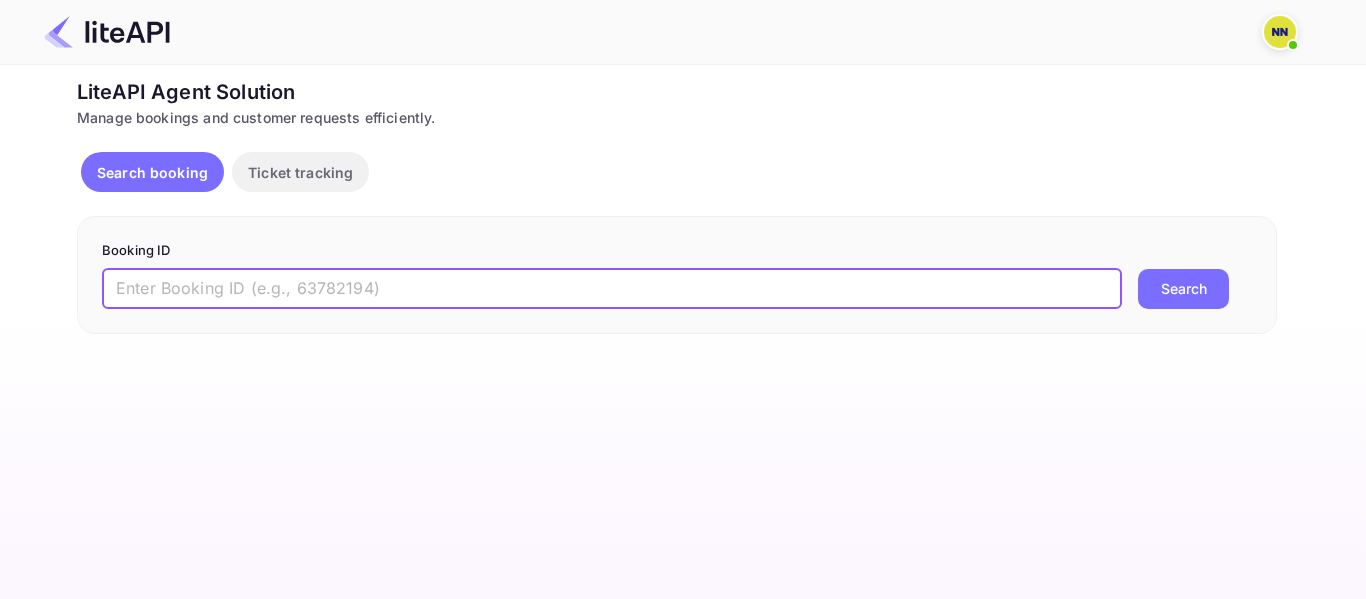 click at bounding box center (612, 289) 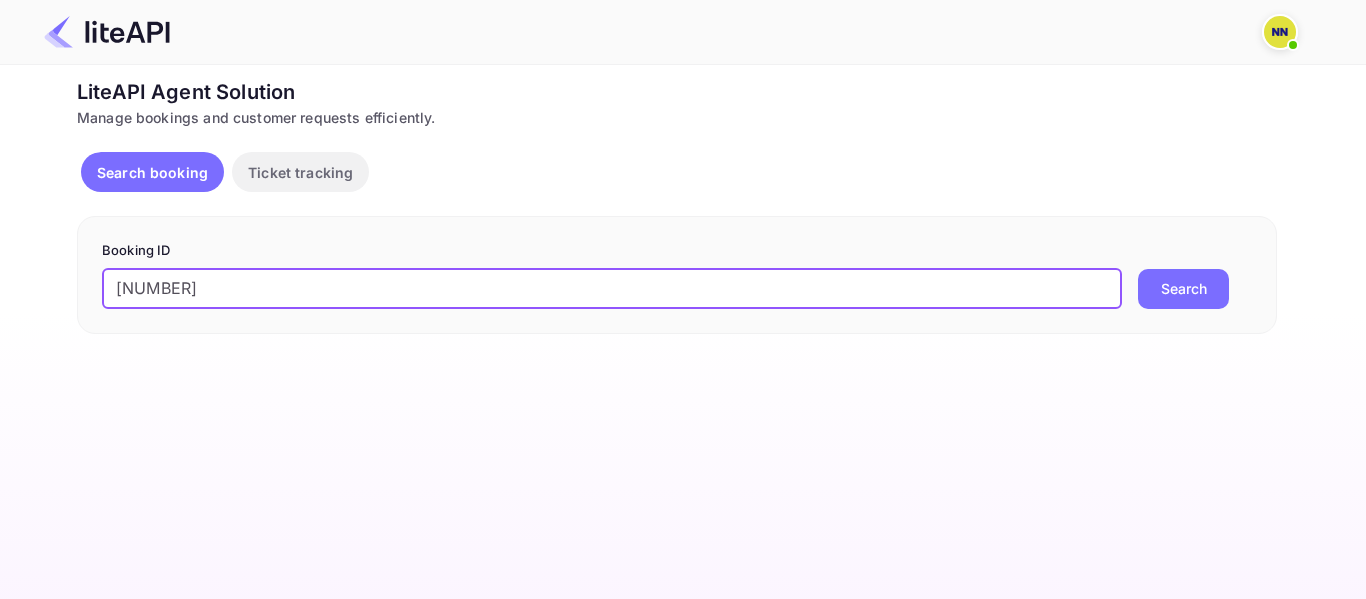 drag, startPoint x: 124, startPoint y: 288, endPoint x: 105, endPoint y: 288, distance: 19 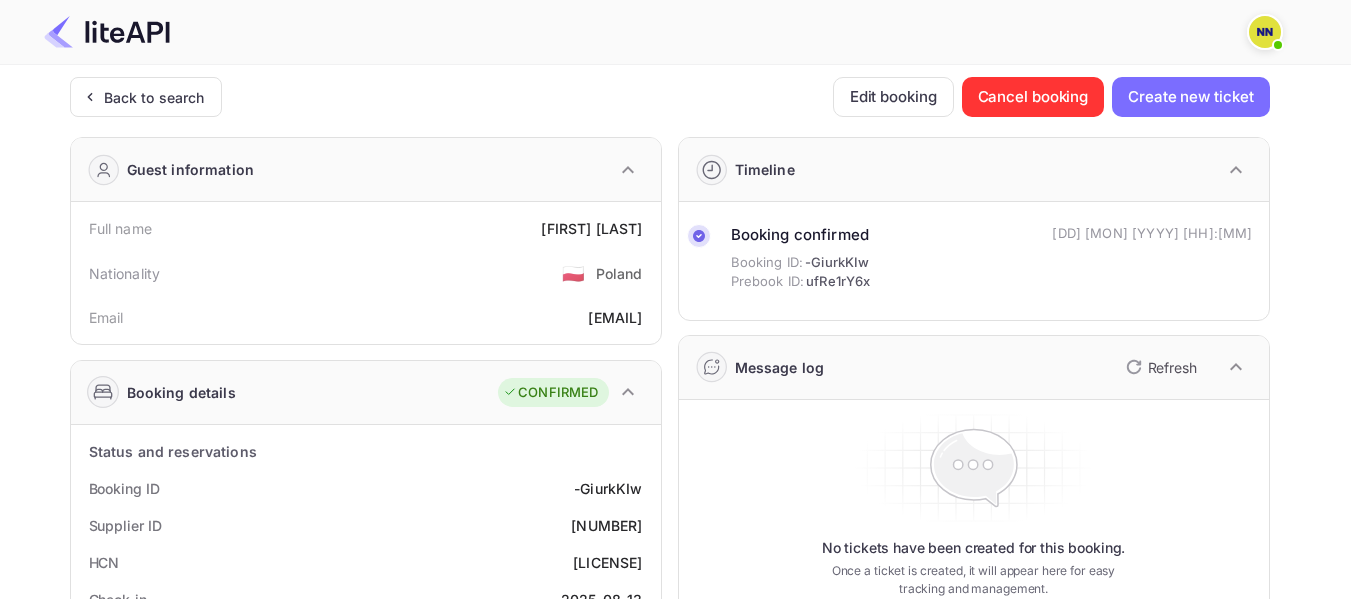 click on "HBD-773562-195-2848596" at bounding box center [607, 562] 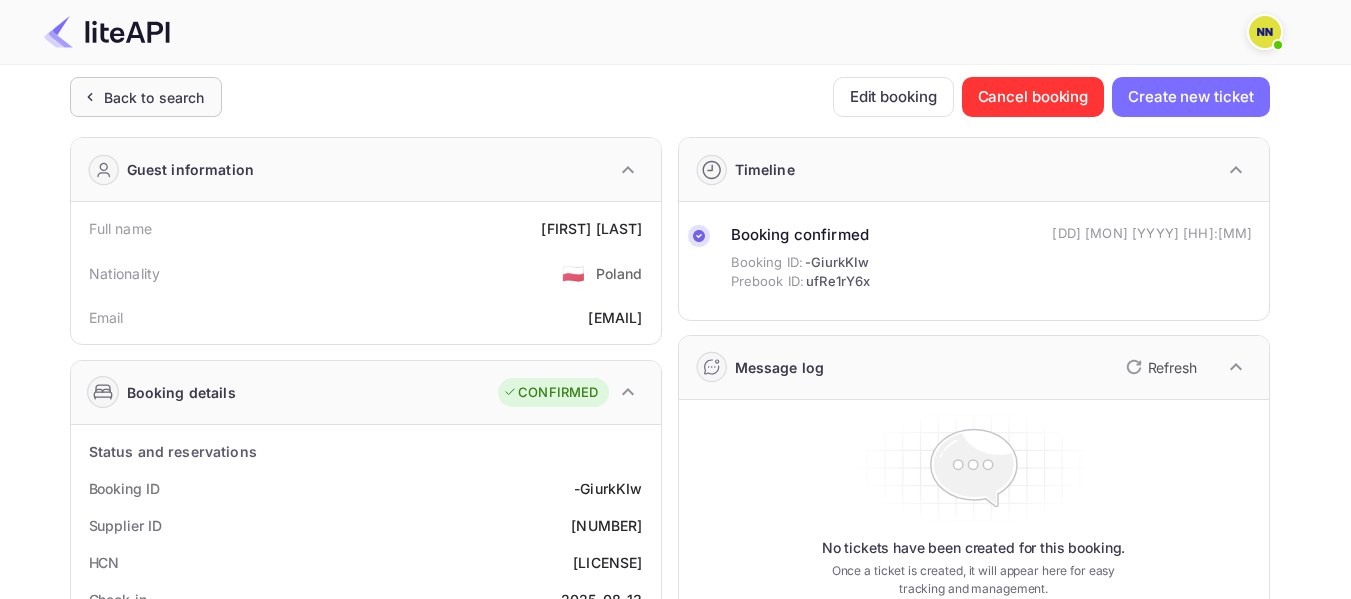 click on "Back to search" at bounding box center (154, 97) 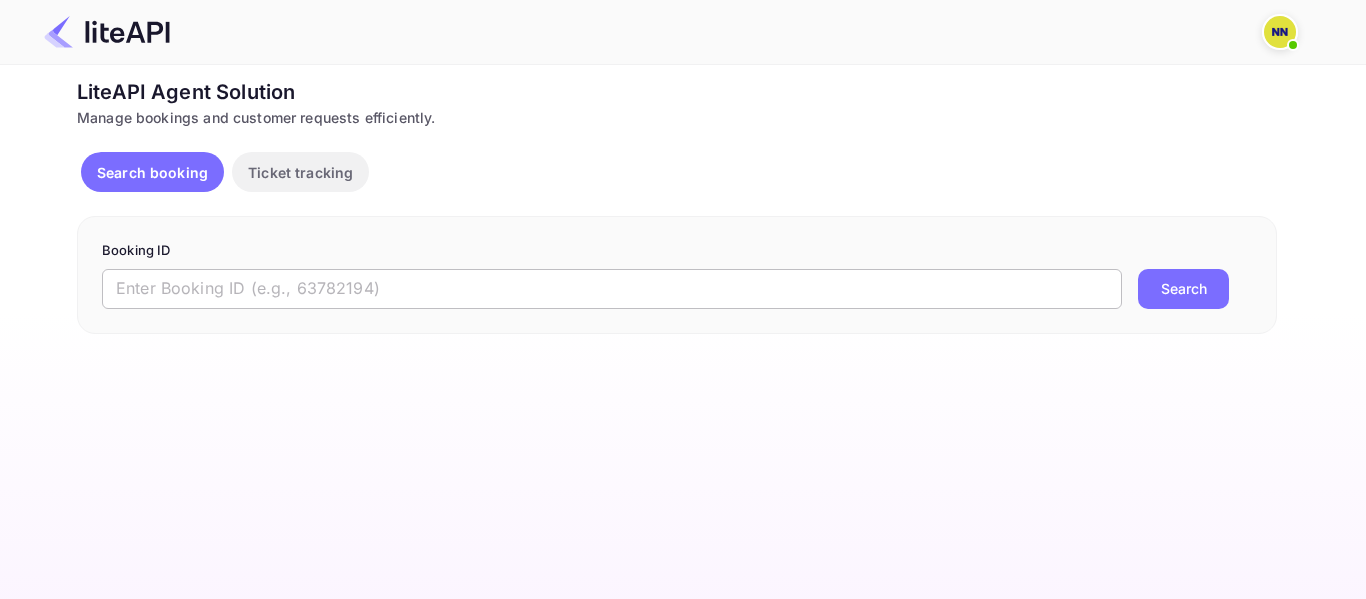 click at bounding box center [612, 289] 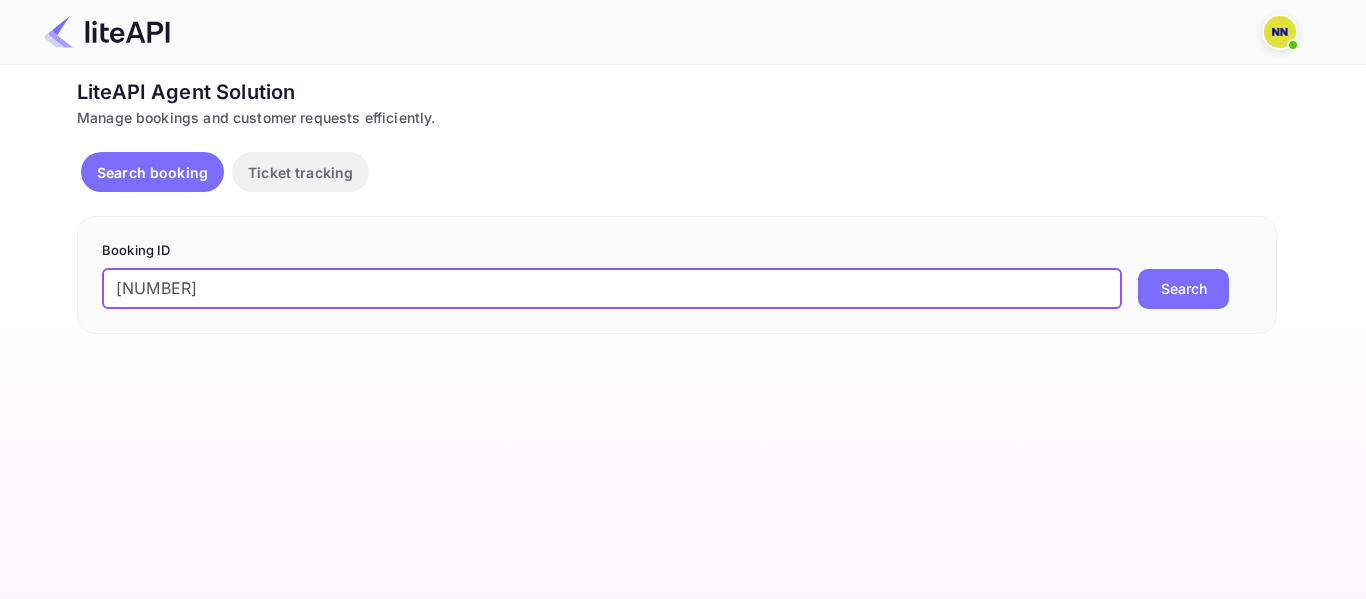 drag, startPoint x: 119, startPoint y: 286, endPoint x: 111, endPoint y: 260, distance: 27.202942 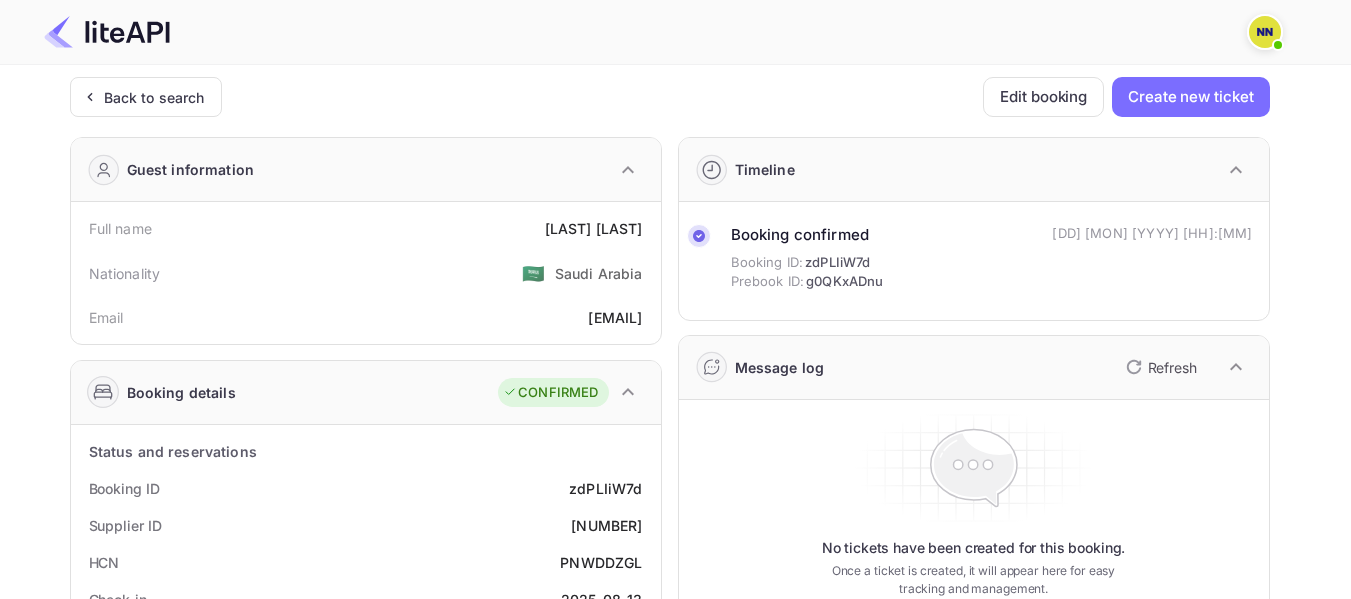 click on "PNWDDZGL" at bounding box center [601, 562] 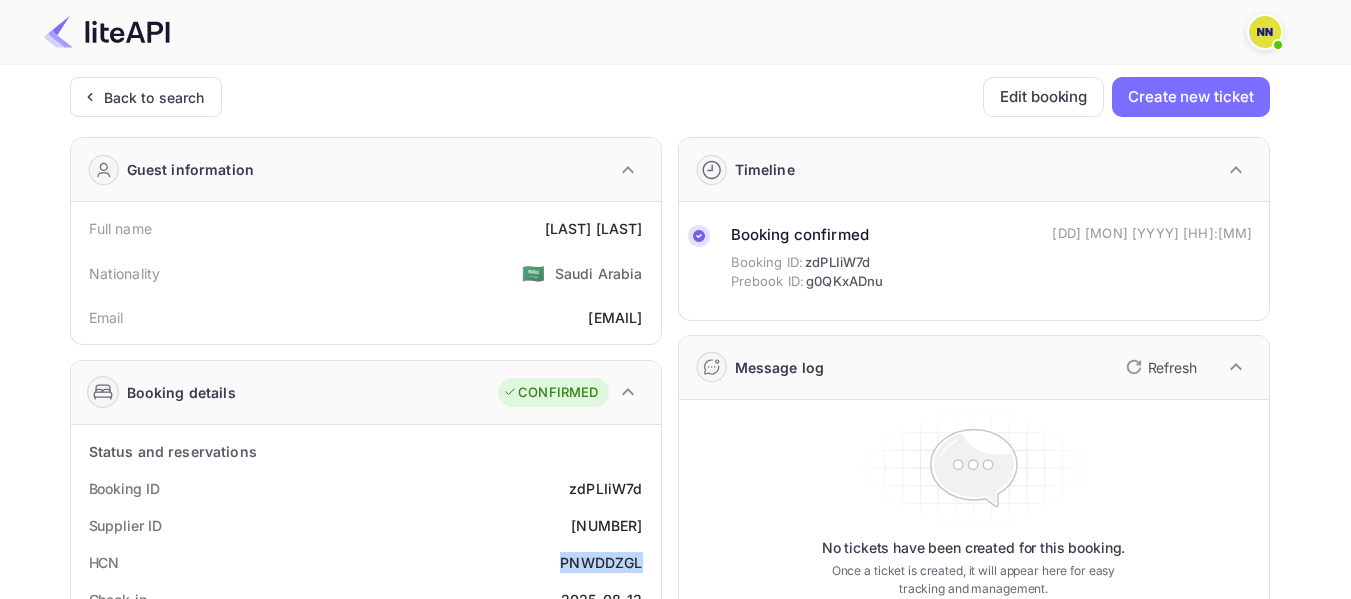 click on "PNWDDZGL" at bounding box center (601, 562) 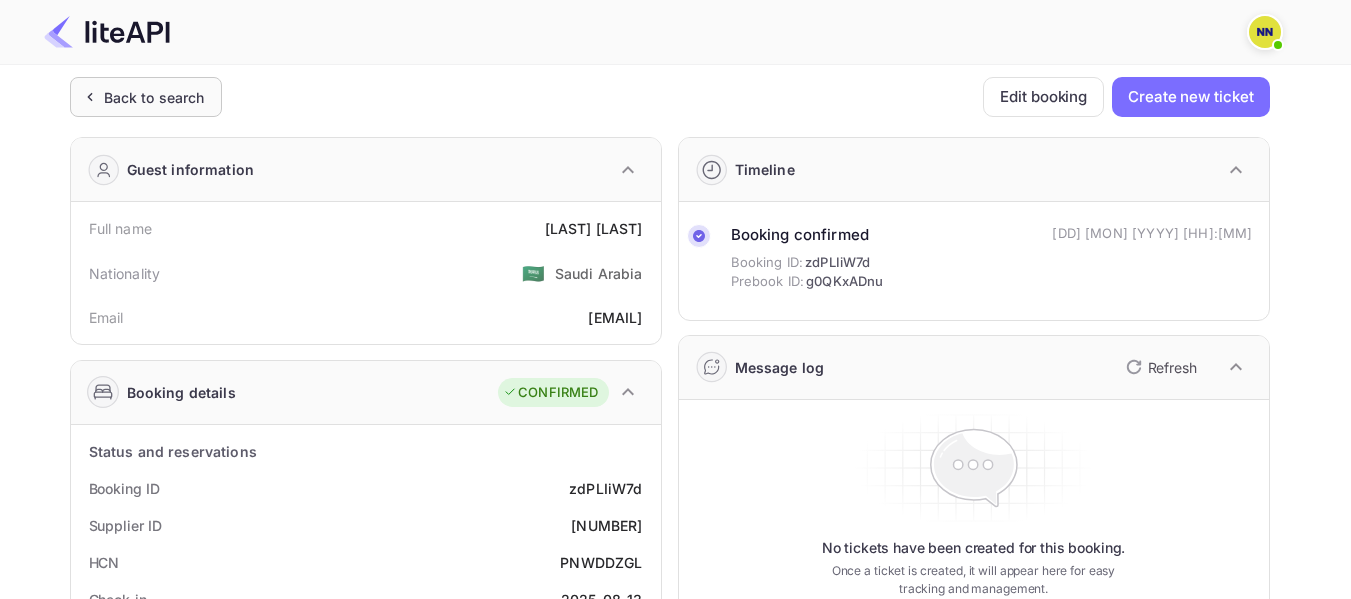 click on "Back to search" at bounding box center (154, 97) 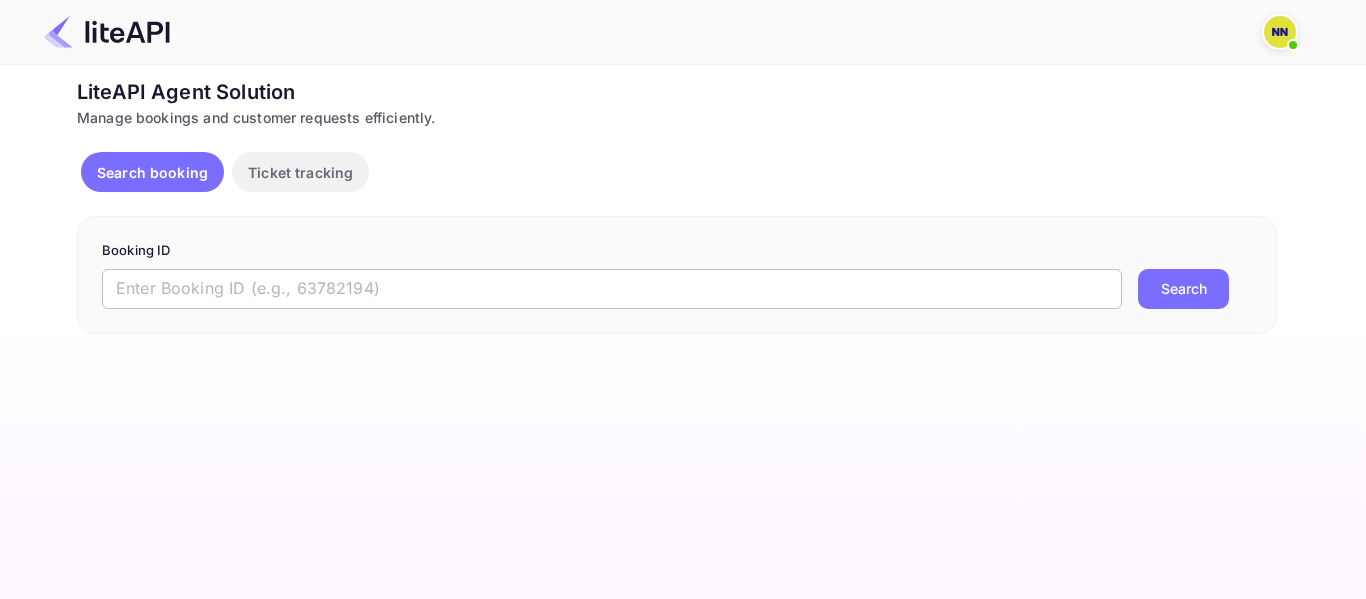 click at bounding box center [612, 289] 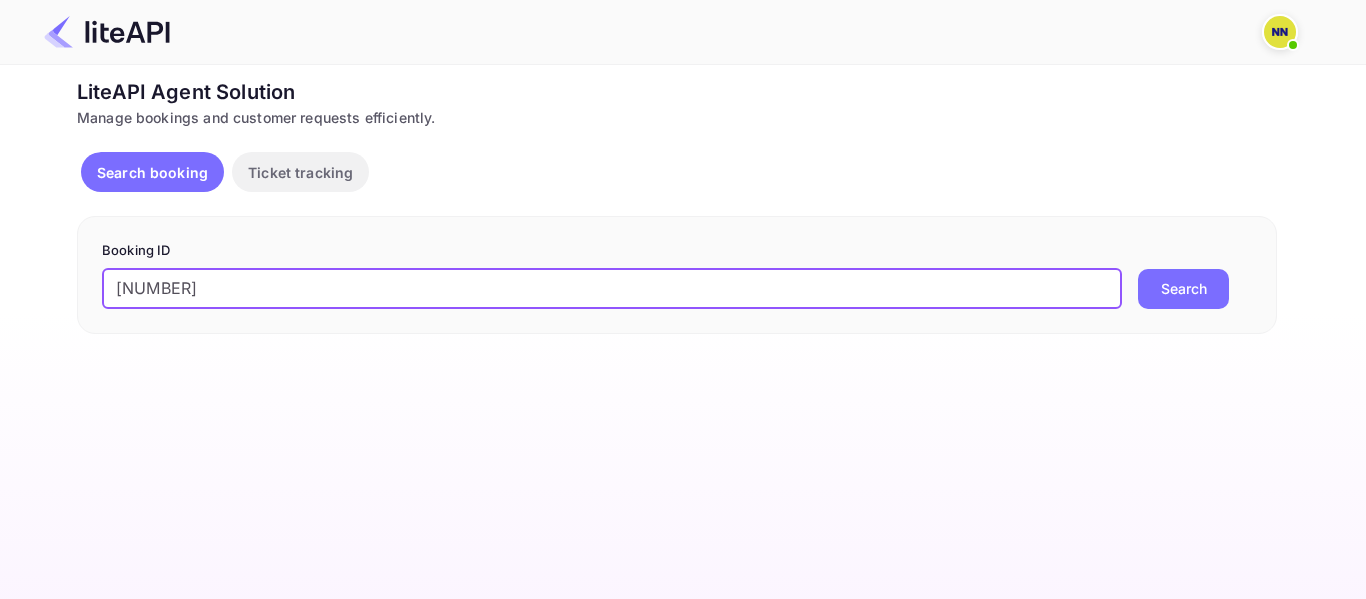 drag, startPoint x: 125, startPoint y: 286, endPoint x: 111, endPoint y: 286, distance: 14 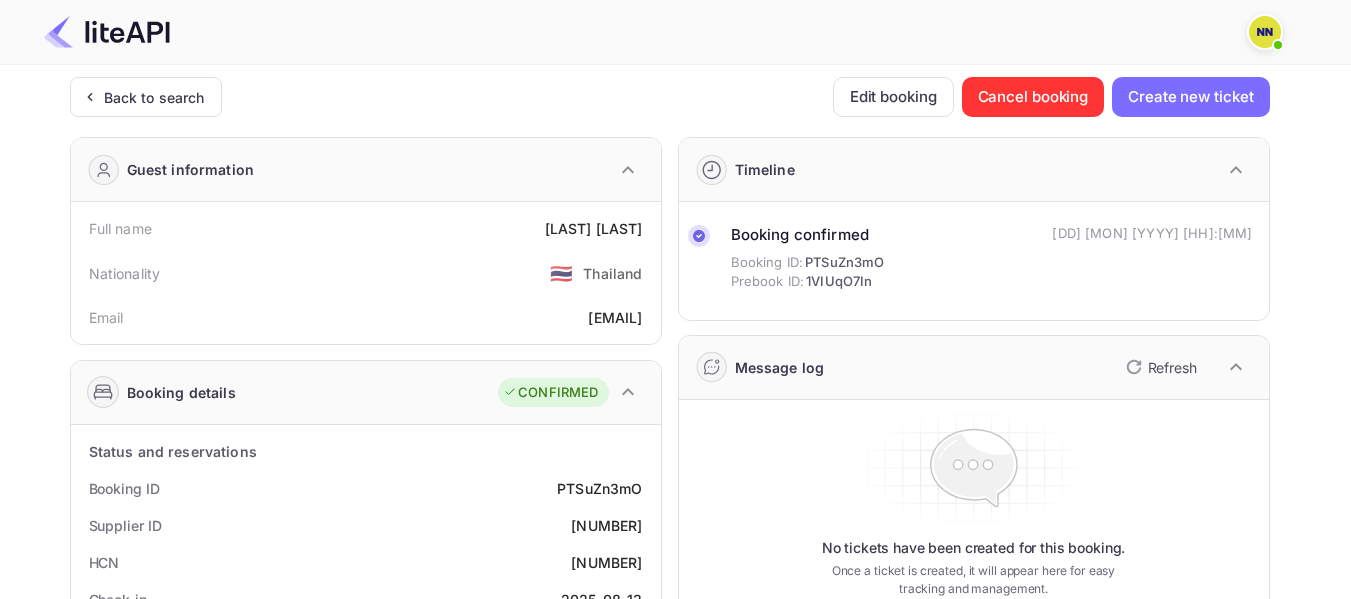 click on "247073" at bounding box center (606, 562) 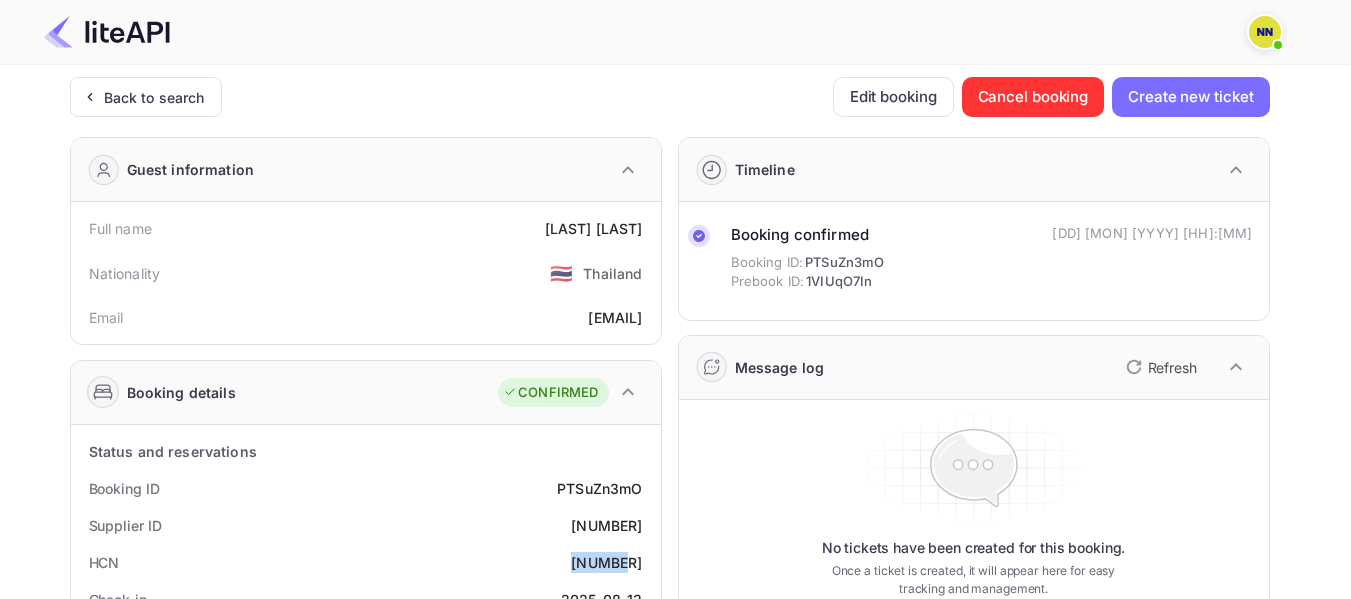 copy on "247073" 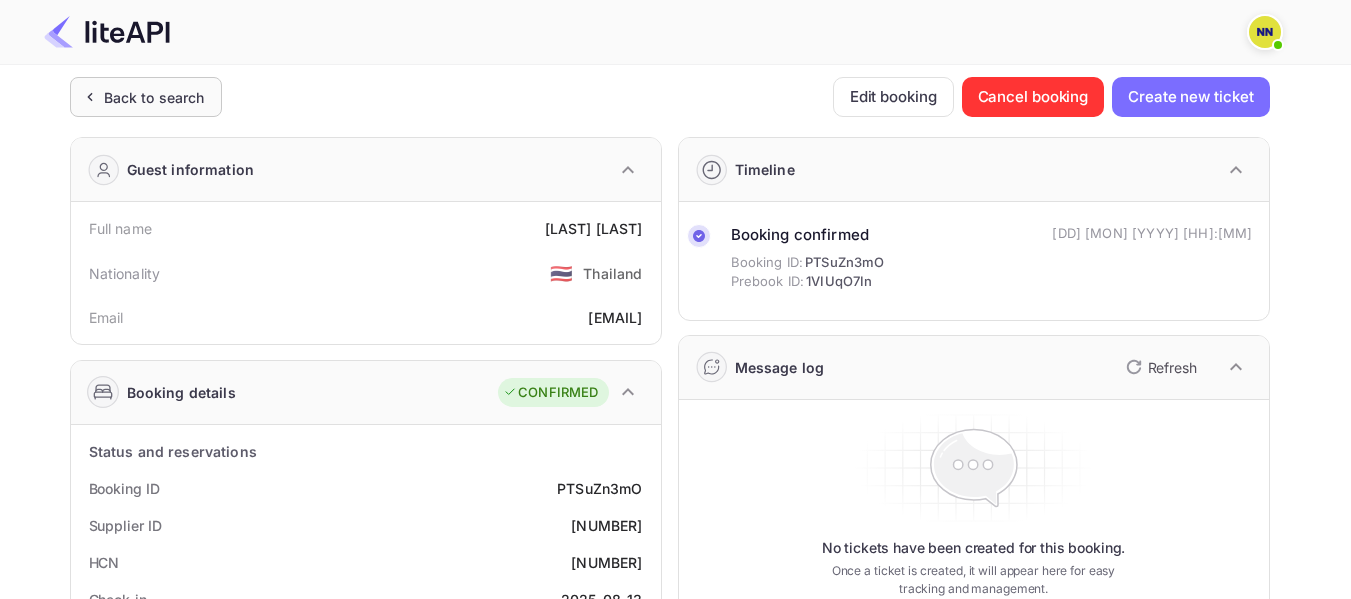 click on "Back to search" at bounding box center [146, 97] 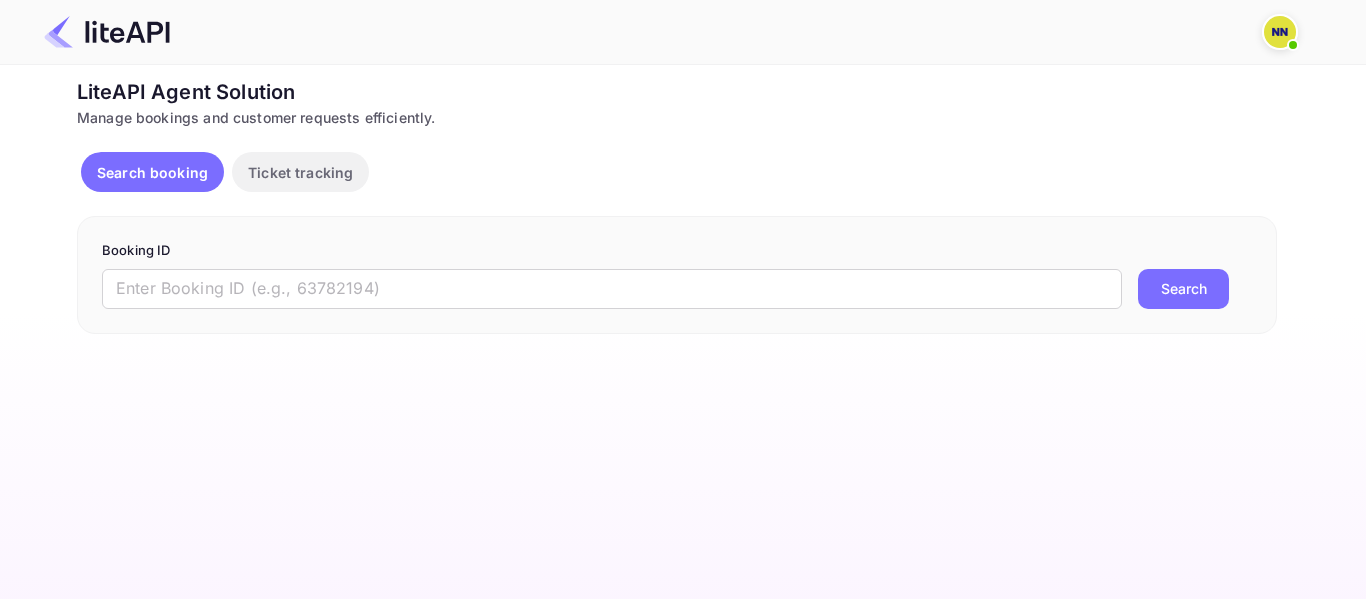 scroll, scrollTop: 0, scrollLeft: 0, axis: both 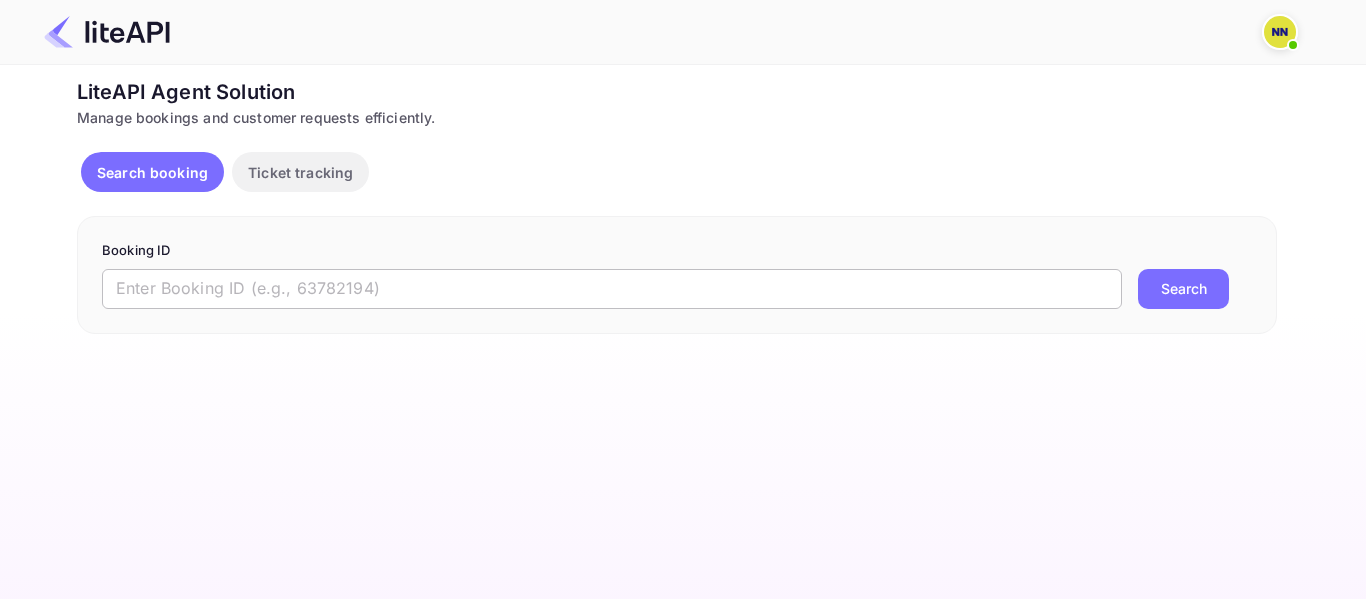 click at bounding box center [612, 289] 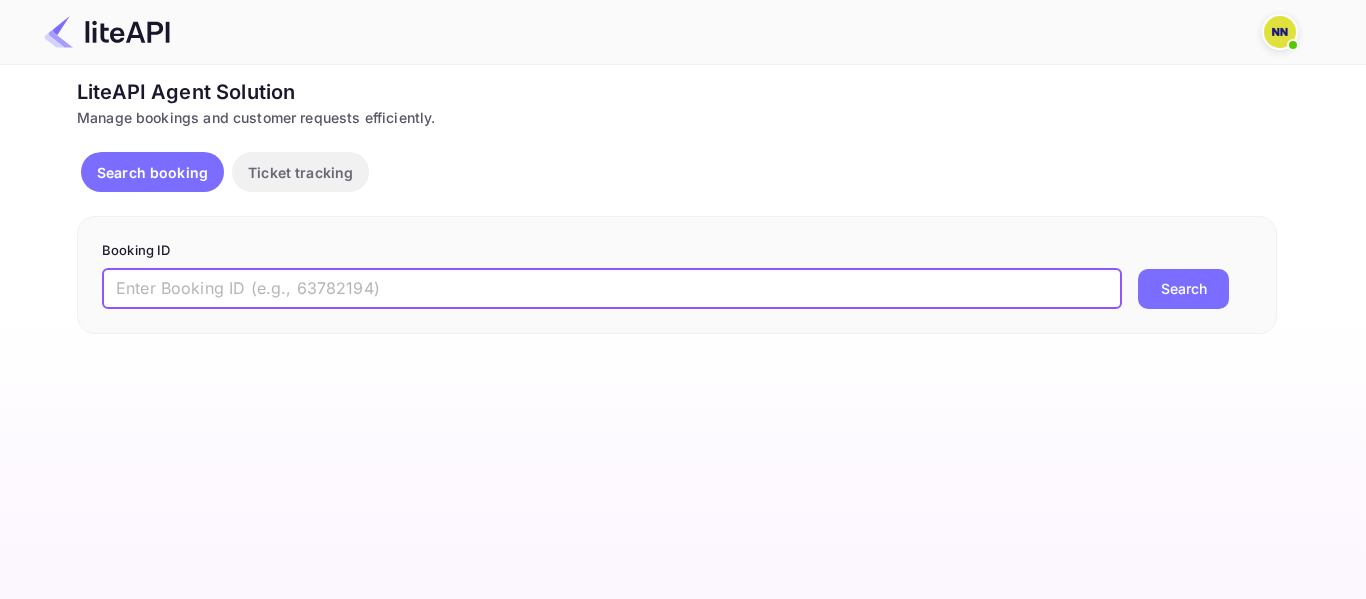 paste on "'8768416" 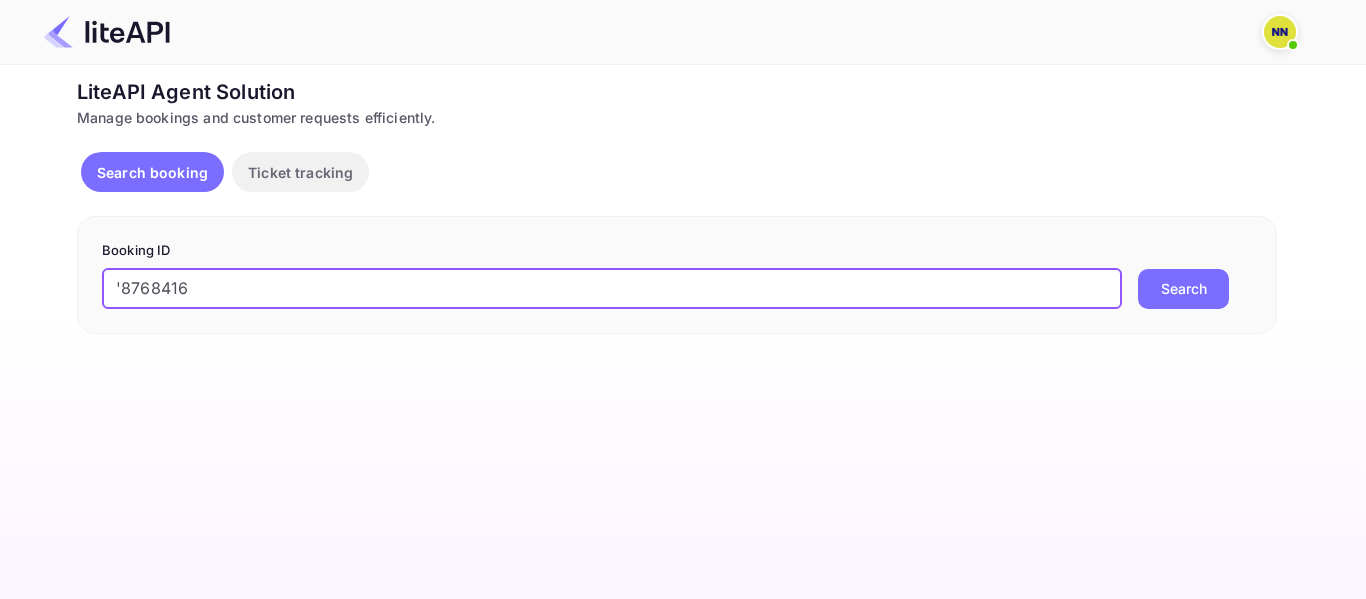 drag, startPoint x: 120, startPoint y: 291, endPoint x: 89, endPoint y: 288, distance: 31.144823 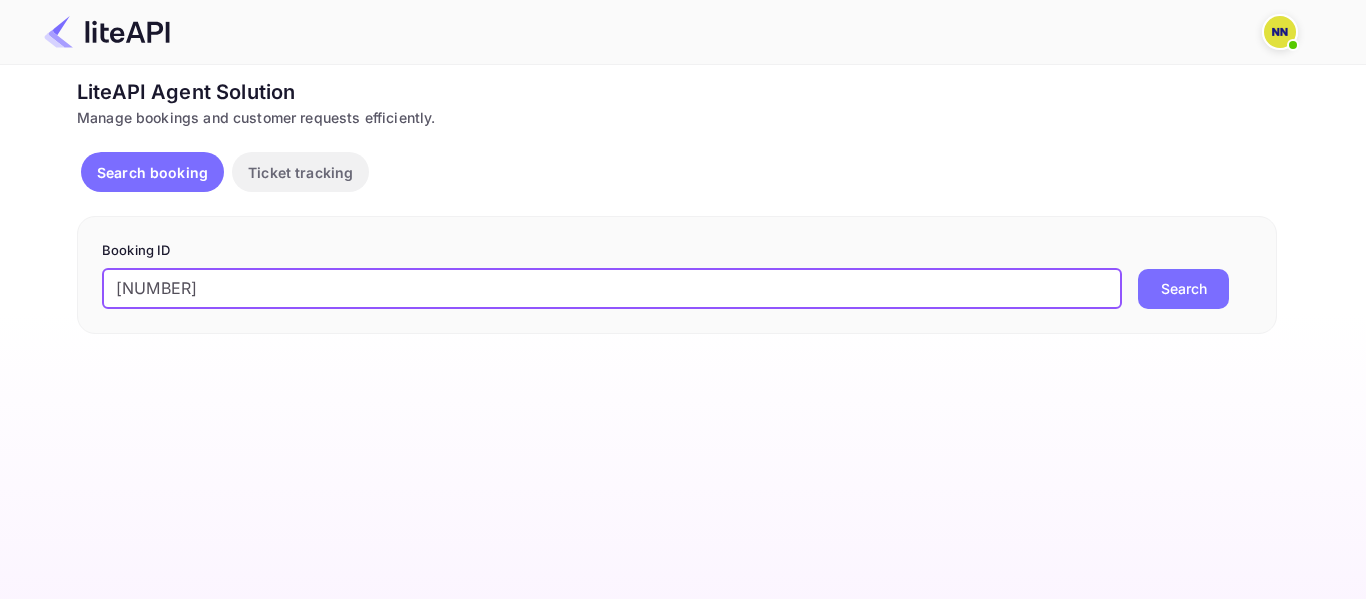 type on "[NUMBER]" 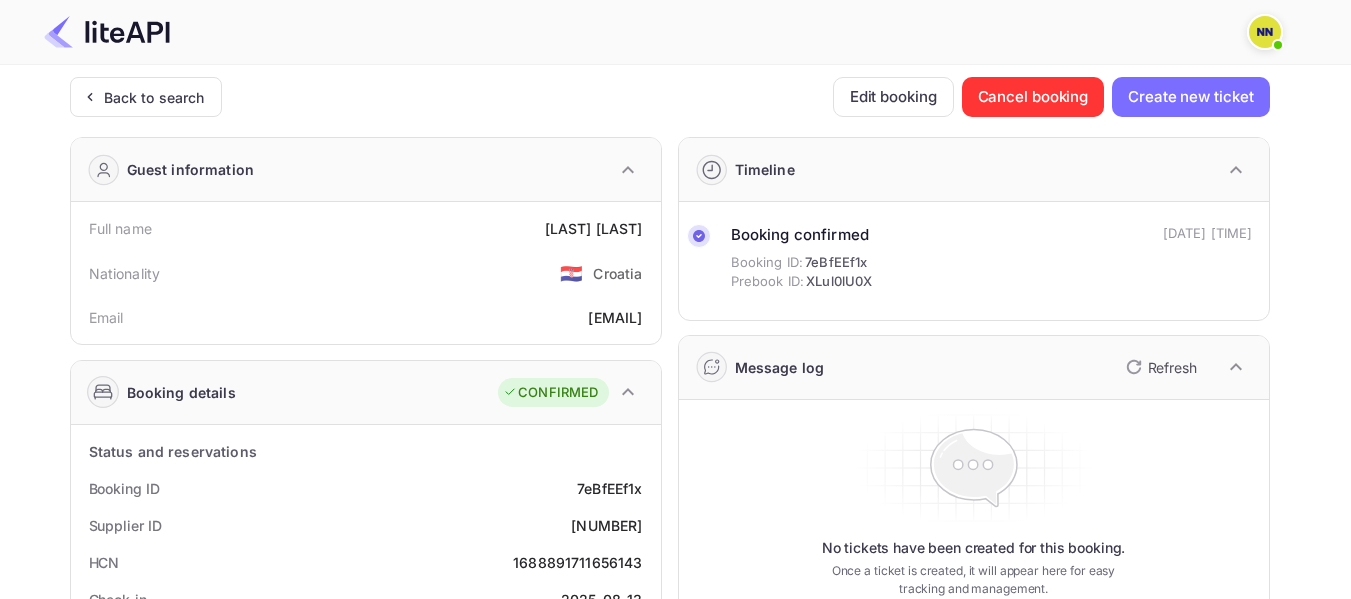 click on "1688891711656143" at bounding box center [577, 562] 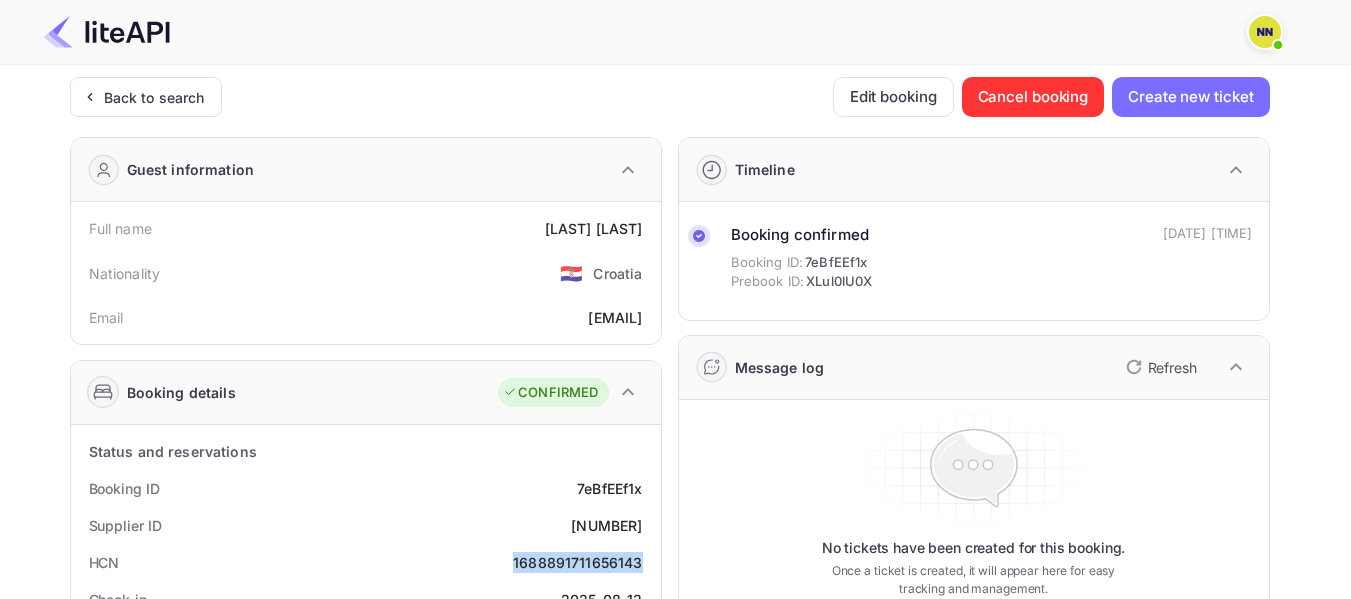 copy on "1688891711656143" 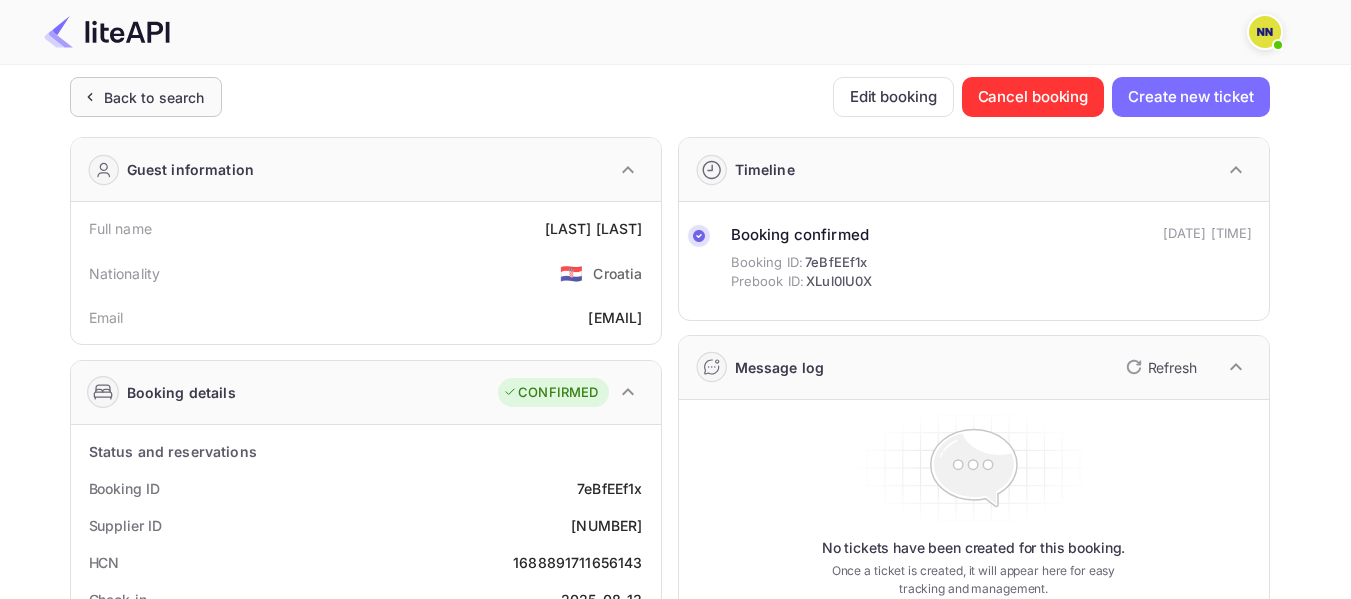 click on "Back to search" at bounding box center [154, 97] 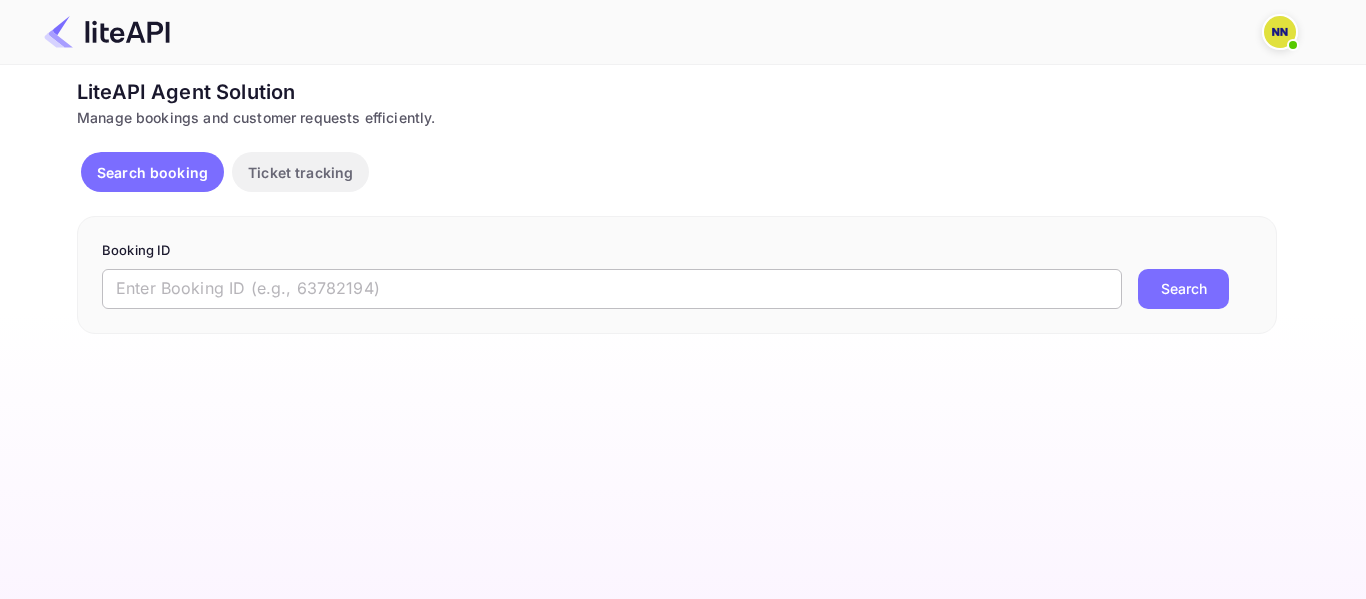 drag, startPoint x: 171, startPoint y: 264, endPoint x: 171, endPoint y: 282, distance: 18 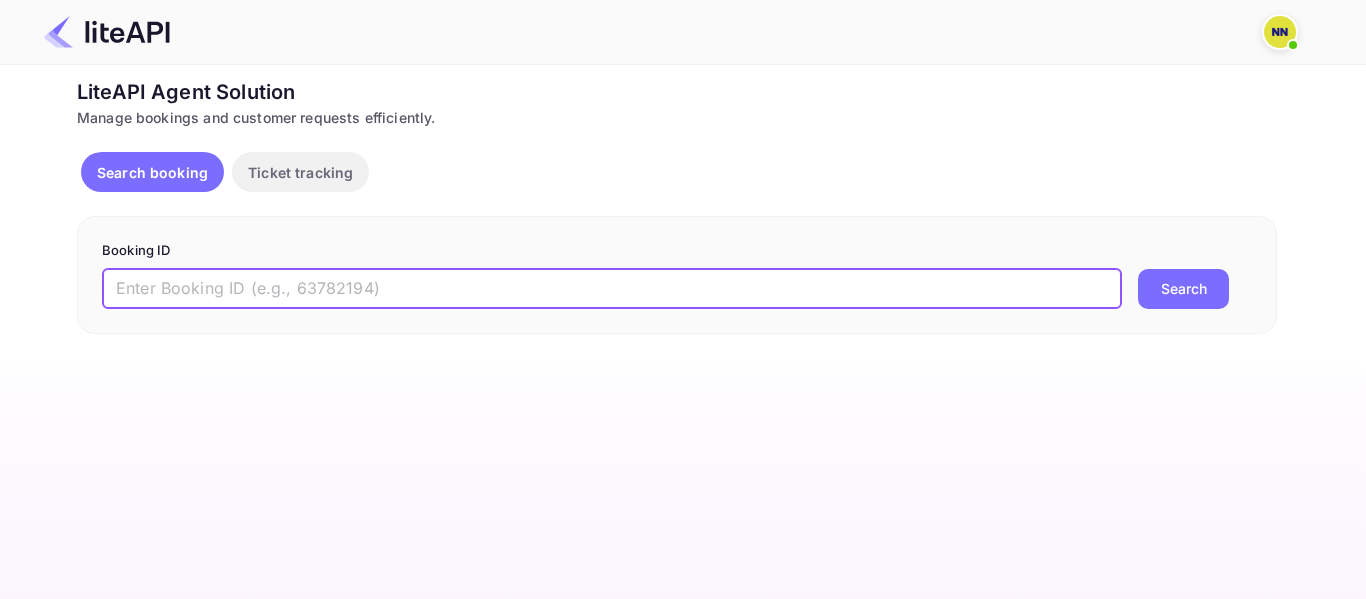 paste on "[NUMBER]" 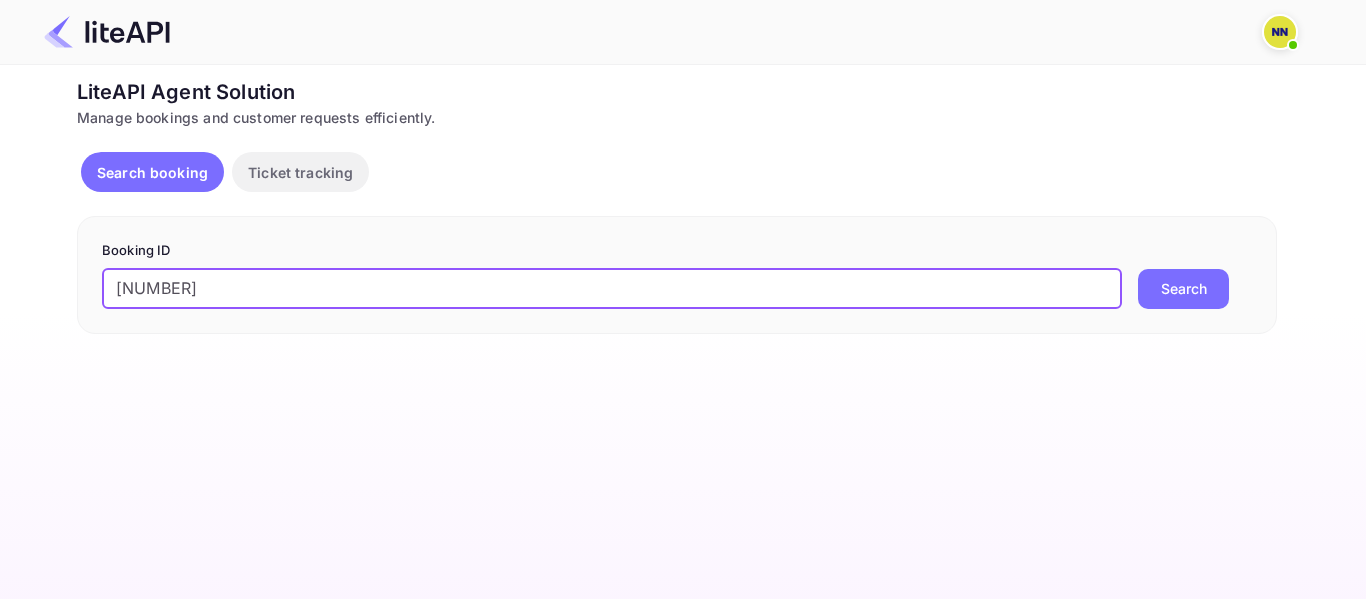 click on "[NUMBER]" at bounding box center (612, 289) 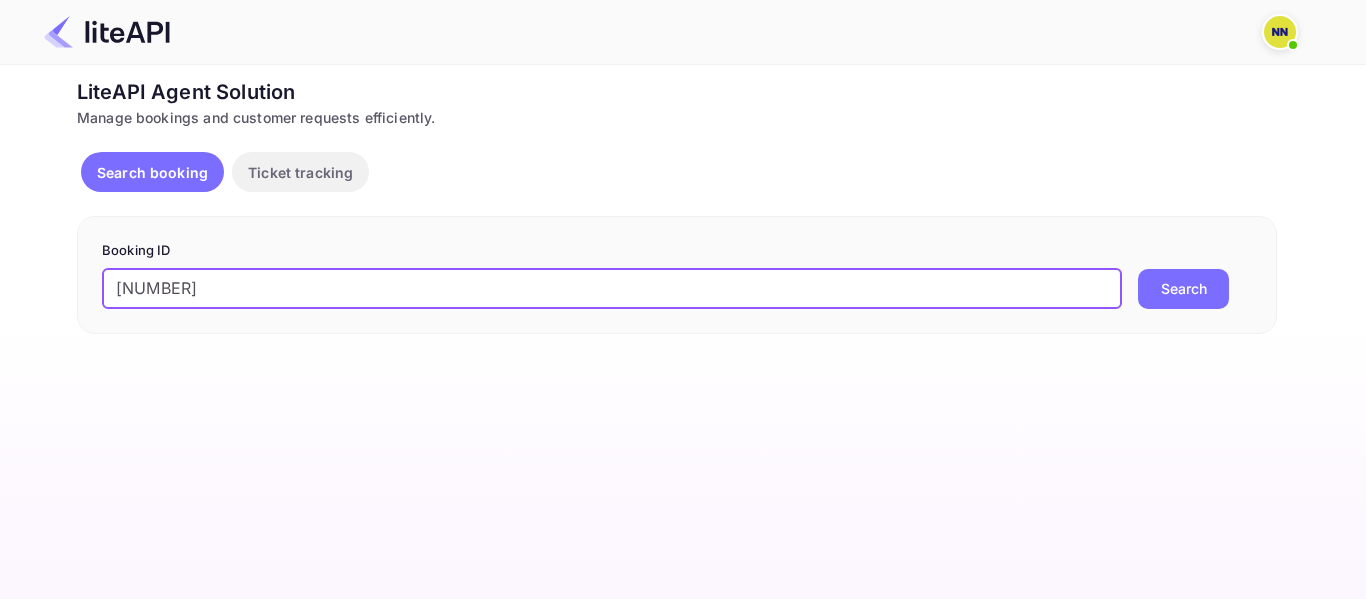 type on "[NUMBER]" 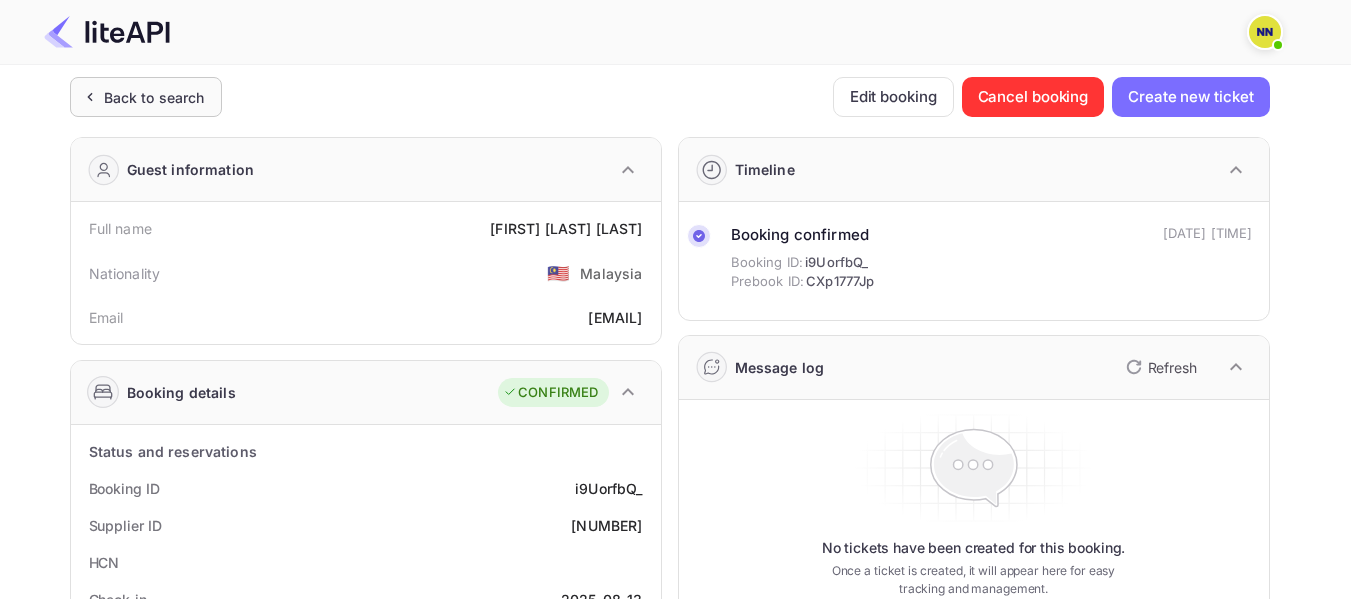 click on "Back to search" at bounding box center (154, 97) 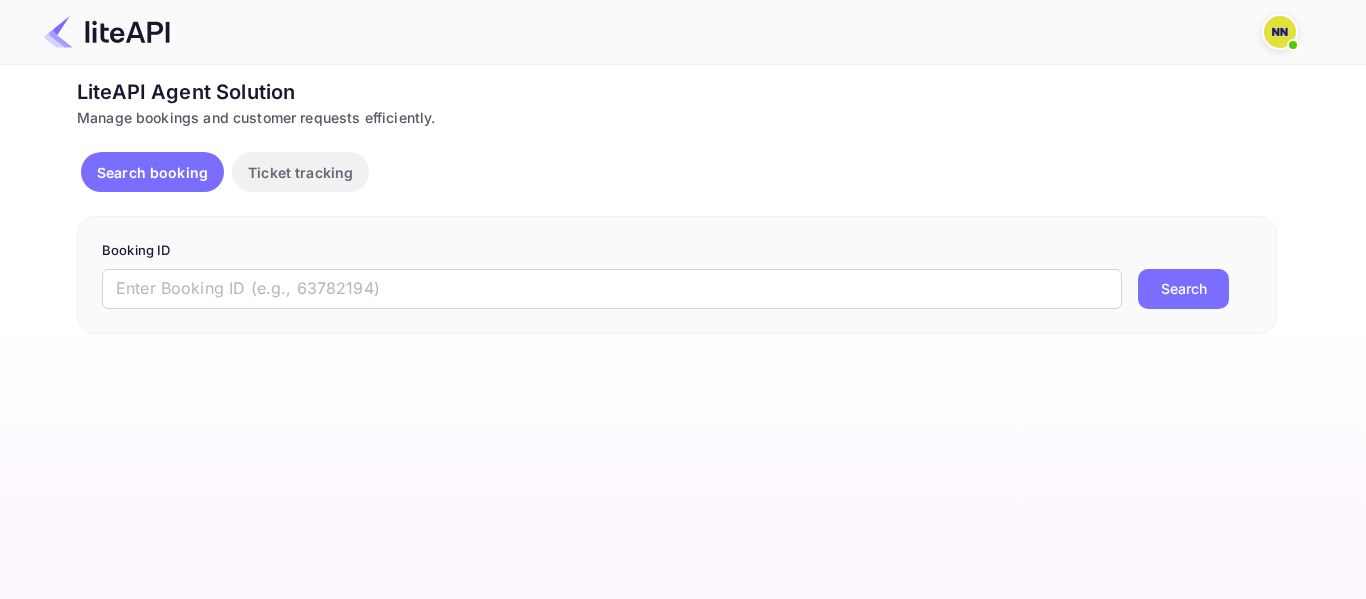 click on "Booking ID ​ Search" at bounding box center (677, 275) 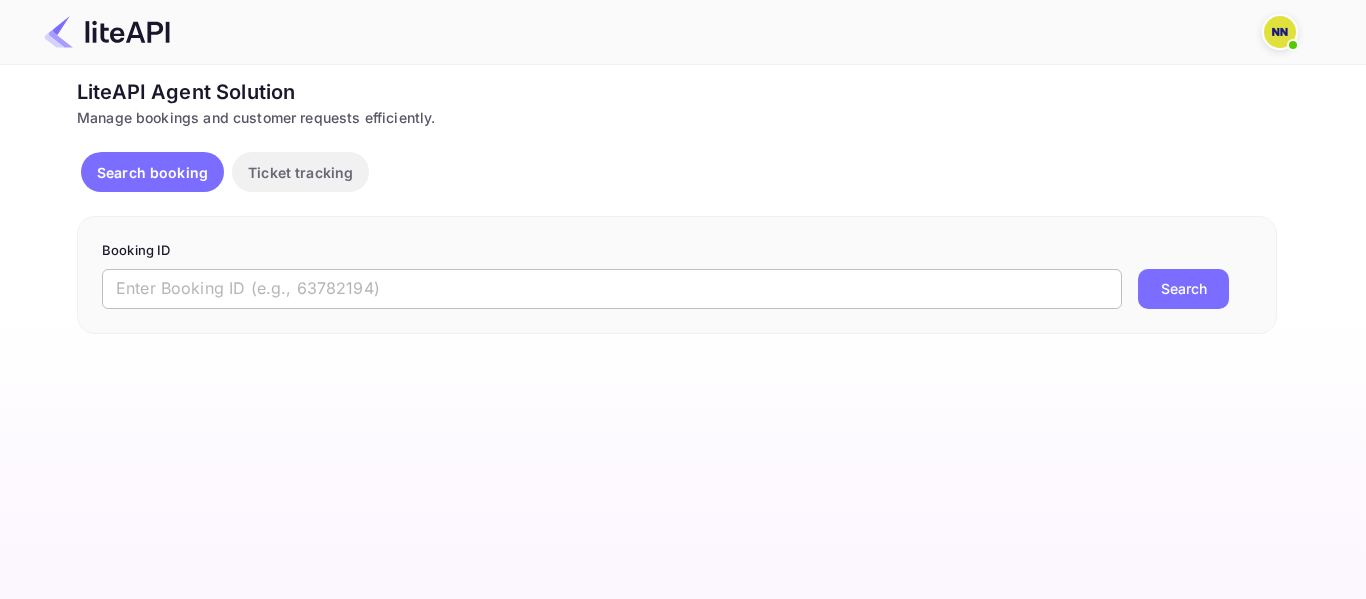 click at bounding box center [612, 289] 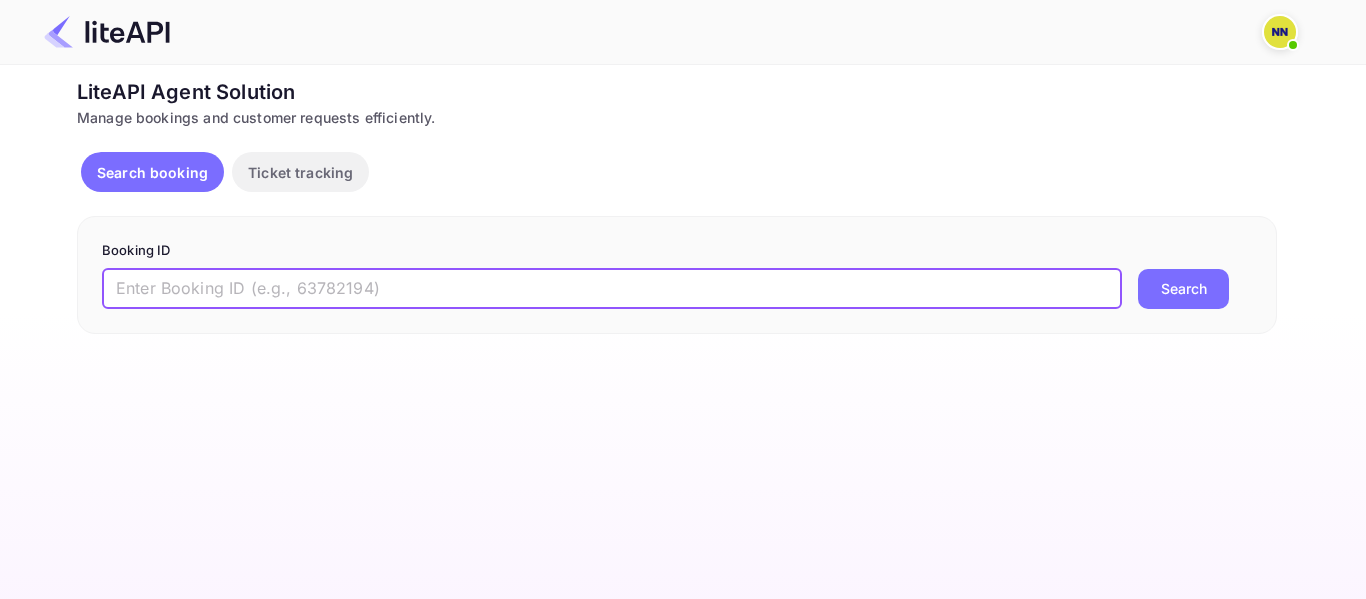 paste on "[NUMBER]" 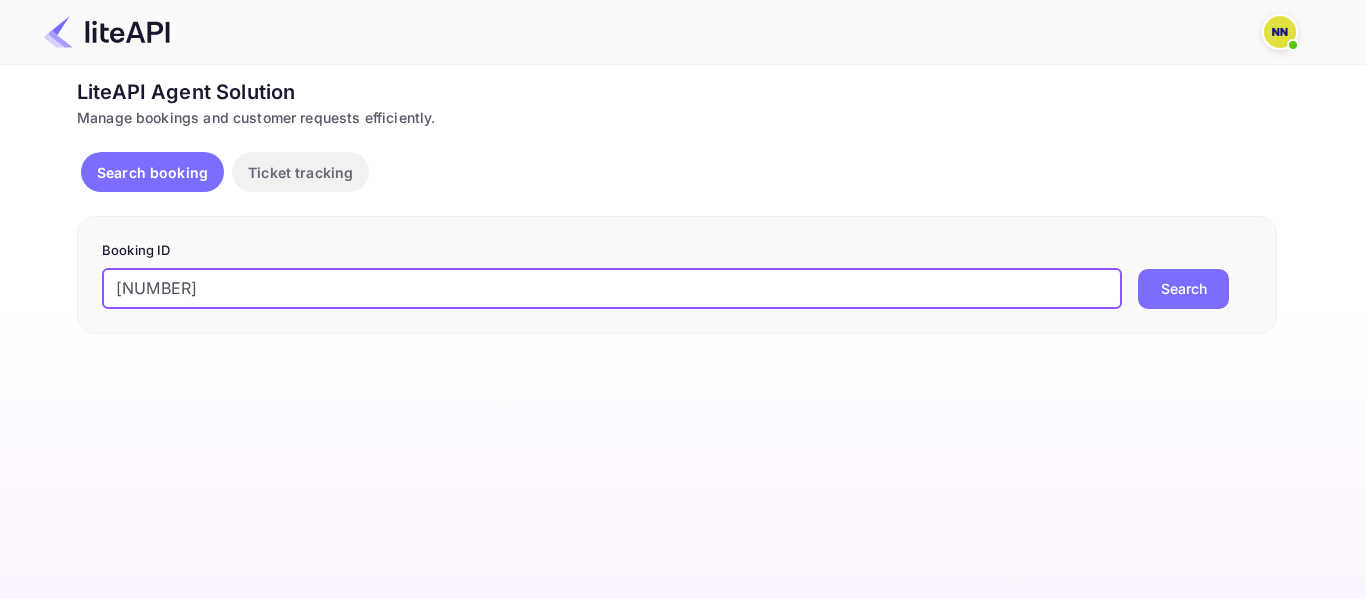 drag, startPoint x: 120, startPoint y: 283, endPoint x: 108, endPoint y: 283, distance: 12 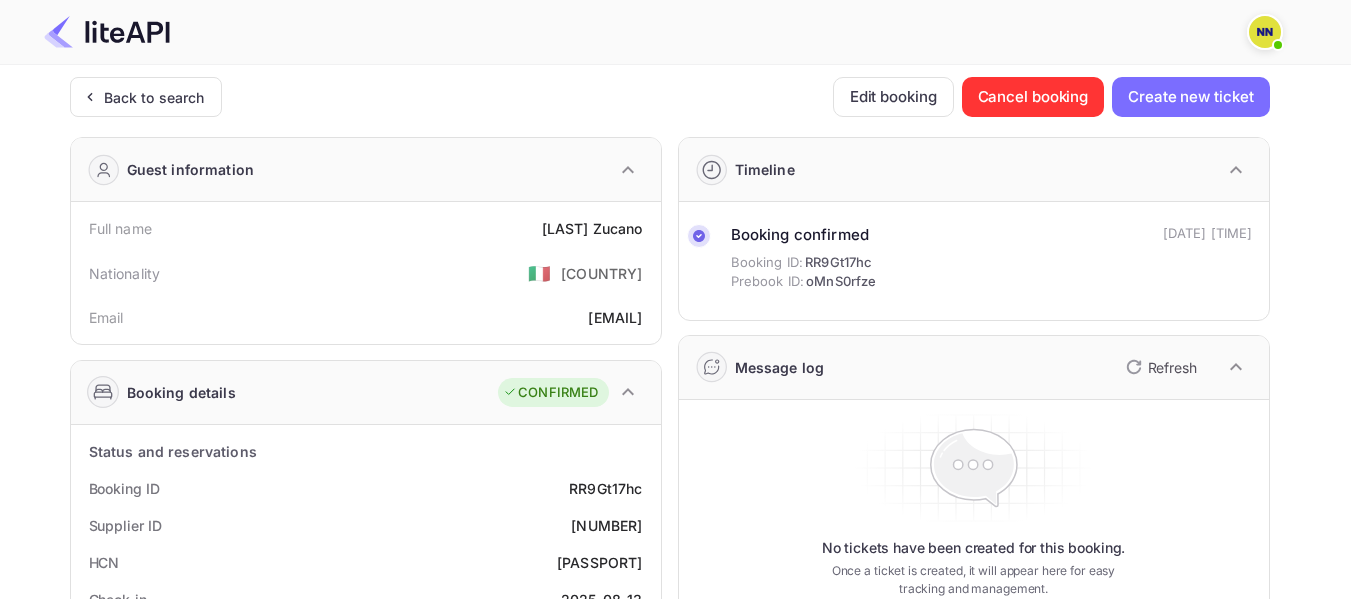 click on "[PASSPORT]" at bounding box center [366, 562] 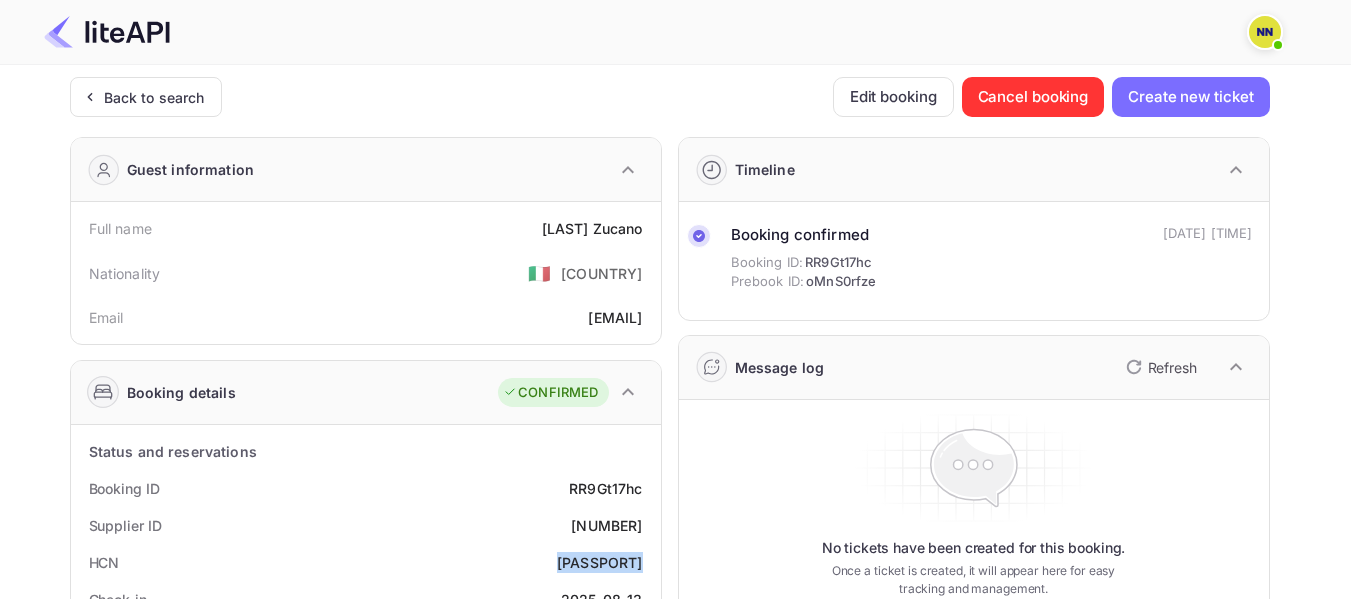 drag, startPoint x: 552, startPoint y: 559, endPoint x: 582, endPoint y: 559, distance: 30 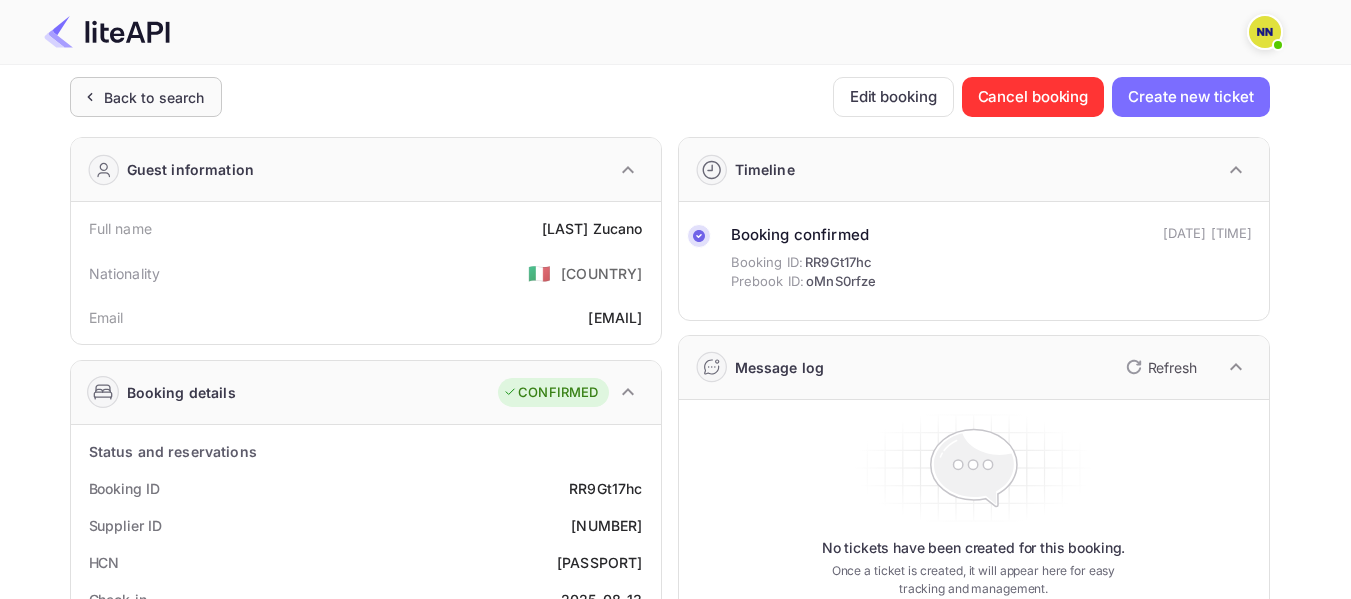 click on "Back to search" at bounding box center (154, 97) 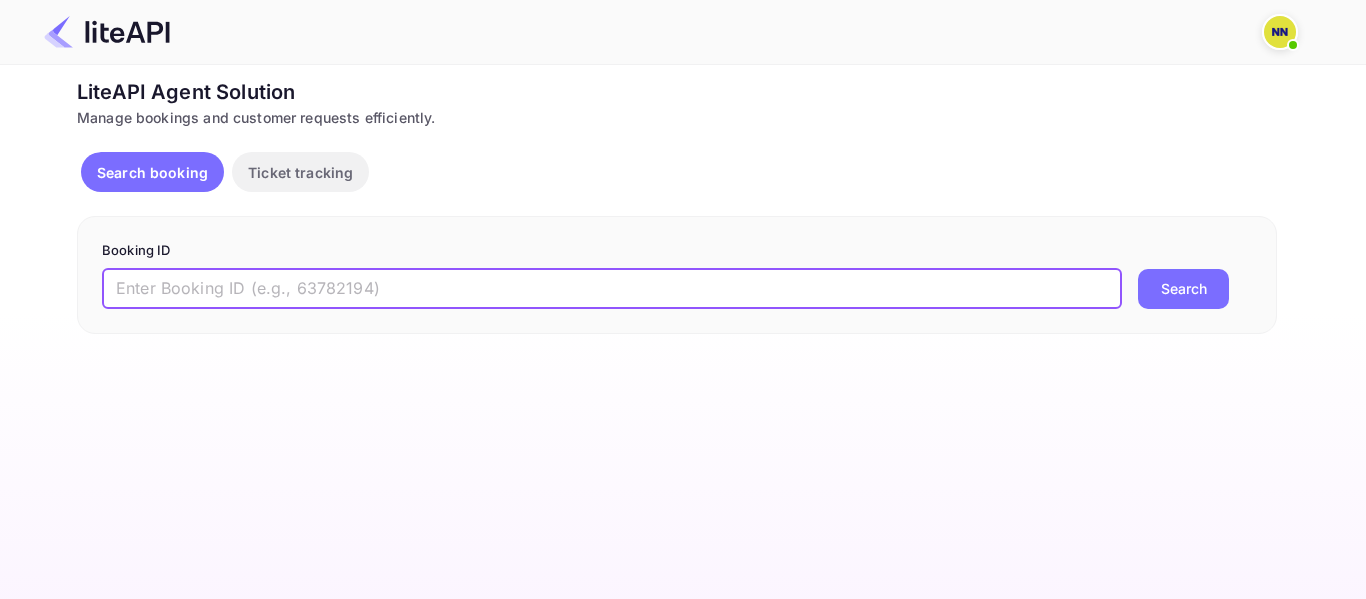 click at bounding box center [612, 289] 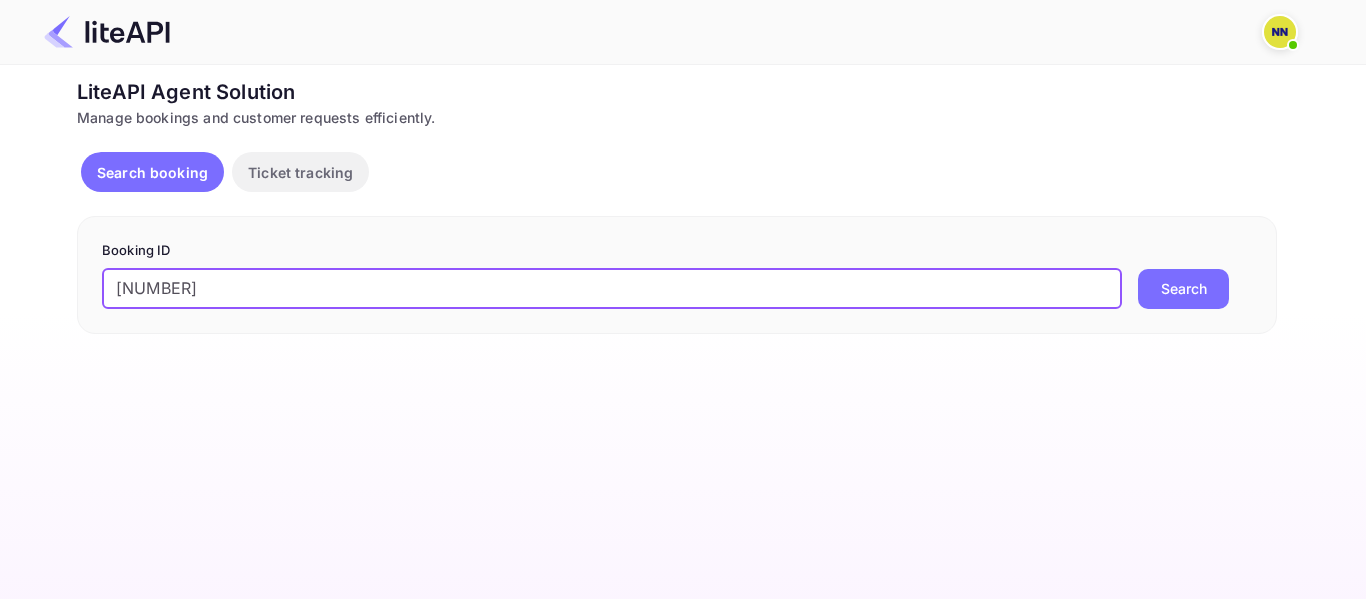 click on "[NUMBER]" at bounding box center [612, 289] 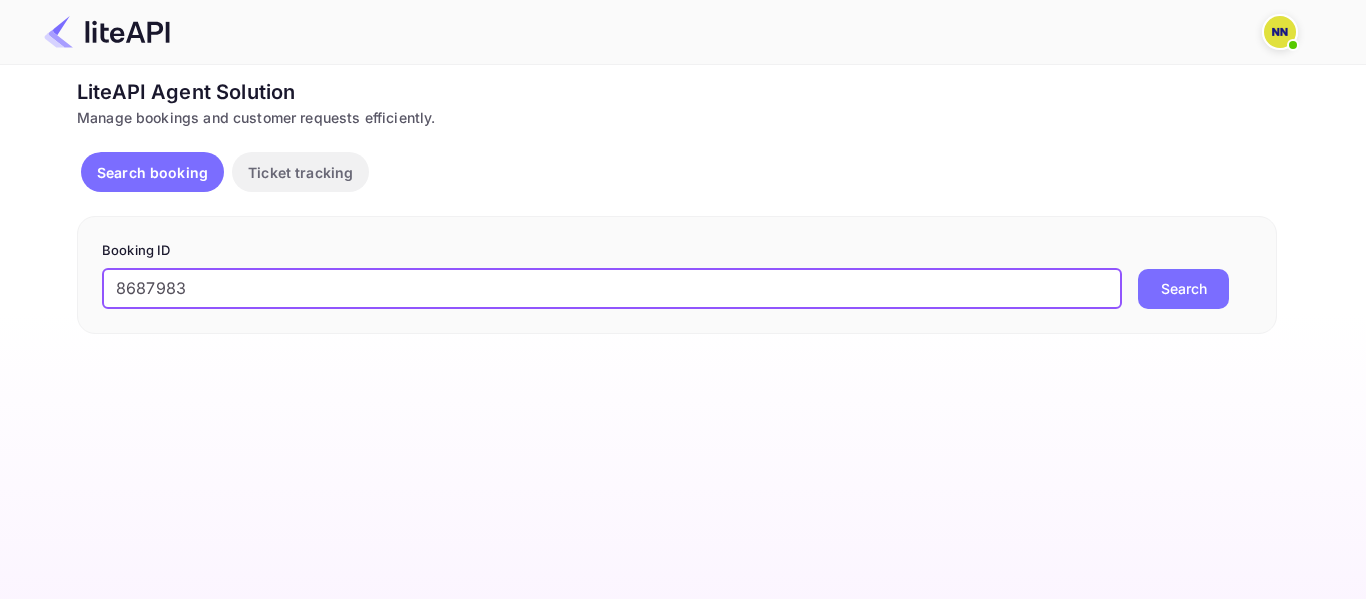 type on "8687983" 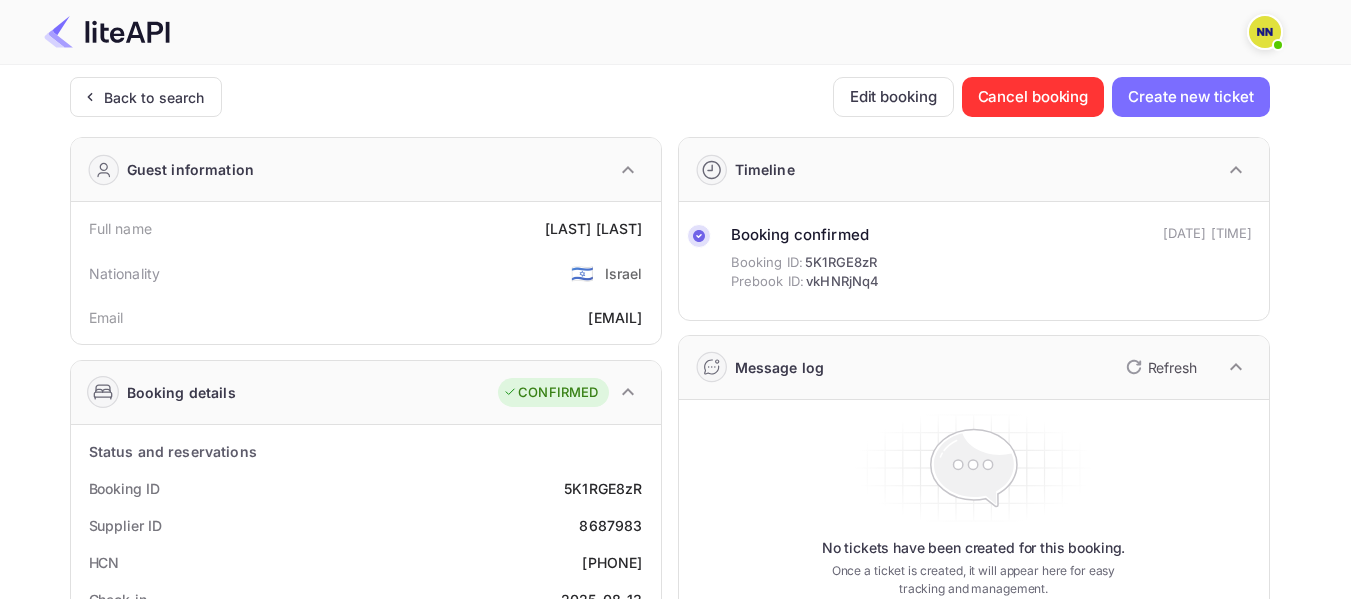 click on "[PHONE]" at bounding box center [612, 562] 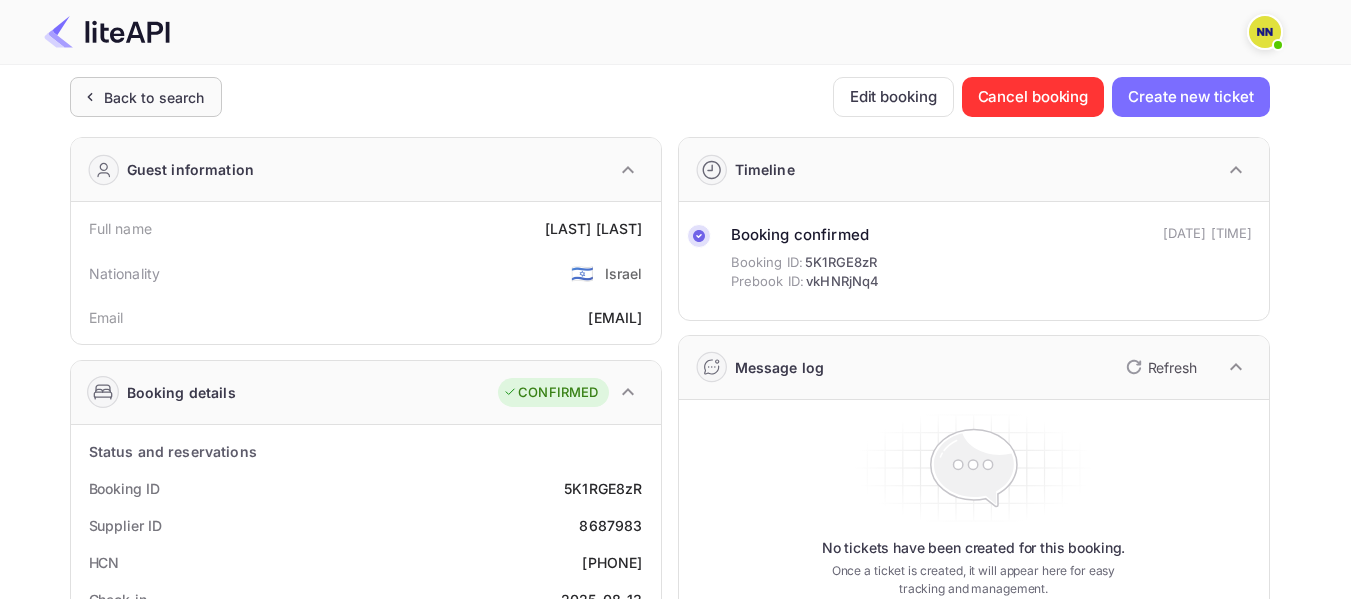 click on "Back to search" at bounding box center (154, 97) 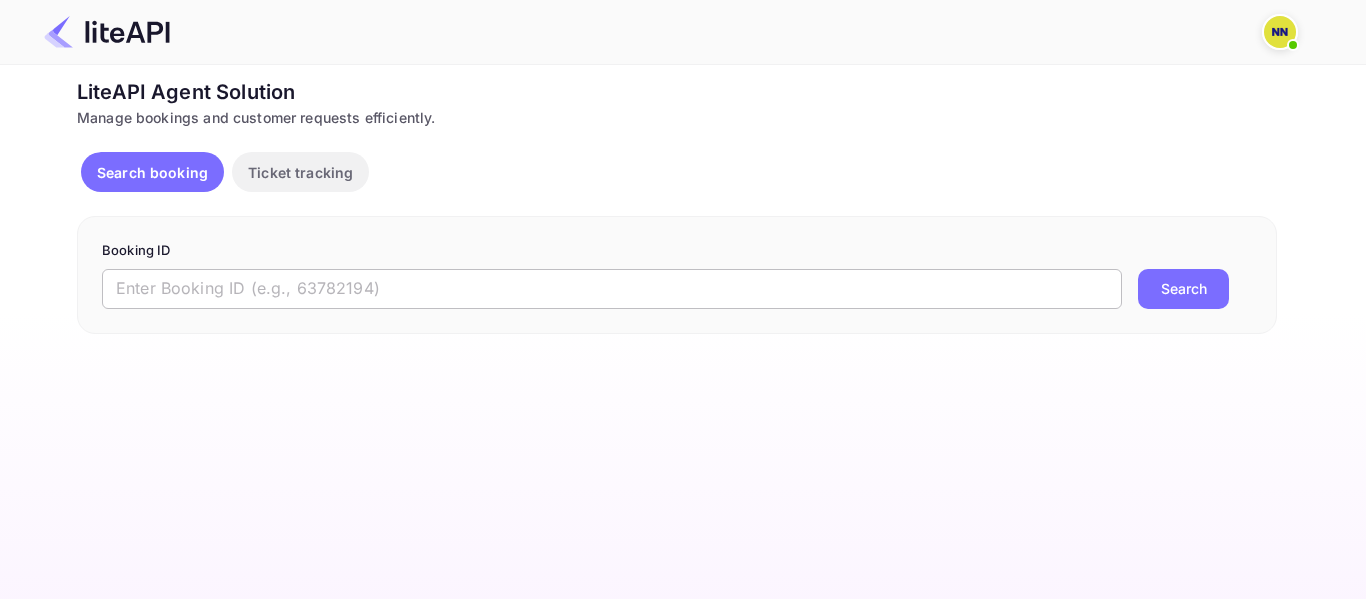 click at bounding box center [612, 289] 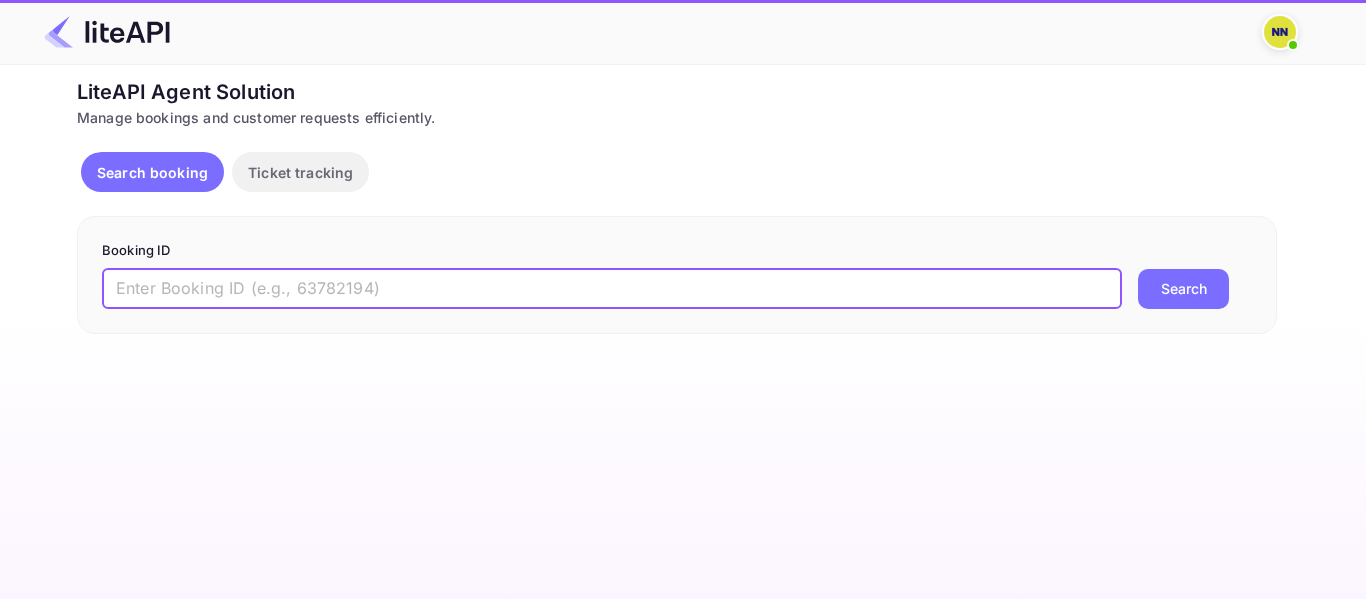 paste on "[NUMBER]" 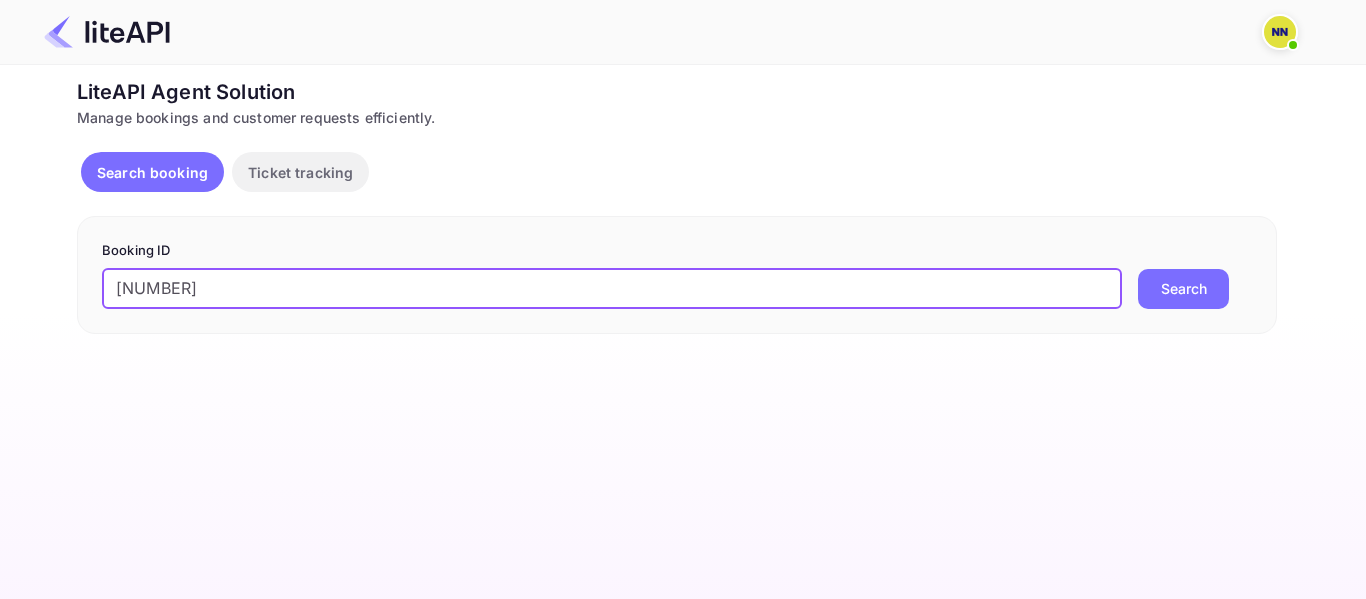 drag, startPoint x: 120, startPoint y: 282, endPoint x: 106, endPoint y: 285, distance: 14.3178215 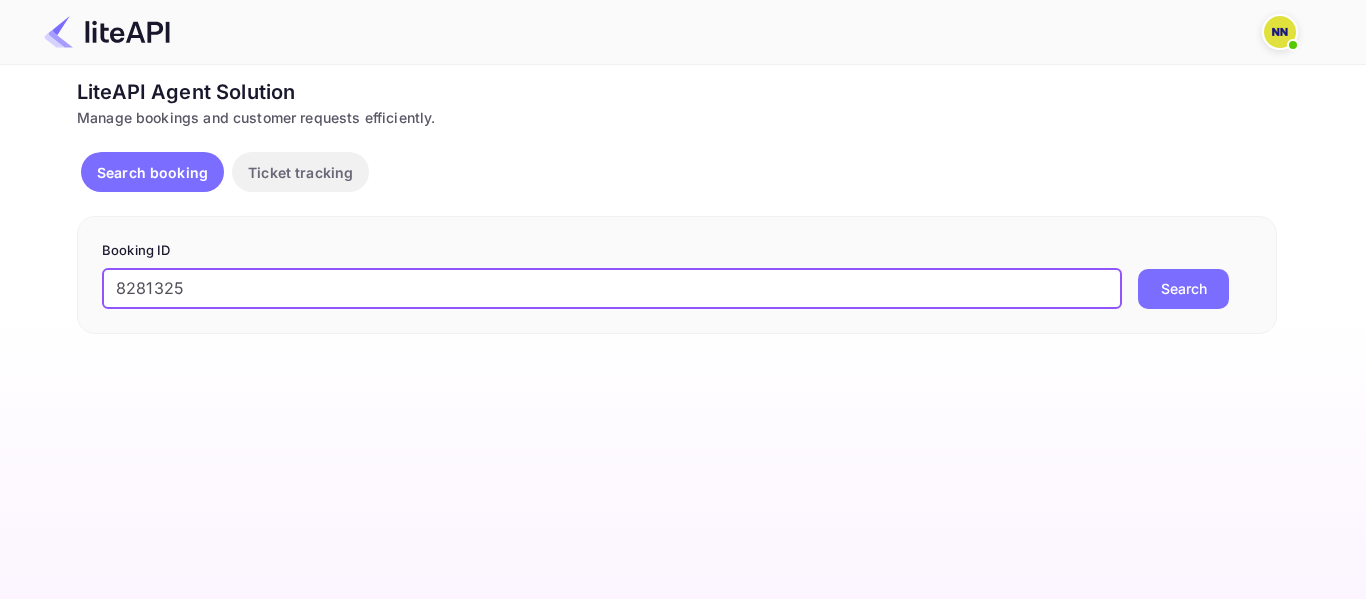 type on "8281325" 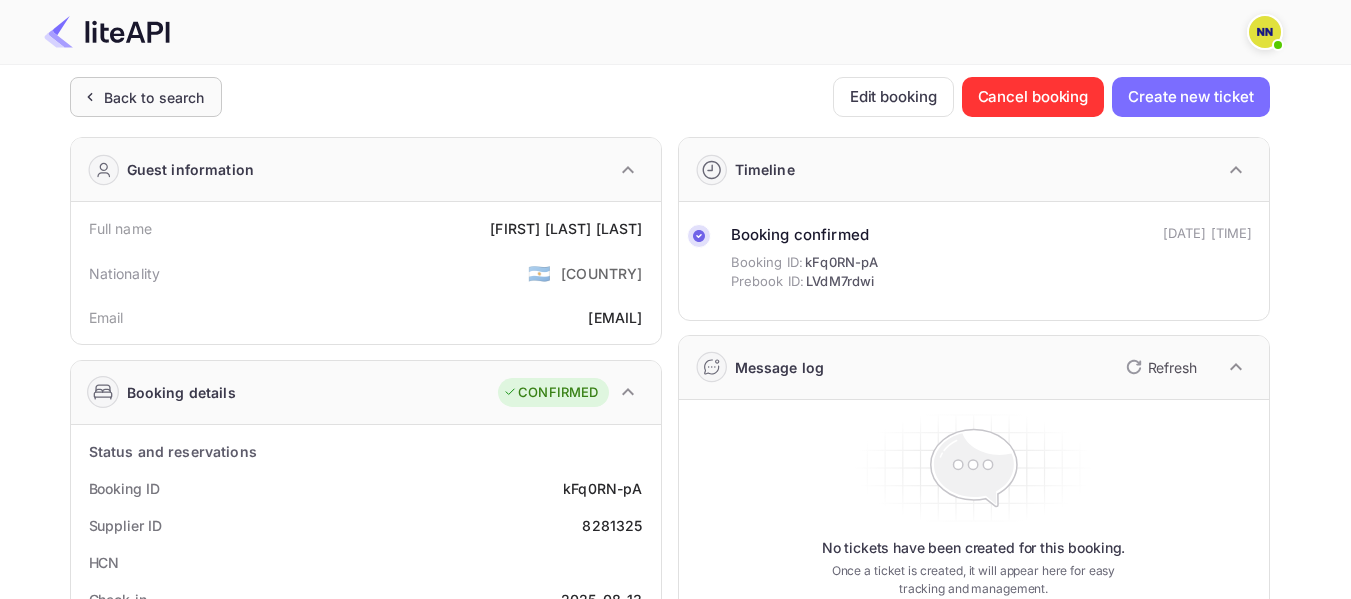 click on "Back to search" at bounding box center [146, 97] 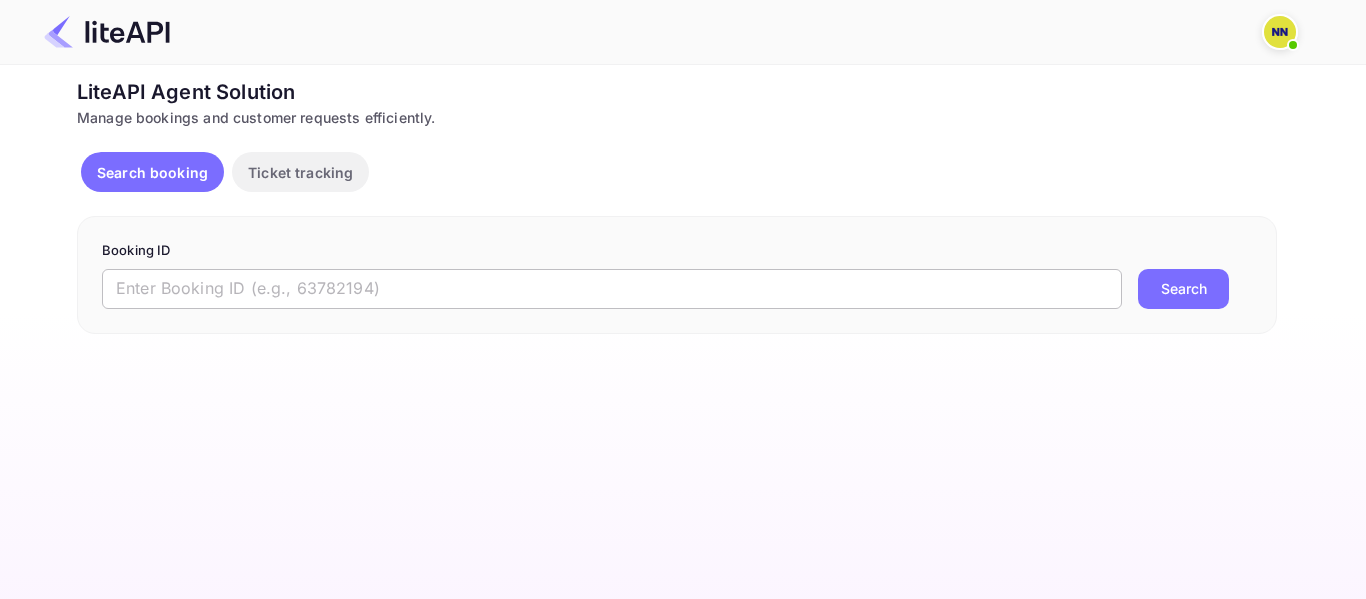 click at bounding box center [612, 289] 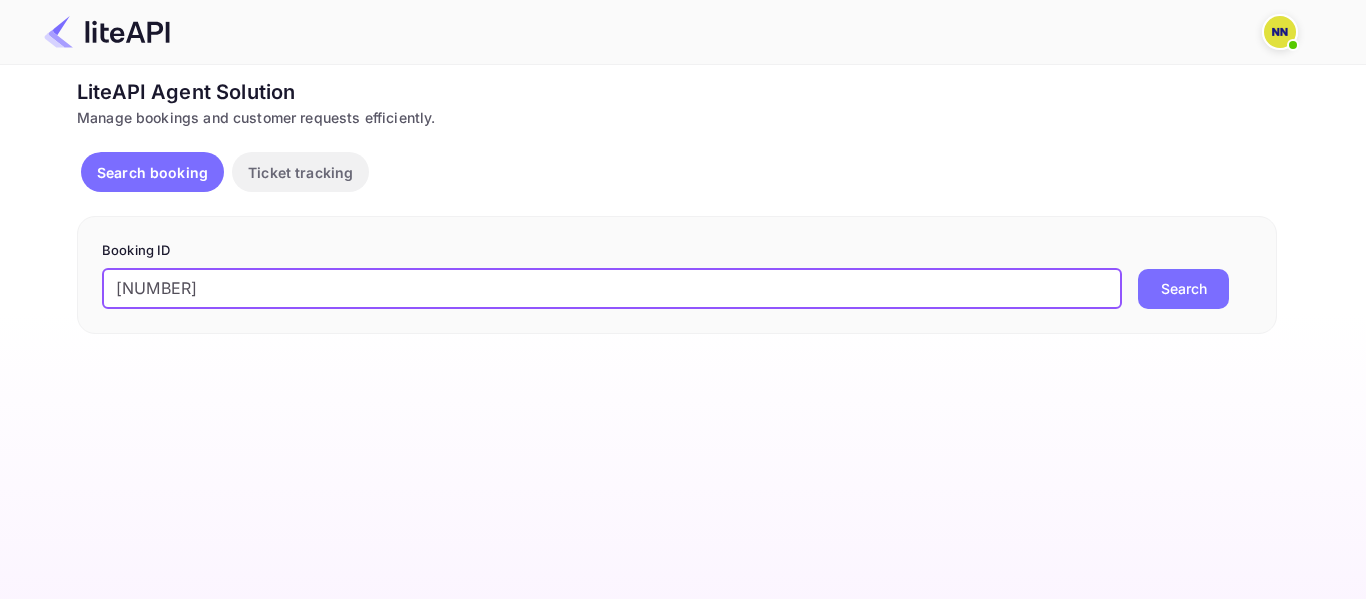 drag, startPoint x: 126, startPoint y: 285, endPoint x: 111, endPoint y: 286, distance: 15.033297 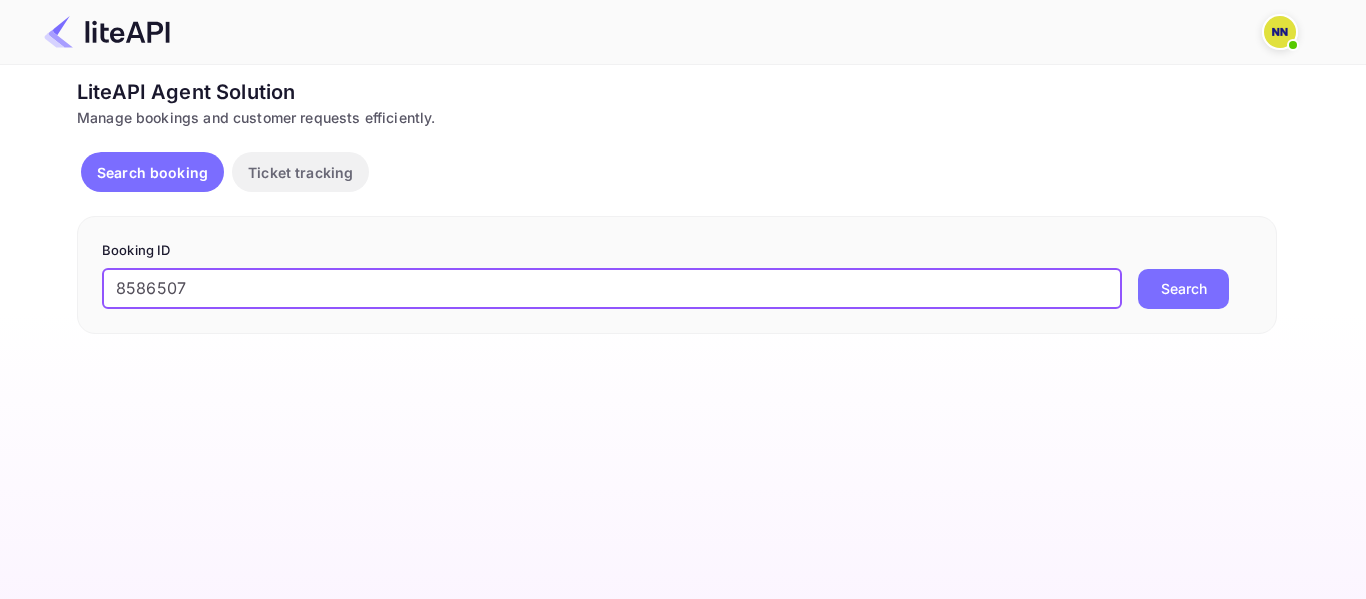 type on "8586507" 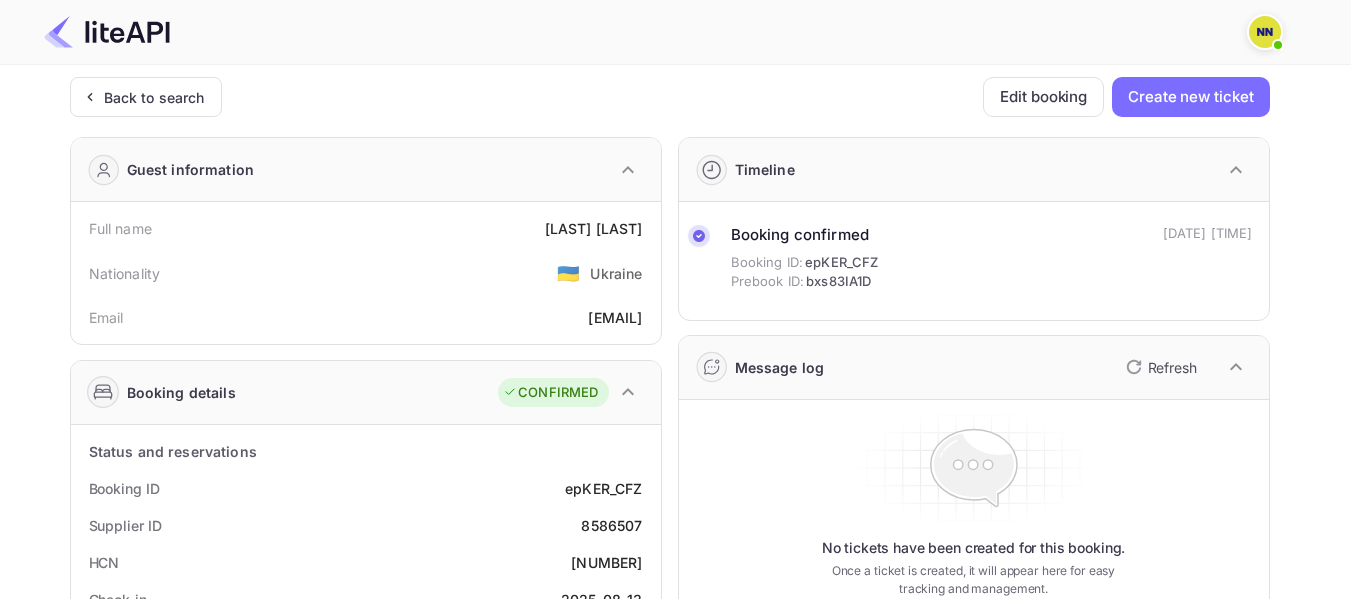 click on "[NUMBER]" at bounding box center (606, 562) 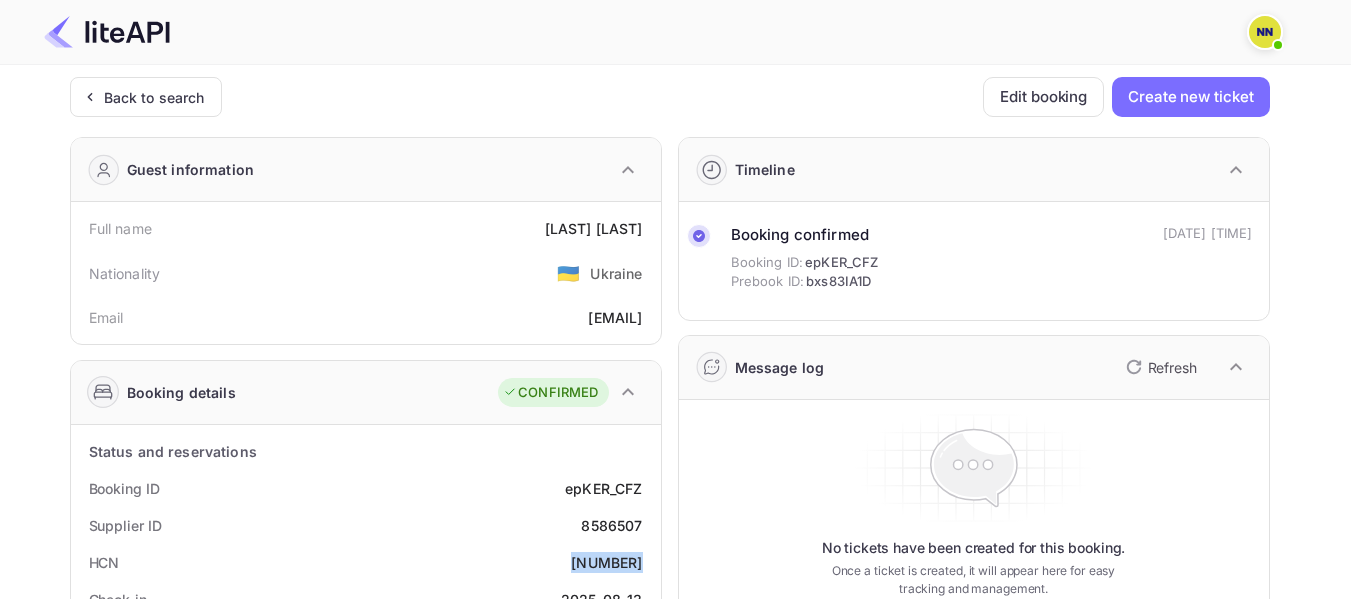 copy on "[NUMBER]" 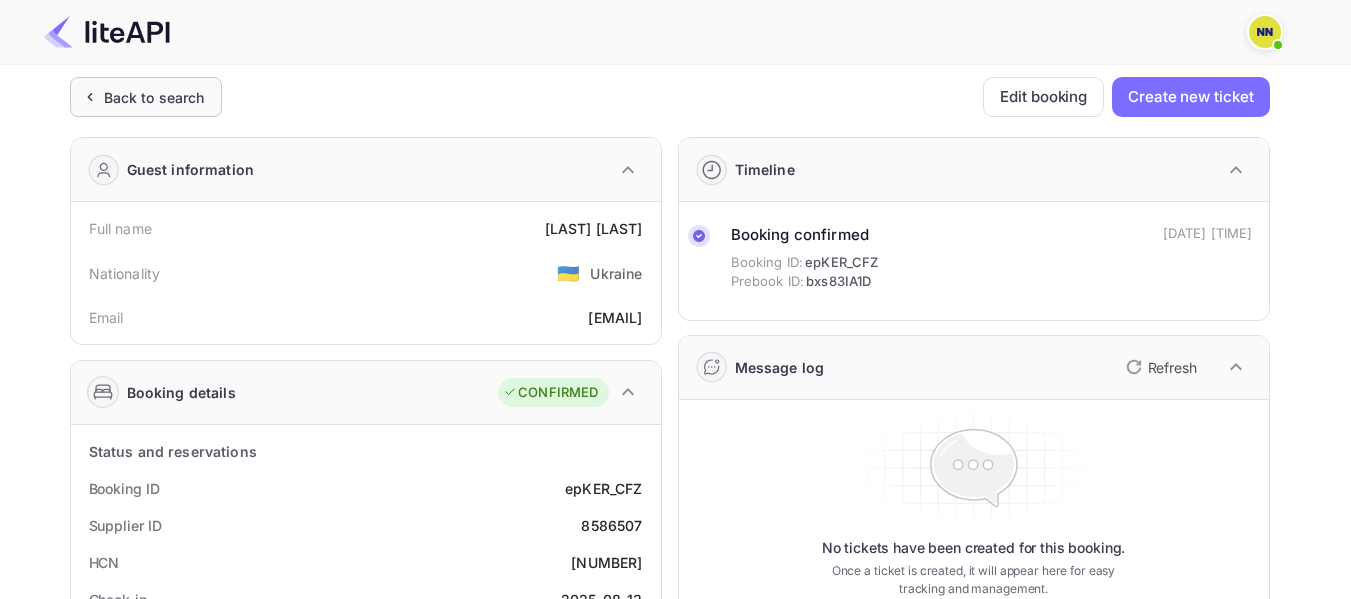 click on "Back to search" at bounding box center (154, 97) 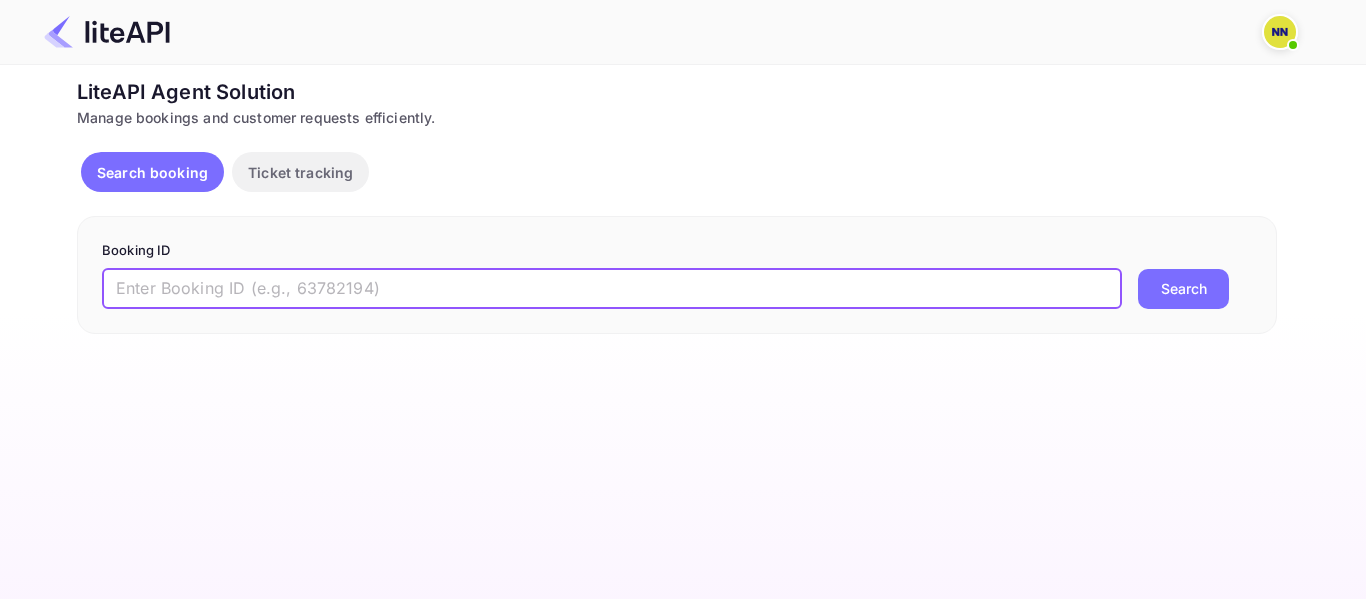 drag, startPoint x: 248, startPoint y: 294, endPoint x: 109, endPoint y: 284, distance: 139.35925 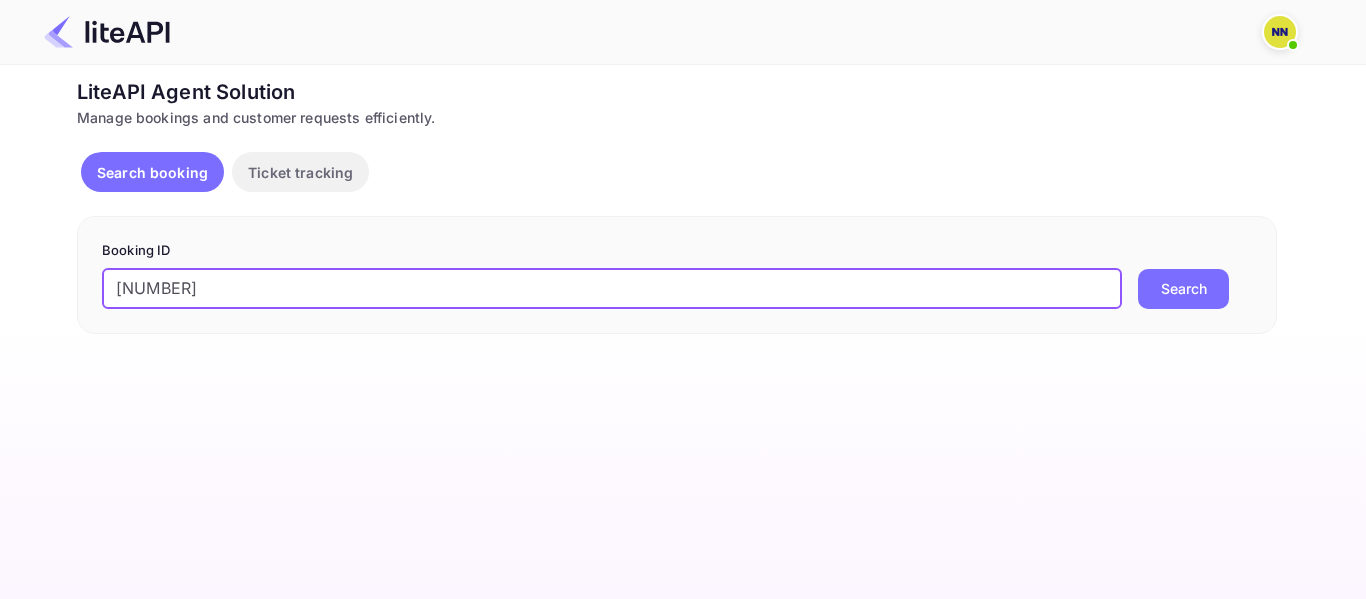 click on "[NUMBER]" at bounding box center [612, 289] 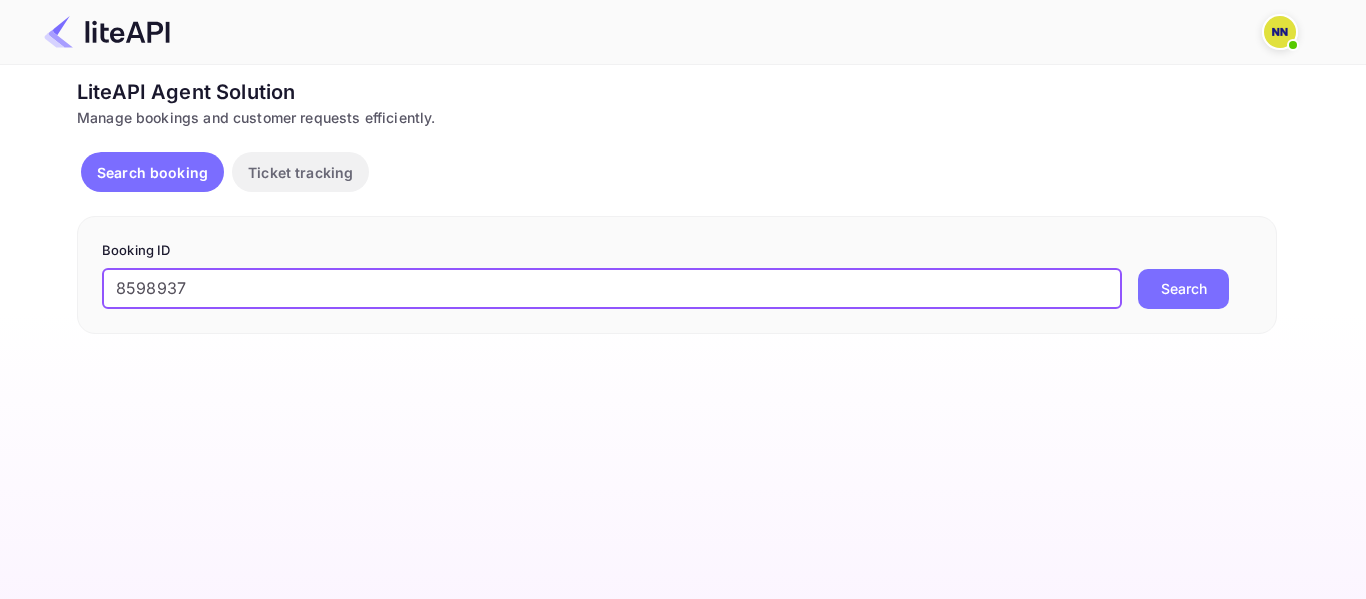 type on "8598937" 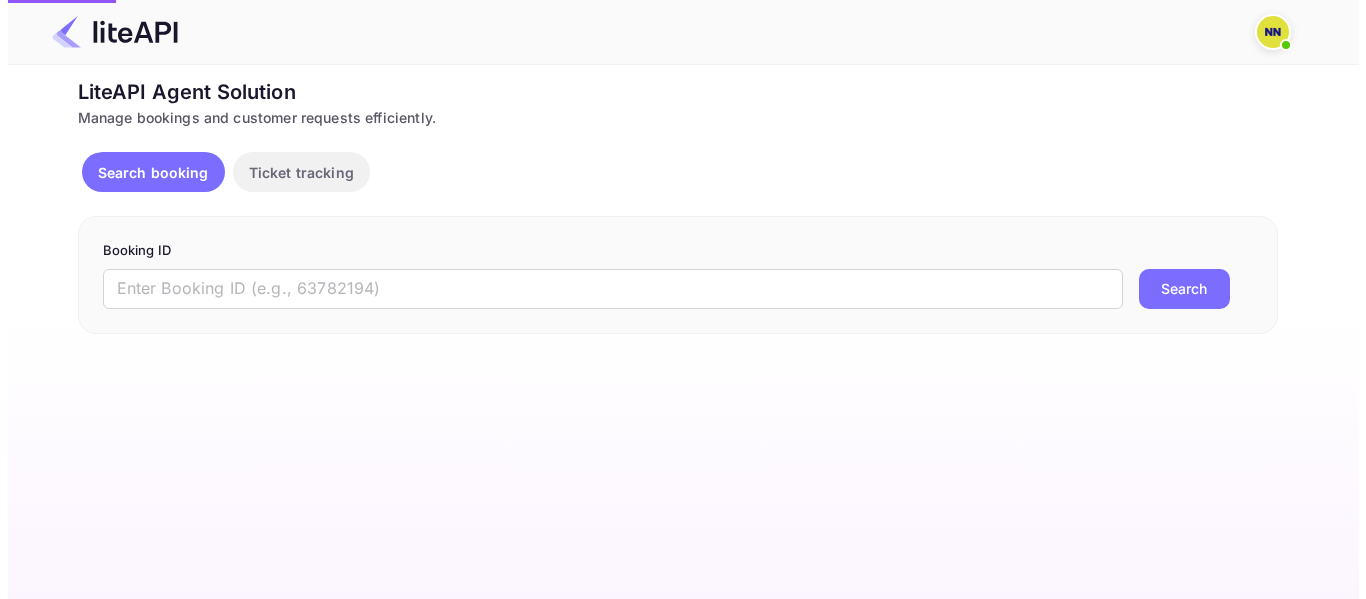 scroll, scrollTop: 0, scrollLeft: 0, axis: both 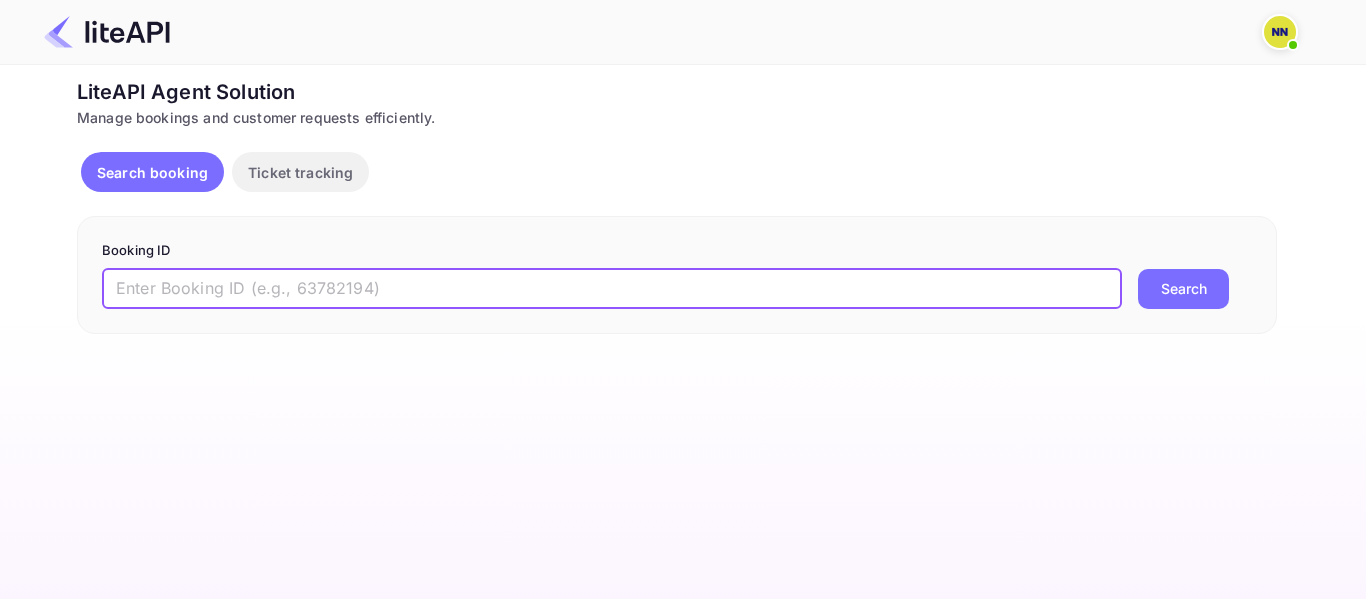 click at bounding box center (612, 289) 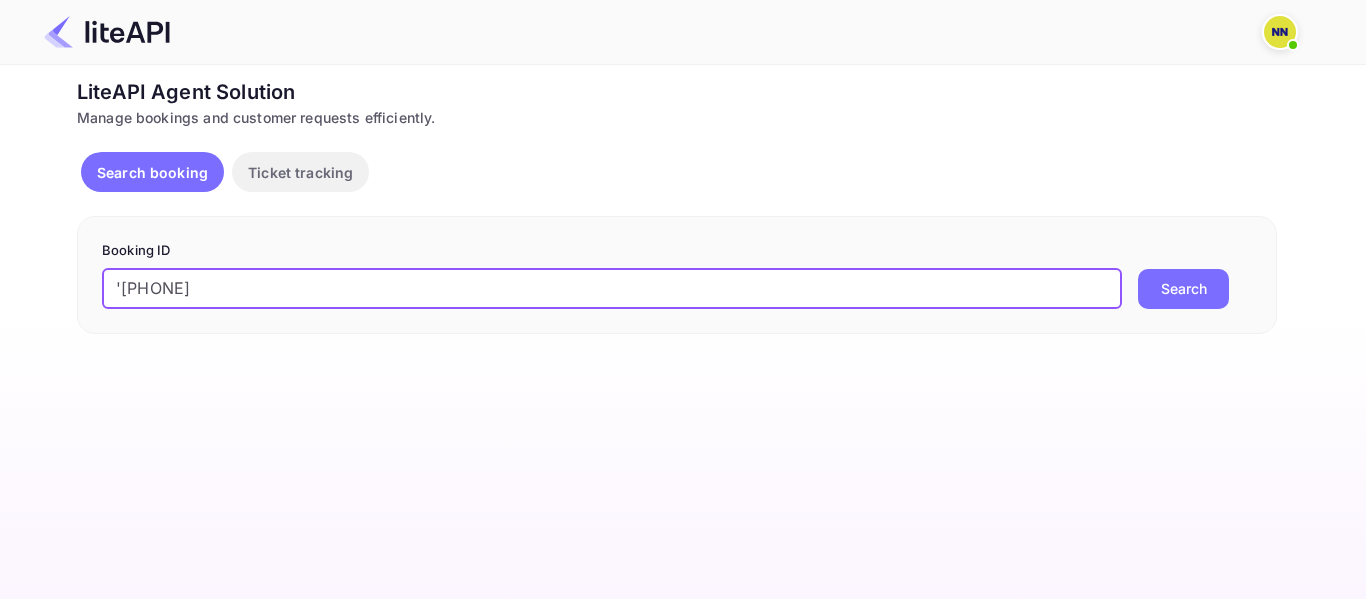 drag, startPoint x: 117, startPoint y: 286, endPoint x: 105, endPoint y: 286, distance: 12 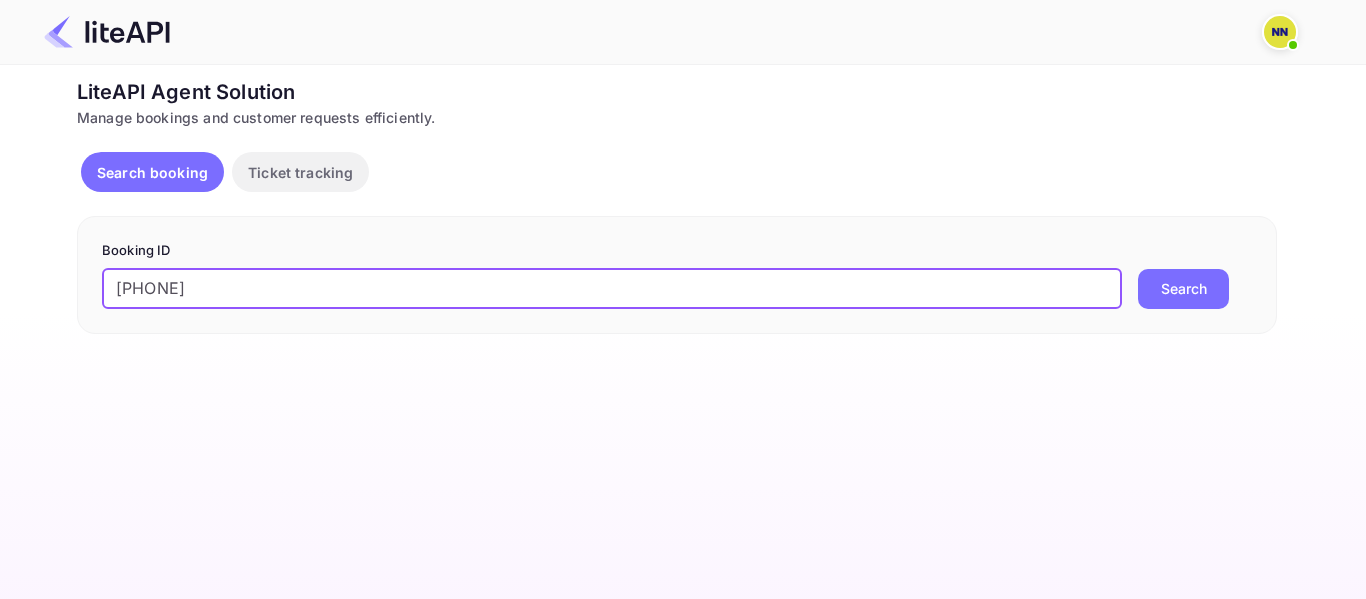 type on "[PHONE]" 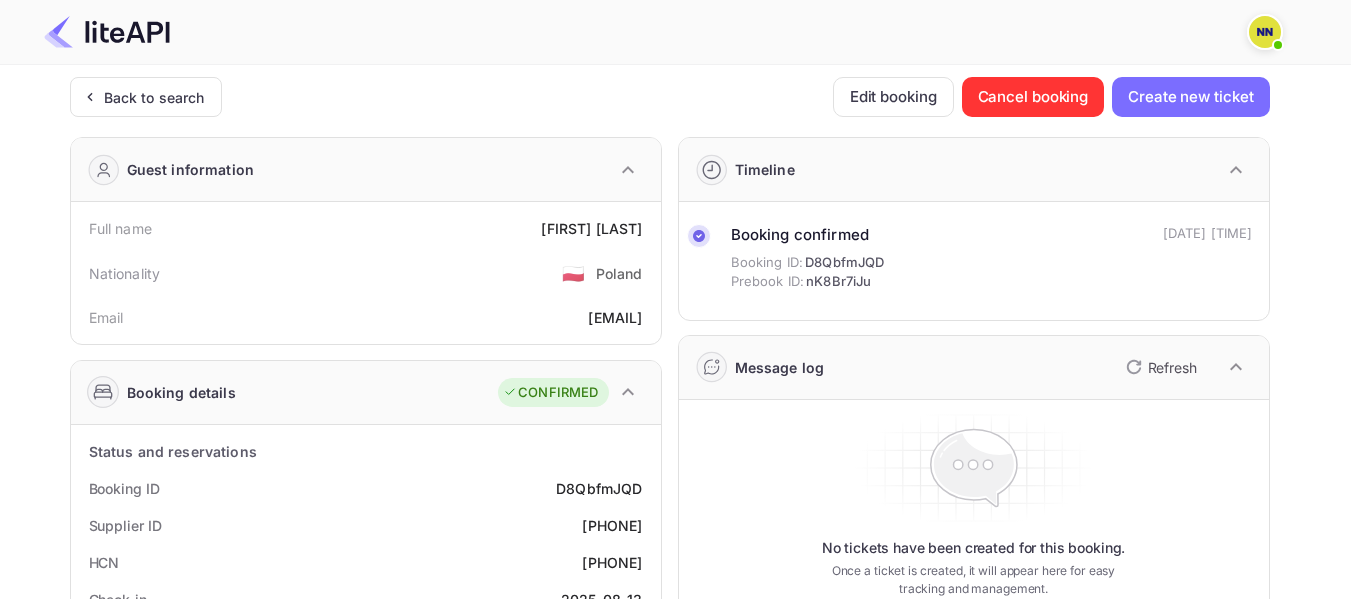 click on "[PHONE]" at bounding box center (612, 562) 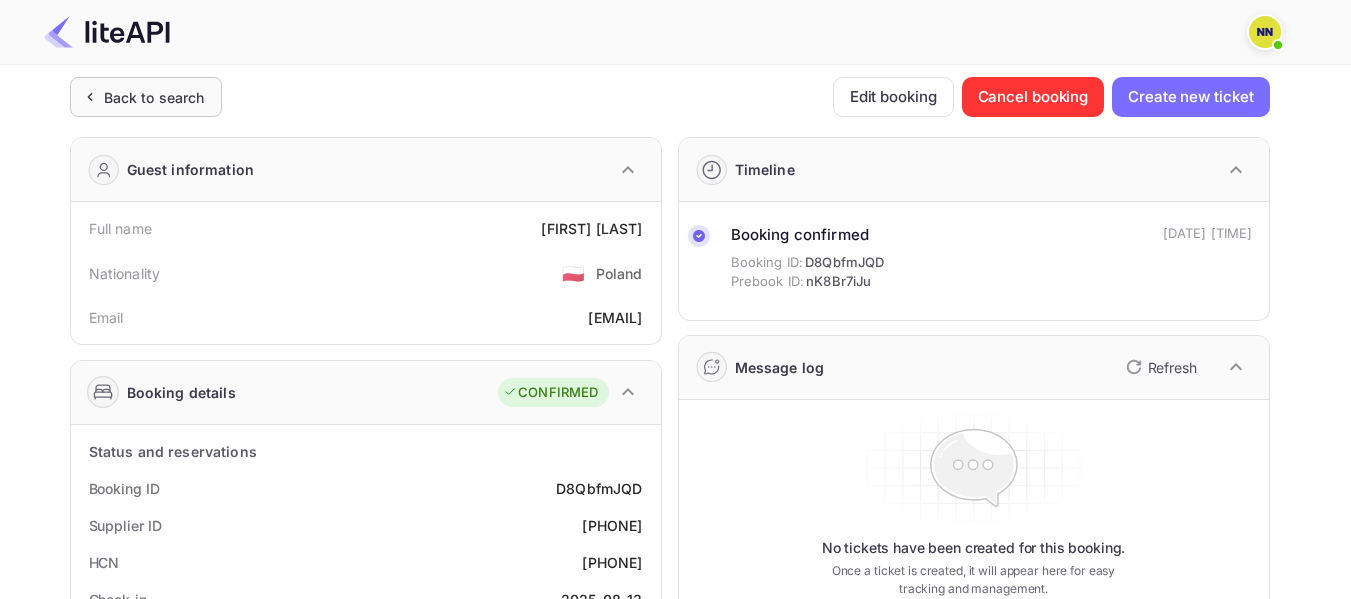 click on "Back to search" at bounding box center [146, 97] 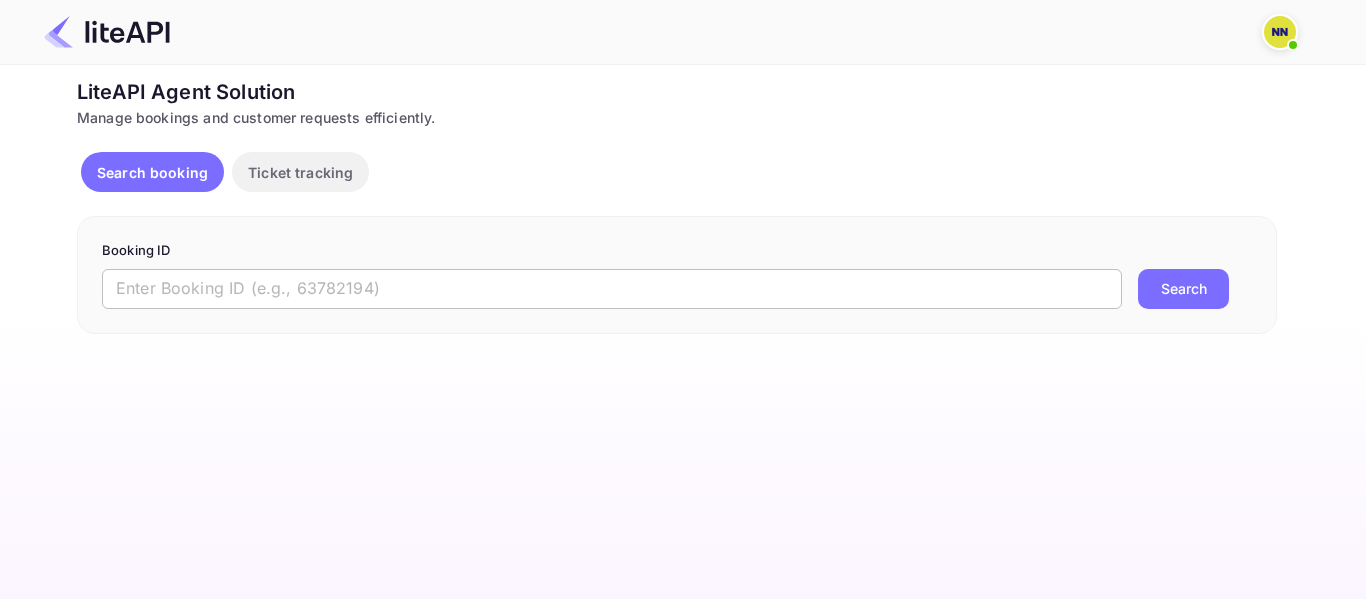 click at bounding box center [612, 289] 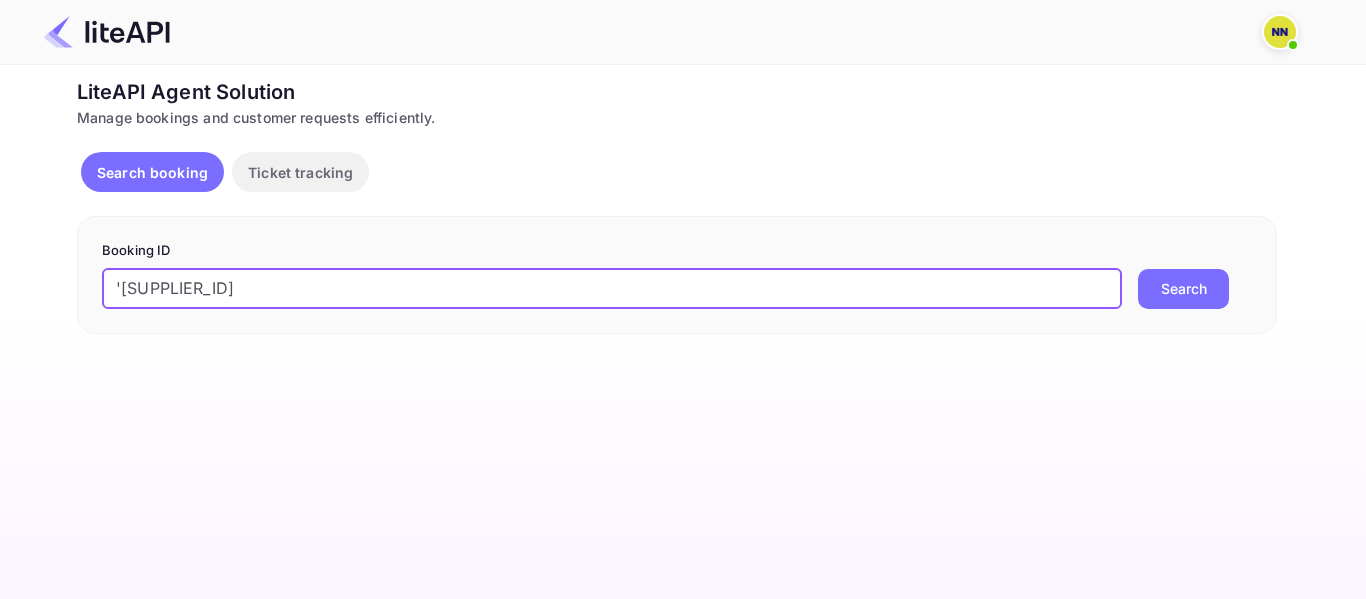 drag, startPoint x: 123, startPoint y: 290, endPoint x: 106, endPoint y: 286, distance: 17.464249 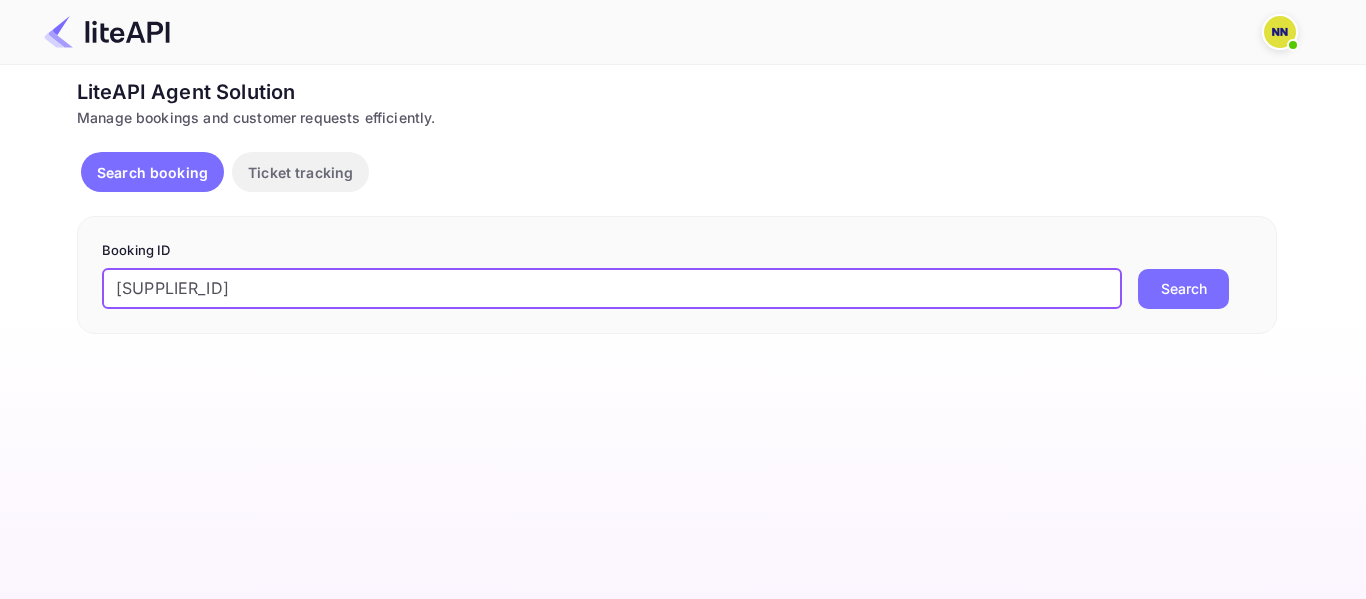type on "[SUPPLIER_ID]" 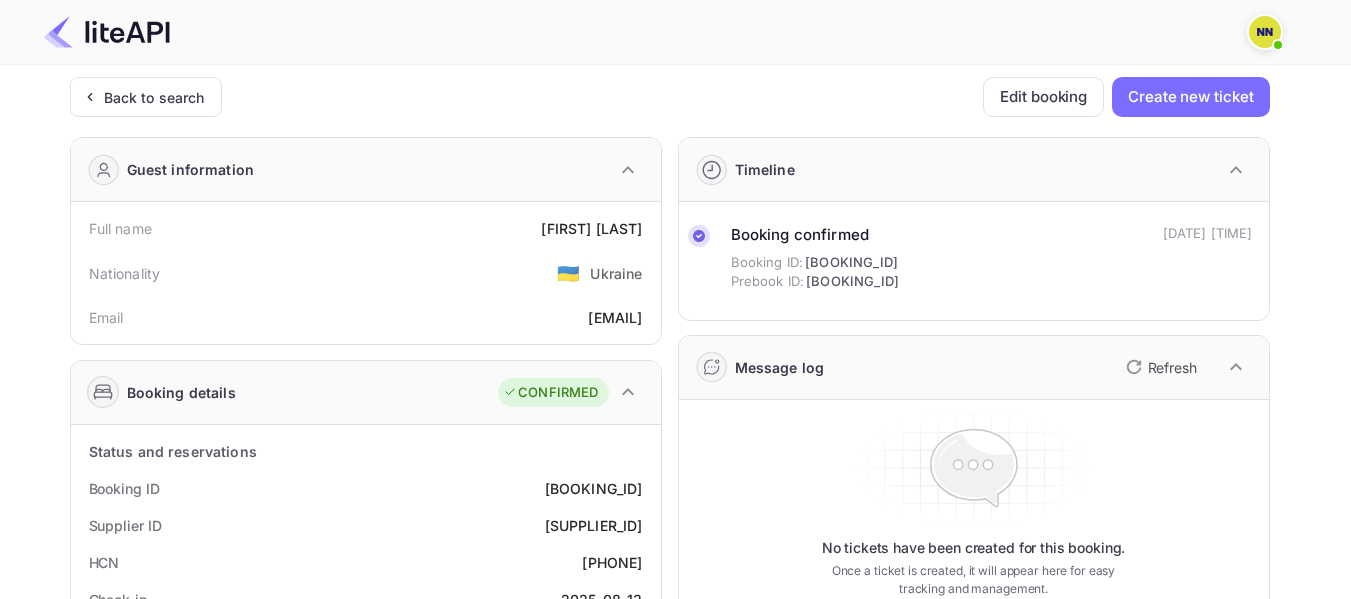 click on "[PHONE]" at bounding box center [612, 562] 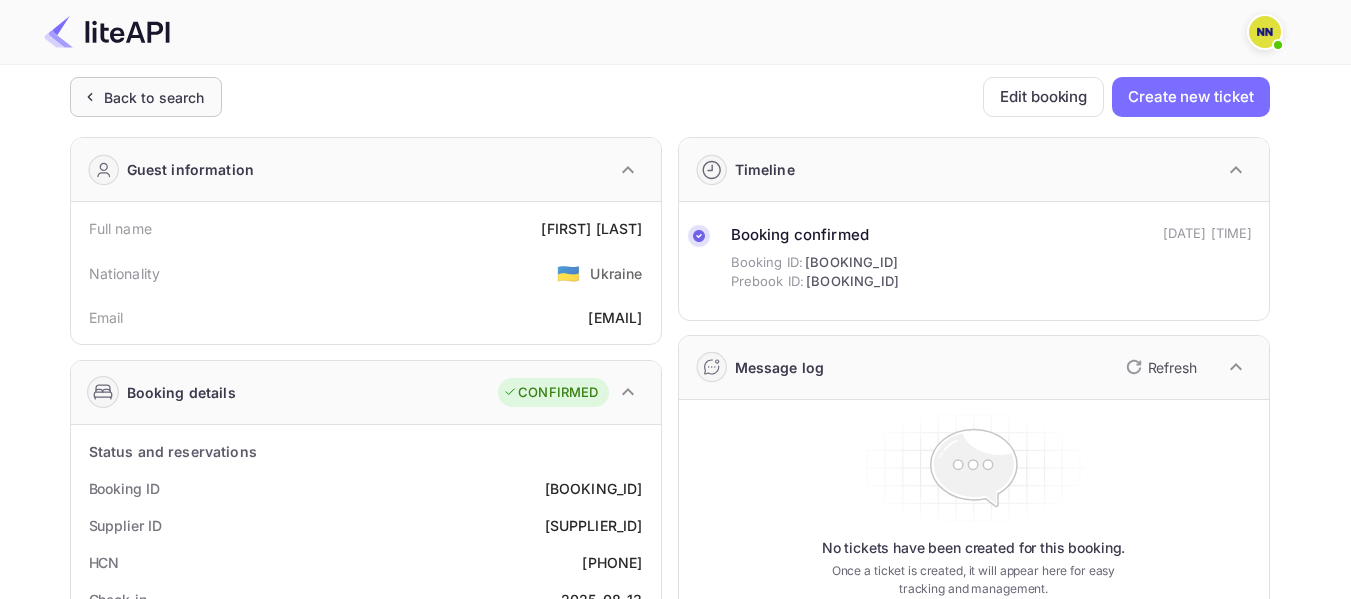 click on "Back to search" at bounding box center (154, 97) 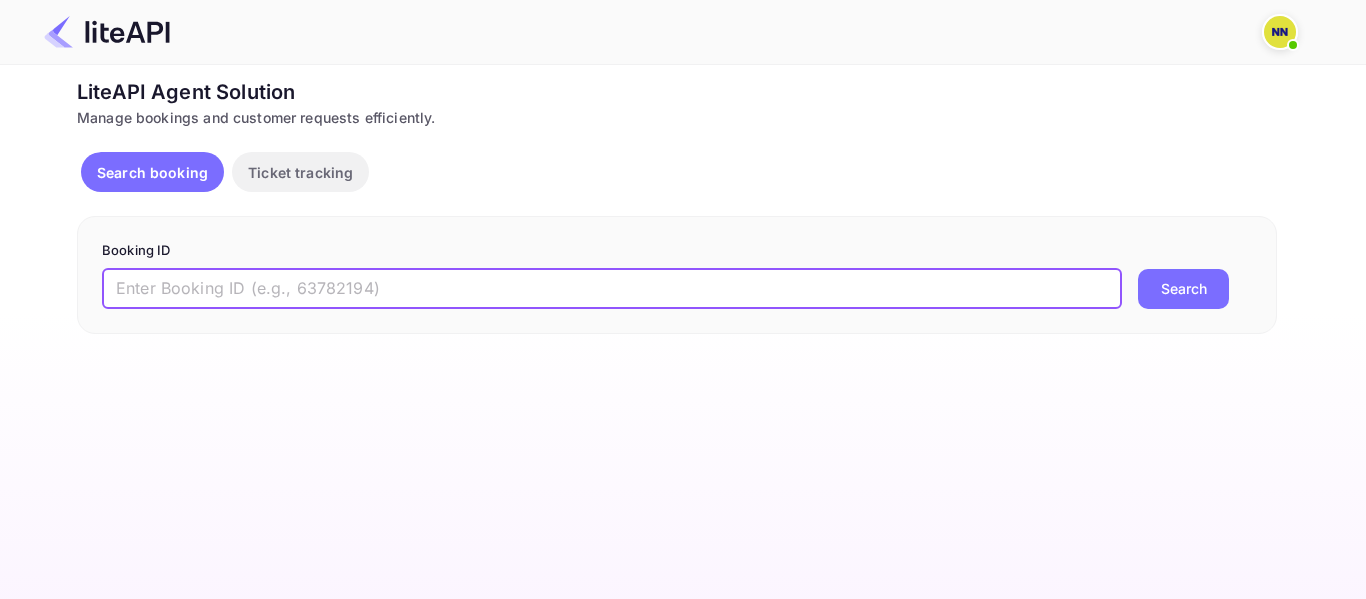 click at bounding box center (612, 289) 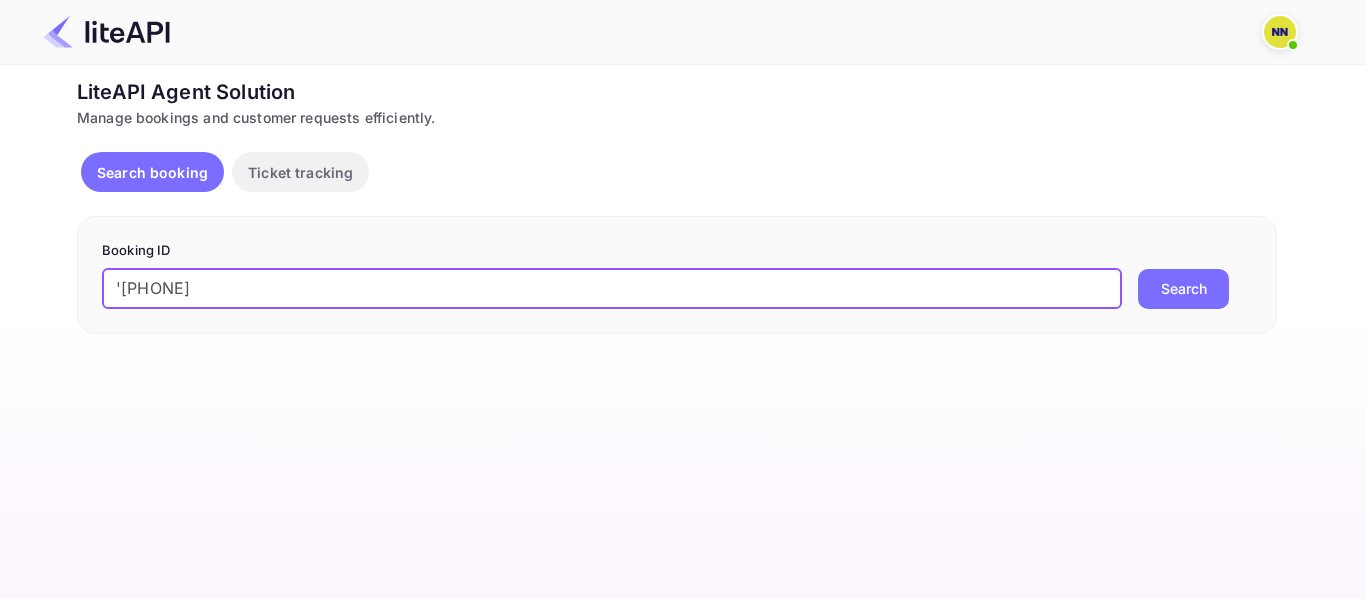 click on "'[PHONE]" at bounding box center (612, 289) 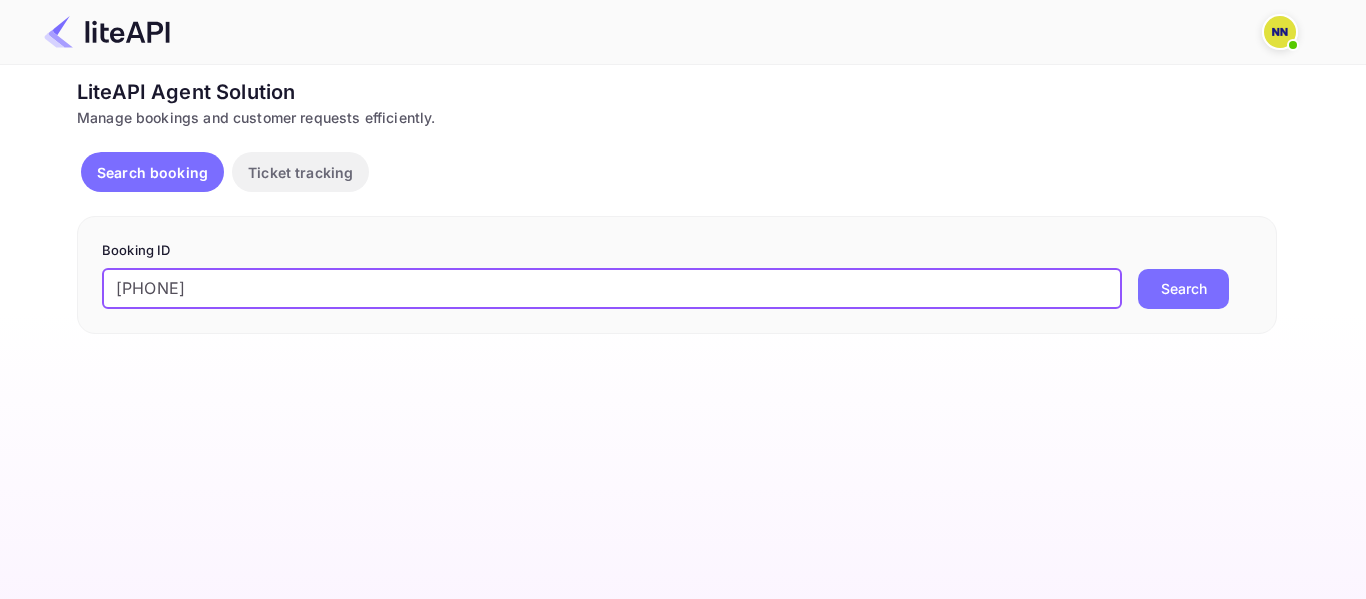 type on "[PHONE]" 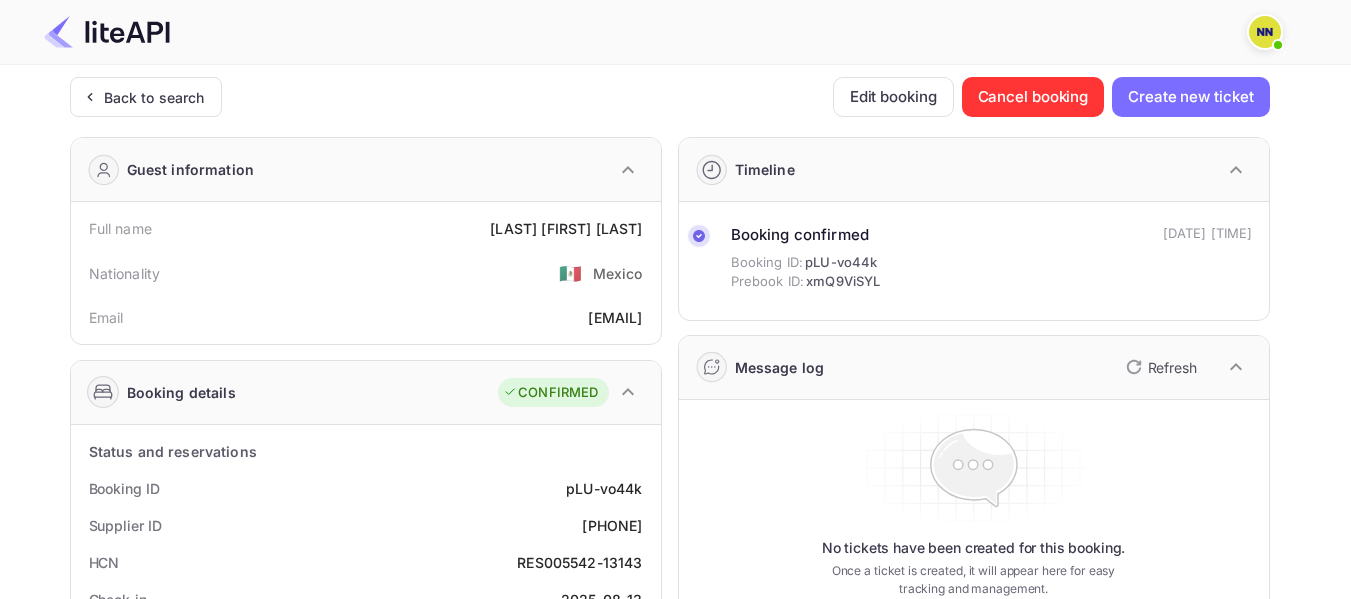 click on "RES005542-13143" at bounding box center (579, 562) 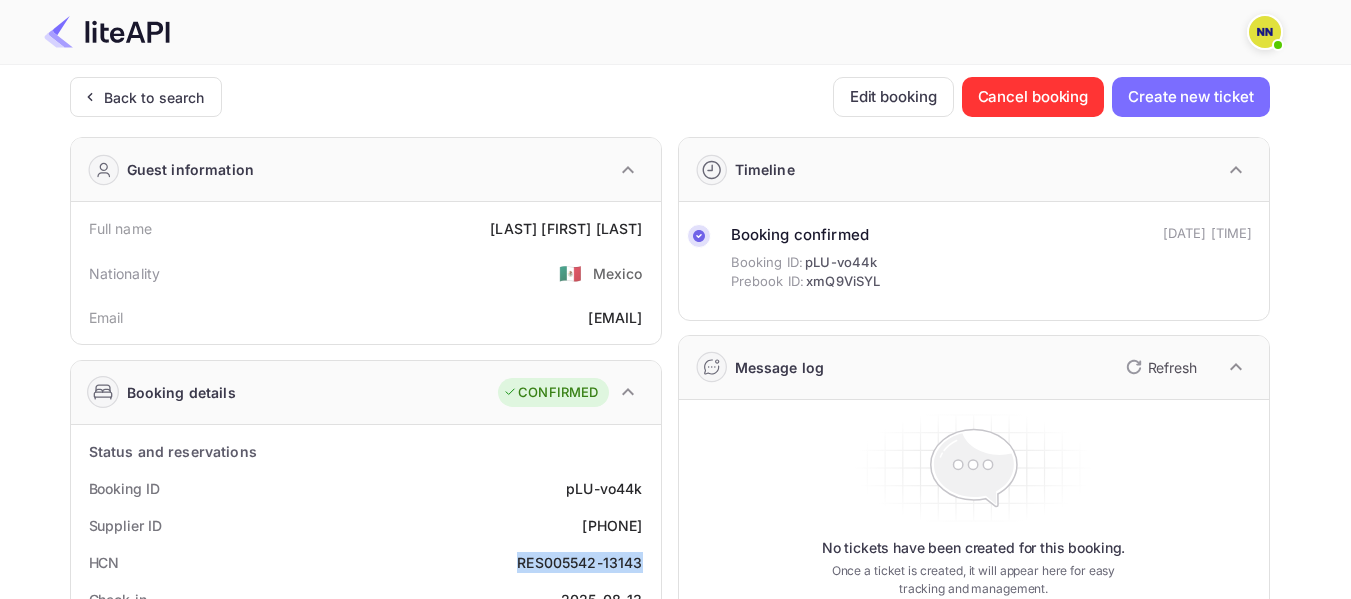 copy on "RES005542-13143" 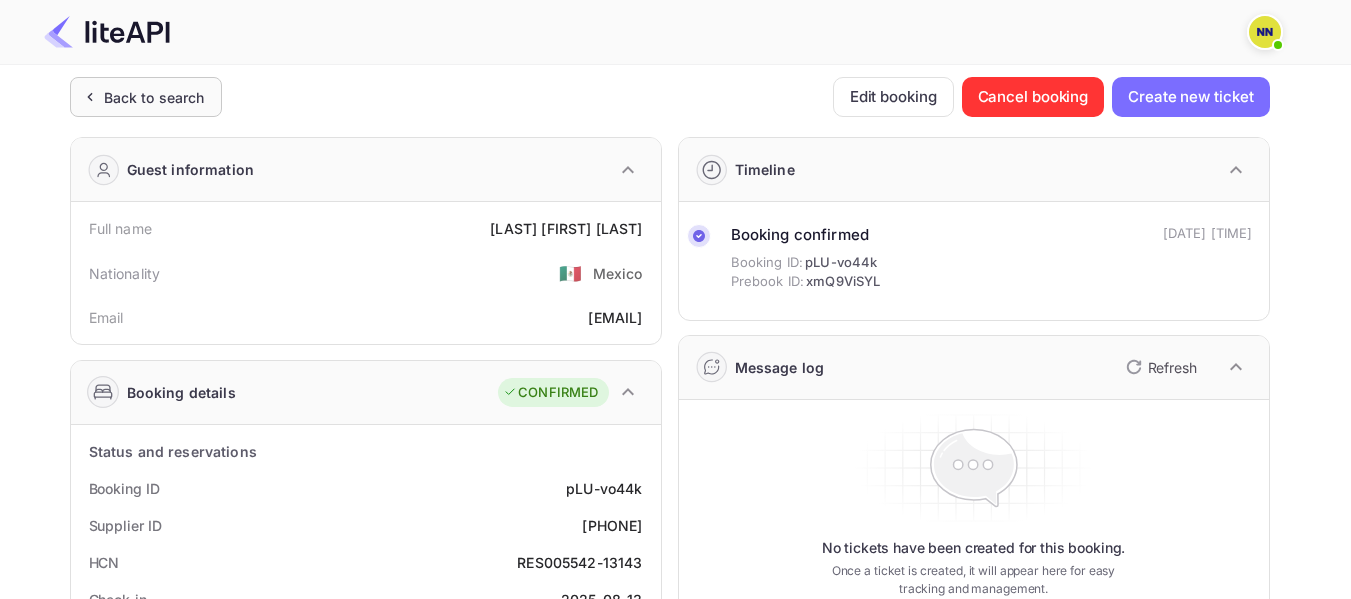click on "Back to search" at bounding box center (146, 97) 